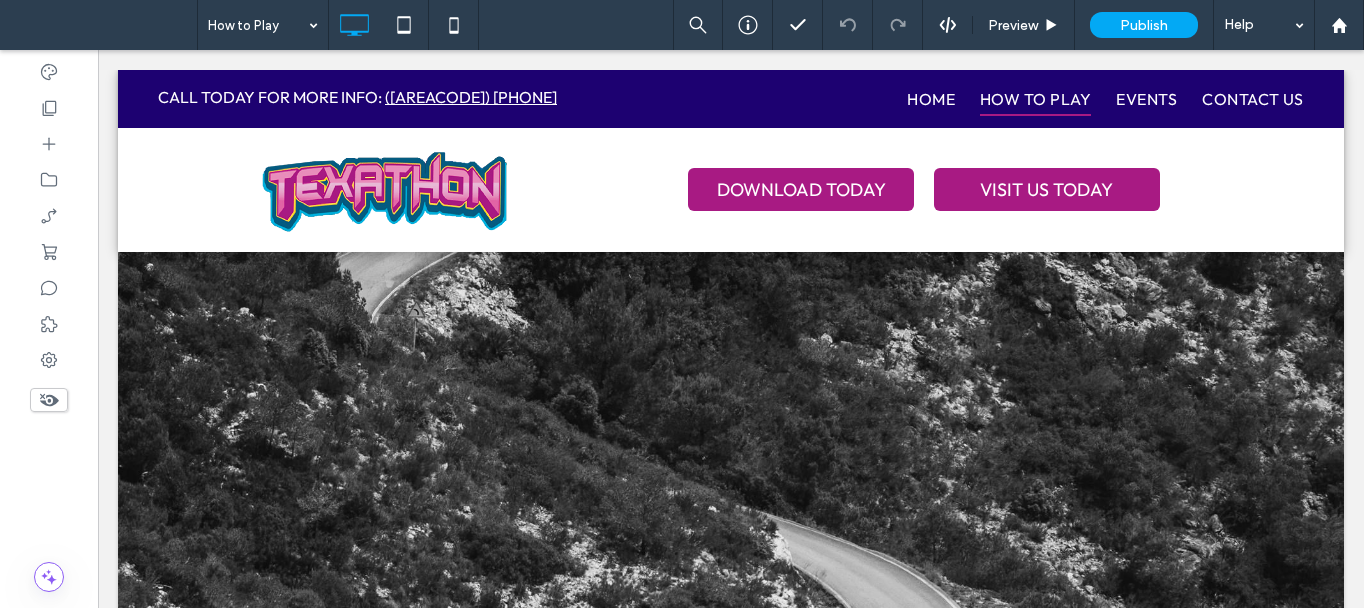 scroll, scrollTop: 0, scrollLeft: 0, axis: both 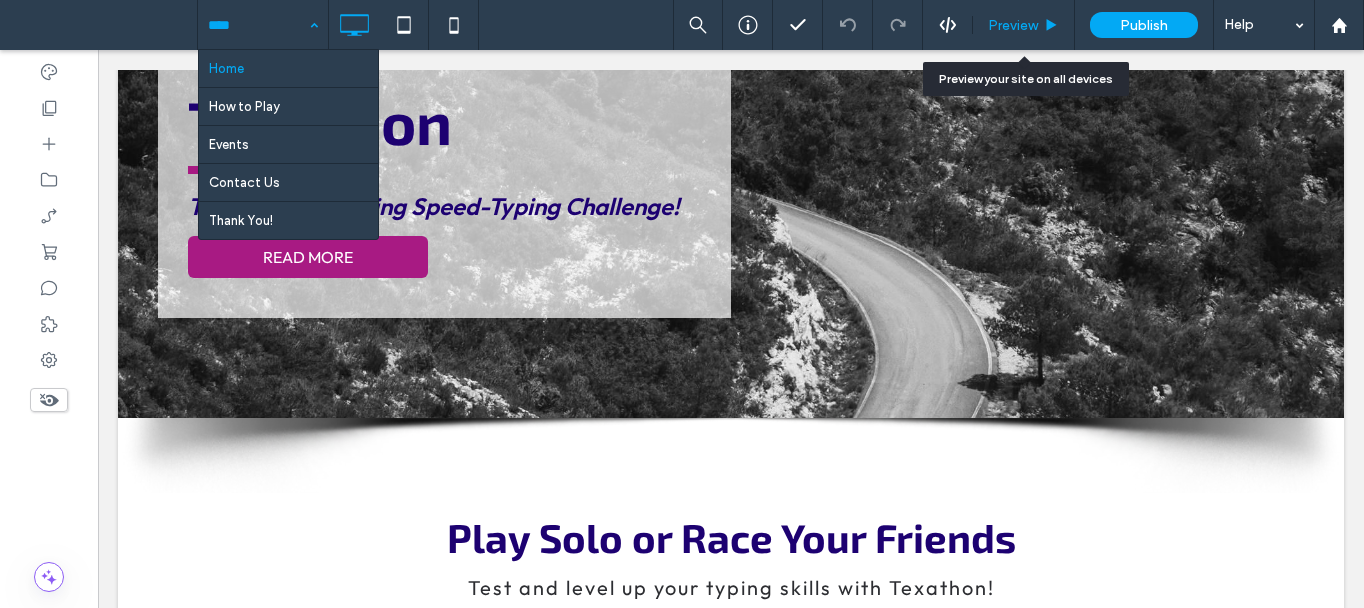 click on "Preview" at bounding box center (1024, 25) 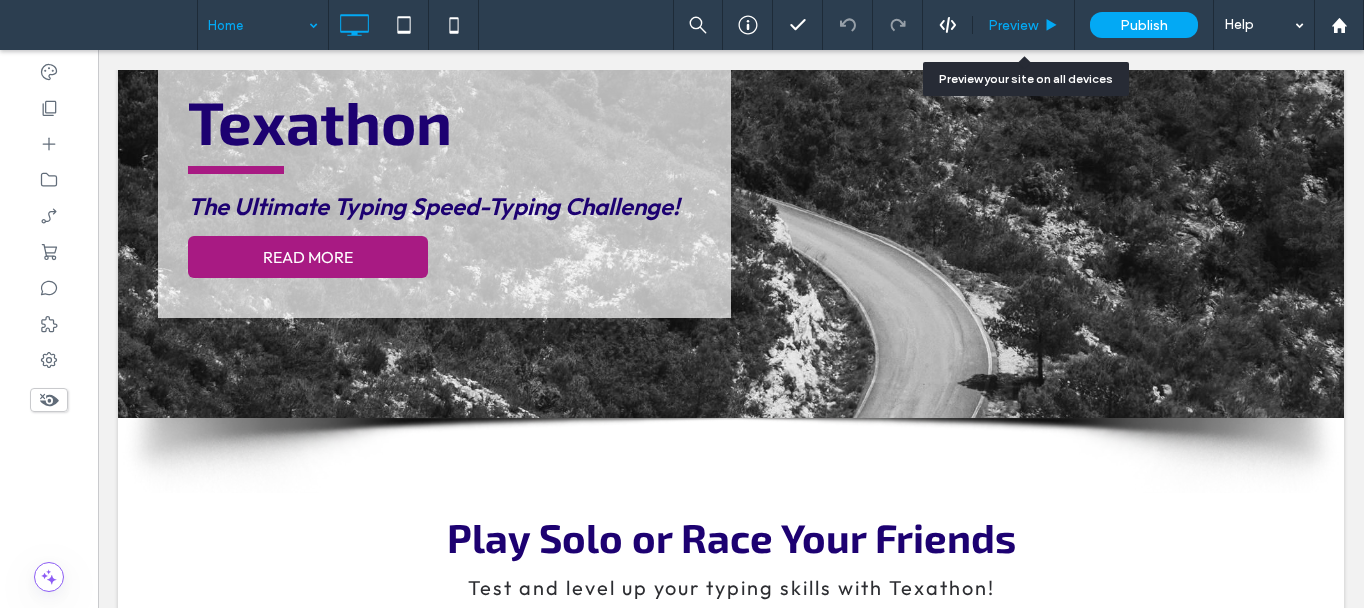 click on "Preview" at bounding box center [1013, 25] 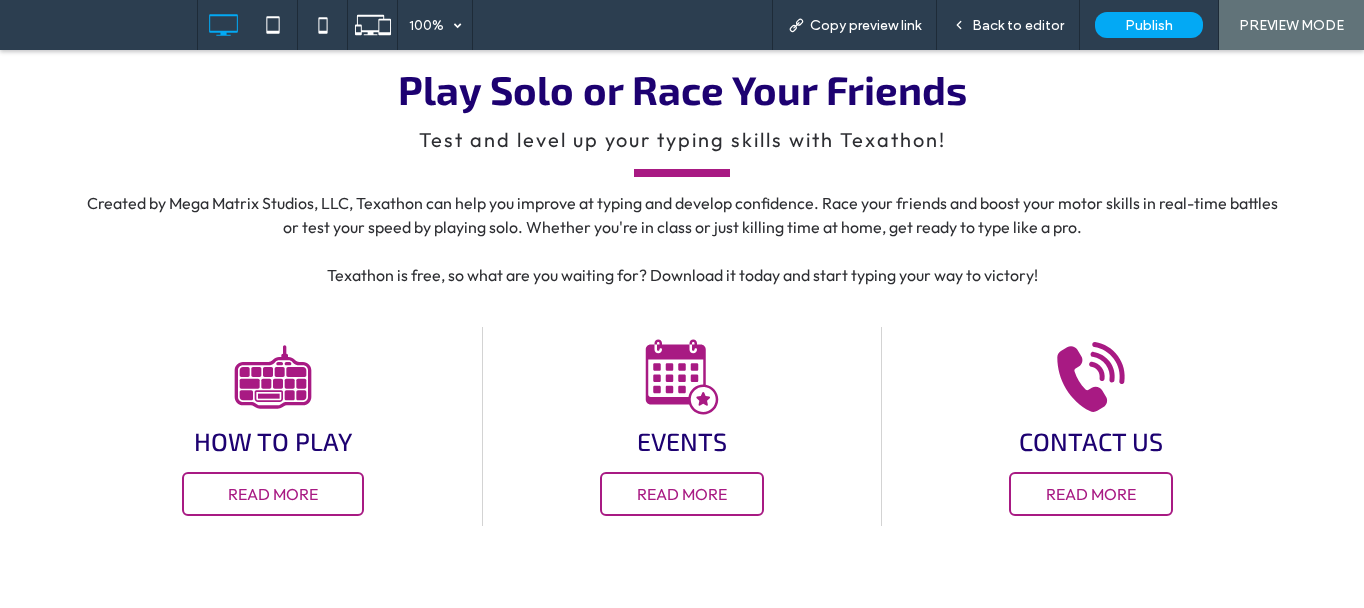 scroll, scrollTop: 700, scrollLeft: 0, axis: vertical 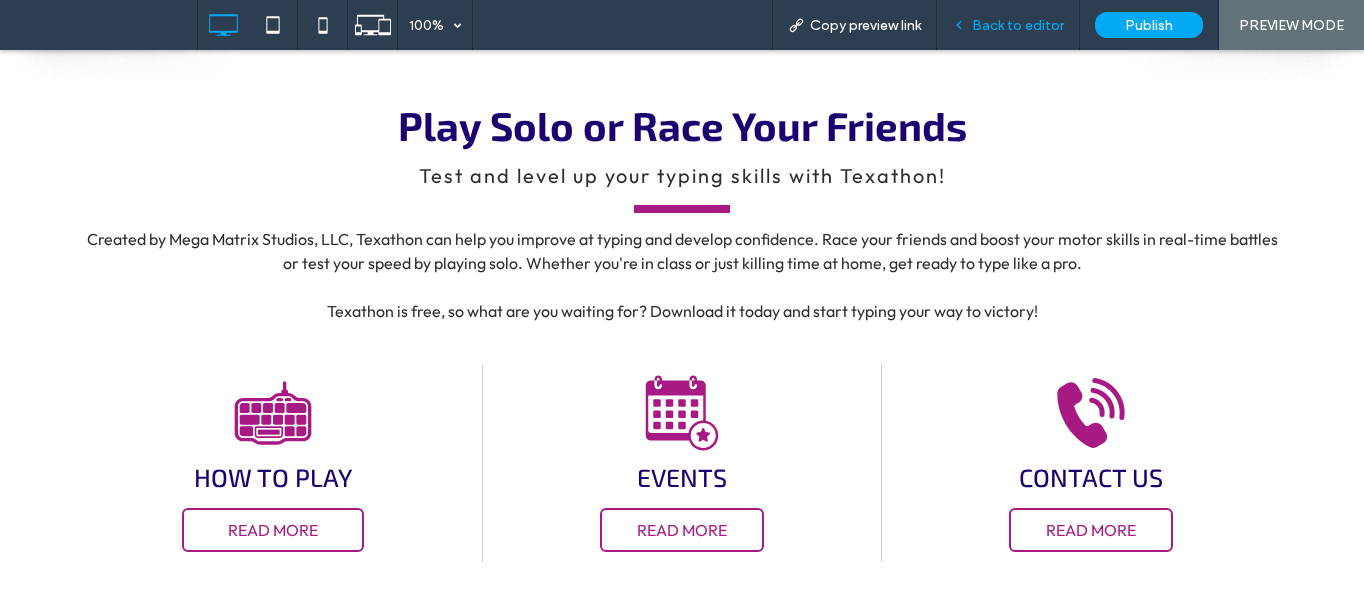 click on "Back to editor" at bounding box center (1018, 25) 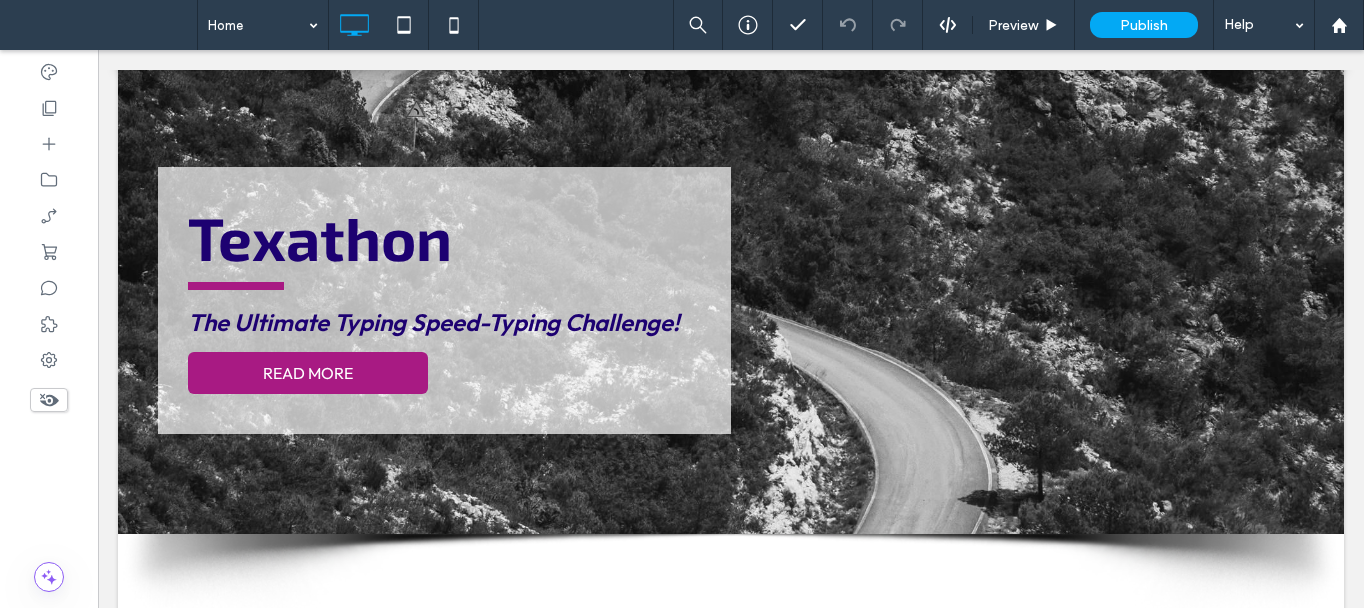 scroll, scrollTop: 400, scrollLeft: 0, axis: vertical 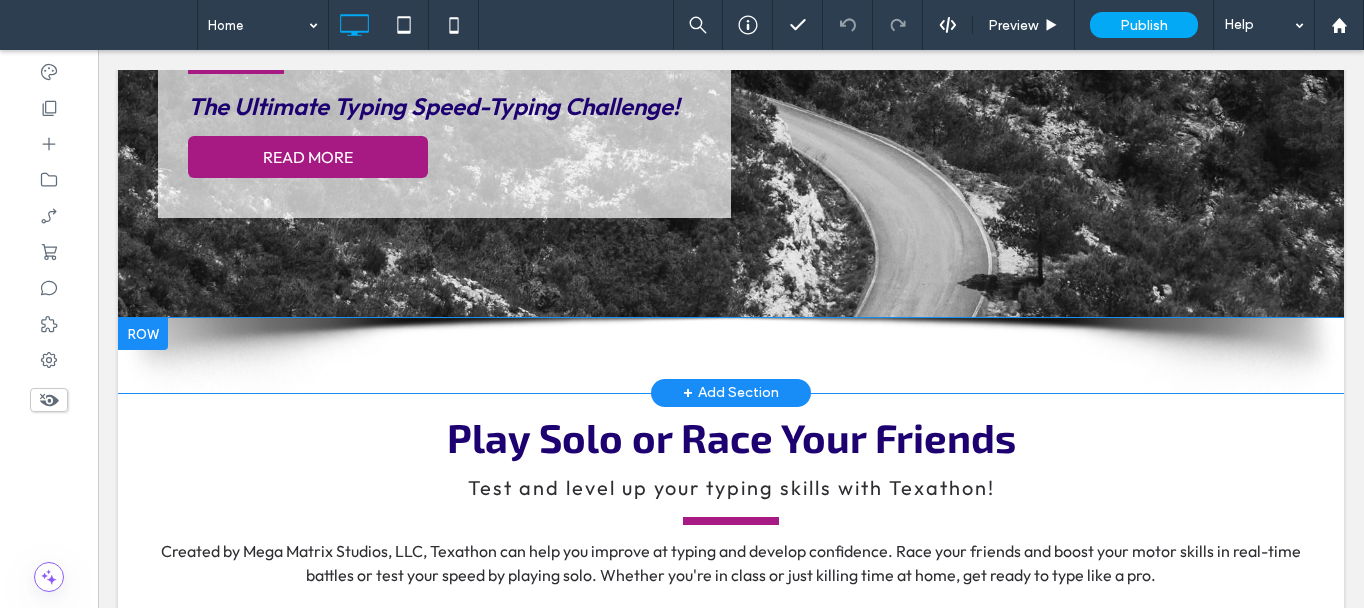 click at bounding box center (143, 334) 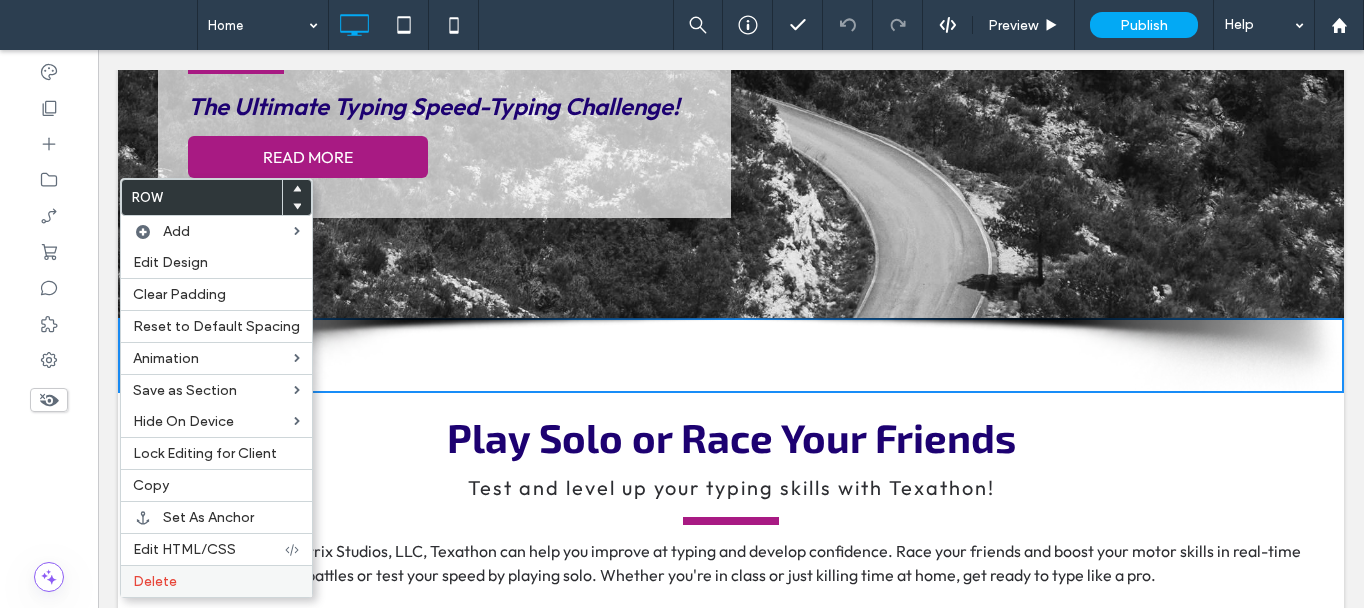 click on "Delete" at bounding box center (216, 581) 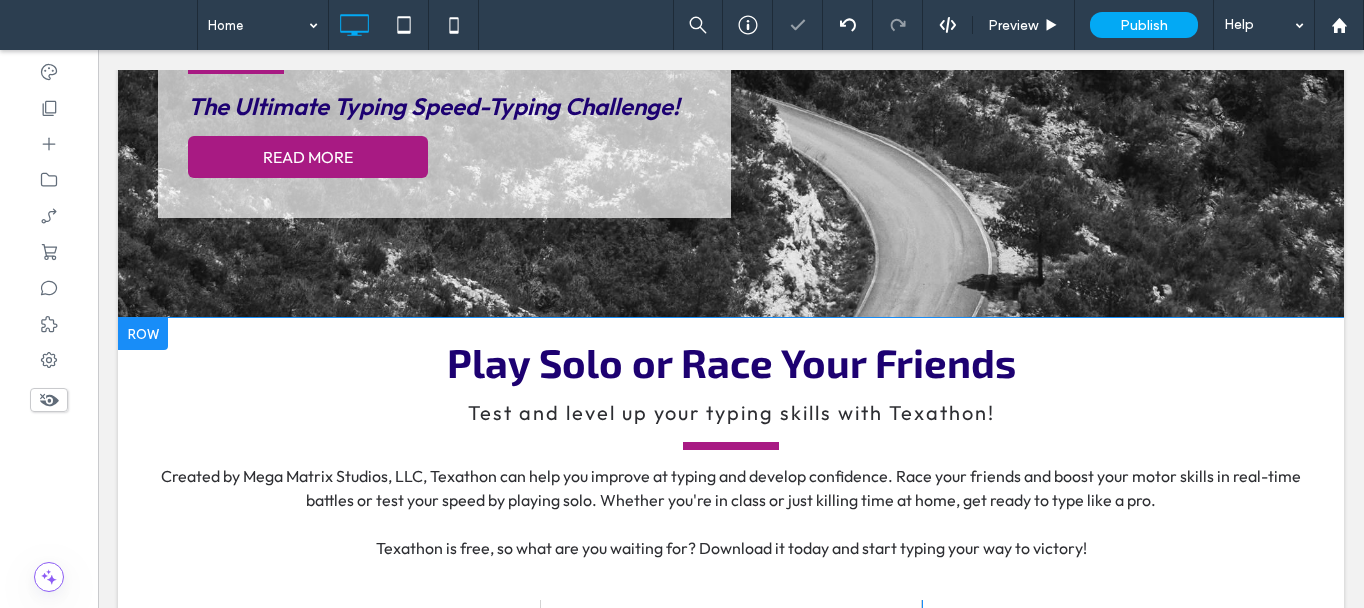 click at bounding box center [143, 334] 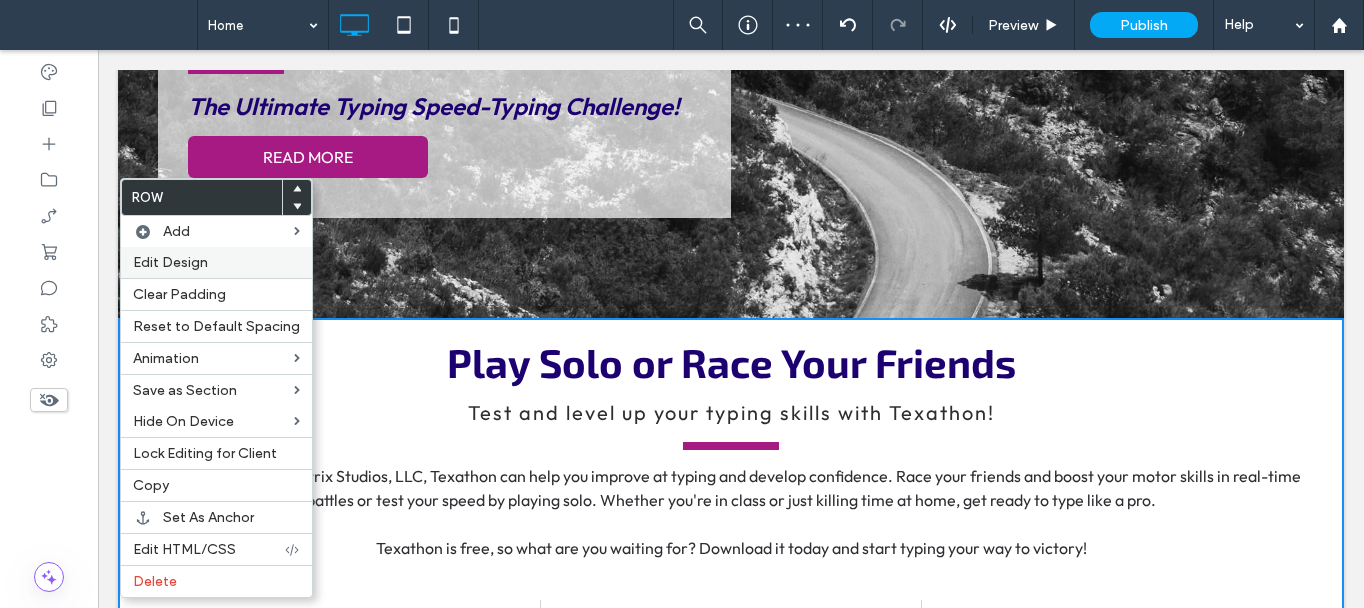 drag, startPoint x: 213, startPoint y: 260, endPoint x: 378, endPoint y: 165, distance: 190.39433 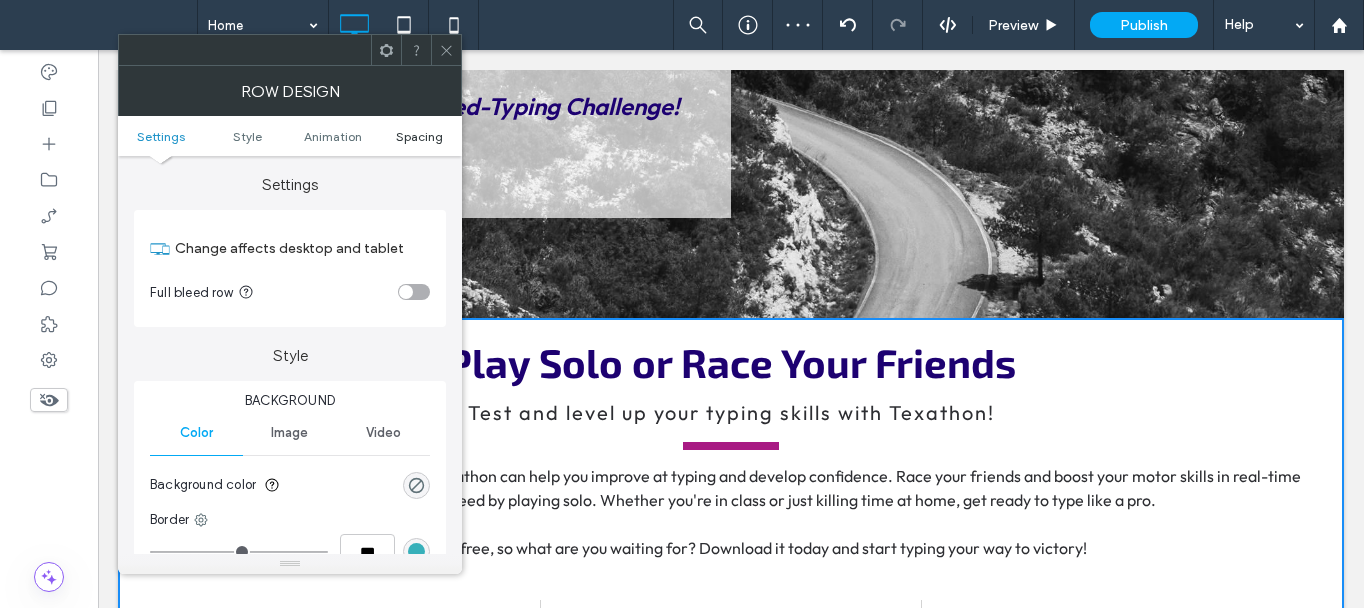 click on "Spacing" at bounding box center [419, 136] 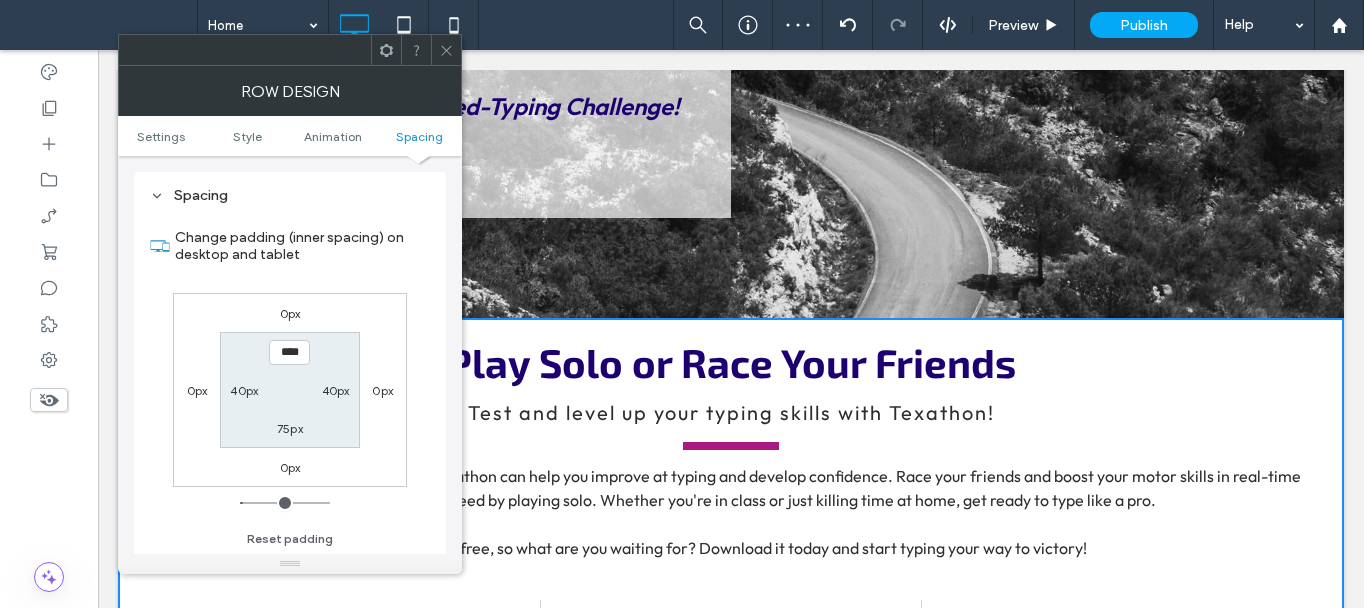 scroll, scrollTop: 565, scrollLeft: 0, axis: vertical 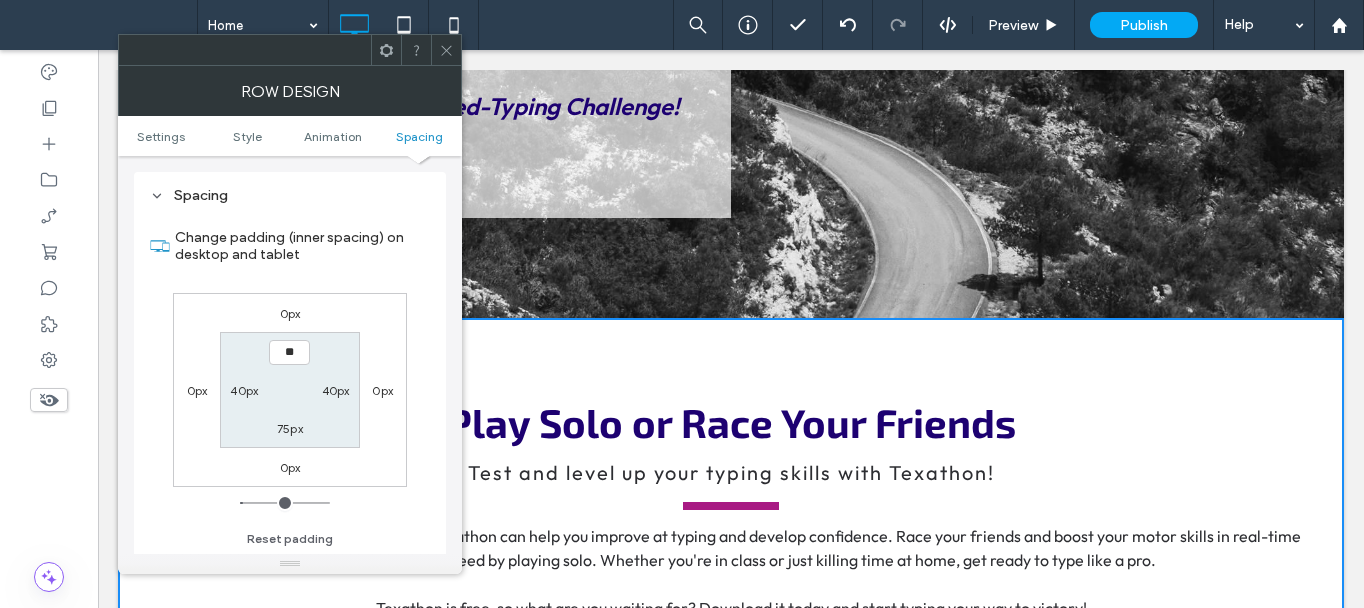 type on "****" 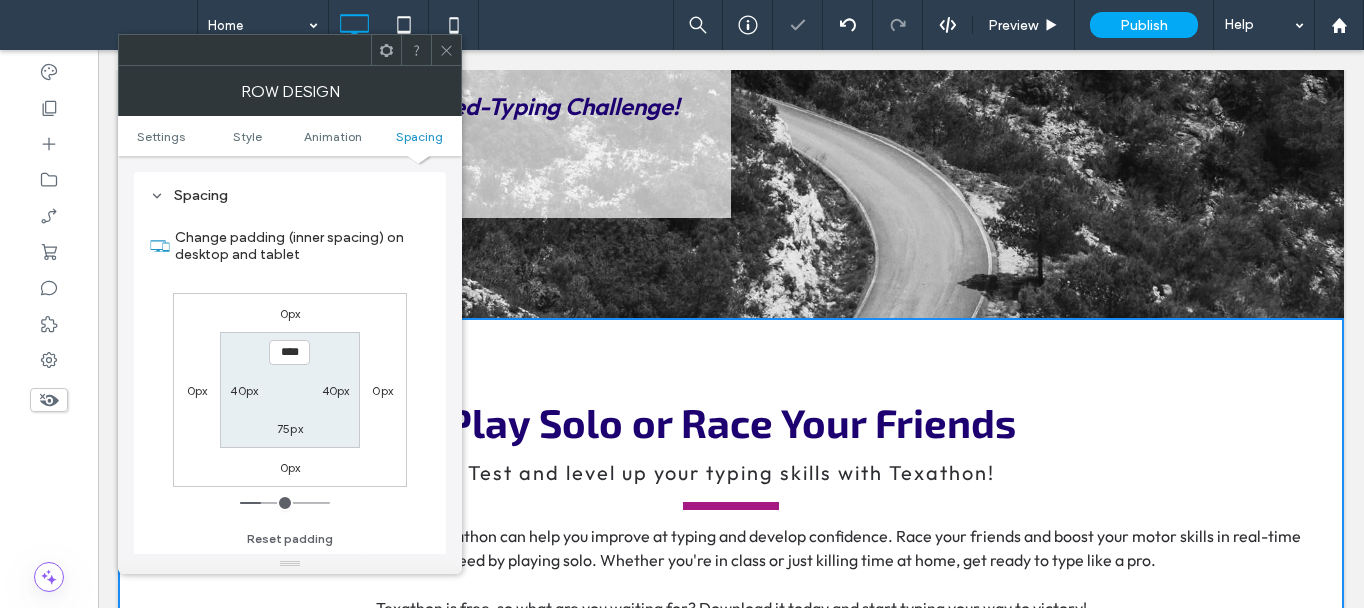 click 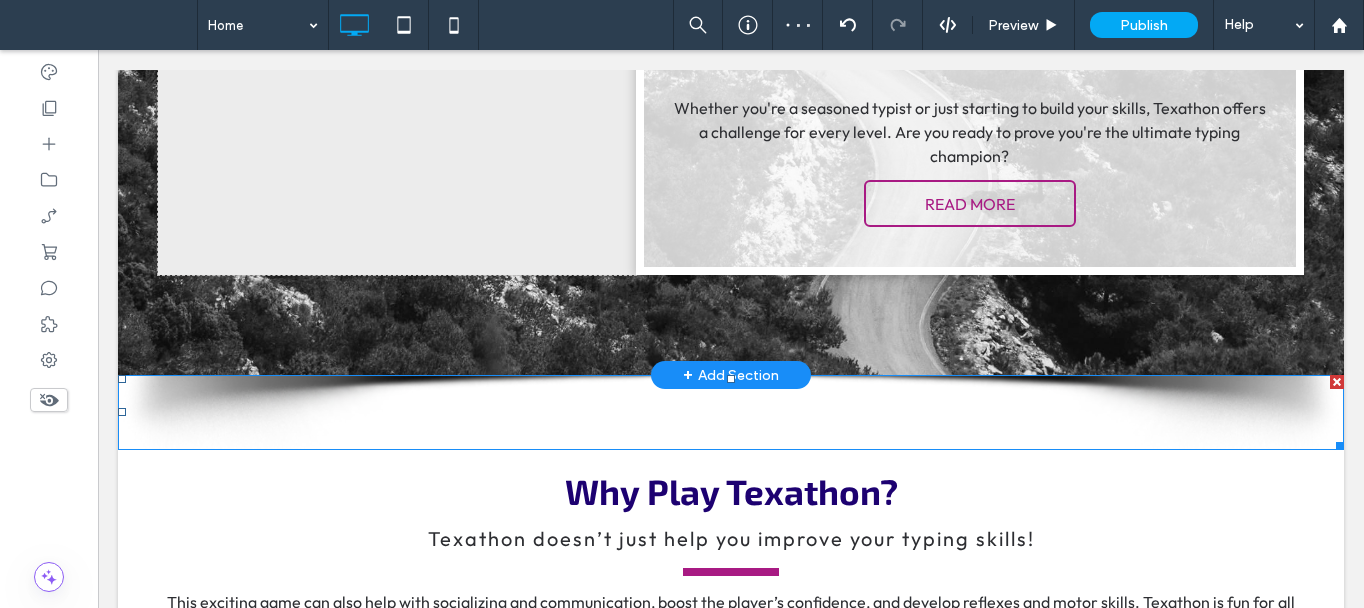 scroll, scrollTop: 1800, scrollLeft: 0, axis: vertical 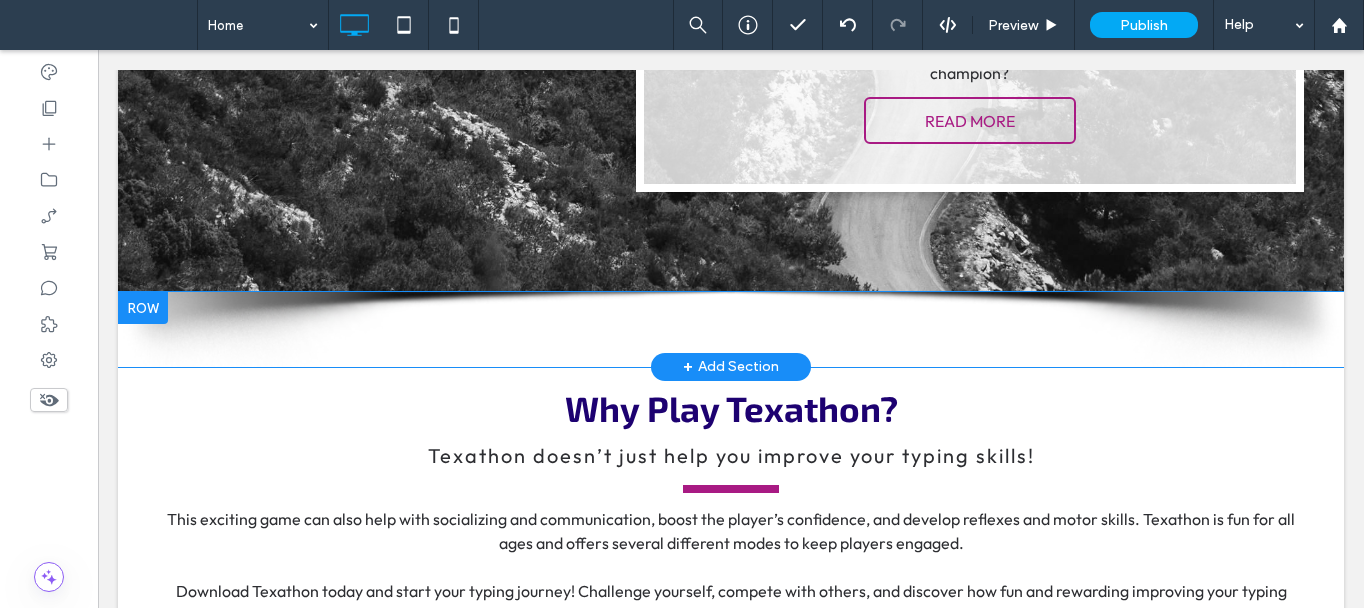 click at bounding box center [143, 308] 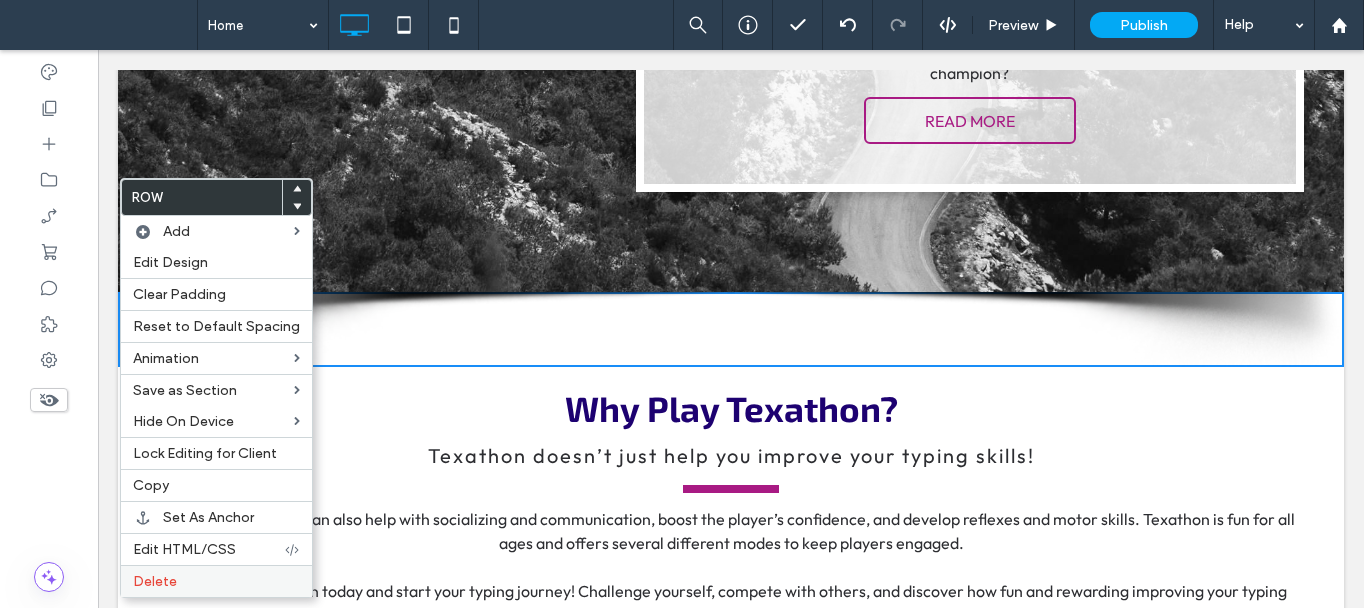 click on "Delete" at bounding box center [216, 581] 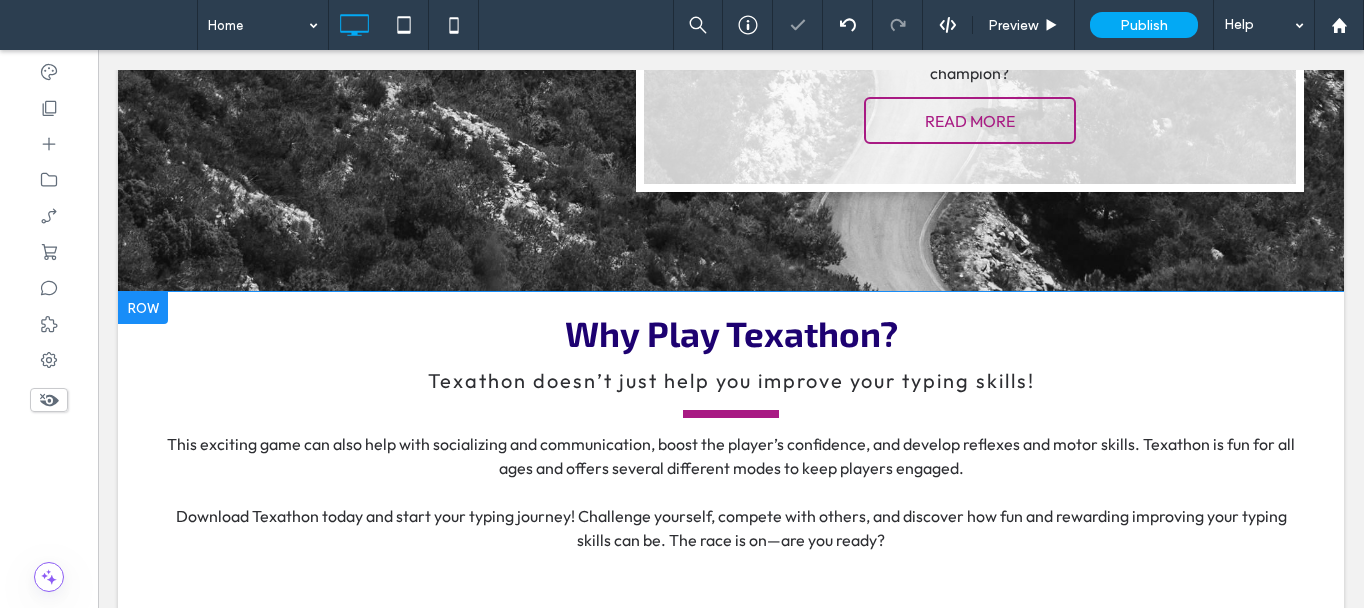 click at bounding box center [143, 308] 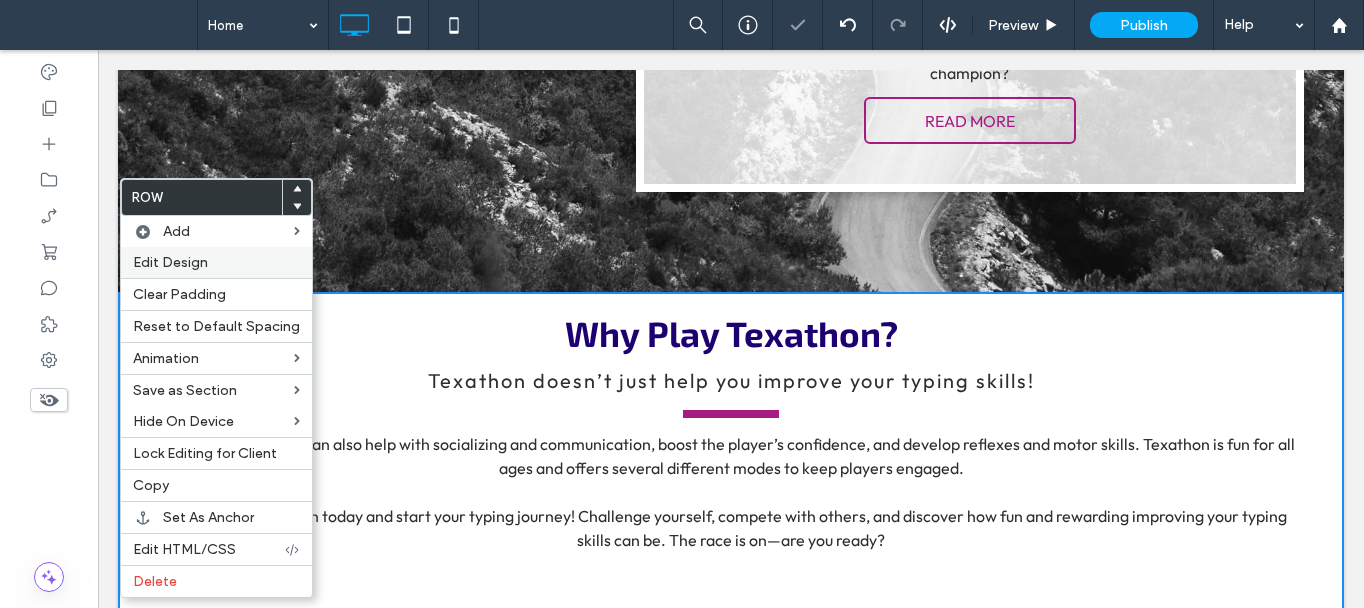 click on "Edit Design" at bounding box center [170, 262] 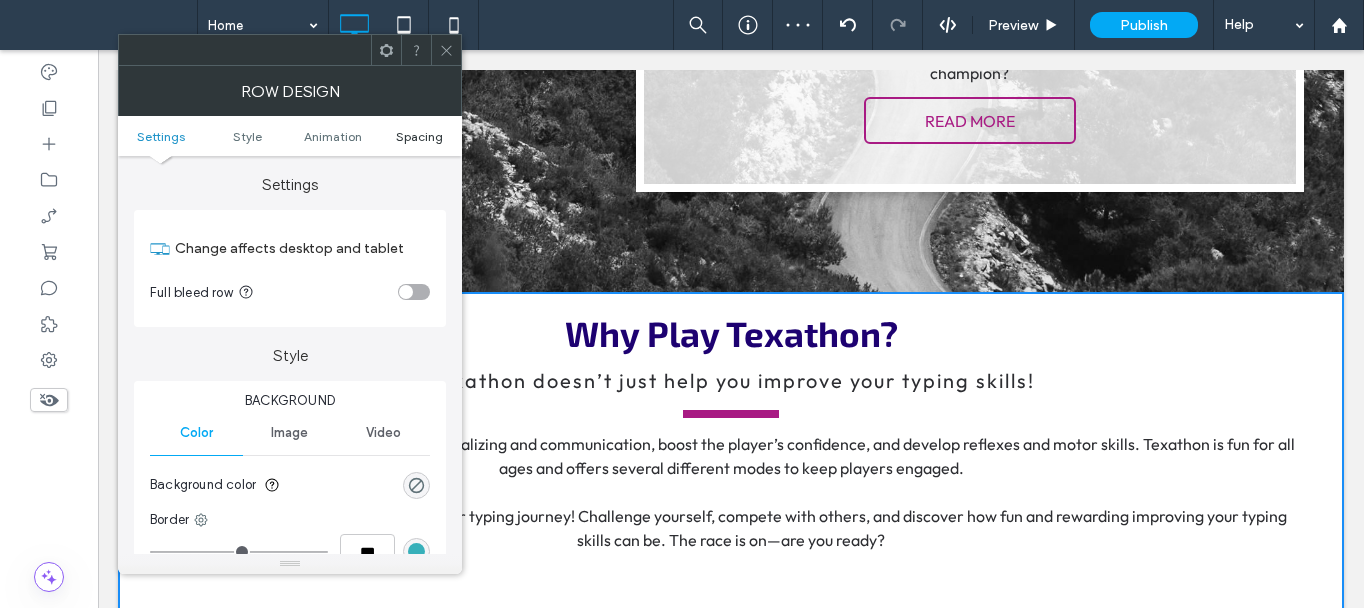 click on "Spacing" at bounding box center [419, 136] 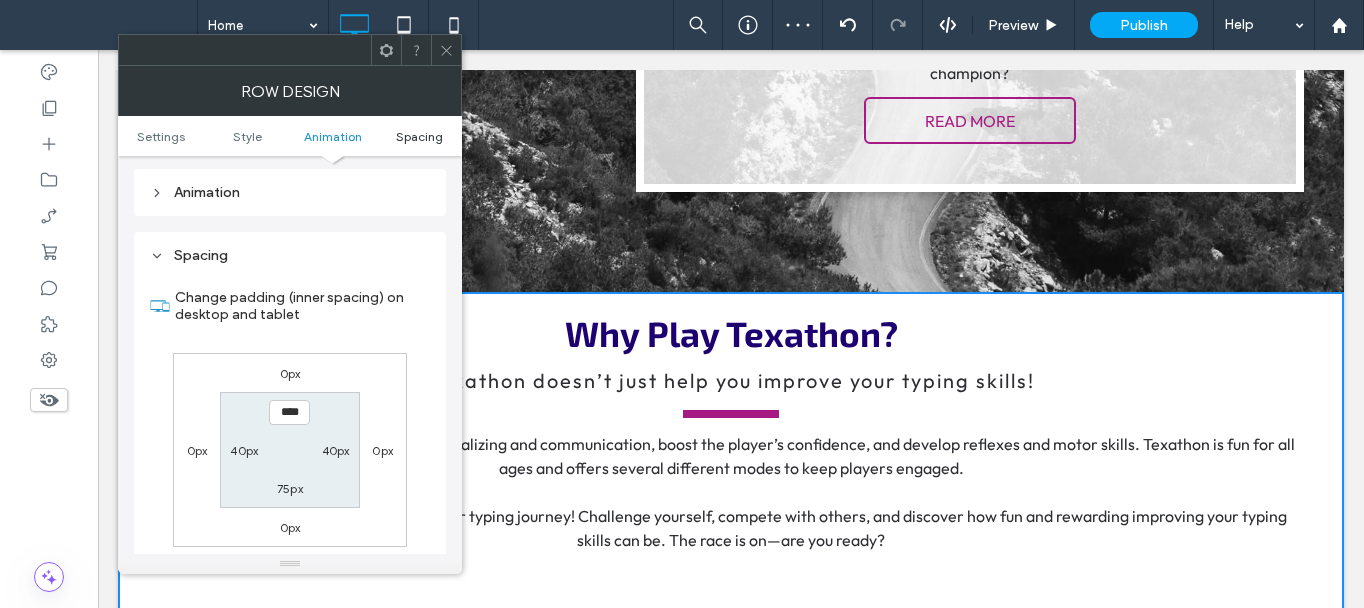 scroll, scrollTop: 565, scrollLeft: 0, axis: vertical 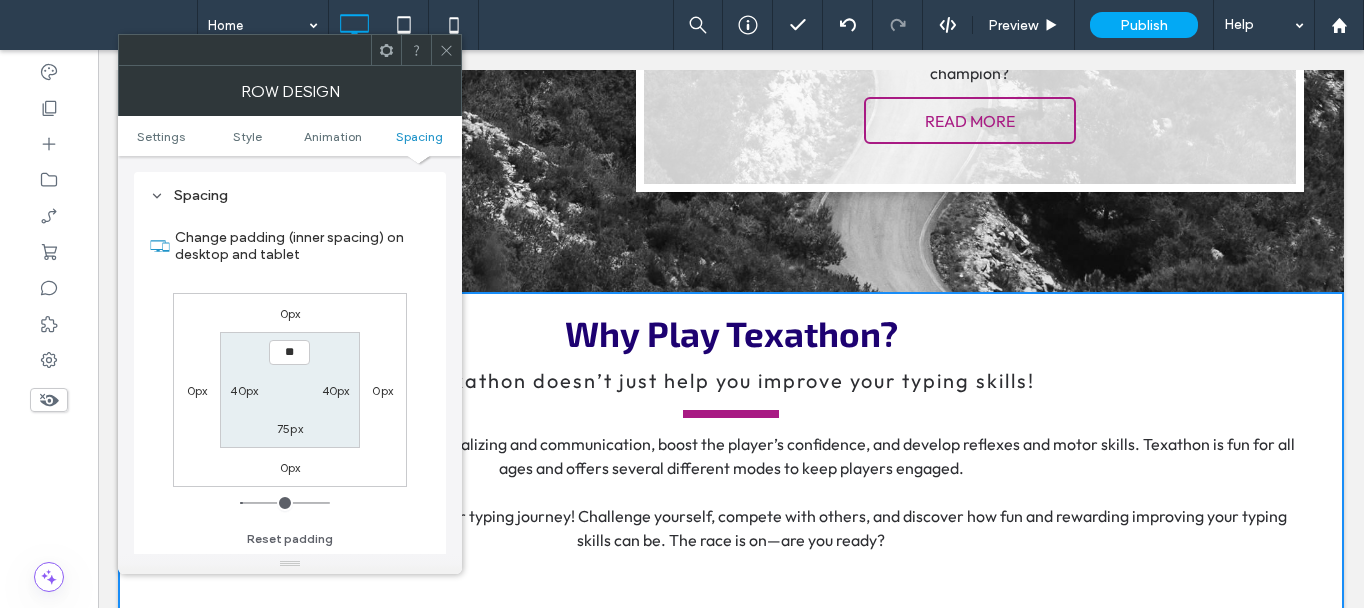 type on "****" 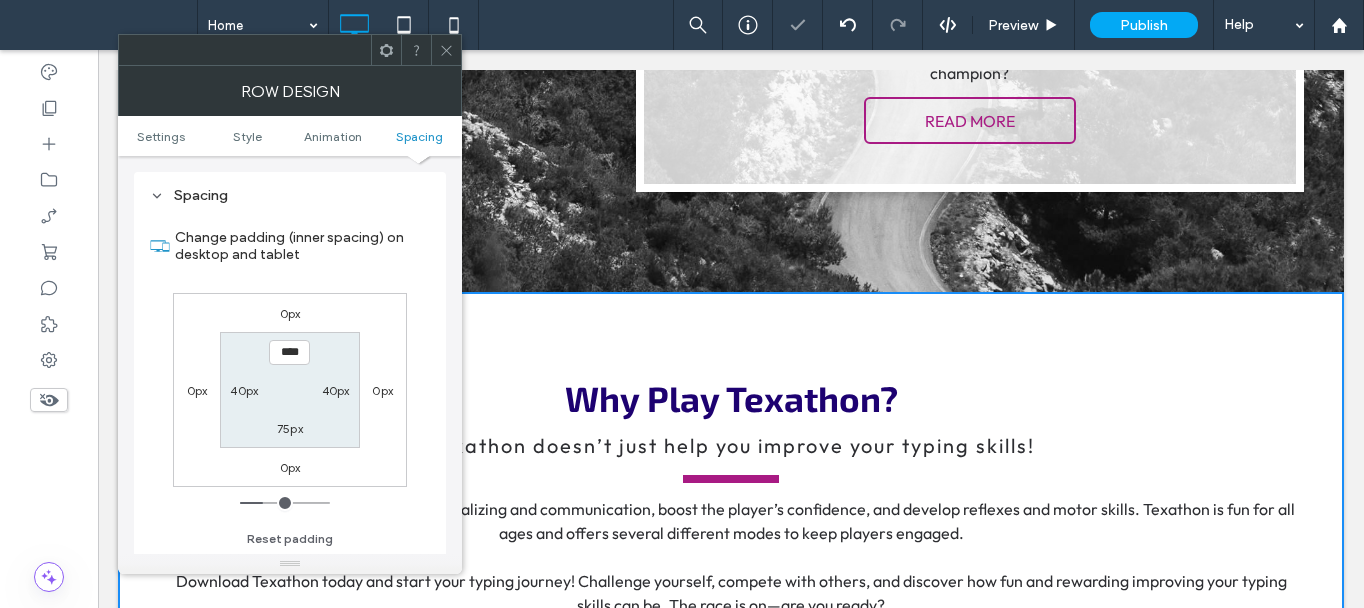 click 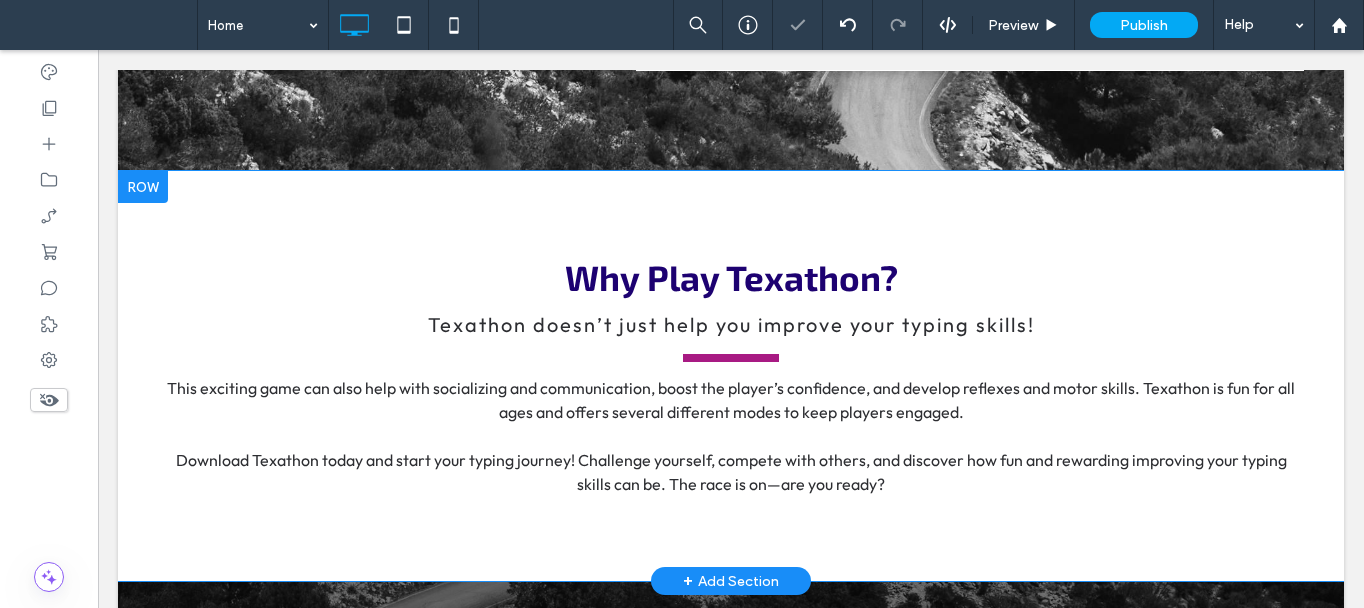 scroll, scrollTop: 2100, scrollLeft: 0, axis: vertical 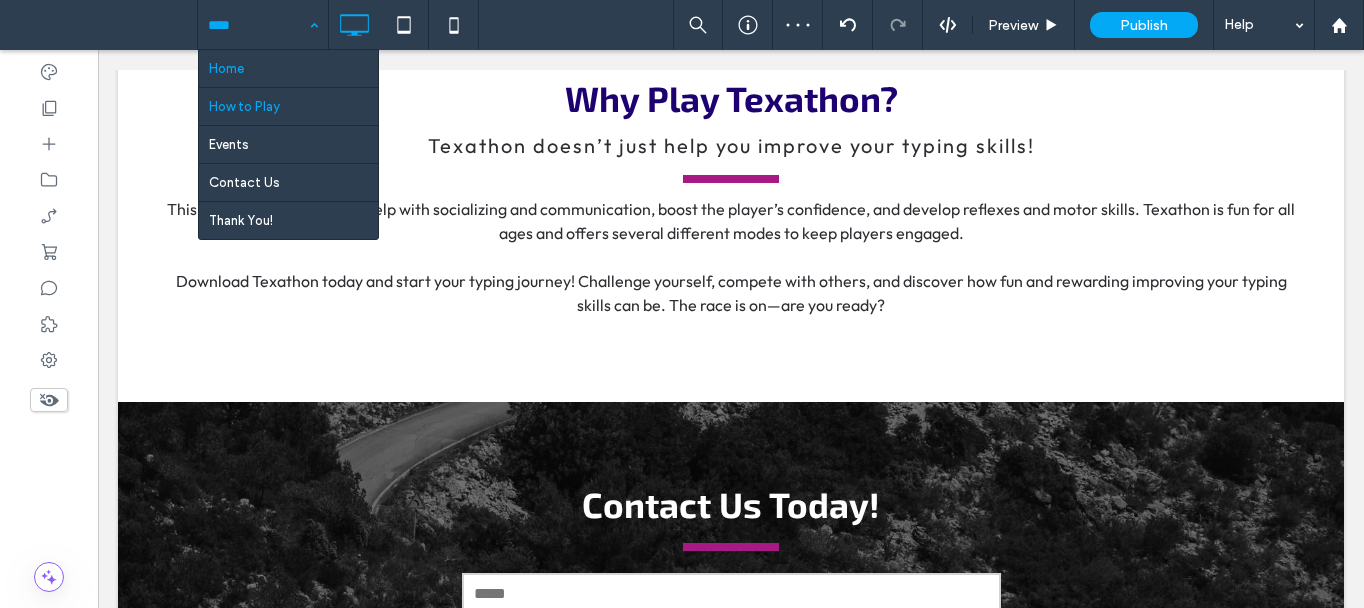 drag, startPoint x: 279, startPoint y: 100, endPoint x: 292, endPoint y: 105, distance: 13.928389 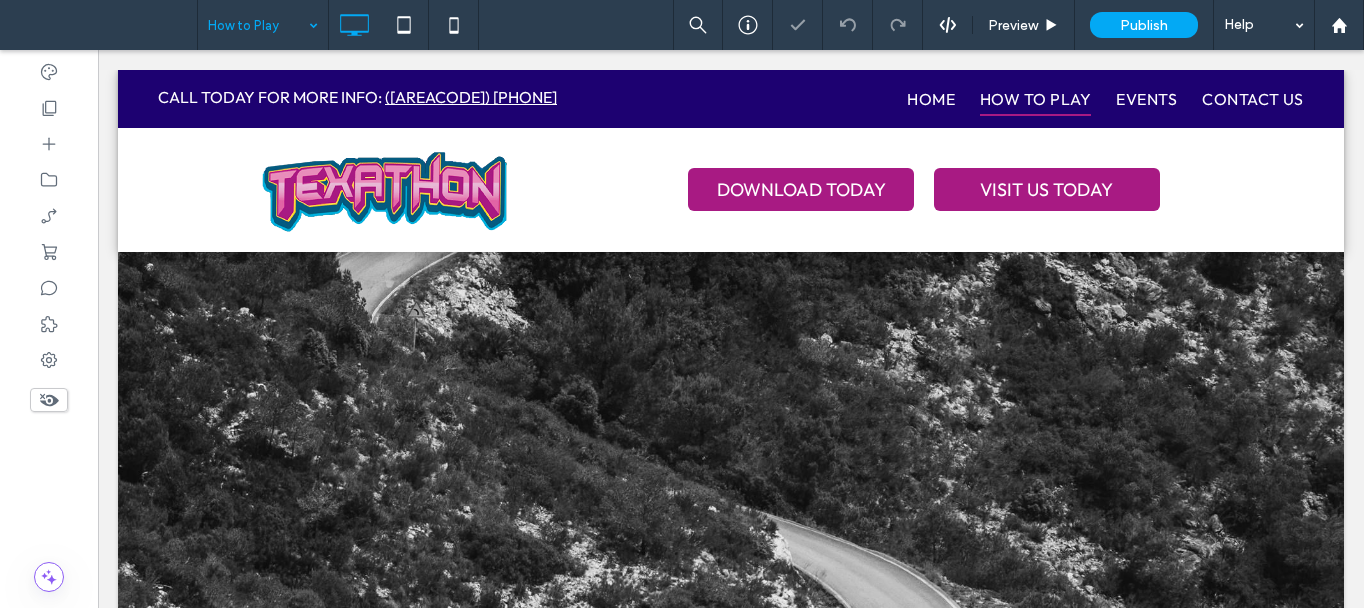 scroll, scrollTop: 300, scrollLeft: 0, axis: vertical 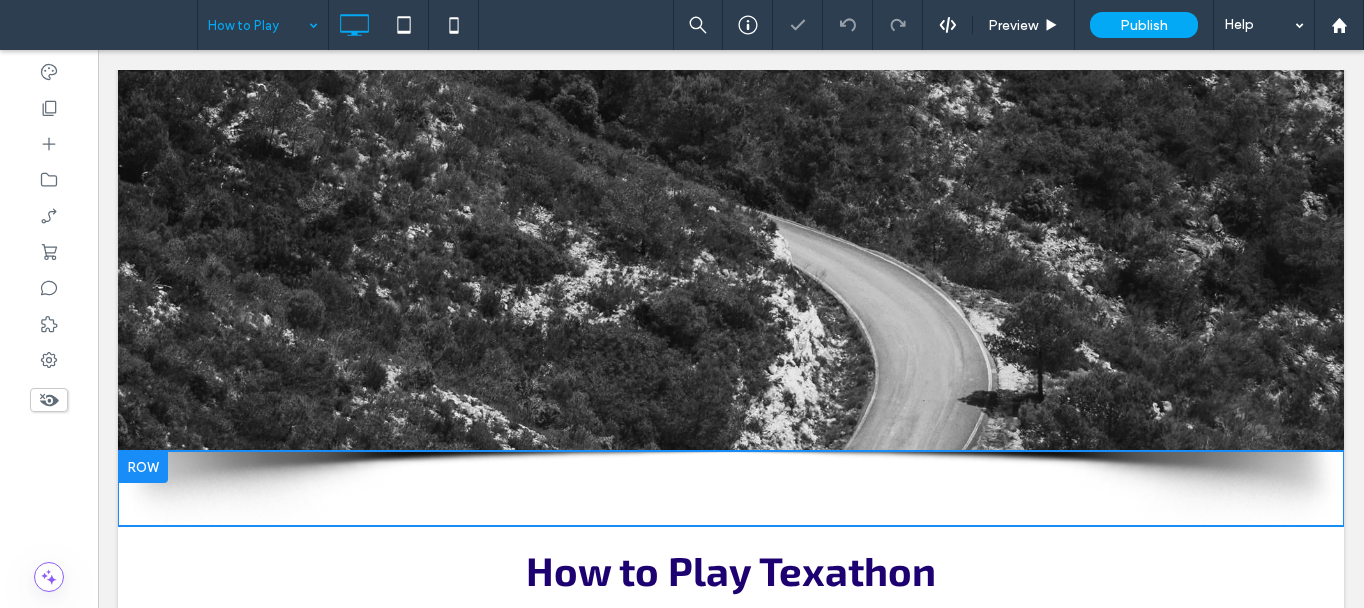click at bounding box center (143, 467) 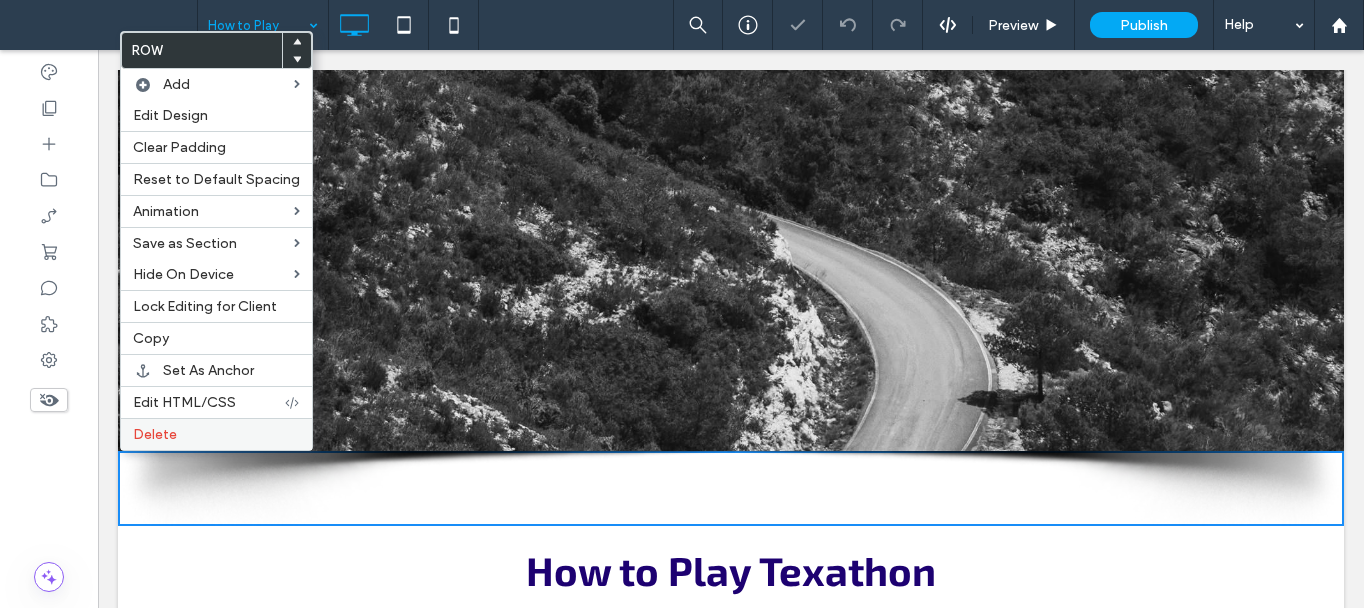 click on "Delete" at bounding box center (216, 434) 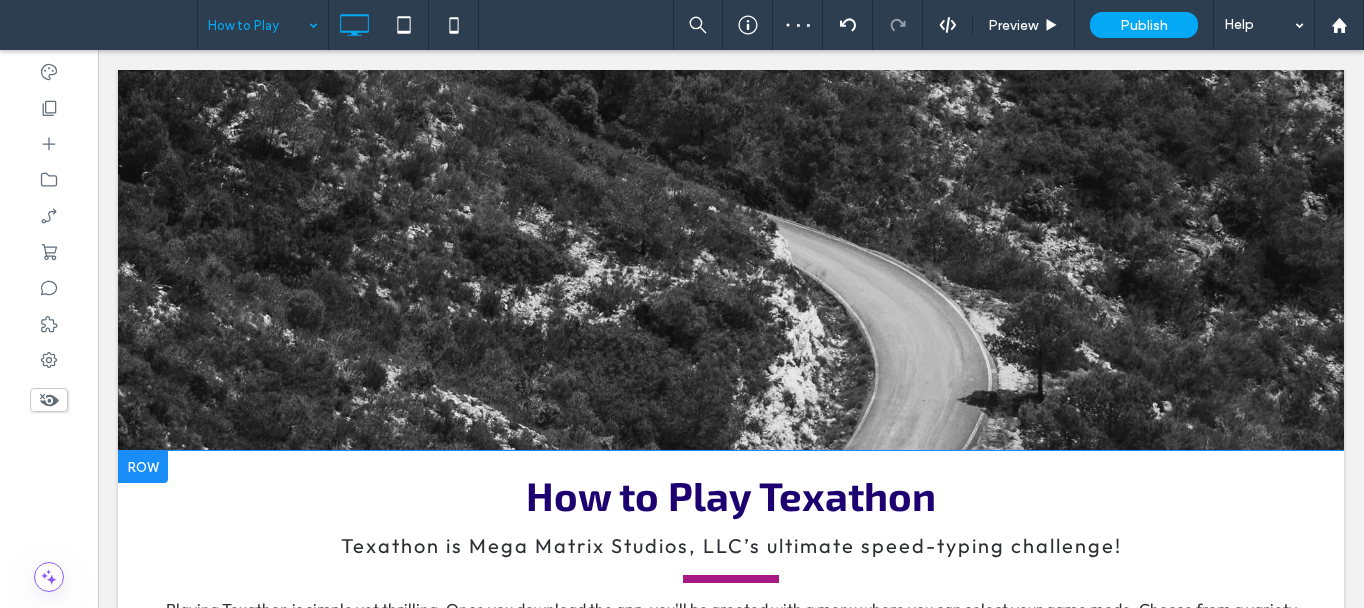 click at bounding box center [143, 467] 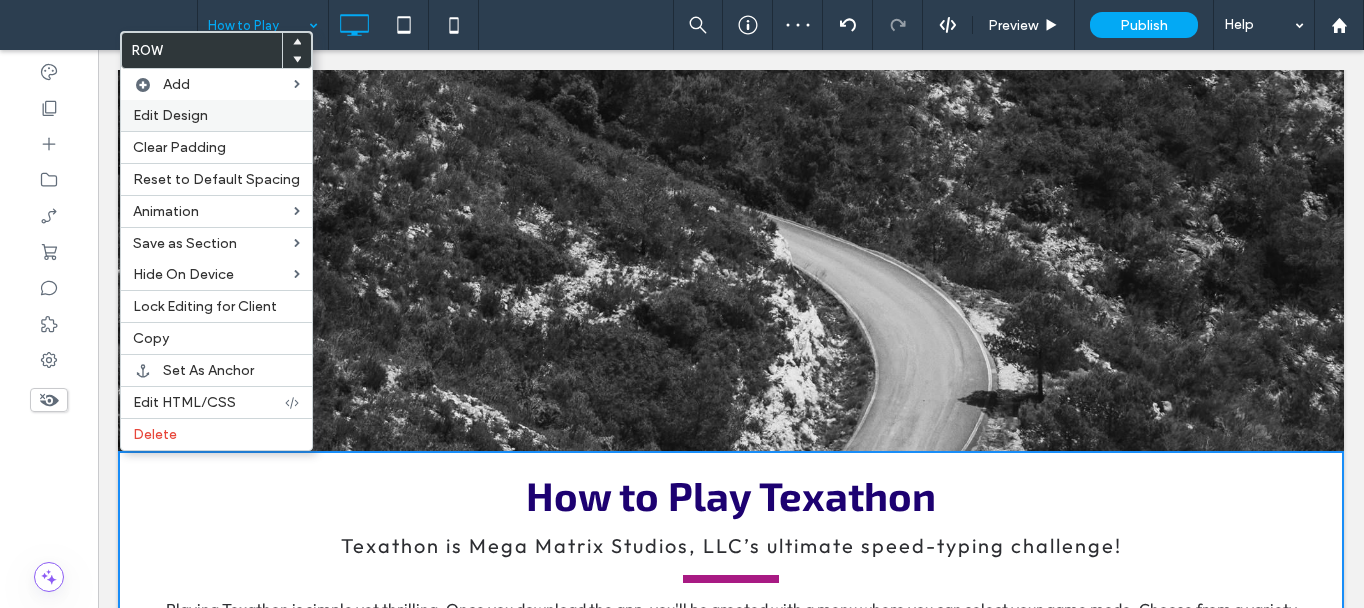 click on "Edit Design" at bounding box center [216, 115] 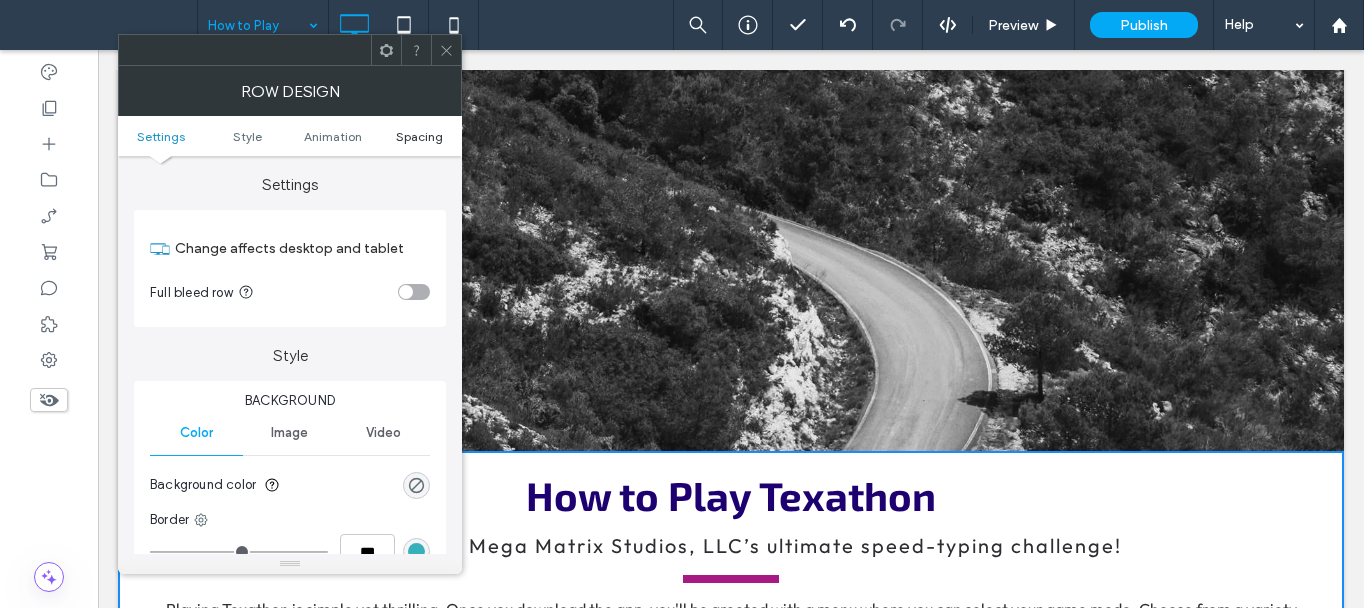 click on "Spacing" at bounding box center (419, 136) 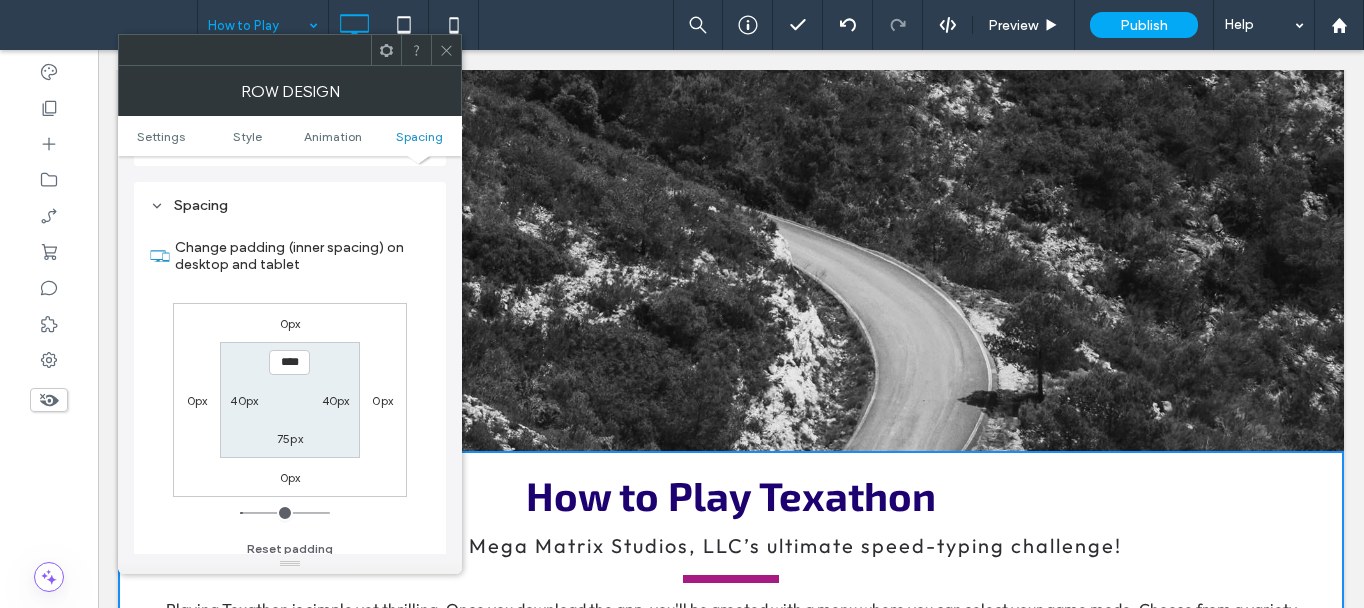 scroll, scrollTop: 565, scrollLeft: 0, axis: vertical 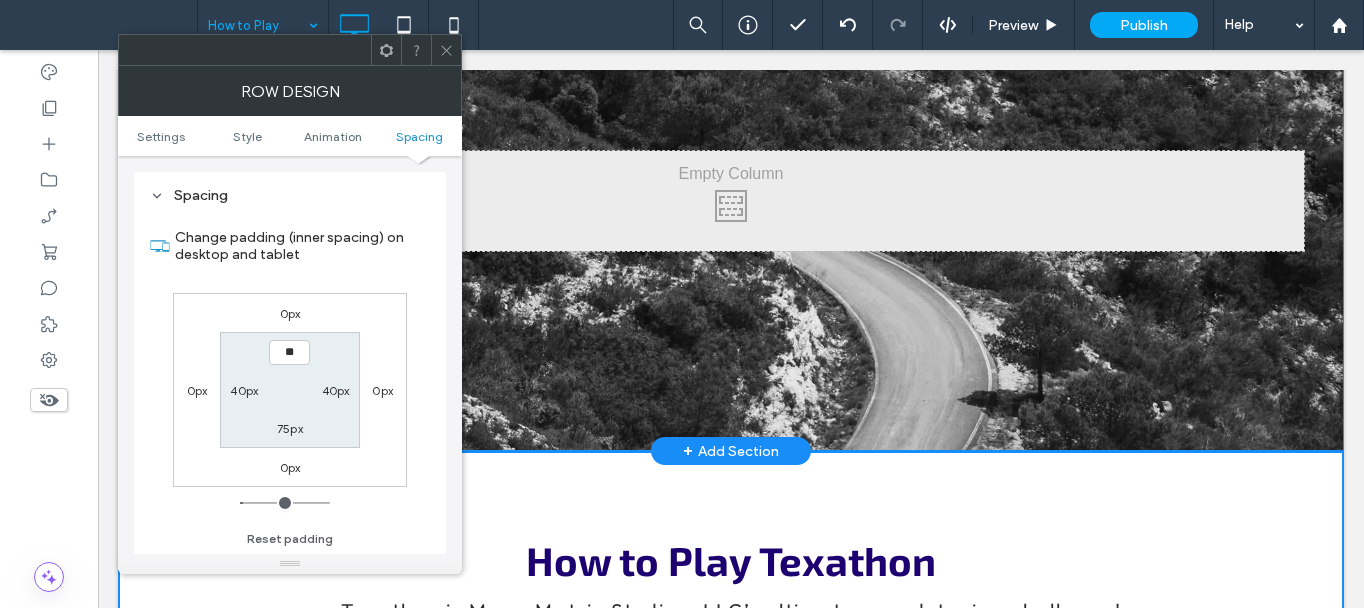 type on "****" 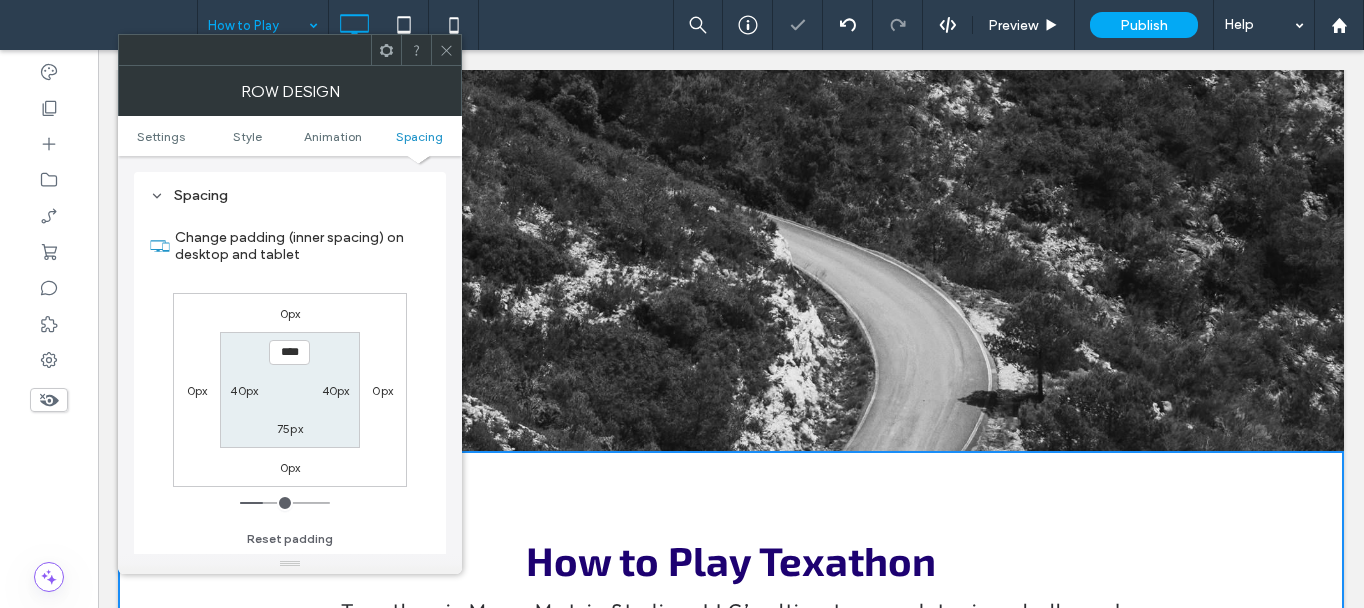click 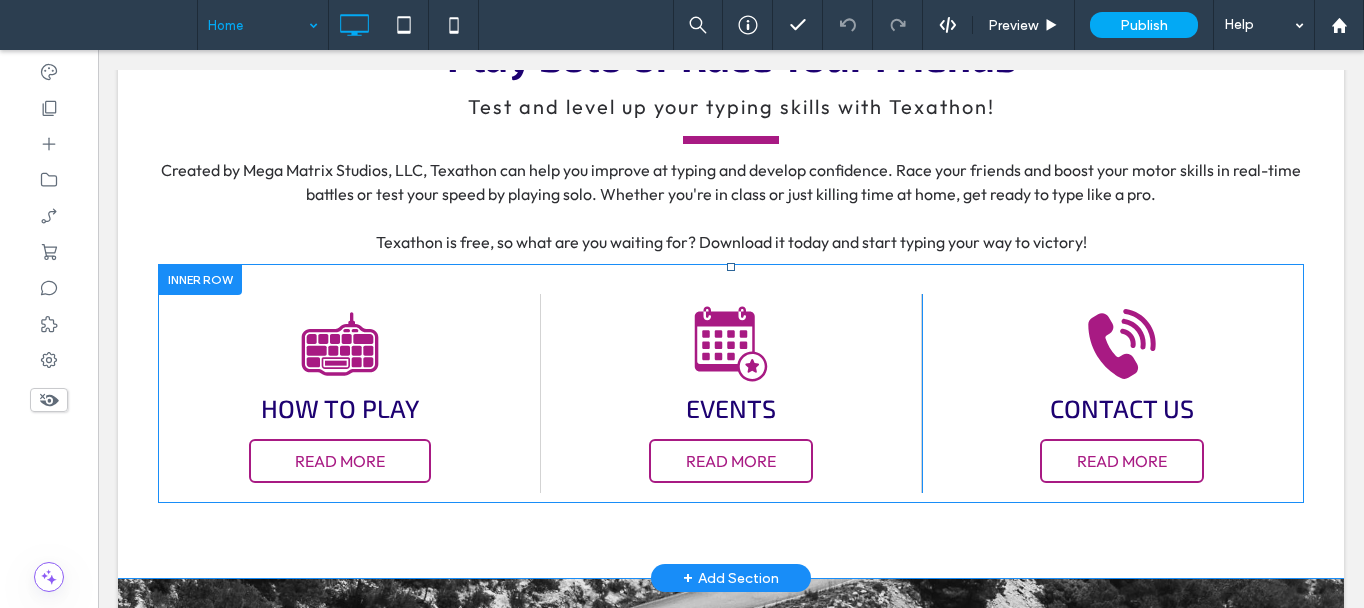 scroll, scrollTop: 1000, scrollLeft: 0, axis: vertical 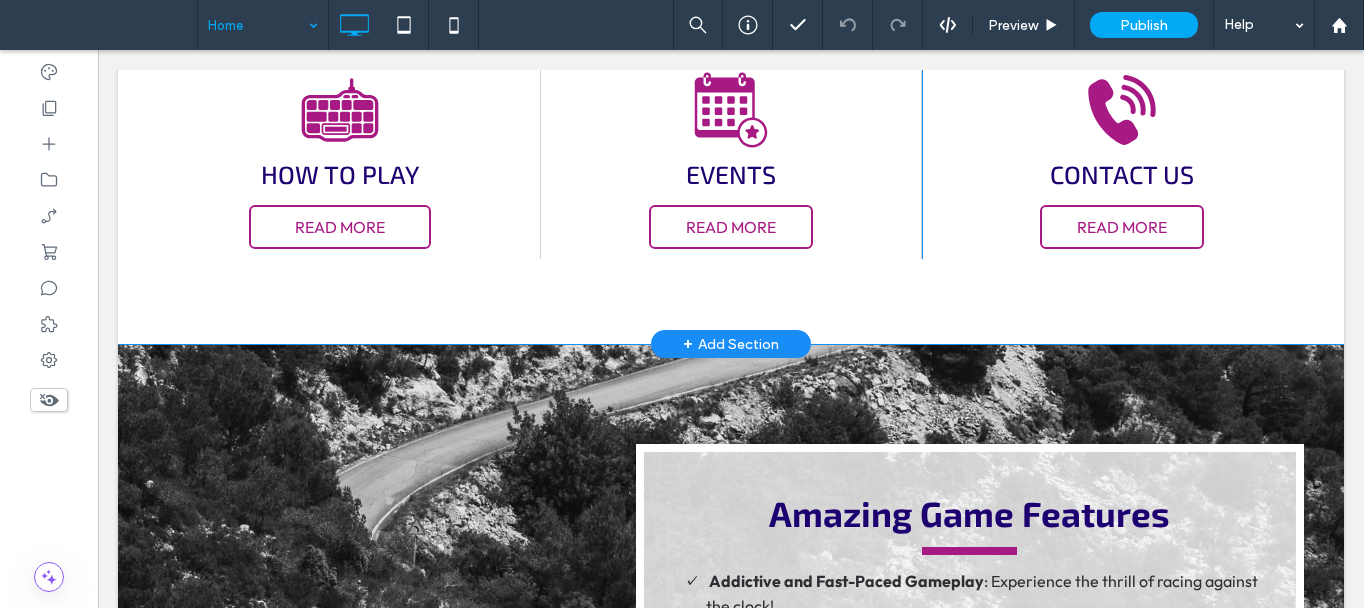 click on "**********" at bounding box center [731, 31] 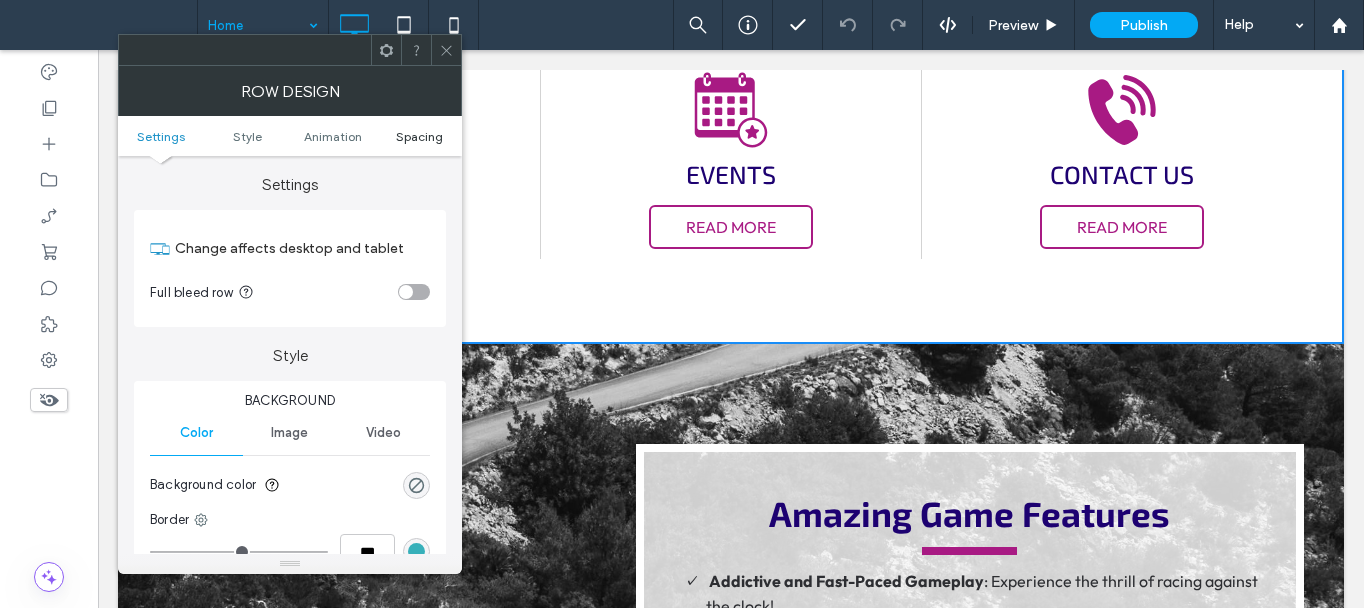 click on "Spacing" at bounding box center [419, 136] 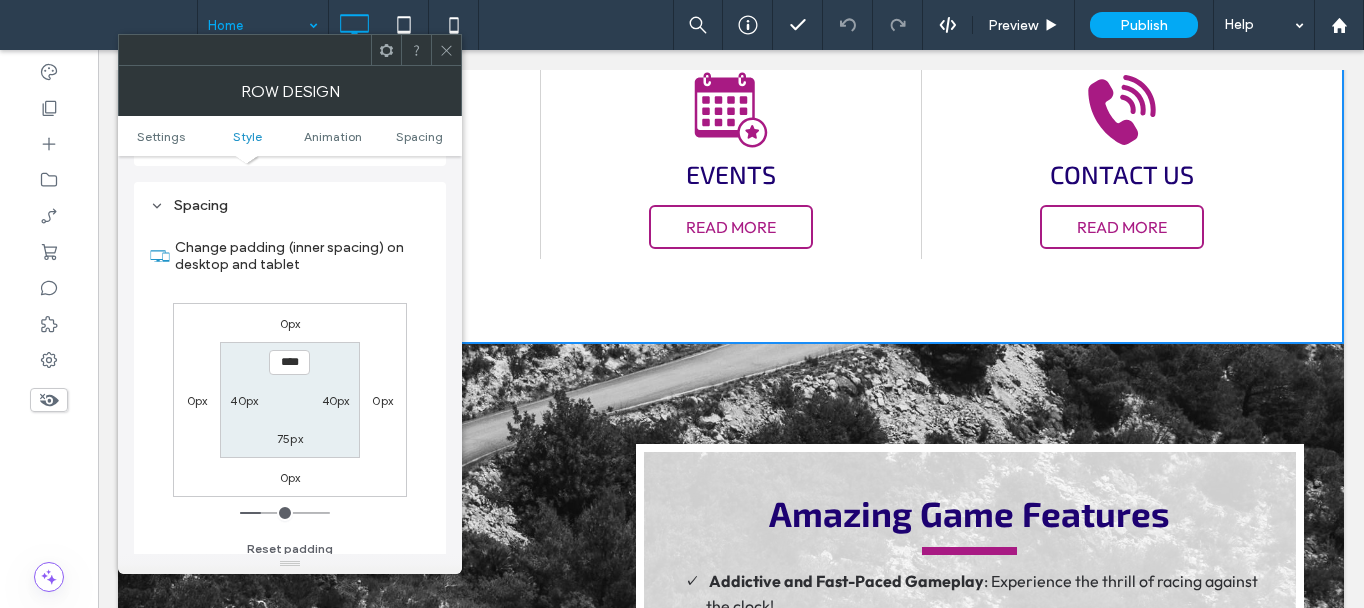 scroll, scrollTop: 565, scrollLeft: 0, axis: vertical 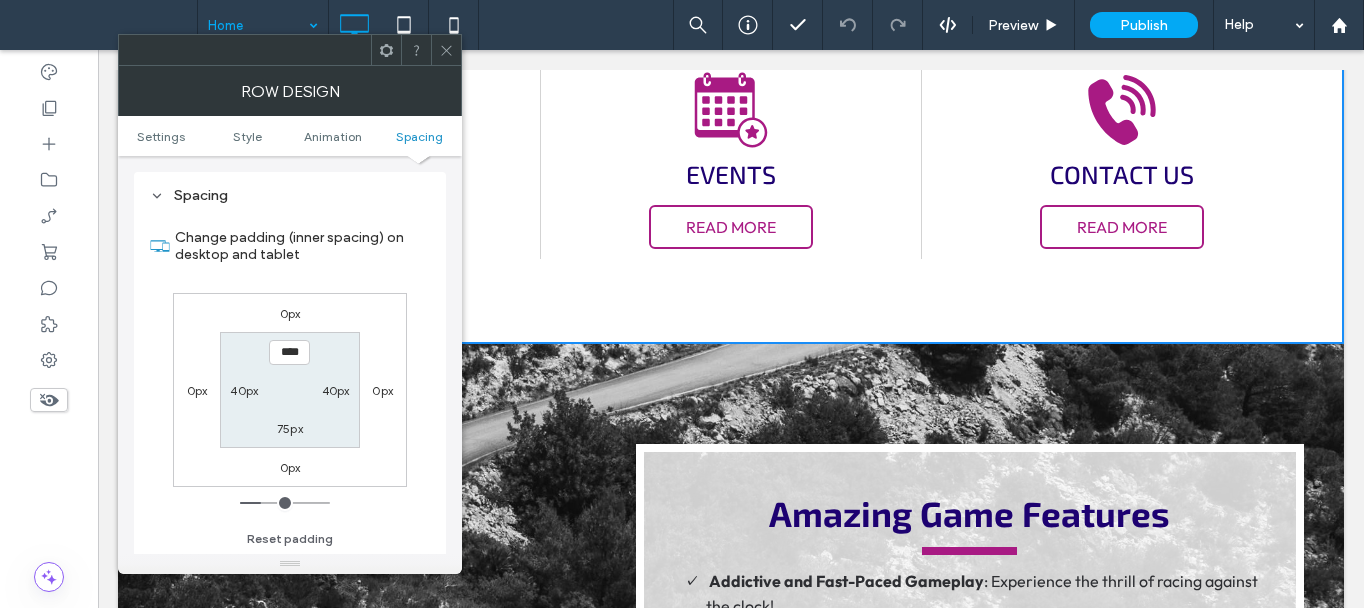 type on "****" 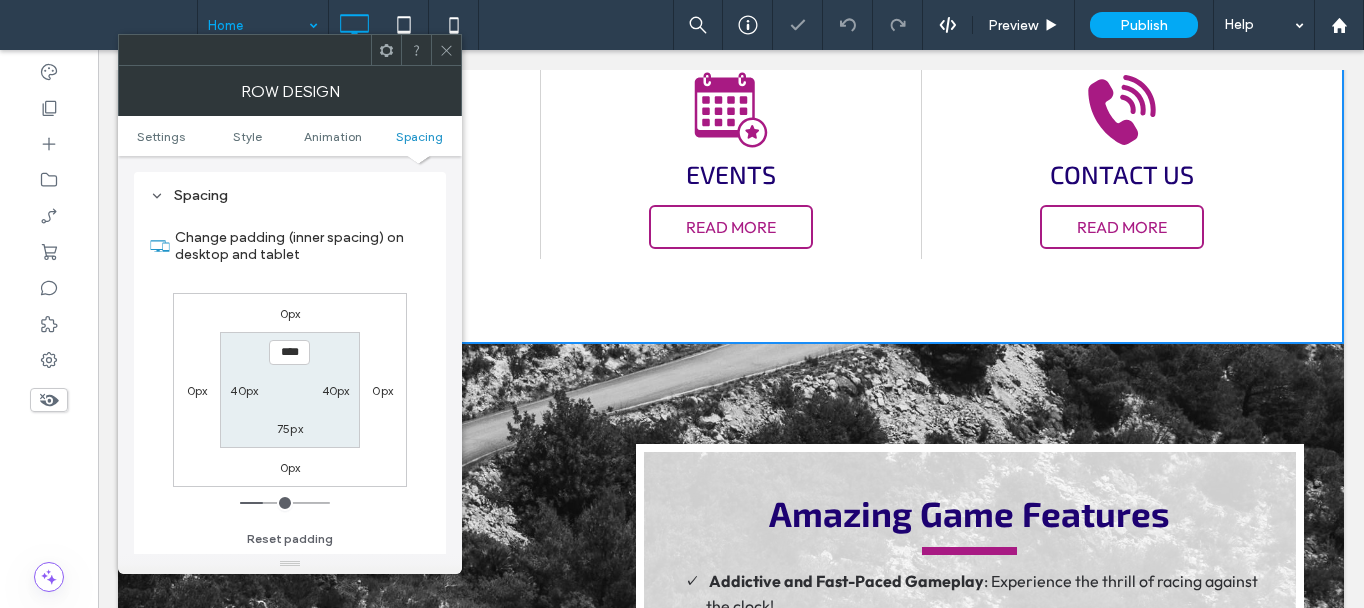 type on "**" 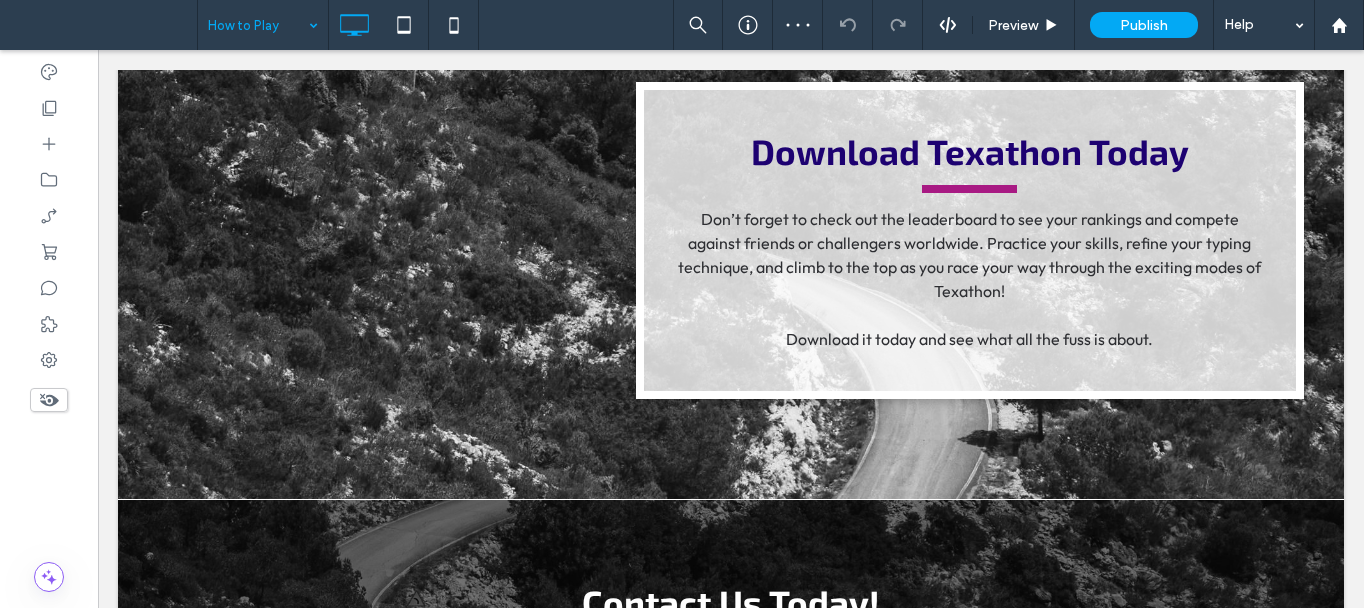scroll, scrollTop: 1200, scrollLeft: 0, axis: vertical 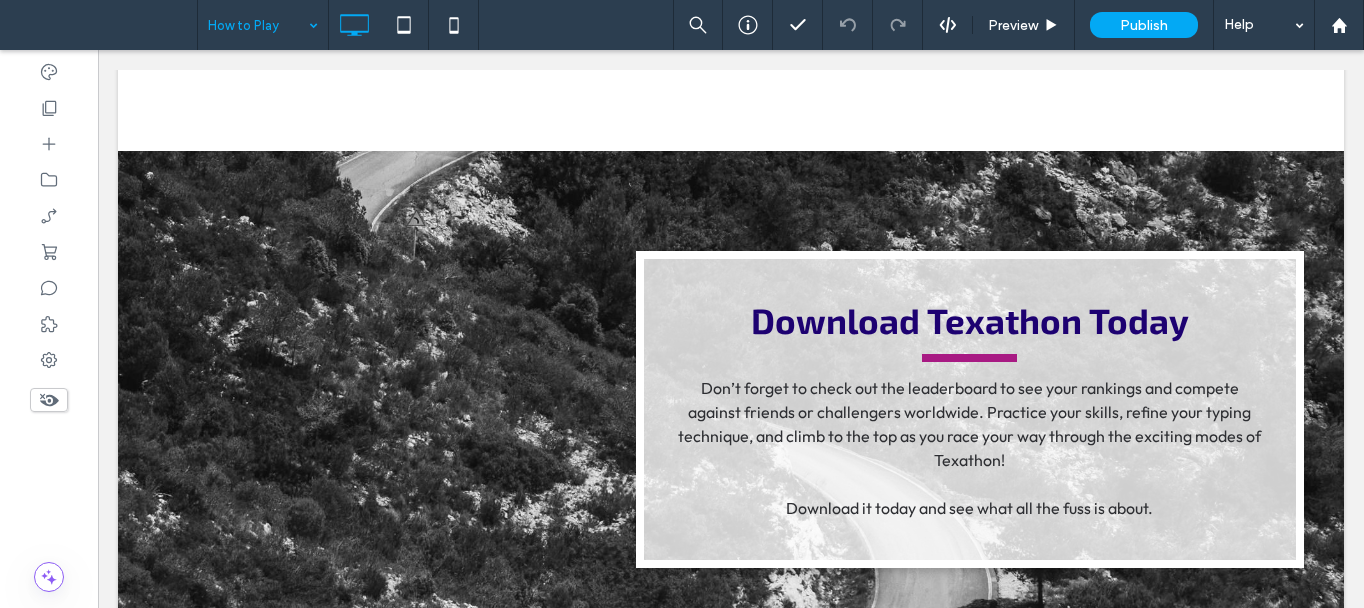 click at bounding box center (258, 25) 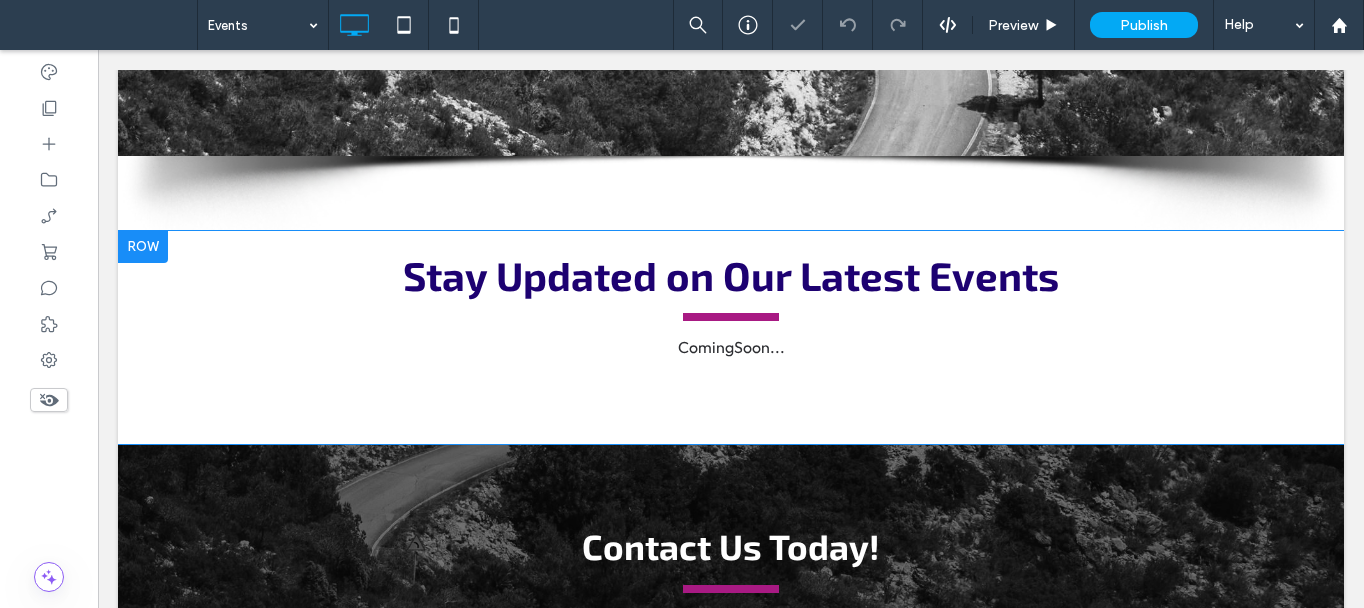 scroll, scrollTop: 600, scrollLeft: 0, axis: vertical 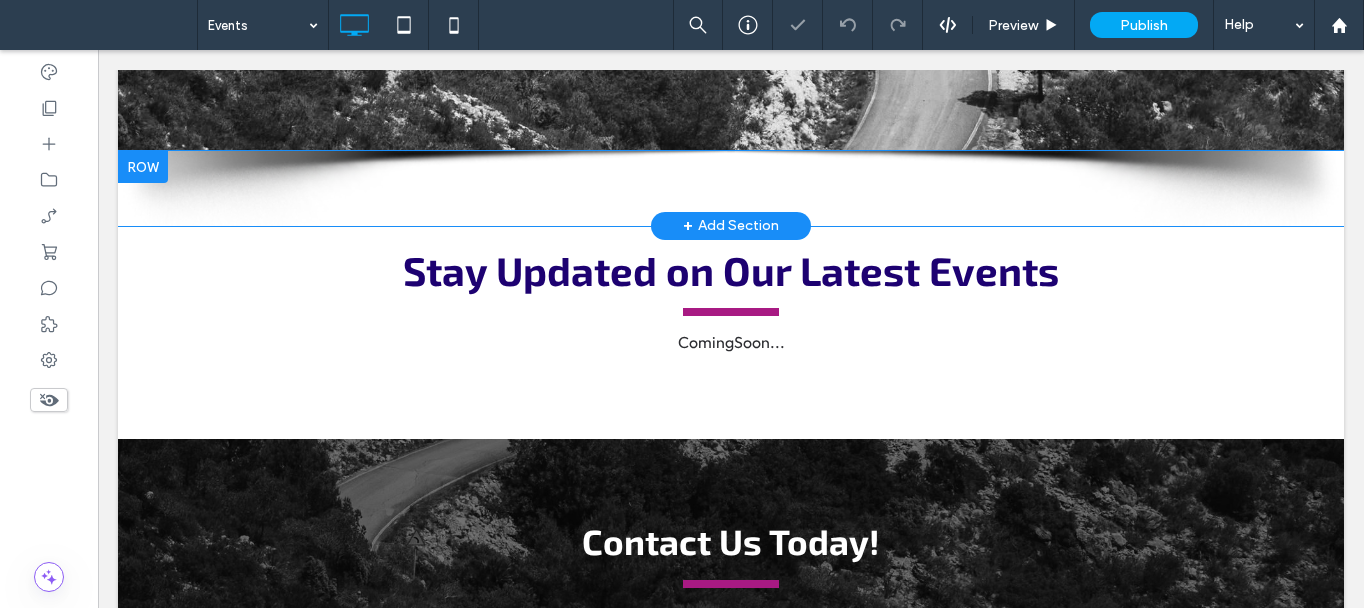 click at bounding box center [143, 167] 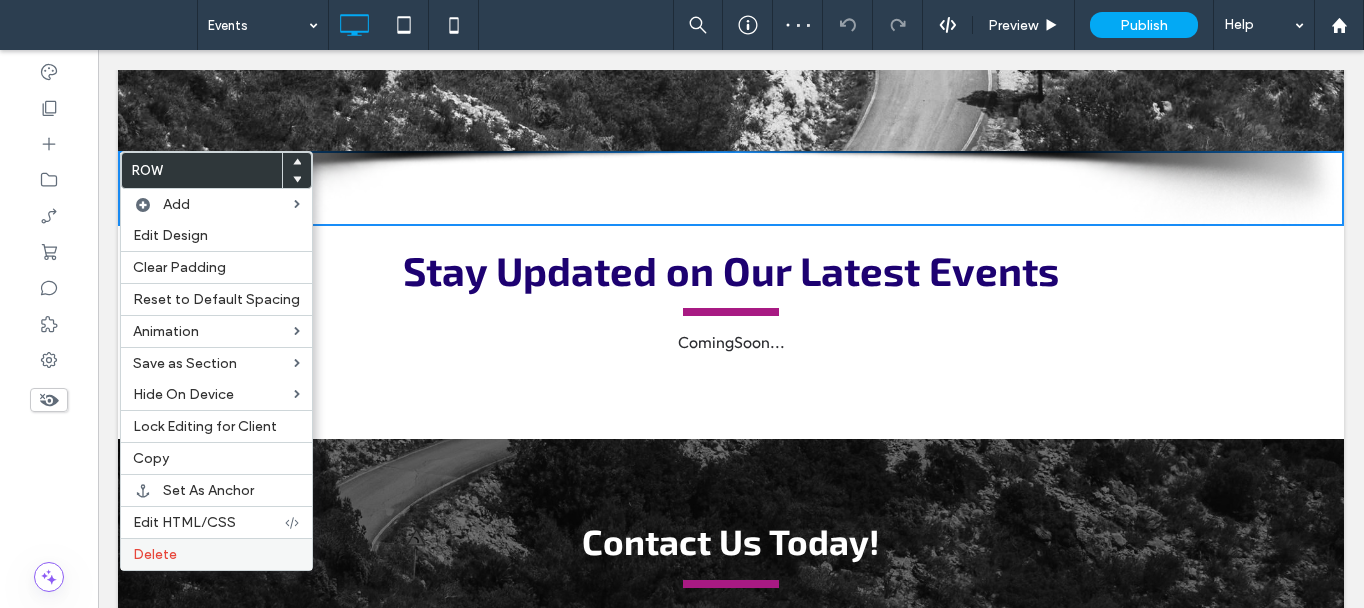 drag, startPoint x: 160, startPoint y: 548, endPoint x: 236, endPoint y: 501, distance: 89.358826 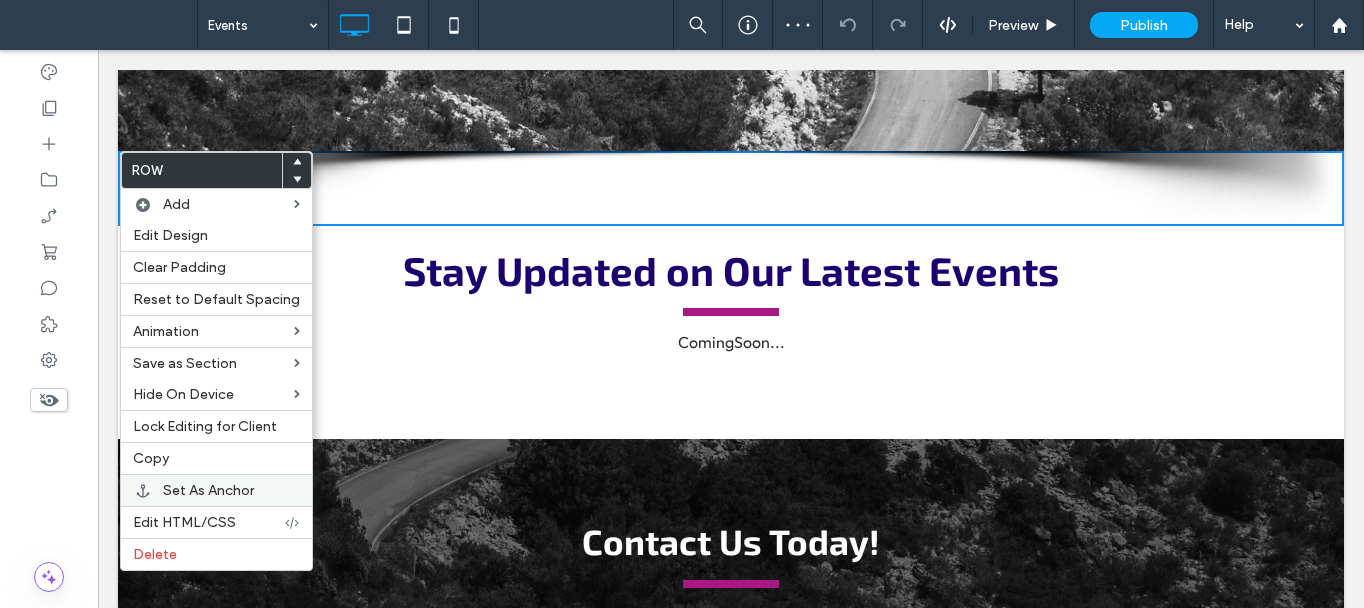 click on "Delete" at bounding box center (155, 554) 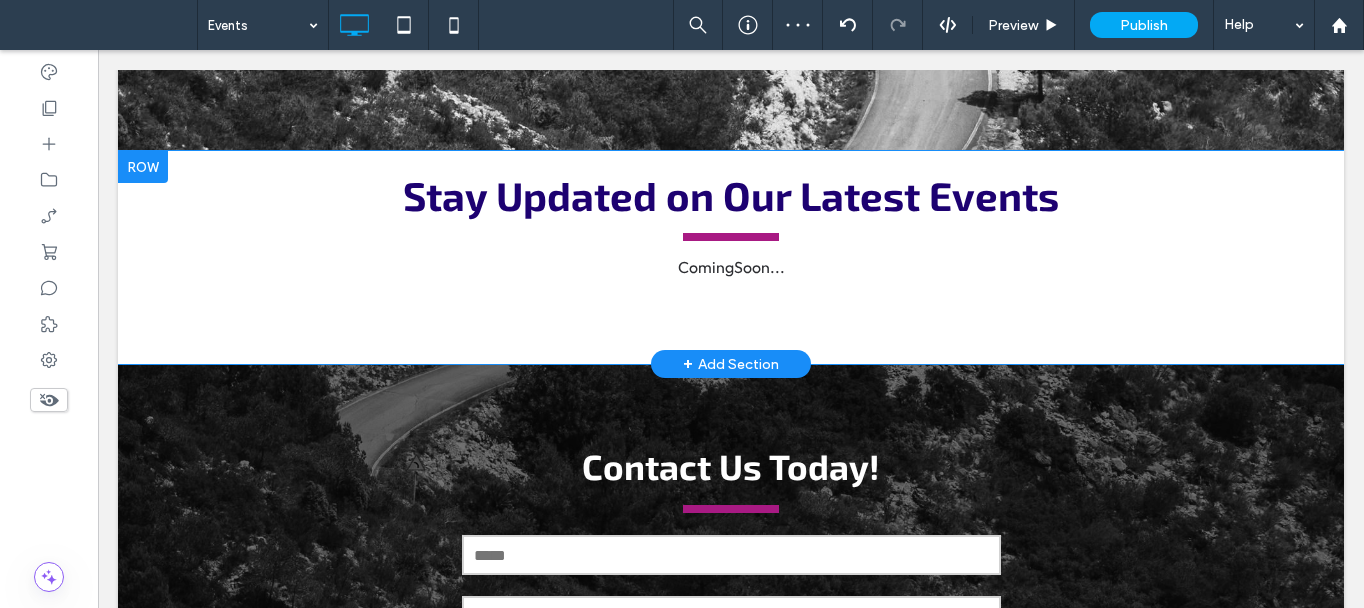 click at bounding box center [143, 167] 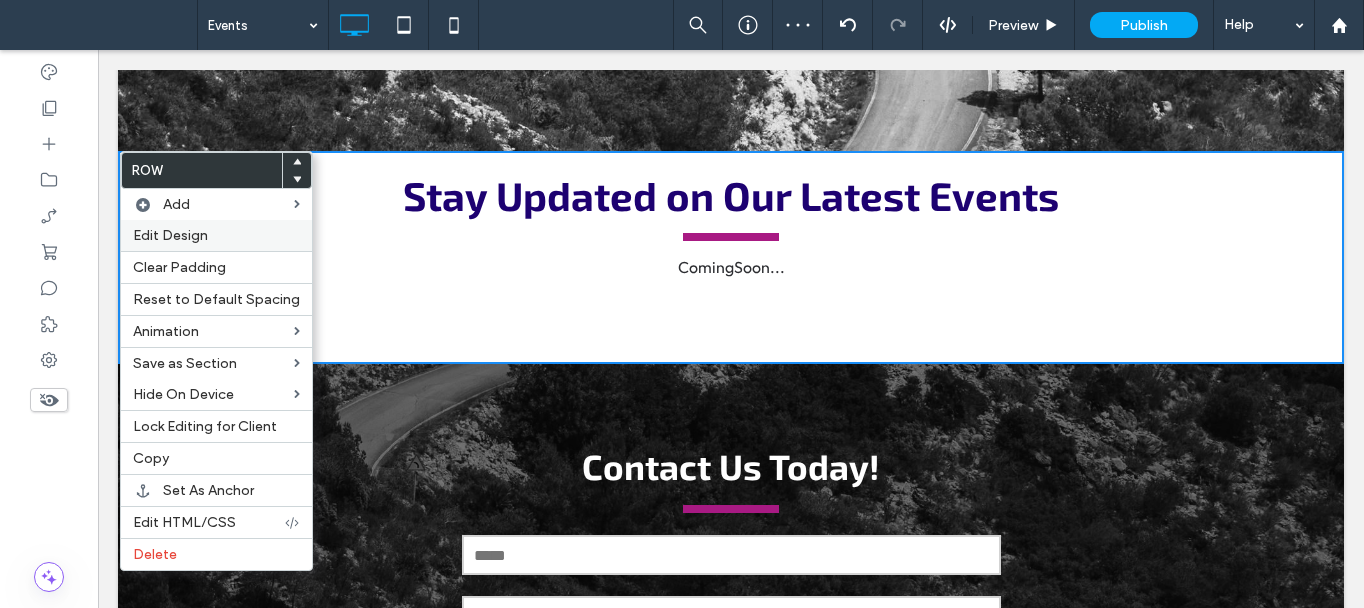 click on "Edit Design" at bounding box center (170, 235) 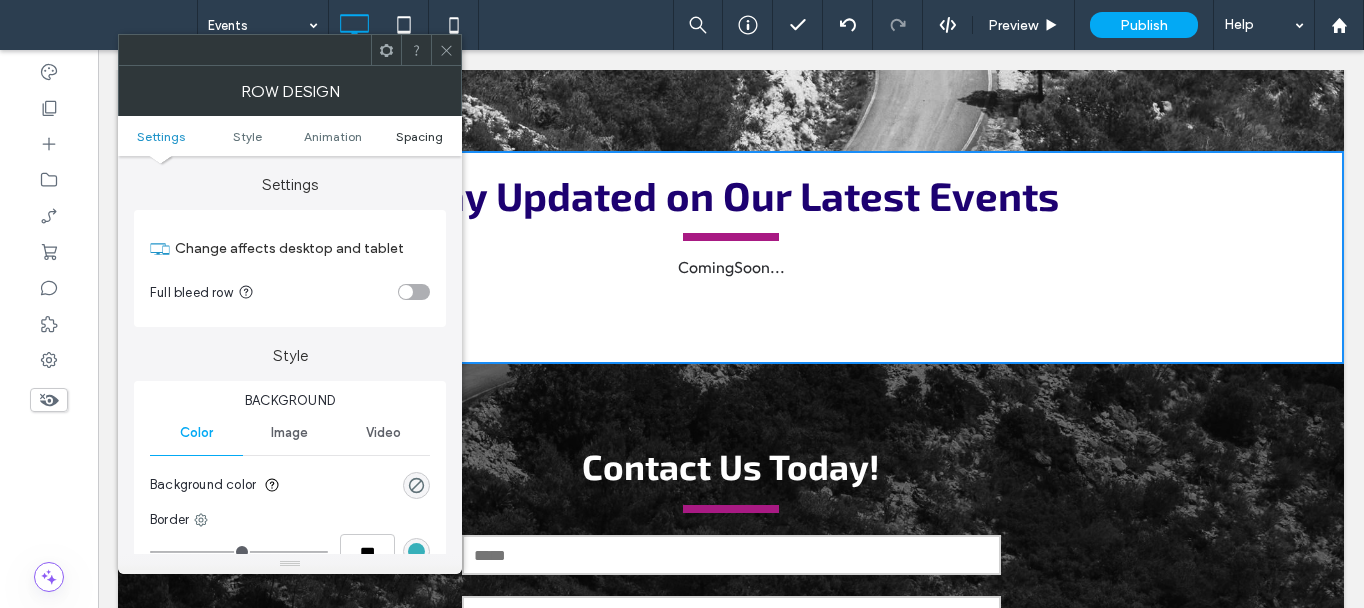 click on "Spacing" at bounding box center (419, 136) 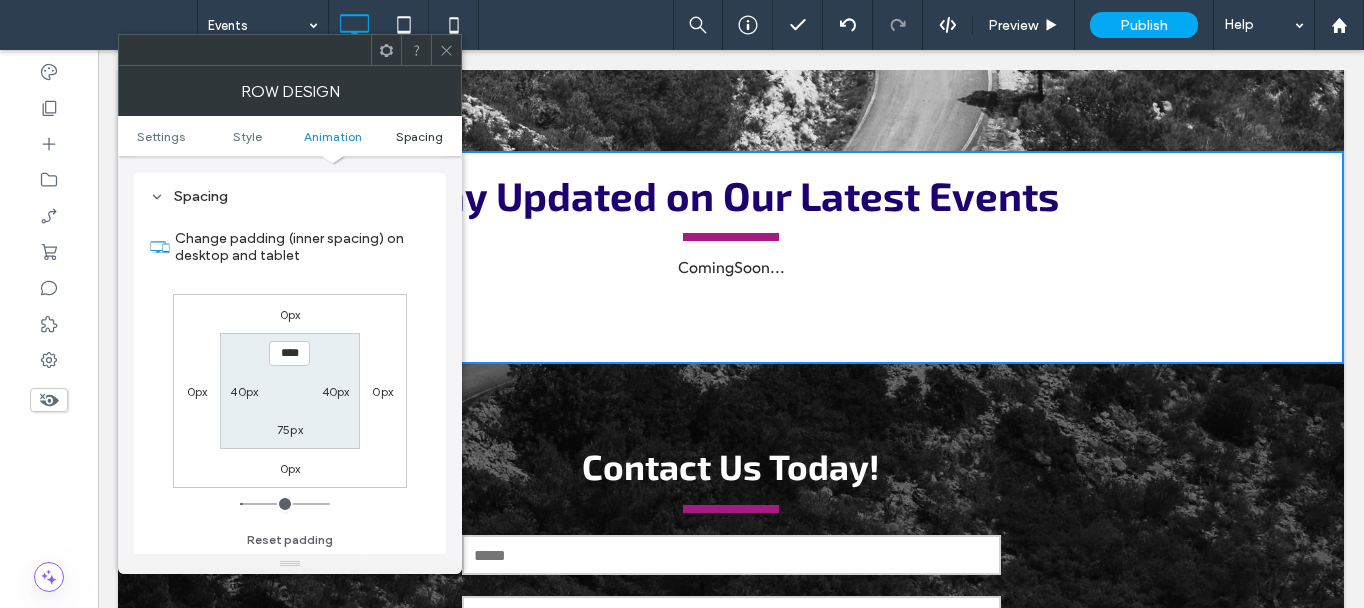 scroll, scrollTop: 565, scrollLeft: 0, axis: vertical 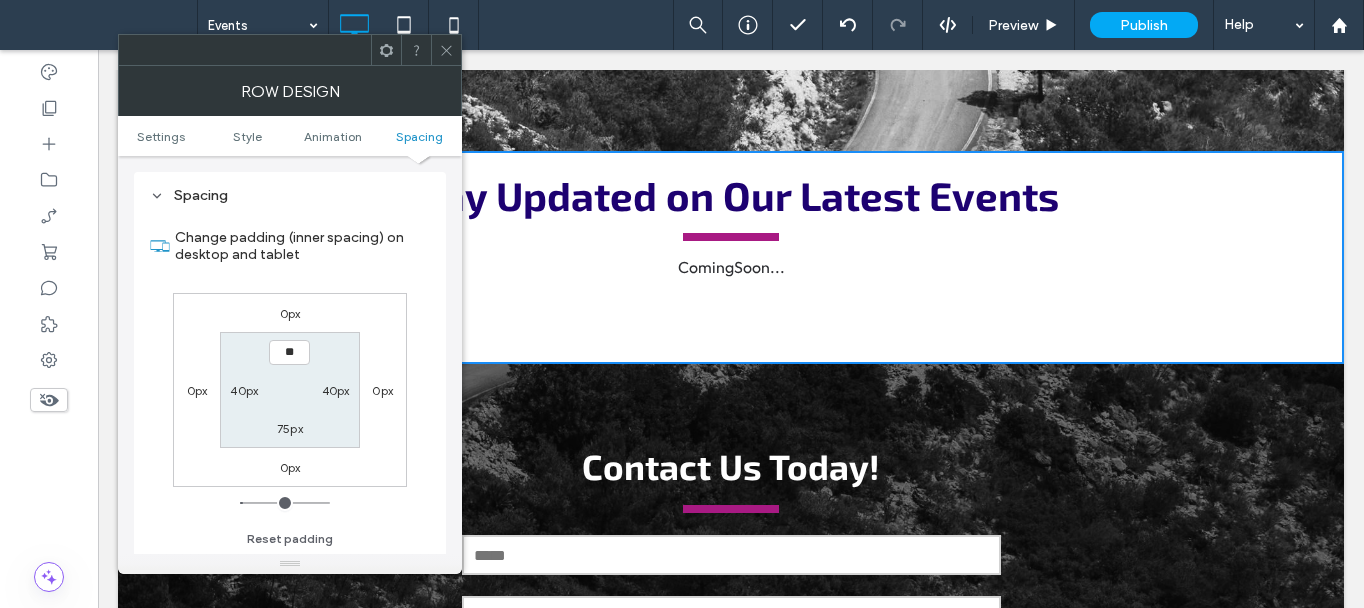 type on "****" 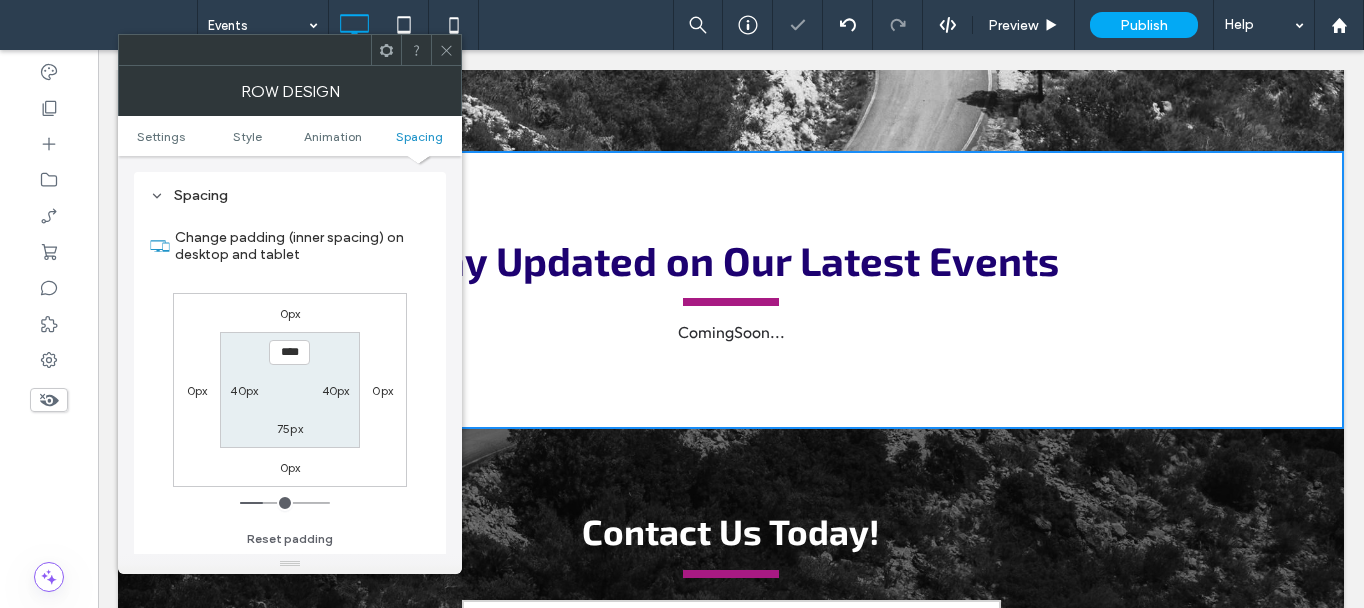 click at bounding box center [446, 50] 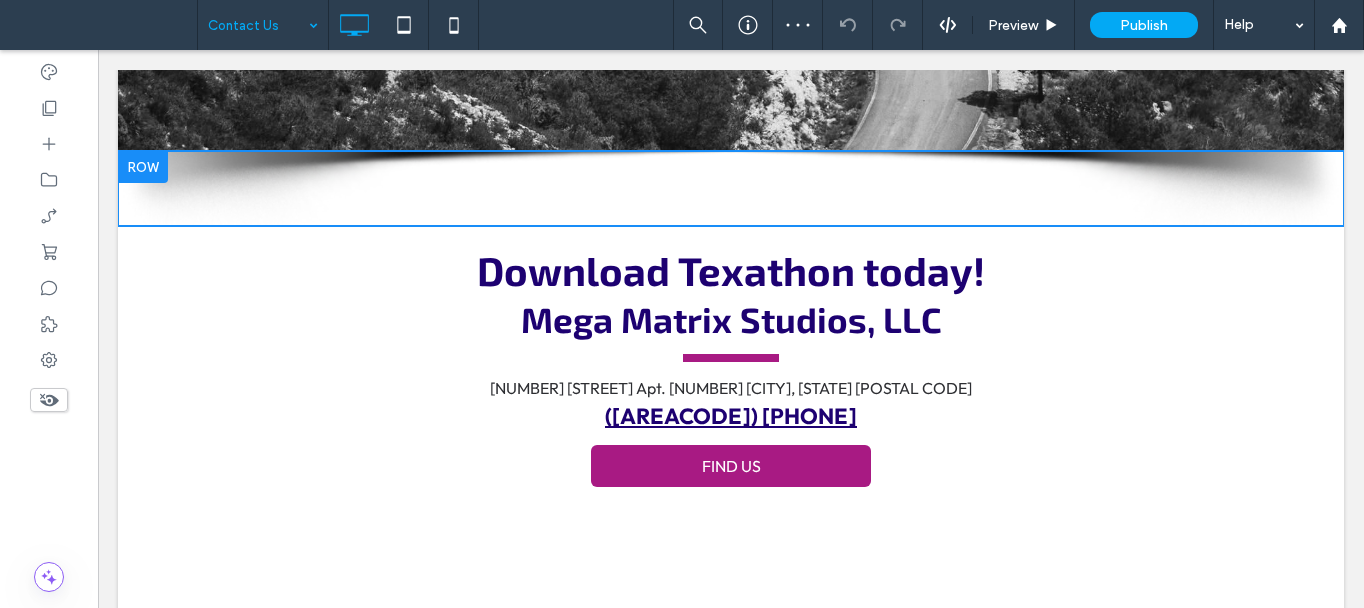 scroll, scrollTop: 600, scrollLeft: 0, axis: vertical 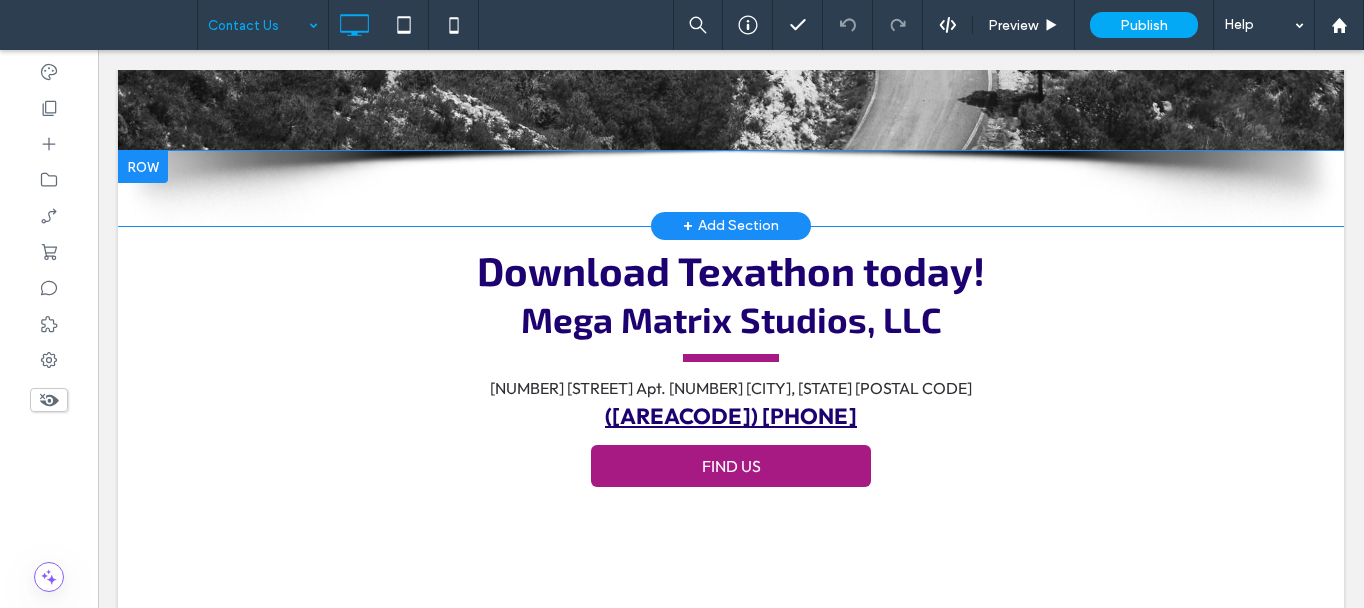click at bounding box center (143, 167) 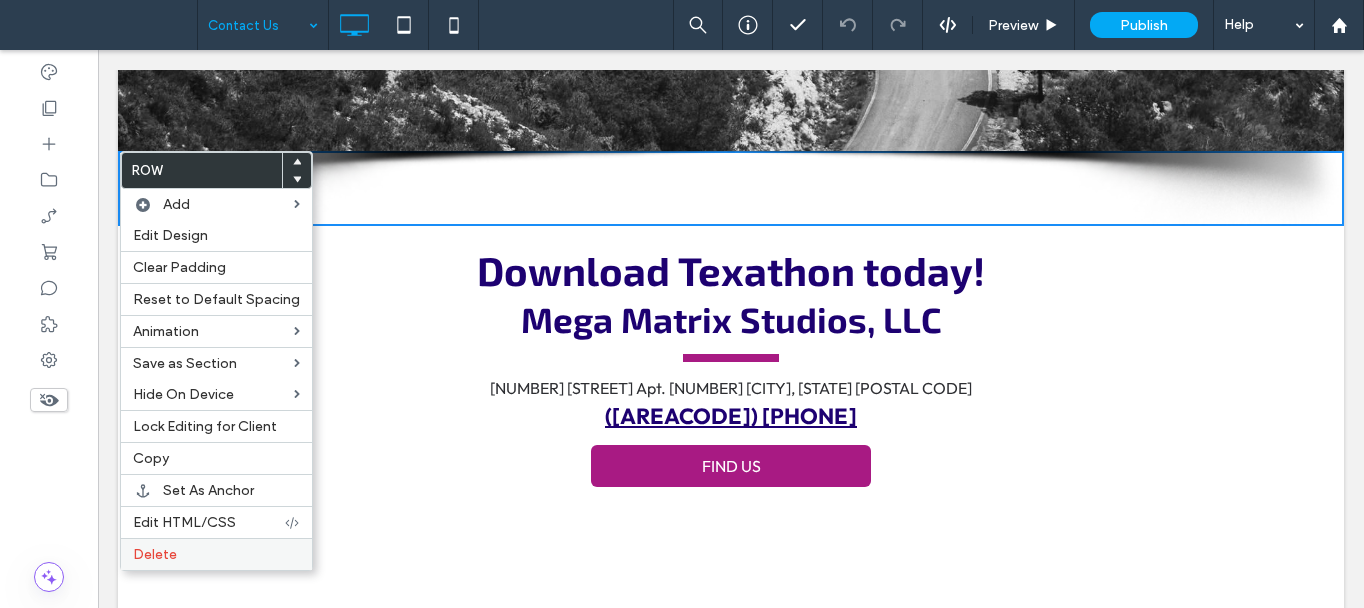 click on "Delete" at bounding box center (216, 554) 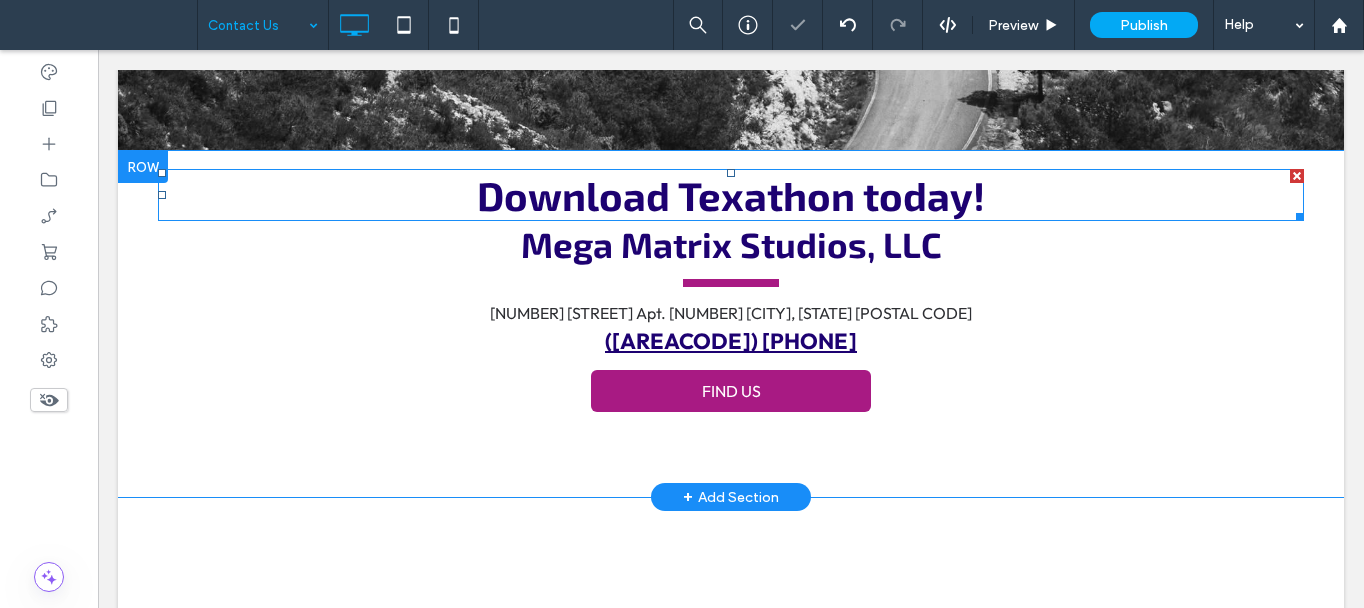 click at bounding box center (143, 167) 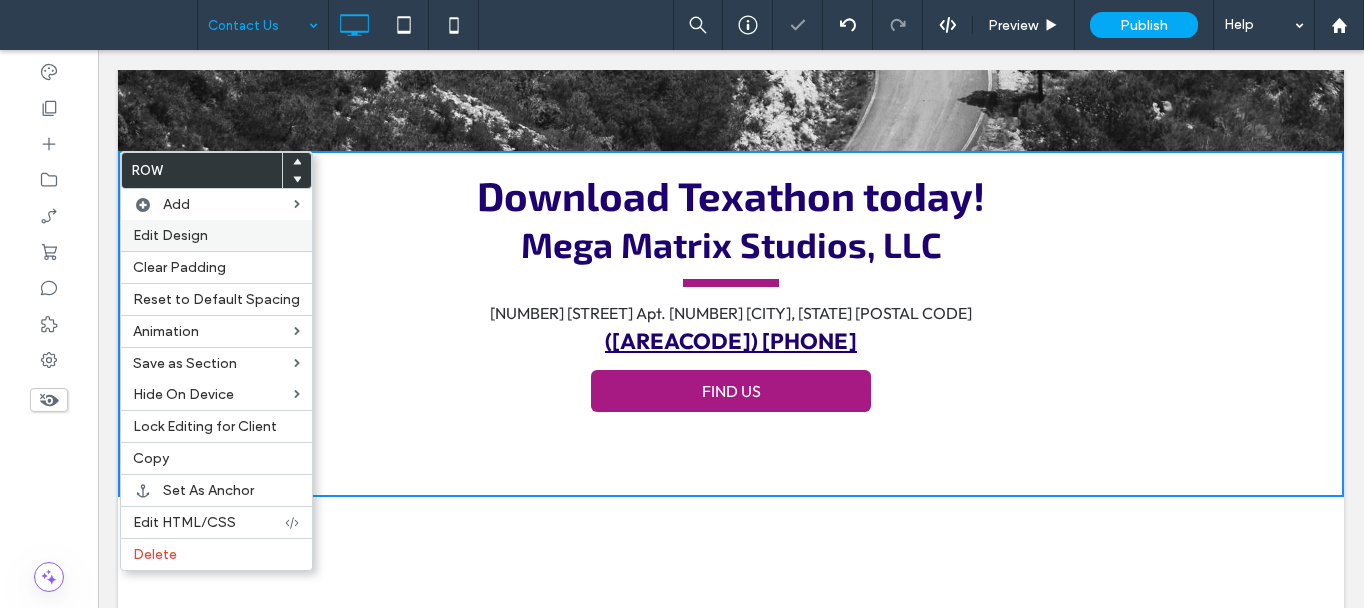click on "Edit Design" at bounding box center [216, 235] 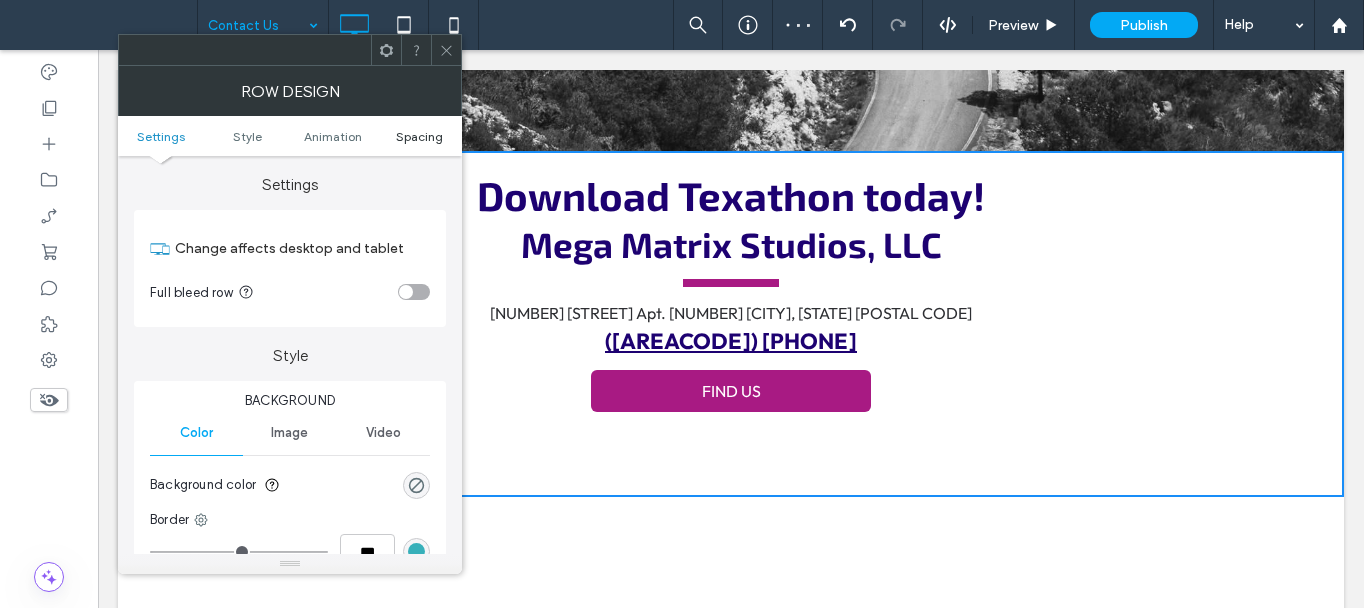click on "Spacing" at bounding box center (419, 136) 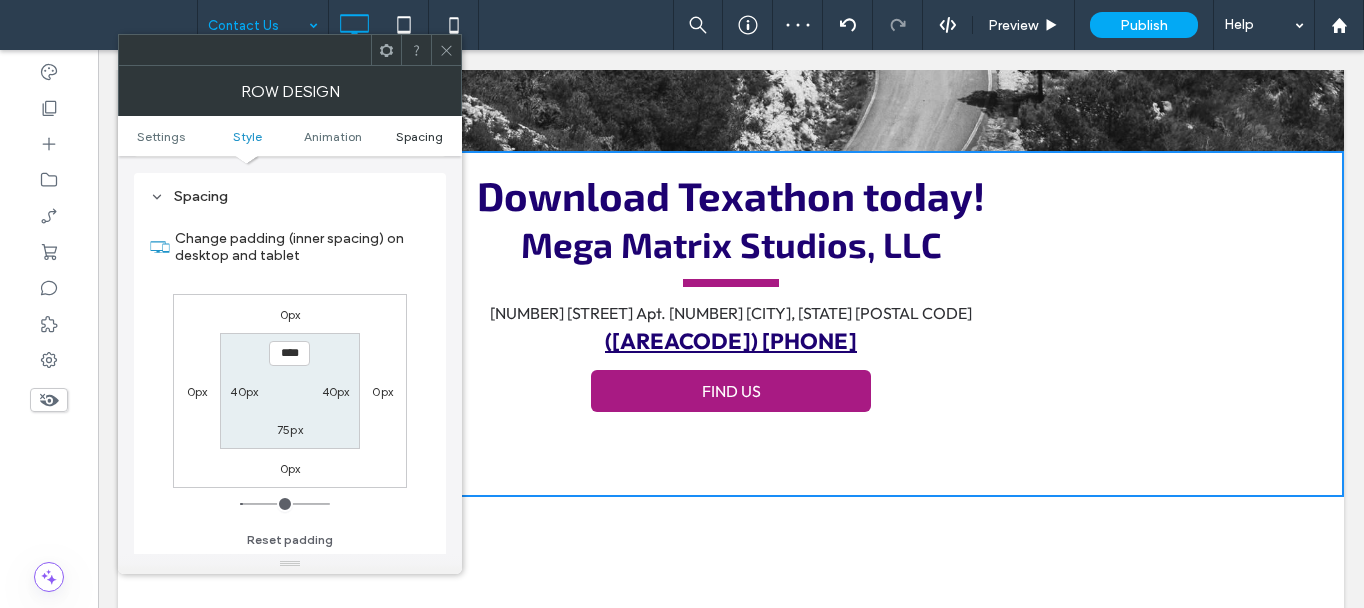 scroll, scrollTop: 565, scrollLeft: 0, axis: vertical 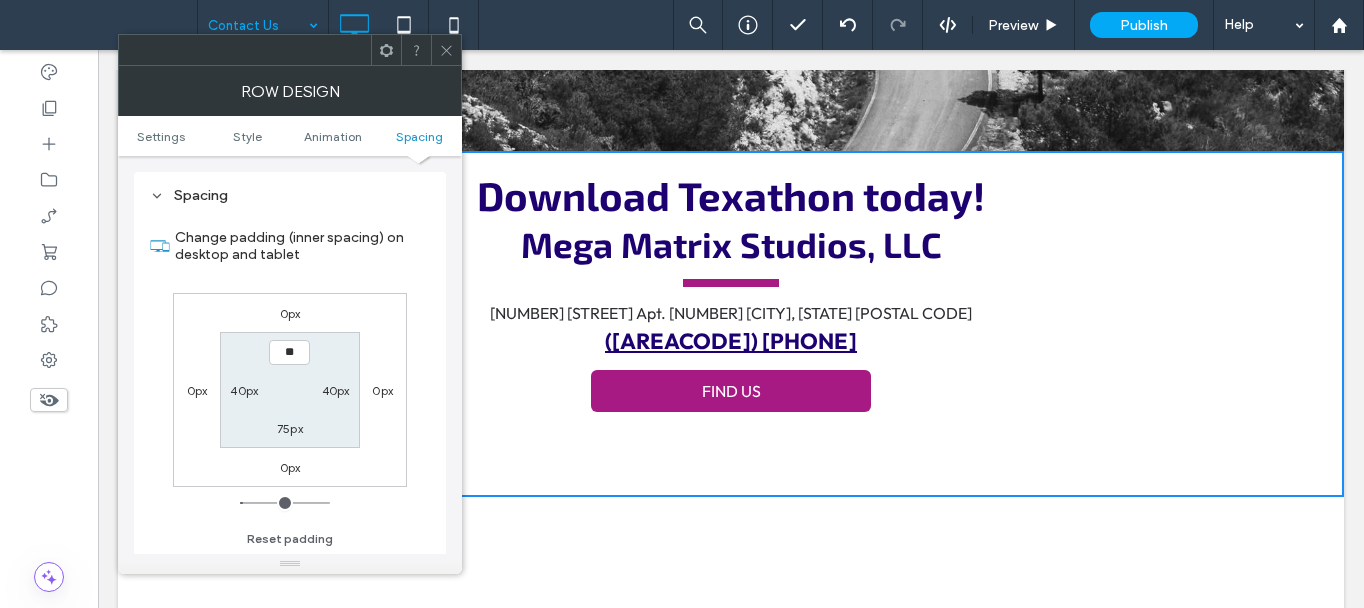 type on "****" 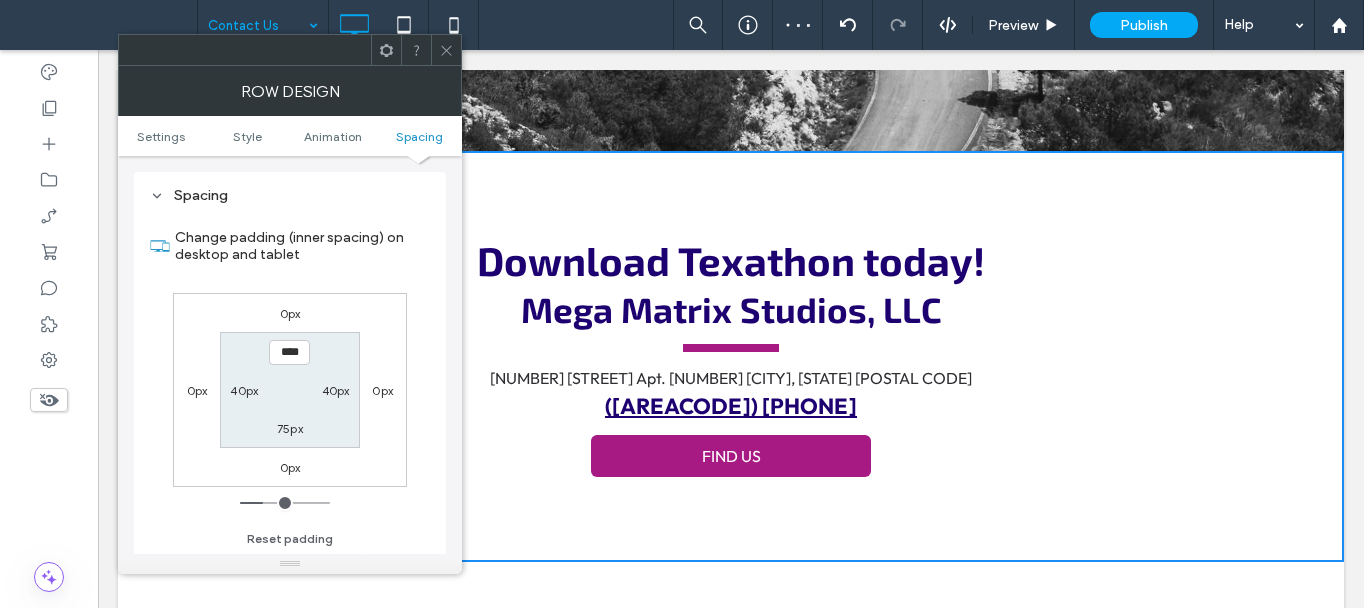 click 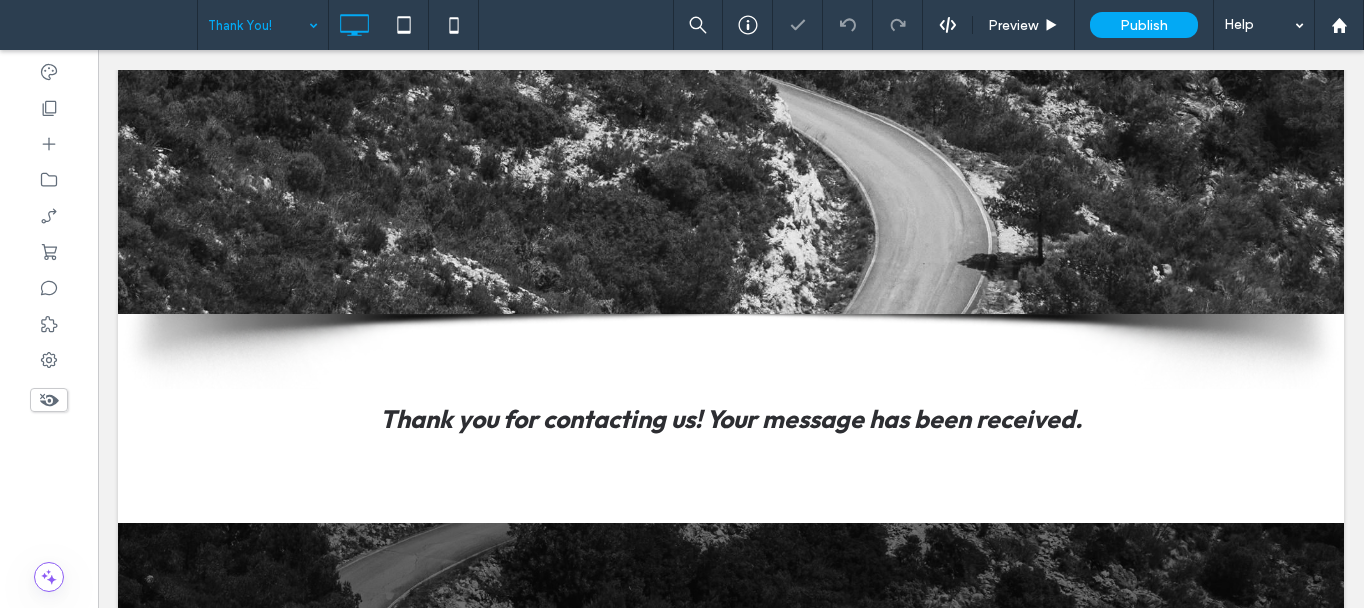 scroll, scrollTop: 500, scrollLeft: 0, axis: vertical 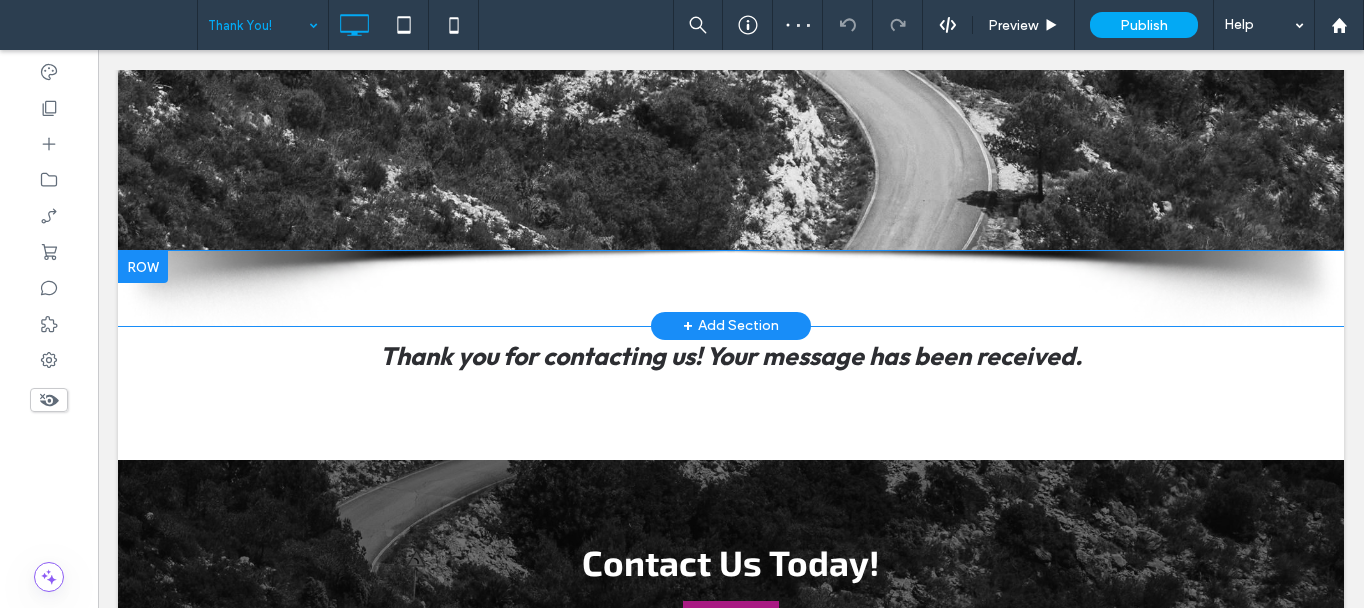click at bounding box center [143, 267] 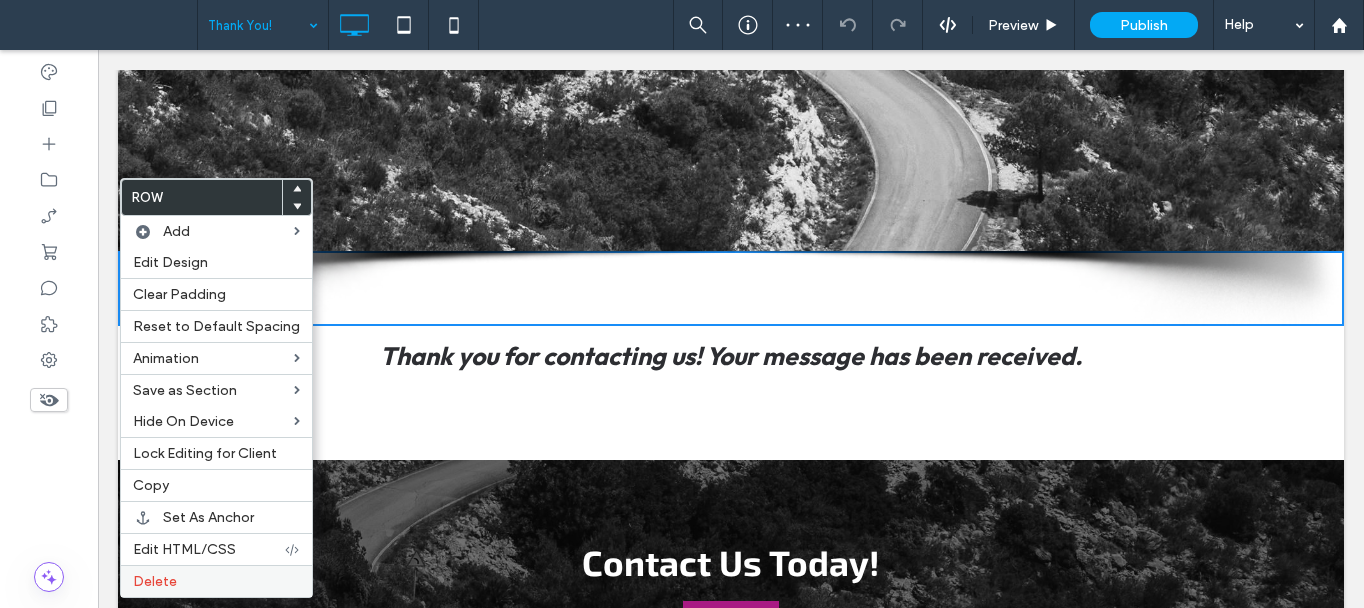 click on "Delete" at bounding box center [216, 581] 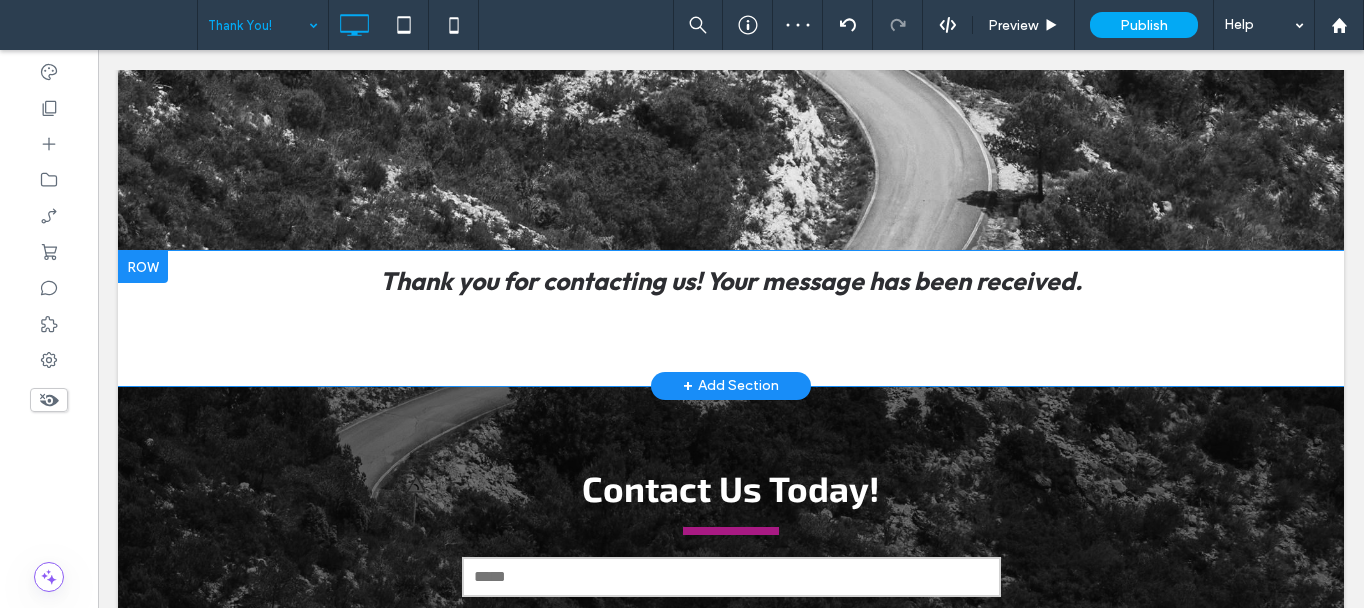 click at bounding box center [143, 267] 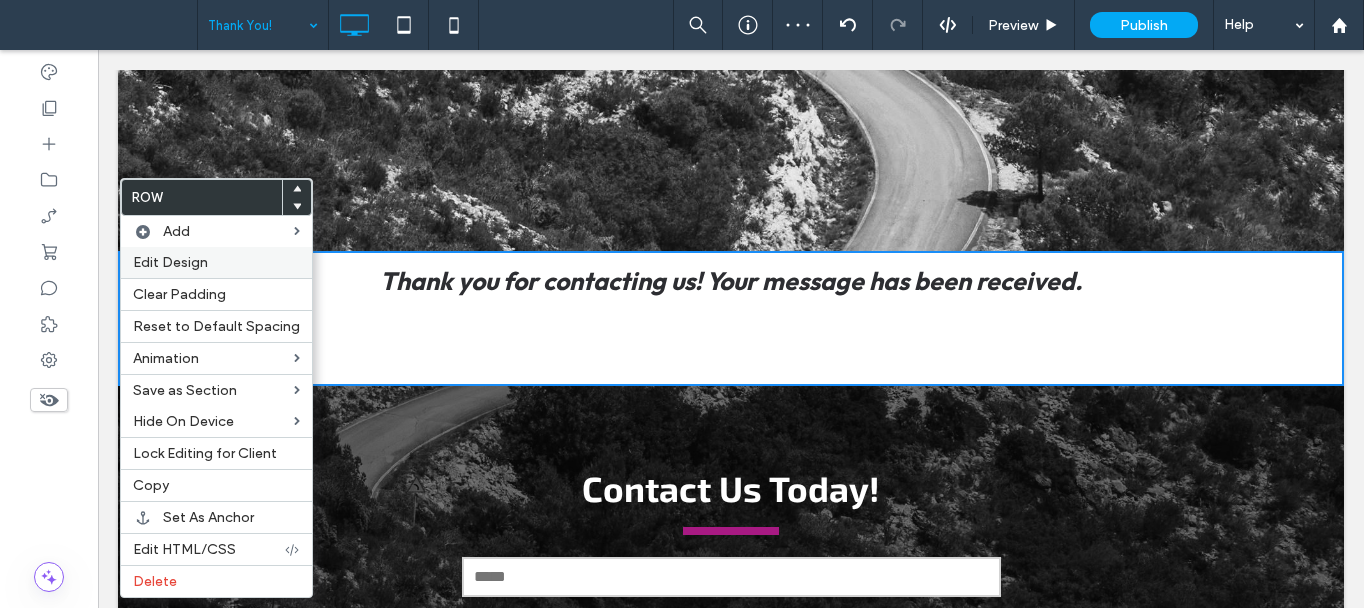 click on "Edit Design" at bounding box center [170, 262] 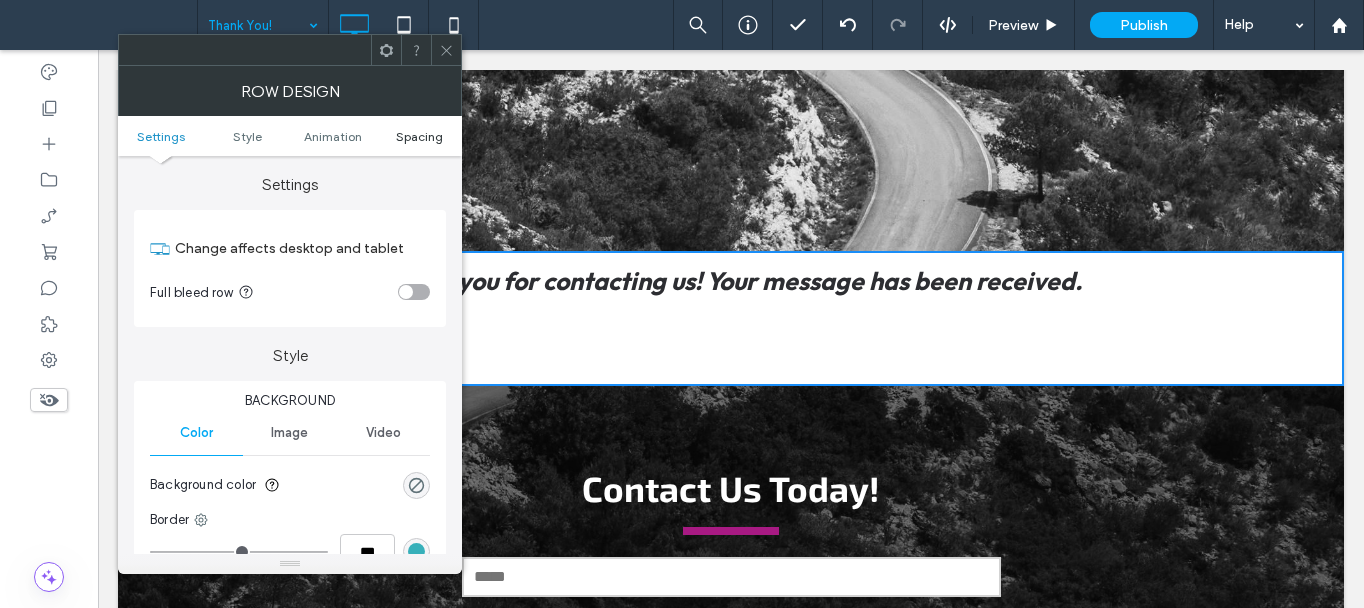 click on "Spacing" at bounding box center (419, 136) 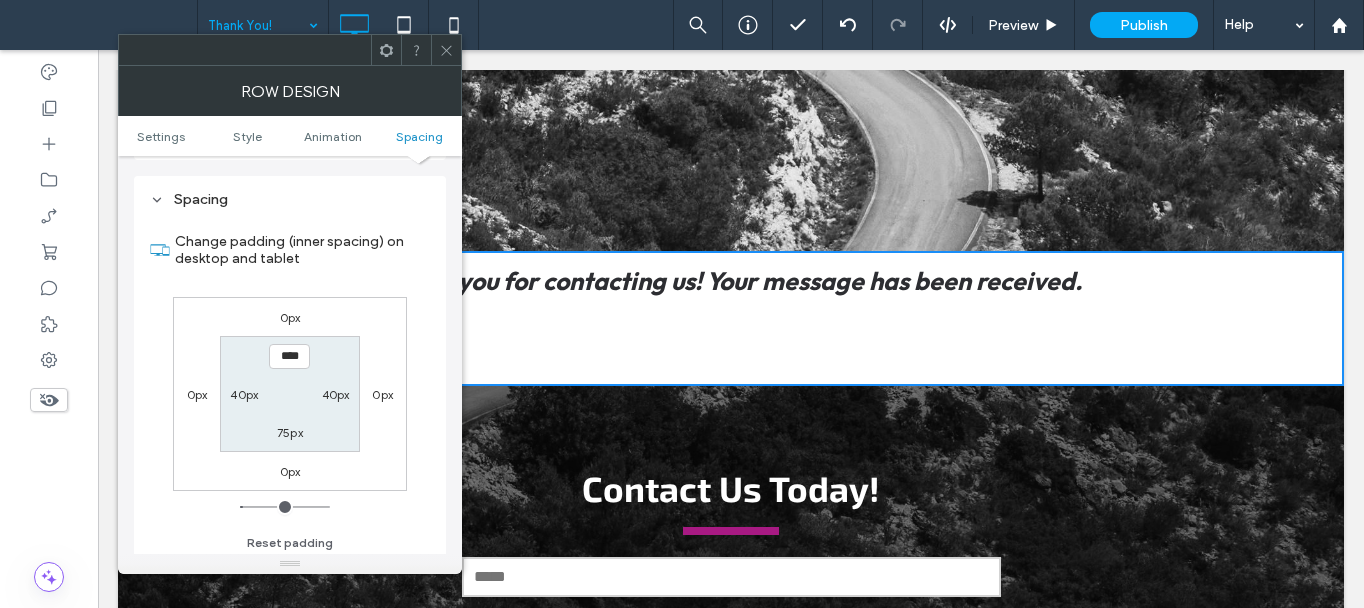 scroll, scrollTop: 565, scrollLeft: 0, axis: vertical 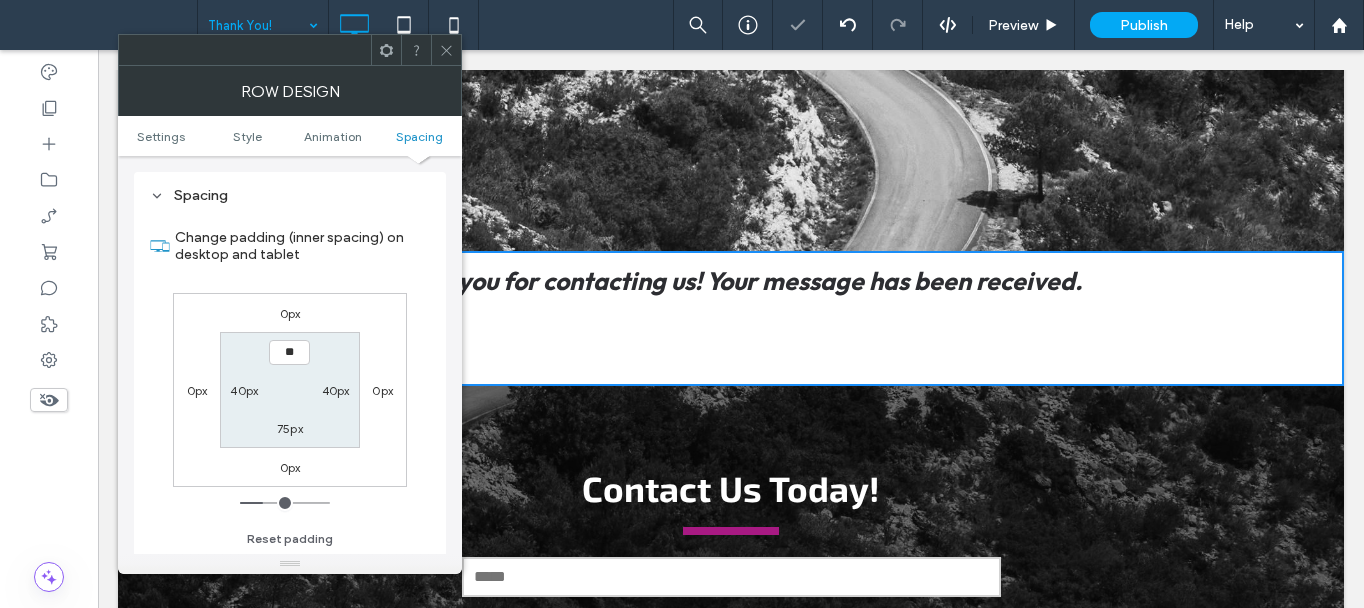 type on "****" 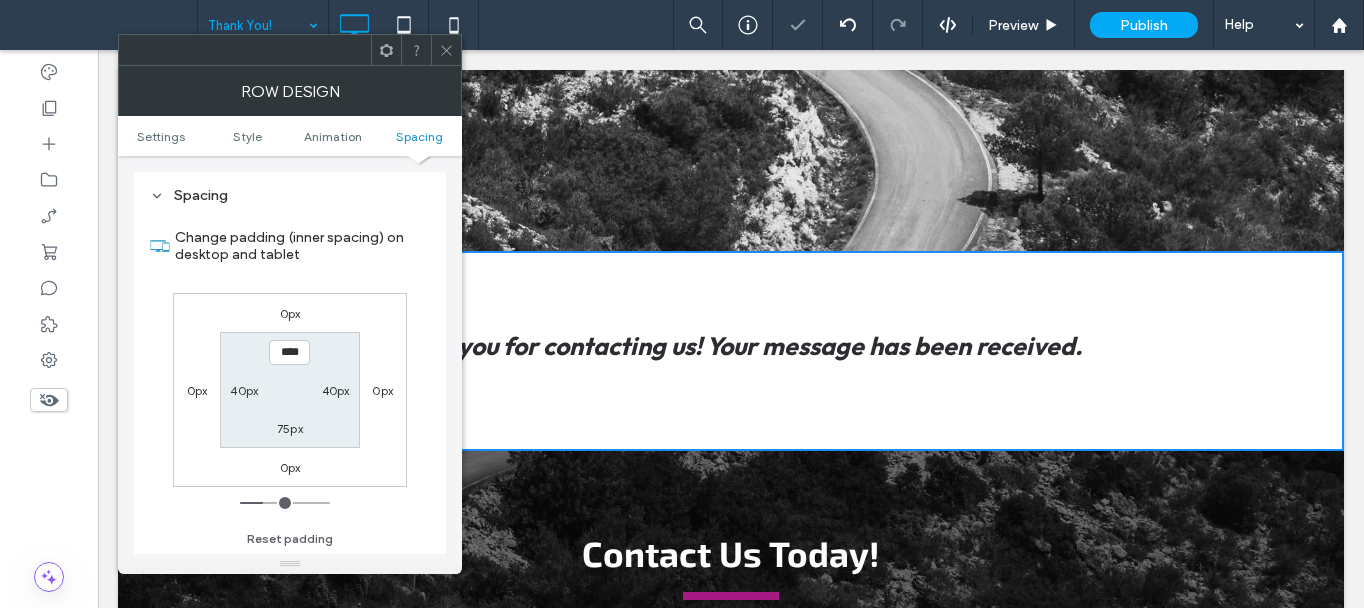 drag, startPoint x: 449, startPoint y: 52, endPoint x: 369, endPoint y: 60, distance: 80.399 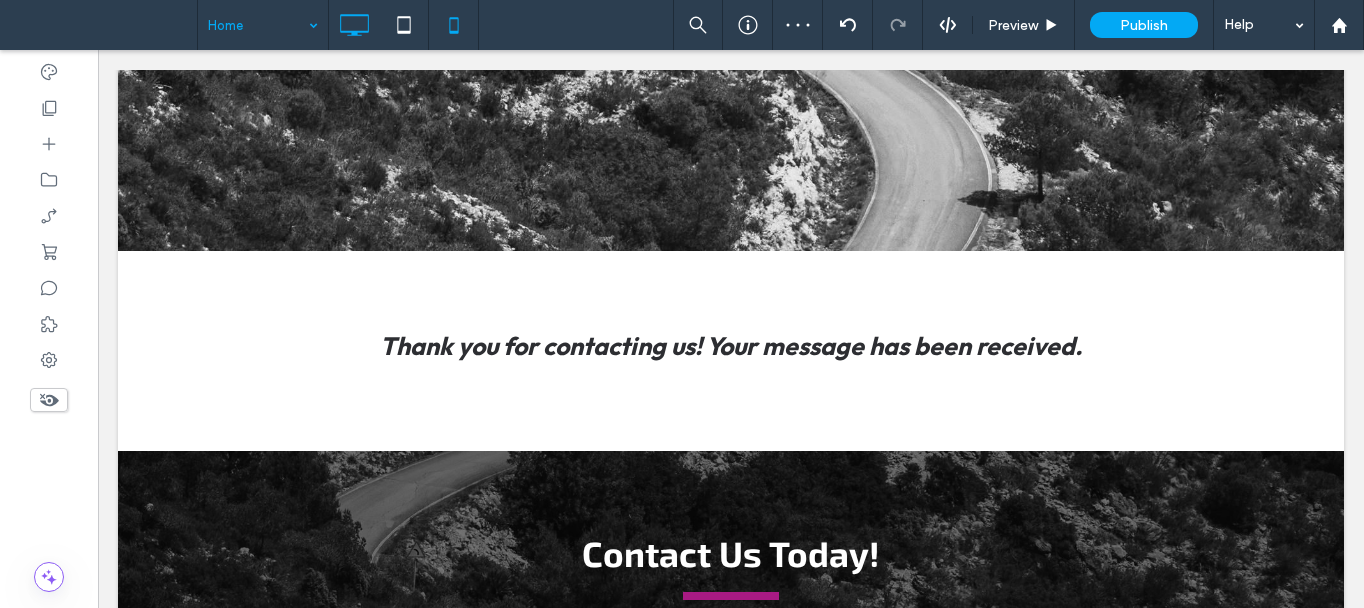 click 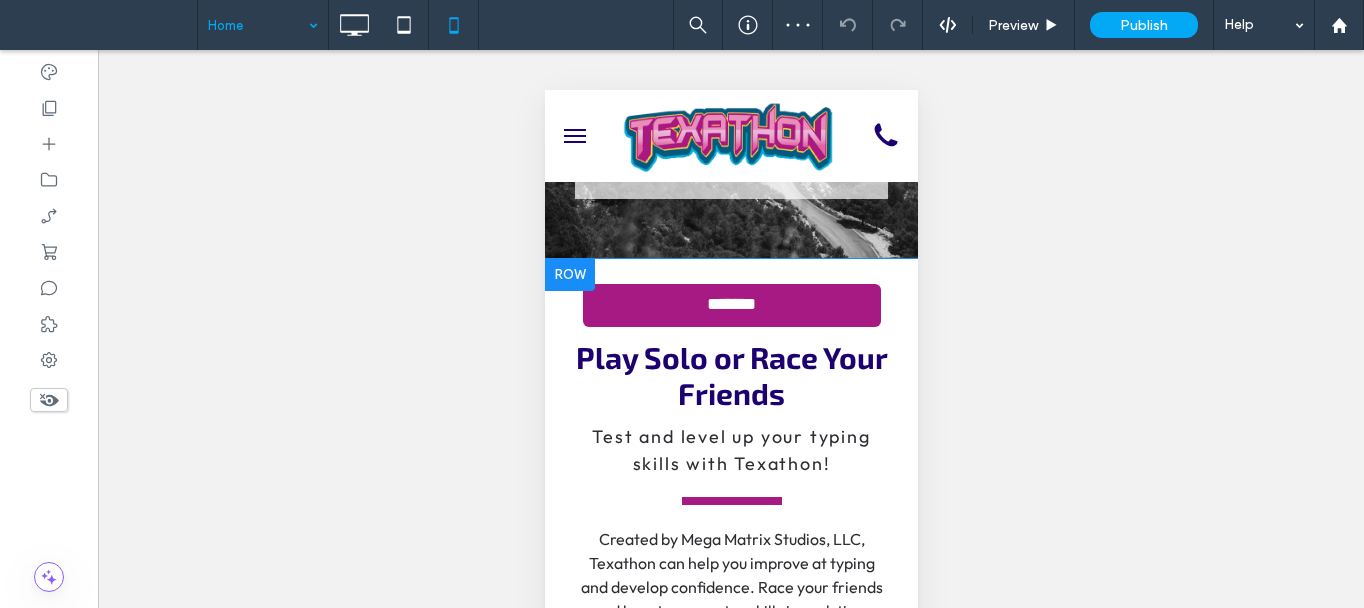 scroll, scrollTop: 300, scrollLeft: 0, axis: vertical 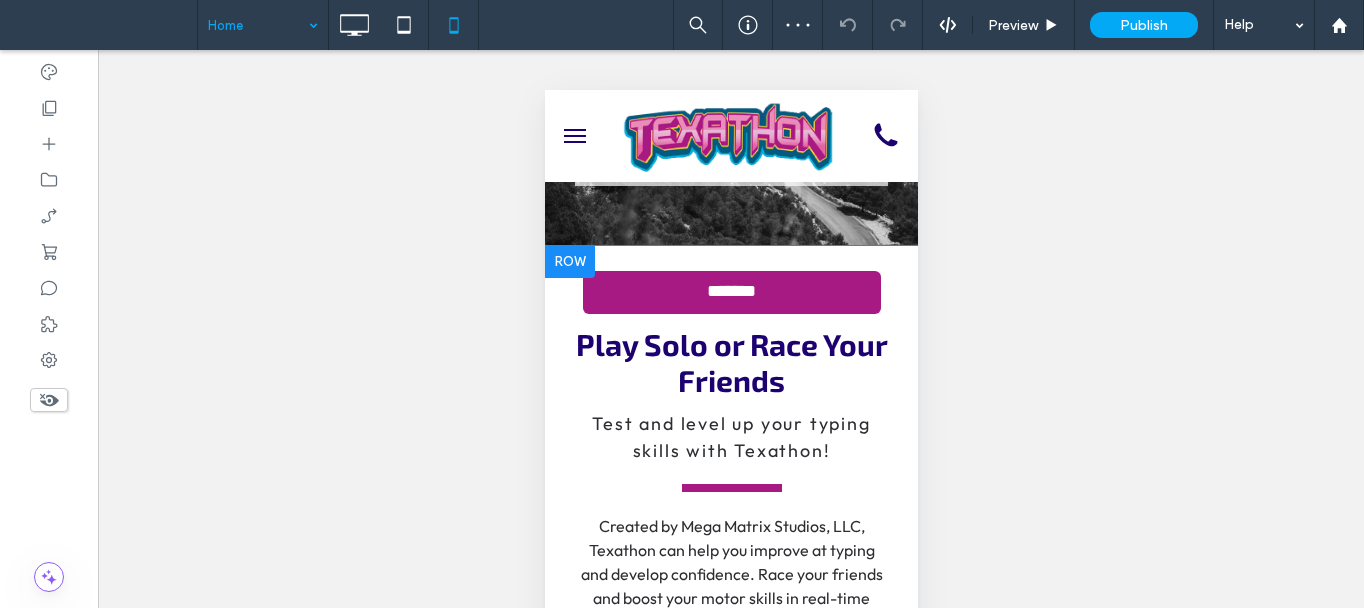 click at bounding box center (569, 262) 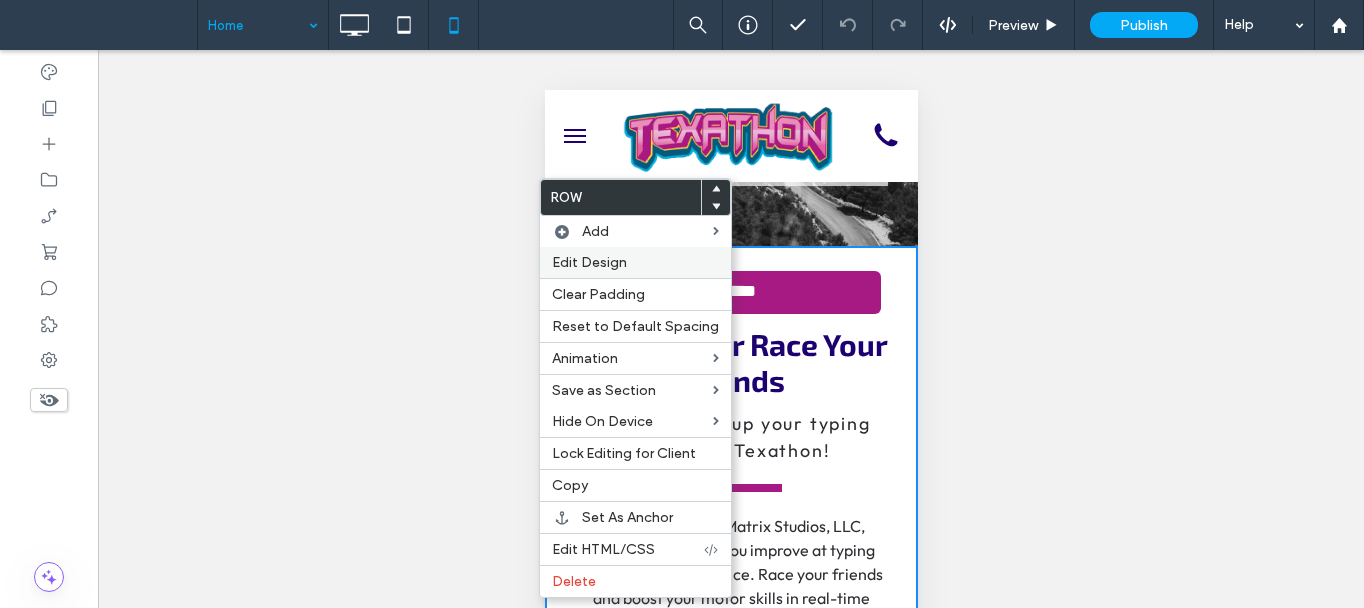 click on "Edit Design" at bounding box center (589, 262) 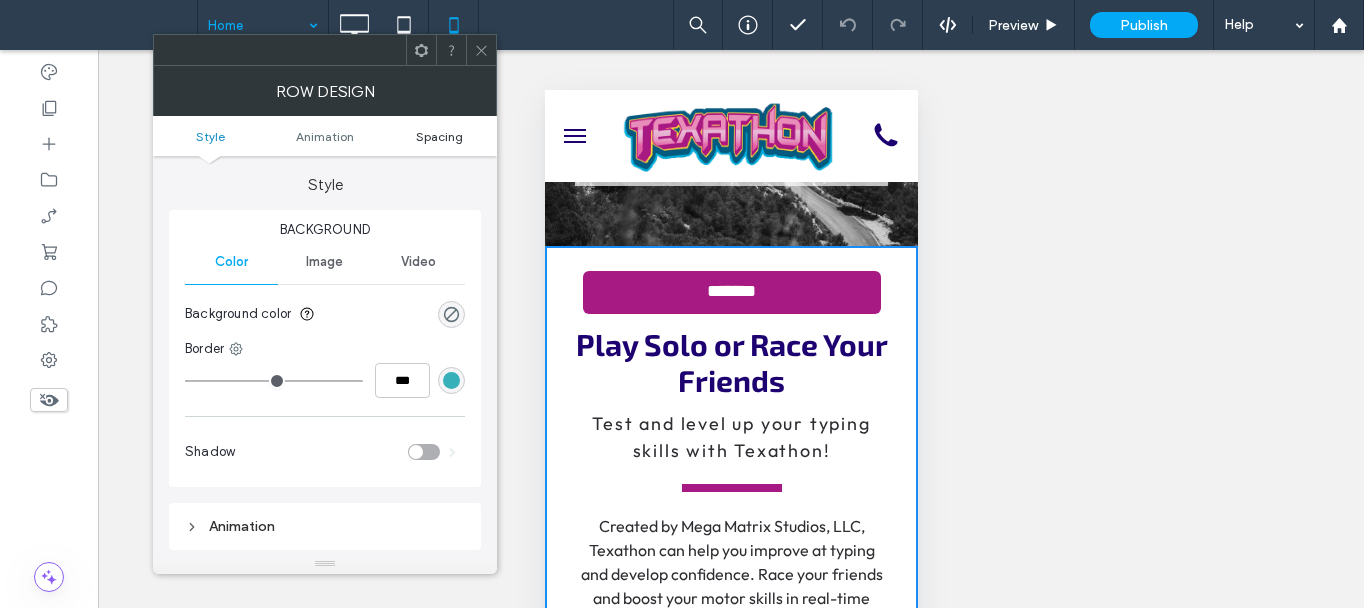click on "Spacing" at bounding box center [439, 136] 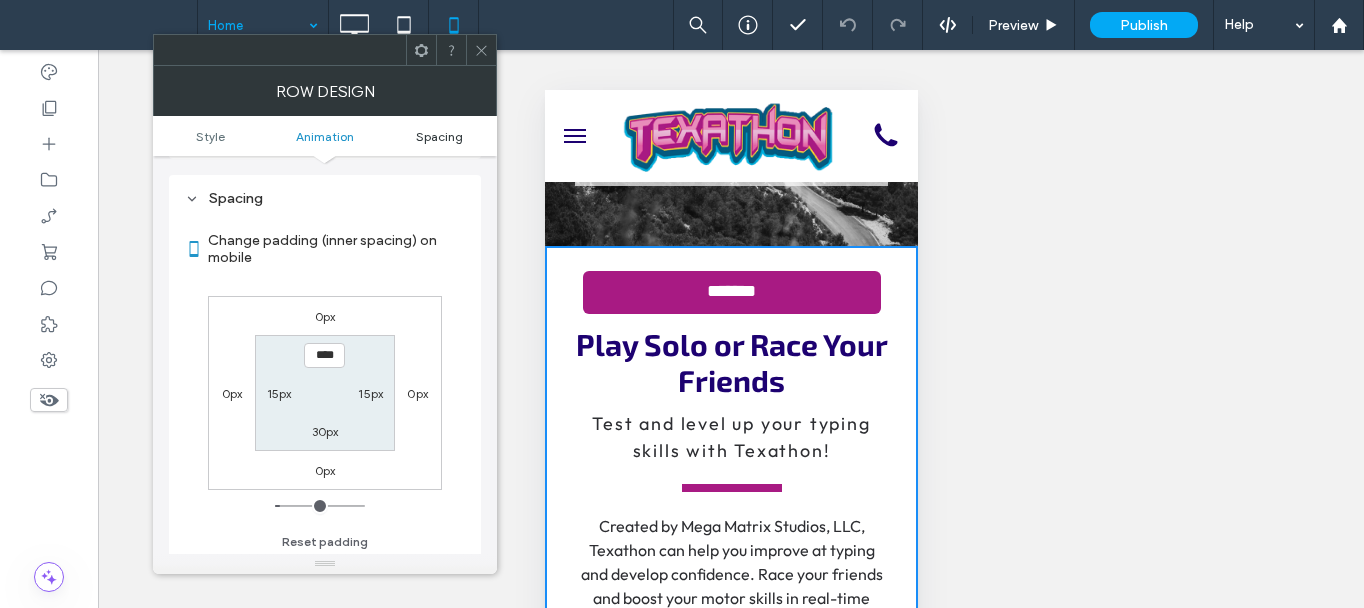 scroll, scrollTop: 394, scrollLeft: 0, axis: vertical 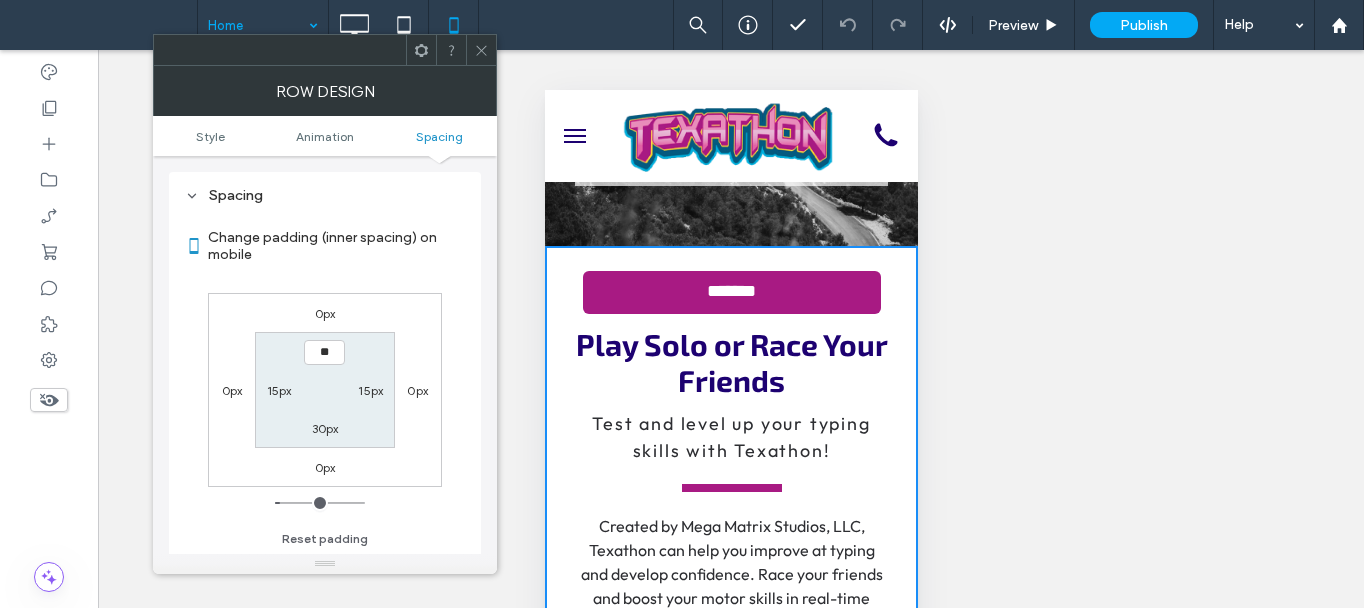 type on "****" 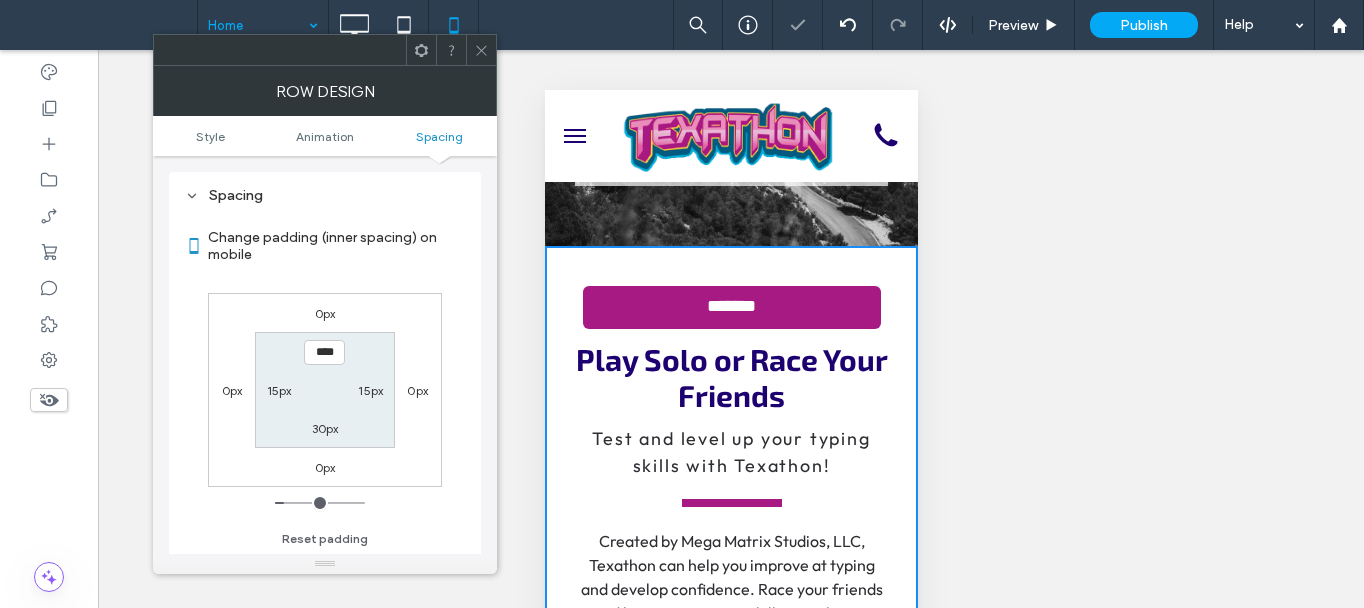 click 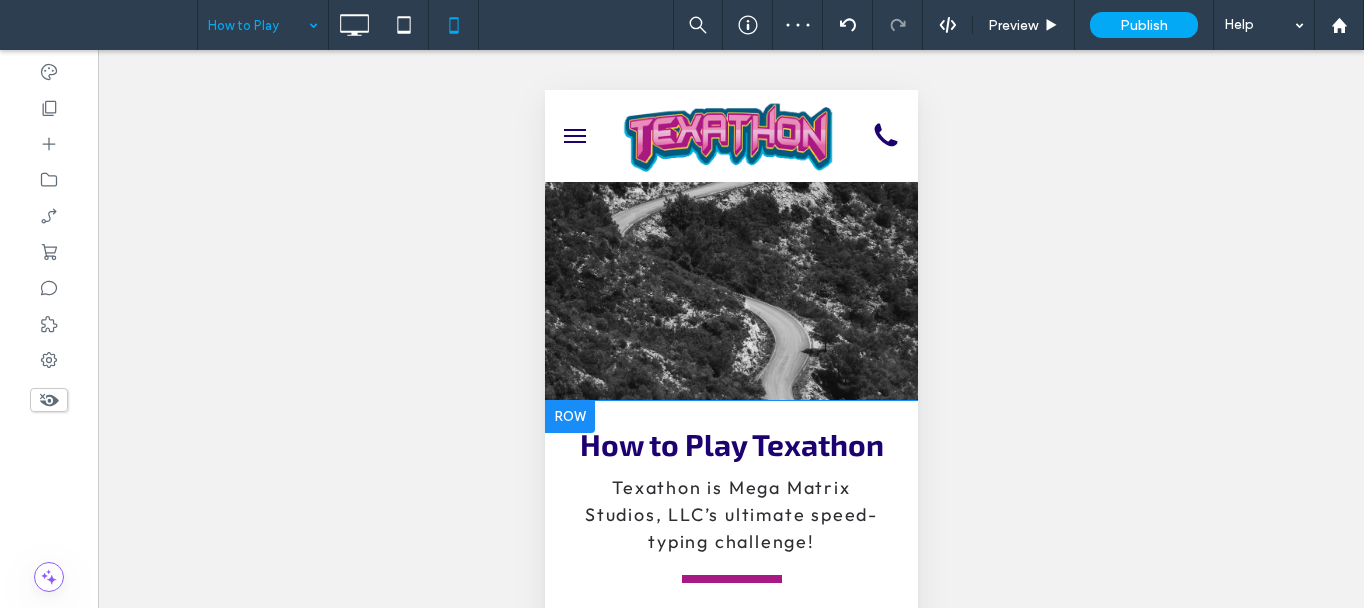 scroll, scrollTop: 0, scrollLeft: 0, axis: both 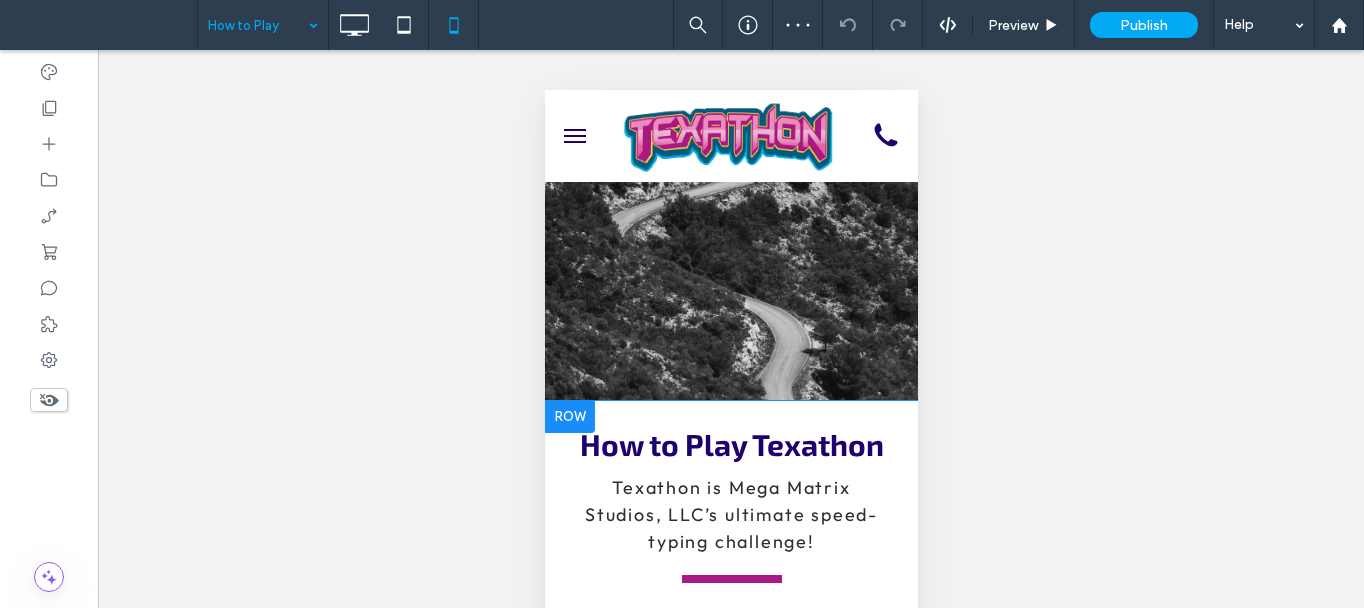 click at bounding box center (569, 417) 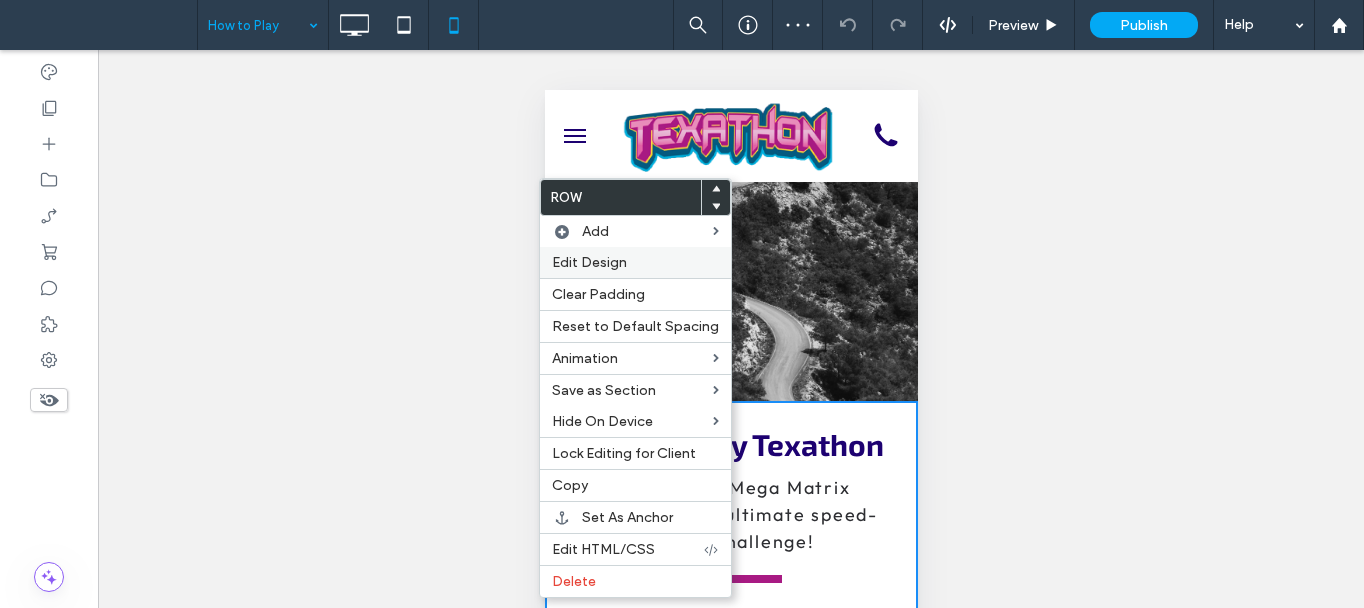 click on "Edit Design" at bounding box center (589, 262) 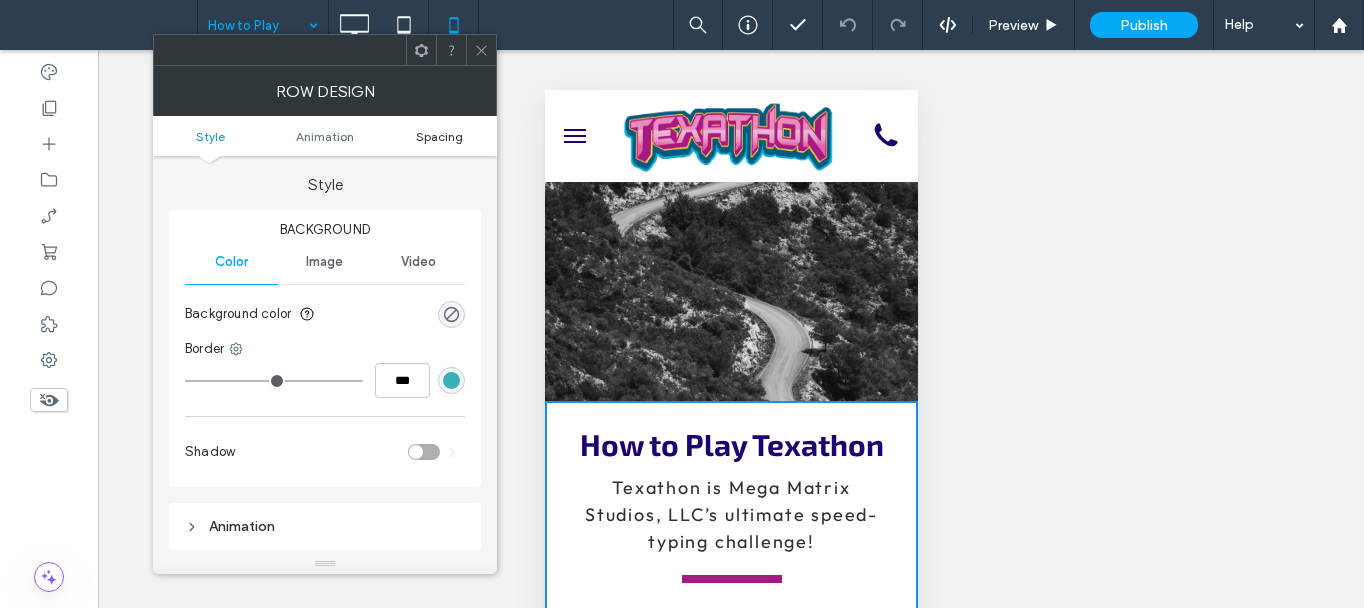 click on "Spacing" at bounding box center [439, 136] 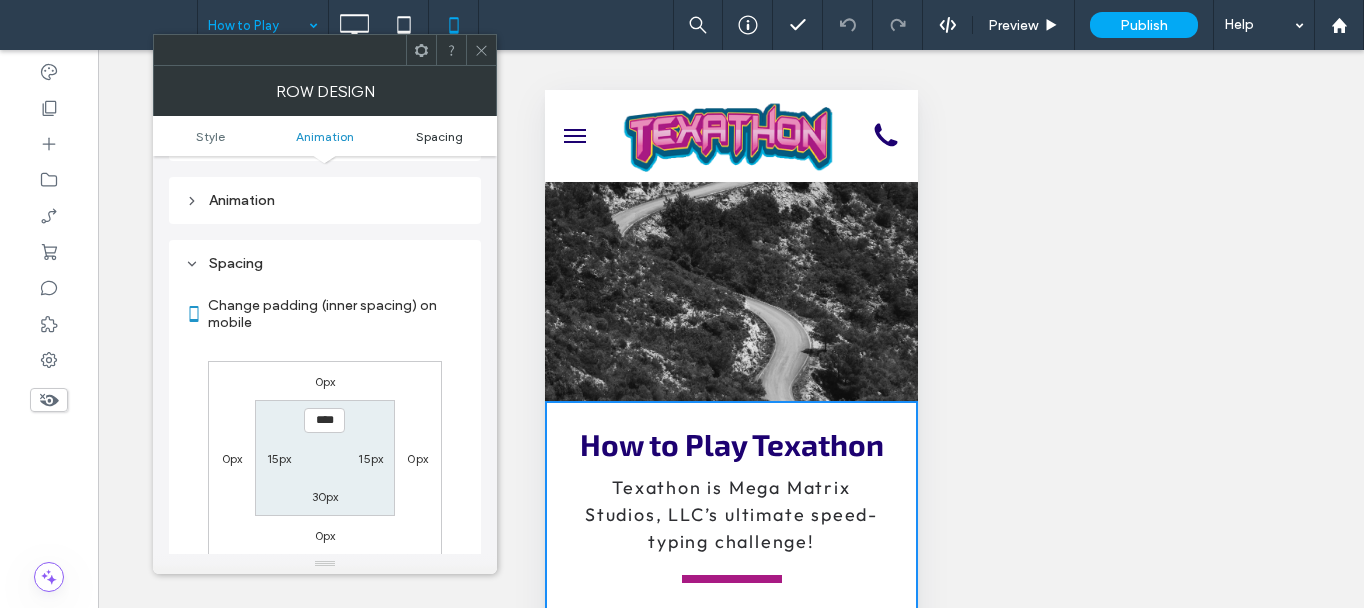 scroll, scrollTop: 394, scrollLeft: 0, axis: vertical 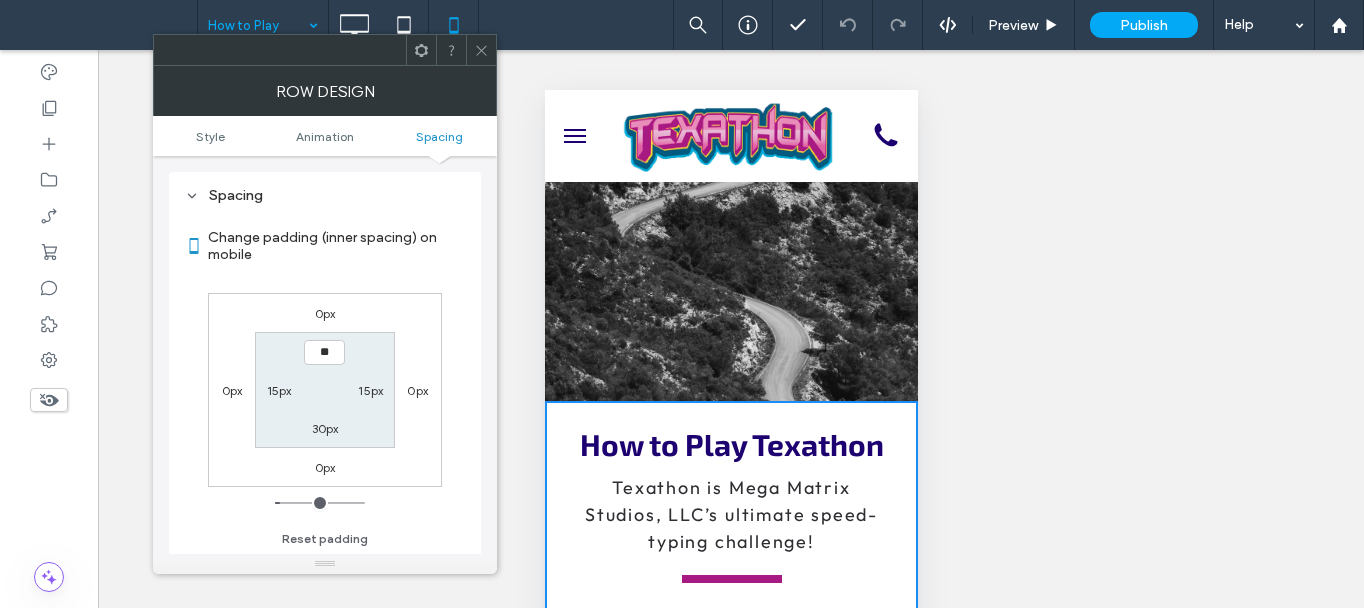 type on "****" 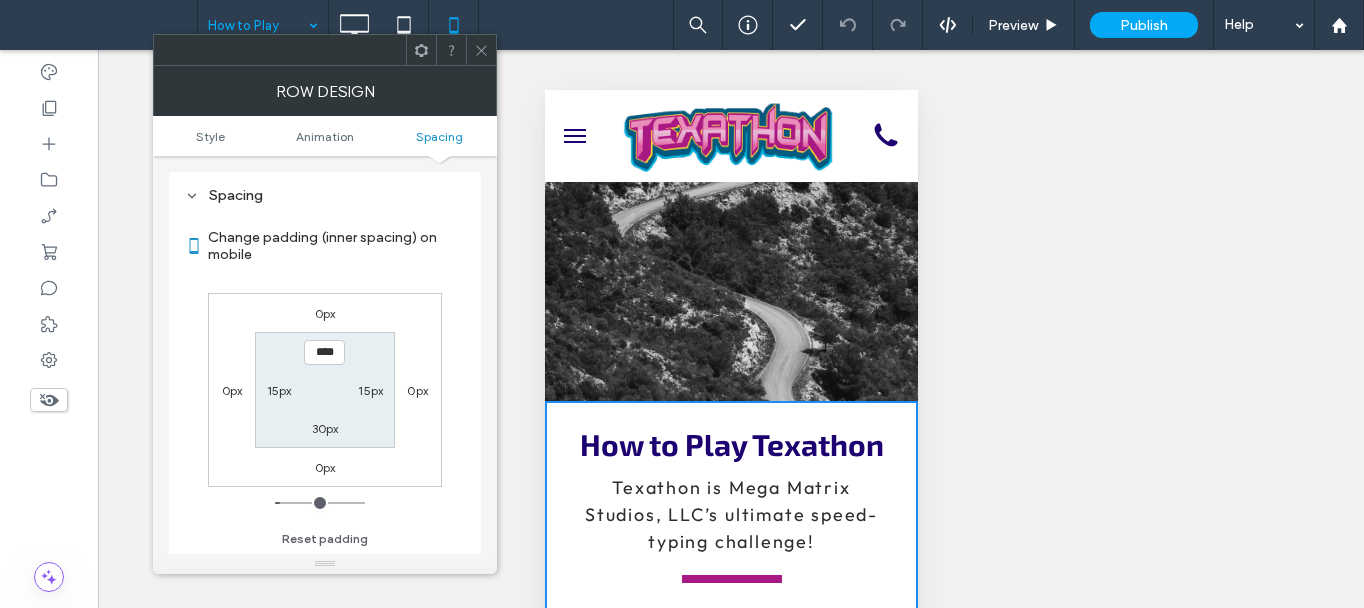 type on "**" 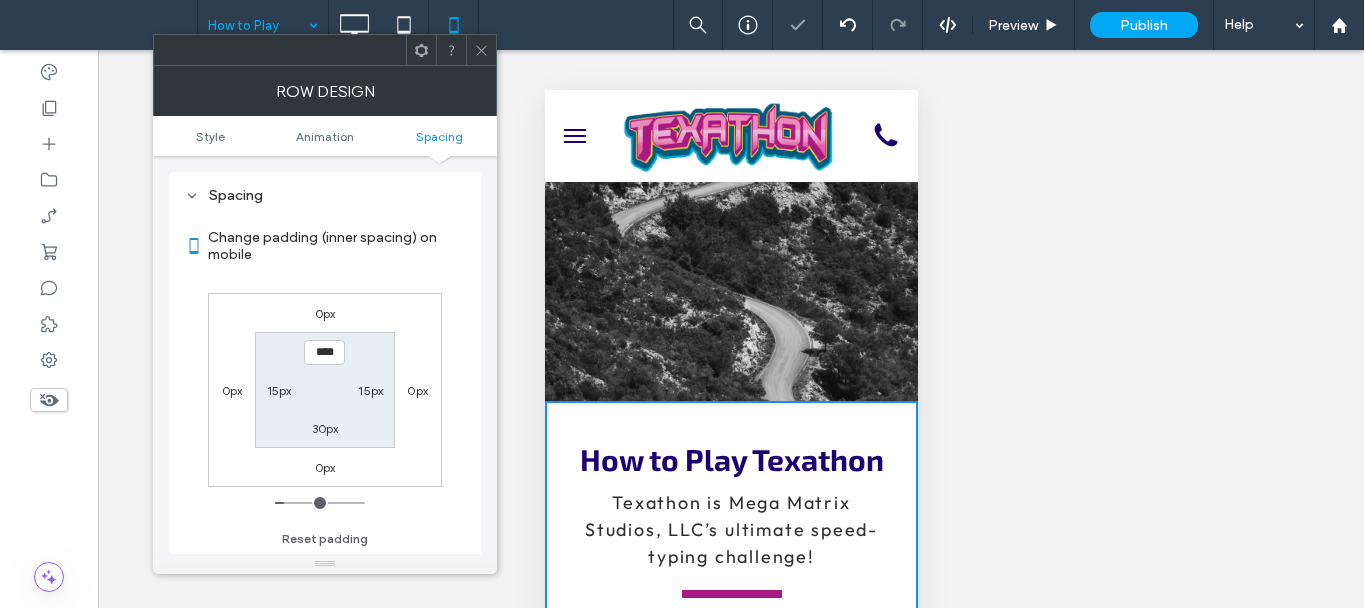 click at bounding box center [481, 50] 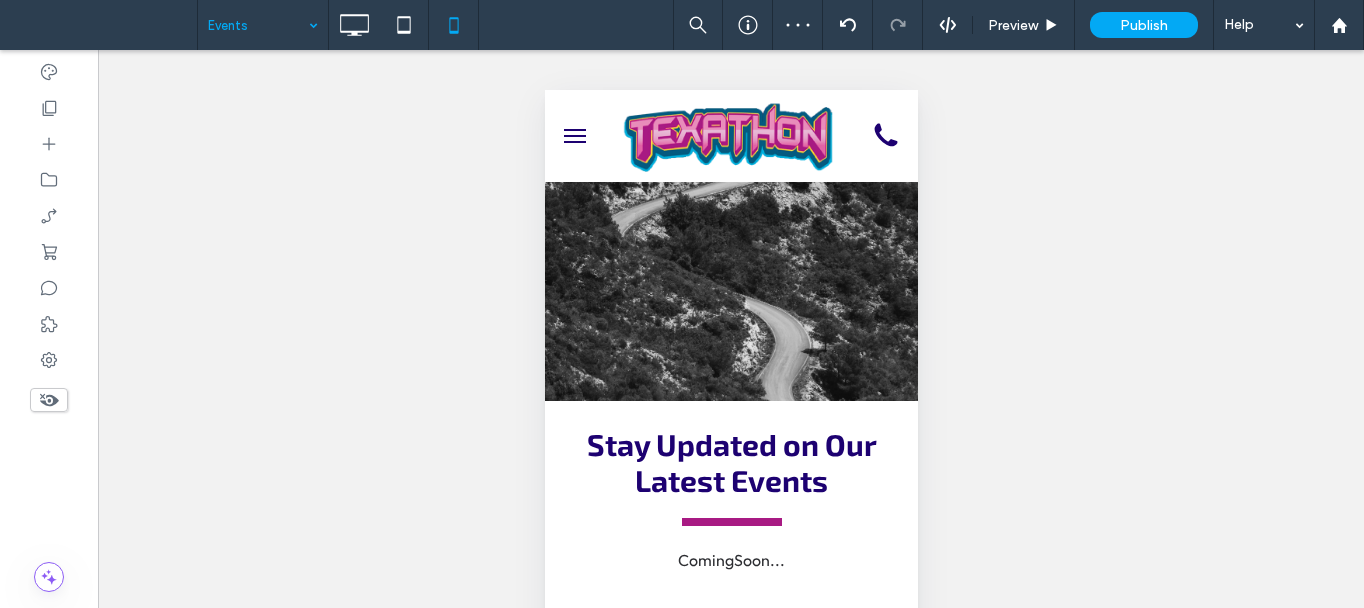 scroll, scrollTop: 0, scrollLeft: 0, axis: both 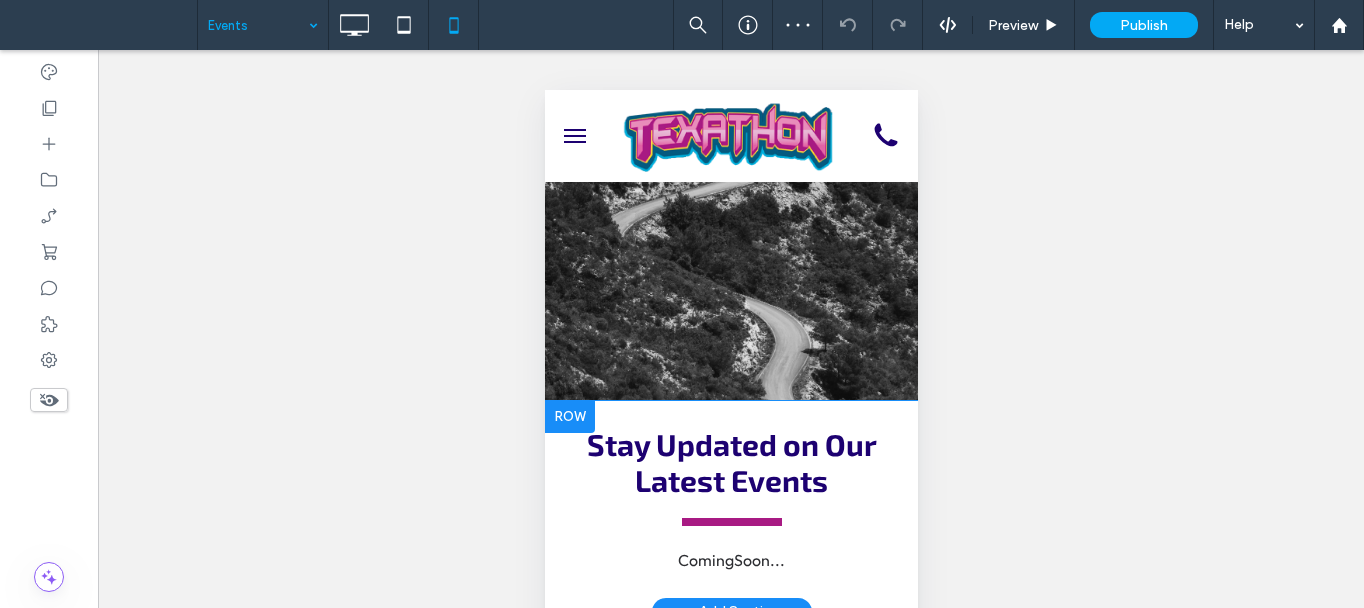 click at bounding box center (569, 417) 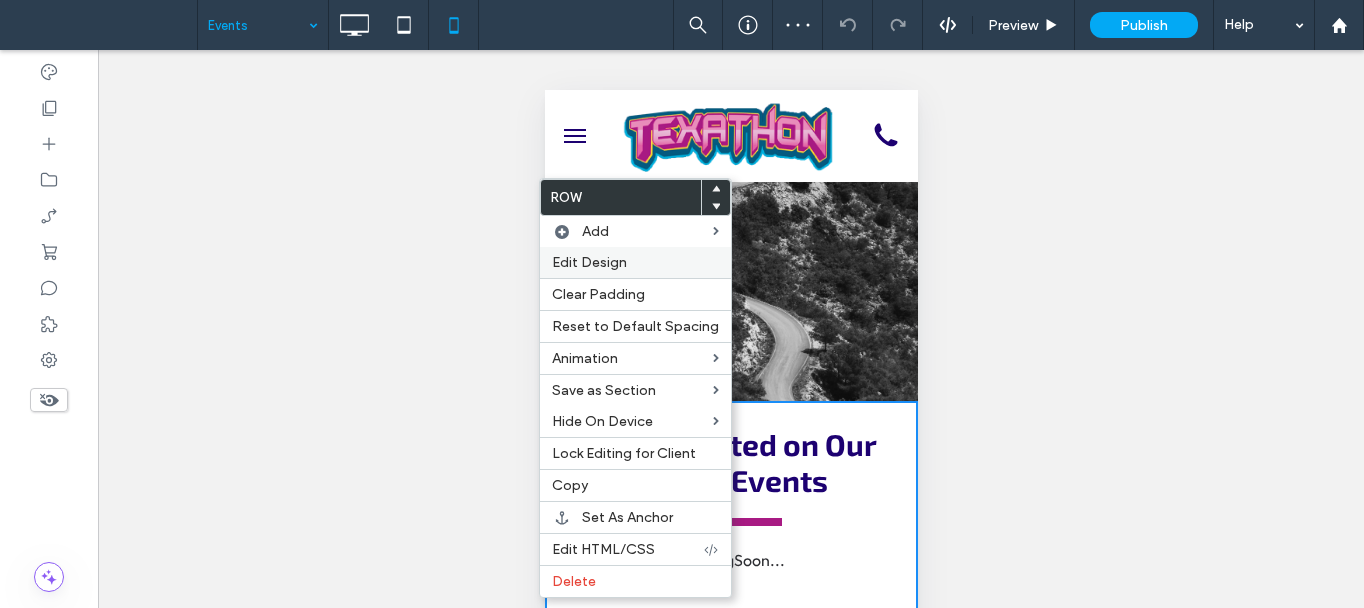 click on "Edit Design" at bounding box center [589, 262] 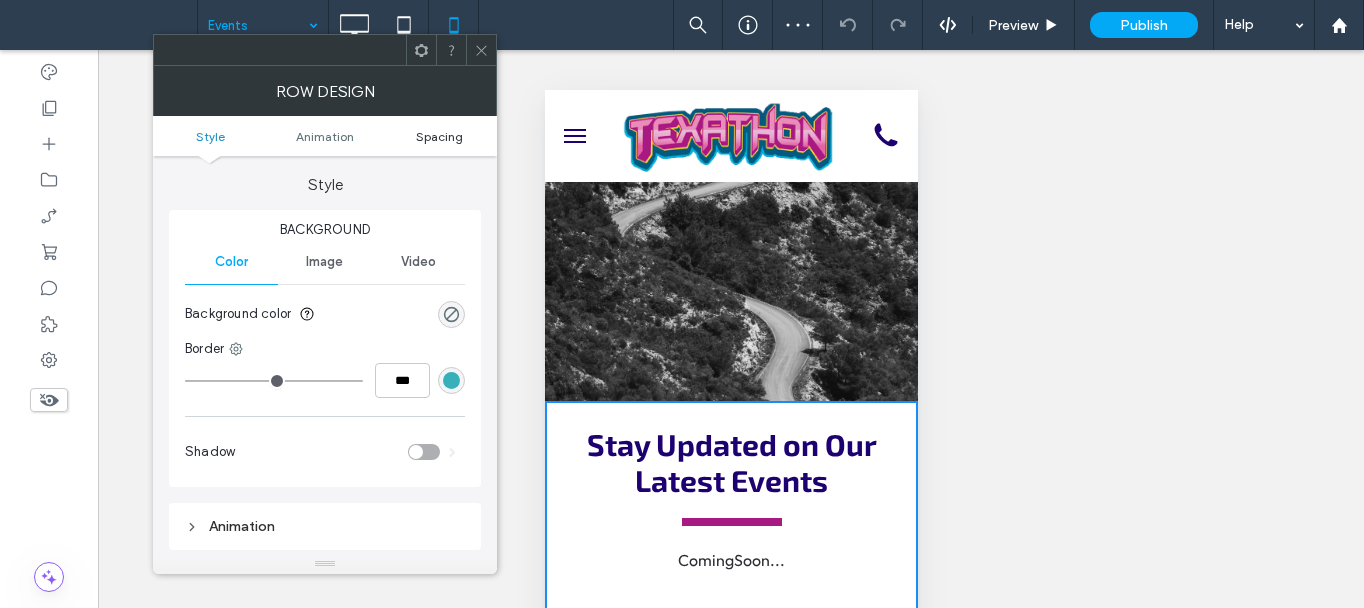 click on "Spacing" at bounding box center (439, 136) 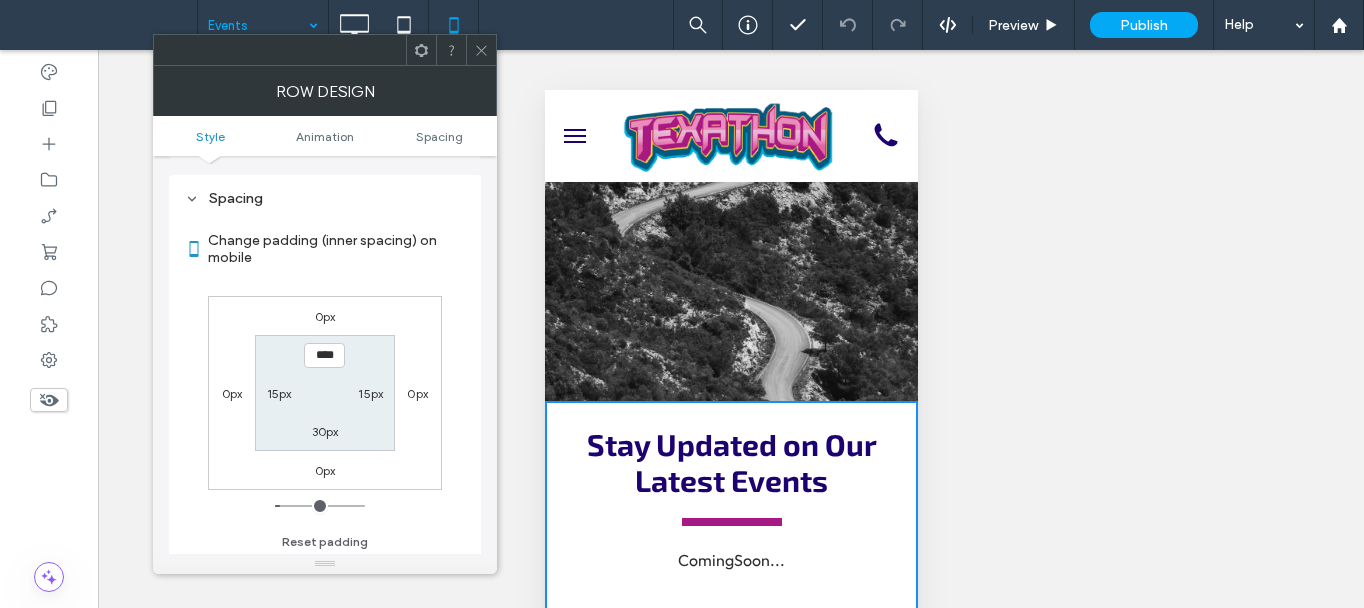 scroll, scrollTop: 394, scrollLeft: 0, axis: vertical 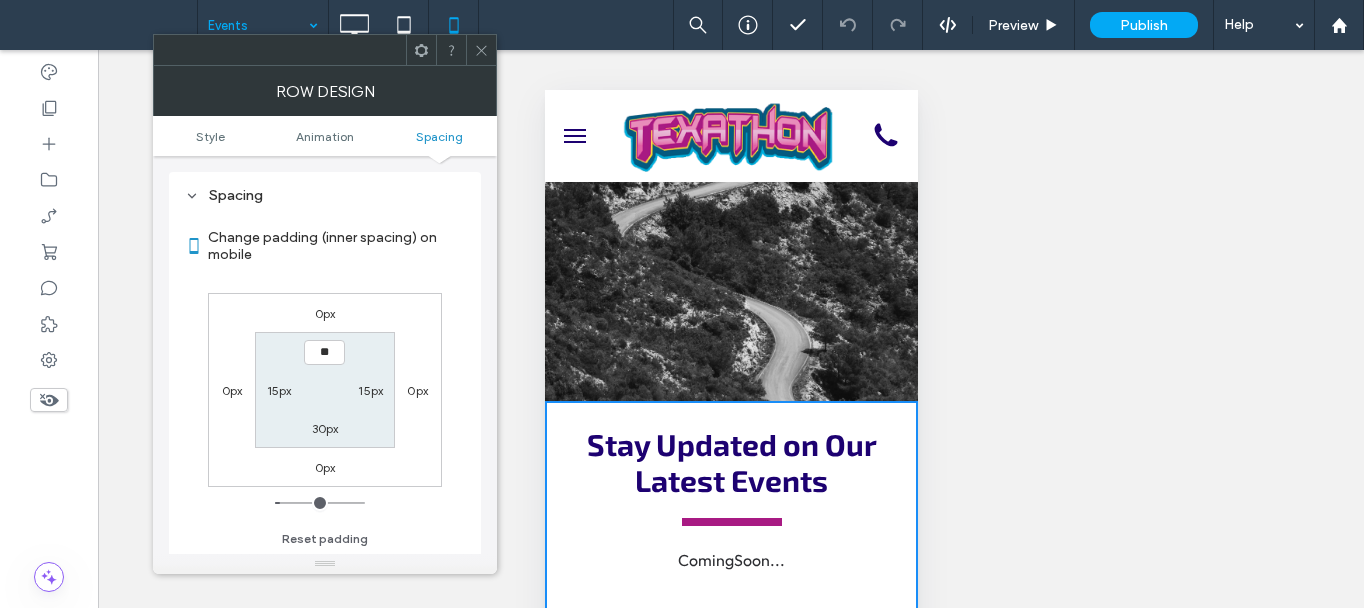 type on "****" 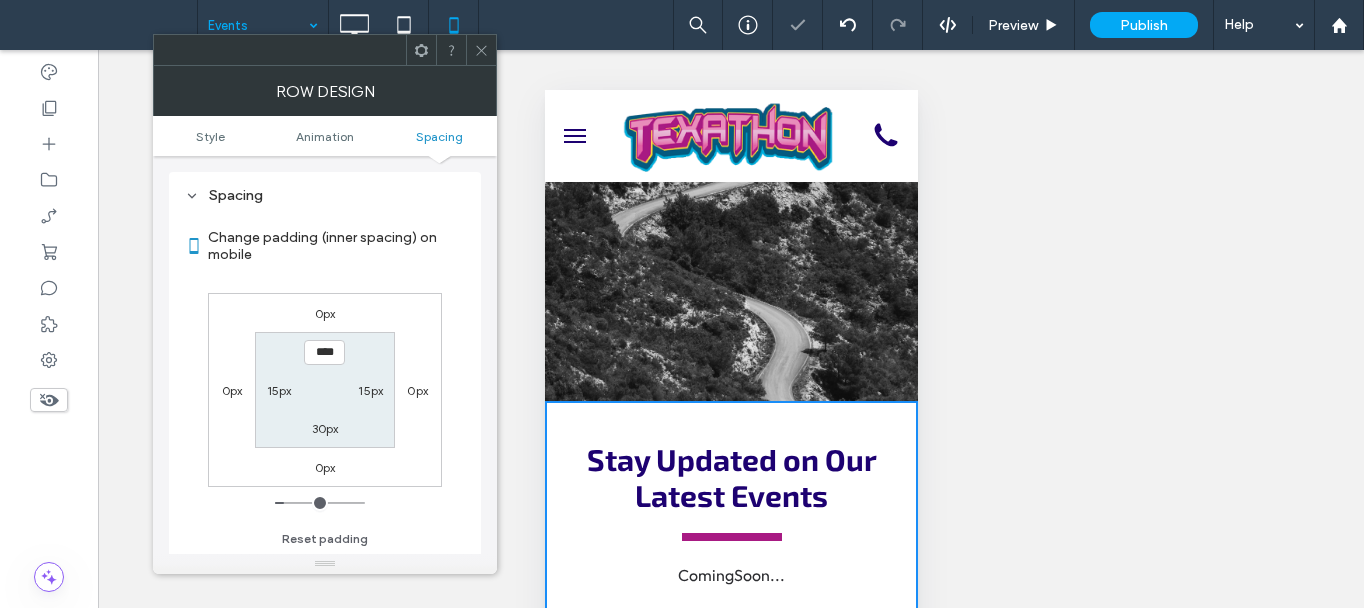 click 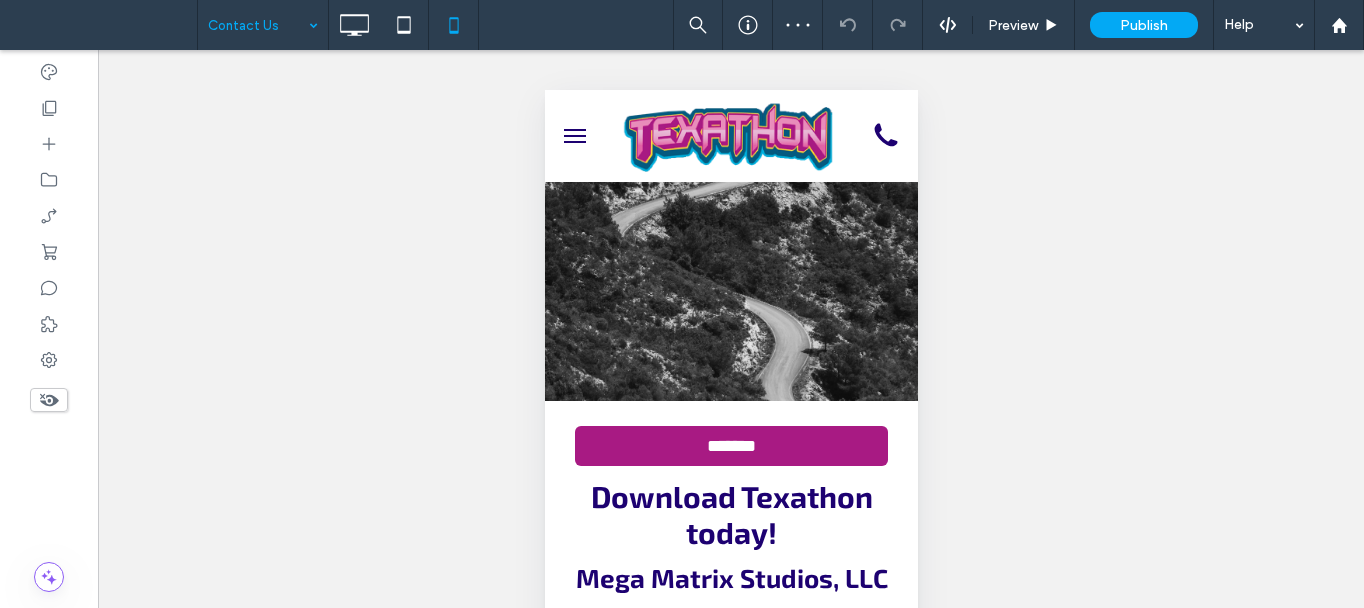 scroll, scrollTop: 0, scrollLeft: 0, axis: both 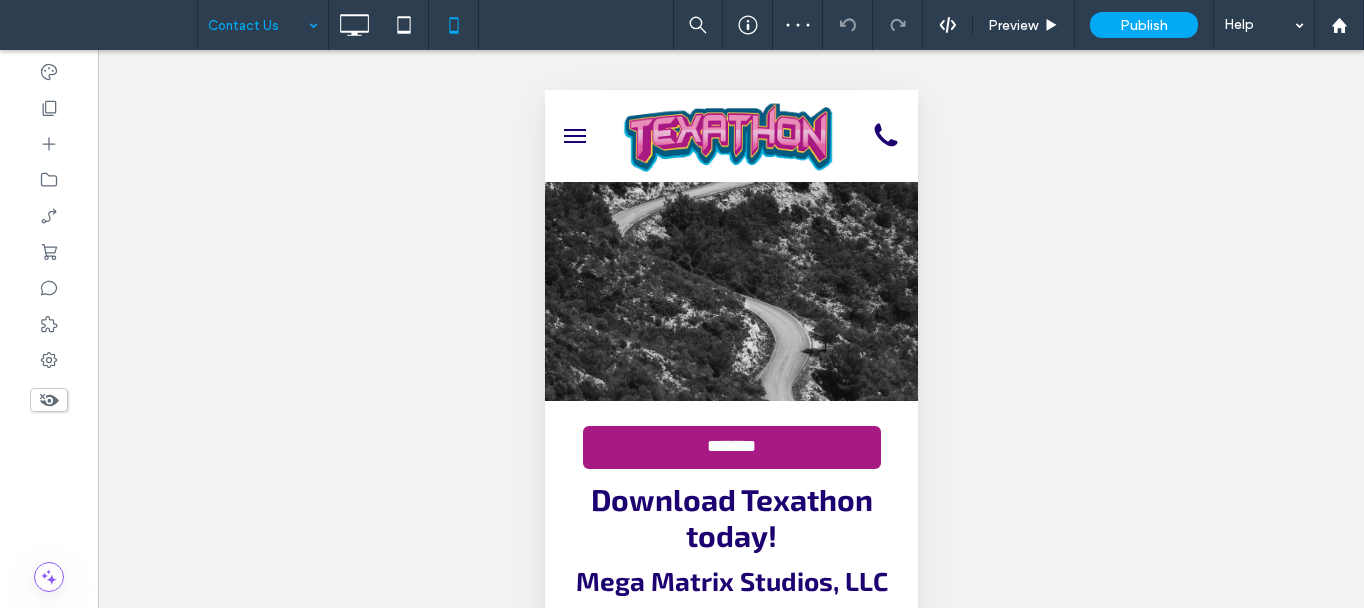 click at bounding box center [569, 417] 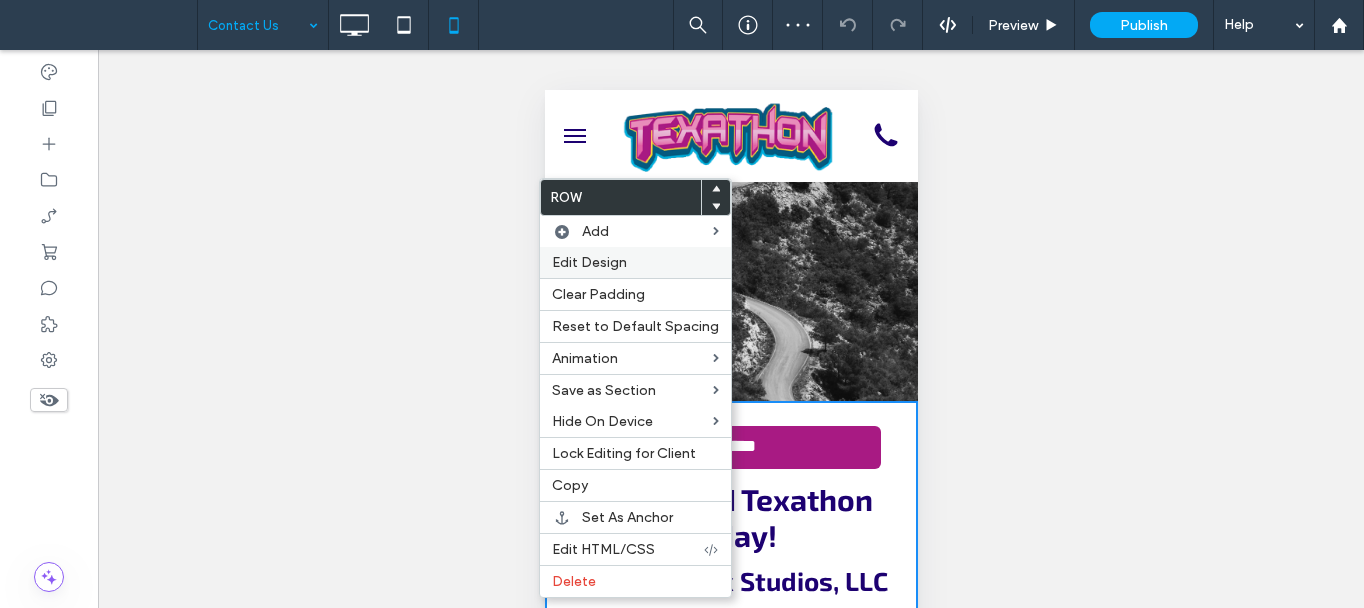 click on "Edit Design" at bounding box center (589, 262) 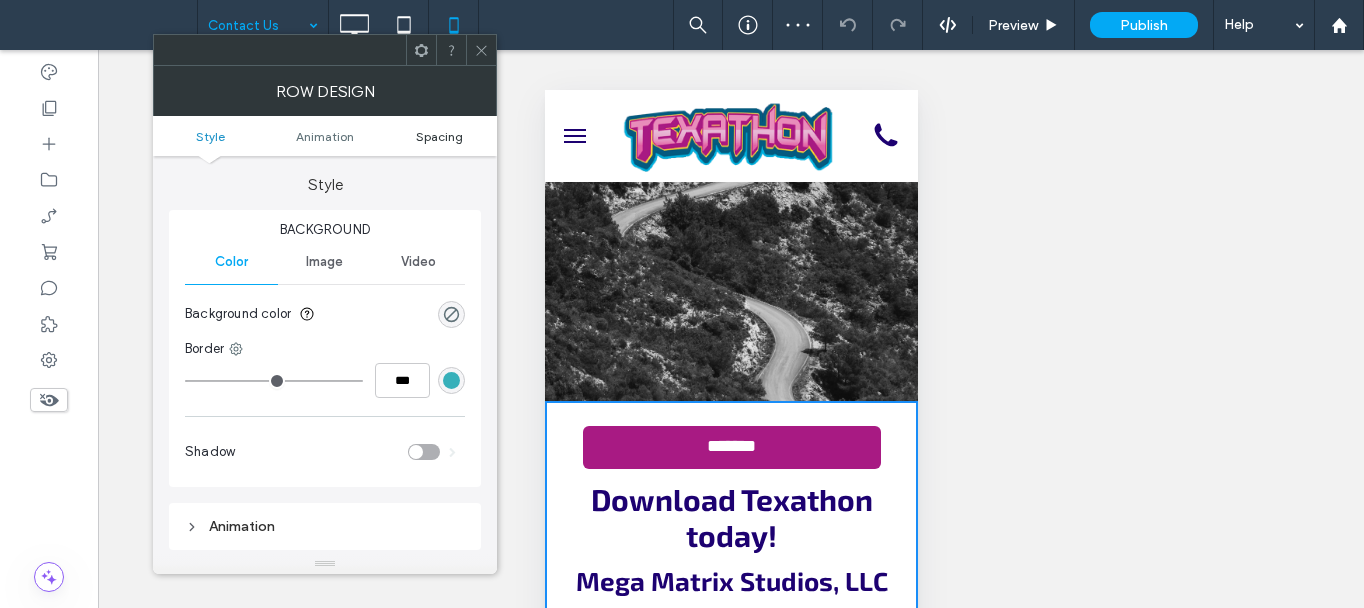 click on "Spacing" at bounding box center (439, 136) 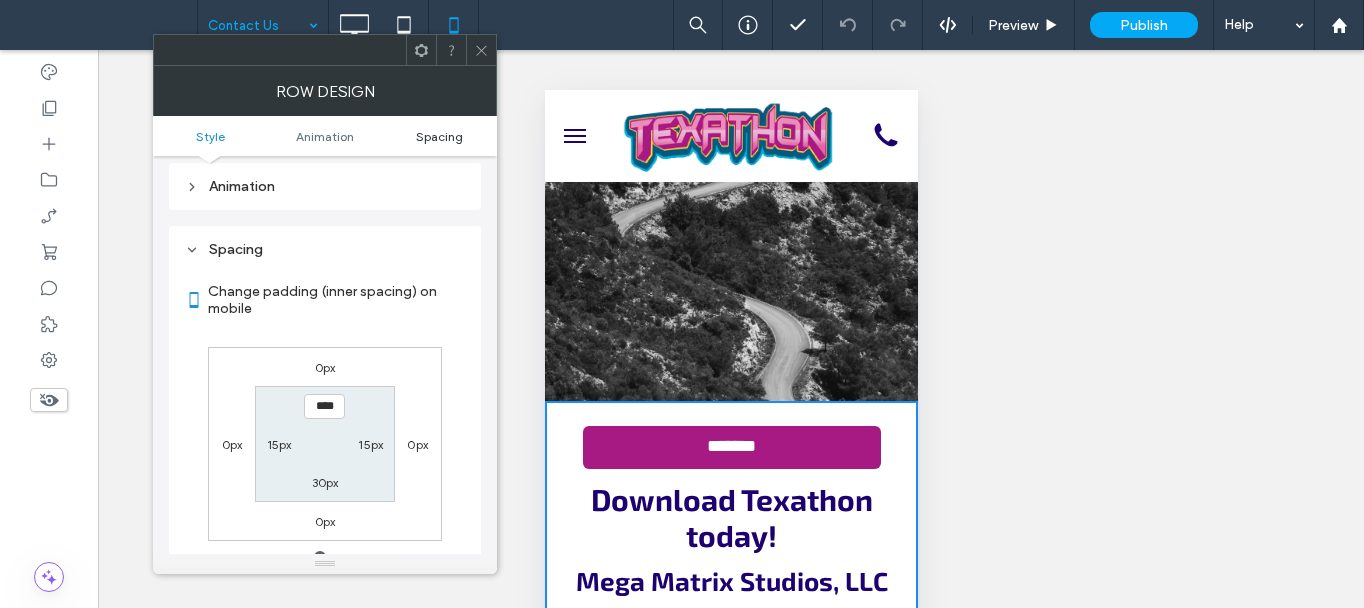 scroll, scrollTop: 394, scrollLeft: 0, axis: vertical 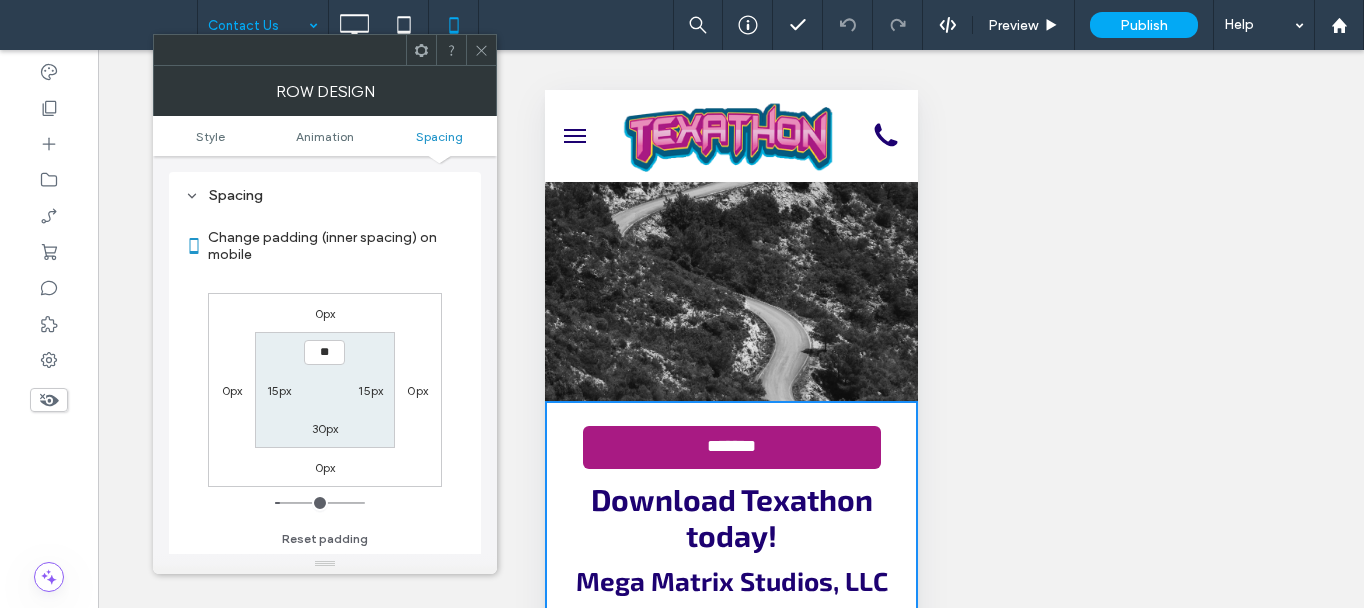 type on "****" 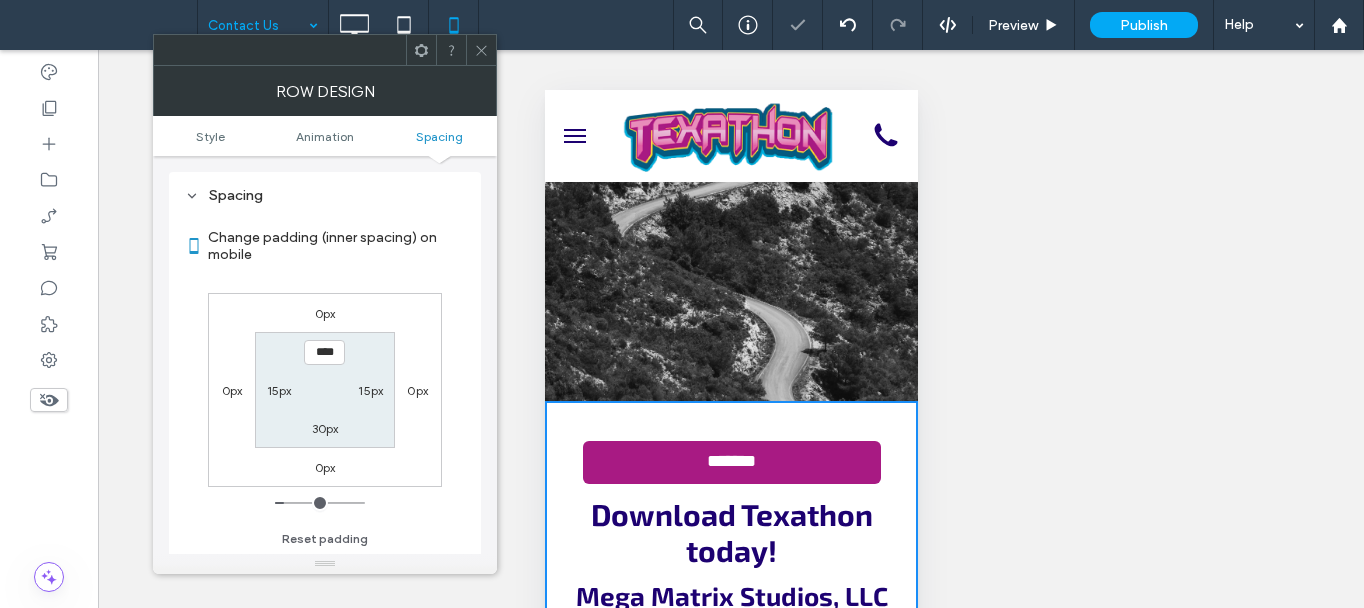 drag, startPoint x: 491, startPoint y: 59, endPoint x: 481, endPoint y: 57, distance: 10.198039 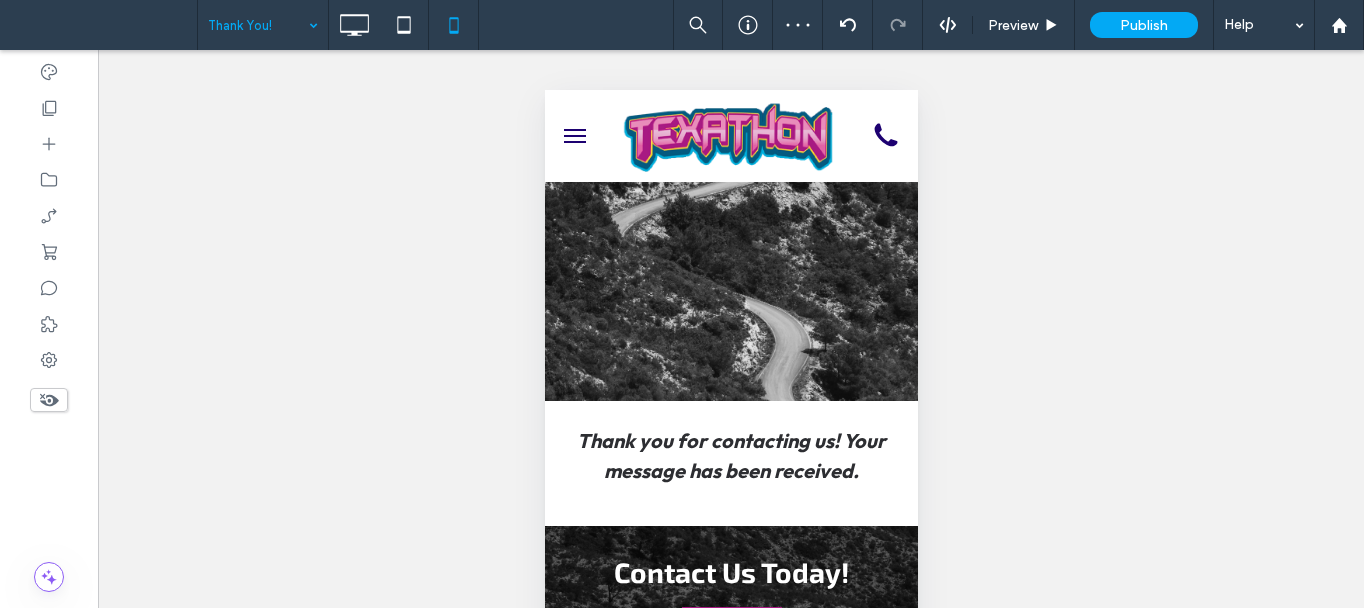 scroll, scrollTop: 0, scrollLeft: 0, axis: both 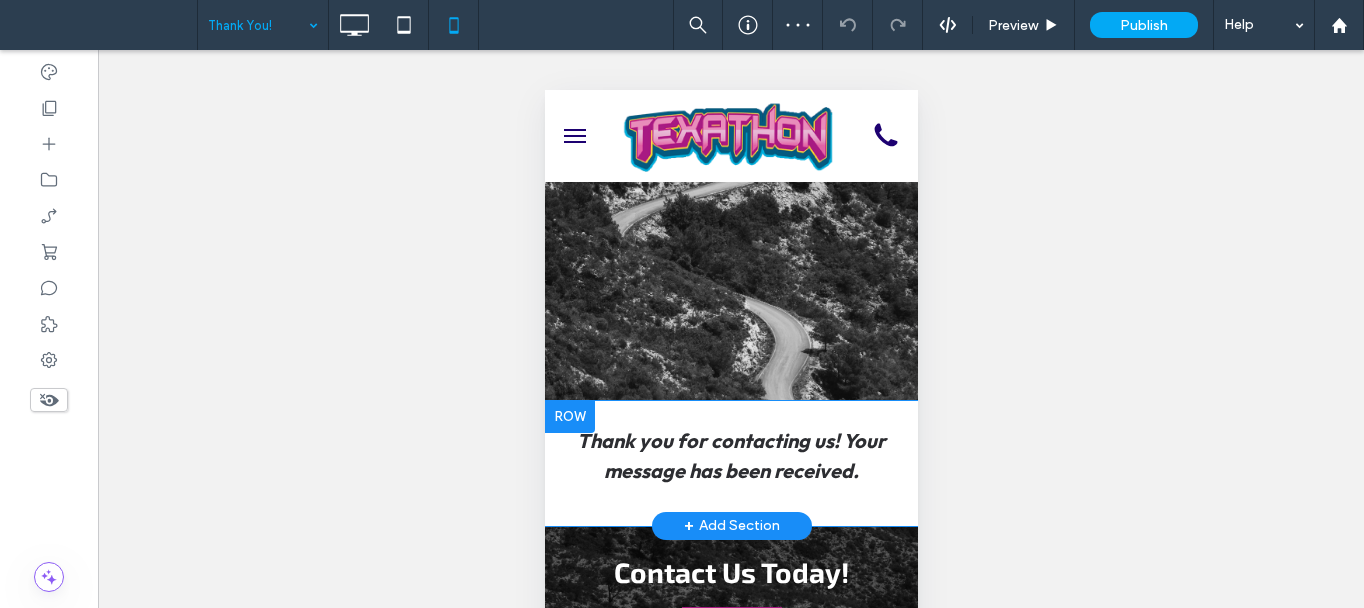 click at bounding box center [569, 417] 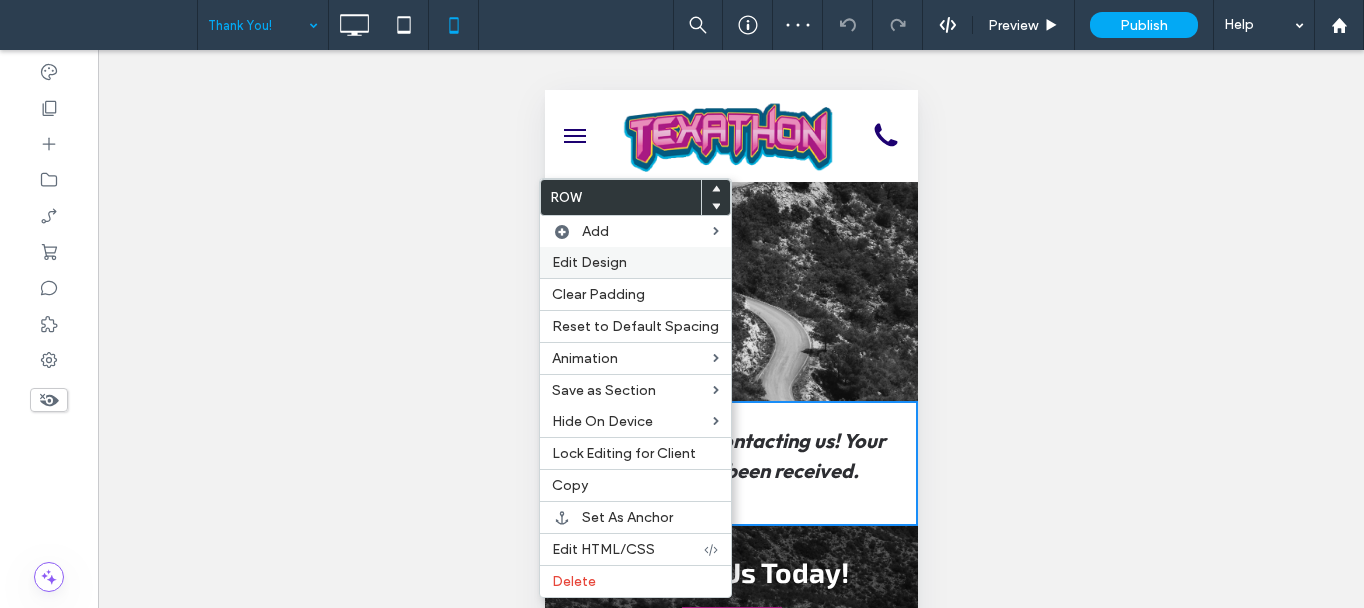 click on "Edit Design" at bounding box center (635, 262) 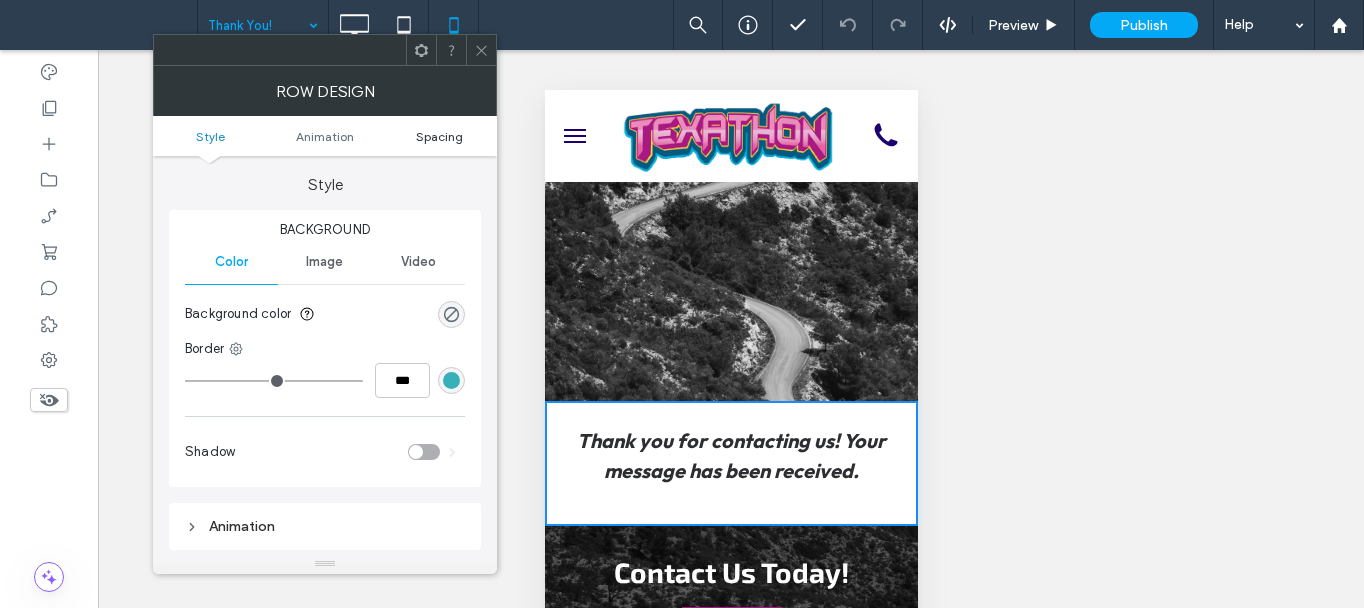 click on "Spacing" at bounding box center [439, 136] 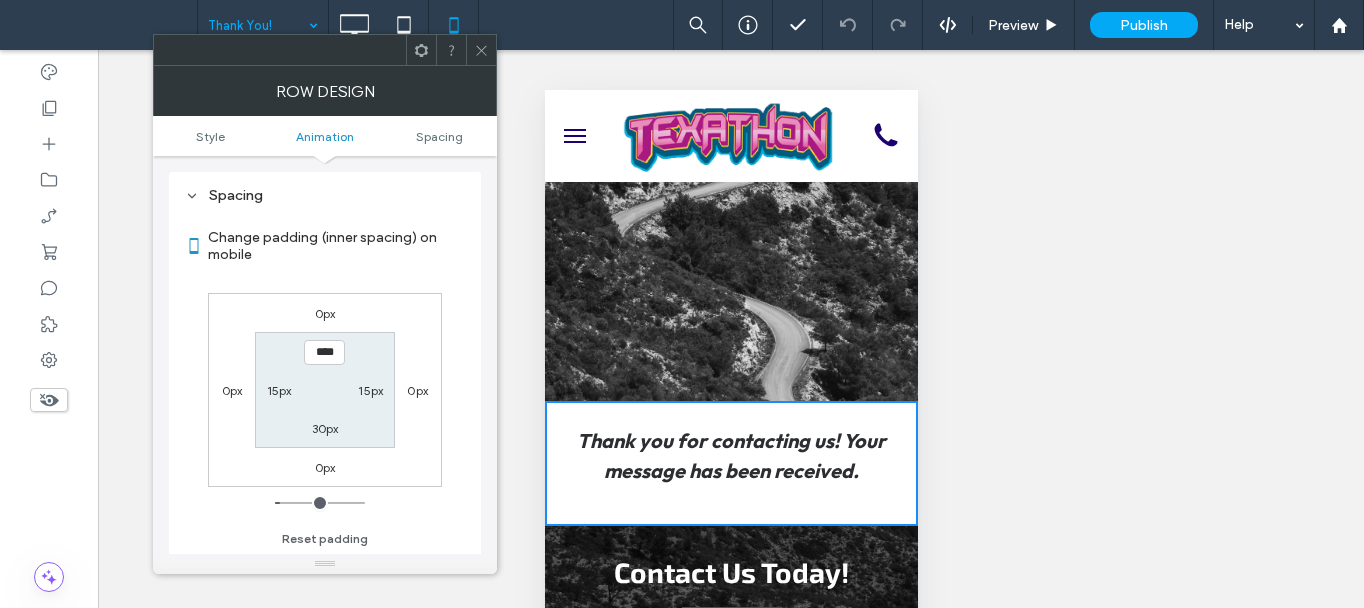 scroll, scrollTop: 394, scrollLeft: 0, axis: vertical 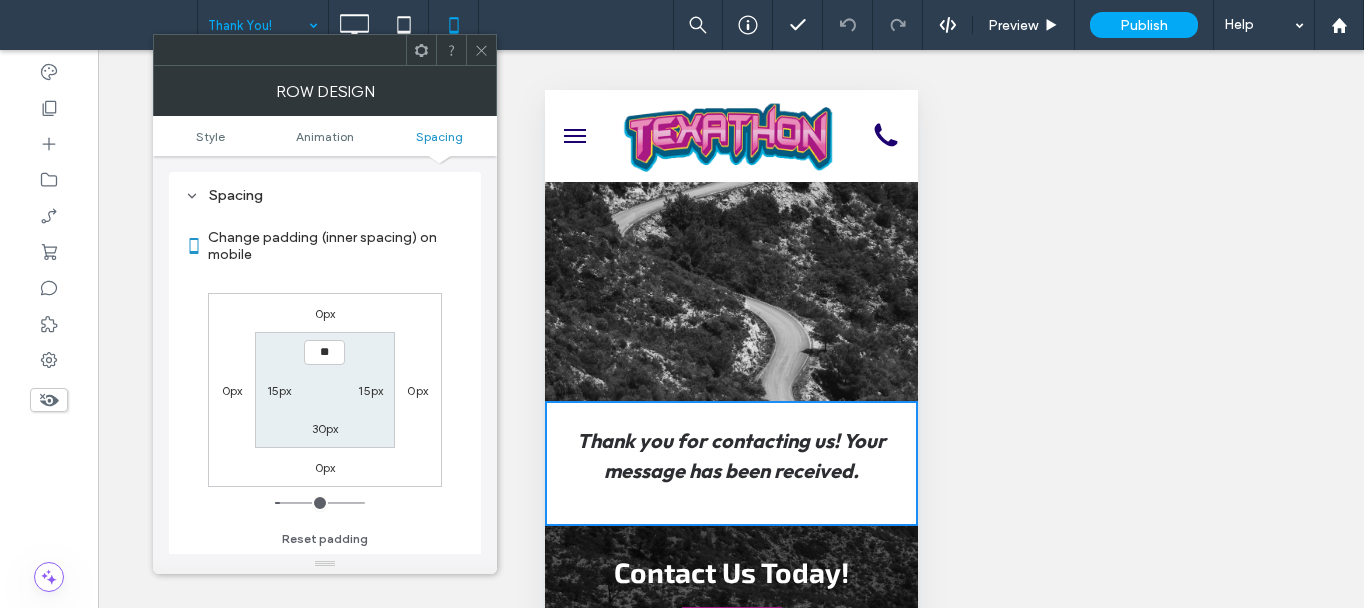 type on "****" 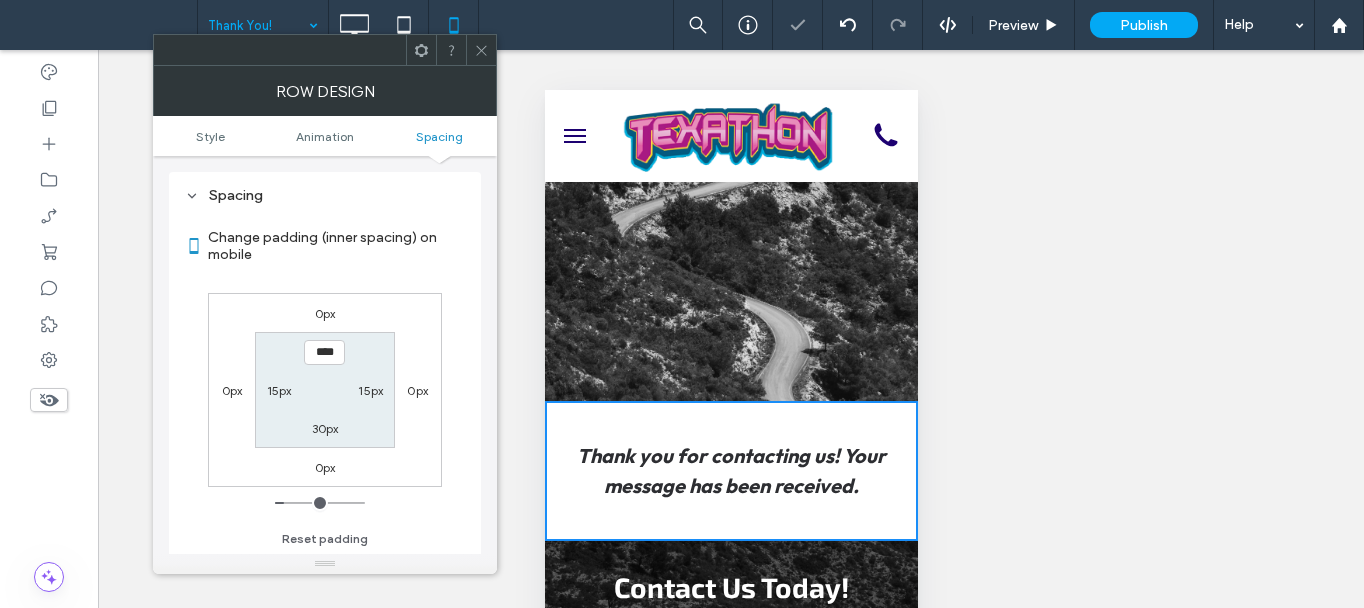 click at bounding box center (481, 50) 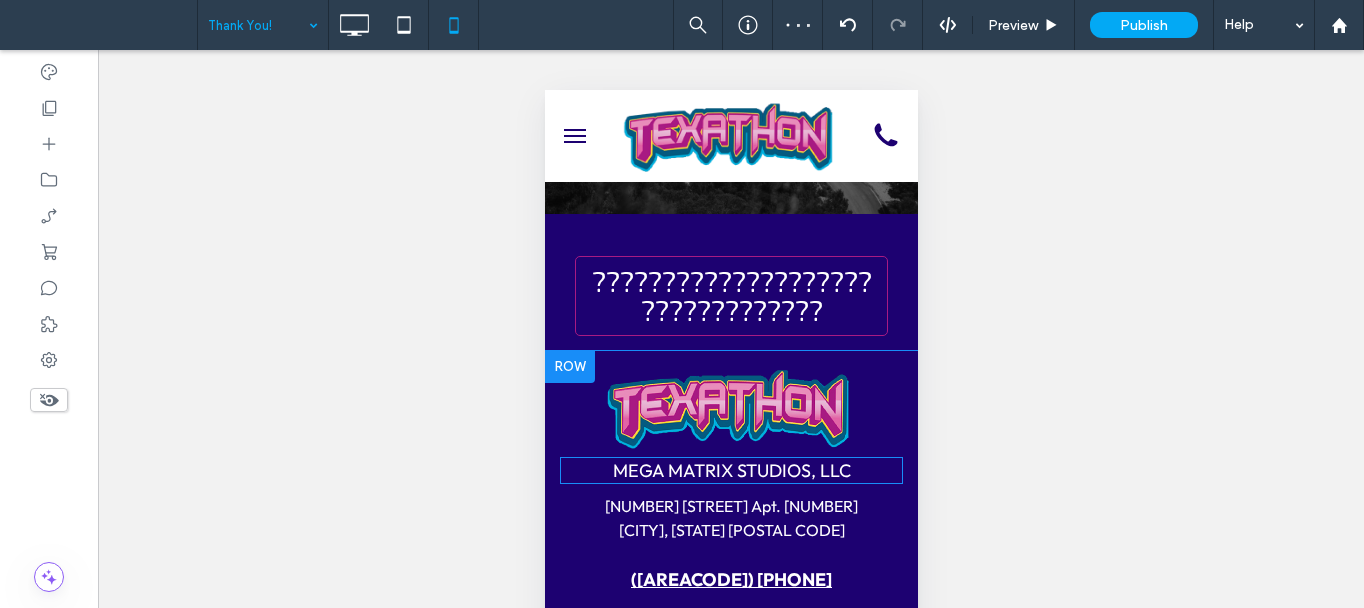 scroll, scrollTop: 834, scrollLeft: 0, axis: vertical 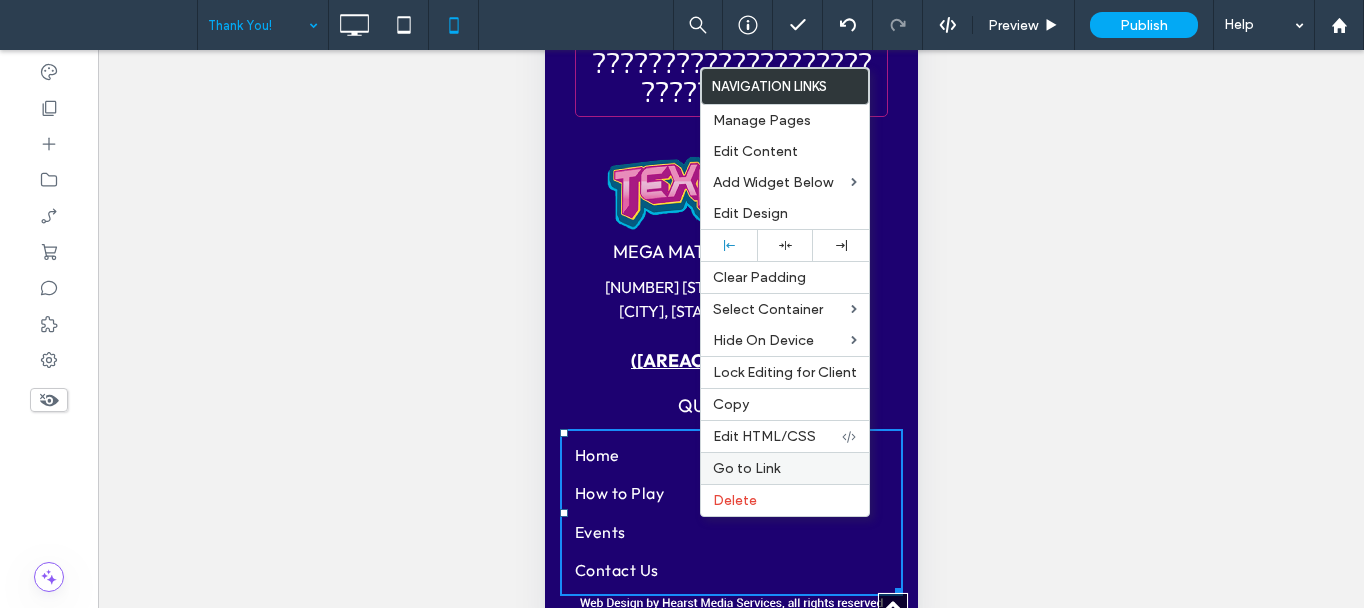 drag, startPoint x: 753, startPoint y: 405, endPoint x: 770, endPoint y: 476, distance: 73.00685 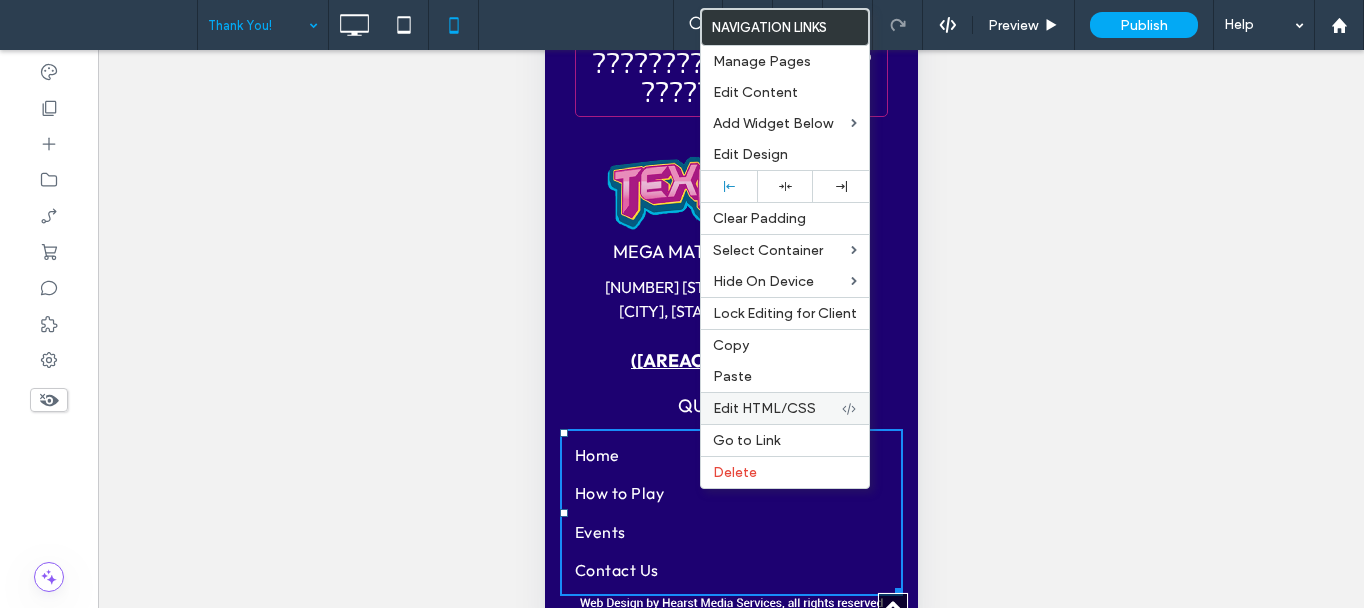drag, startPoint x: 757, startPoint y: 378, endPoint x: 825, endPoint y: 416, distance: 77.89737 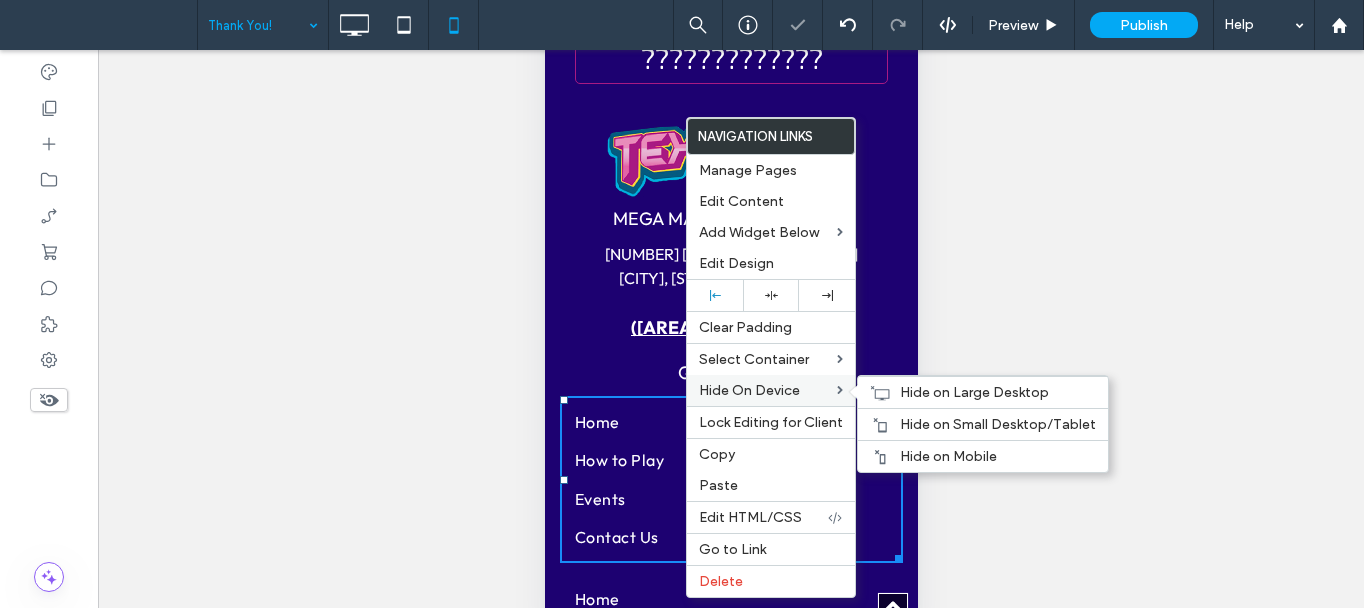 click on "Hide On Device" at bounding box center [749, 390] 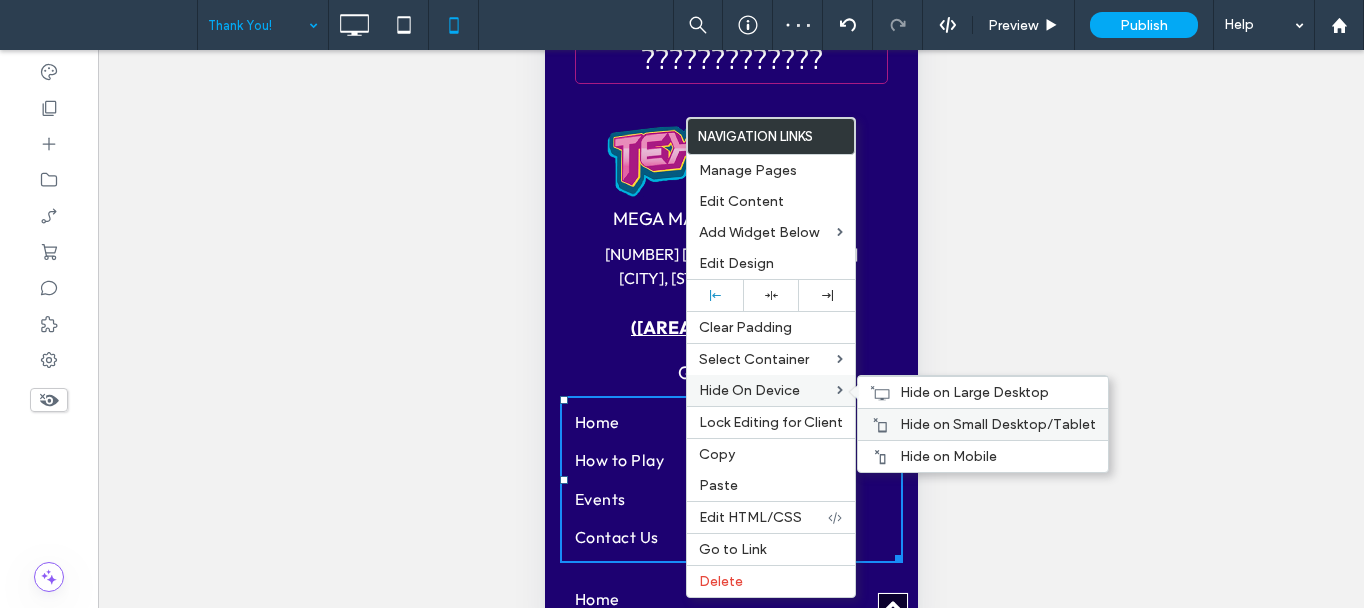 click on "Hide on Small Desktop/Tablet" at bounding box center [998, 424] 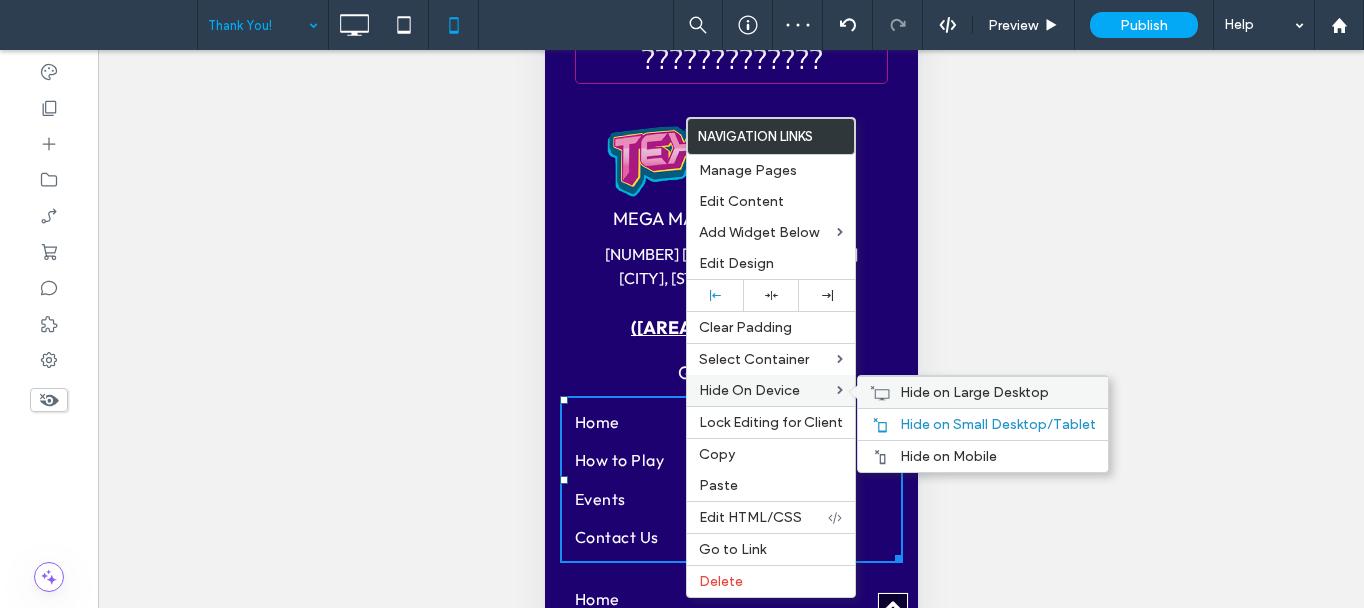 click on "Hide on Large Desktop" at bounding box center (974, 392) 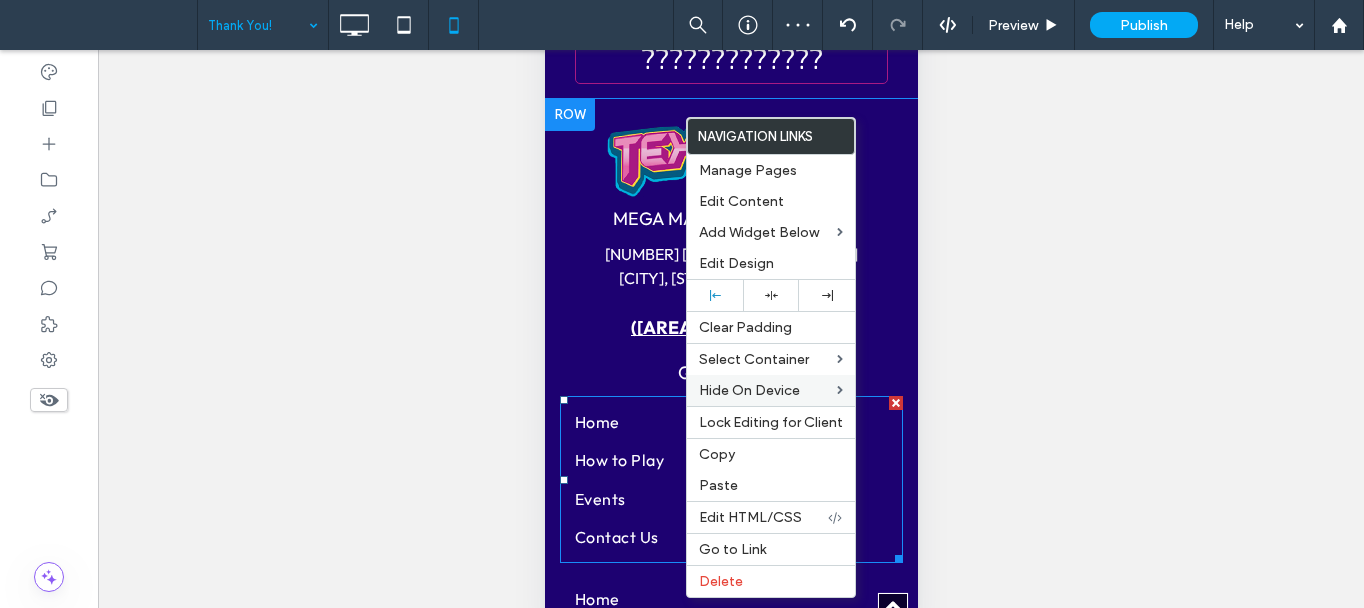 scroll, scrollTop: 1011, scrollLeft: 0, axis: vertical 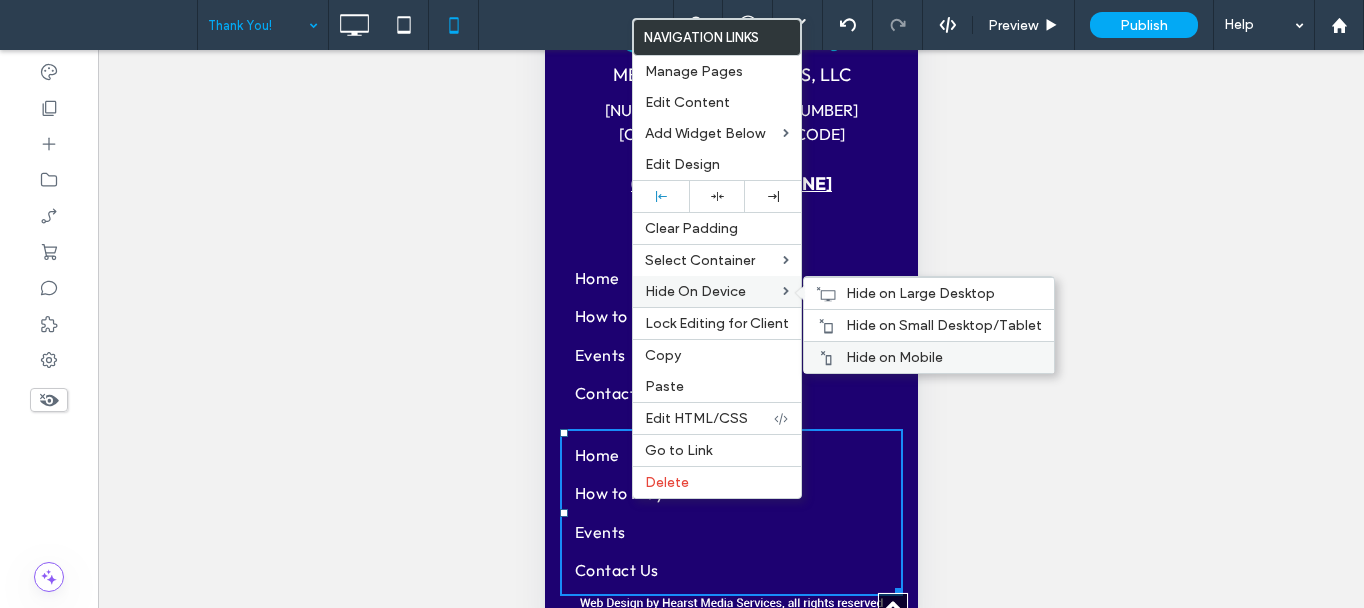 click on "Hide on Mobile" at bounding box center (894, 357) 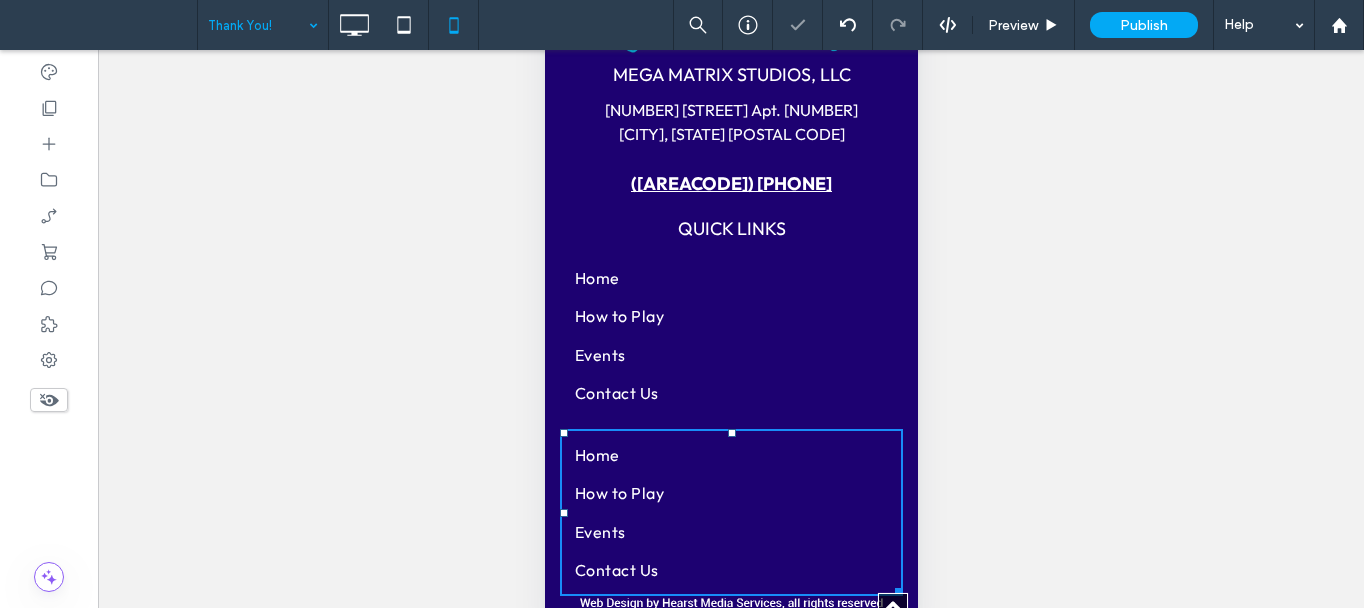 scroll, scrollTop: 834, scrollLeft: 0, axis: vertical 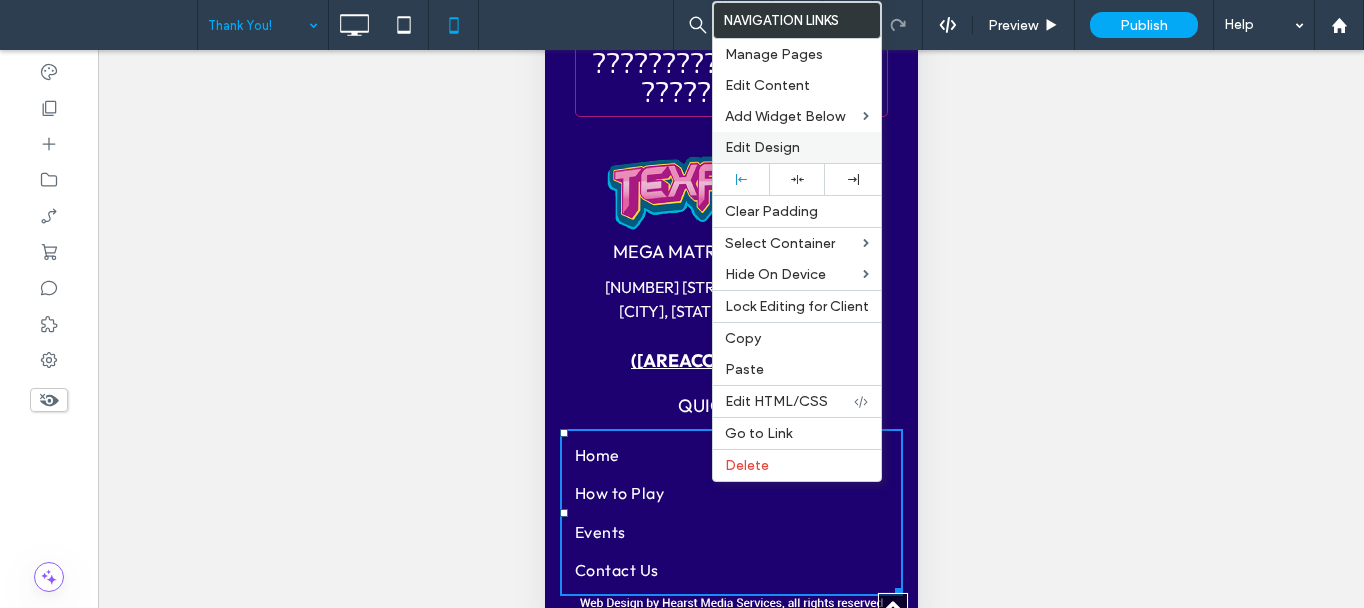 click on "Edit Design" at bounding box center [762, 147] 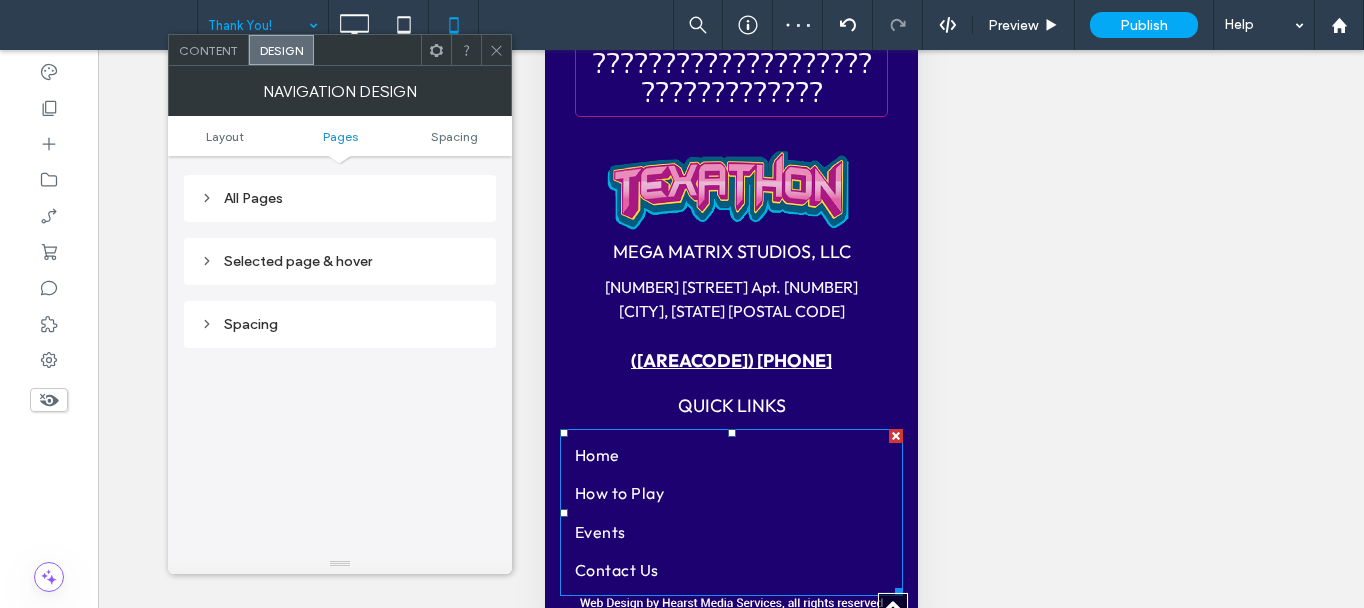 scroll, scrollTop: 277, scrollLeft: 0, axis: vertical 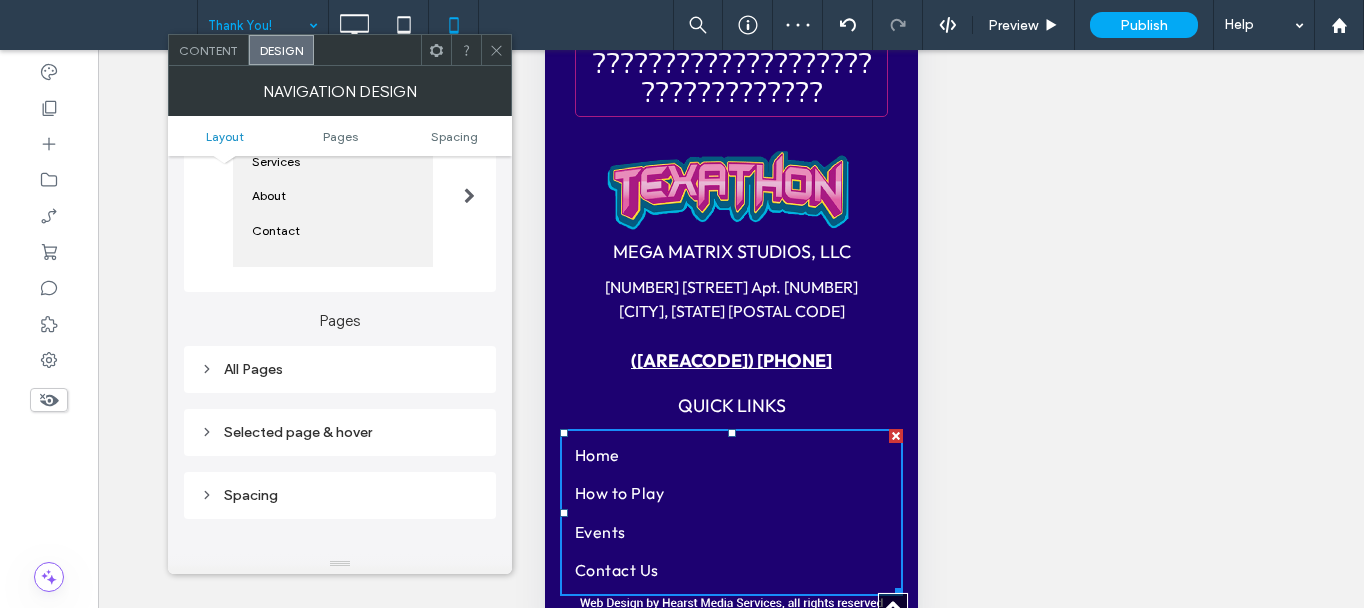 click on "All Pages" at bounding box center [340, 369] 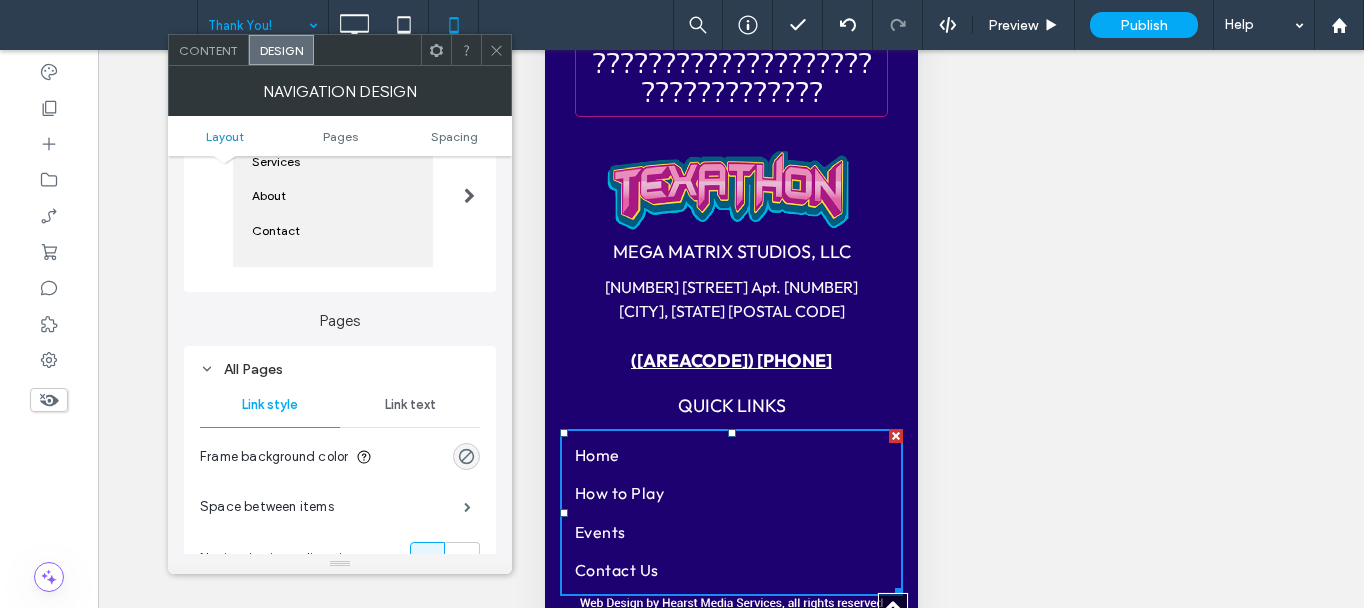 click on "Link text" at bounding box center (410, 405) 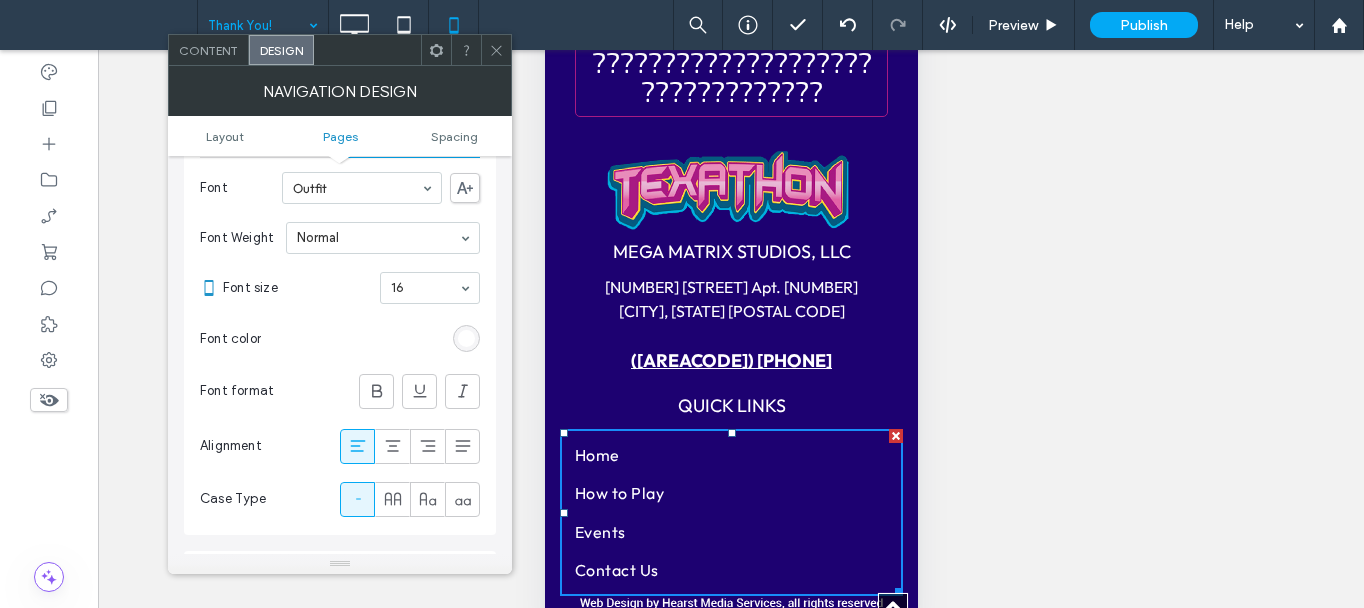 scroll, scrollTop: 677, scrollLeft: 0, axis: vertical 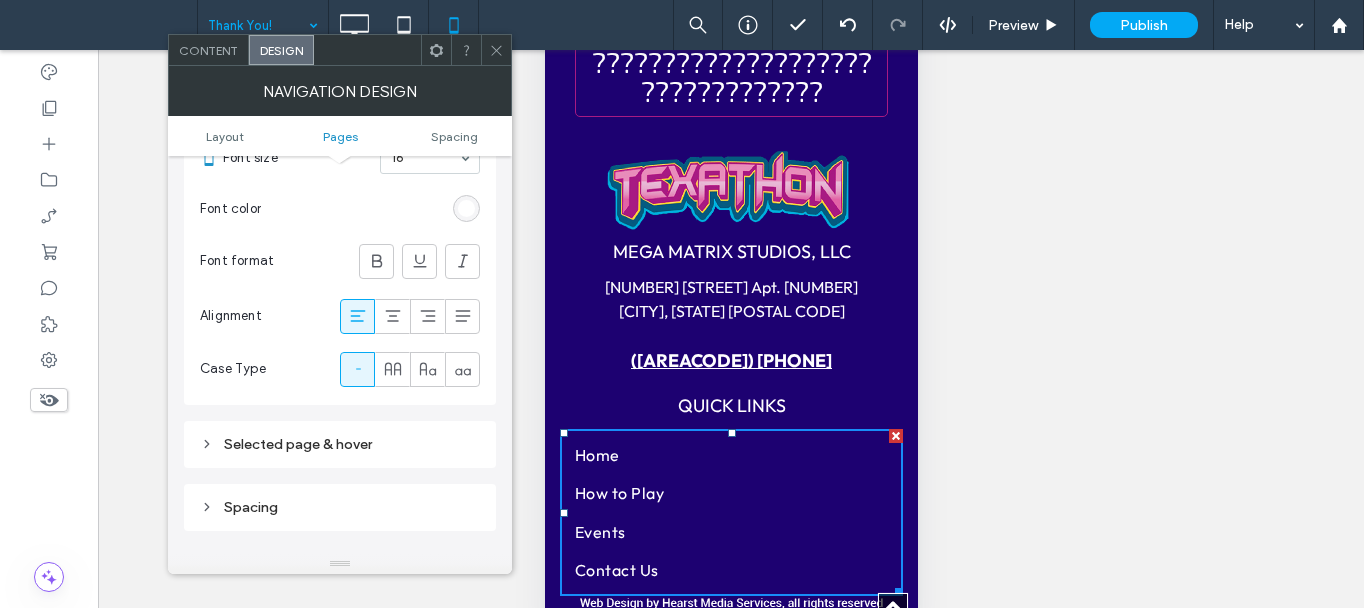 click at bounding box center (393, 316) 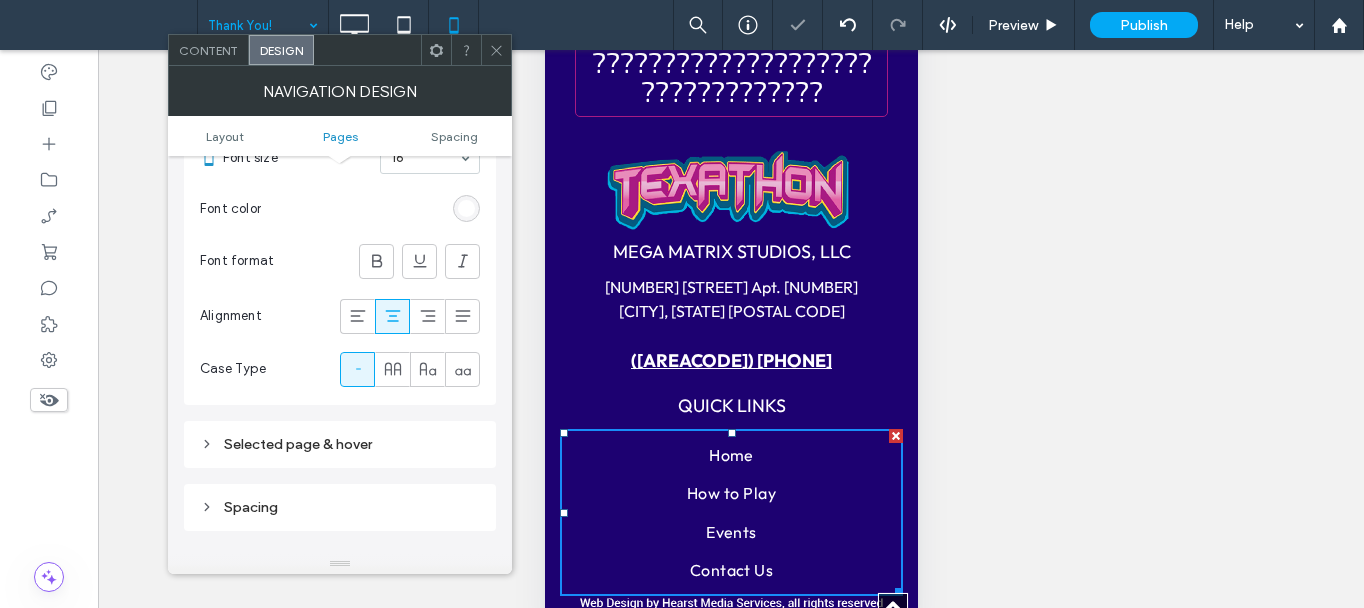 click 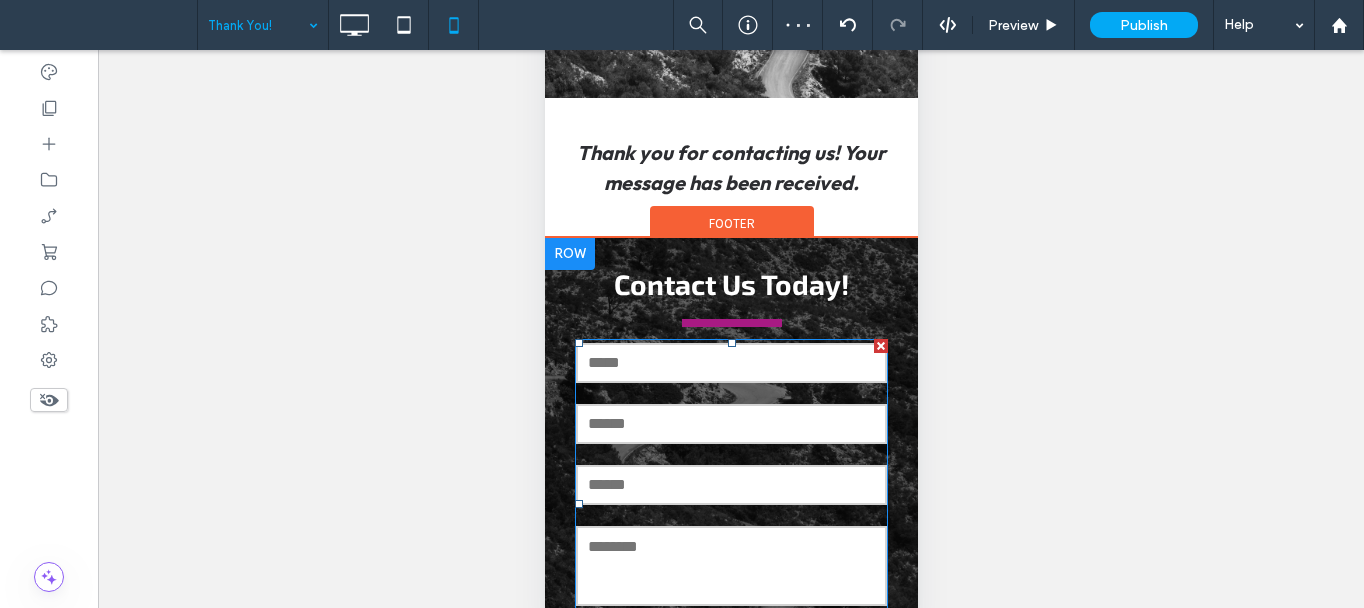scroll, scrollTop: 0, scrollLeft: 0, axis: both 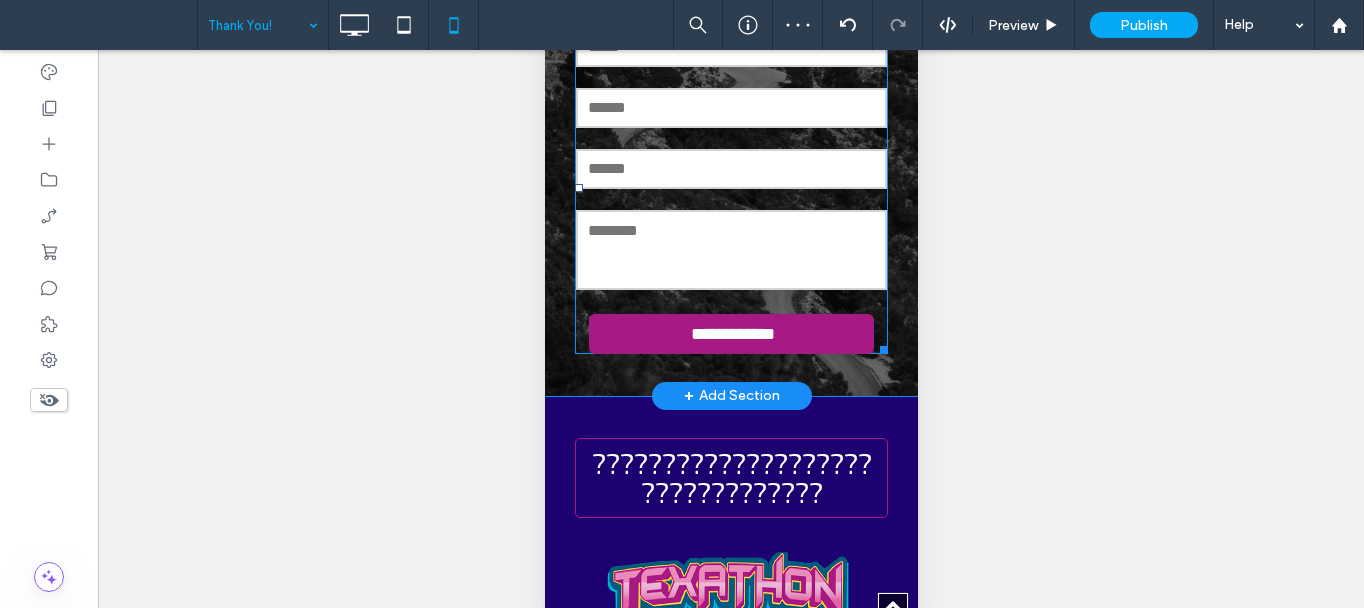 click on "**********" at bounding box center [730, 159] 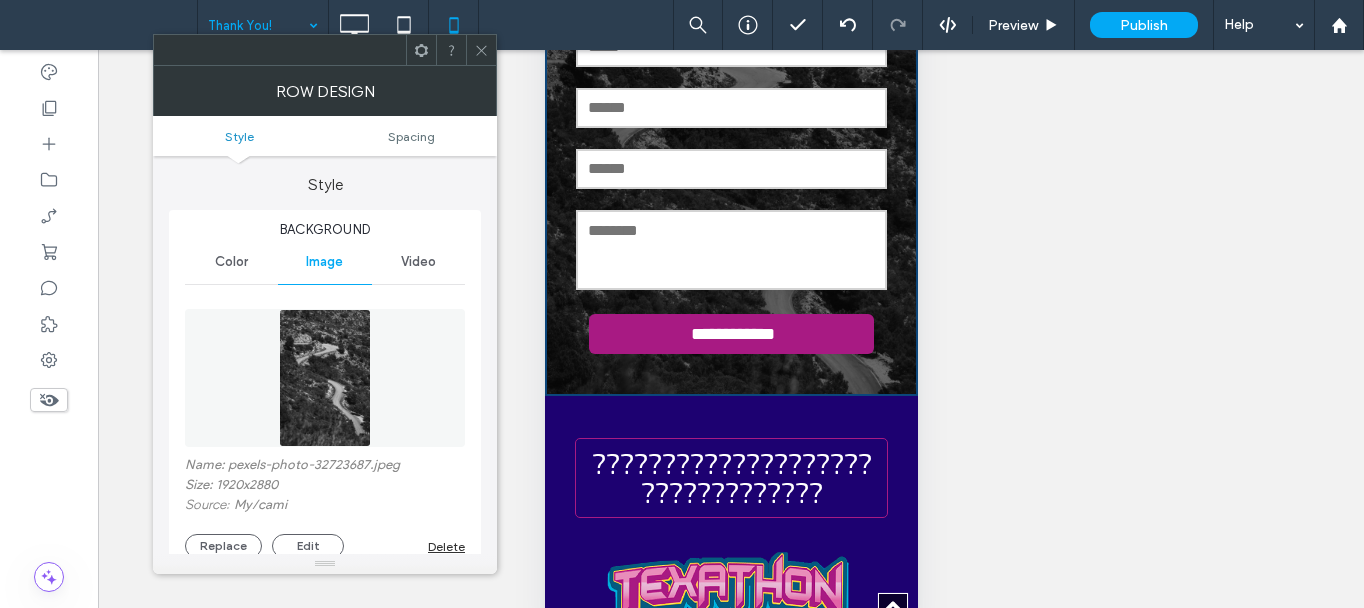 click 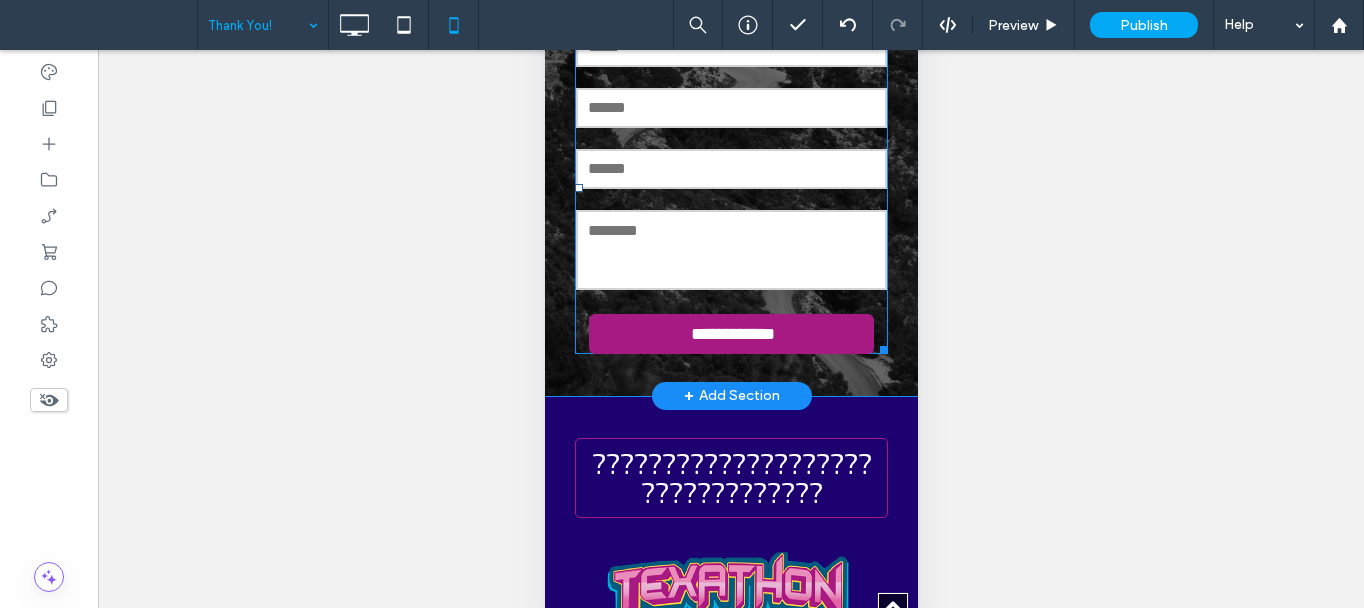 click on "Email:" at bounding box center [731, 107] 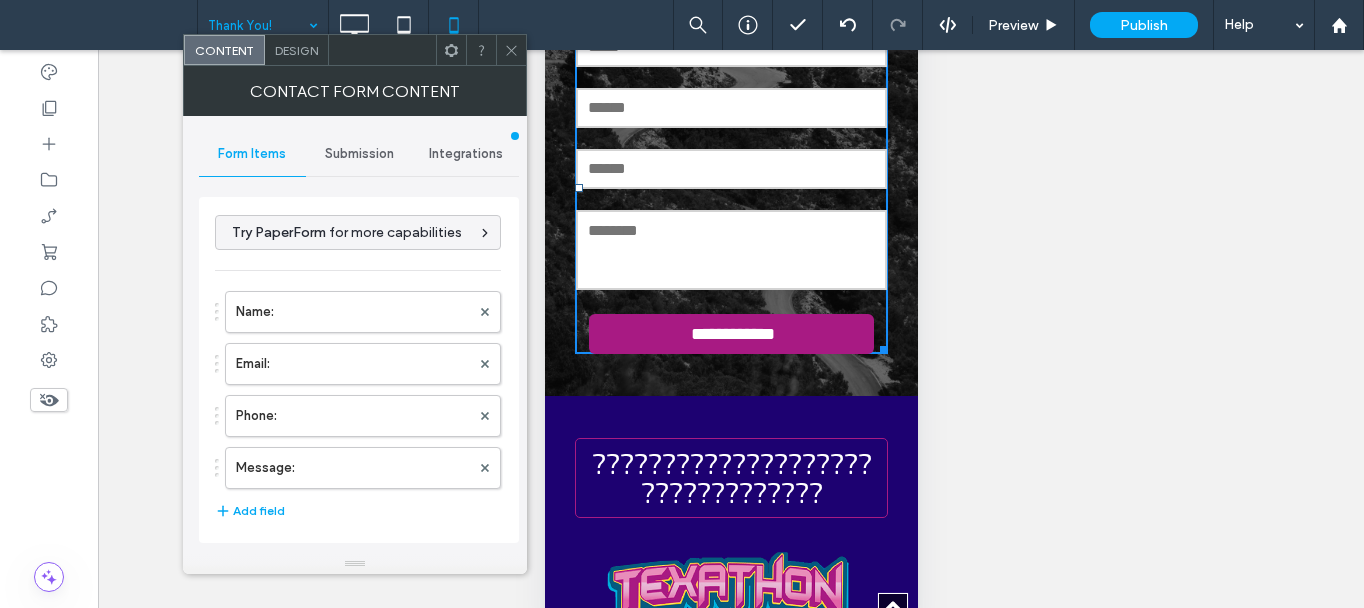 drag, startPoint x: 348, startPoint y: 152, endPoint x: 349, endPoint y: 175, distance: 23.021729 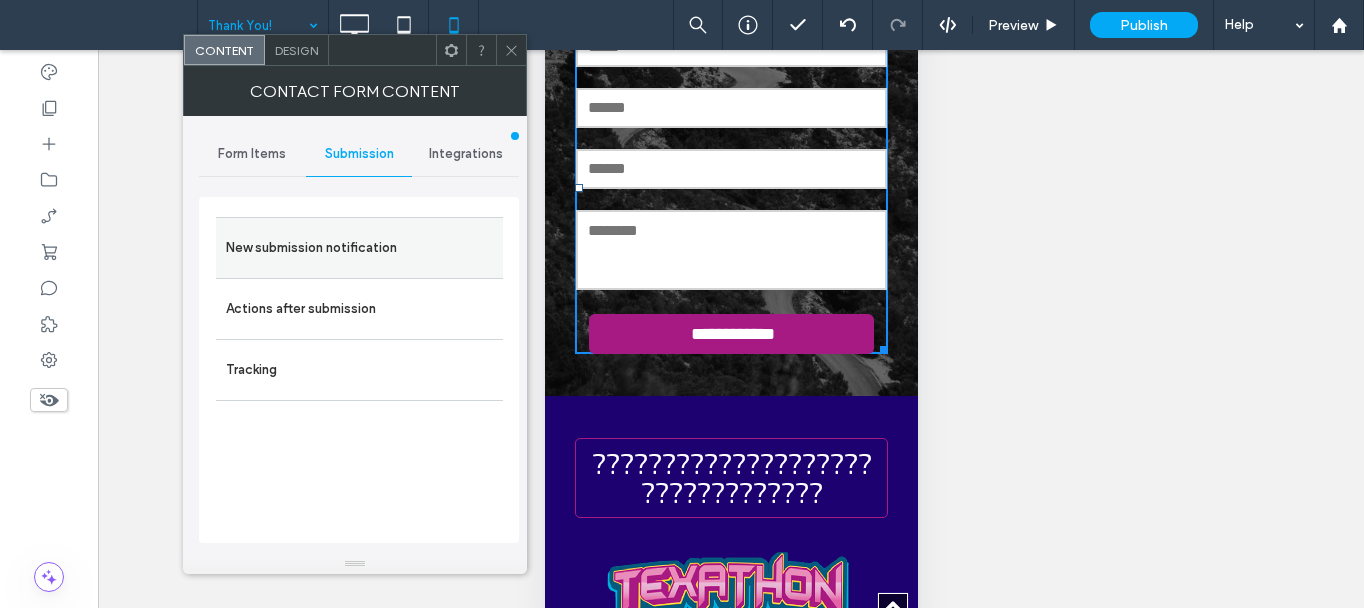 click on "New submission notification" at bounding box center [359, 247] 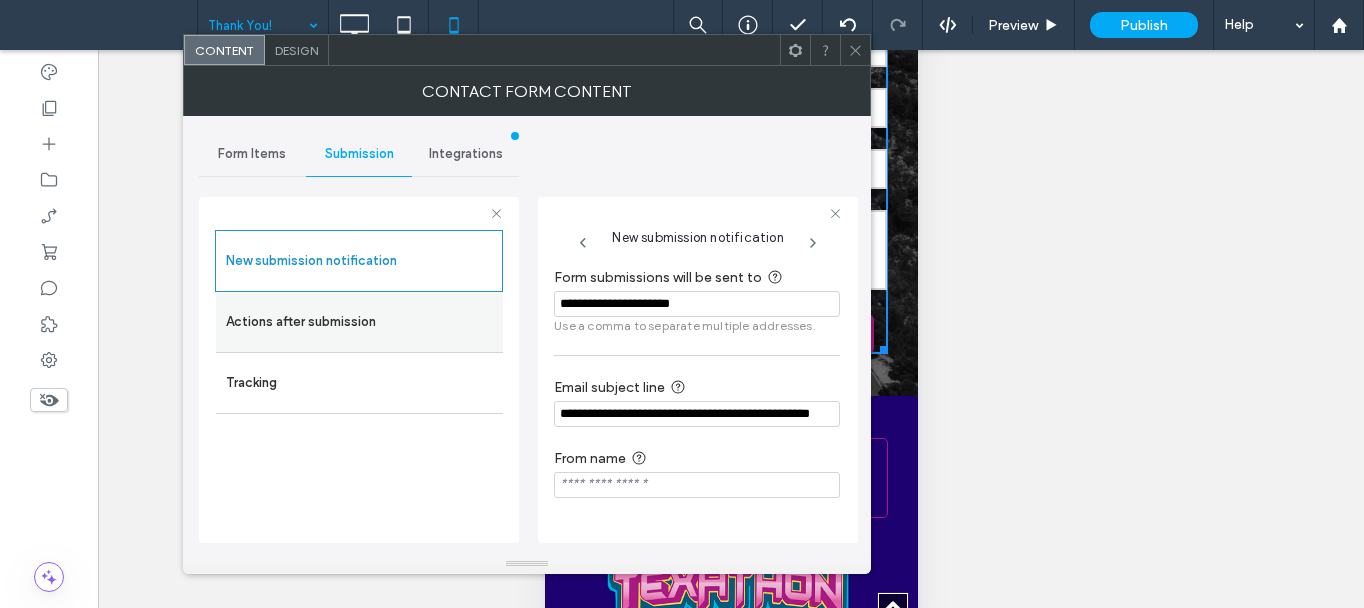 click on "Actions after submission" at bounding box center (359, 322) 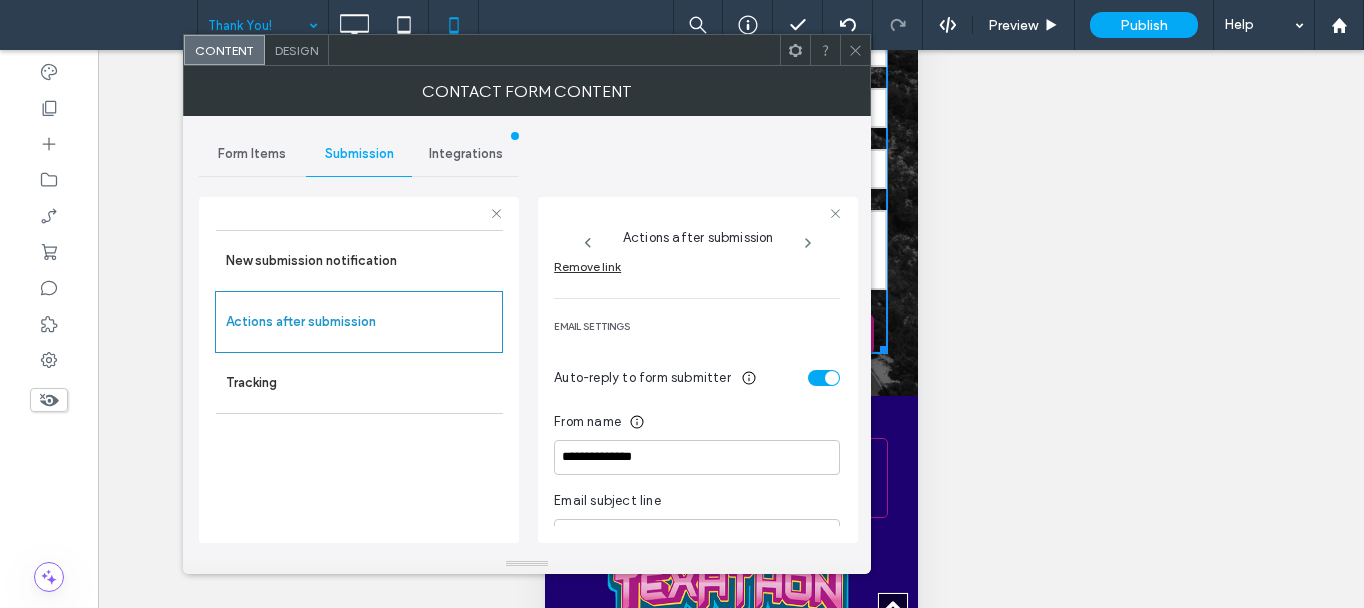 scroll, scrollTop: 500, scrollLeft: 0, axis: vertical 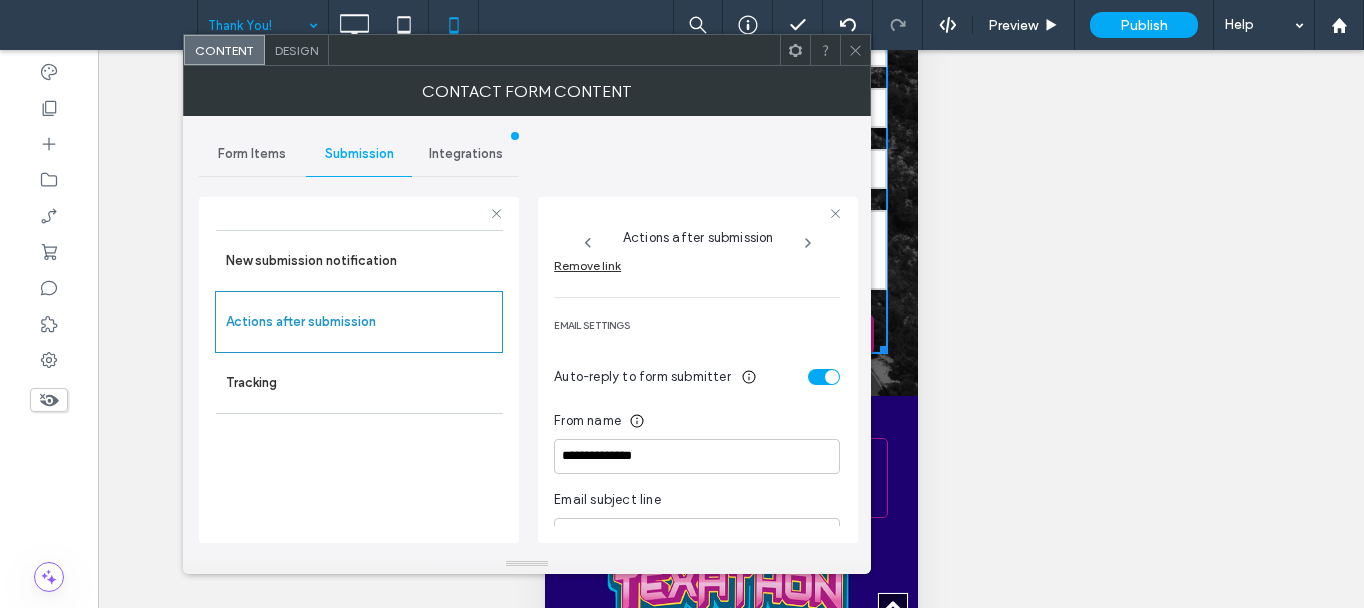 click on "Design" at bounding box center (296, 50) 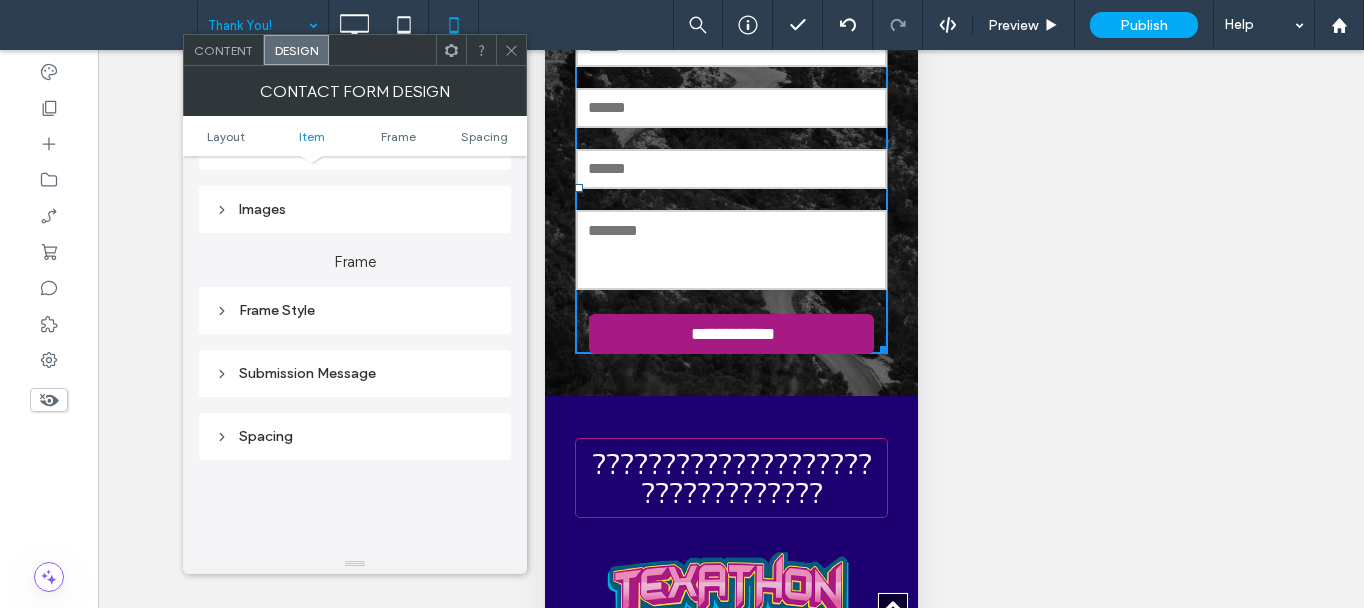 scroll, scrollTop: 500, scrollLeft: 0, axis: vertical 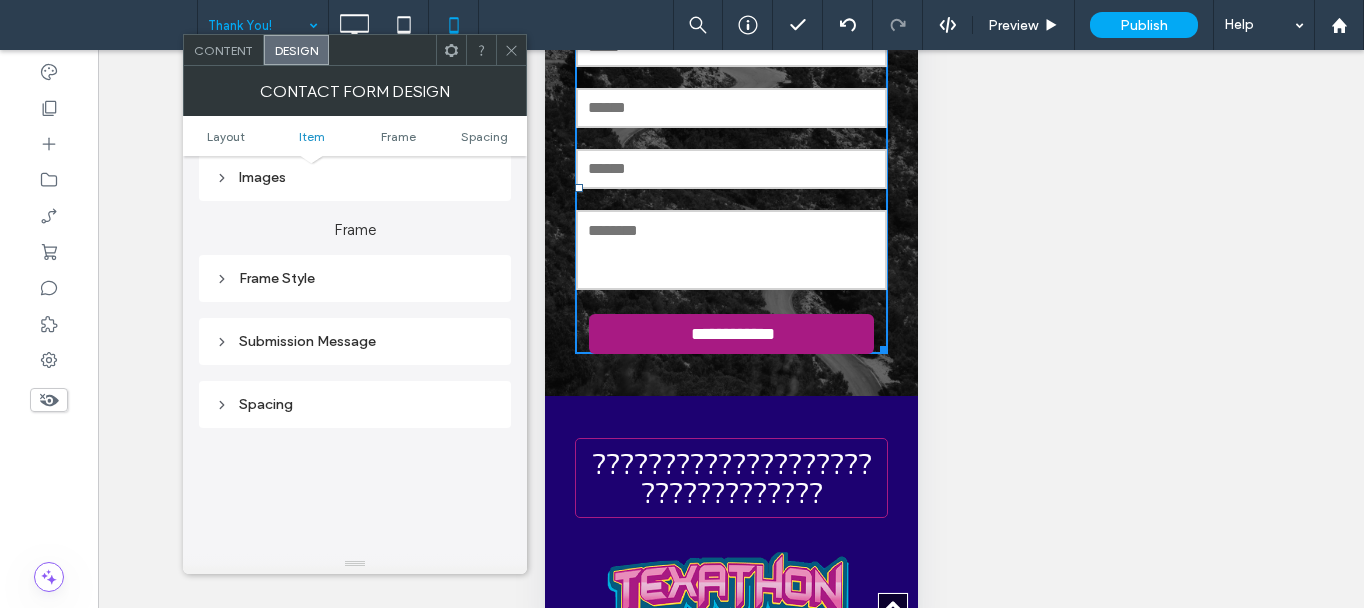 click on "Submission Message" at bounding box center (355, 341) 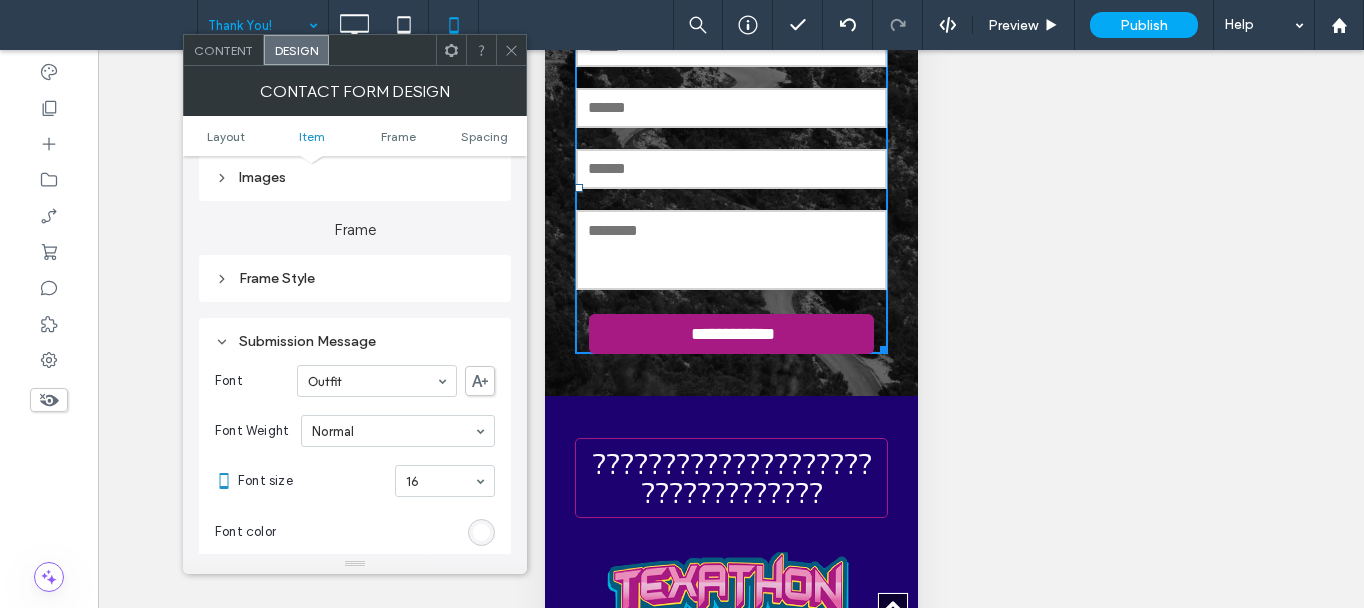 click 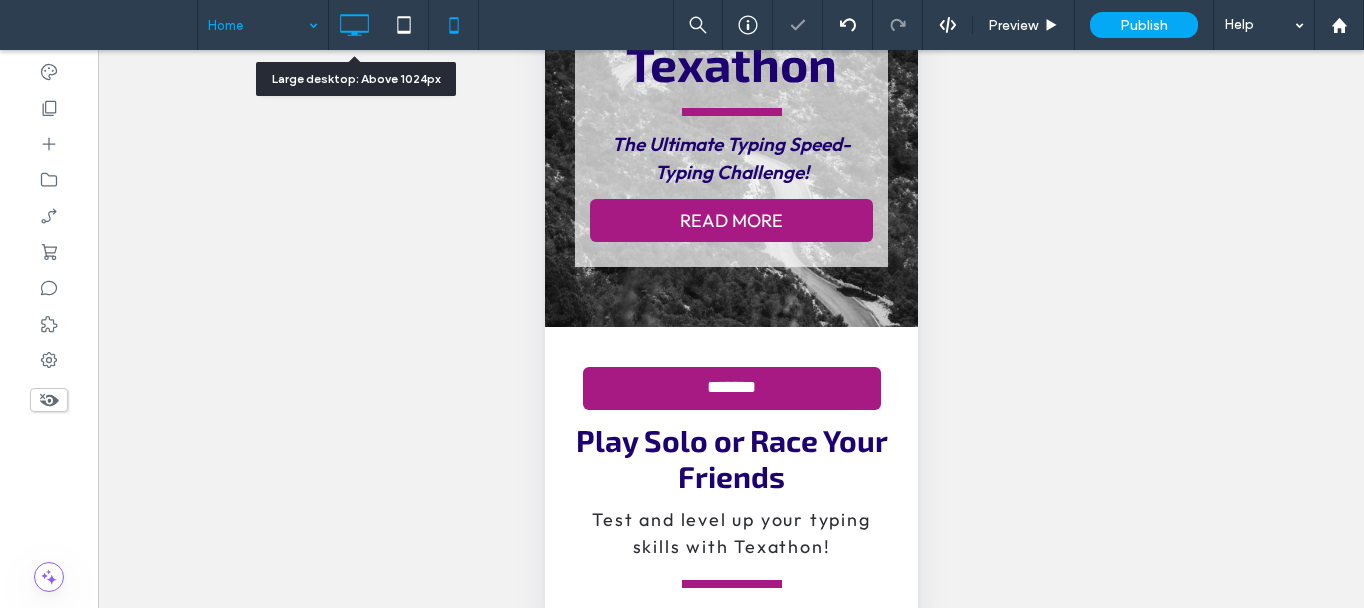 scroll, scrollTop: 0, scrollLeft: 0, axis: both 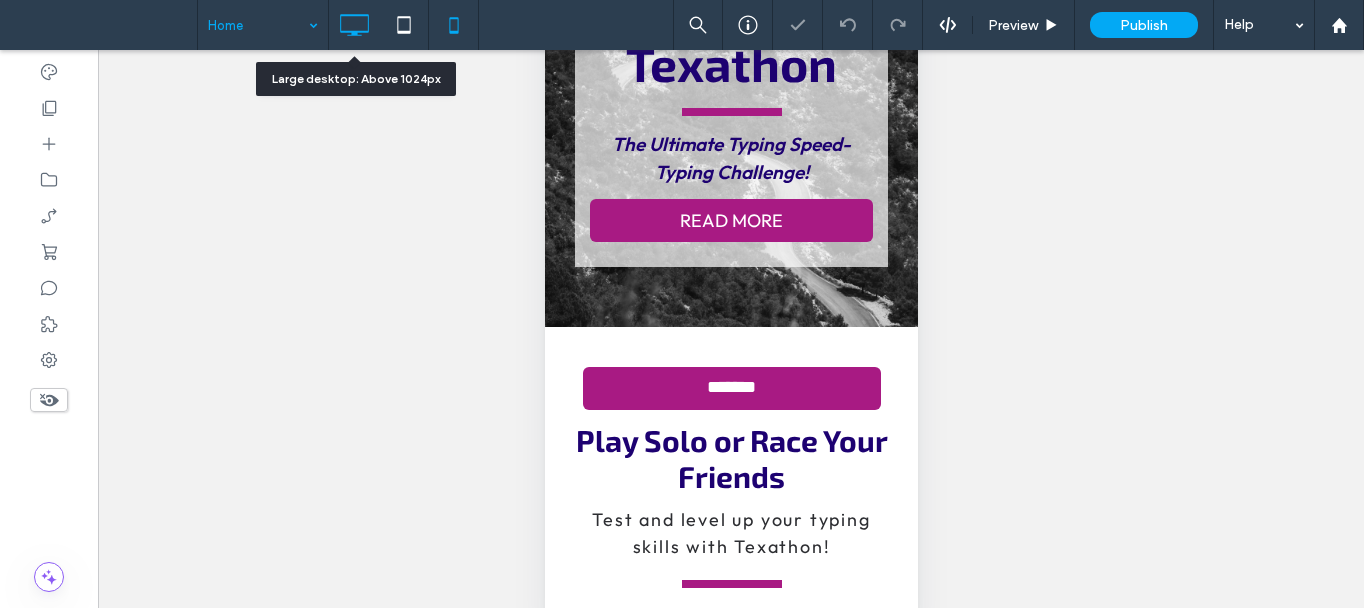 click 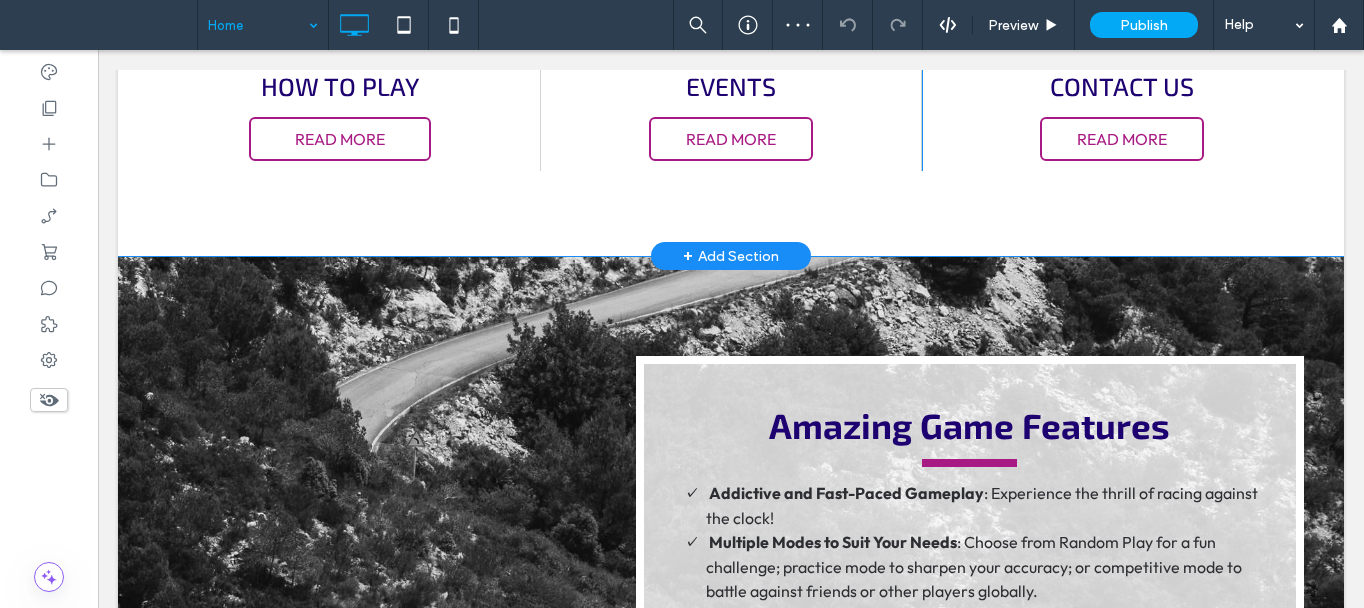 scroll, scrollTop: 900, scrollLeft: 0, axis: vertical 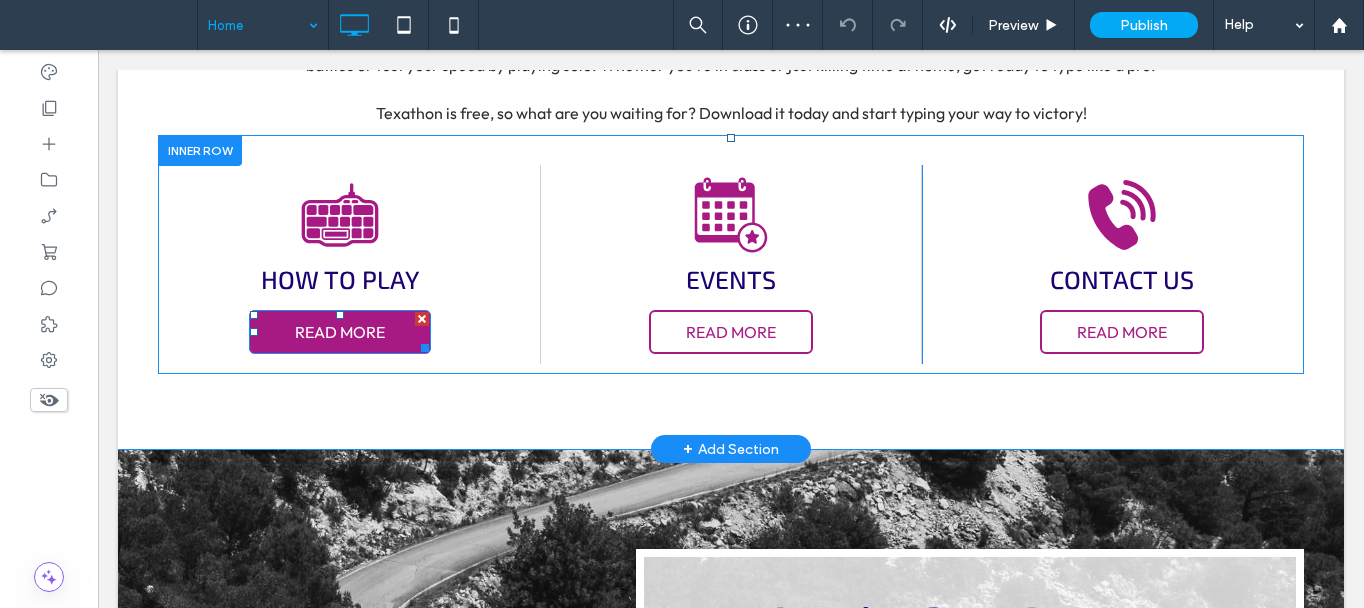 click on "READ MORE" at bounding box center (340, 332) 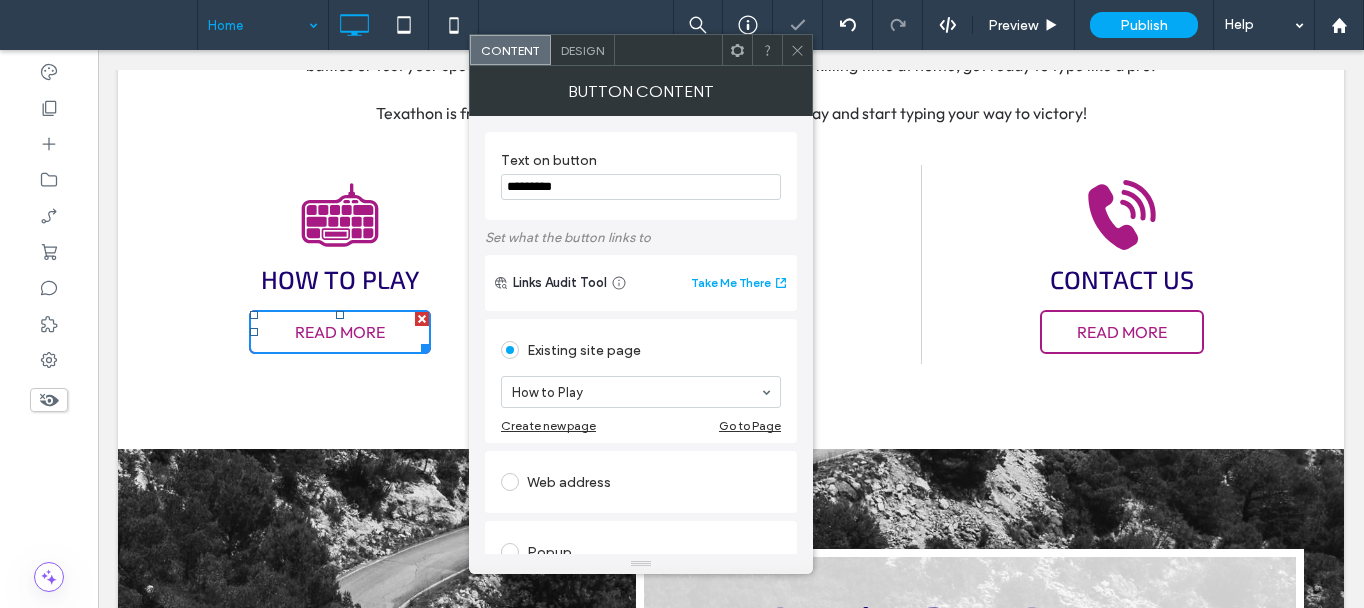 click 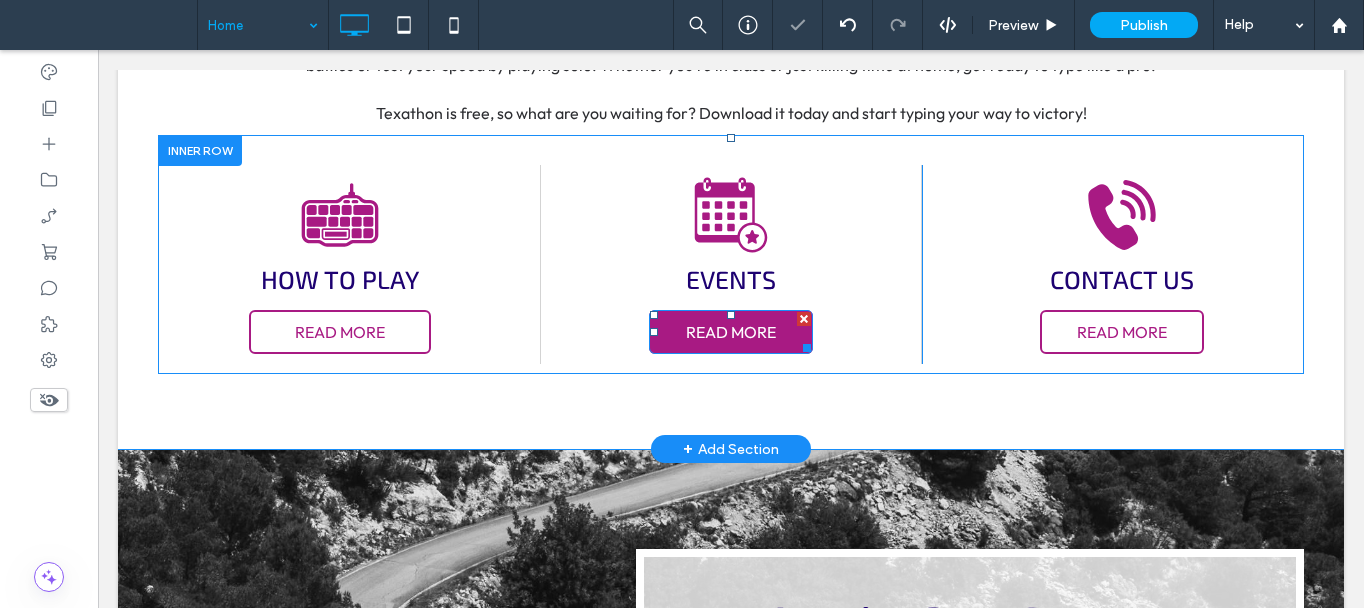 click on "READ MORE" at bounding box center [731, 332] 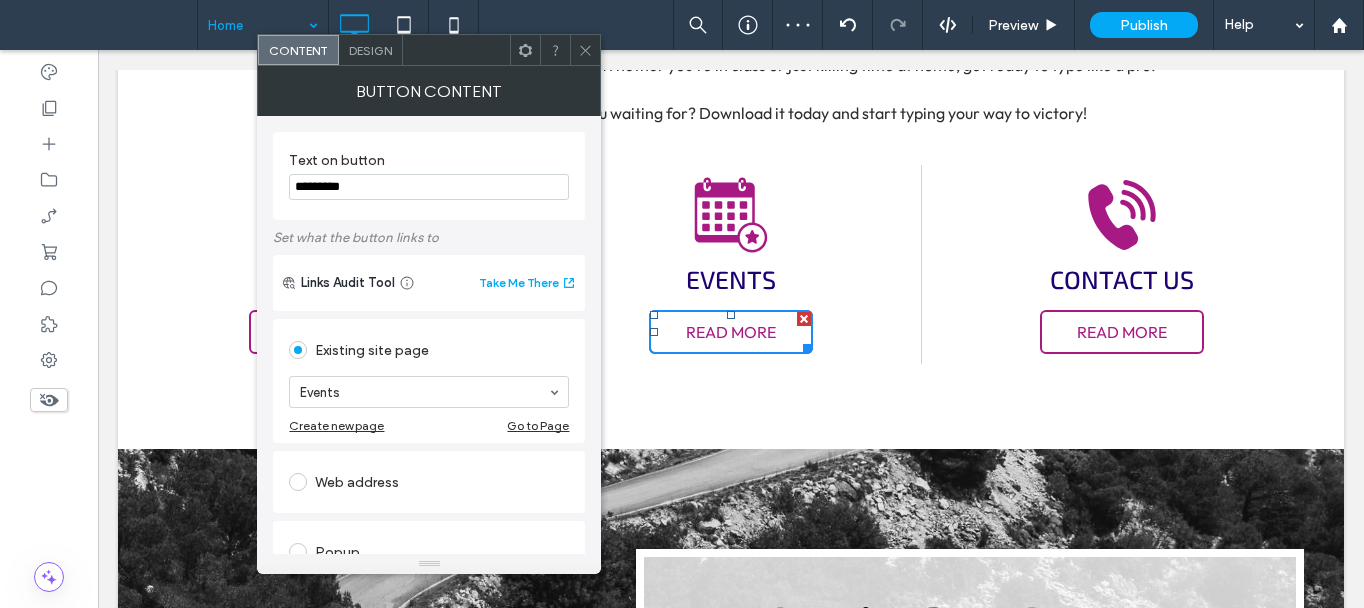 click at bounding box center [585, 50] 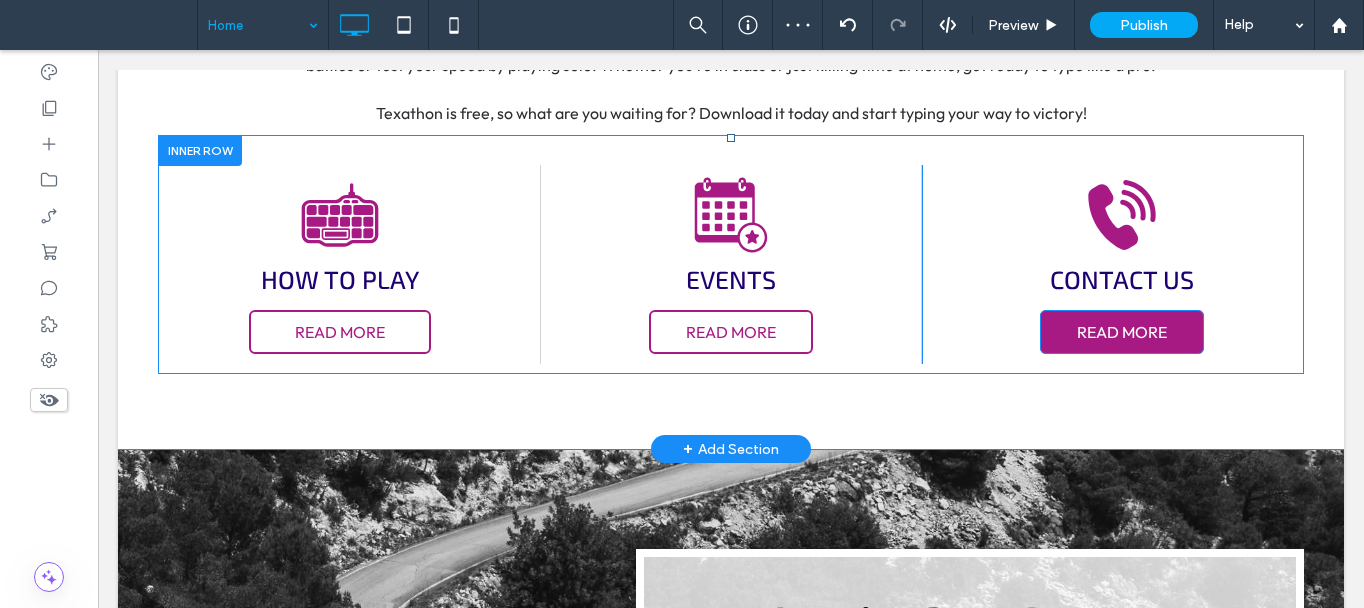 click on "READ MORE" at bounding box center [1122, 332] 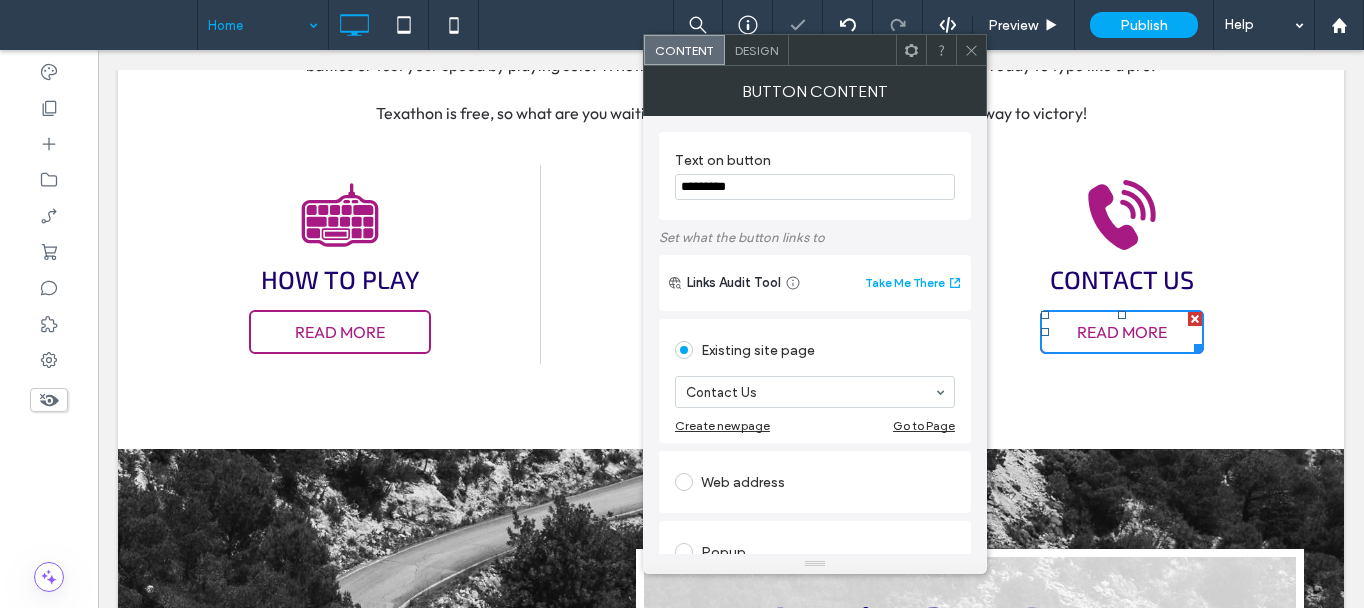 click at bounding box center [971, 50] 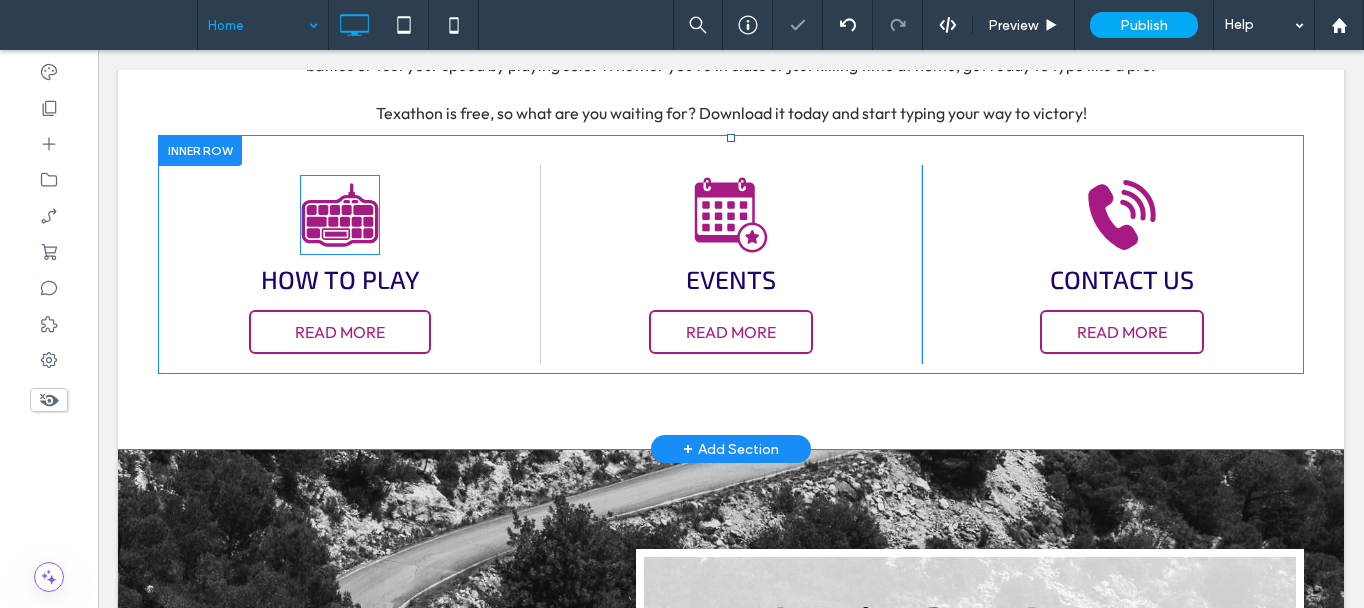 click on "keyboard icon" 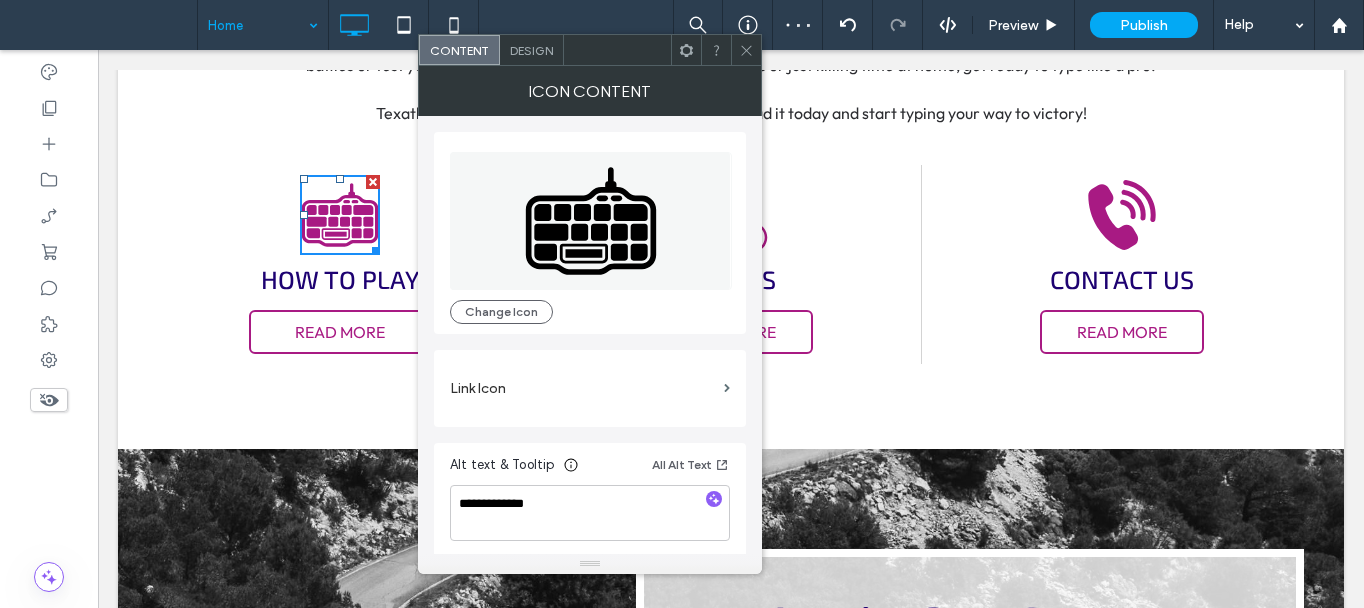 click on "Link Icon" at bounding box center (590, 388) 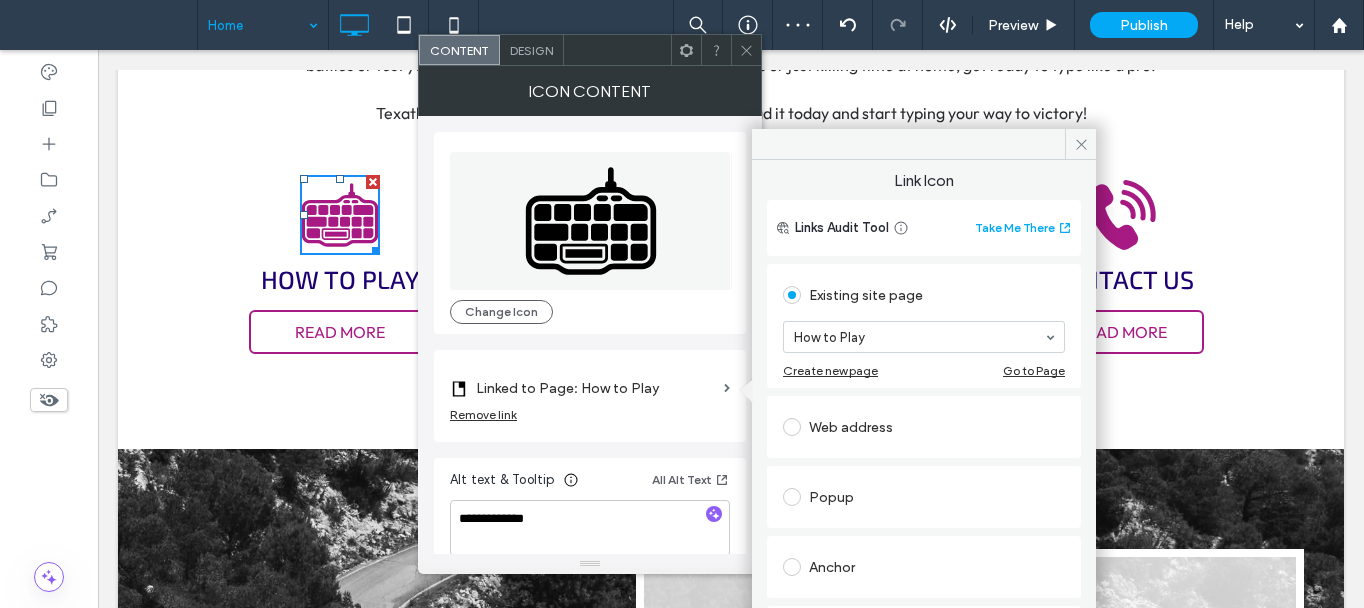 click 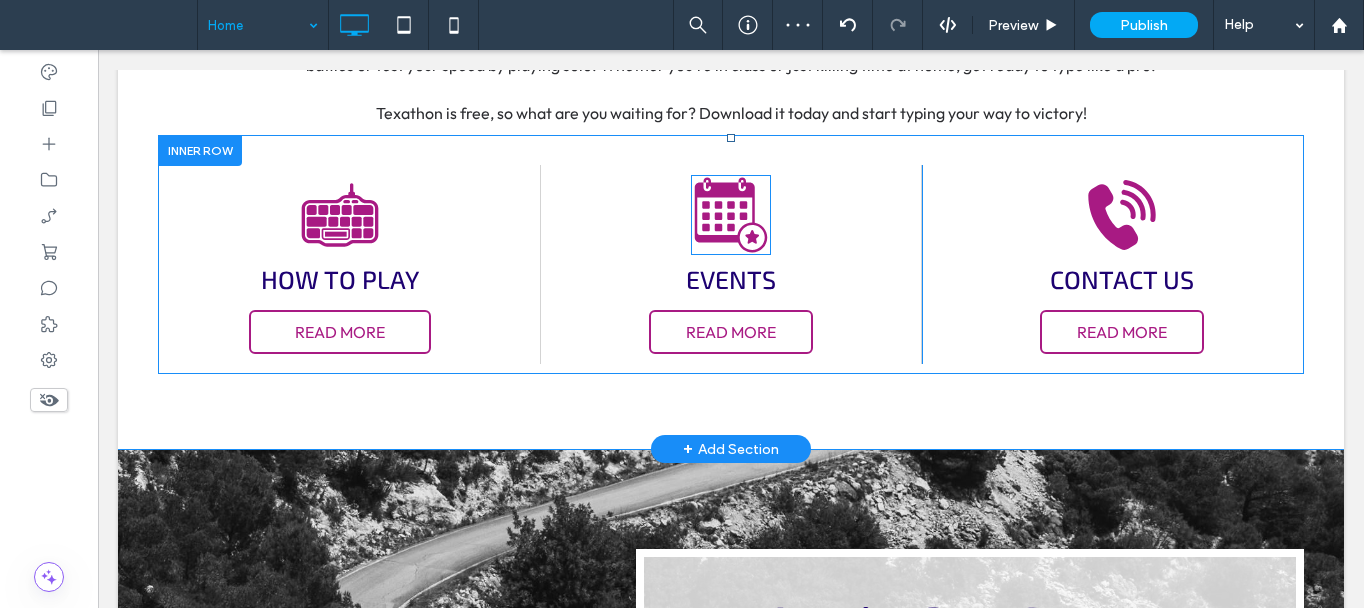 click 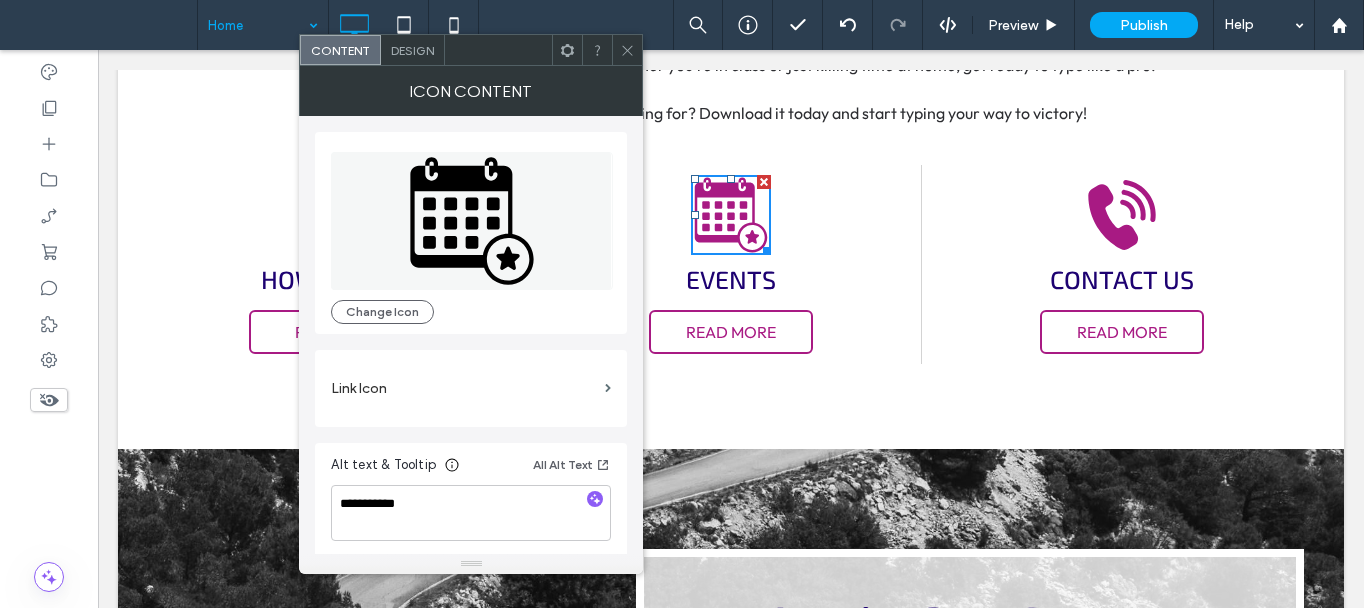 click on "Link Icon" at bounding box center [464, 388] 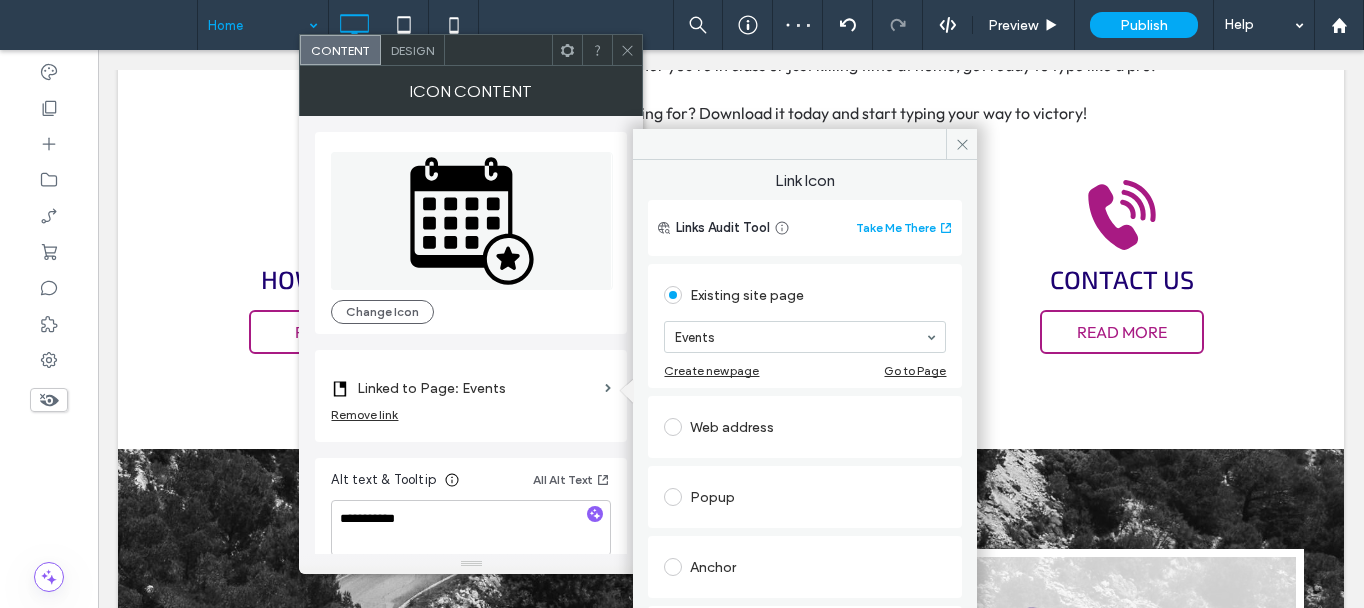 drag, startPoint x: 620, startPoint y: 56, endPoint x: 638, endPoint y: 59, distance: 18.248287 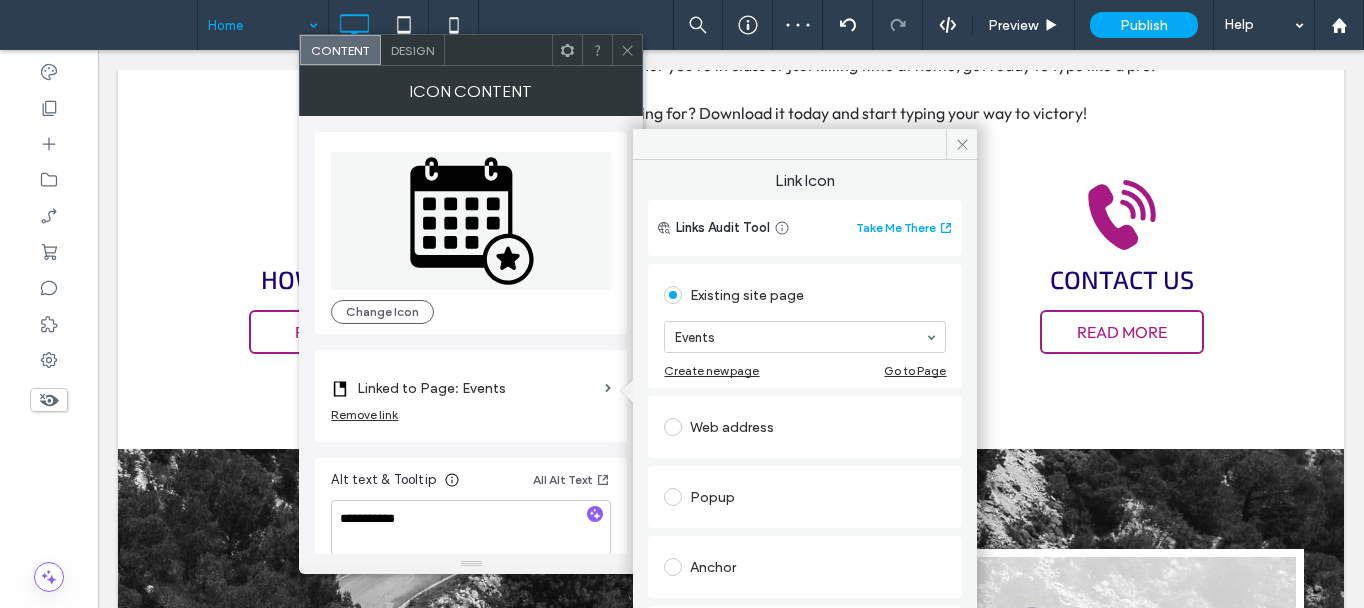 click 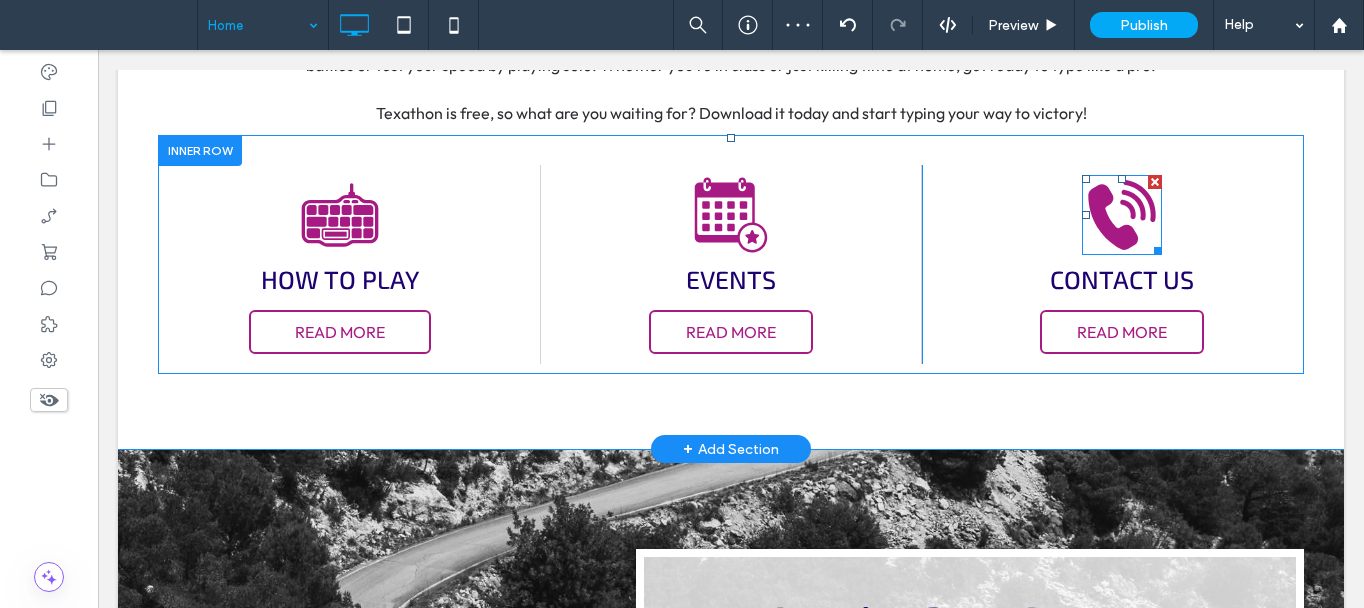 click 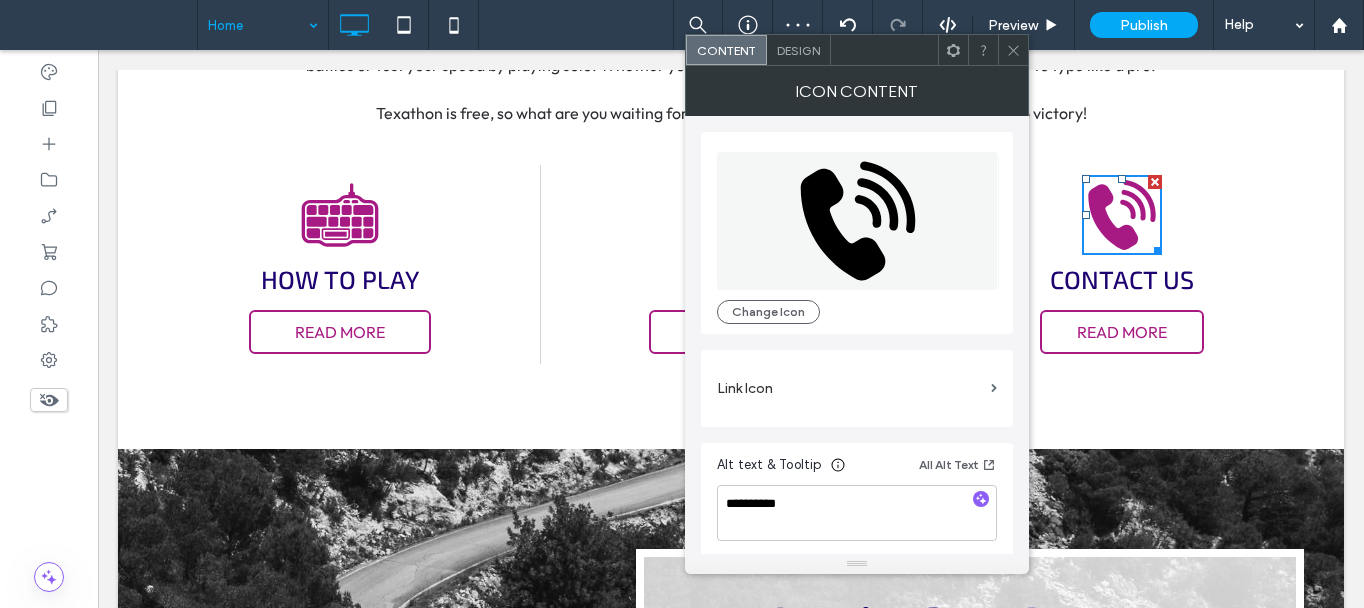 click on "Link Icon" at bounding box center [850, 388] 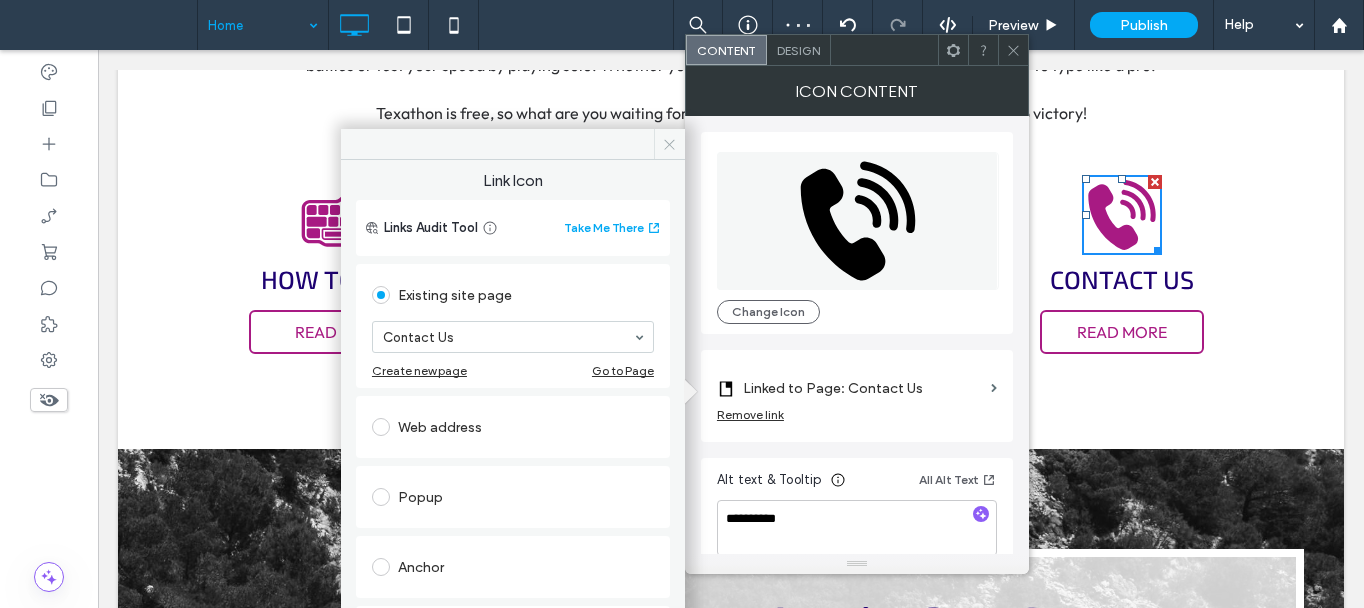 click 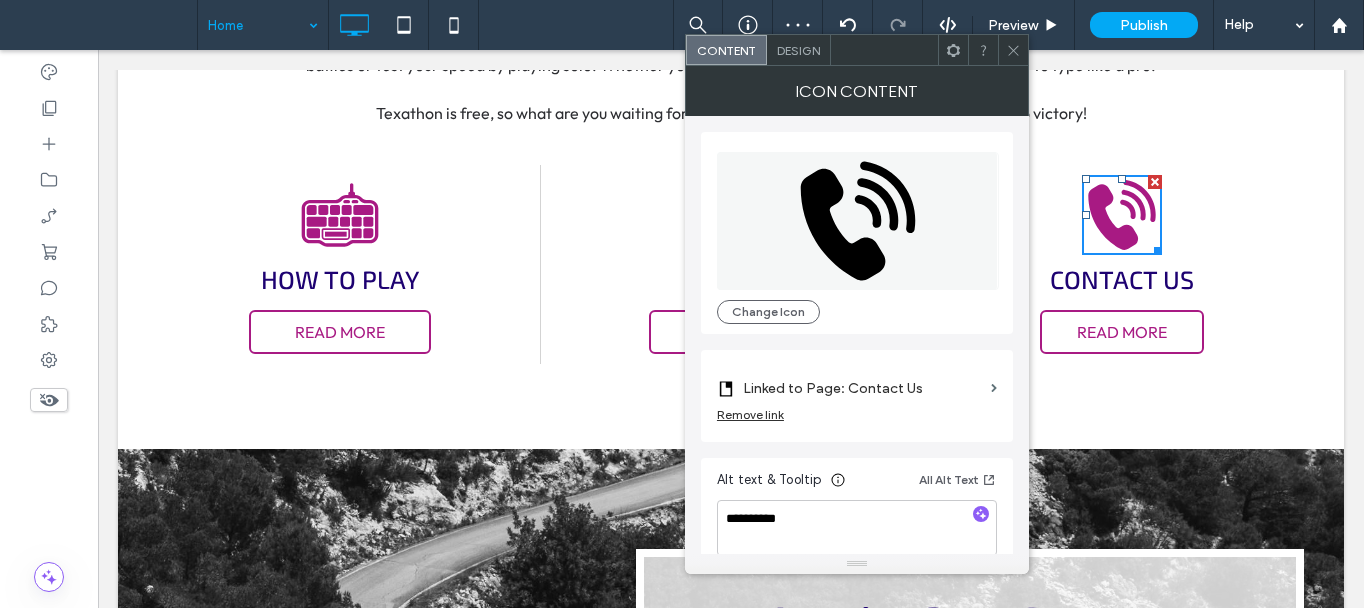 click at bounding box center [1013, 50] 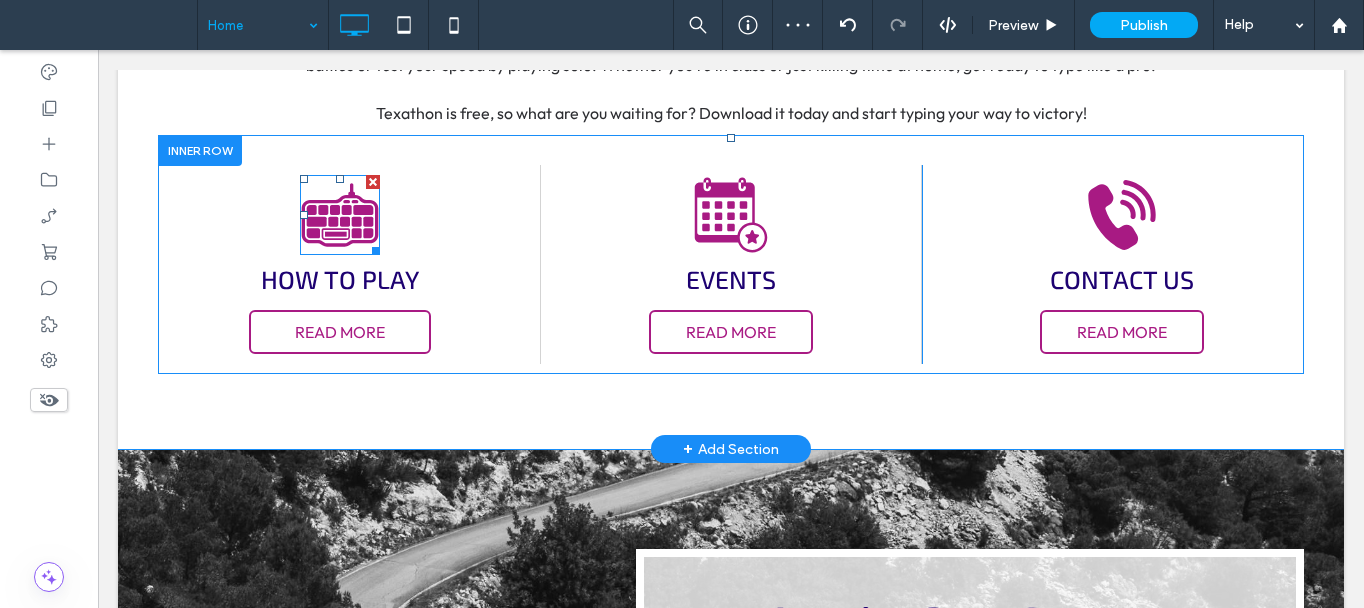 click on "keyboard icon" 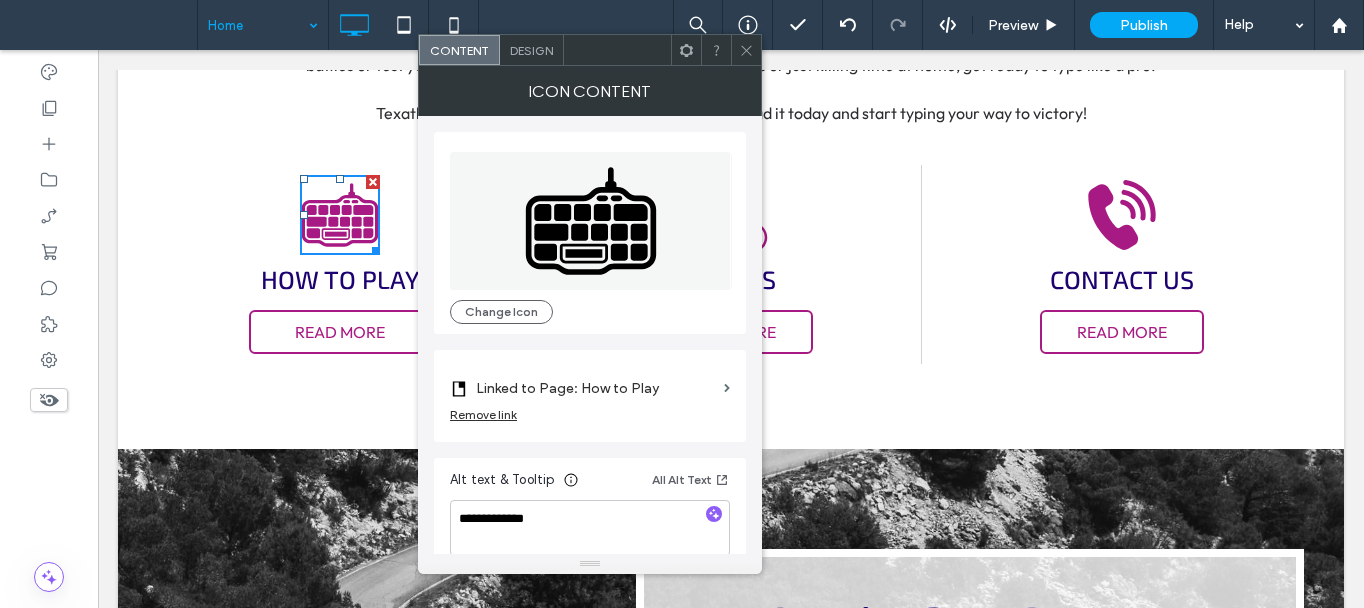 click on "Design" at bounding box center [532, 50] 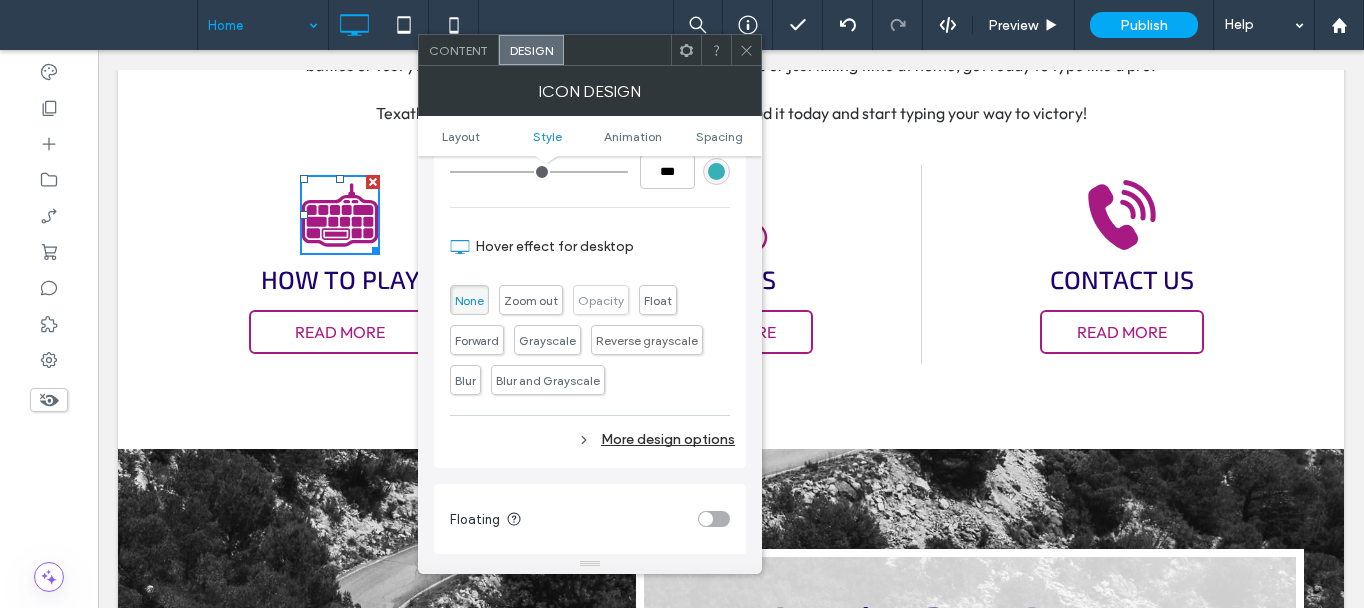 scroll, scrollTop: 700, scrollLeft: 0, axis: vertical 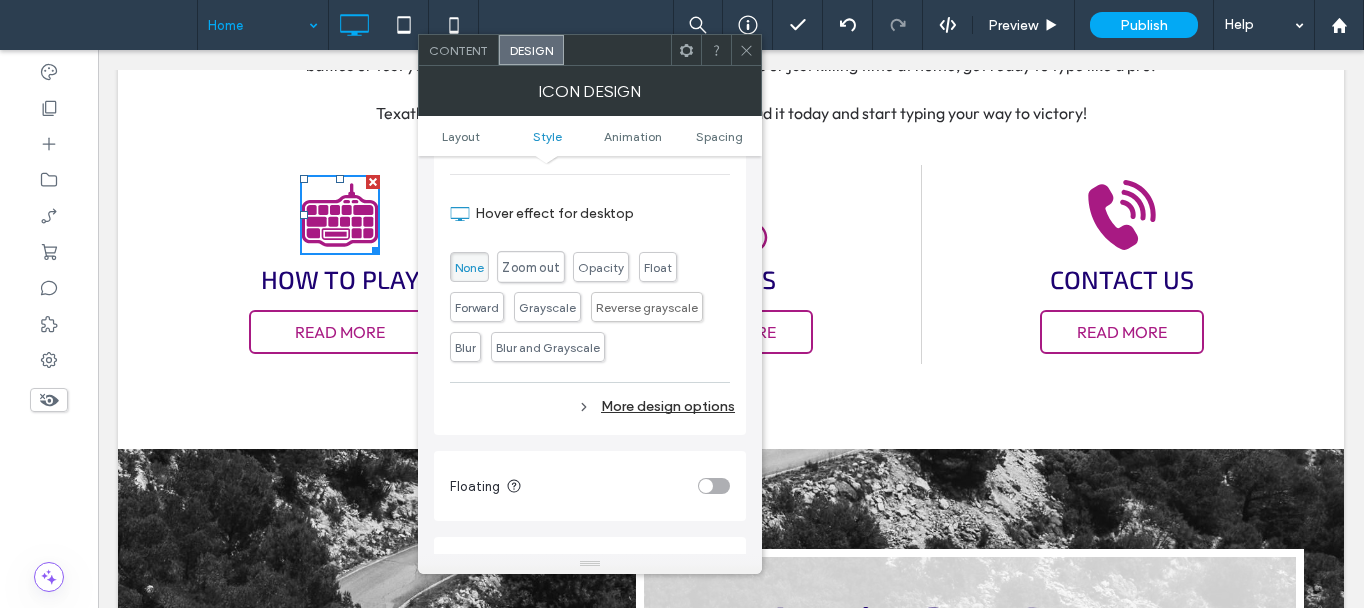 click on "Zoom out" at bounding box center [530, 267] 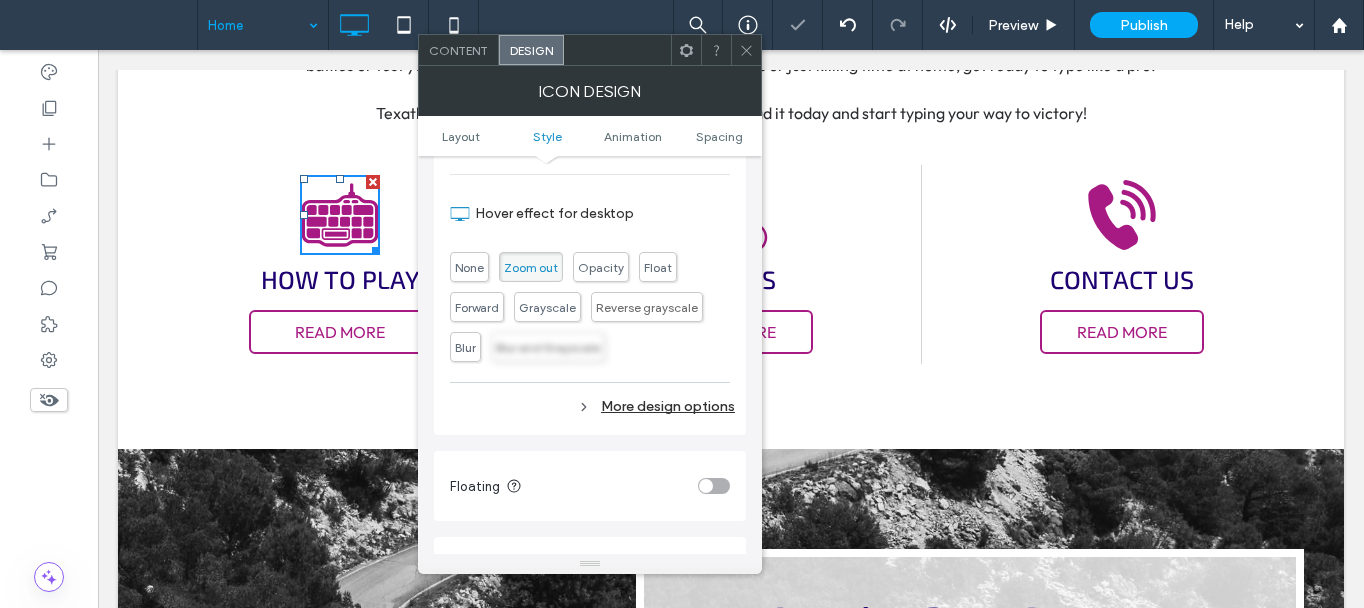 click on "Blur and Grayscale" at bounding box center (548, 347) 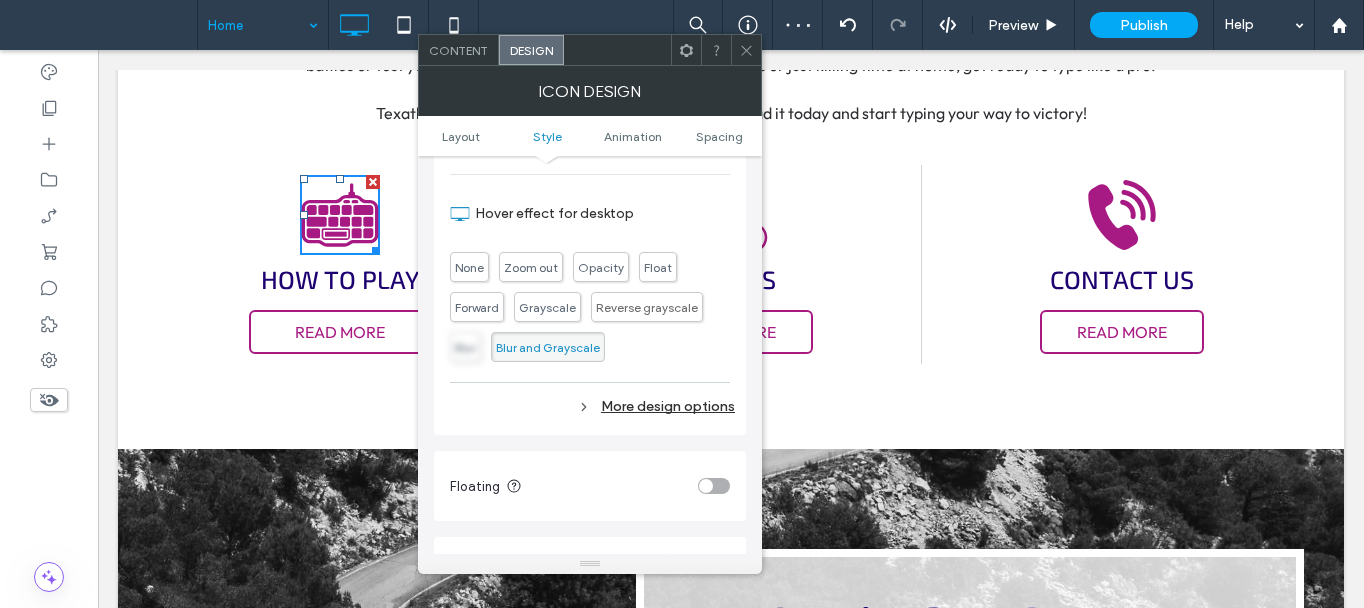click on "Blur" at bounding box center (465, 347) 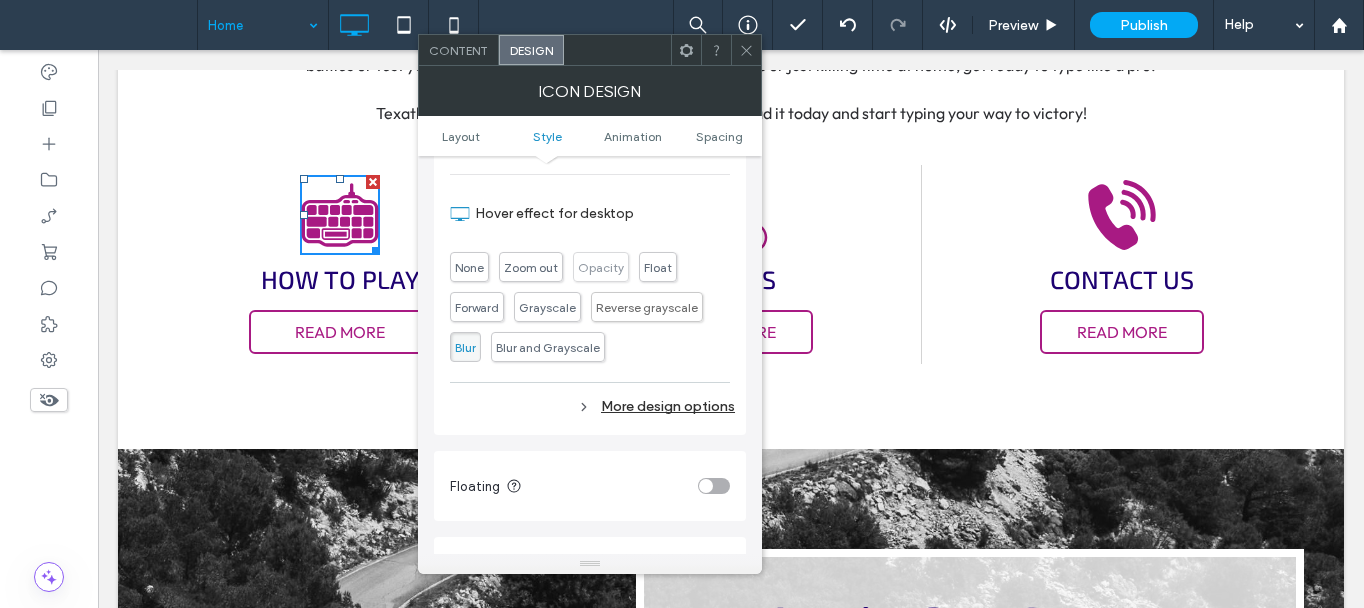 click on "Opacity" at bounding box center [601, 267] 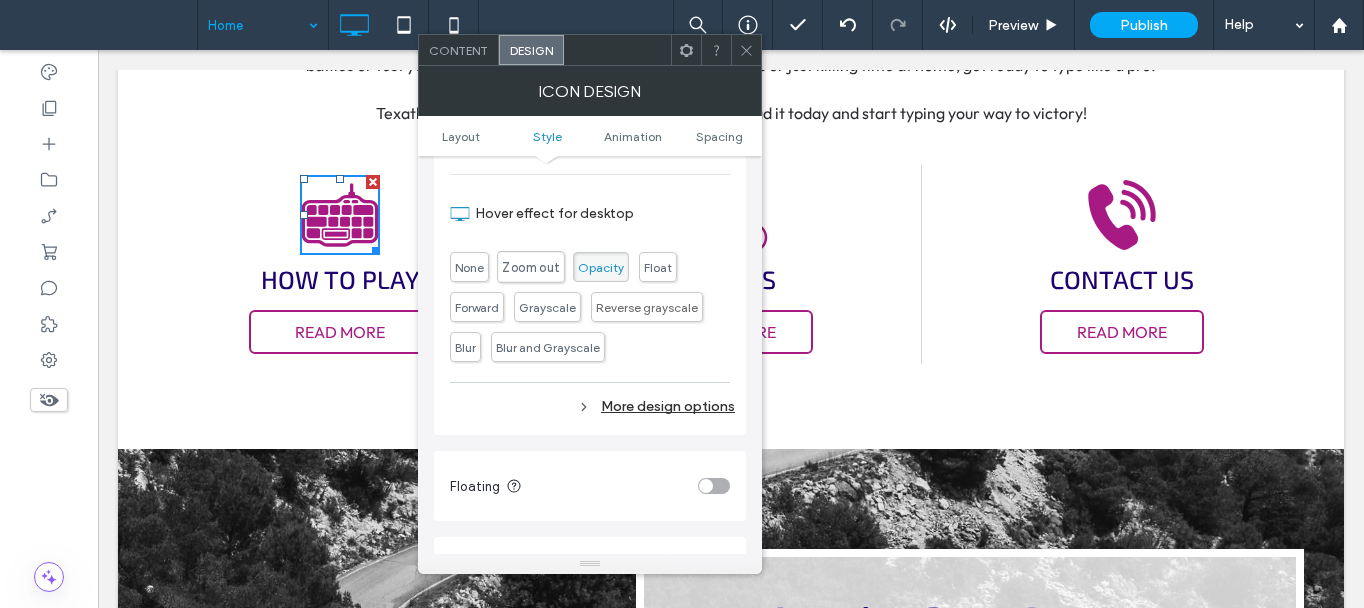 click on "Zoom out" at bounding box center [530, 267] 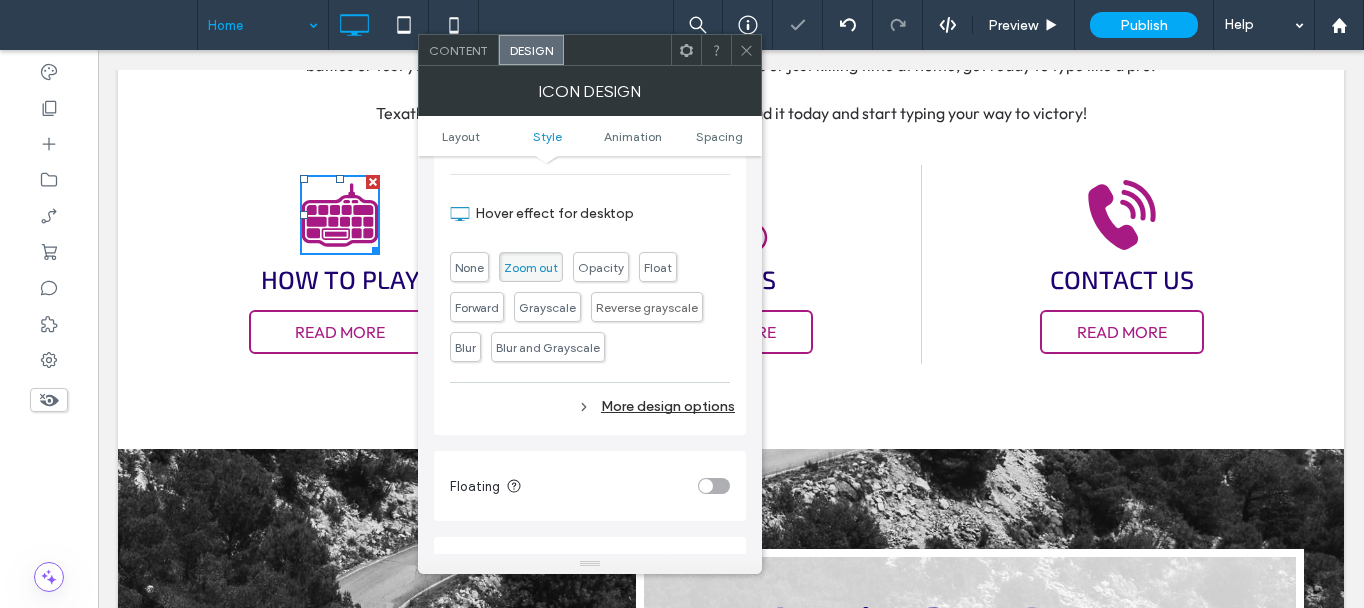 drag, startPoint x: 740, startPoint y: 58, endPoint x: 756, endPoint y: 90, distance: 35.77709 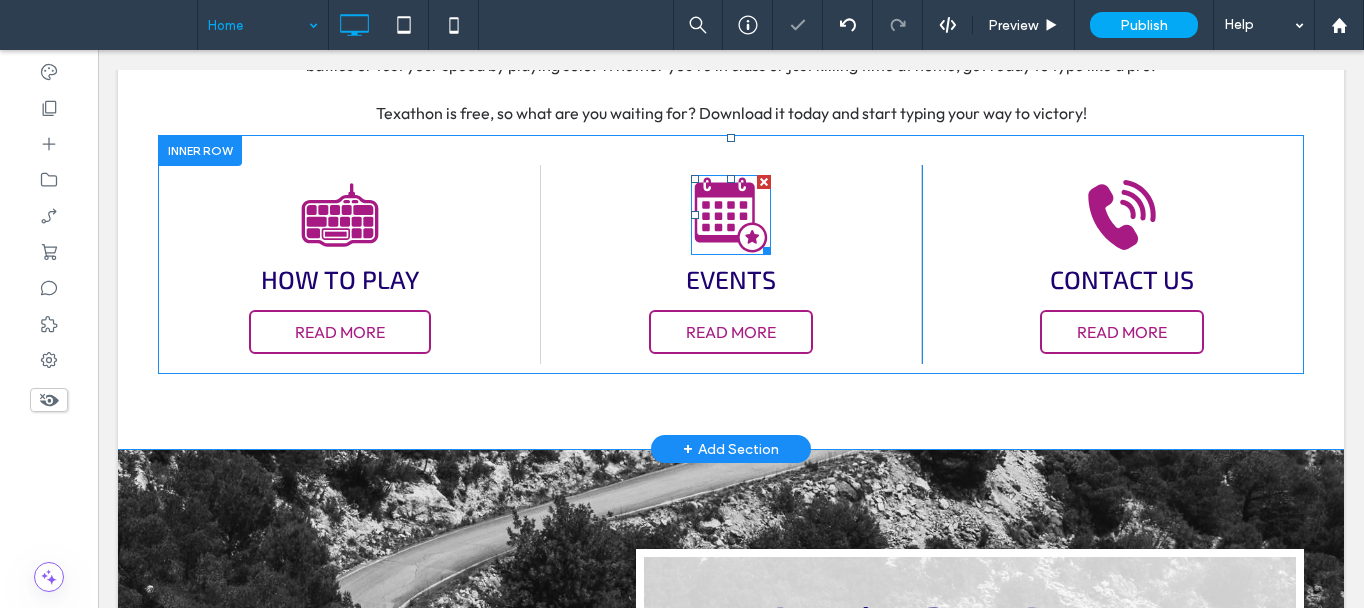 click on "events icon" 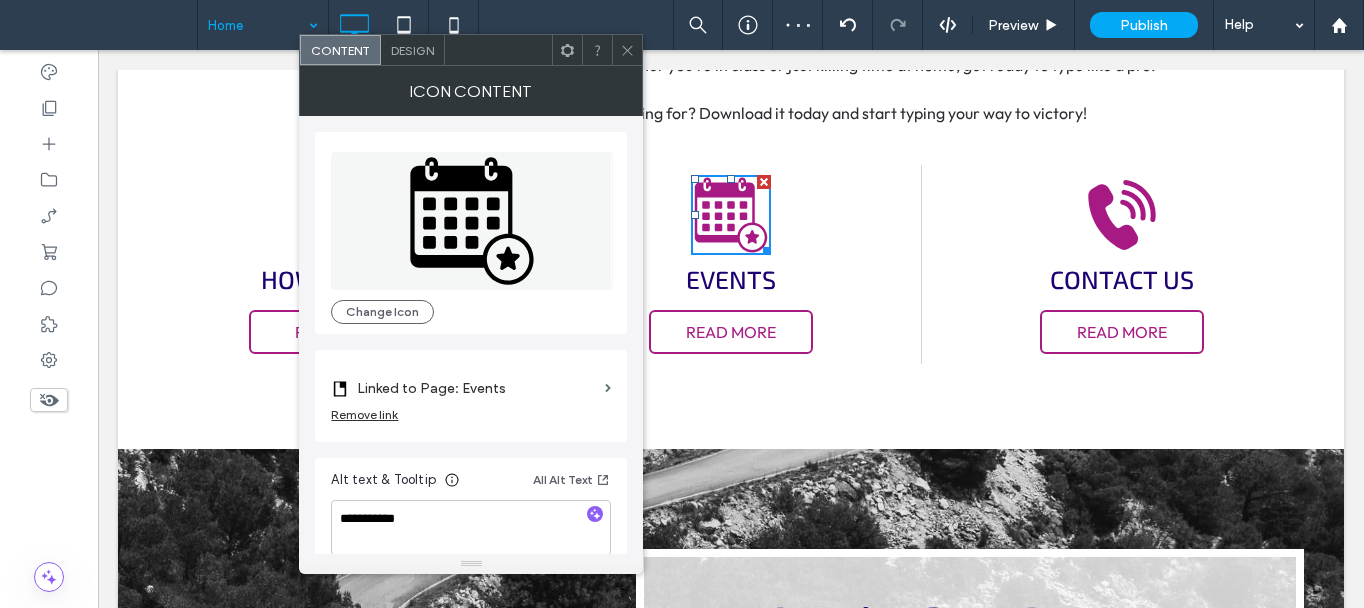 click on "Design" at bounding box center (412, 50) 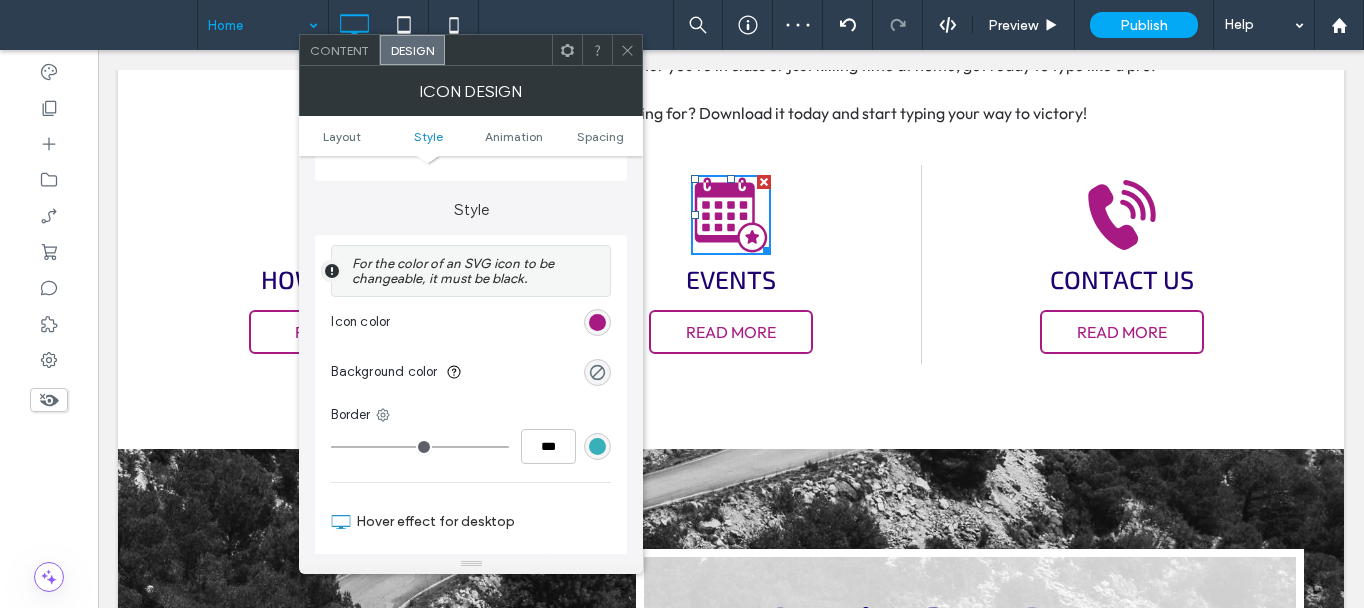 scroll, scrollTop: 500, scrollLeft: 0, axis: vertical 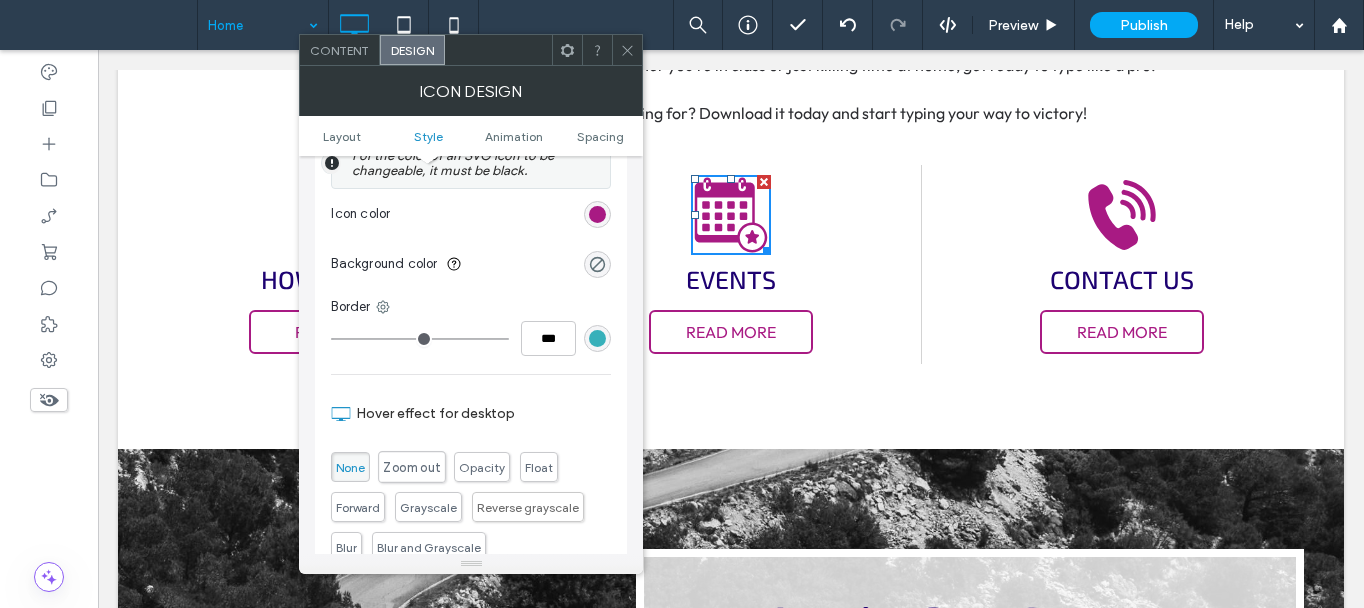 click on "Zoom out" at bounding box center (412, 467) 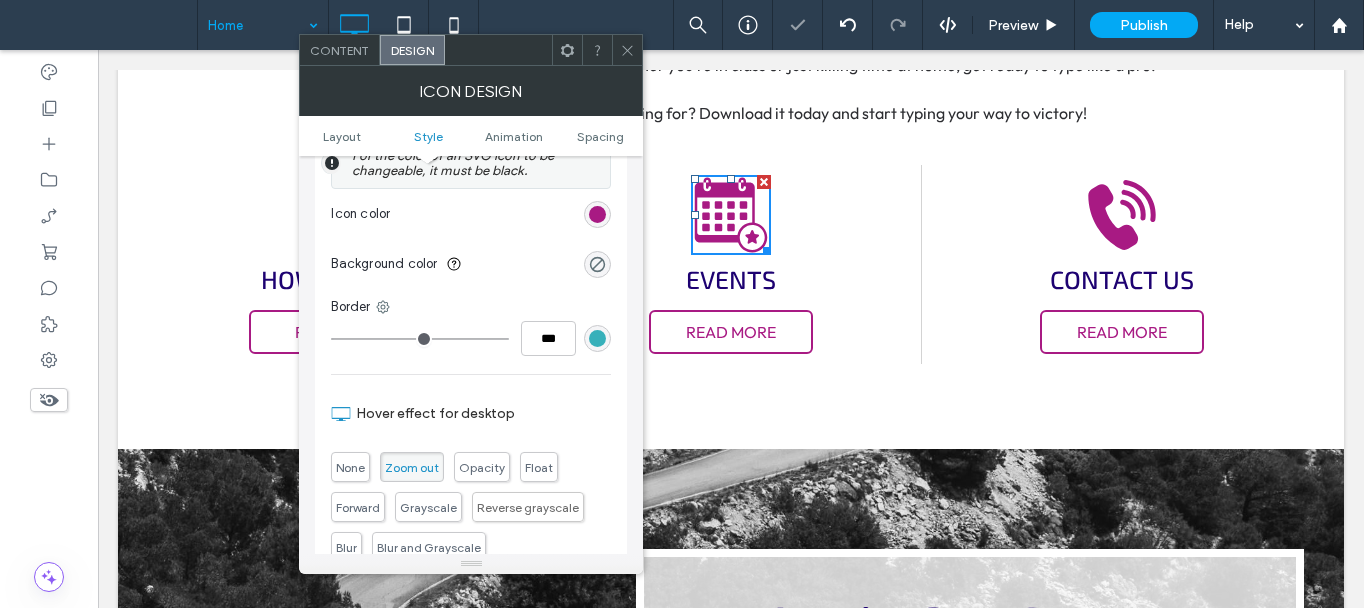 click at bounding box center (627, 50) 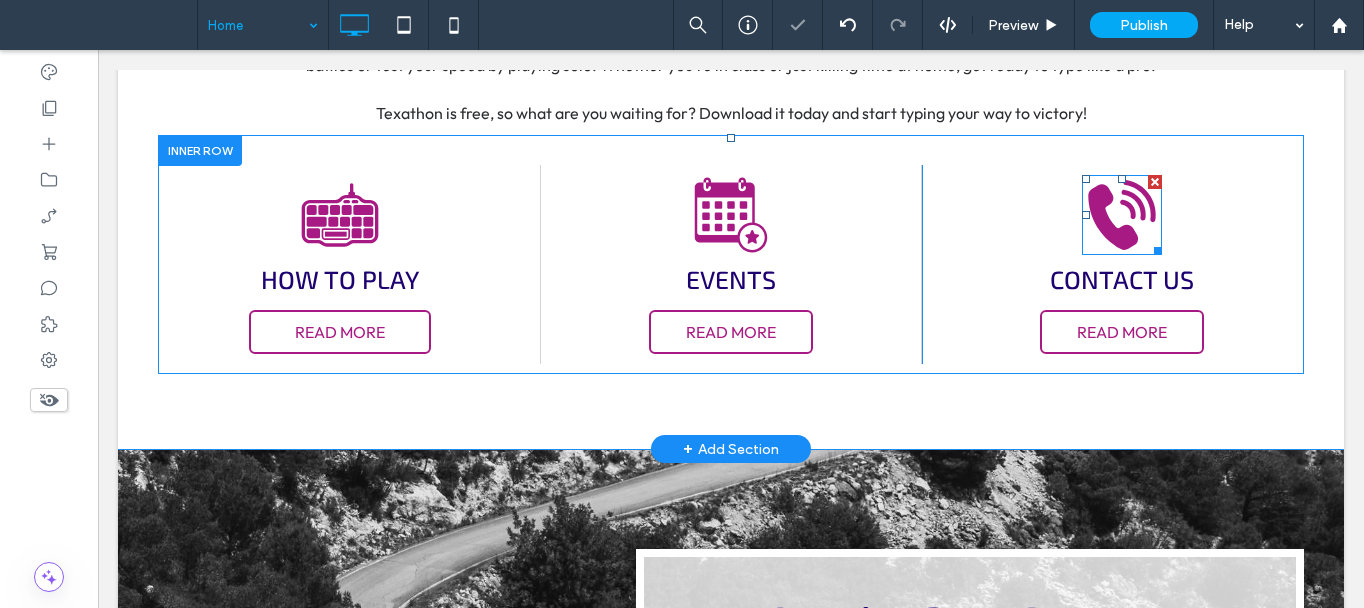 click 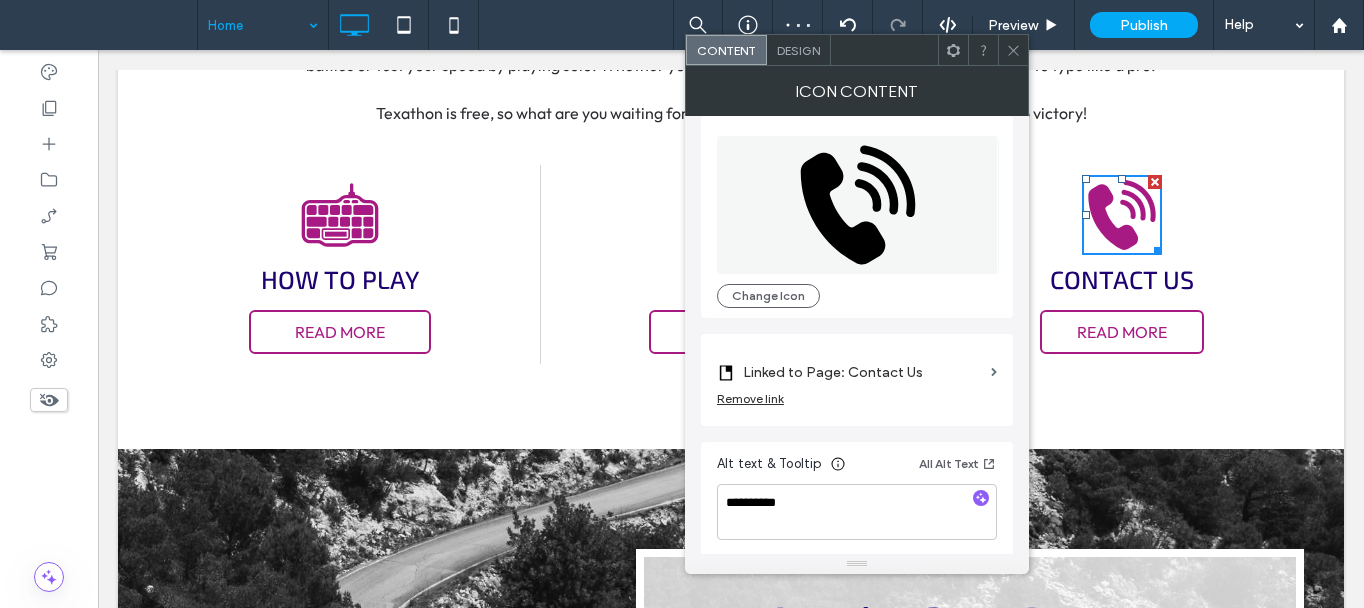 scroll, scrollTop: 20, scrollLeft: 0, axis: vertical 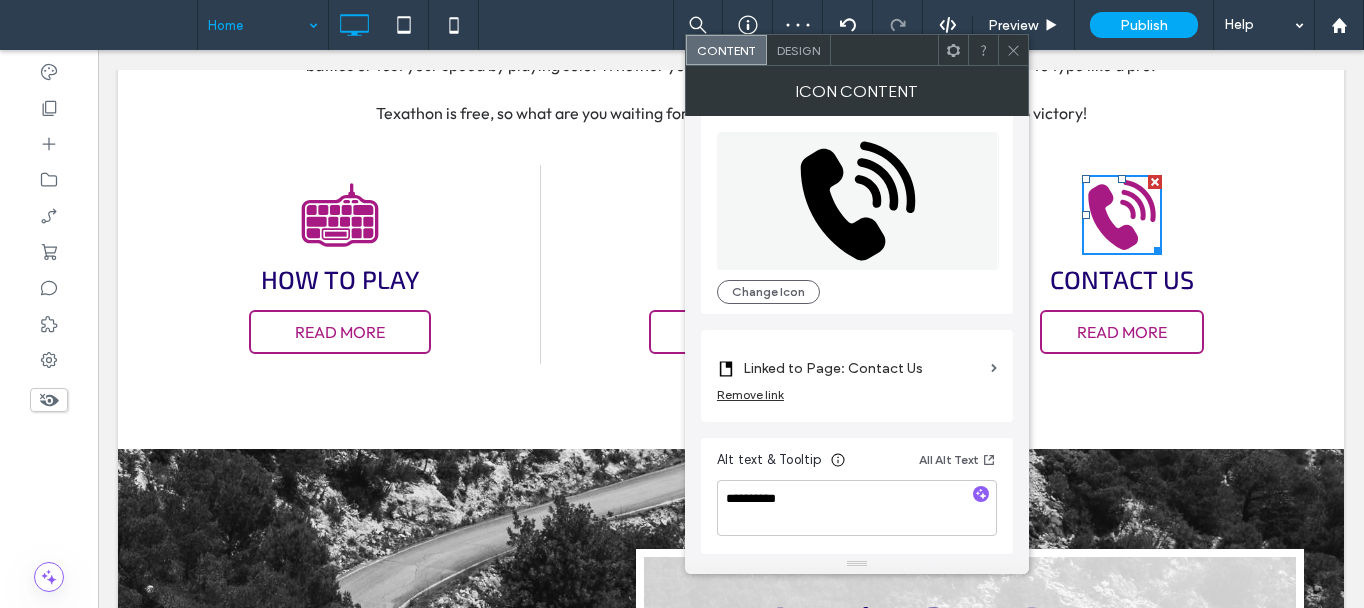 click on "Design" at bounding box center (798, 50) 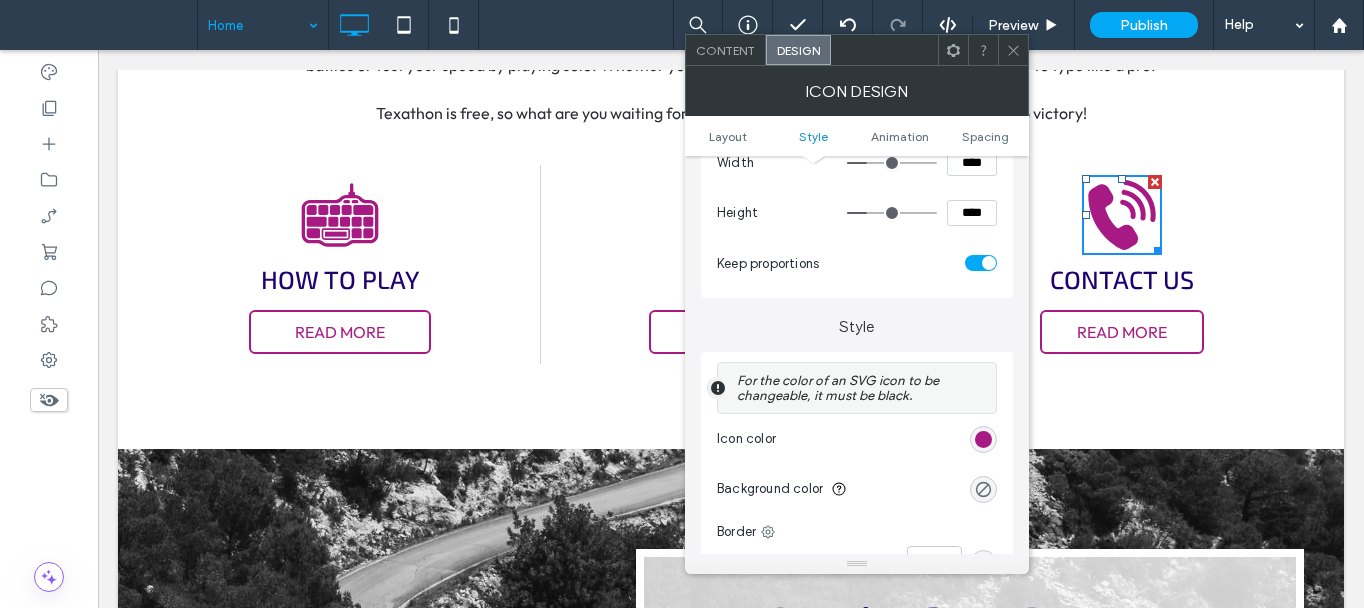 scroll, scrollTop: 500, scrollLeft: 0, axis: vertical 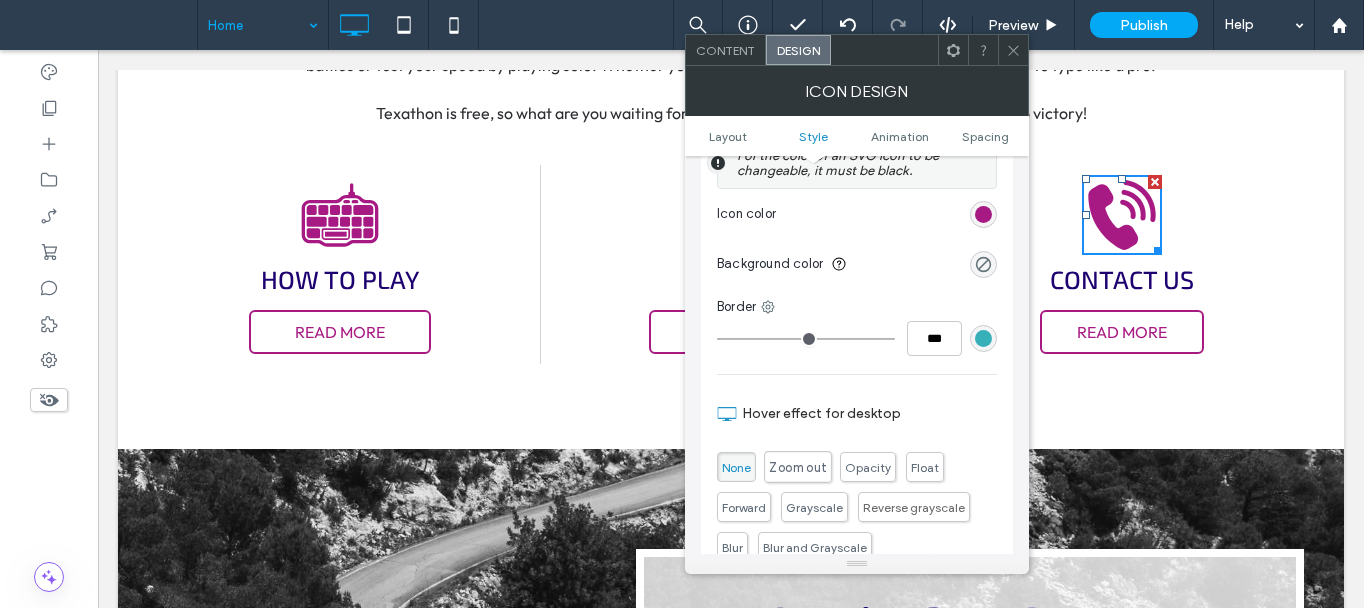 click on "Zoom out" at bounding box center (798, 467) 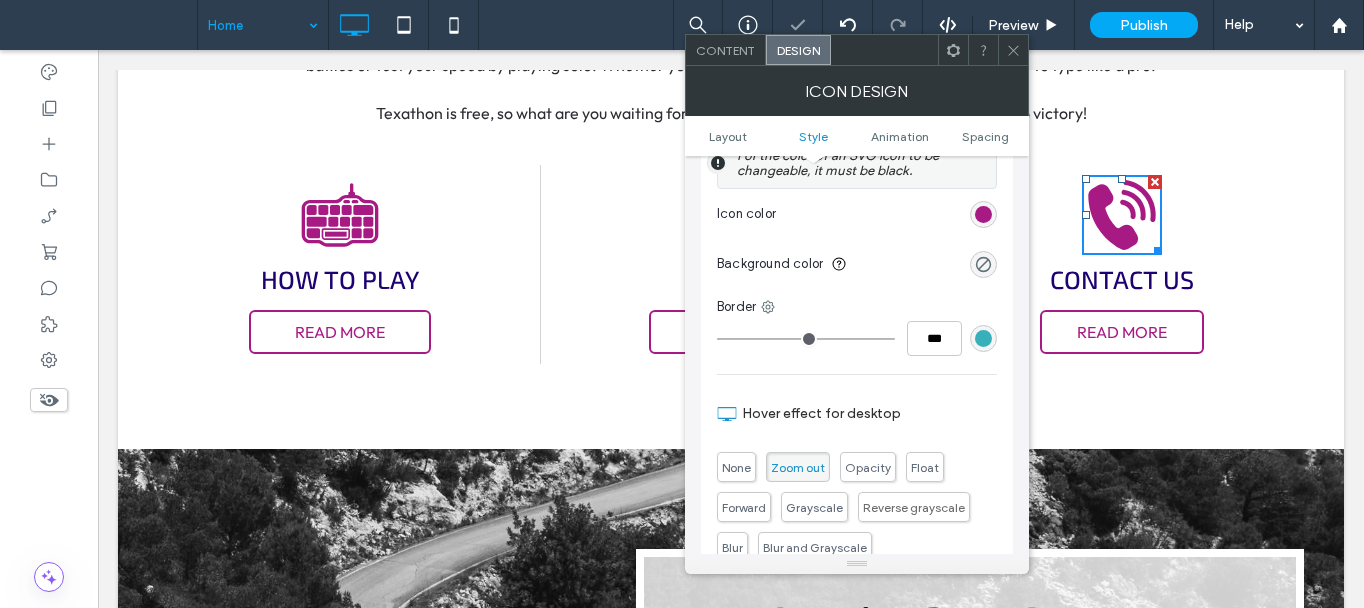 click 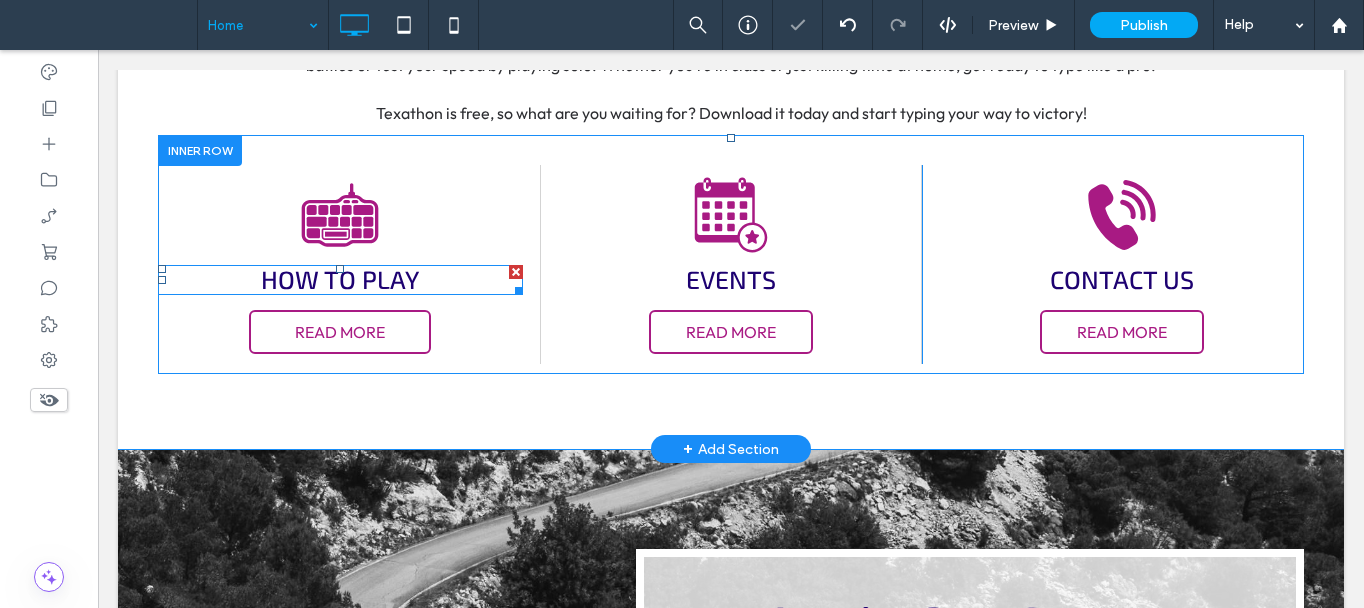 click on "How to Play" at bounding box center (340, 279) 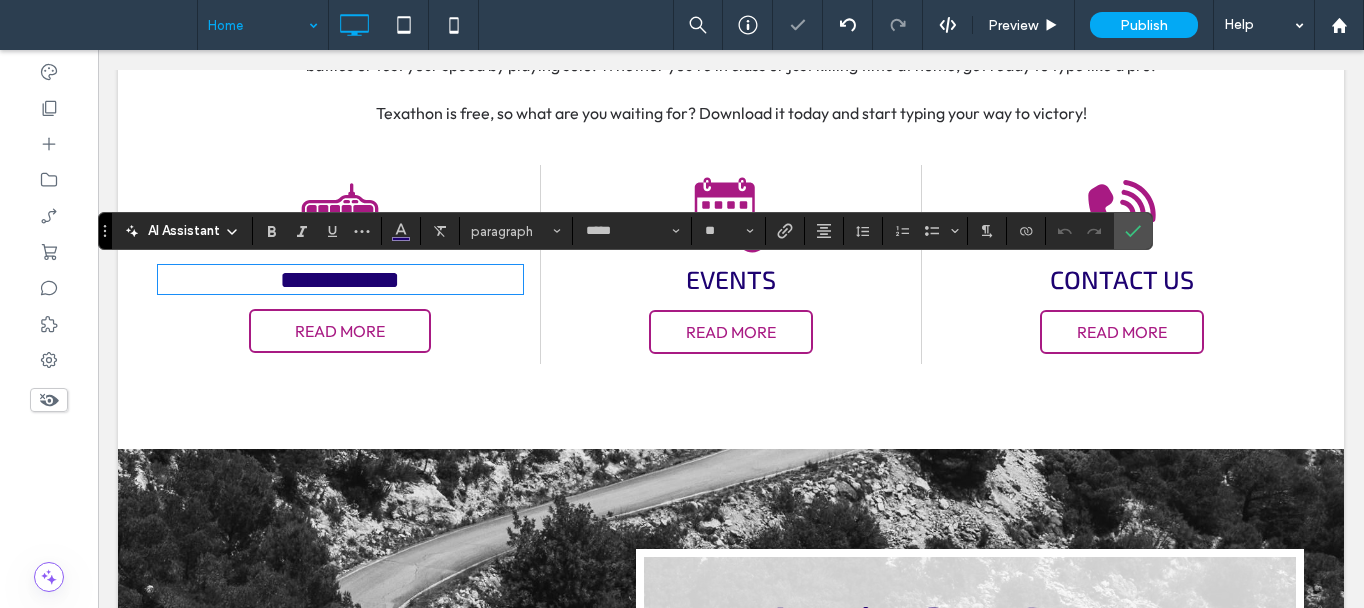 type on "*****" 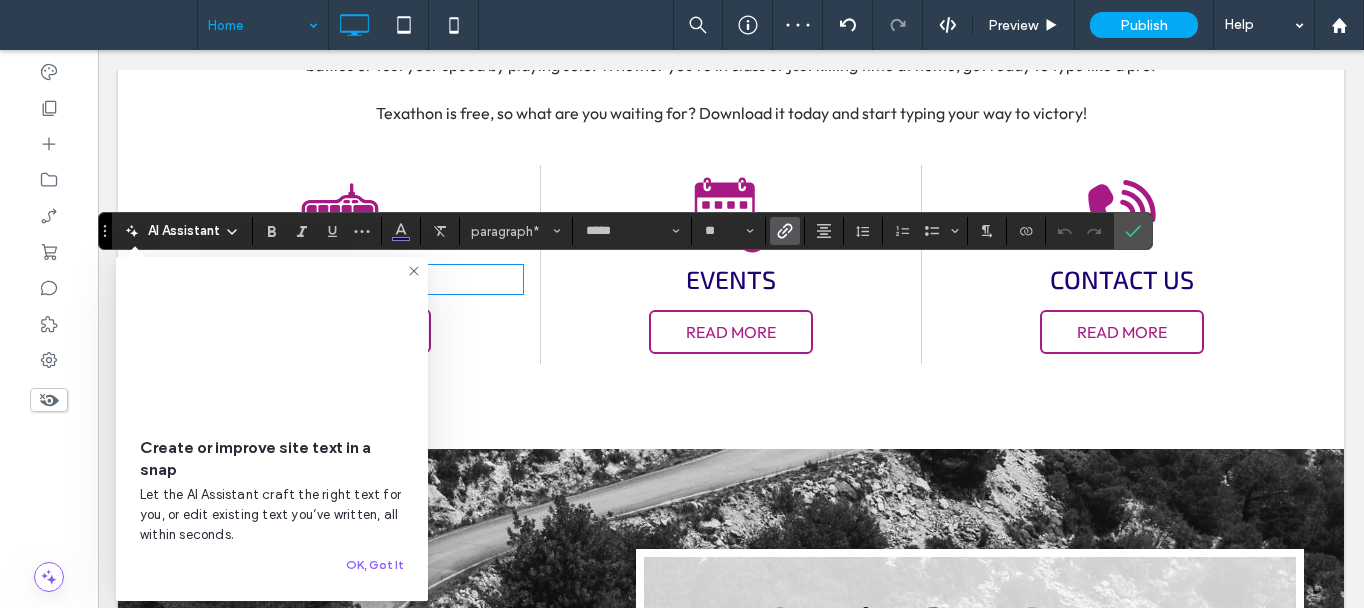 click 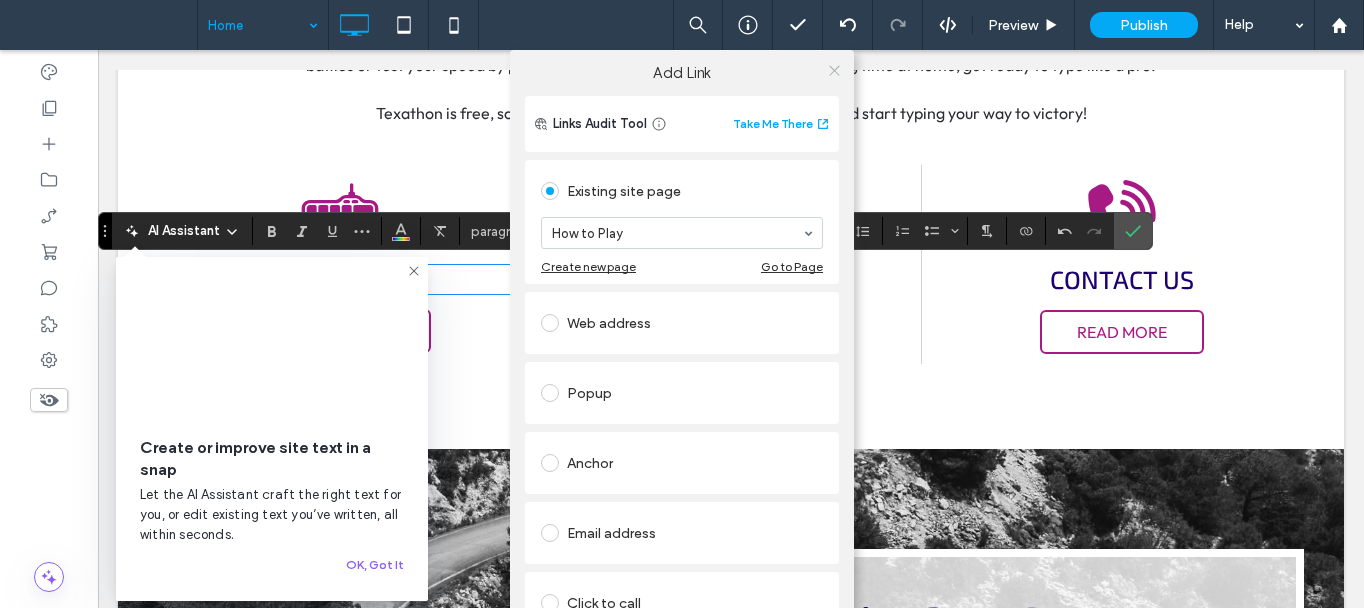 click 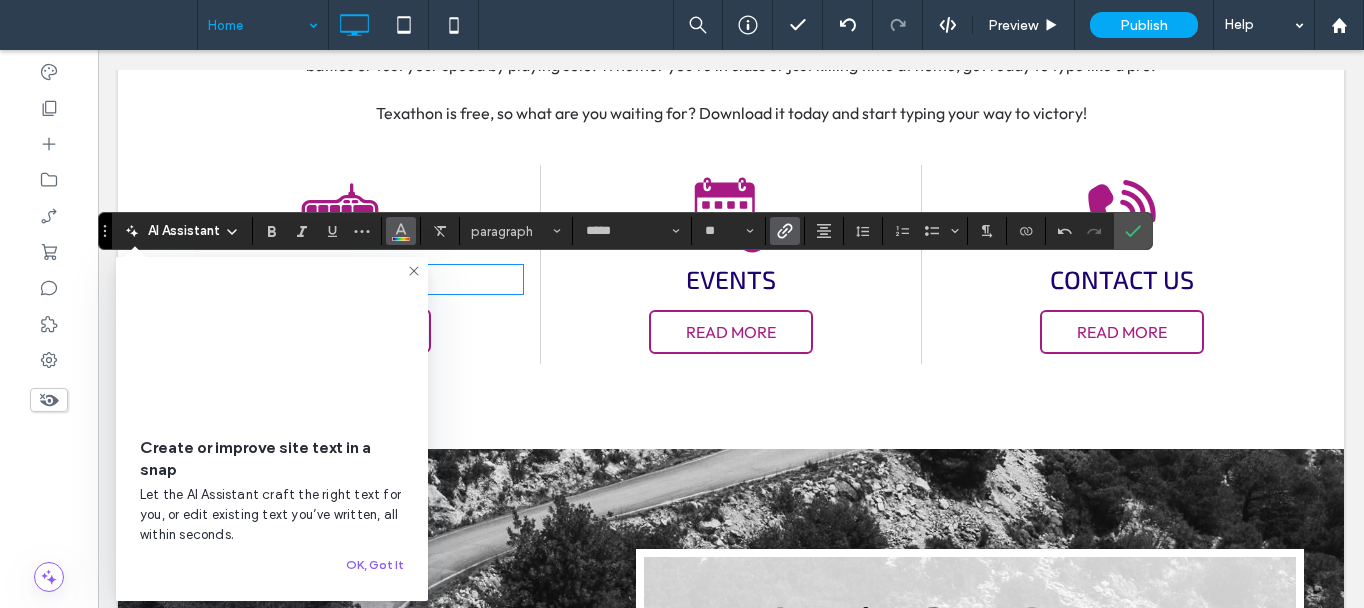 click at bounding box center (401, 231) 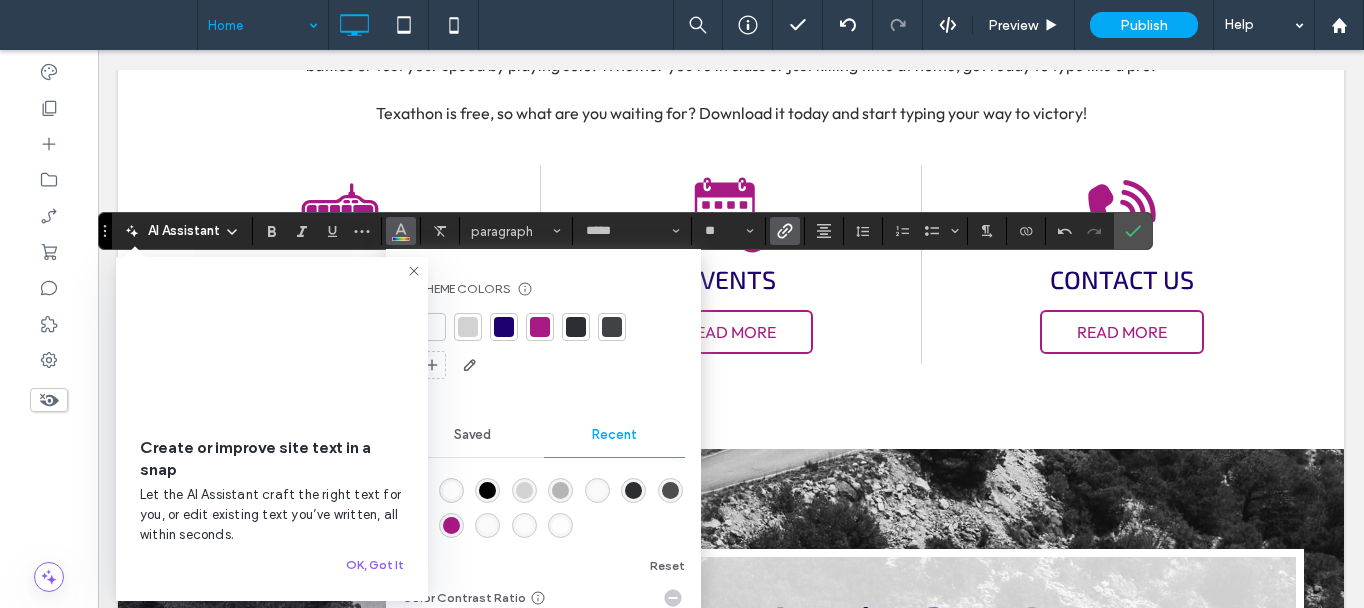 click at bounding box center [504, 327] 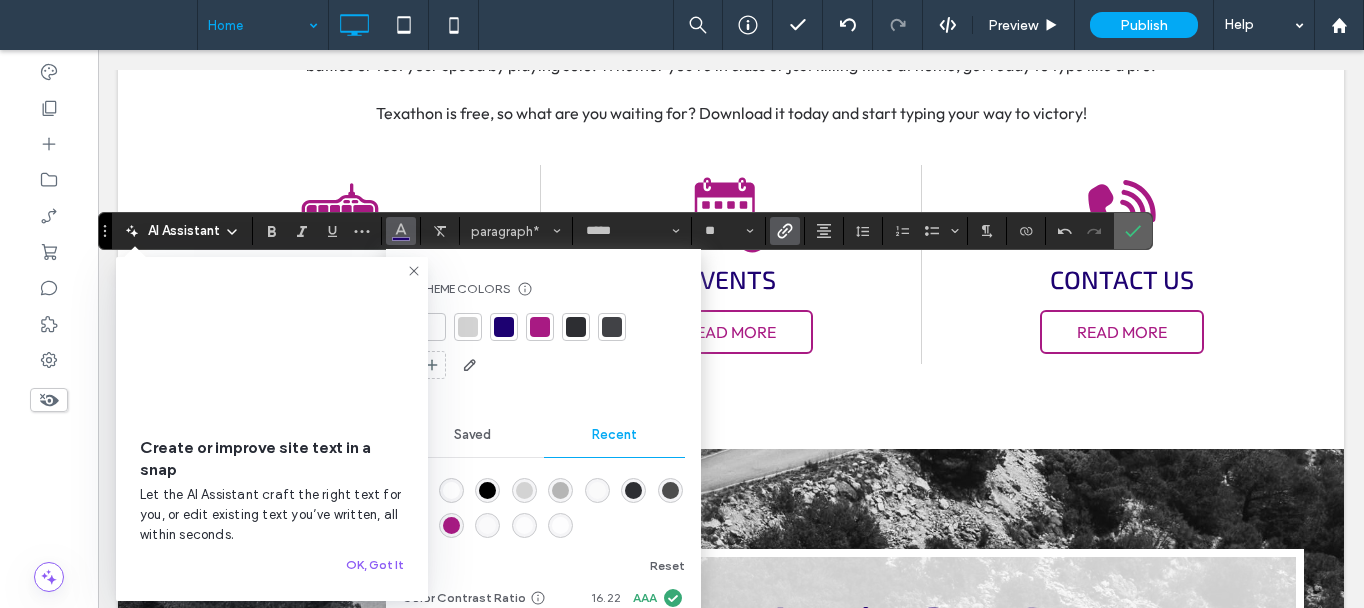 click at bounding box center (1133, 231) 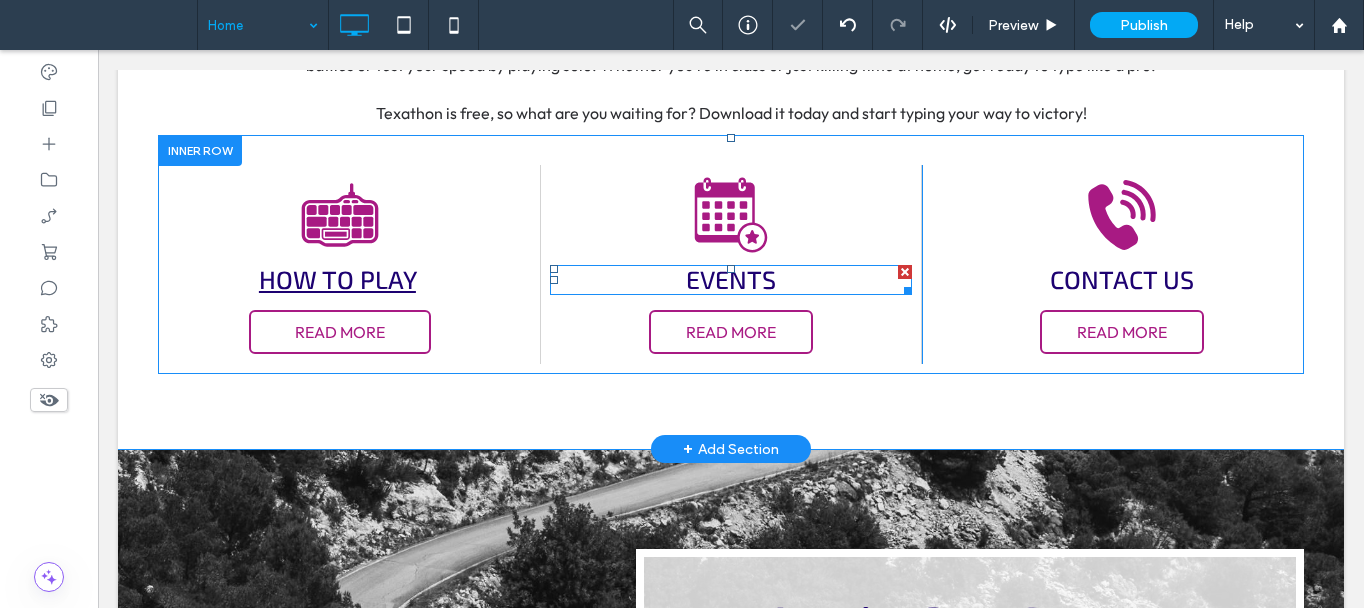 click on "Events" at bounding box center [731, 279] 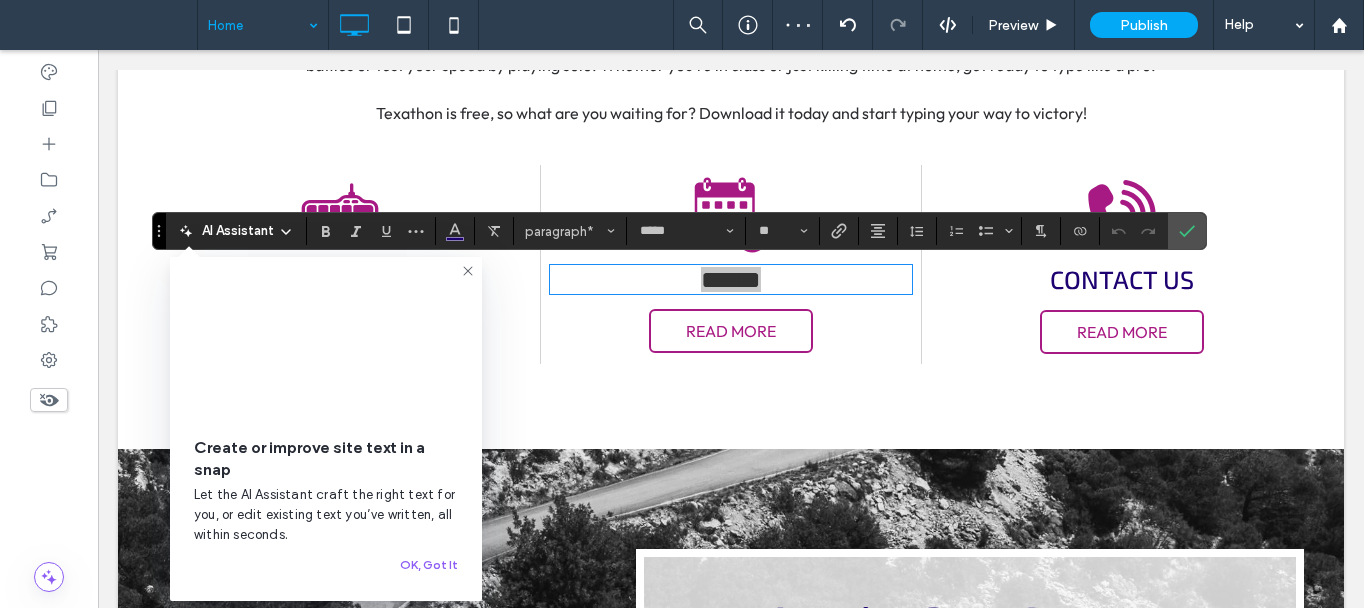 drag, startPoint x: 462, startPoint y: 268, endPoint x: 367, endPoint y: 225, distance: 104.27847 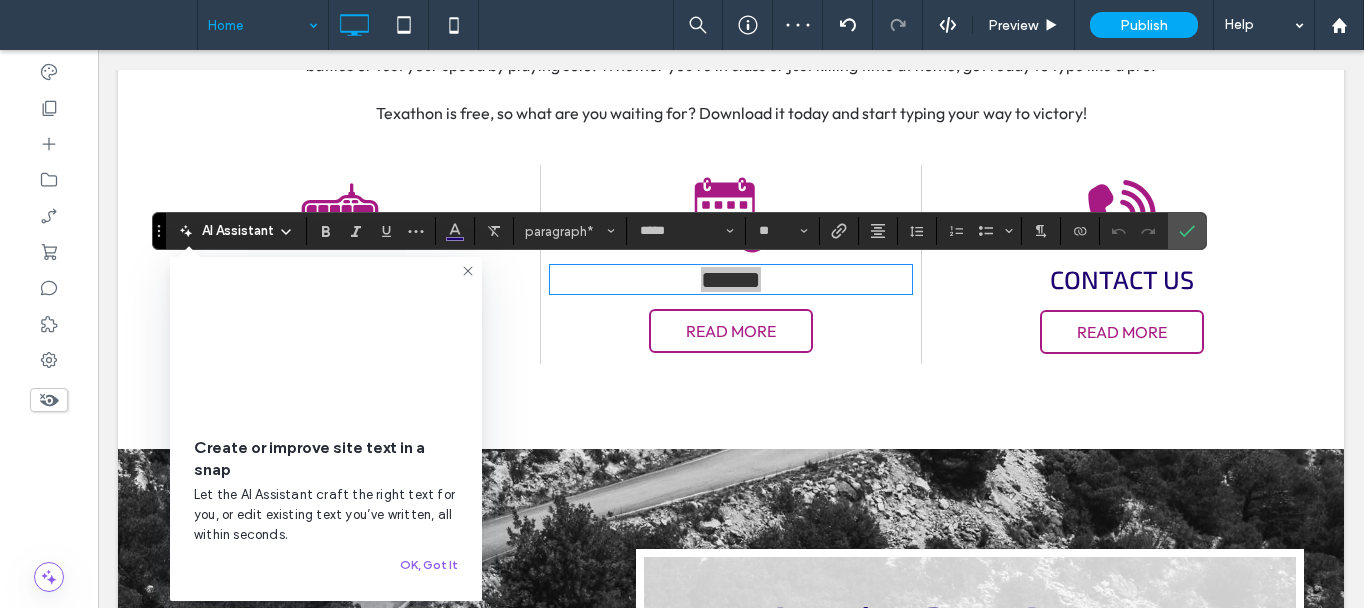 click 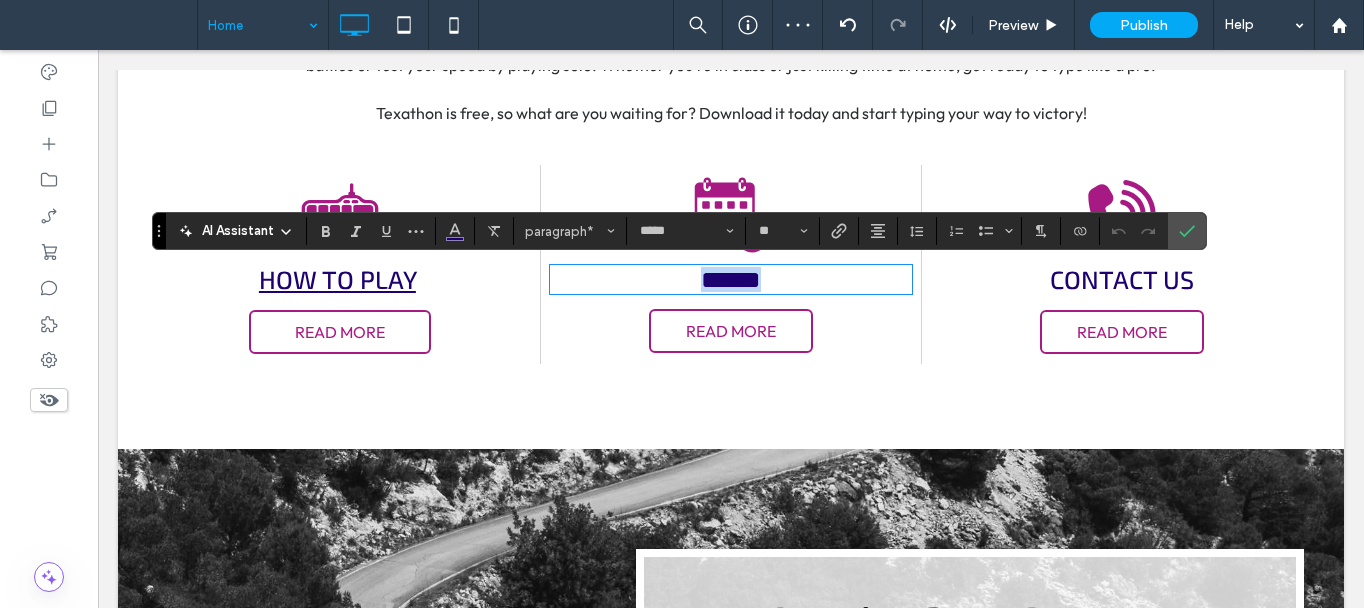 click on "How to Play" at bounding box center [337, 279] 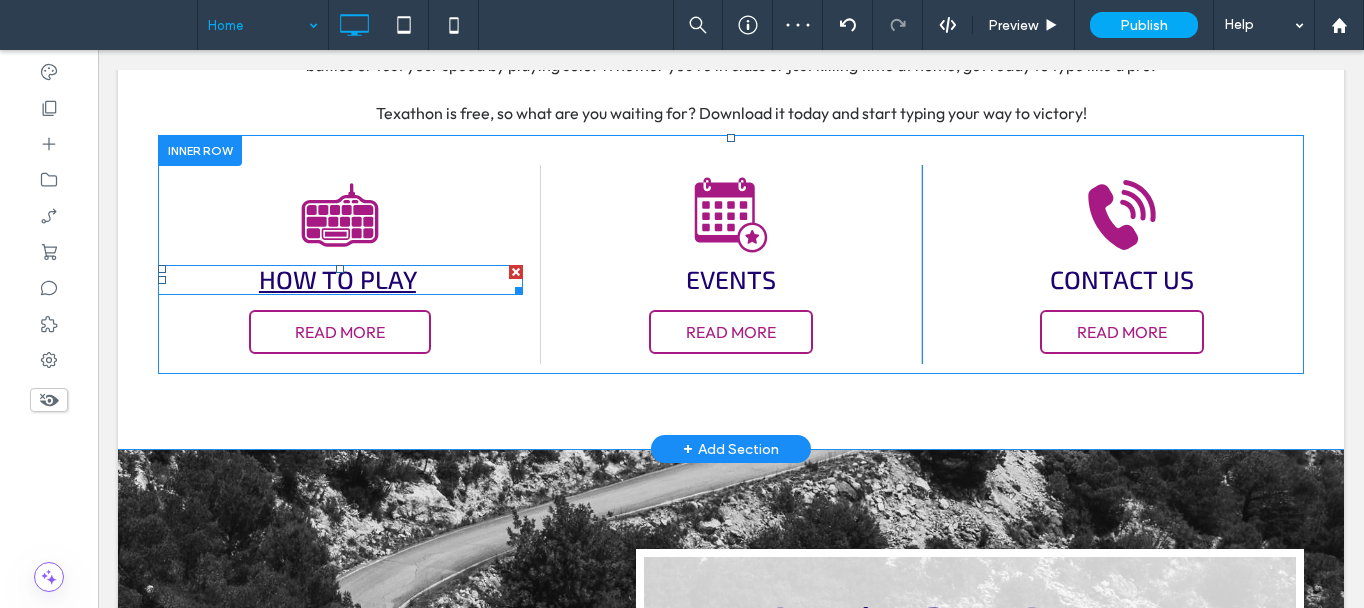 click on "How to Play" at bounding box center [337, 279] 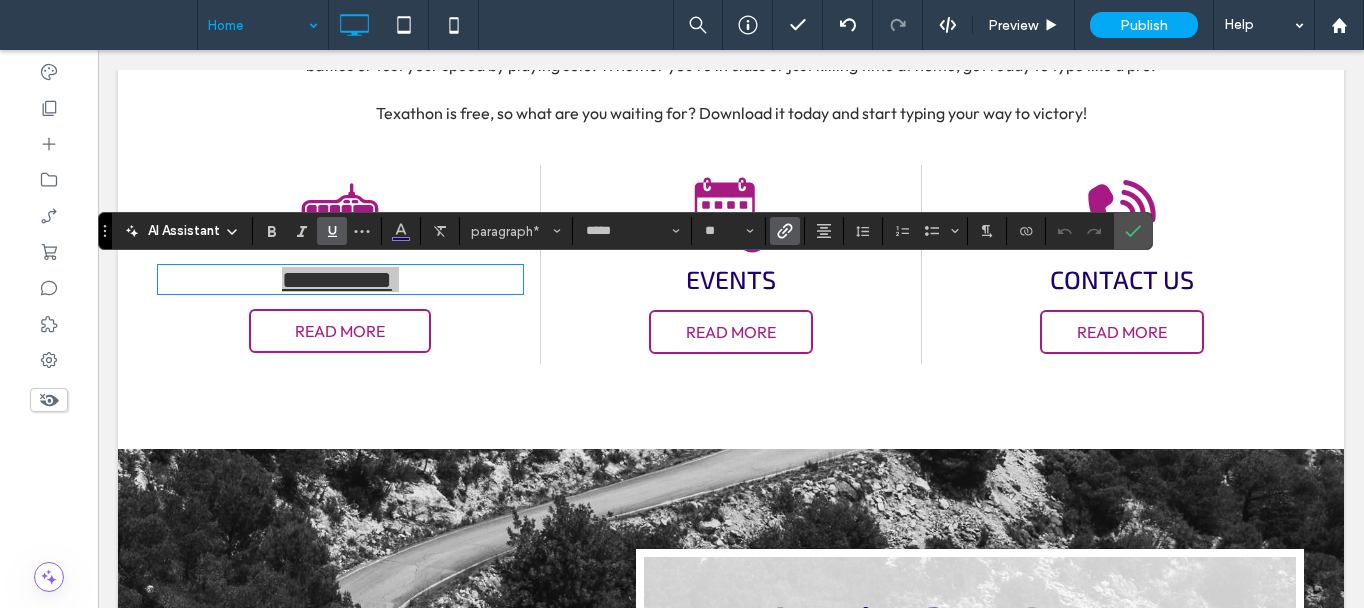 click 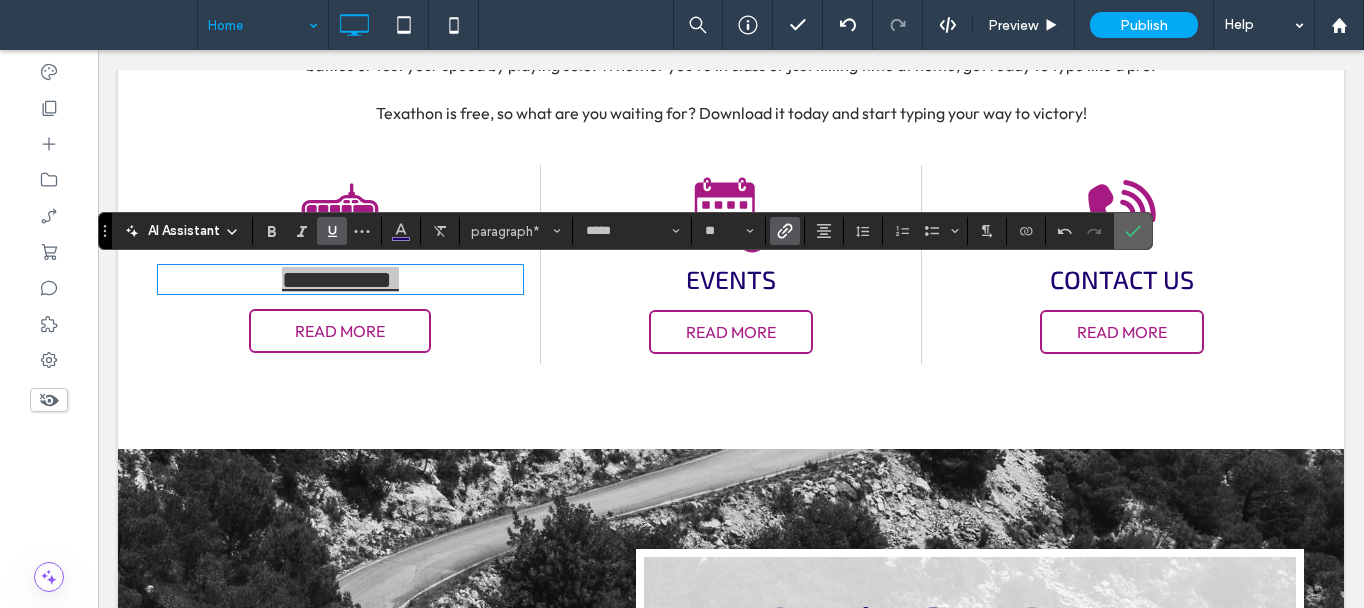 click 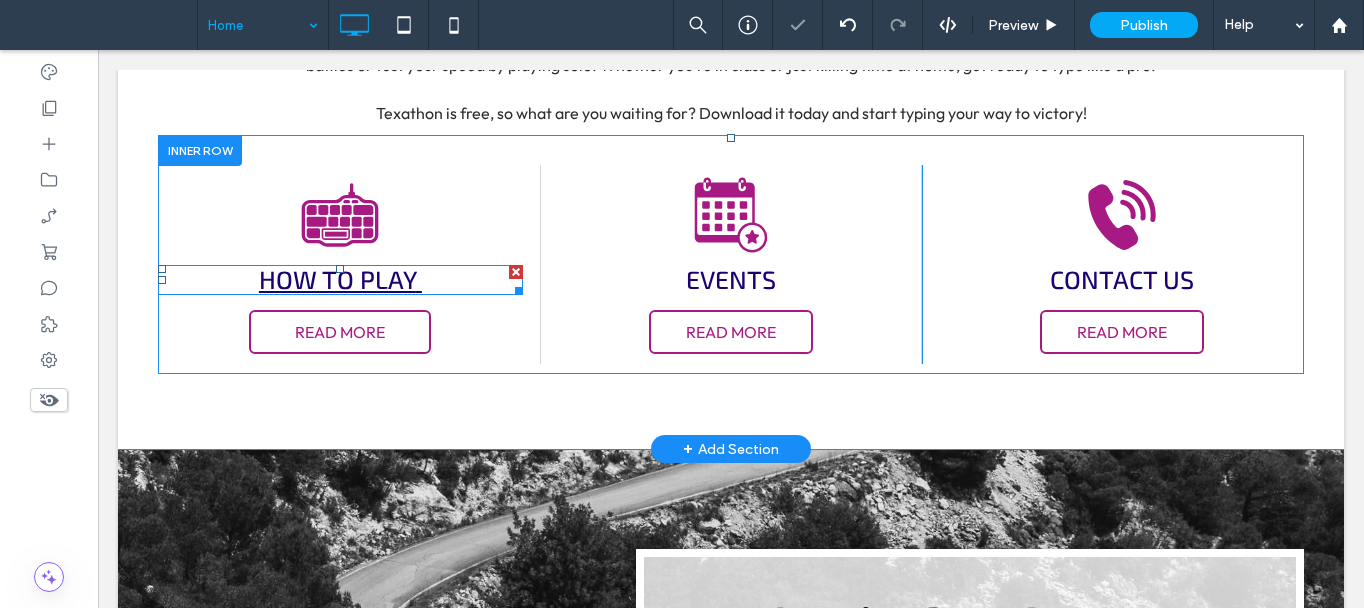 click on "How to Play" at bounding box center [337, 279] 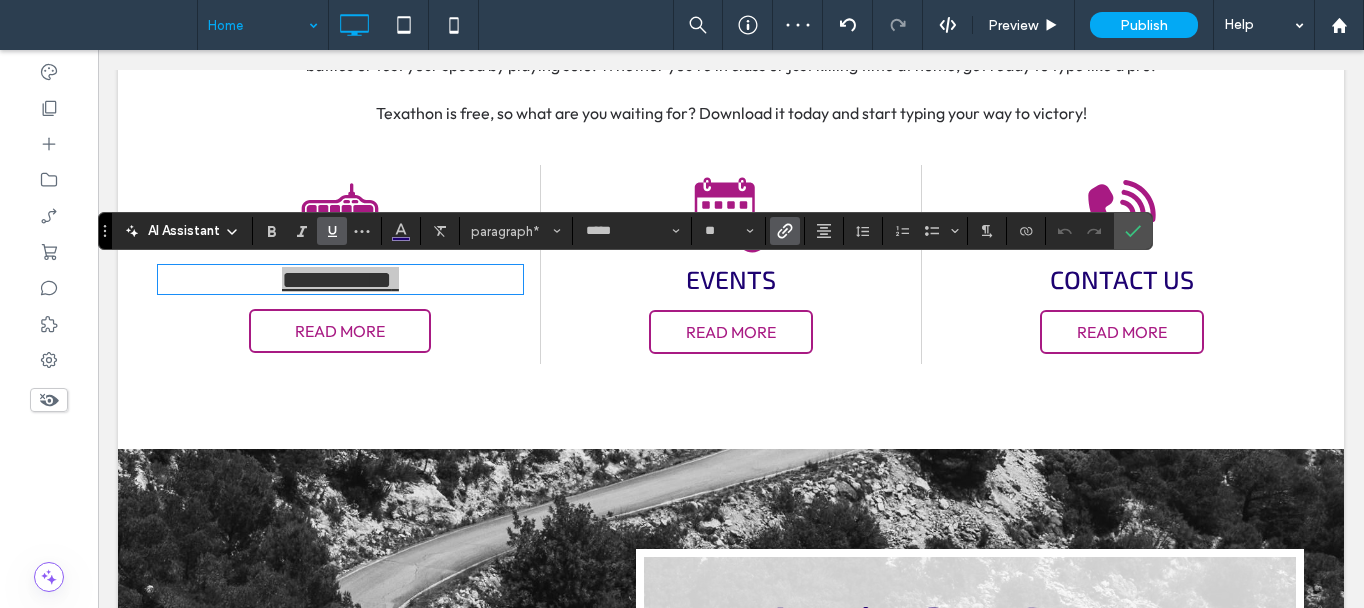click 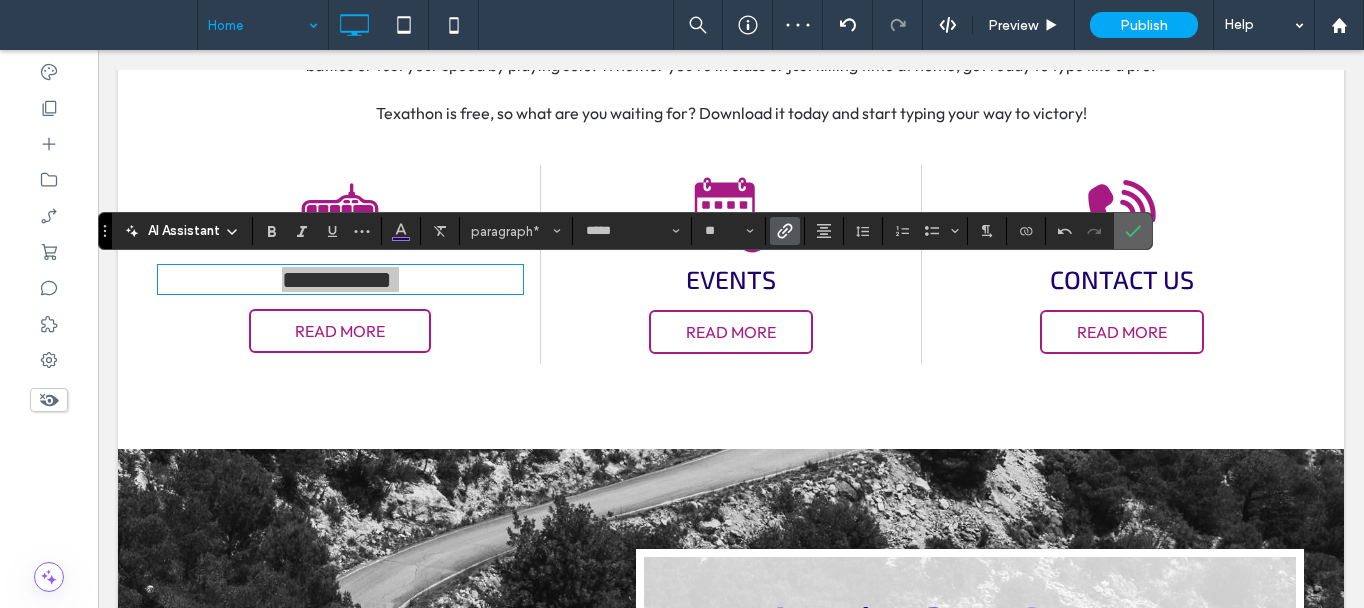 click 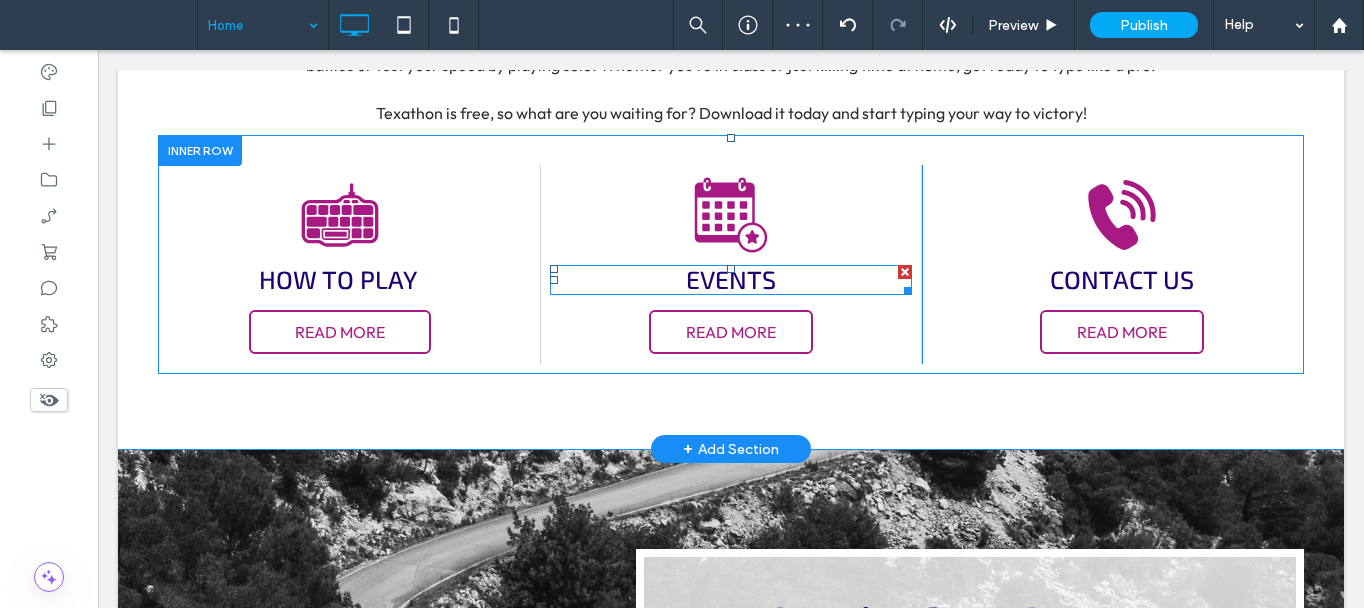 click on "Events" at bounding box center (731, 279) 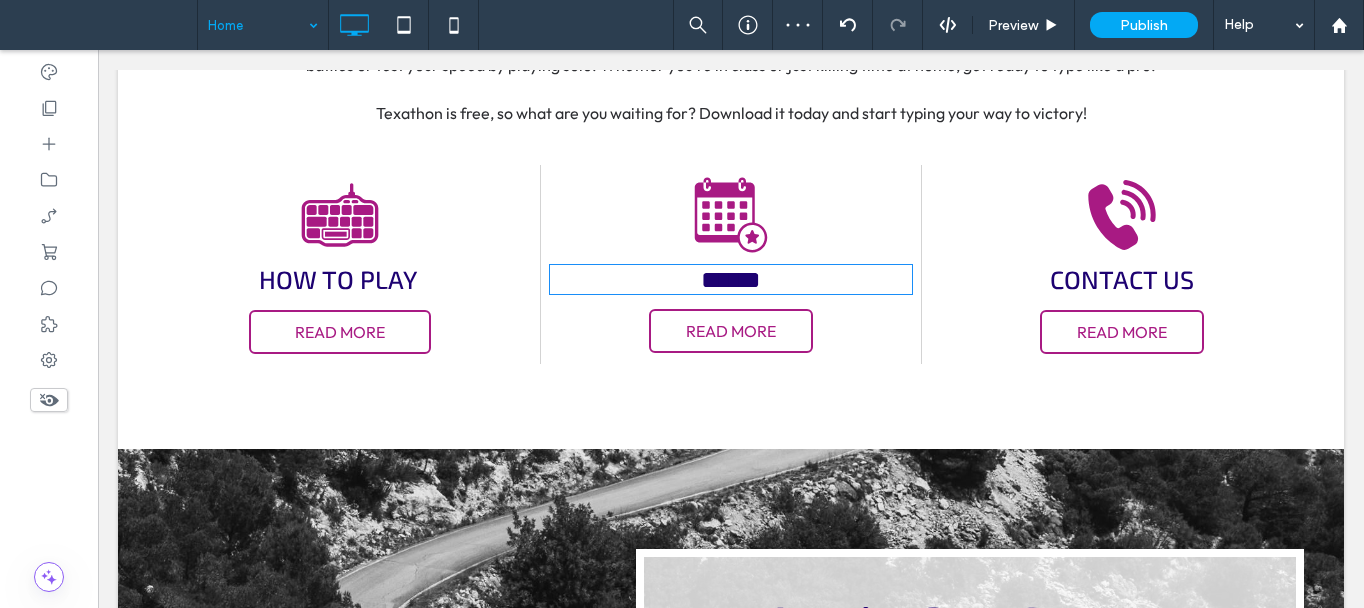 type on "*****" 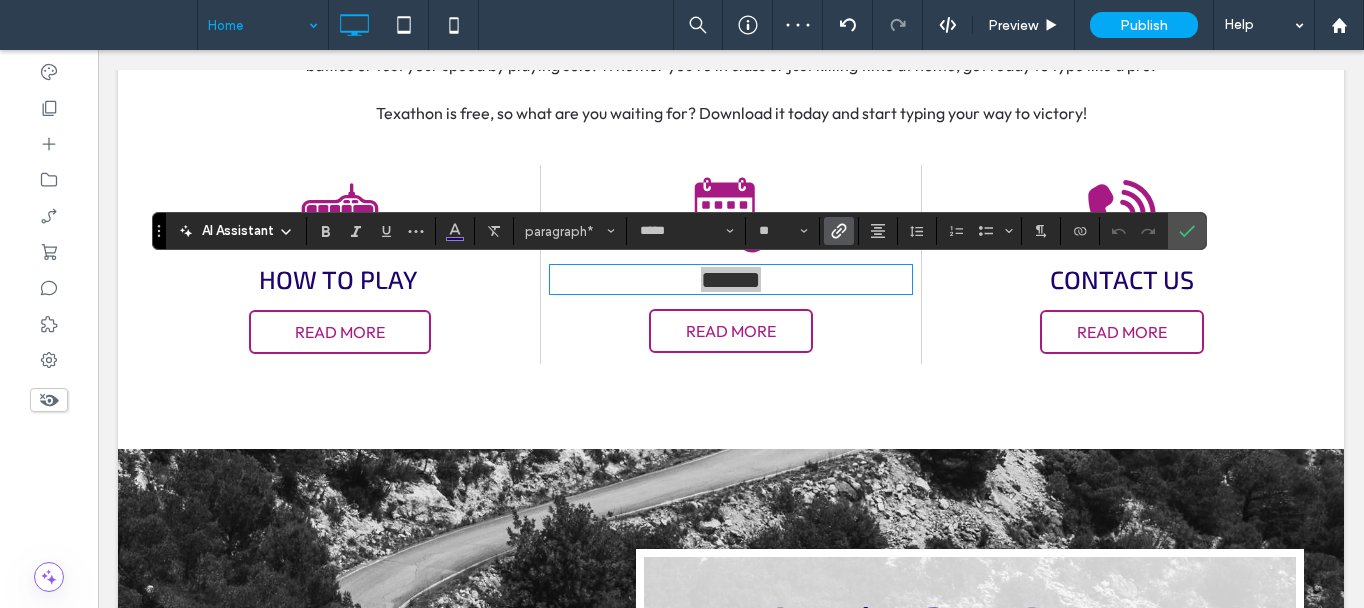 click 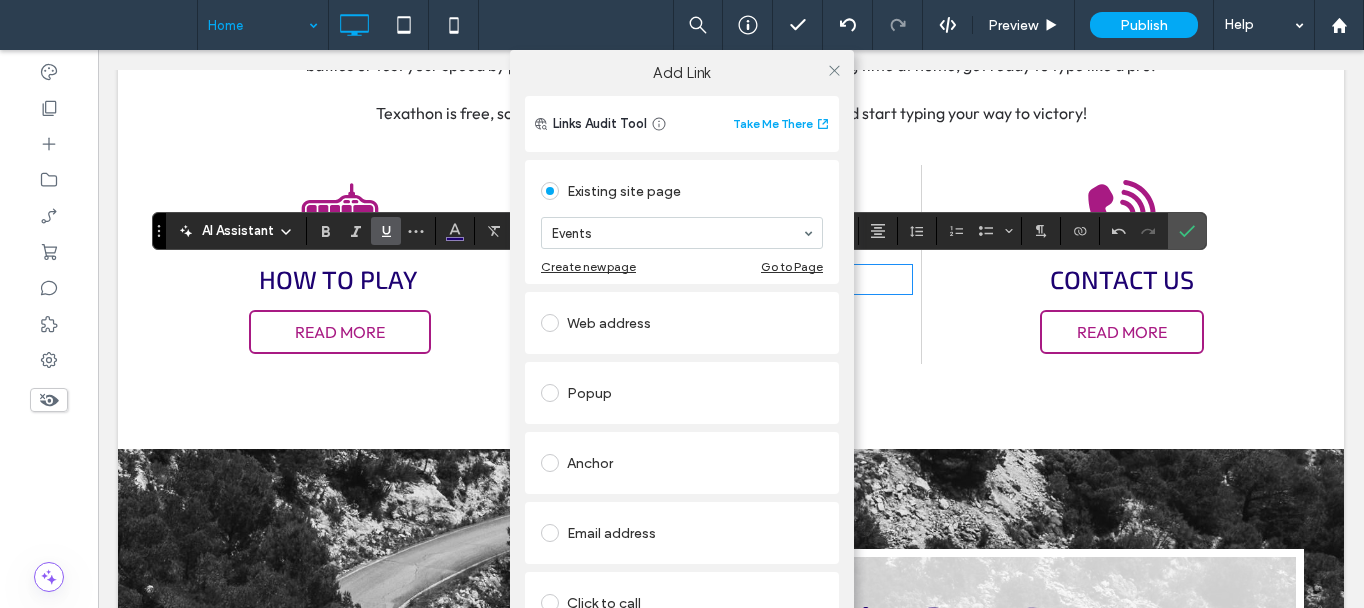 drag, startPoint x: 828, startPoint y: 69, endPoint x: 770, endPoint y: 81, distance: 59.22837 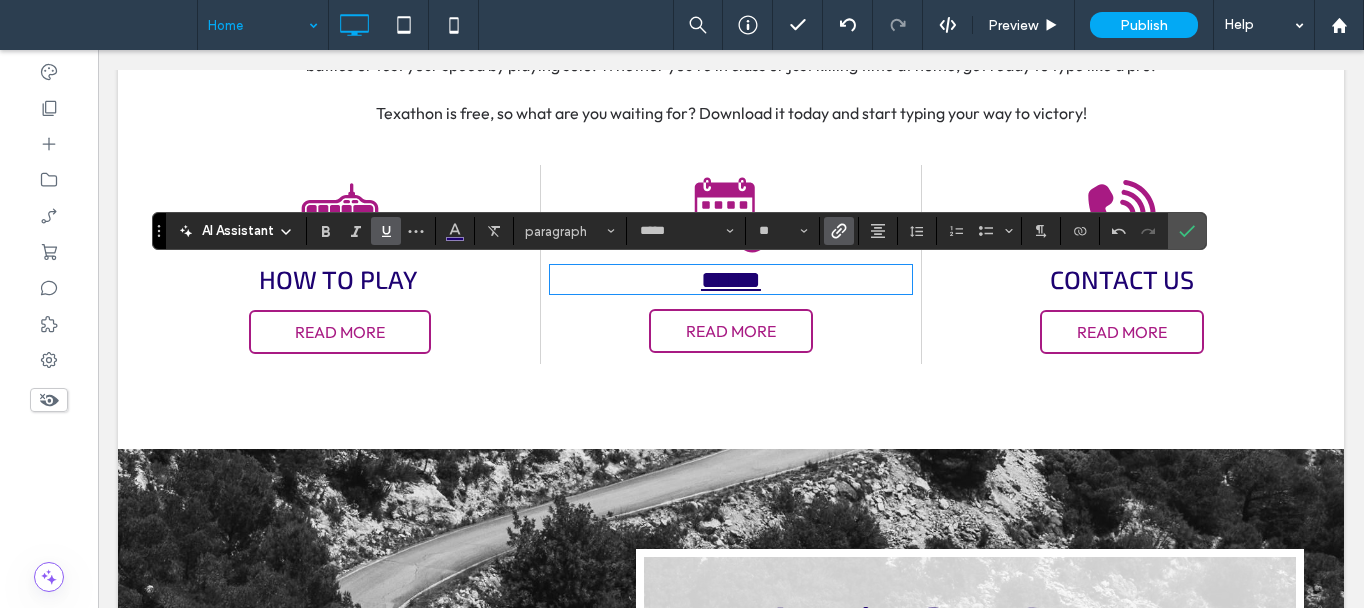click 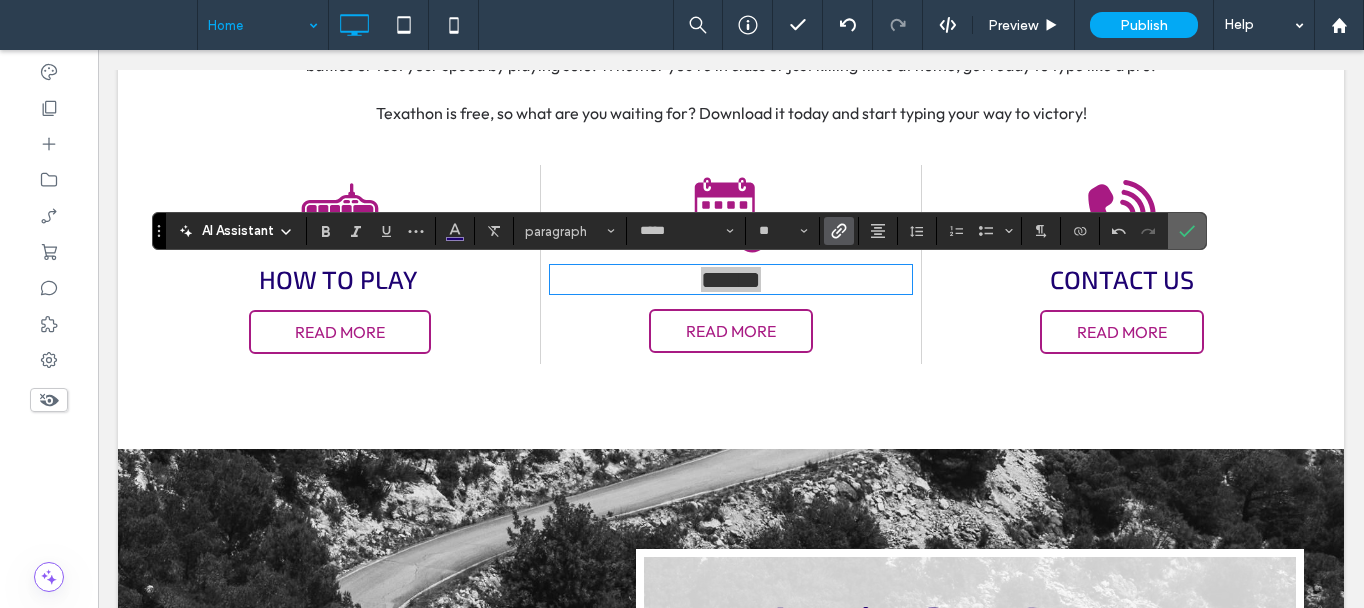 click 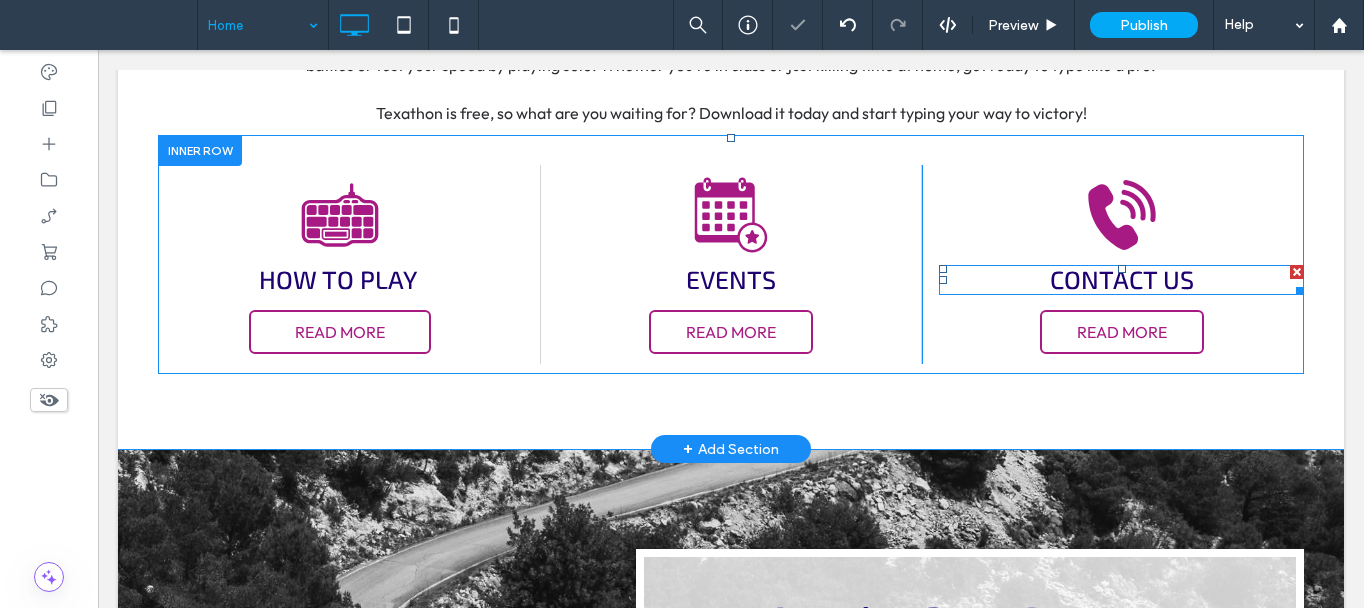 click on "Contact Us" at bounding box center (1122, 279) 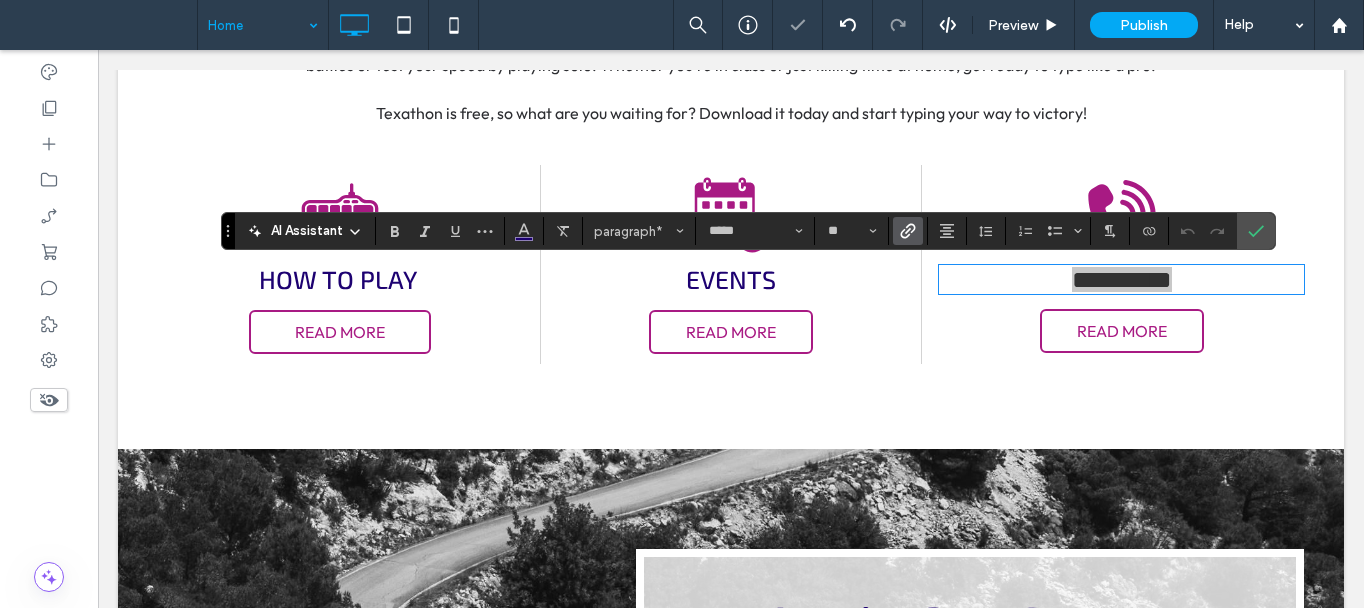 click 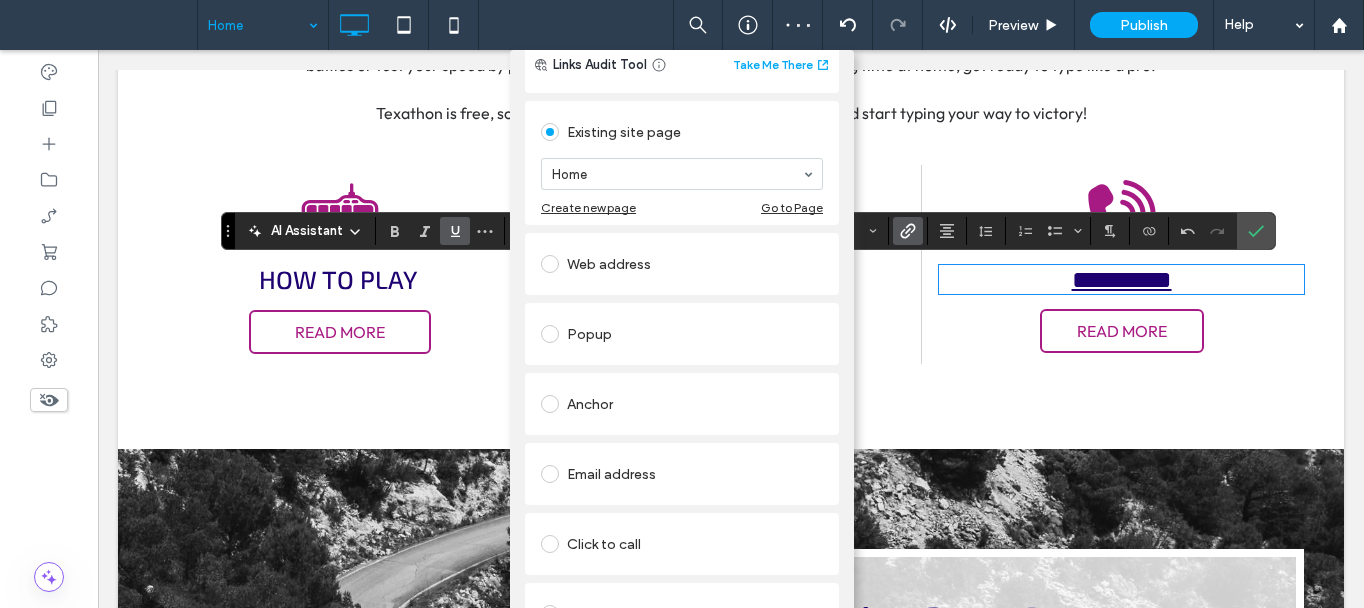 scroll, scrollTop: 117, scrollLeft: 0, axis: vertical 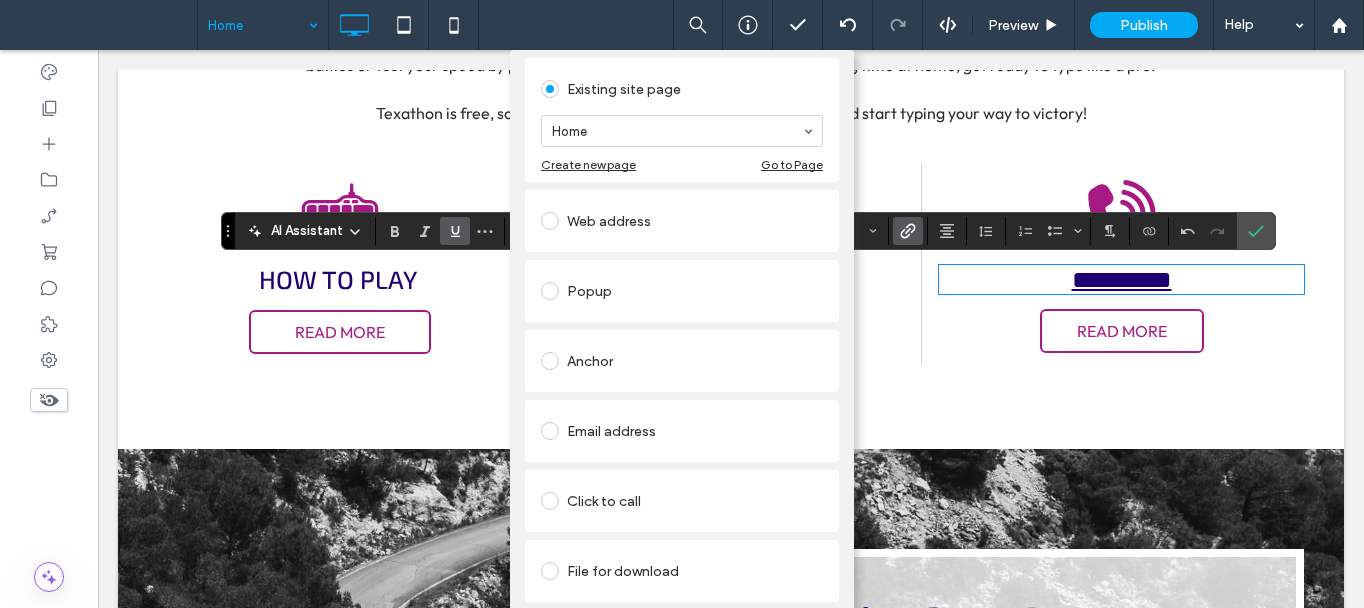 drag, startPoint x: 617, startPoint y: 116, endPoint x: 615, endPoint y: 137, distance: 21.095022 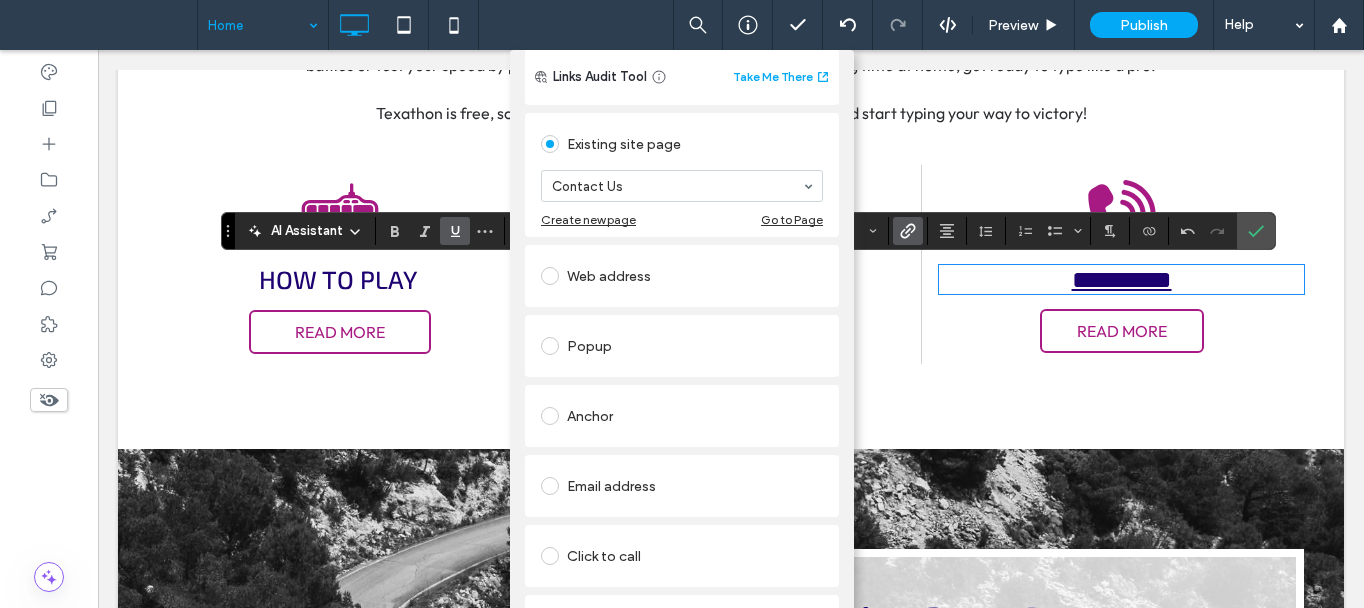 scroll, scrollTop: 0, scrollLeft: 0, axis: both 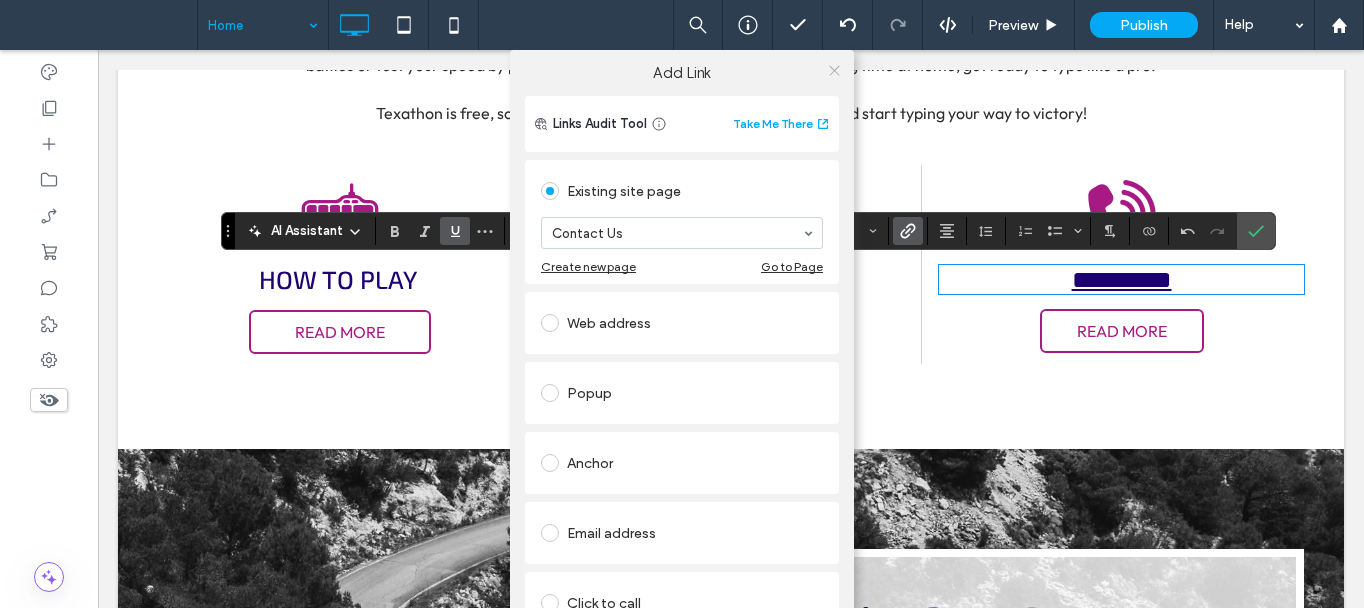 click 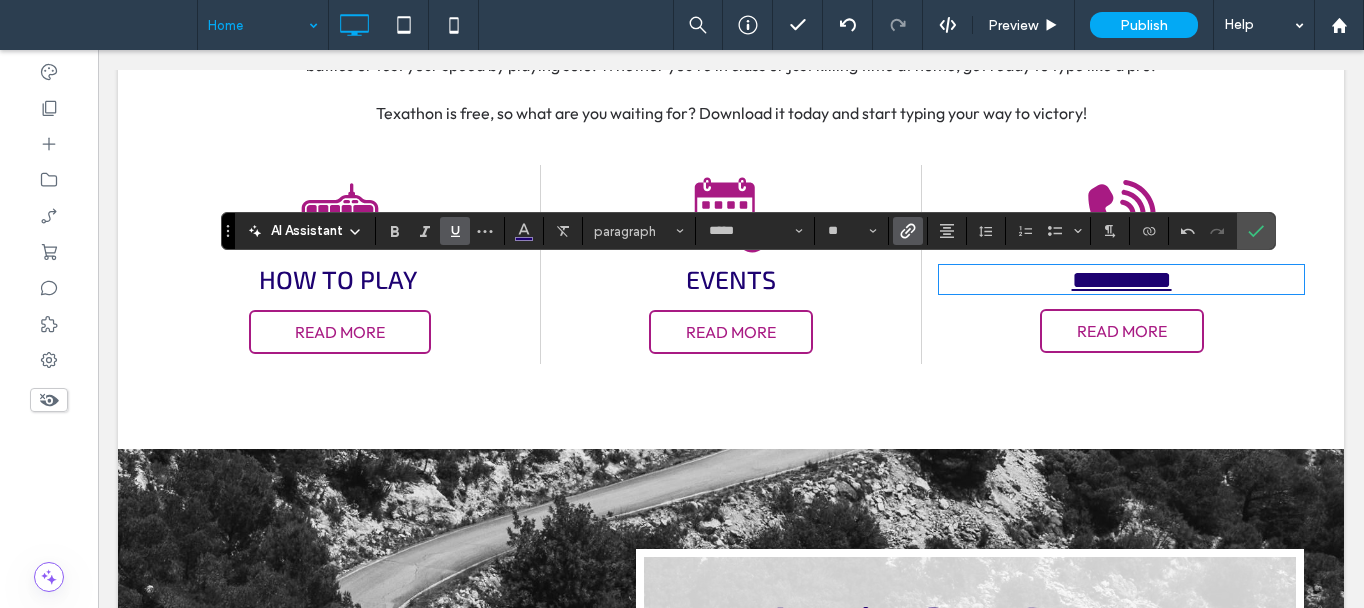 click 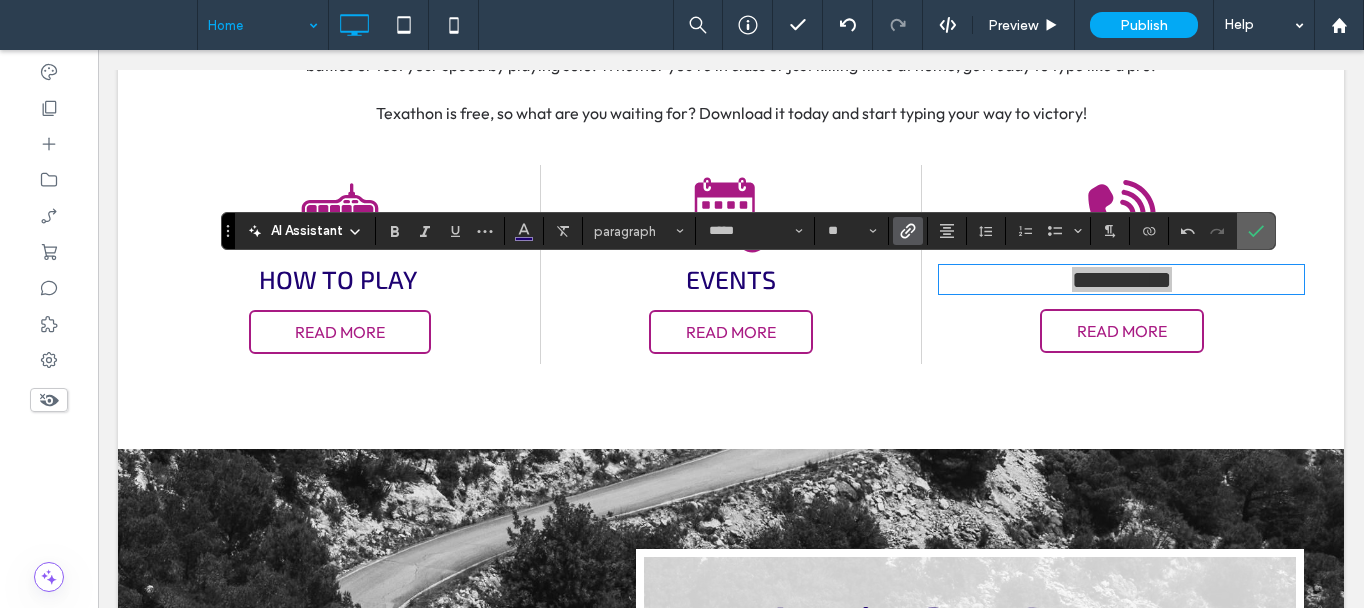 click at bounding box center (1256, 231) 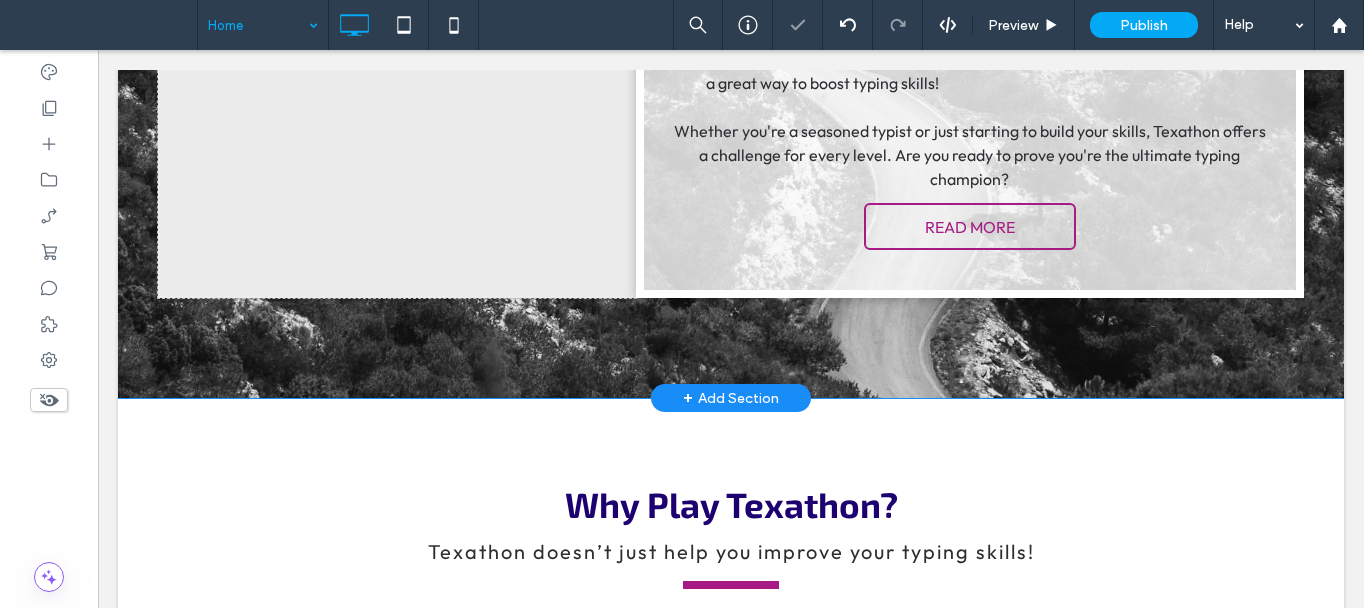 scroll, scrollTop: 1700, scrollLeft: 0, axis: vertical 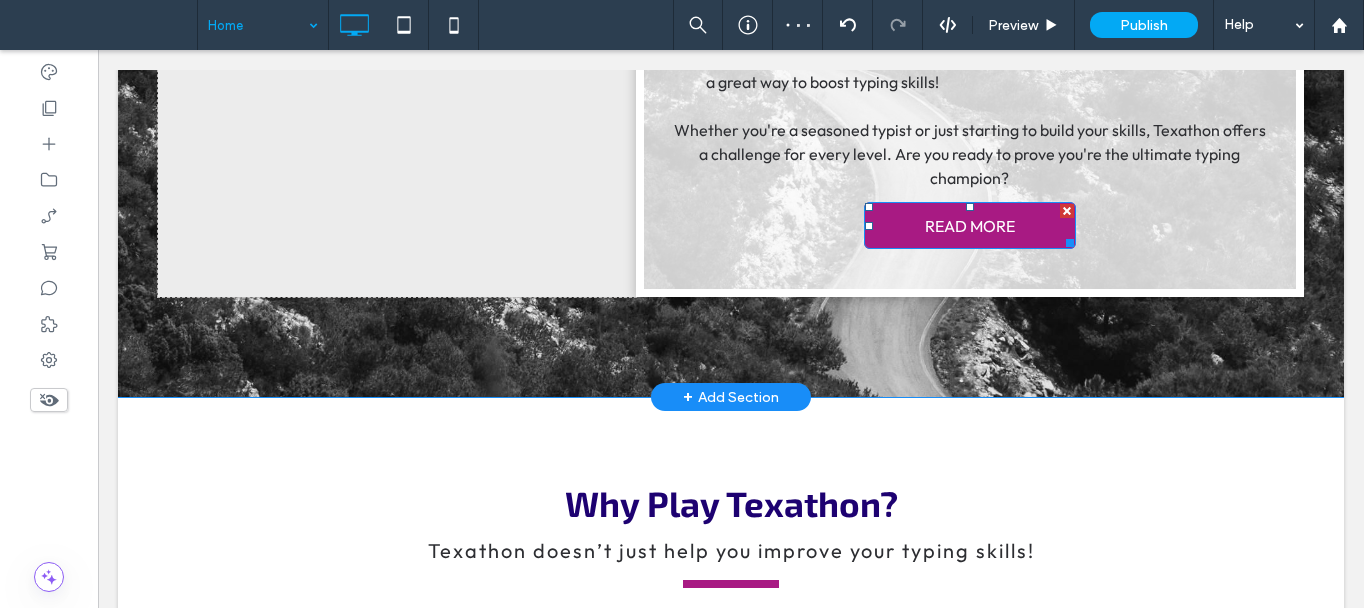 click on "READ MORE" at bounding box center [970, 225] 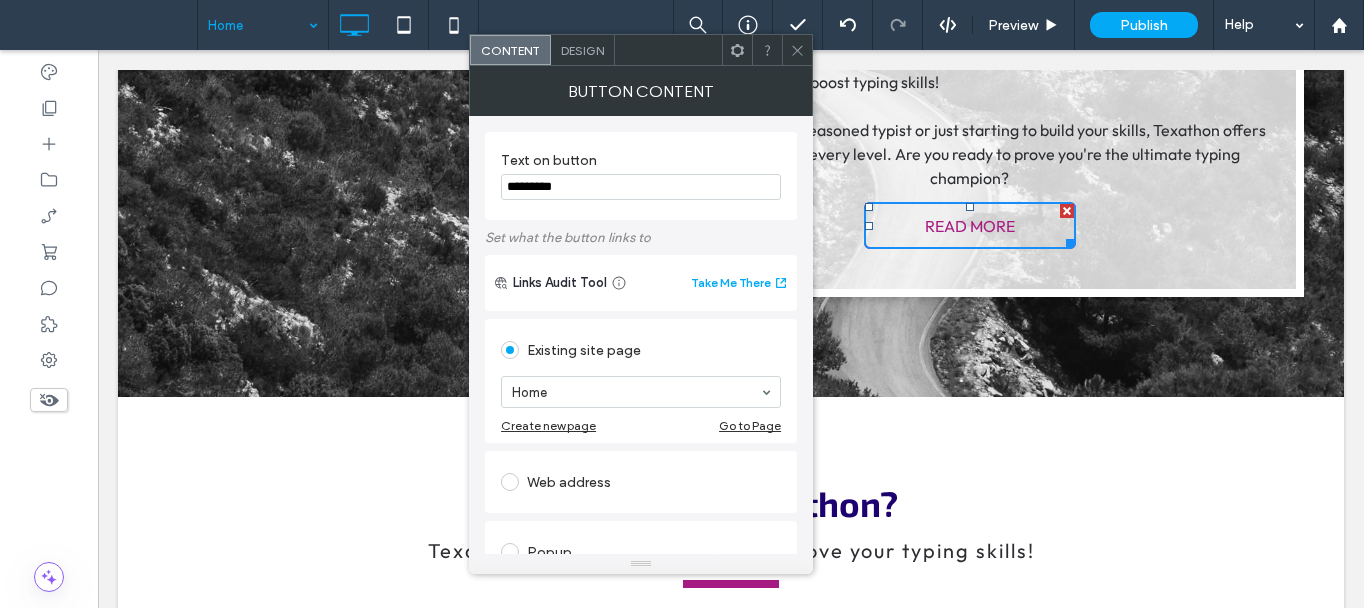 click 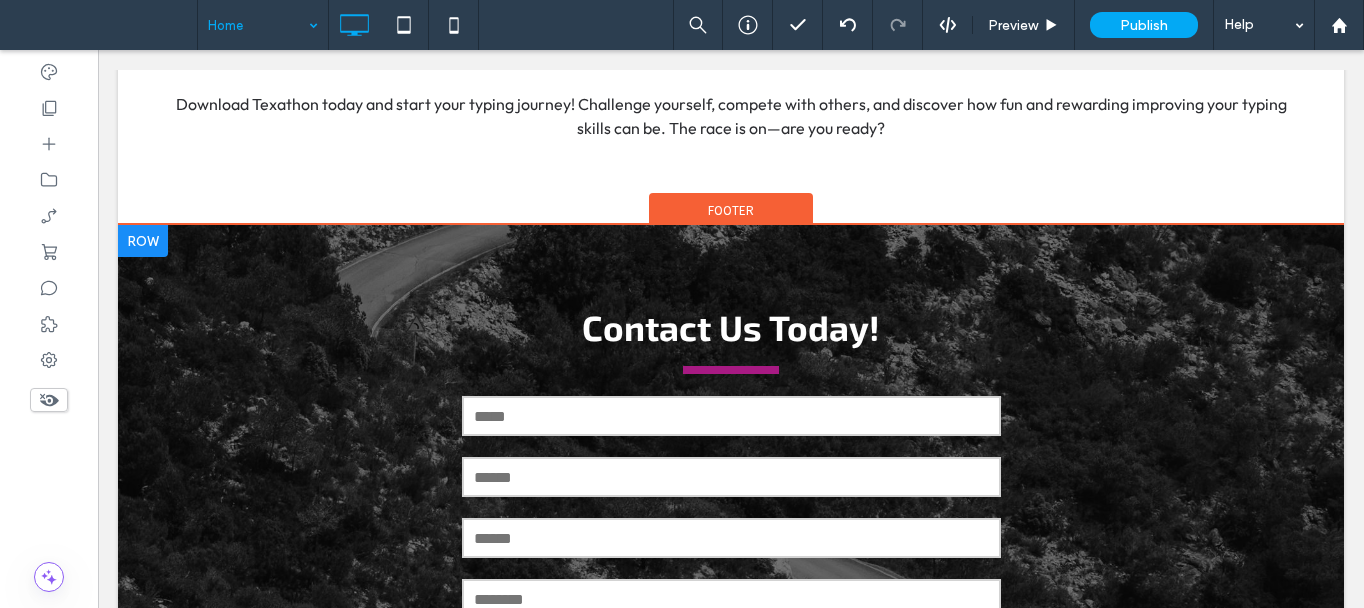 scroll, scrollTop: 2200, scrollLeft: 0, axis: vertical 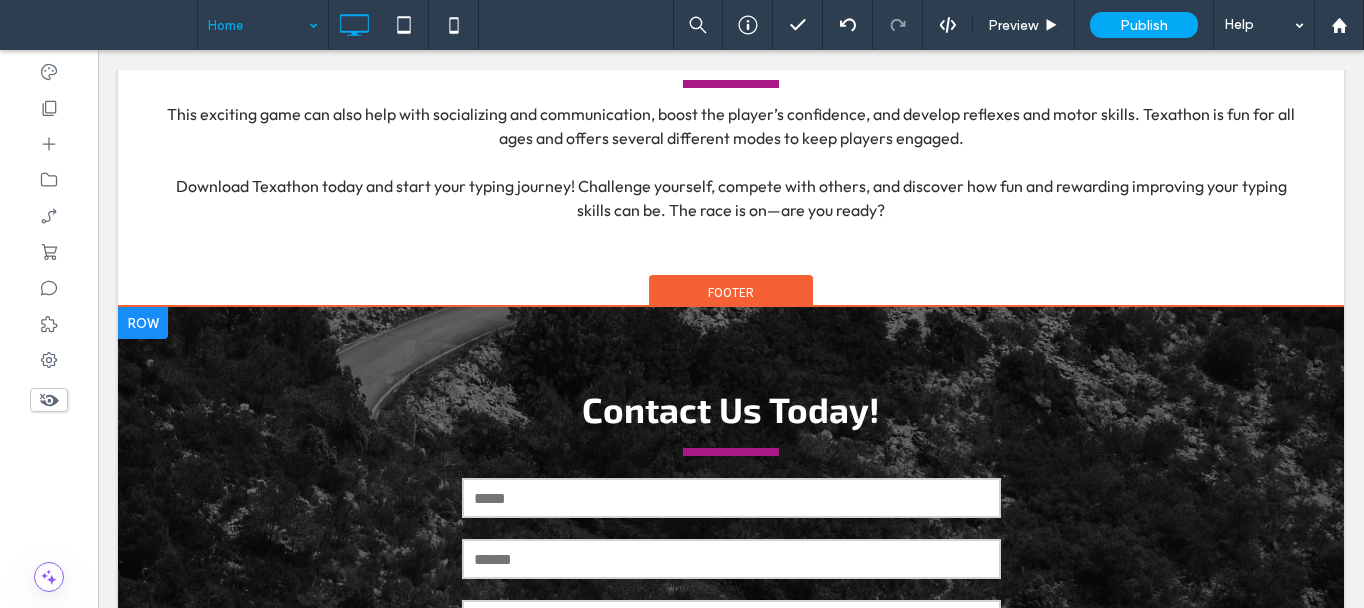 click at bounding box center (143, 323) 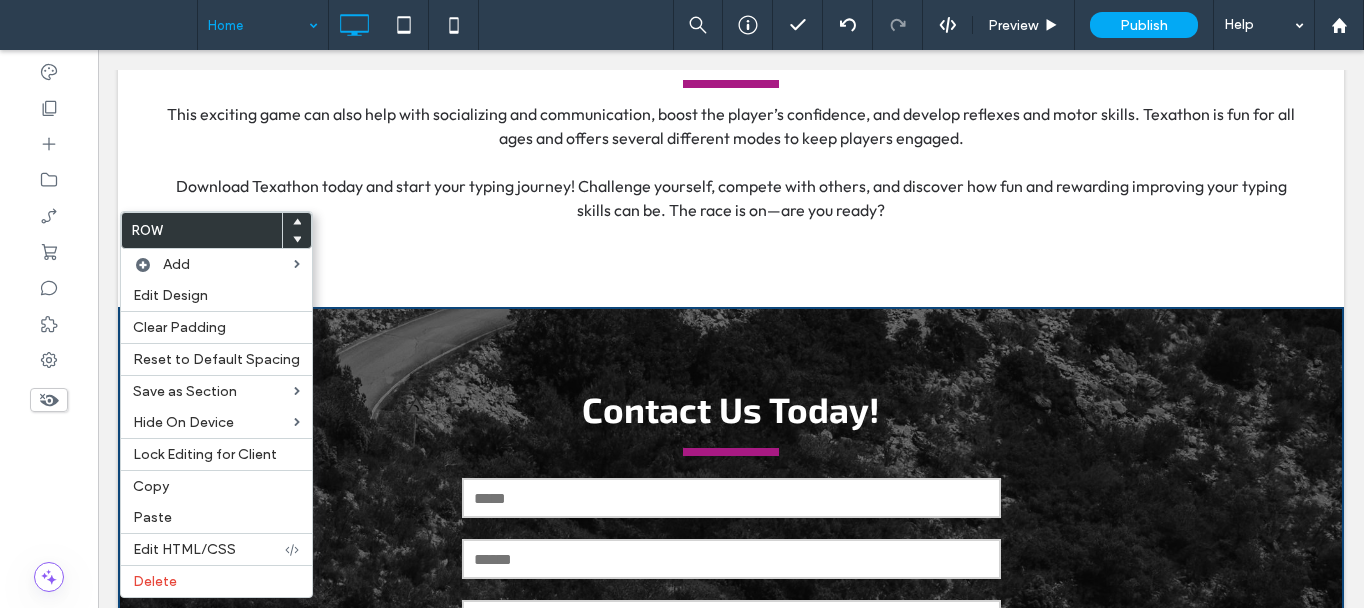 drag, startPoint x: 249, startPoint y: 248, endPoint x: 290, endPoint y: 254, distance: 41.4367 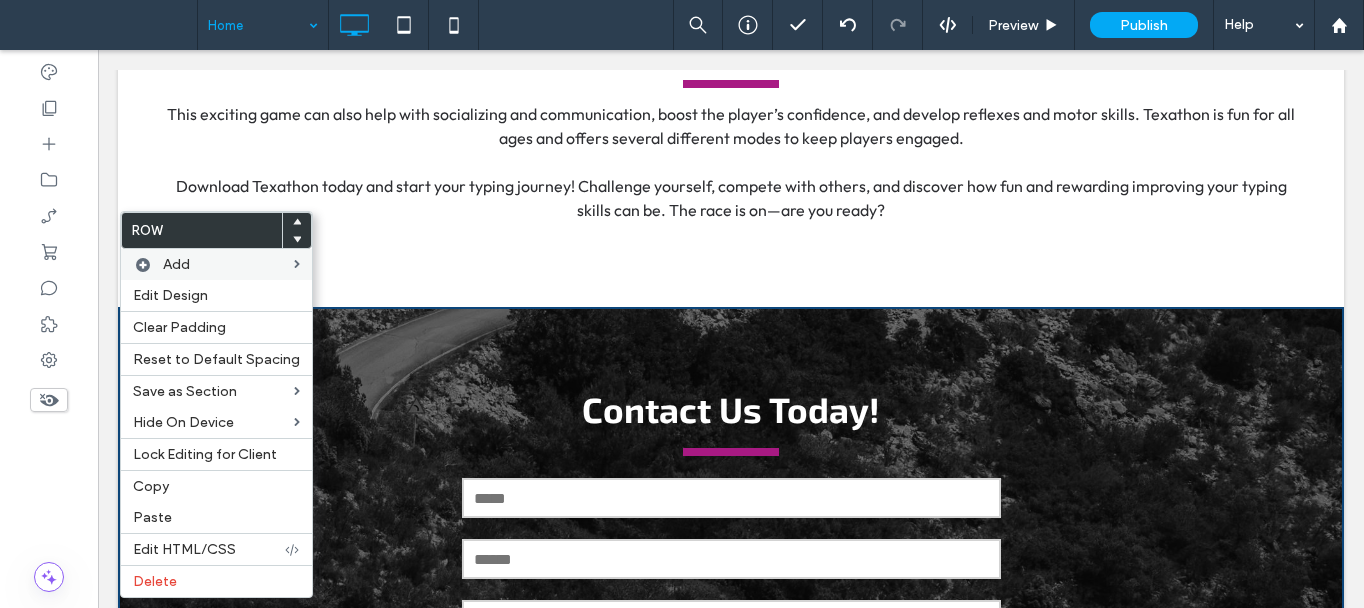 click on "Row" at bounding box center [216, 230] 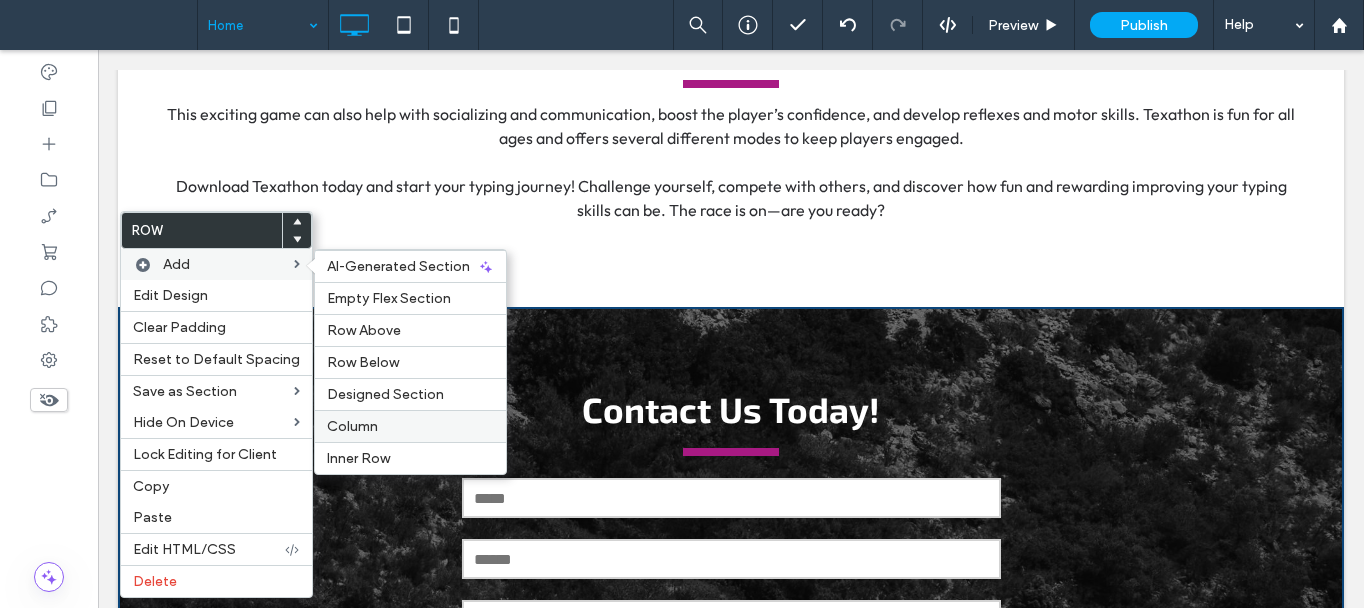 click on "Column" at bounding box center [352, 426] 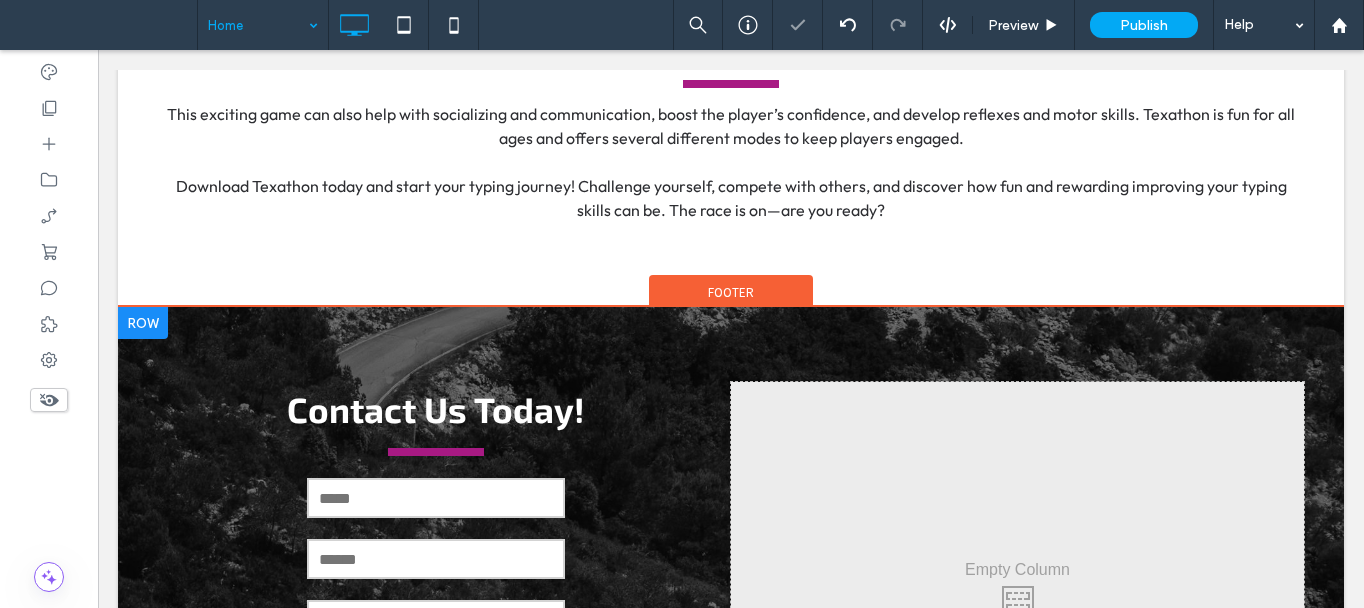 click at bounding box center (143, 323) 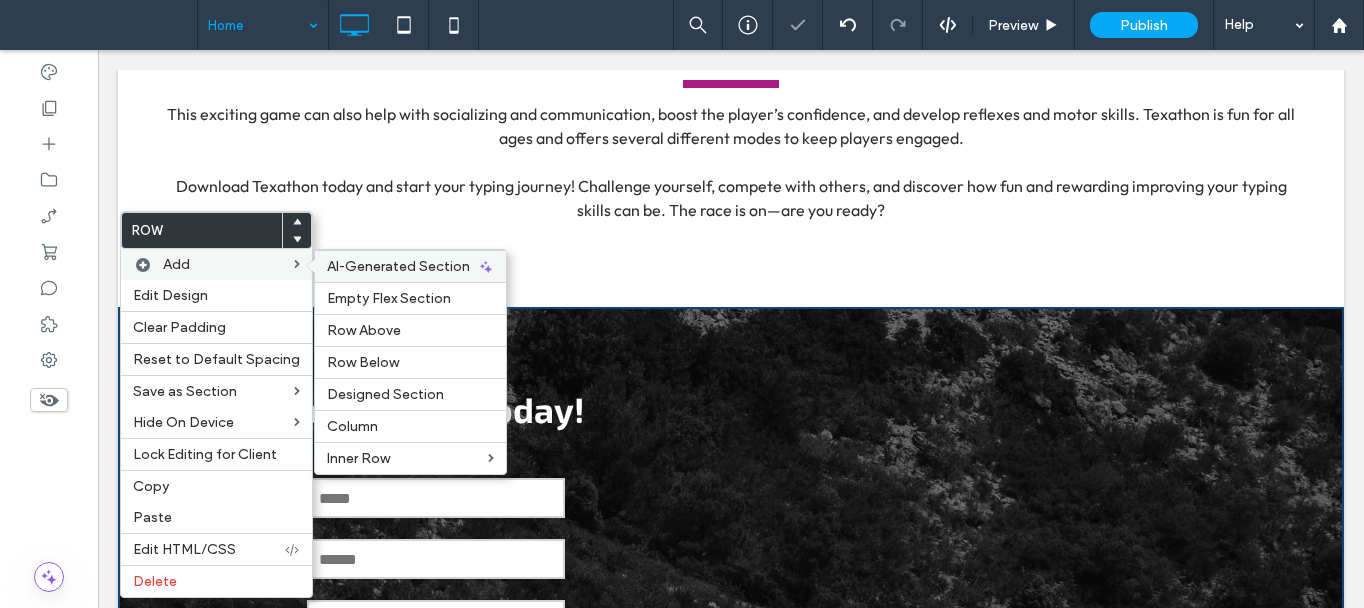 drag, startPoint x: 255, startPoint y: 262, endPoint x: 329, endPoint y: 268, distance: 74.24284 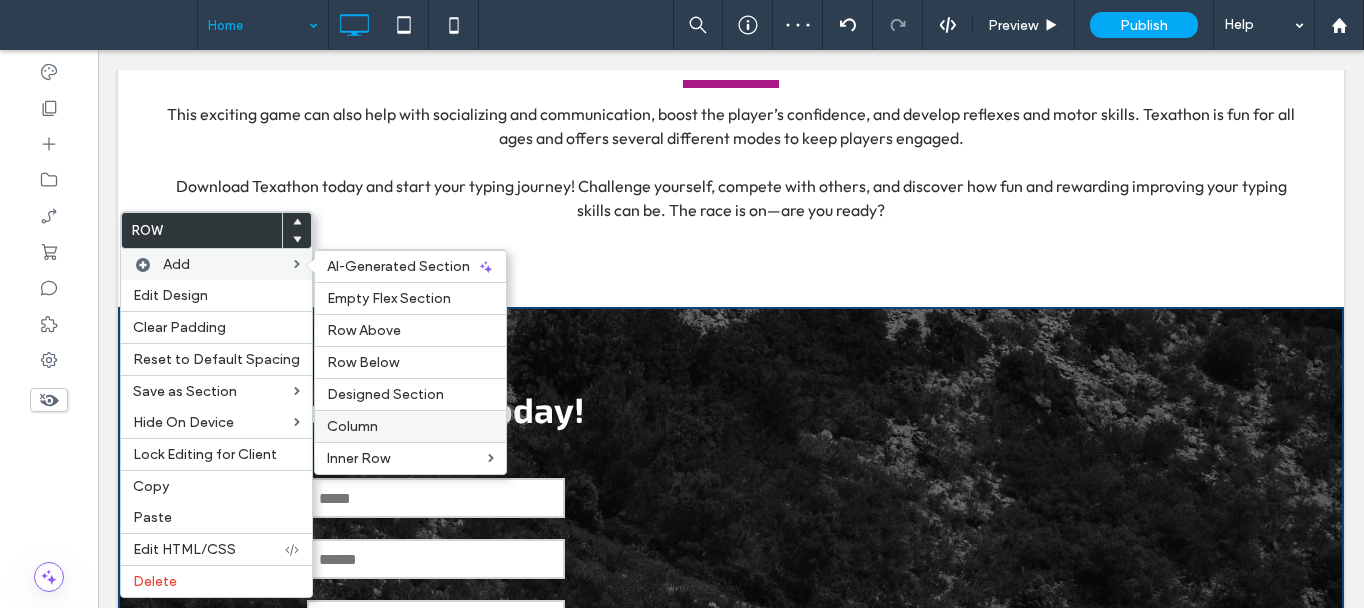 click on "Column" at bounding box center (410, 426) 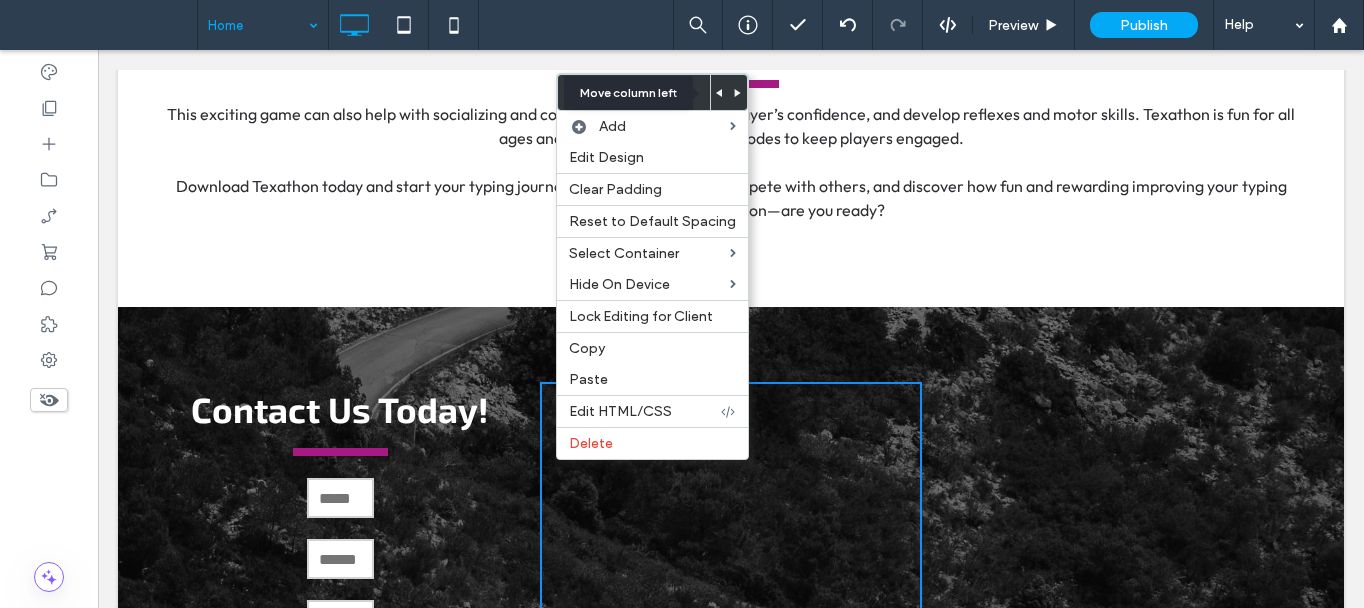 click 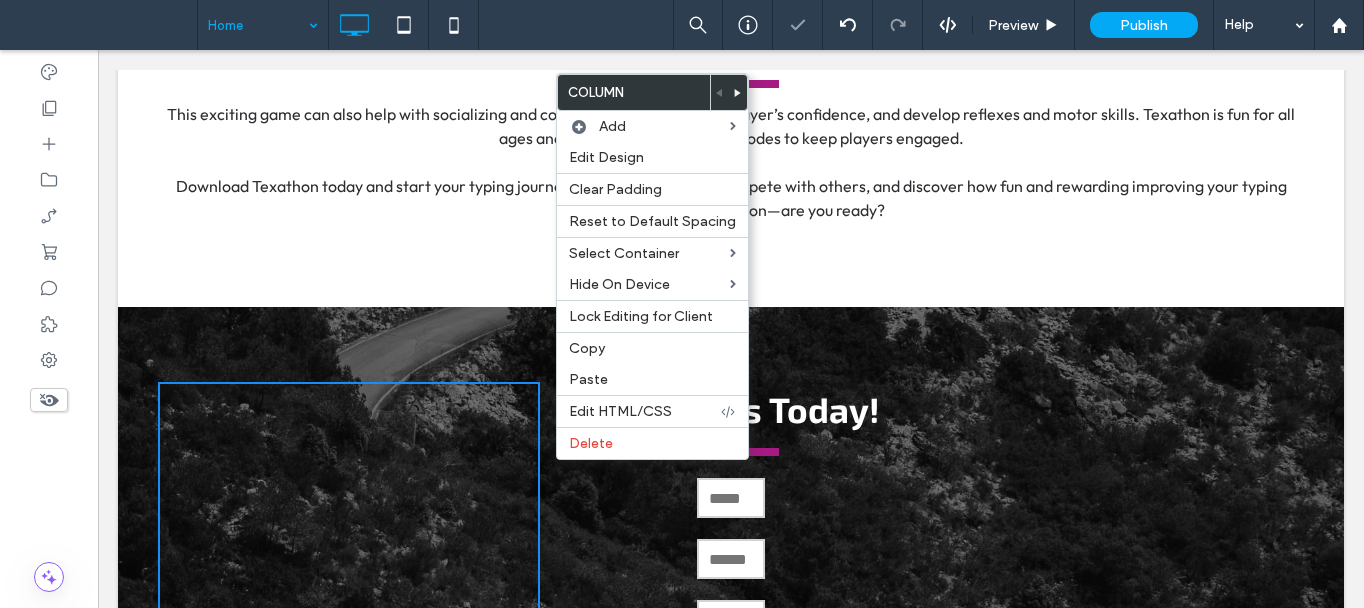click on "**********" at bounding box center (731, 597) 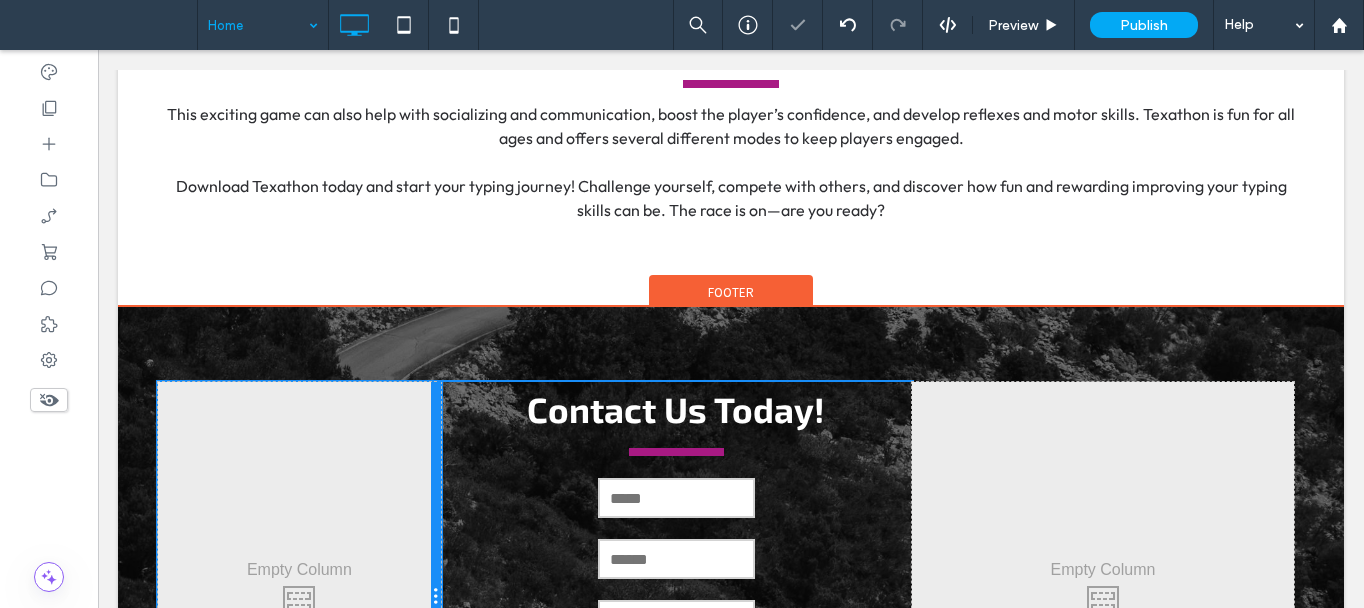 drag, startPoint x: 532, startPoint y: 524, endPoint x: 642, endPoint y: 574, distance: 120.83046 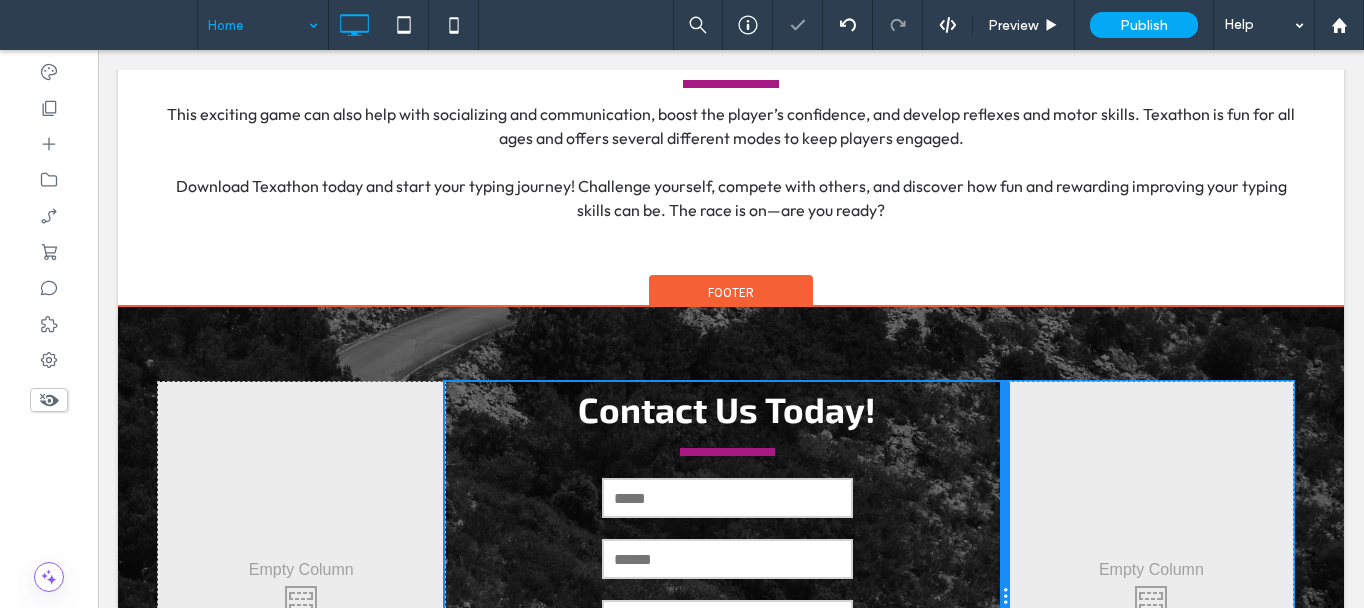 drag, startPoint x: 905, startPoint y: 502, endPoint x: 1060, endPoint y: 564, distance: 166.94011 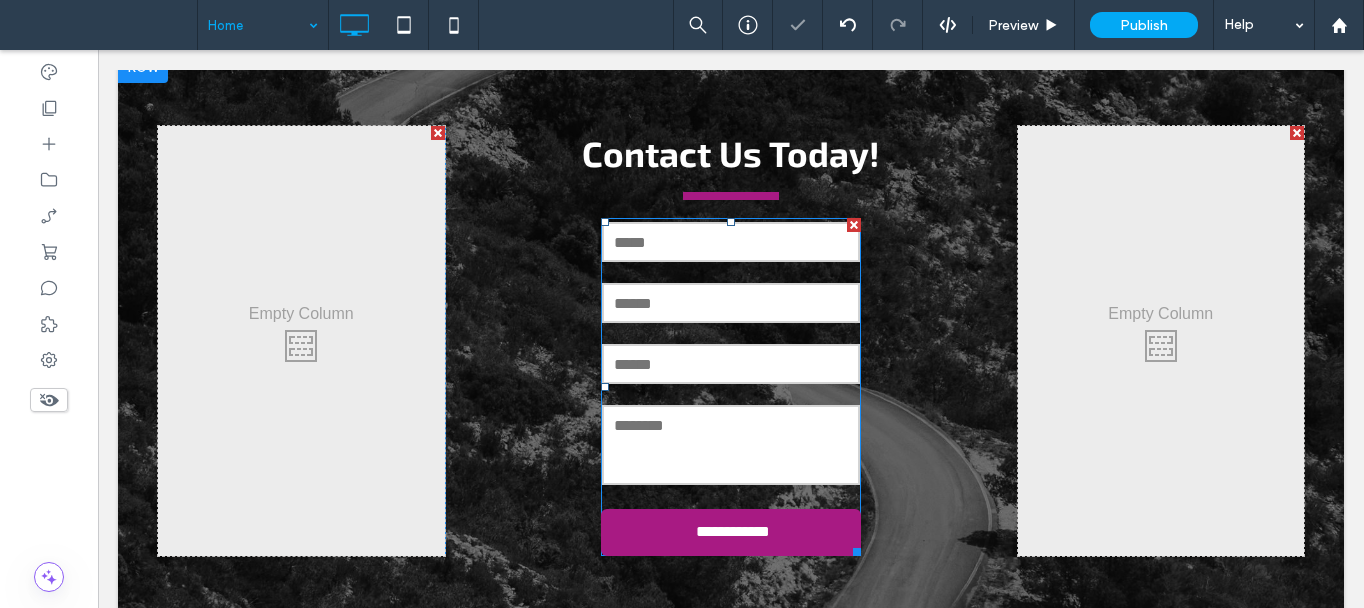 scroll, scrollTop: 2500, scrollLeft: 0, axis: vertical 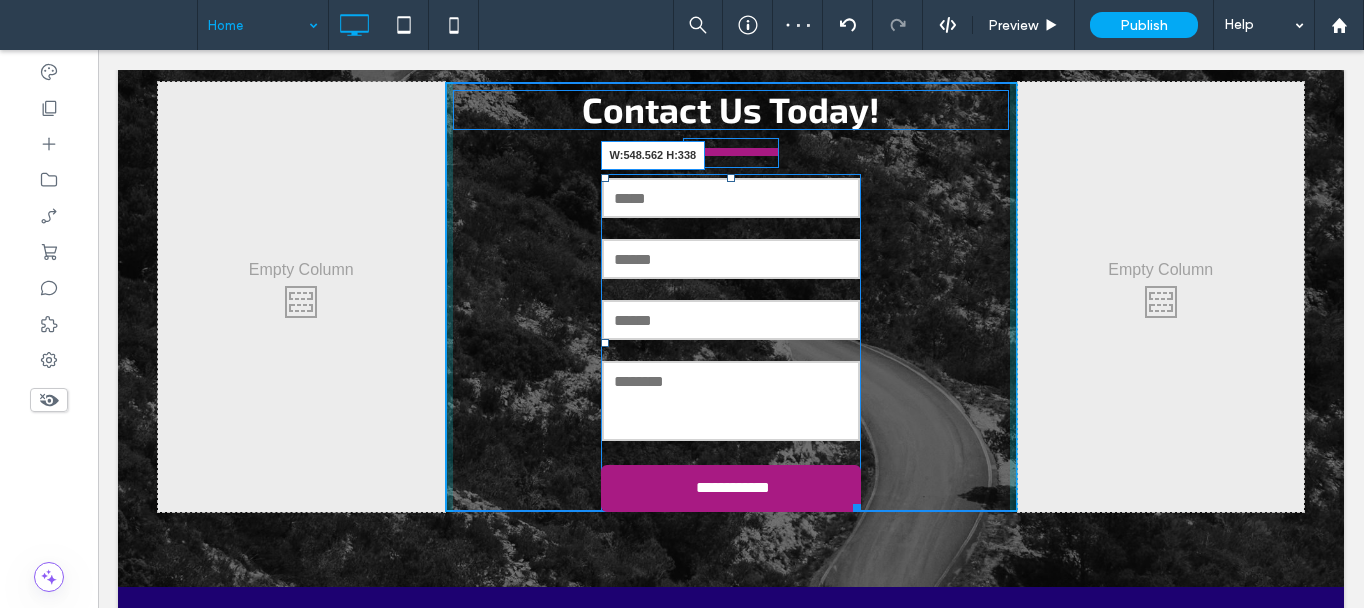 drag, startPoint x: 838, startPoint y: 505, endPoint x: 1100, endPoint y: 529, distance: 263.09695 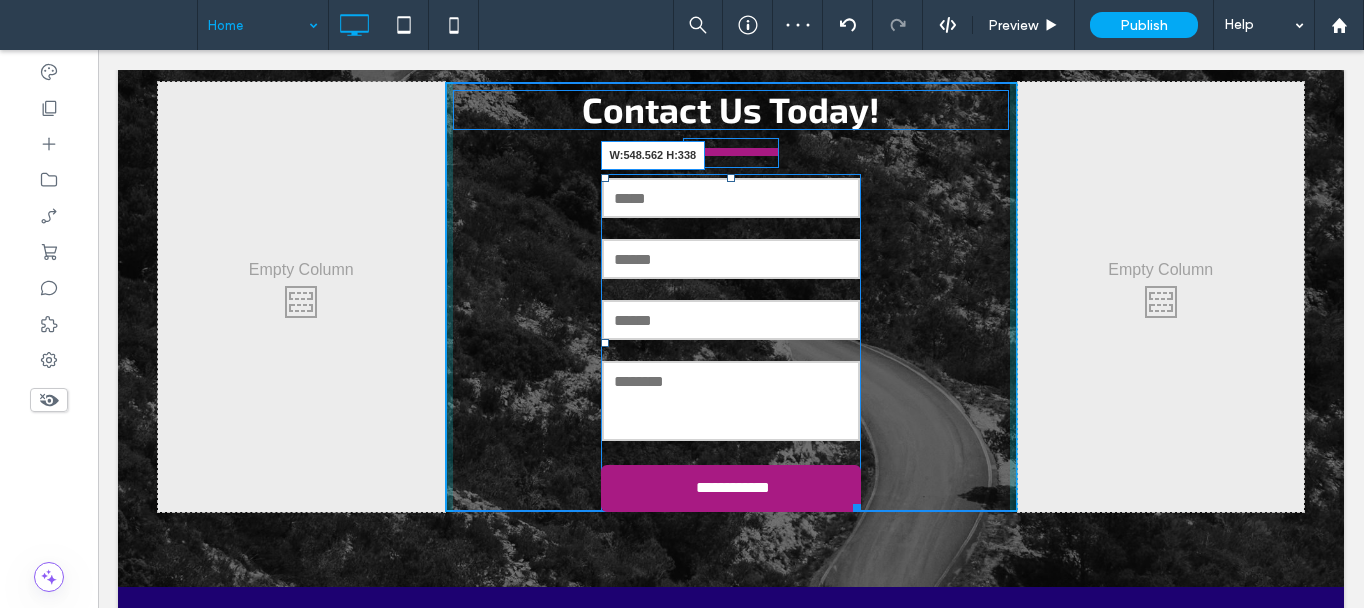 click on "**********" at bounding box center [731, 297] 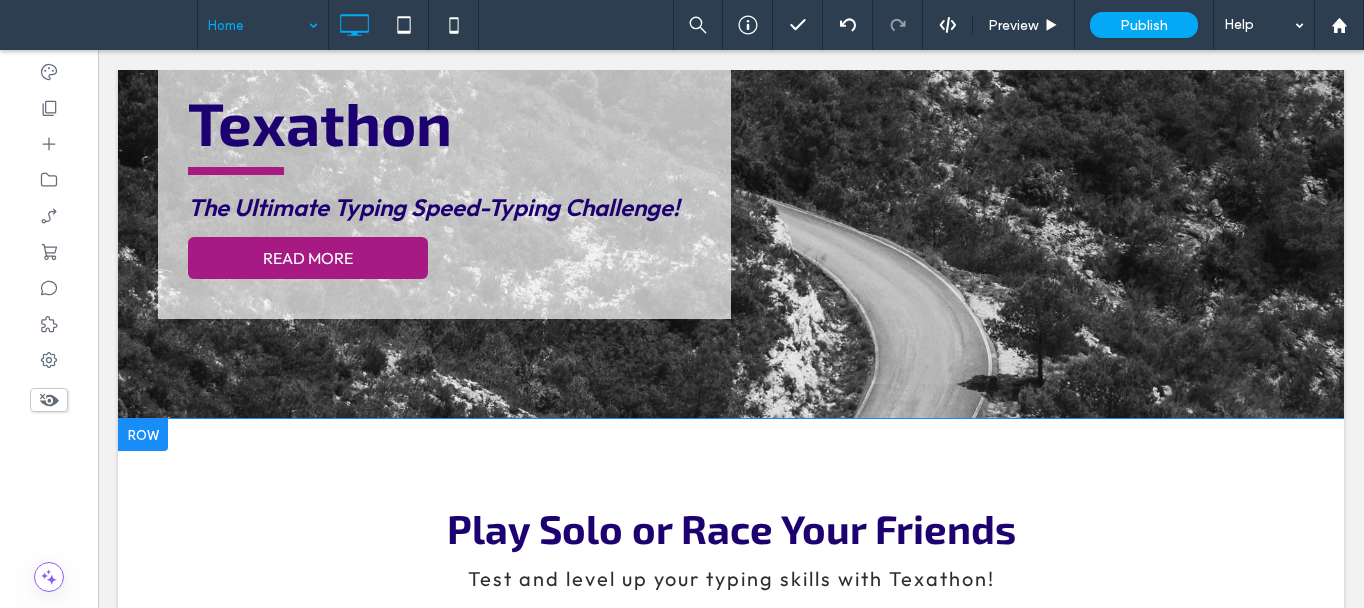 scroll, scrollTop: 300, scrollLeft: 0, axis: vertical 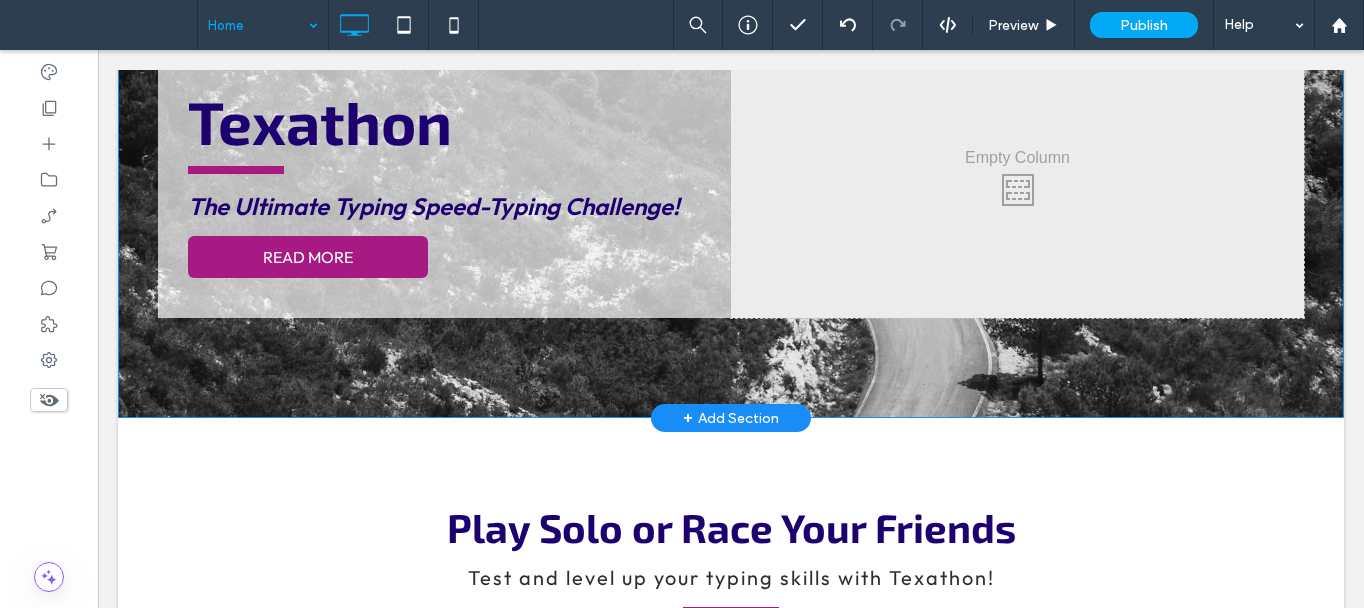click on "Click To Paste" at bounding box center (1017, 184) 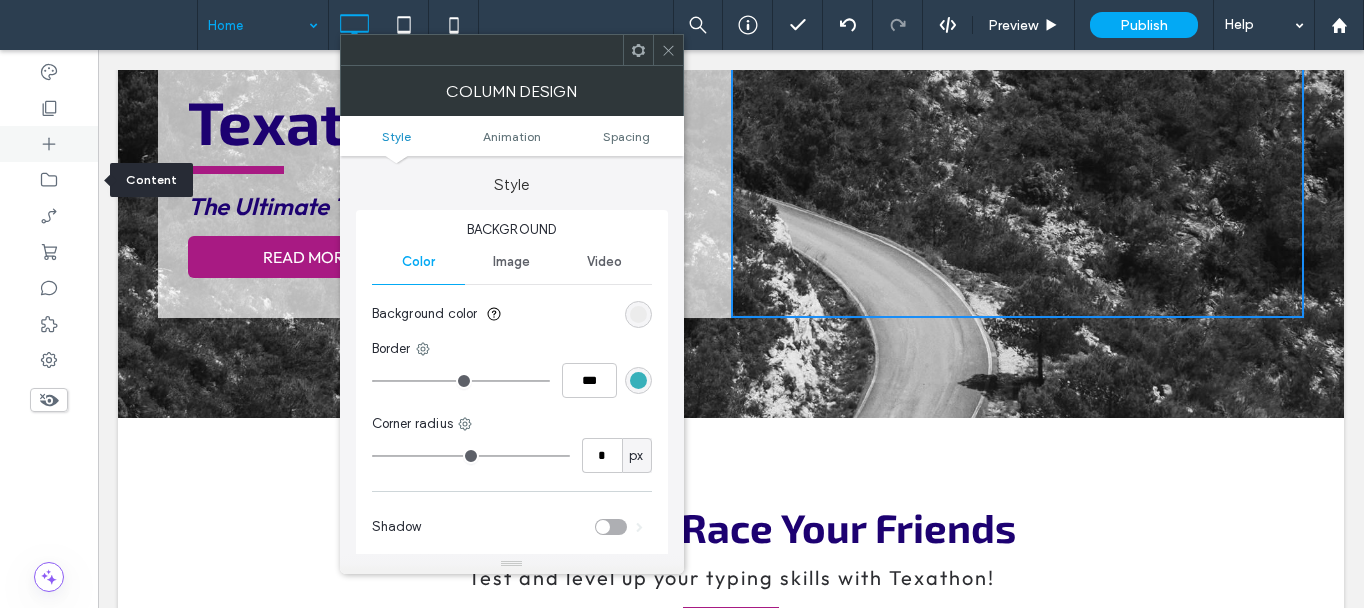 click at bounding box center (49, 144) 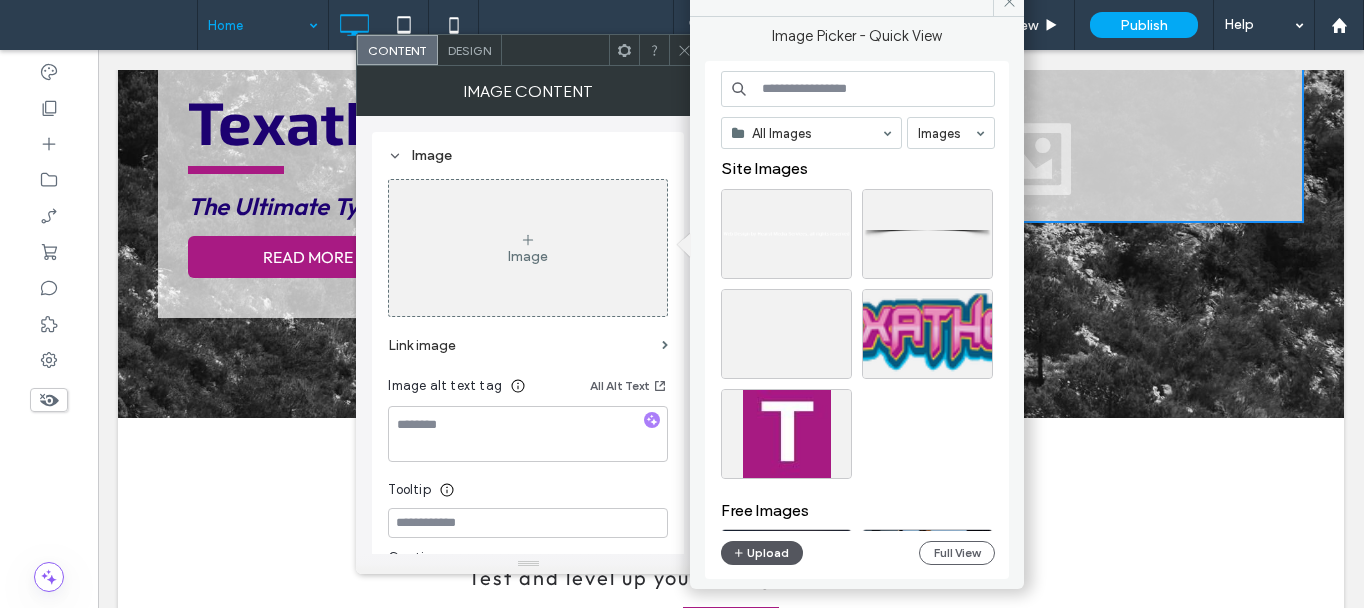 click 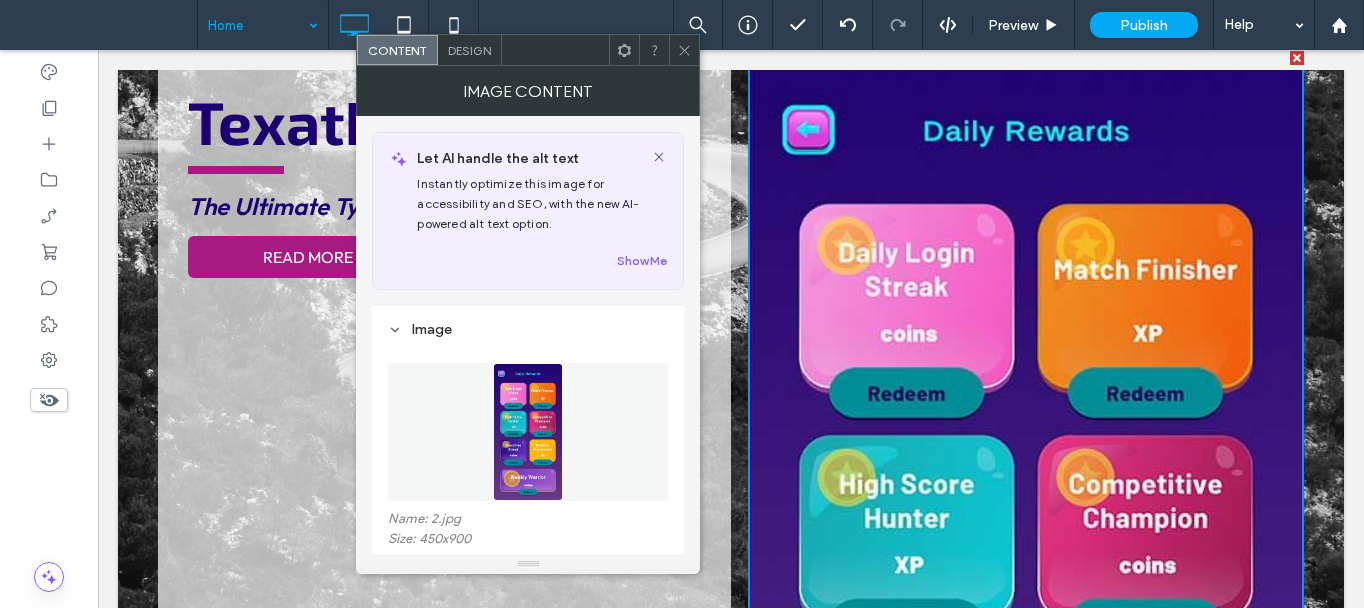 click on "Design" at bounding box center (469, 50) 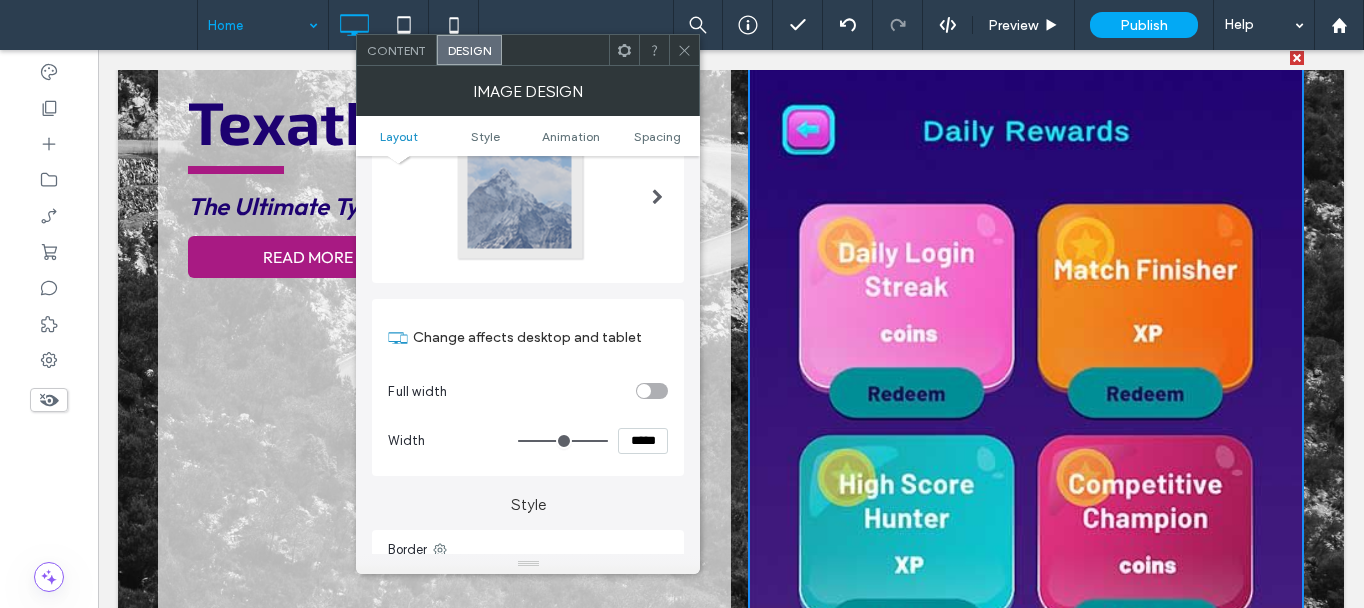 scroll, scrollTop: 200, scrollLeft: 0, axis: vertical 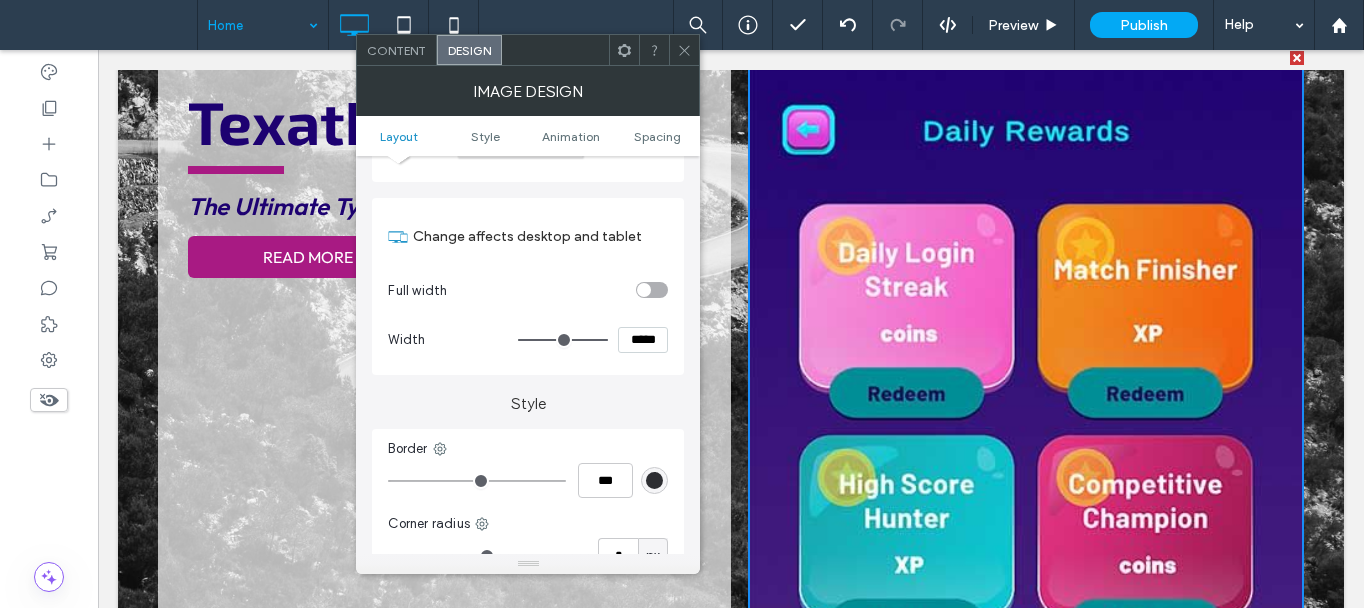 type on "***" 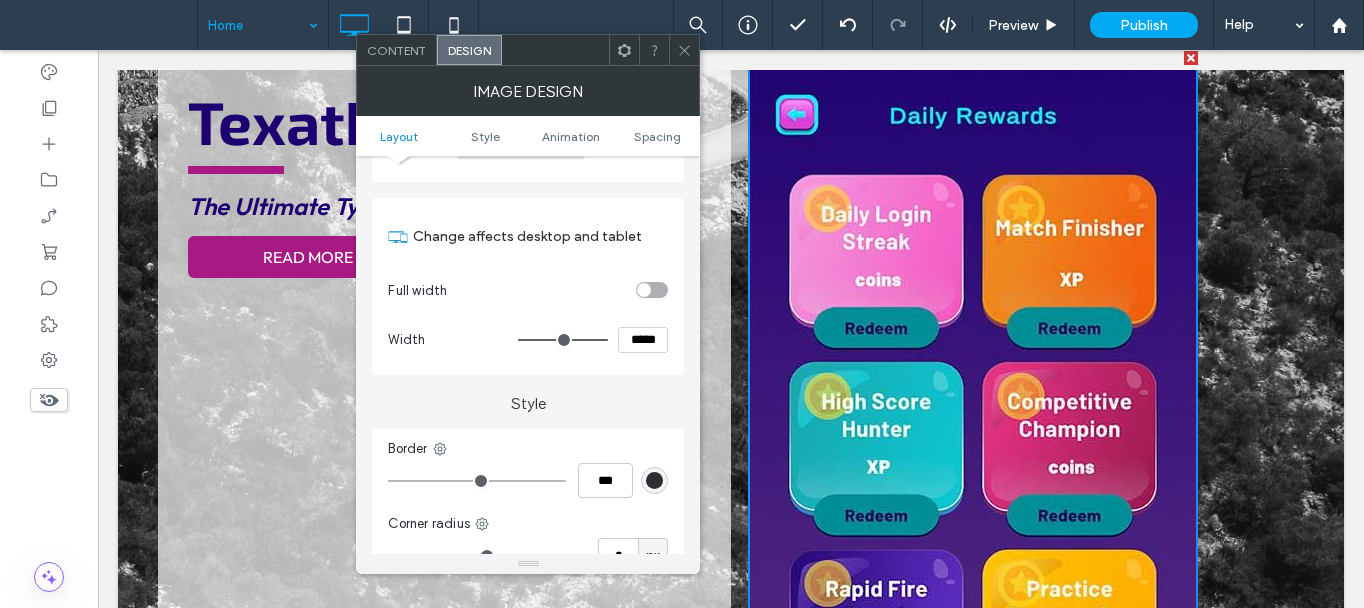 type on "***" 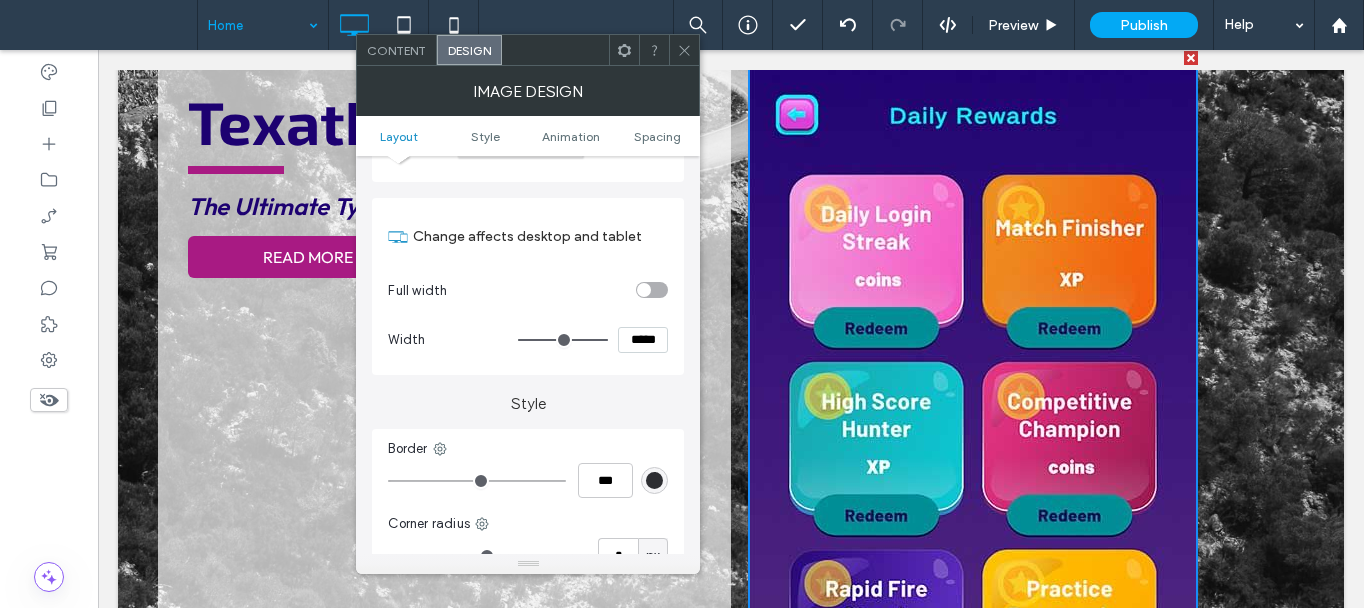 type on "*****" 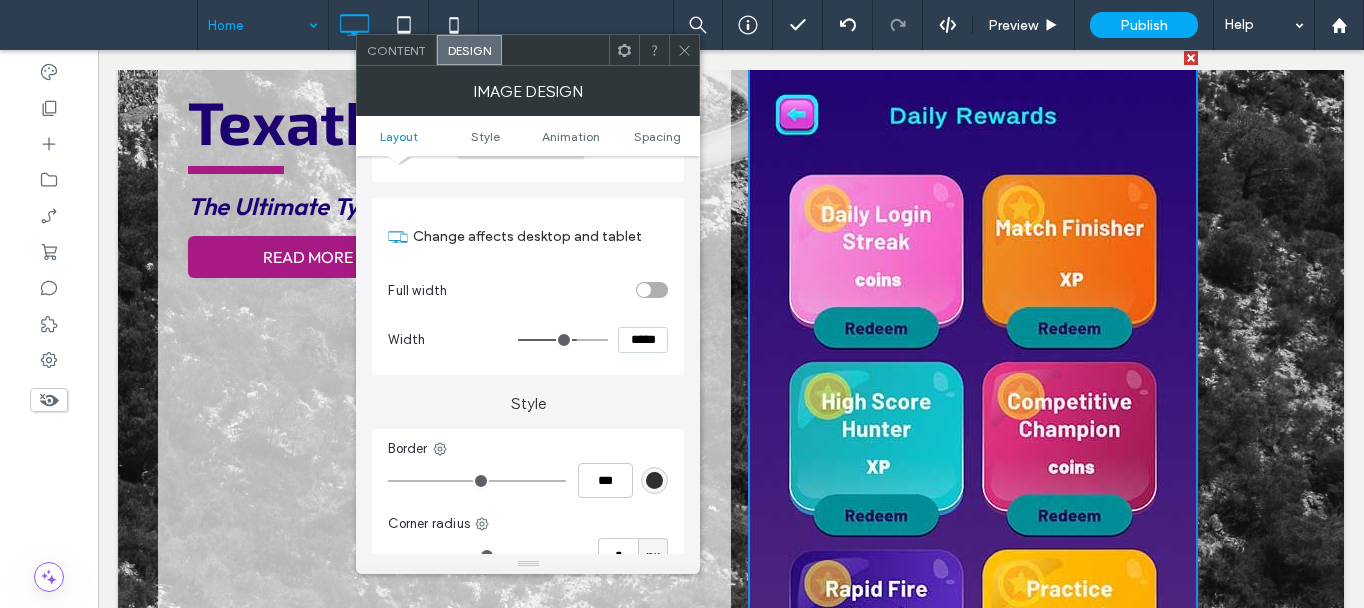 type on "***" 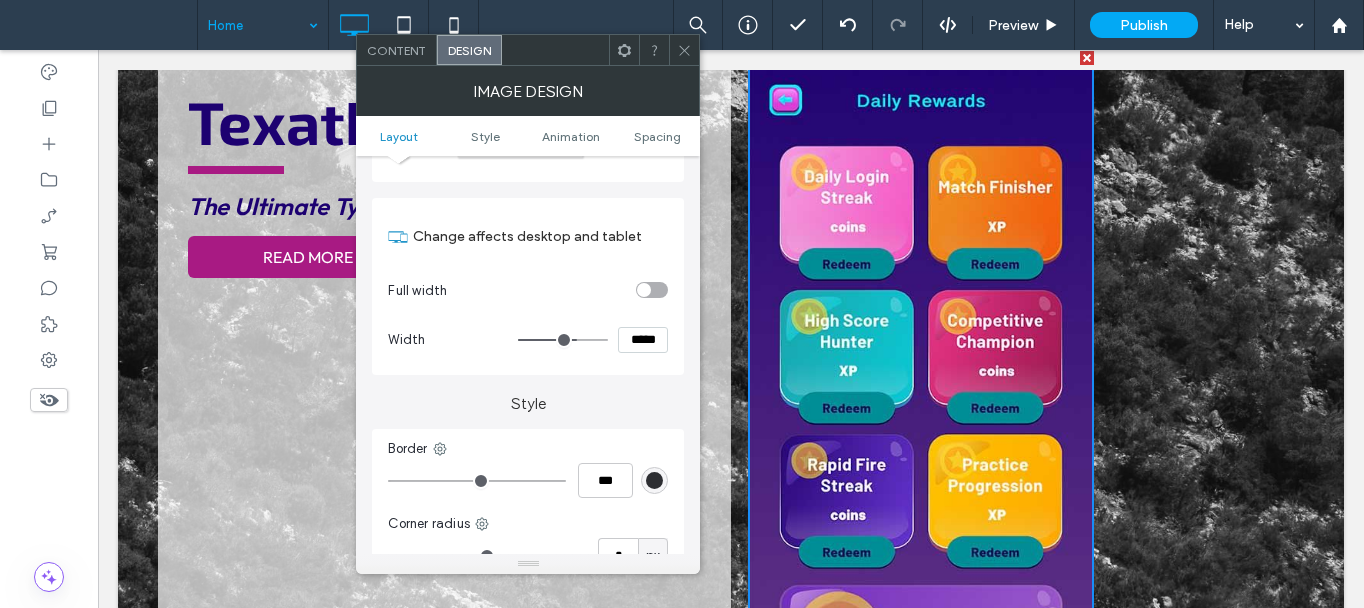 type on "***" 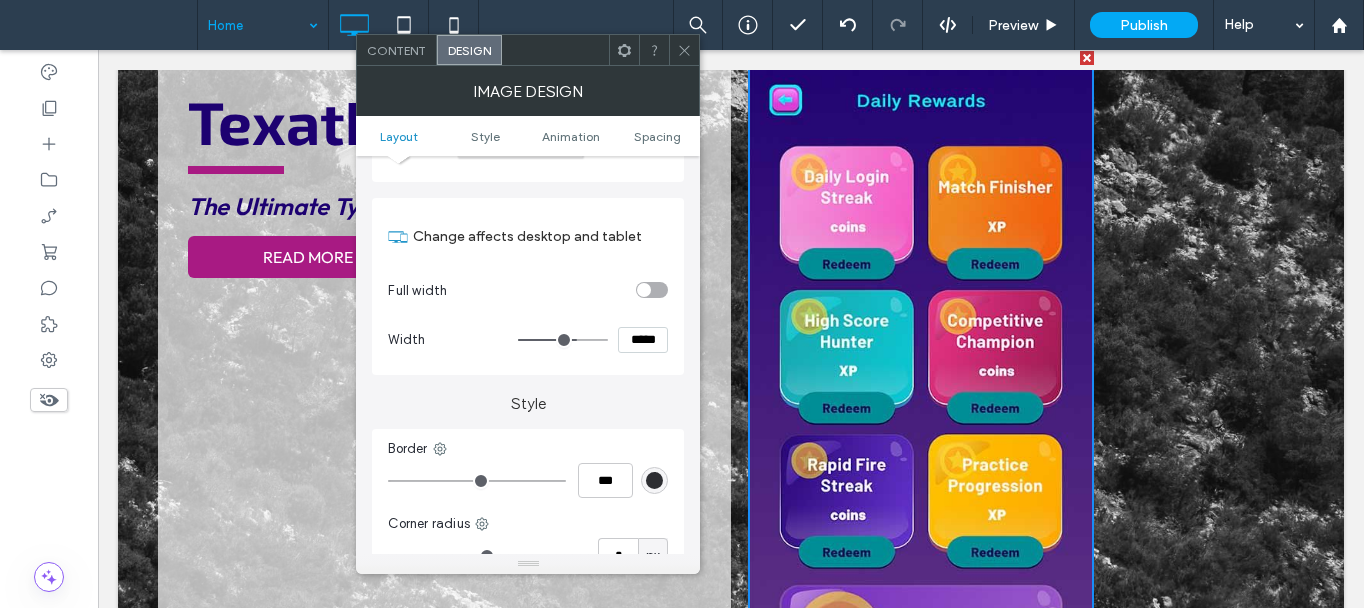type on "*****" 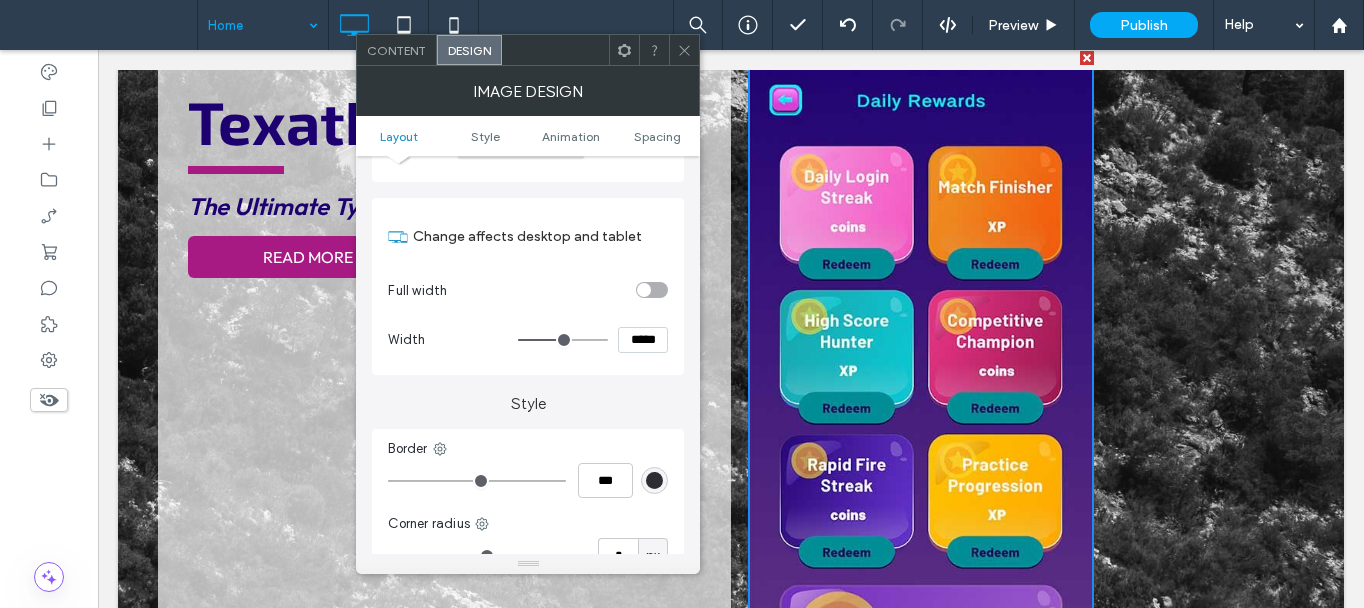 type on "***" 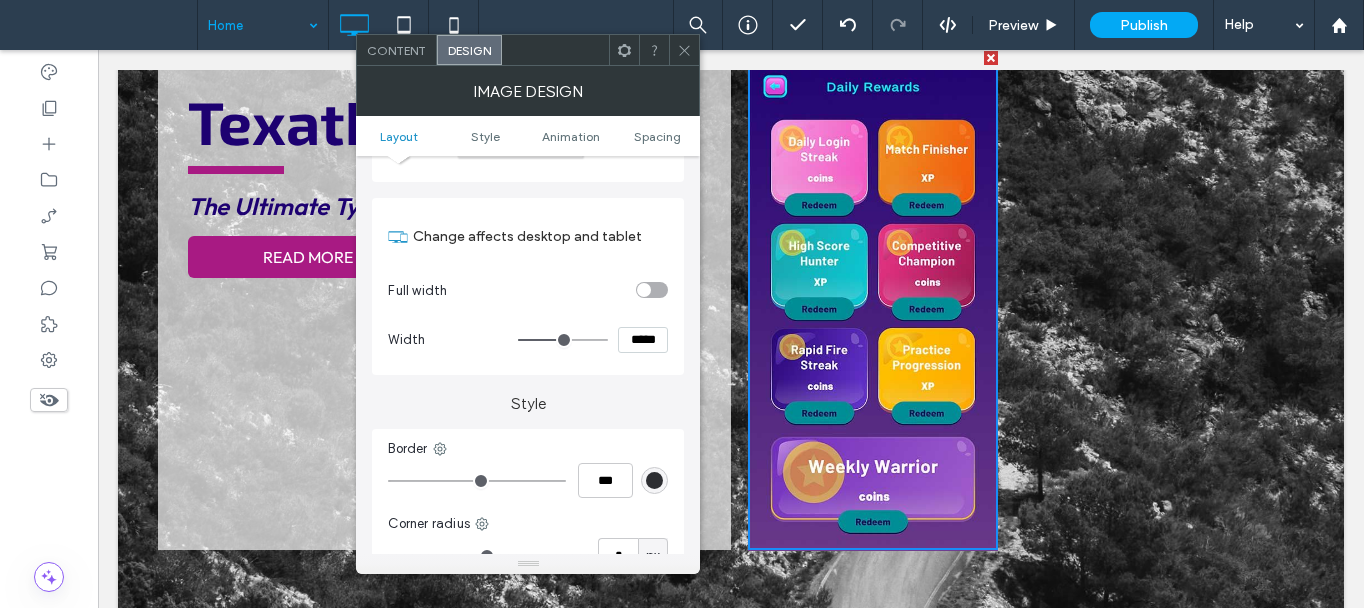 type on "***" 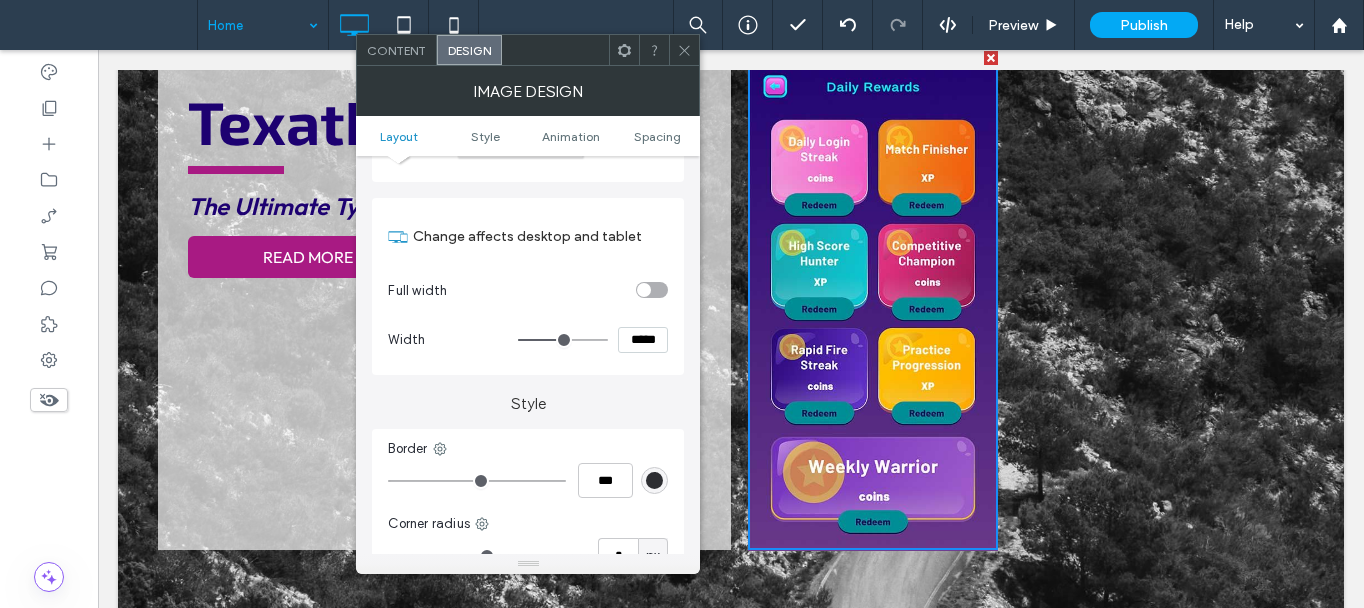 type on "*****" 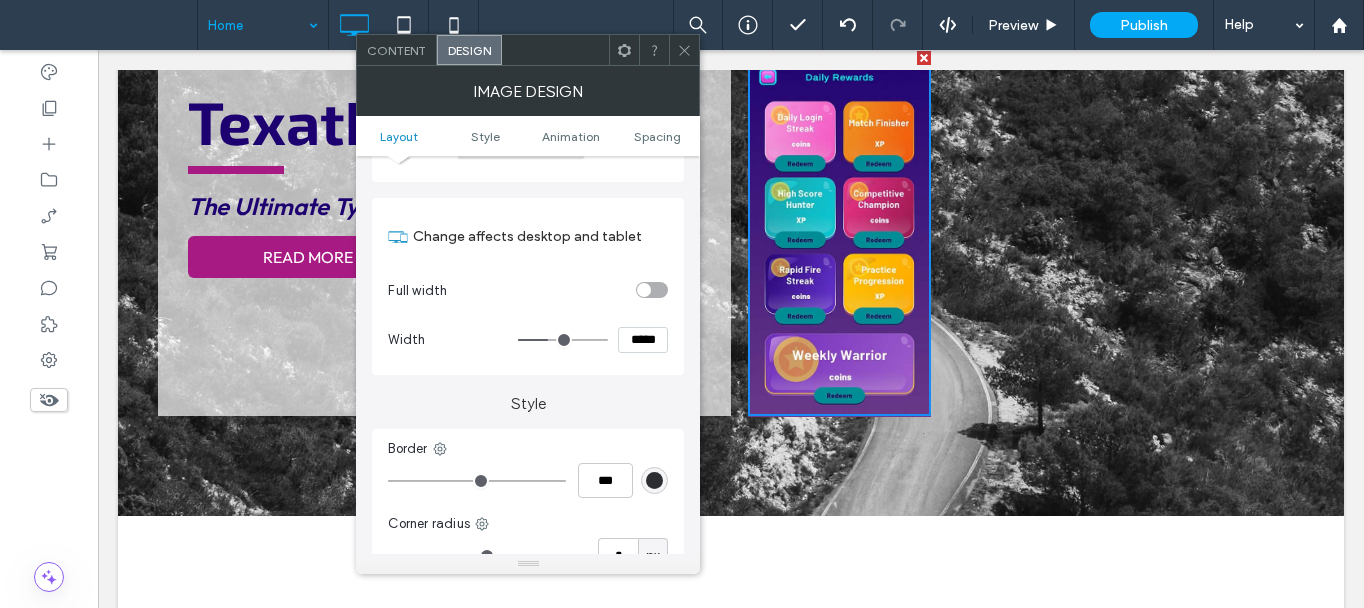 type on "***" 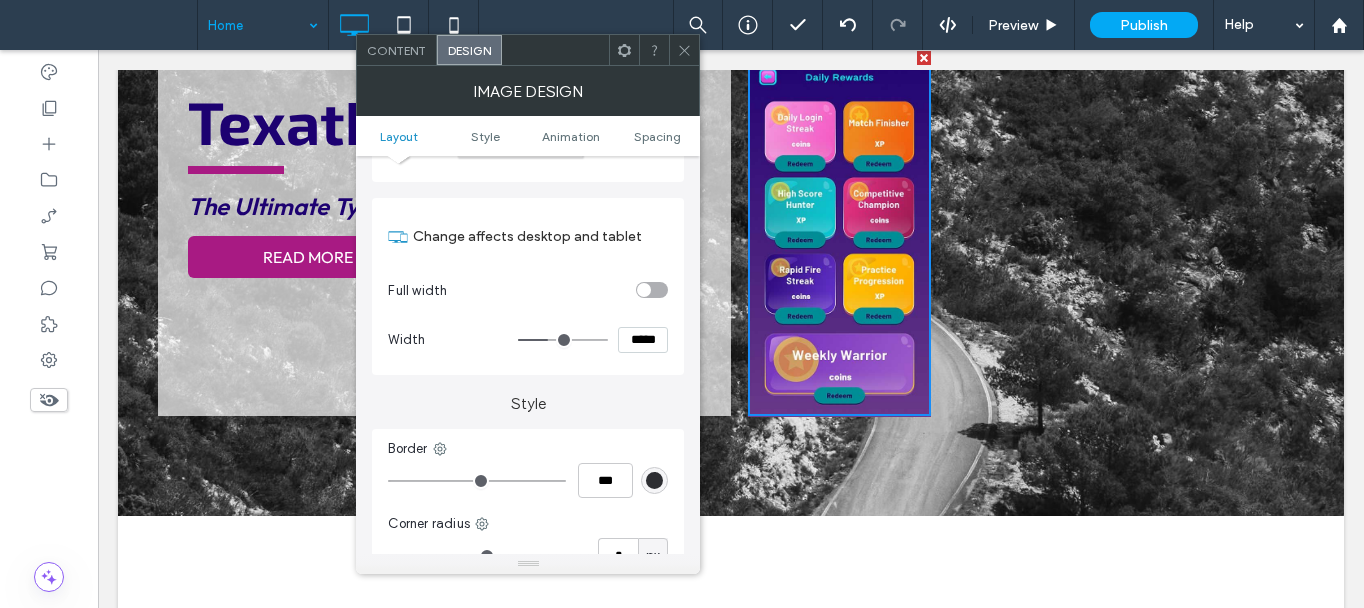 type on "*****" 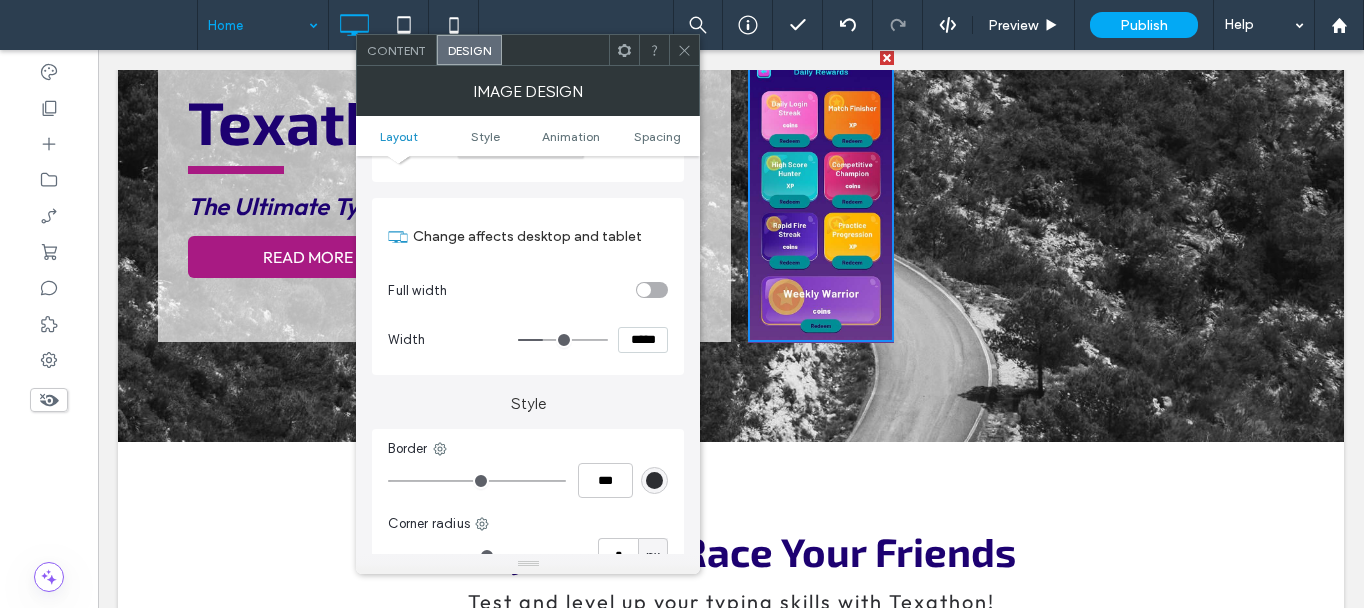 type on "***" 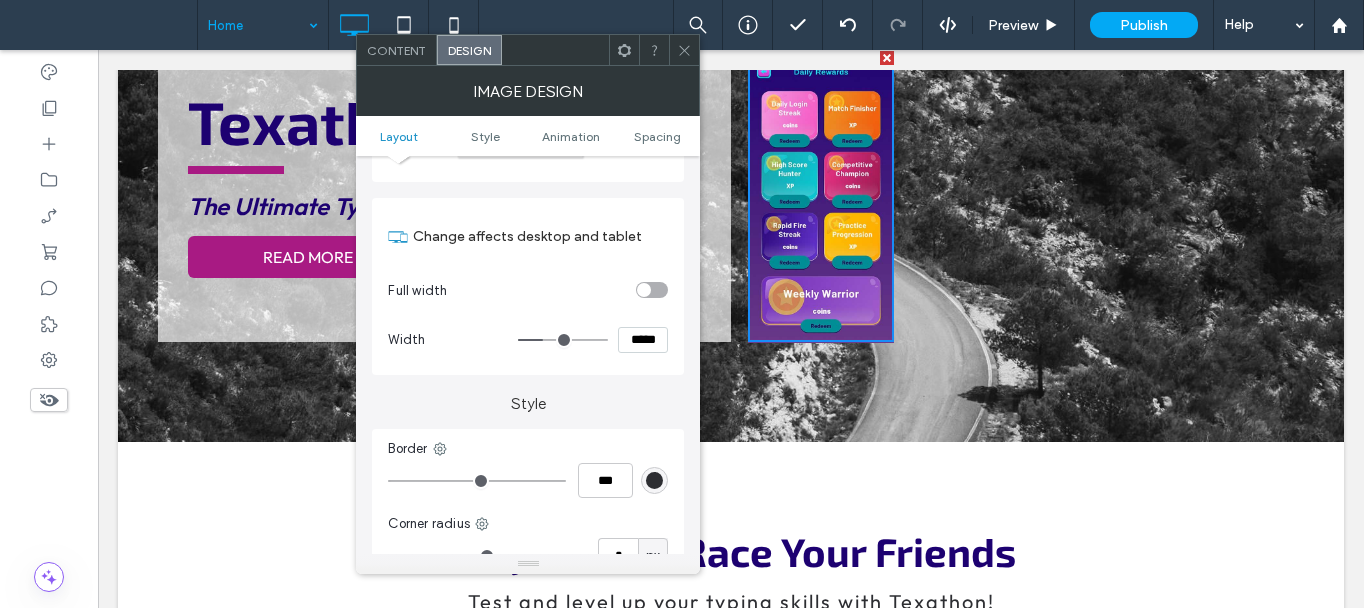 type on "*****" 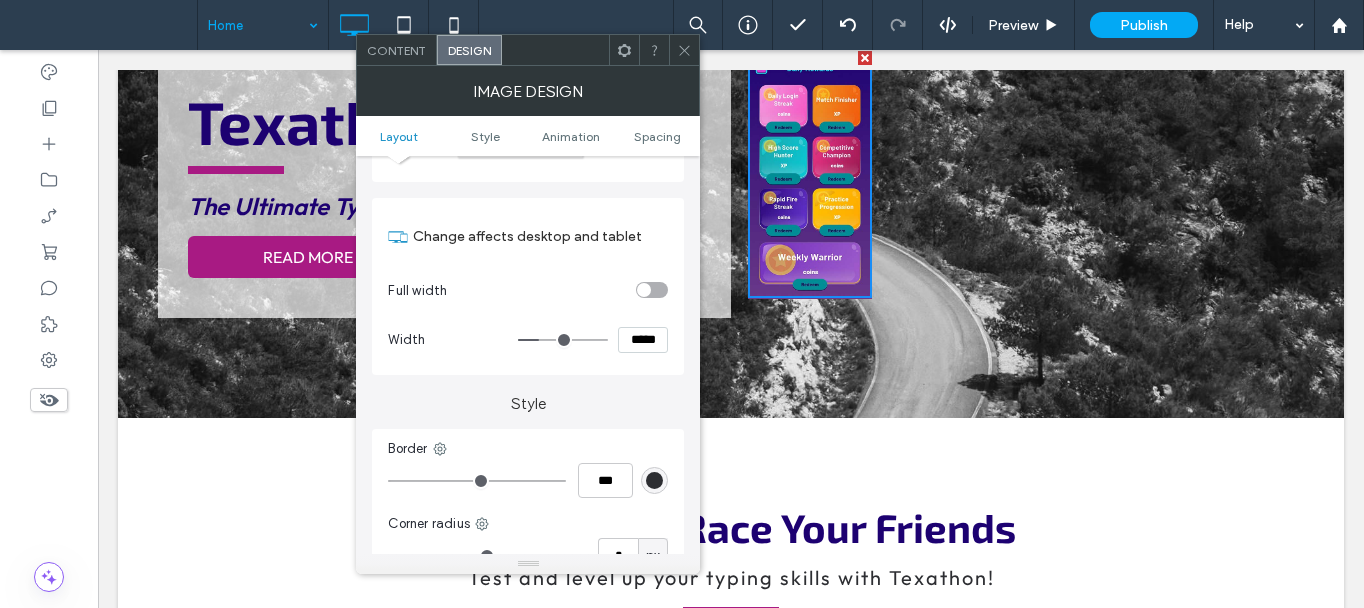 type on "***" 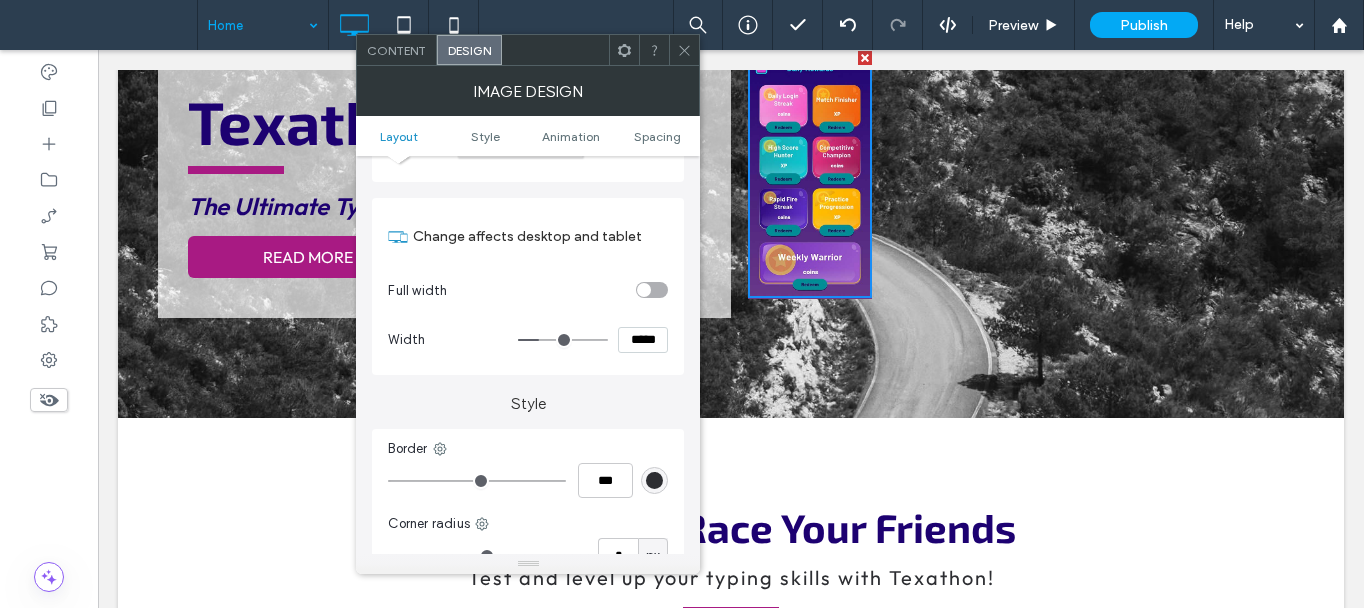 type on "*****" 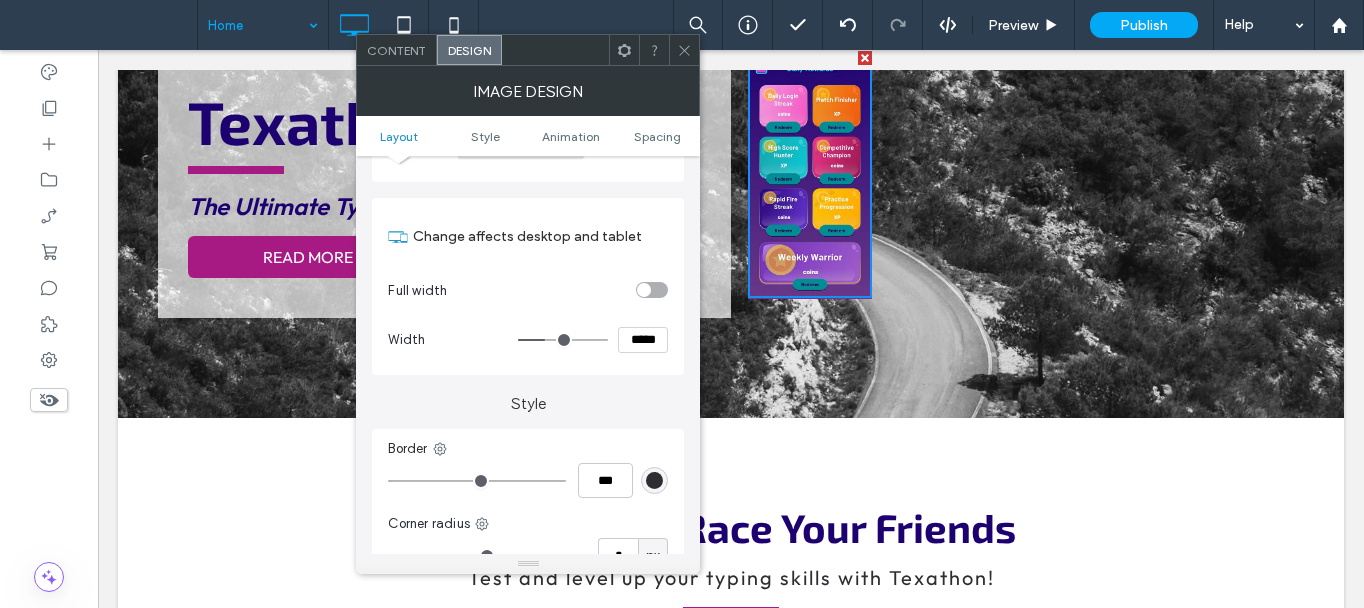 type on "***" 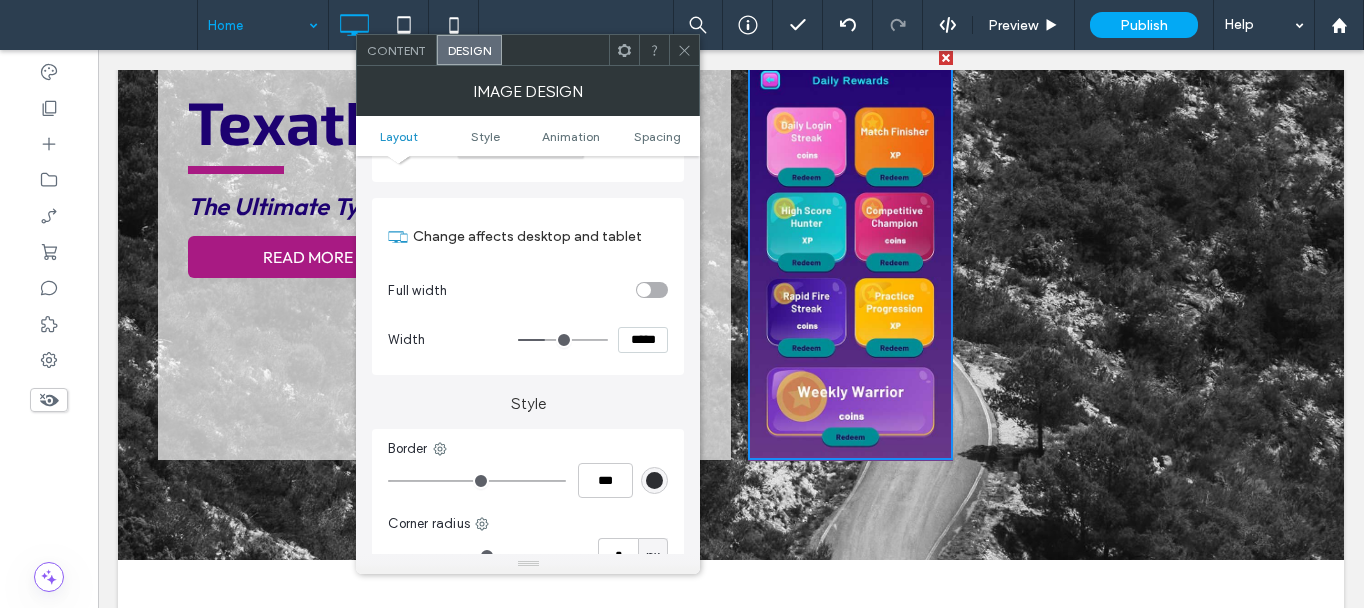 type on "***" 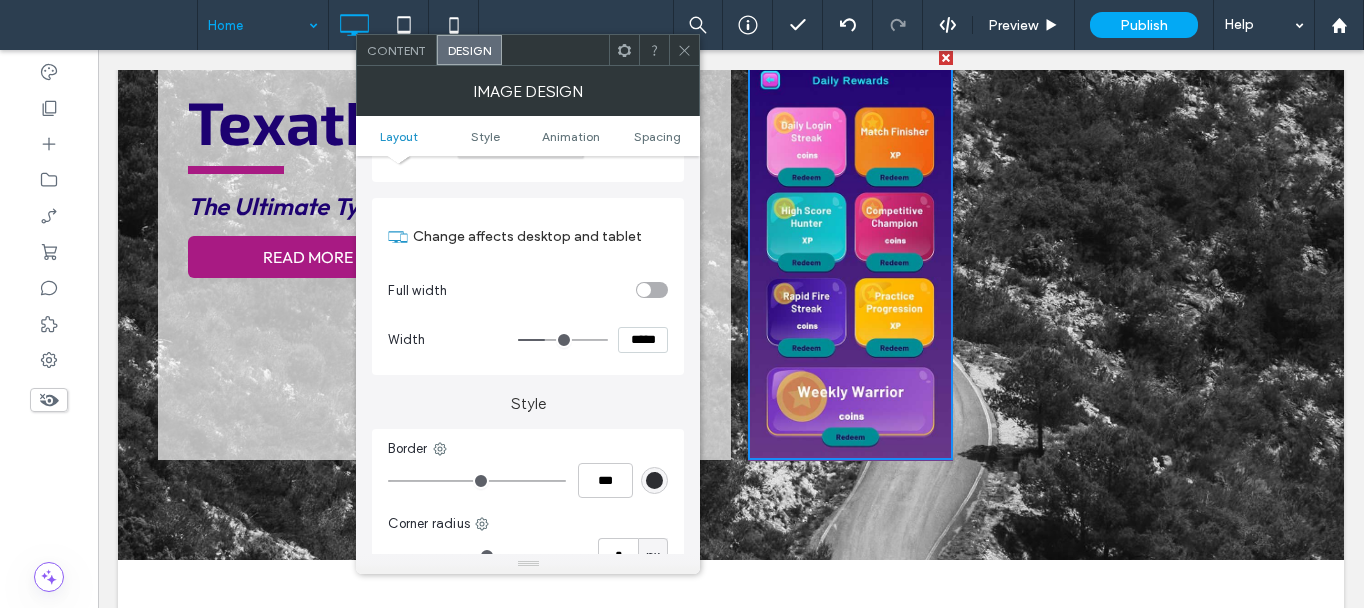 type on "*****" 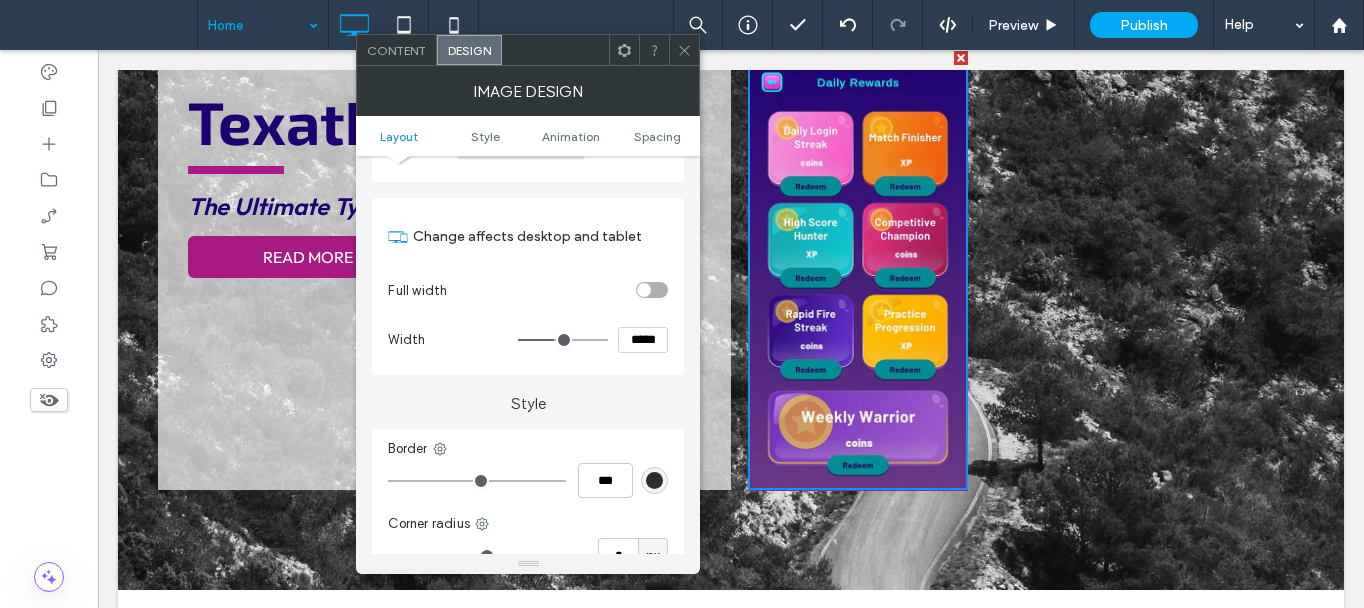 type on "***" 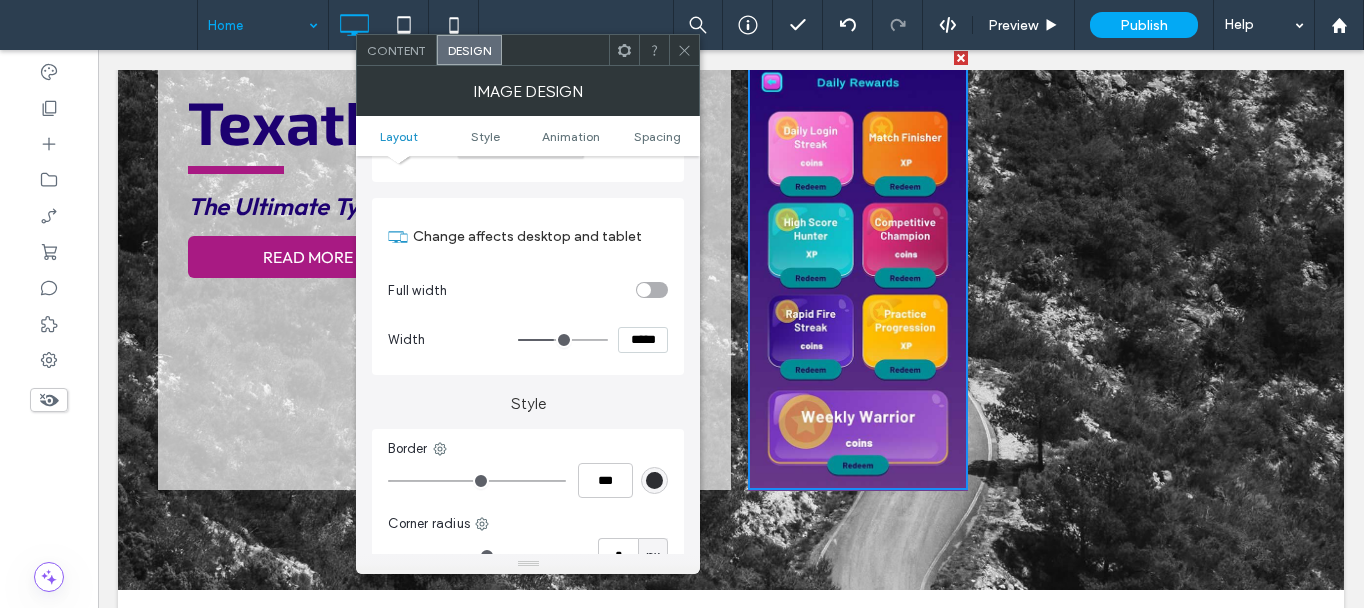 type on "*****" 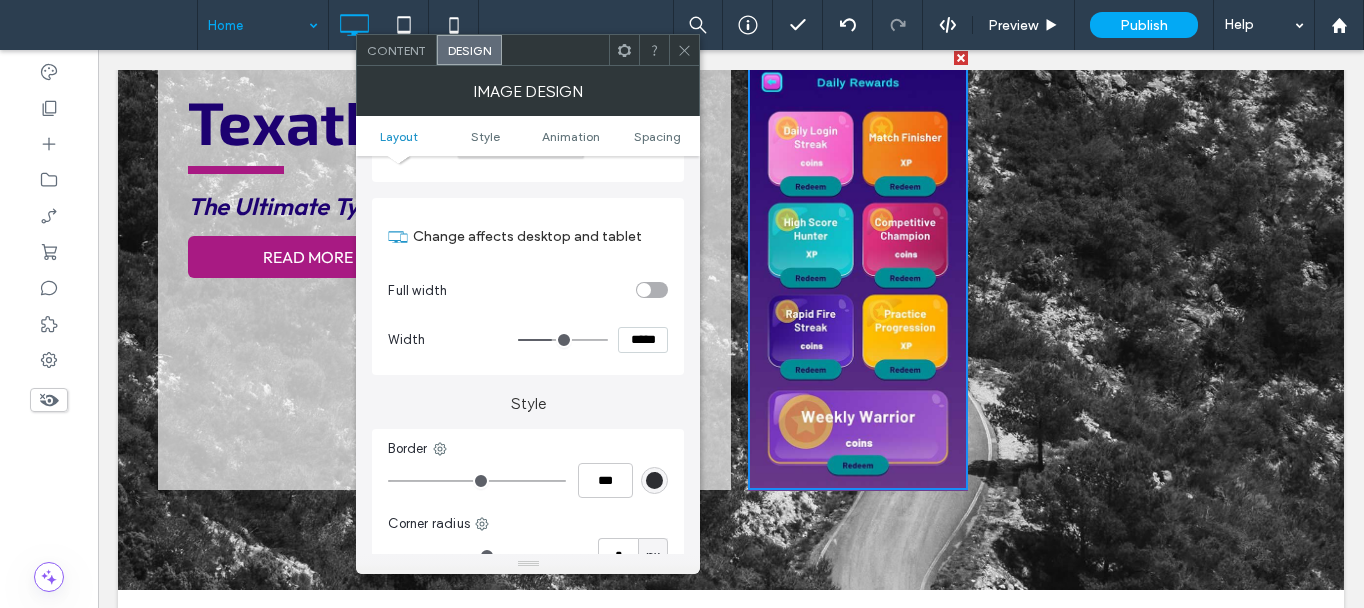type on "***" 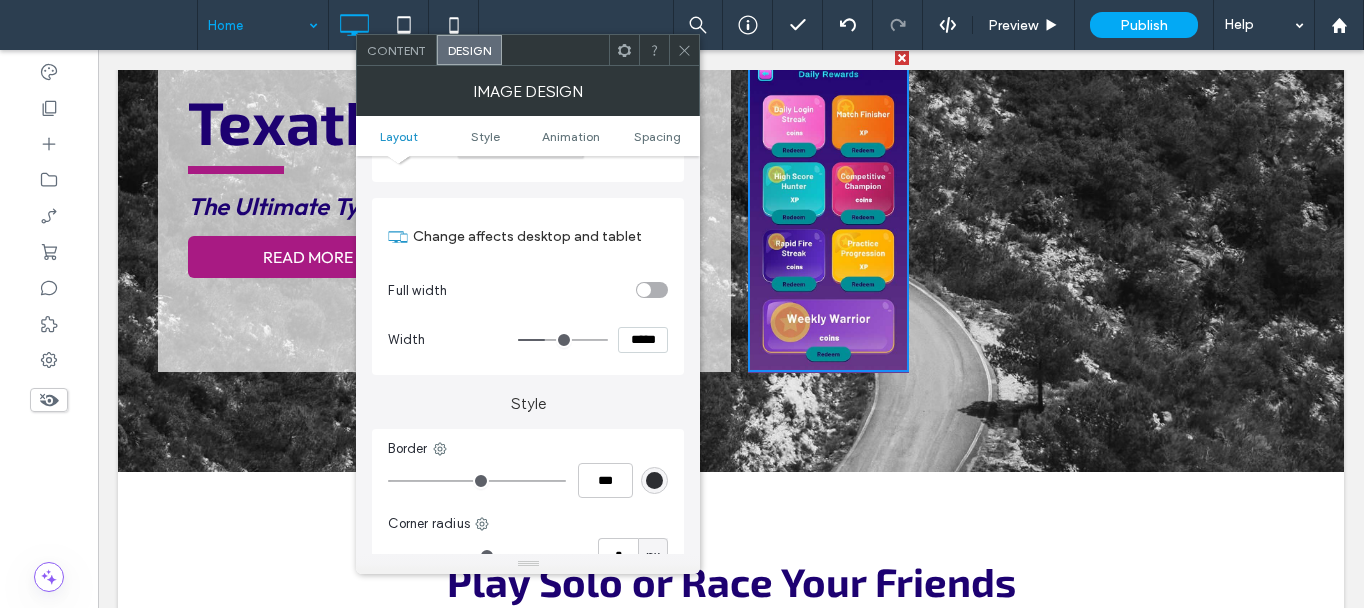 type on "***" 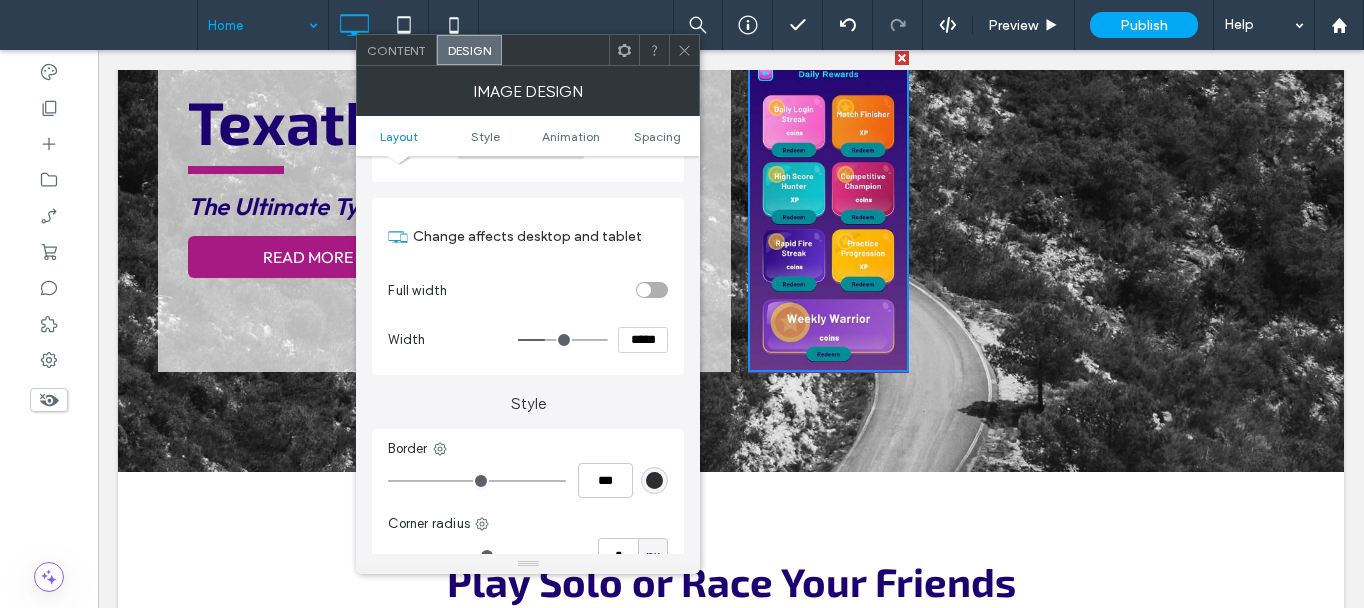 type on "*****" 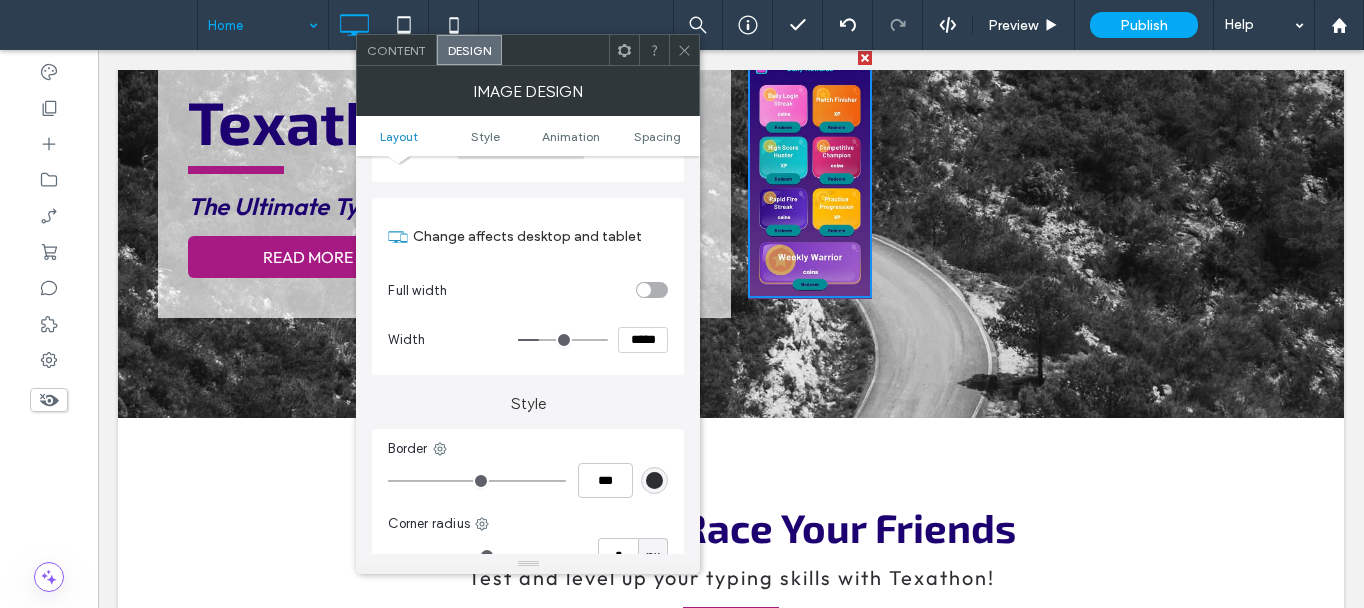 drag, startPoint x: 596, startPoint y: 340, endPoint x: 543, endPoint y: 343, distance: 53.08484 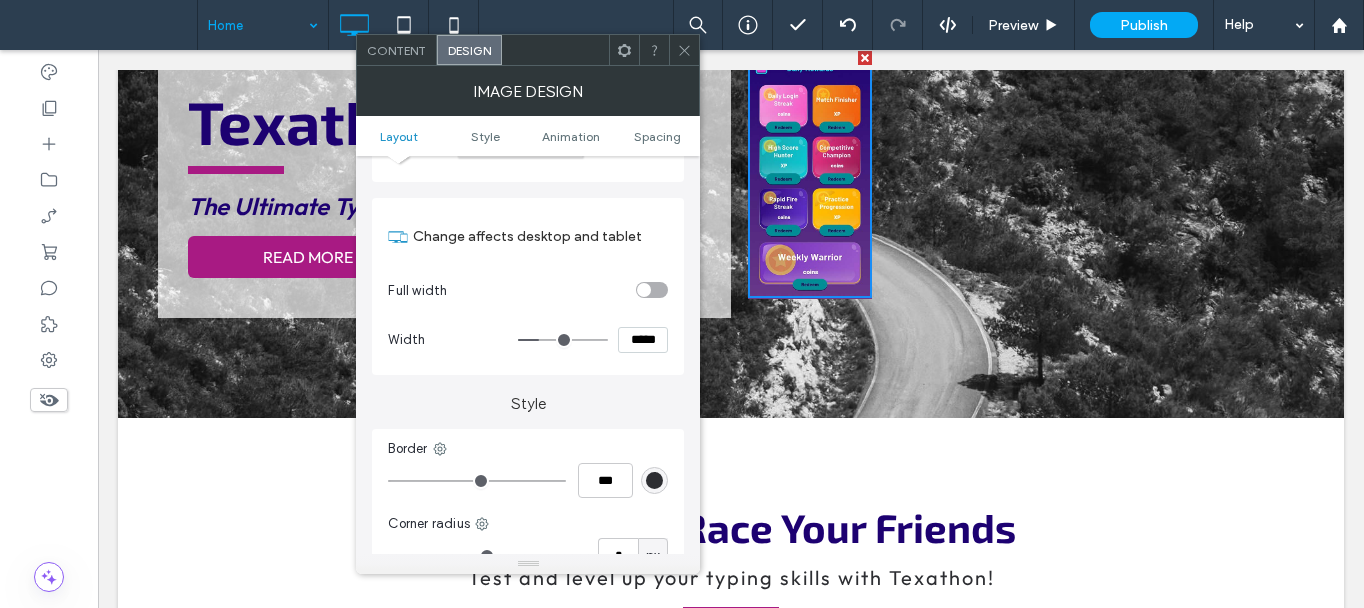 type on "***" 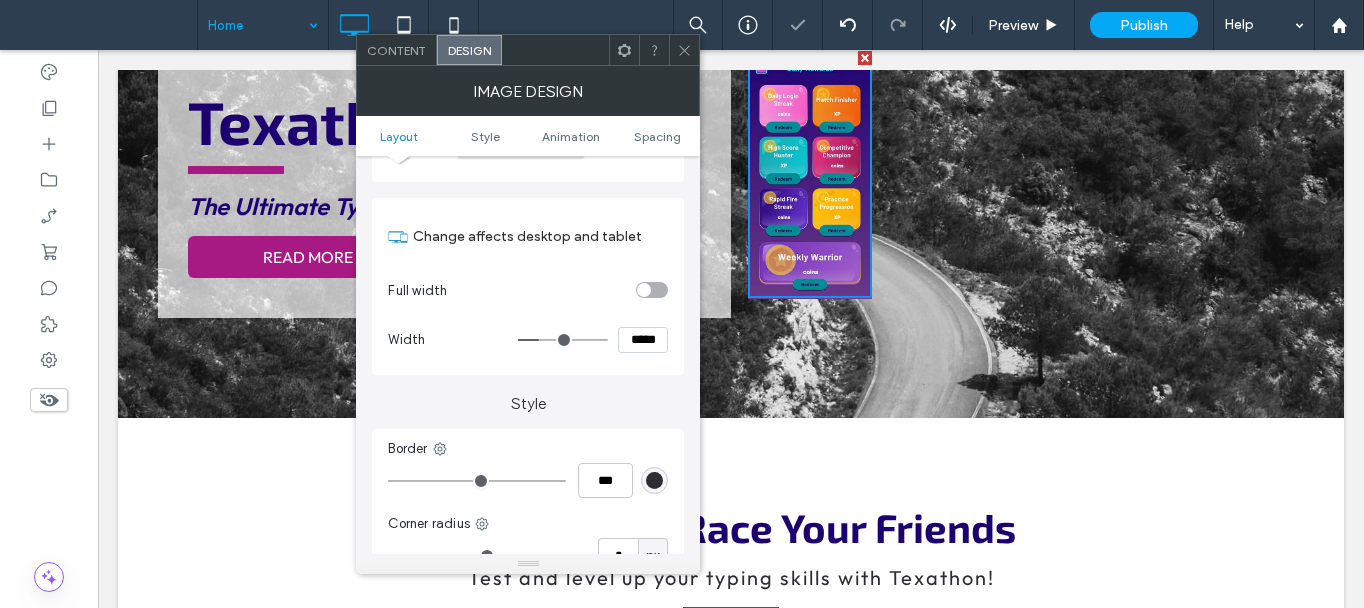 click at bounding box center [684, 50] 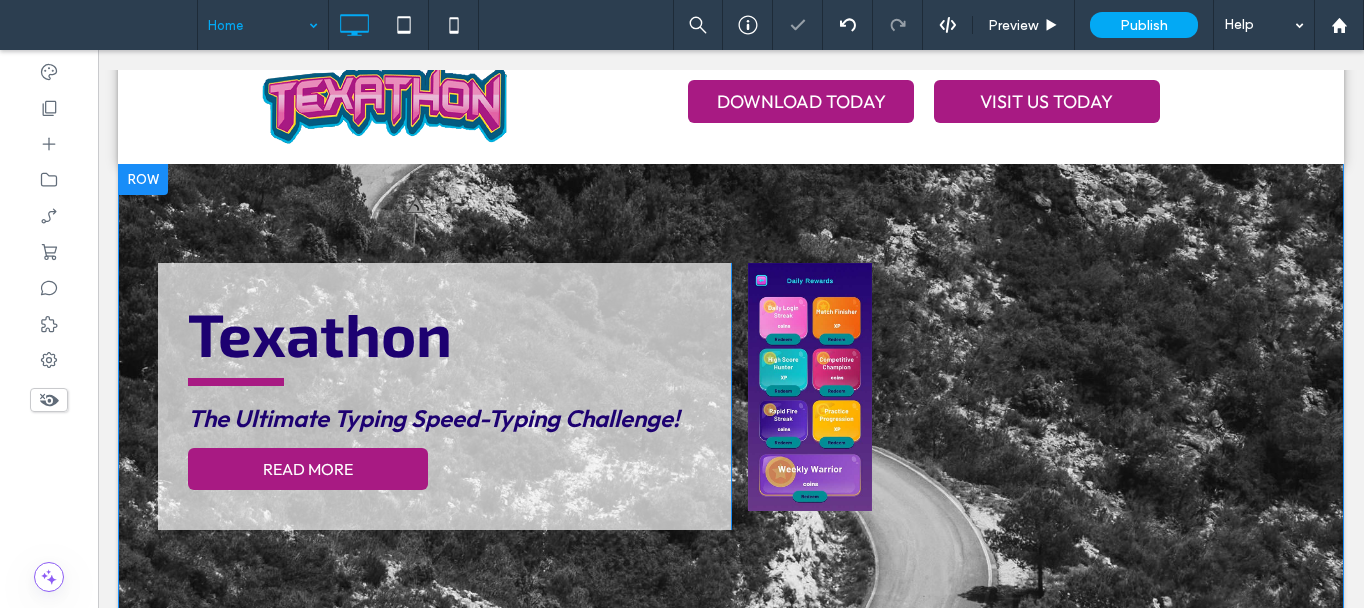 scroll, scrollTop: 200, scrollLeft: 0, axis: vertical 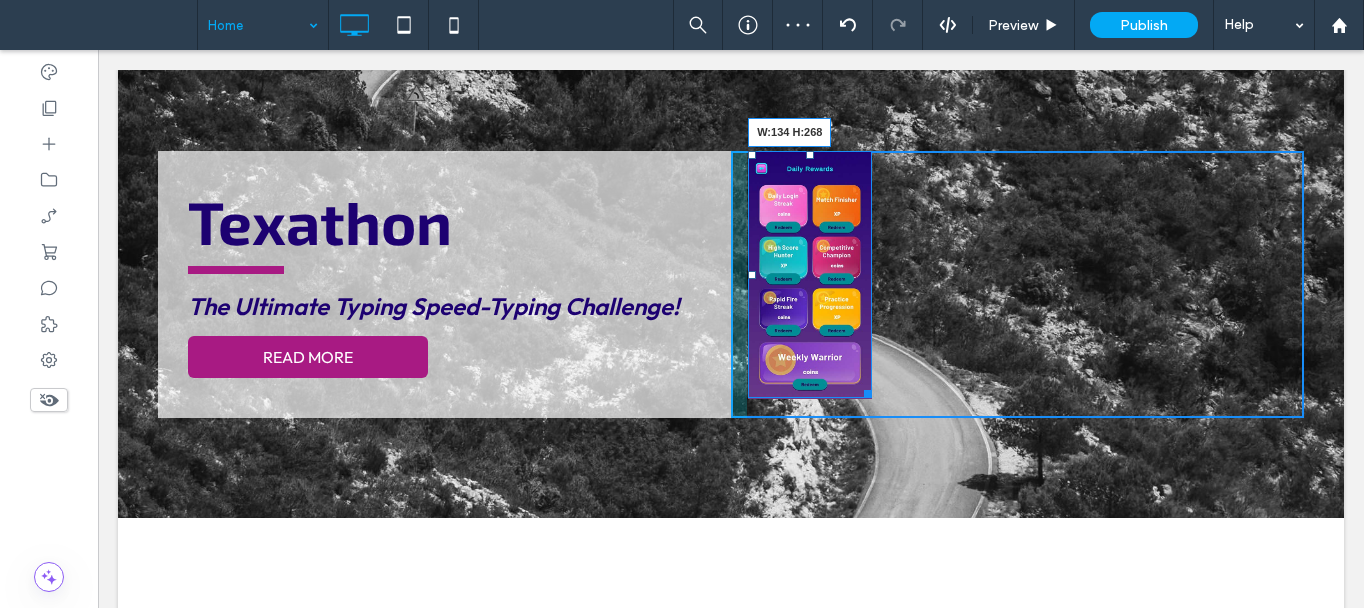 drag, startPoint x: 865, startPoint y: 401, endPoint x: 964, endPoint y: 453, distance: 111.82576 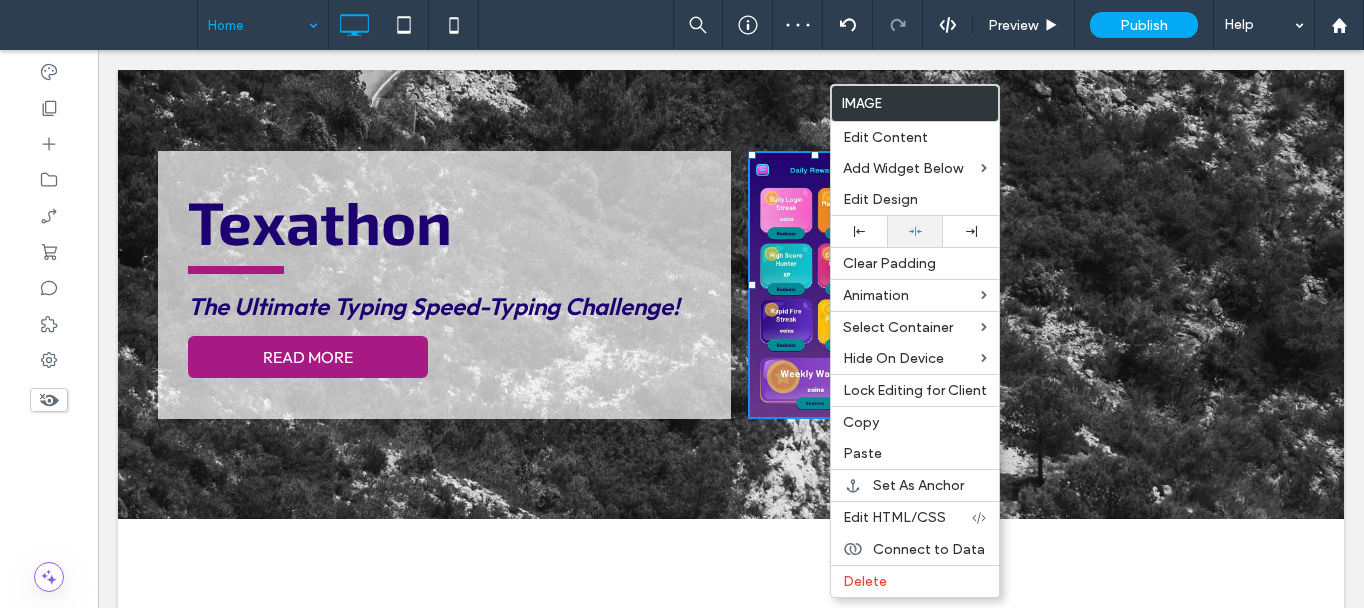 click 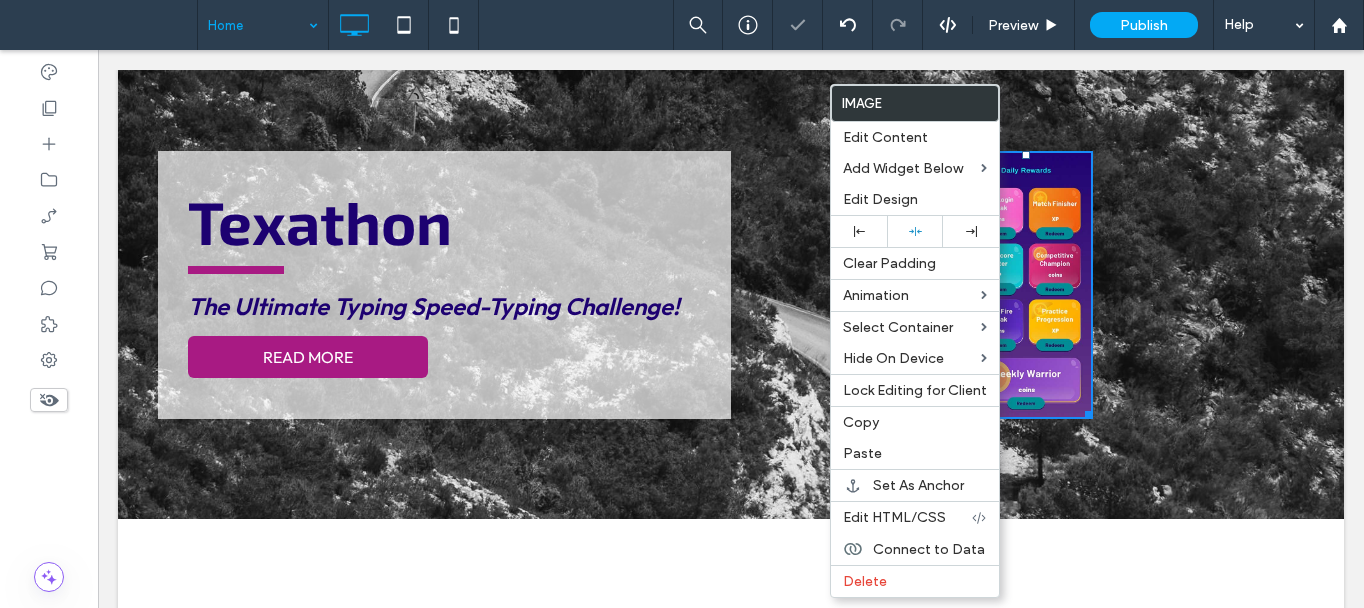 click on "Click To Paste" at bounding box center (1017, 285) 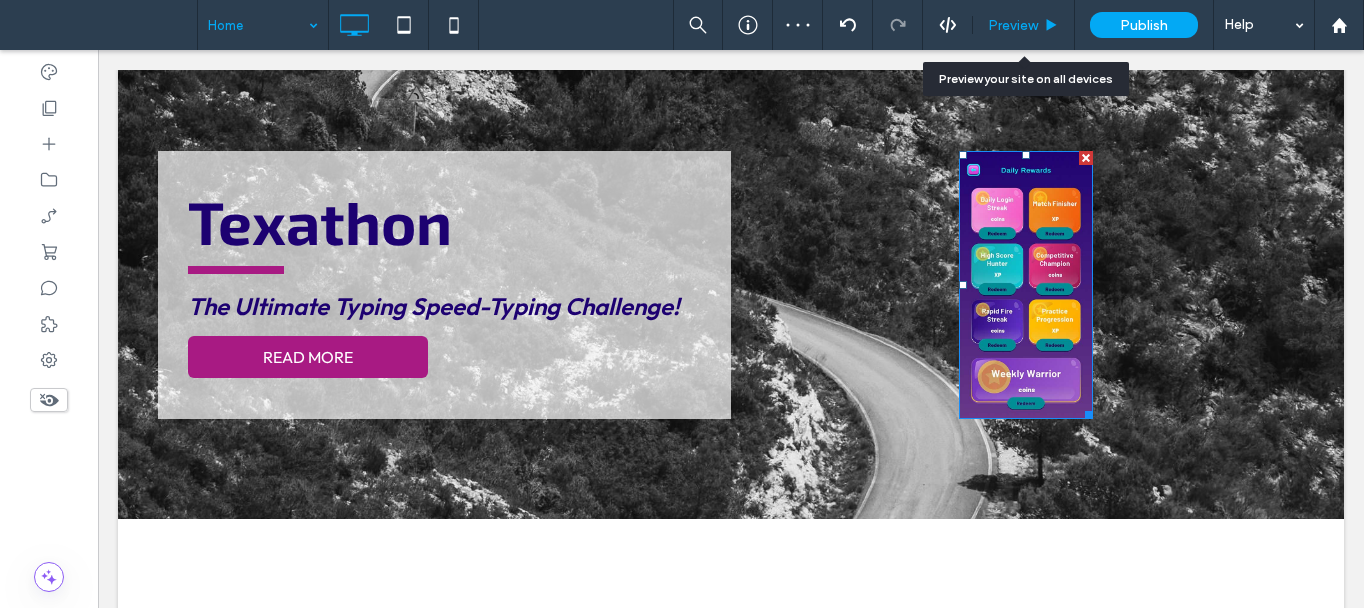 click 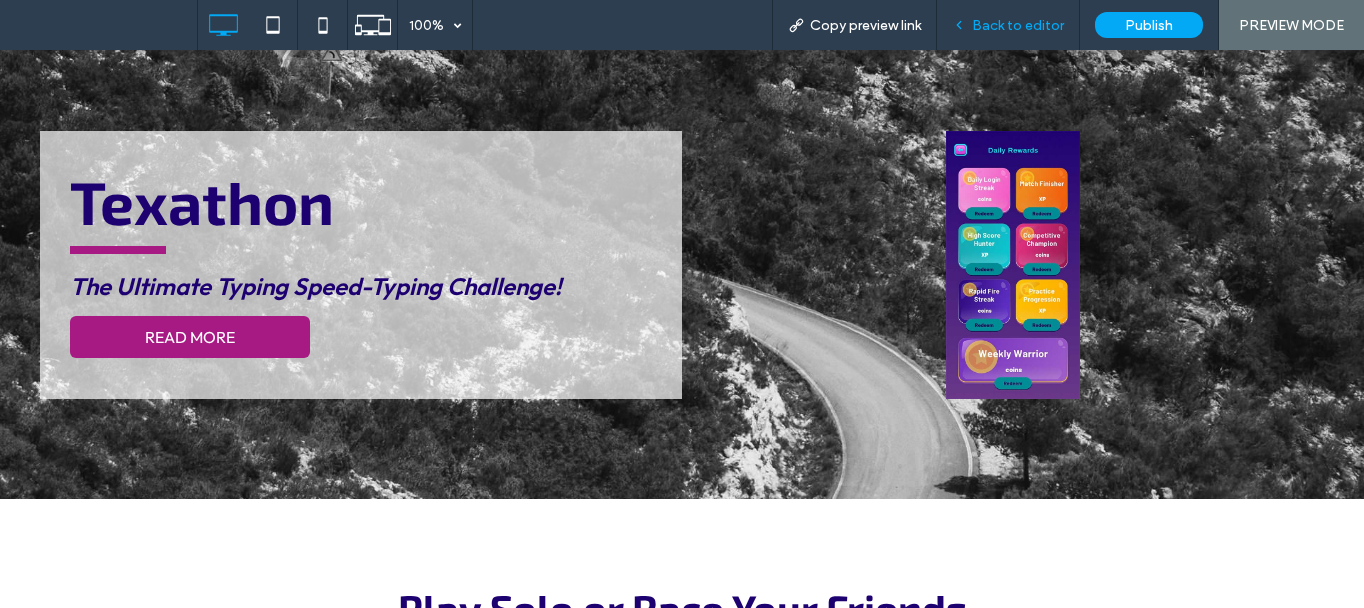 click on "Back to editor" at bounding box center (1018, 25) 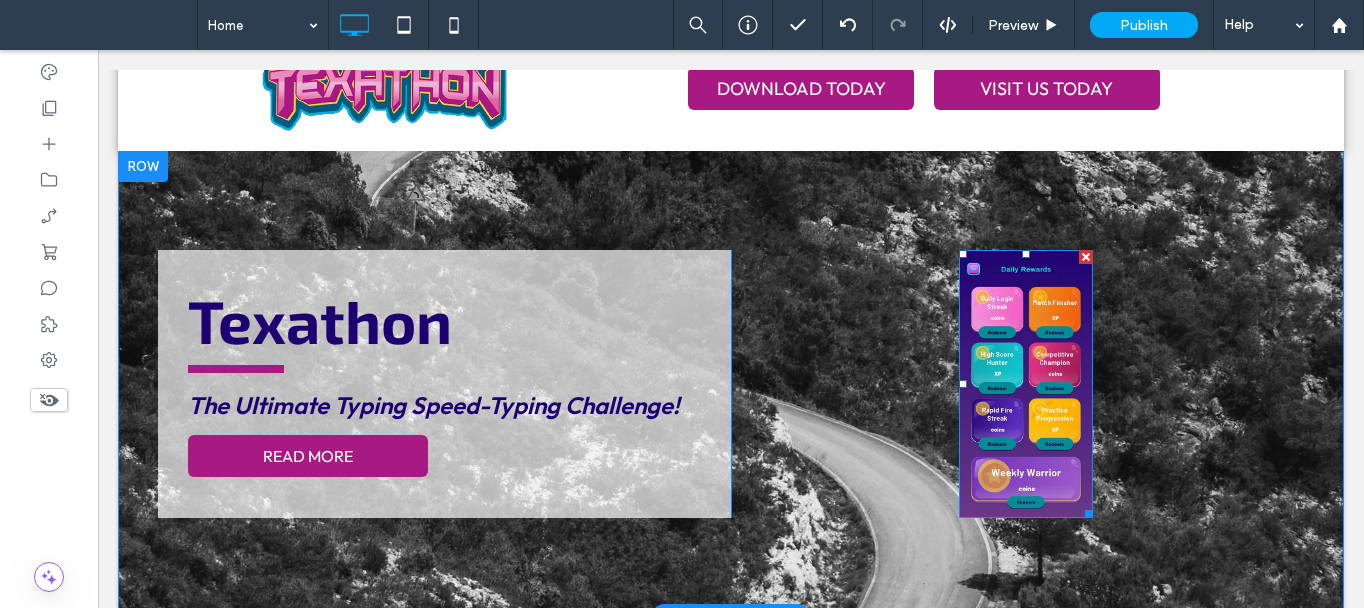 scroll, scrollTop: 100, scrollLeft: 0, axis: vertical 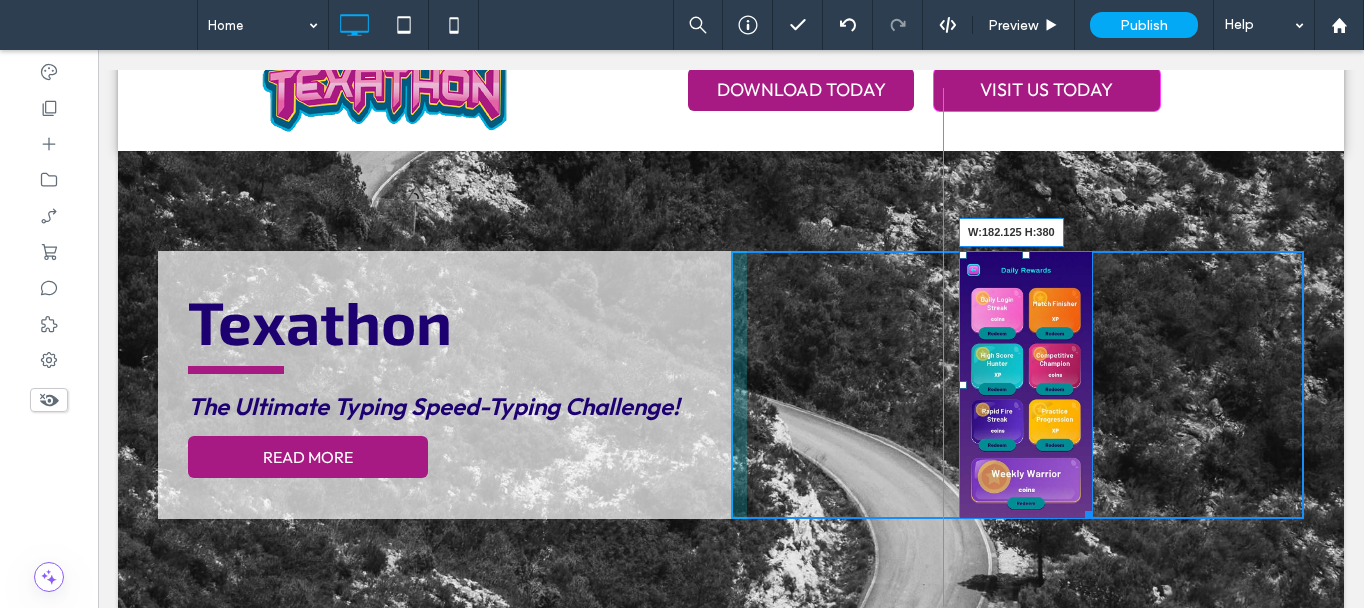 drag, startPoint x: 1070, startPoint y: 510, endPoint x: 1099, endPoint y: 581, distance: 76.6942 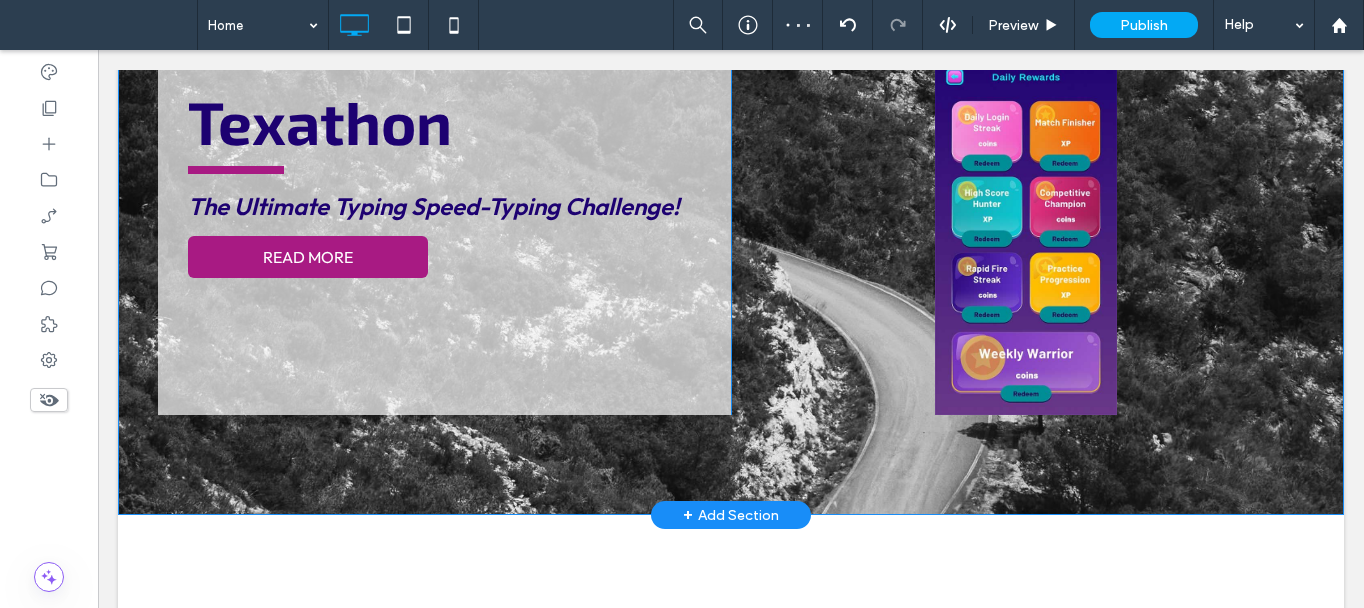 scroll, scrollTop: 100, scrollLeft: 0, axis: vertical 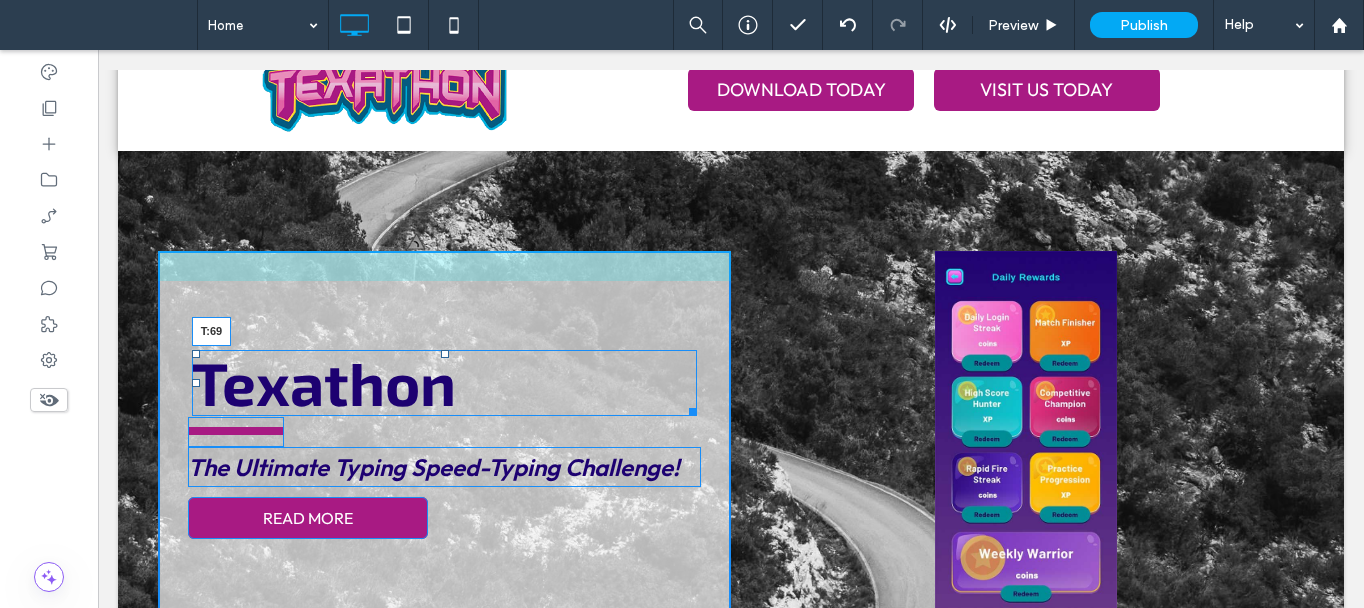 drag, startPoint x: 438, startPoint y: 291, endPoint x: 684, endPoint y: 381, distance: 261.94656 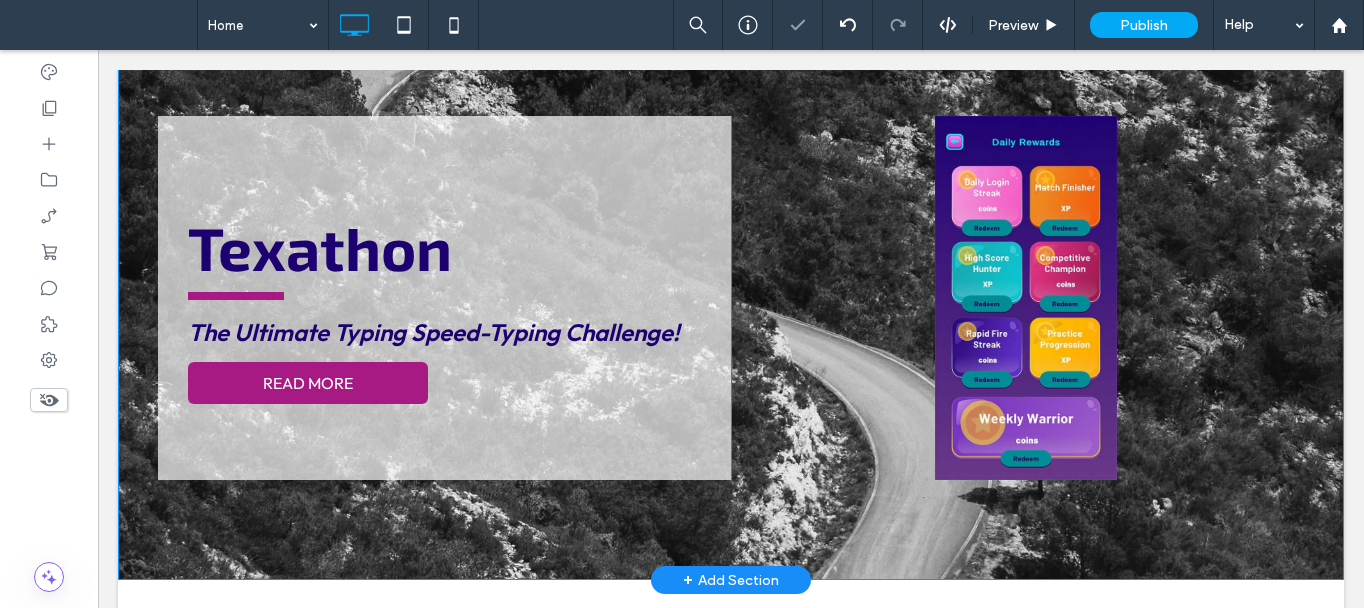 scroll, scrollTop: 200, scrollLeft: 0, axis: vertical 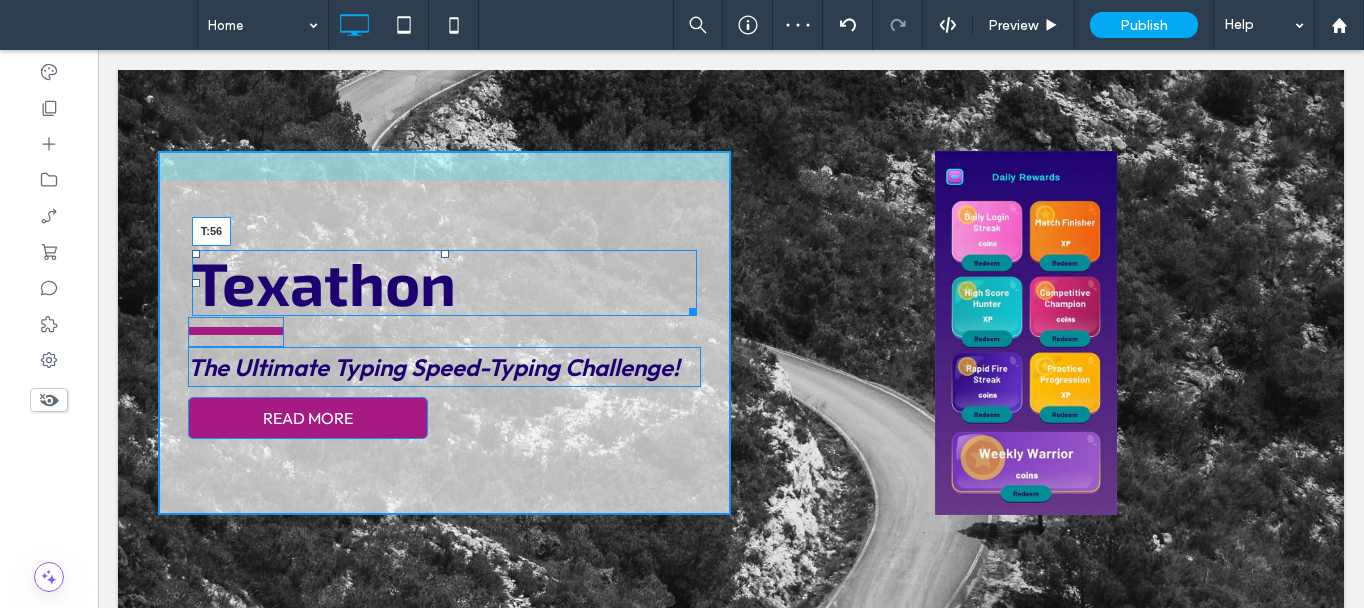drag, startPoint x: 438, startPoint y: 255, endPoint x: 538, endPoint y: 292, distance: 106.62551 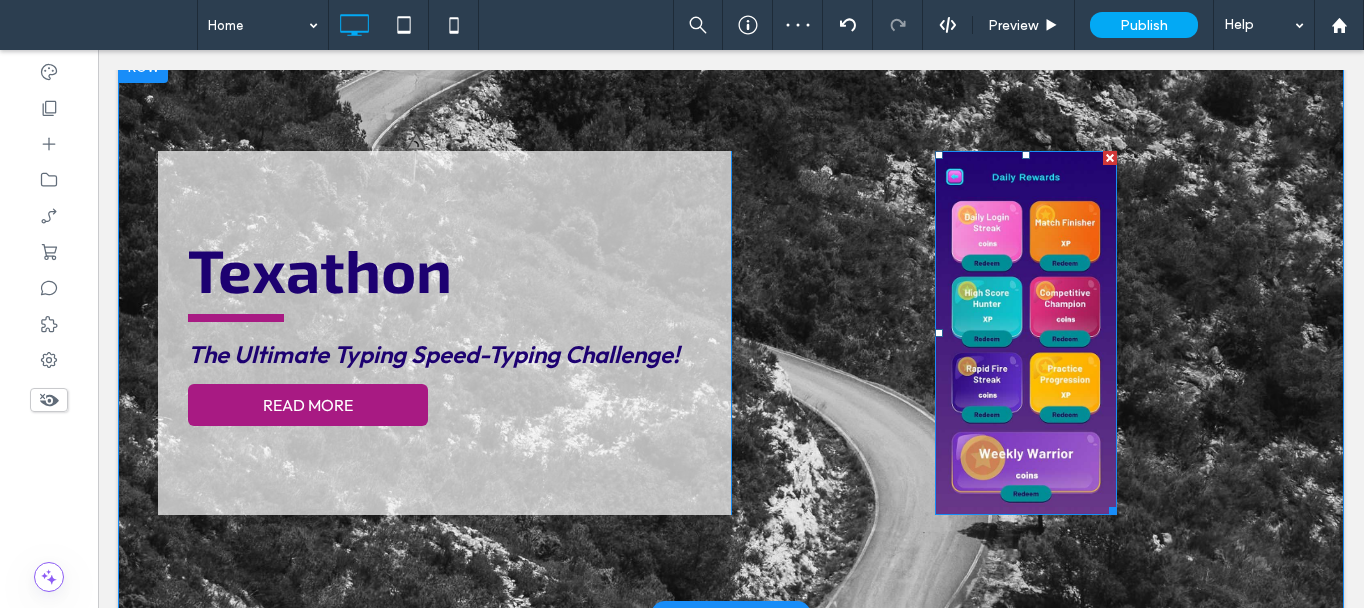 click at bounding box center (1026, 333) 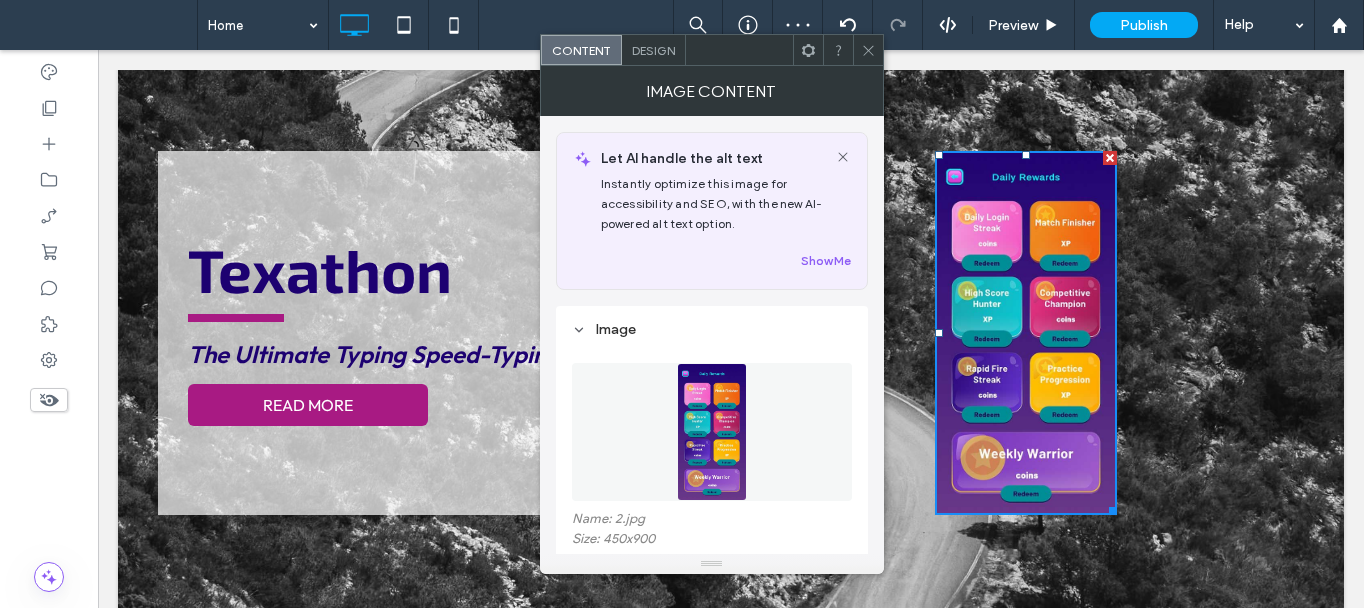 click on "Design" at bounding box center [653, 50] 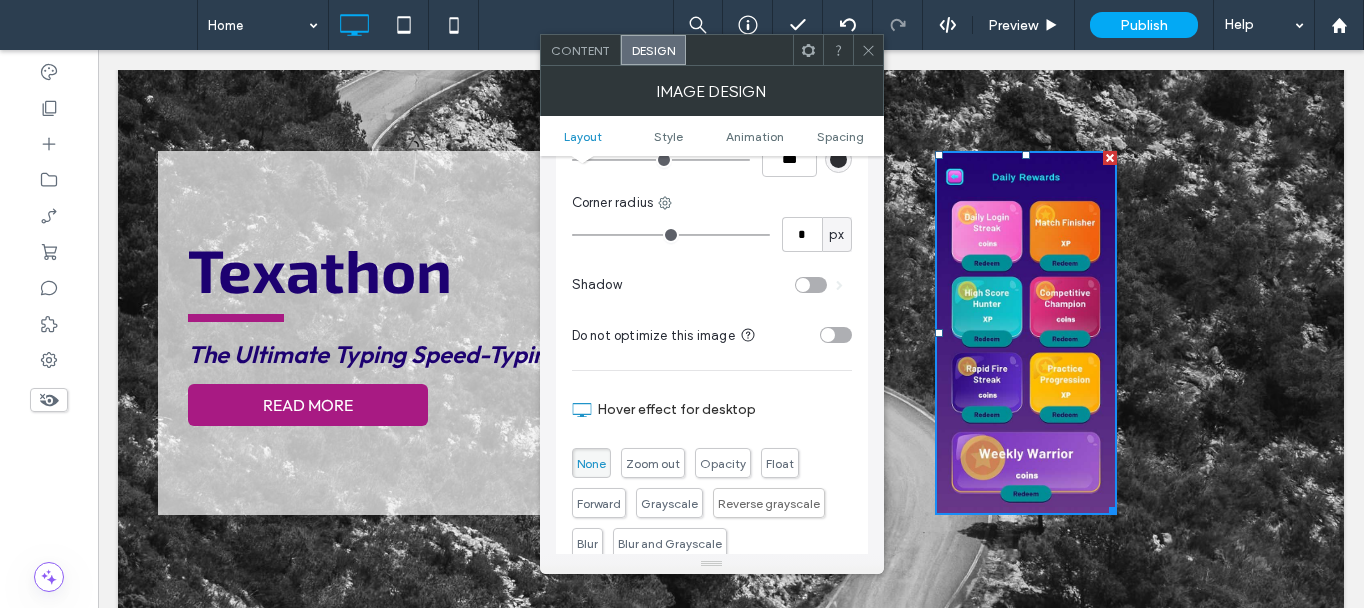 scroll, scrollTop: 400, scrollLeft: 0, axis: vertical 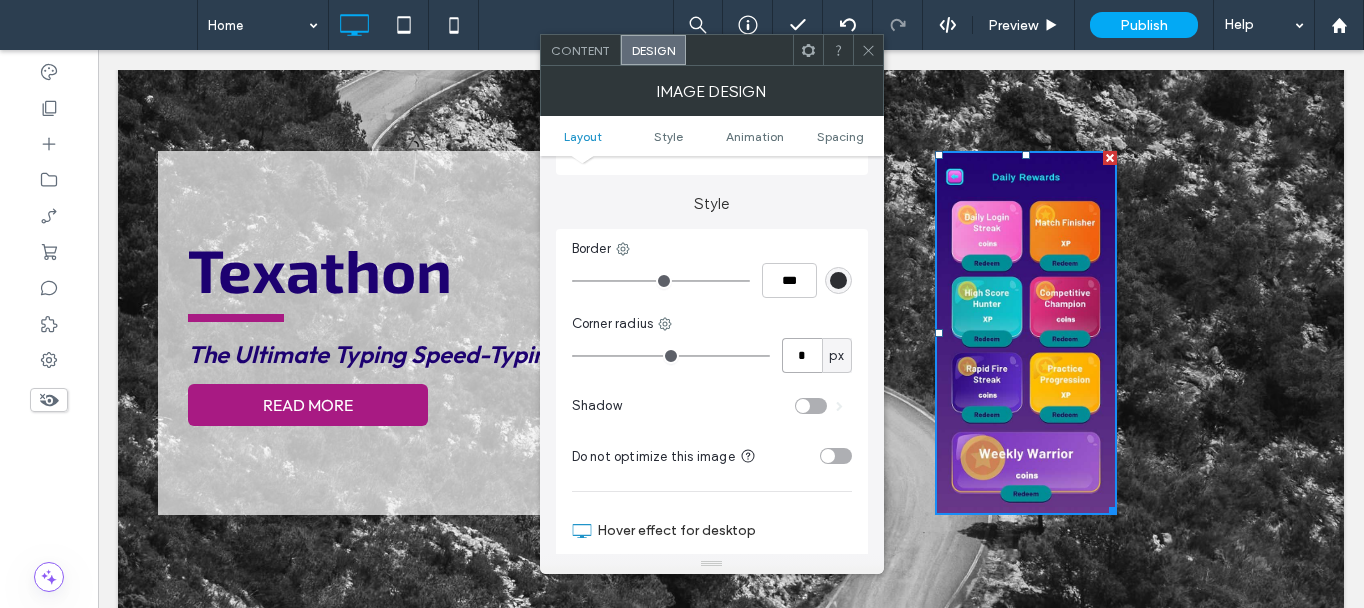 click on "*" at bounding box center [802, 355] 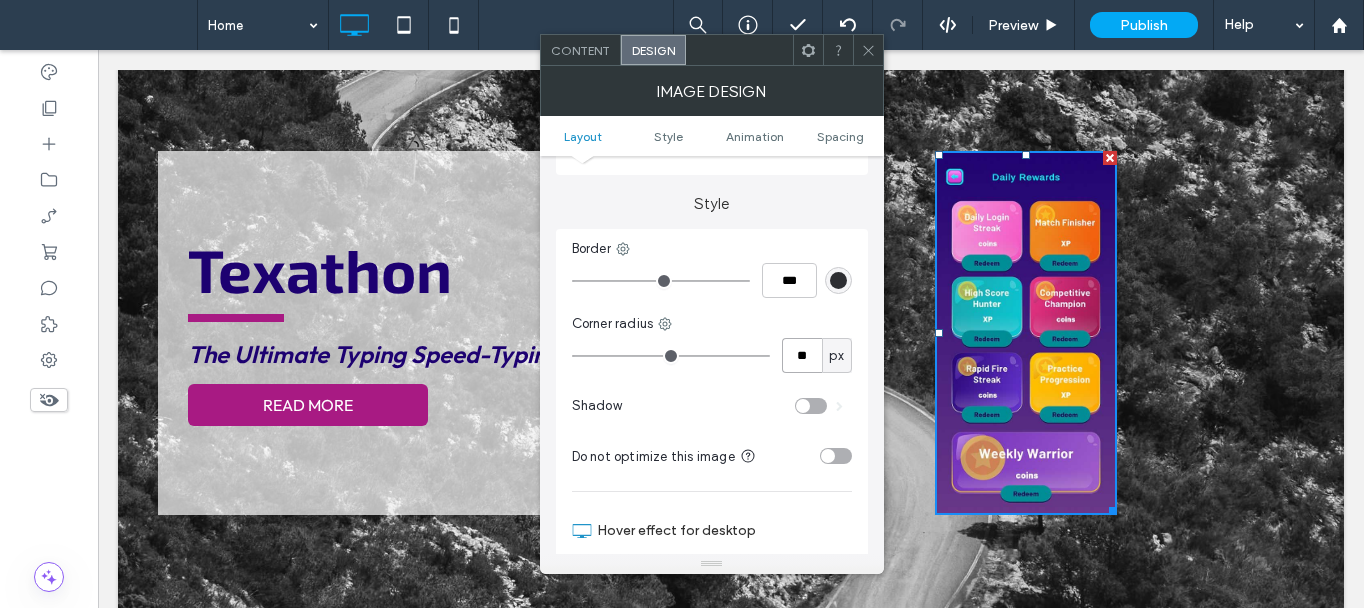 type on "**" 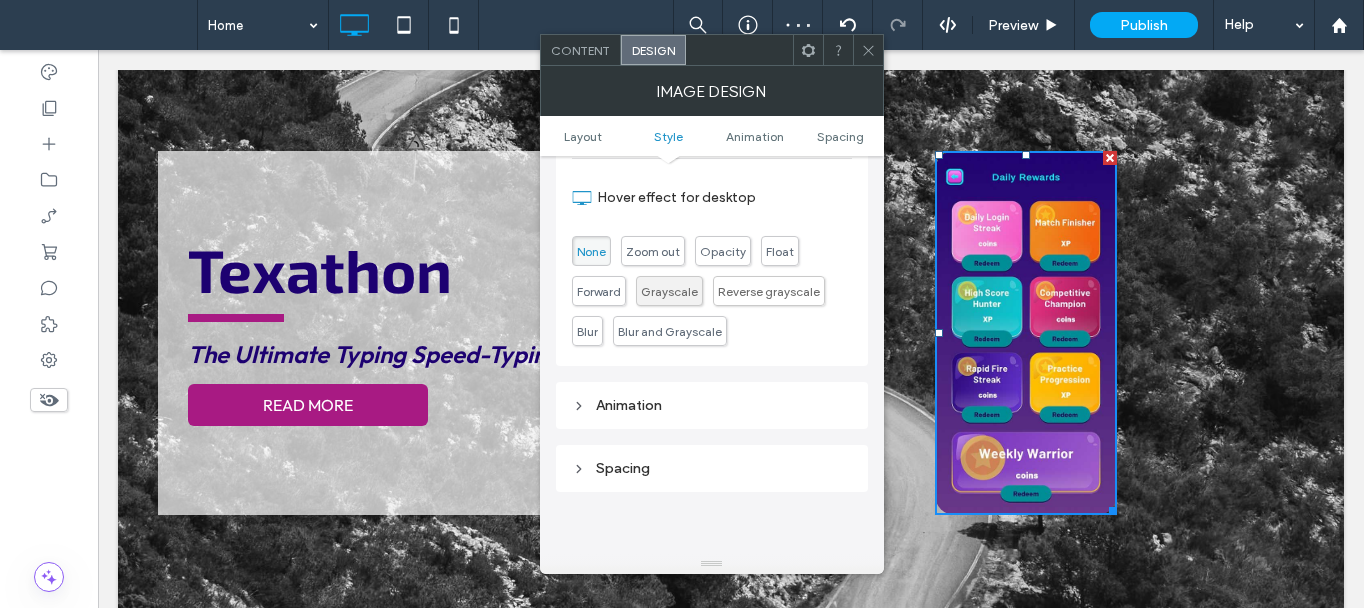 scroll, scrollTop: 800, scrollLeft: 0, axis: vertical 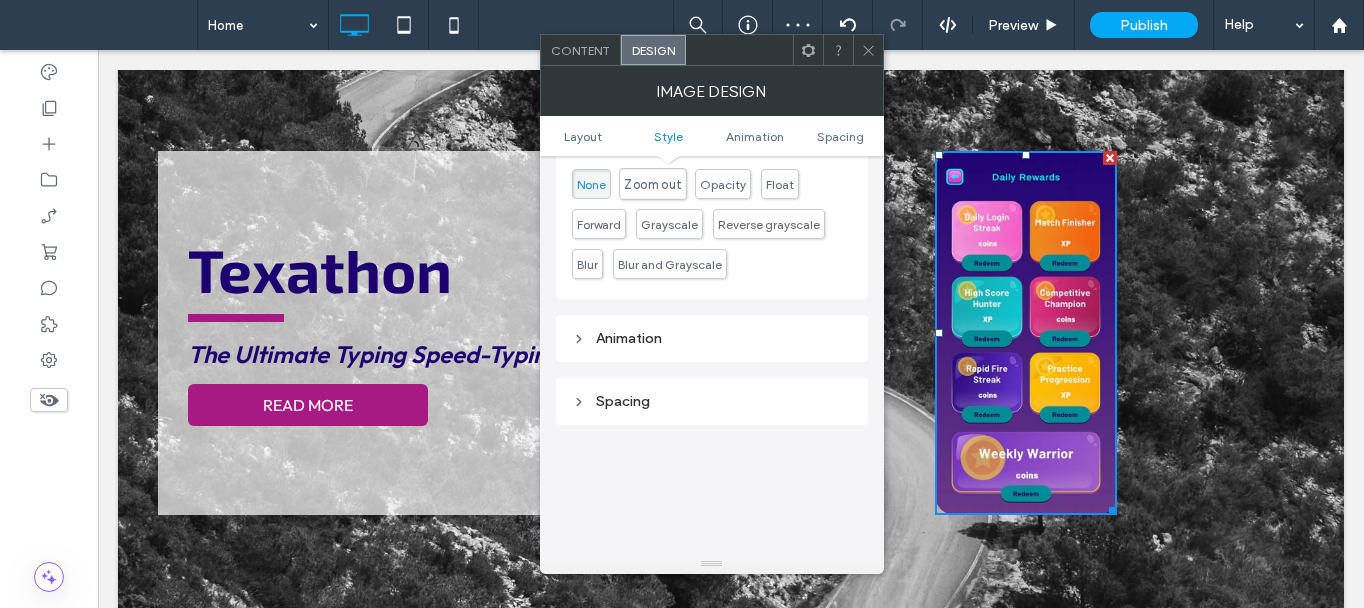 click on "Zoom out" at bounding box center [652, 184] 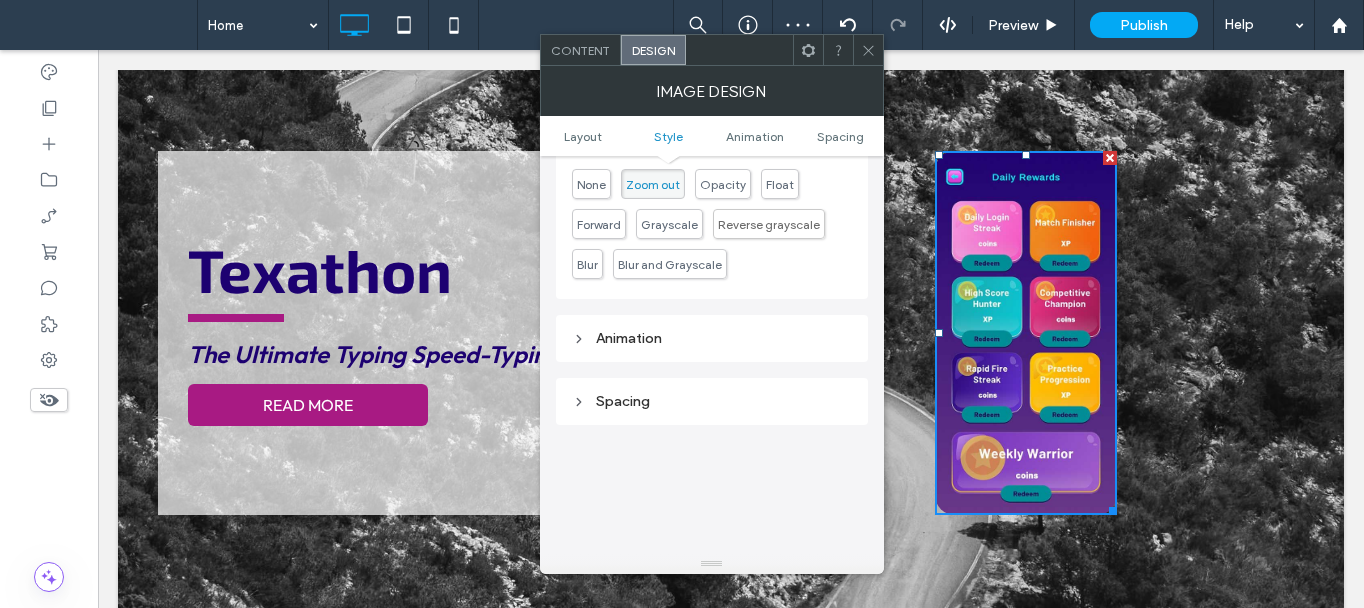 click 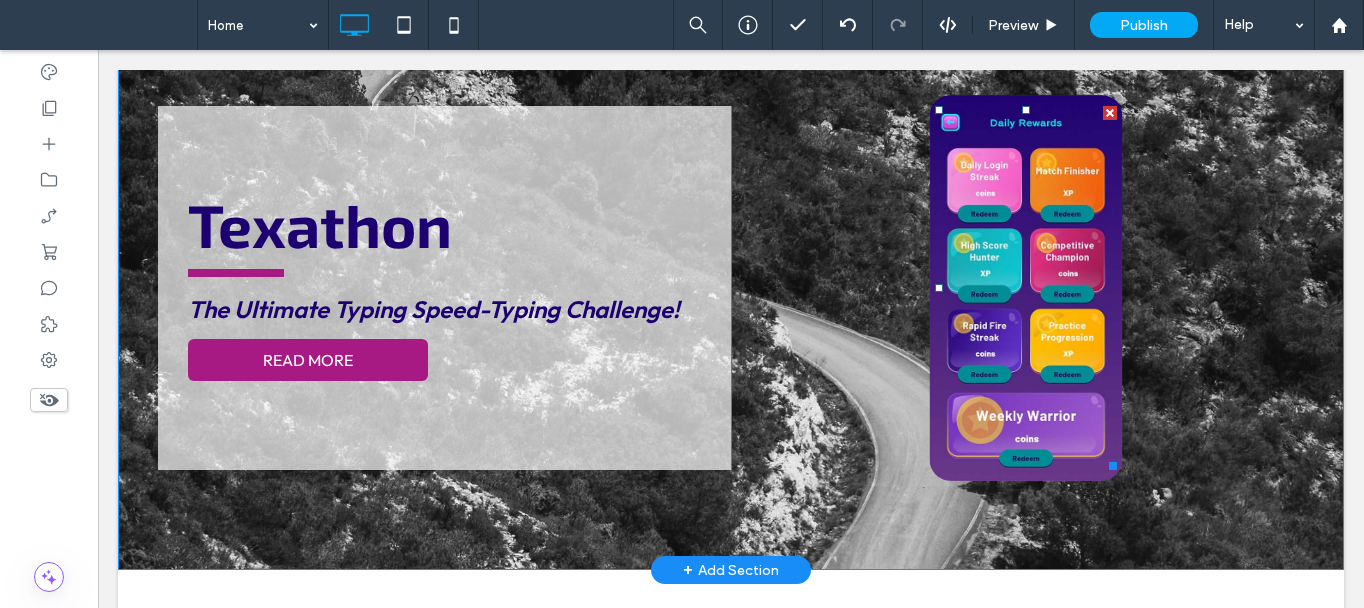 scroll, scrollTop: 100, scrollLeft: 0, axis: vertical 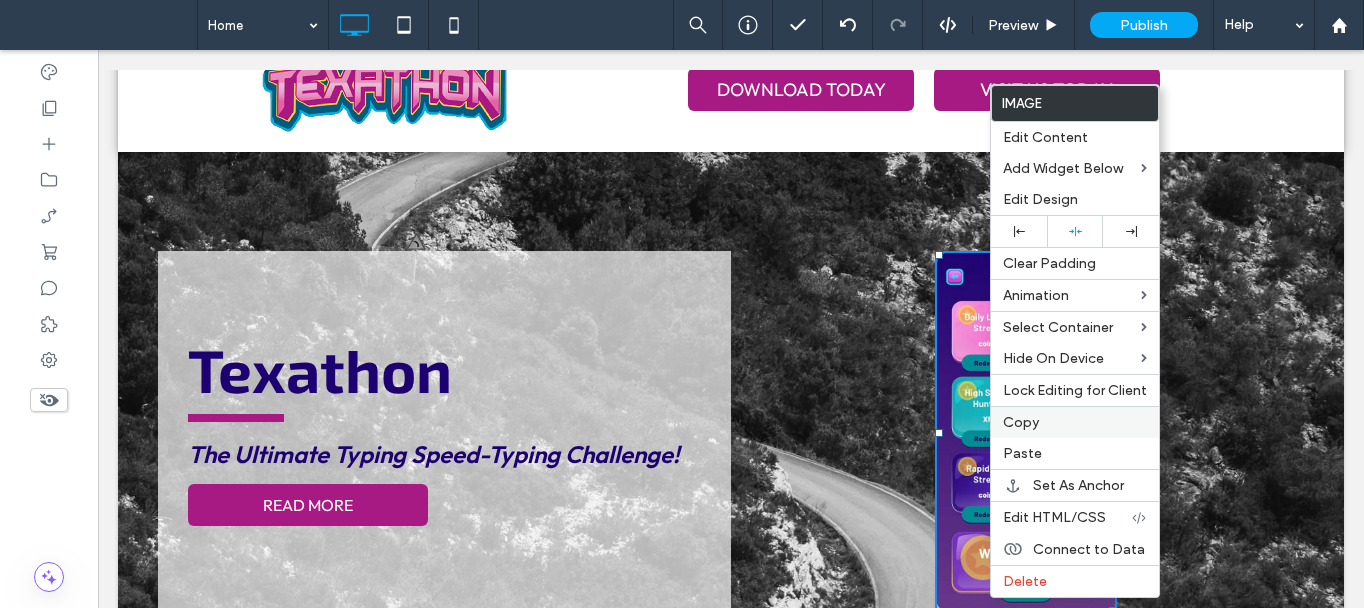 click on "Copy" at bounding box center [1021, 422] 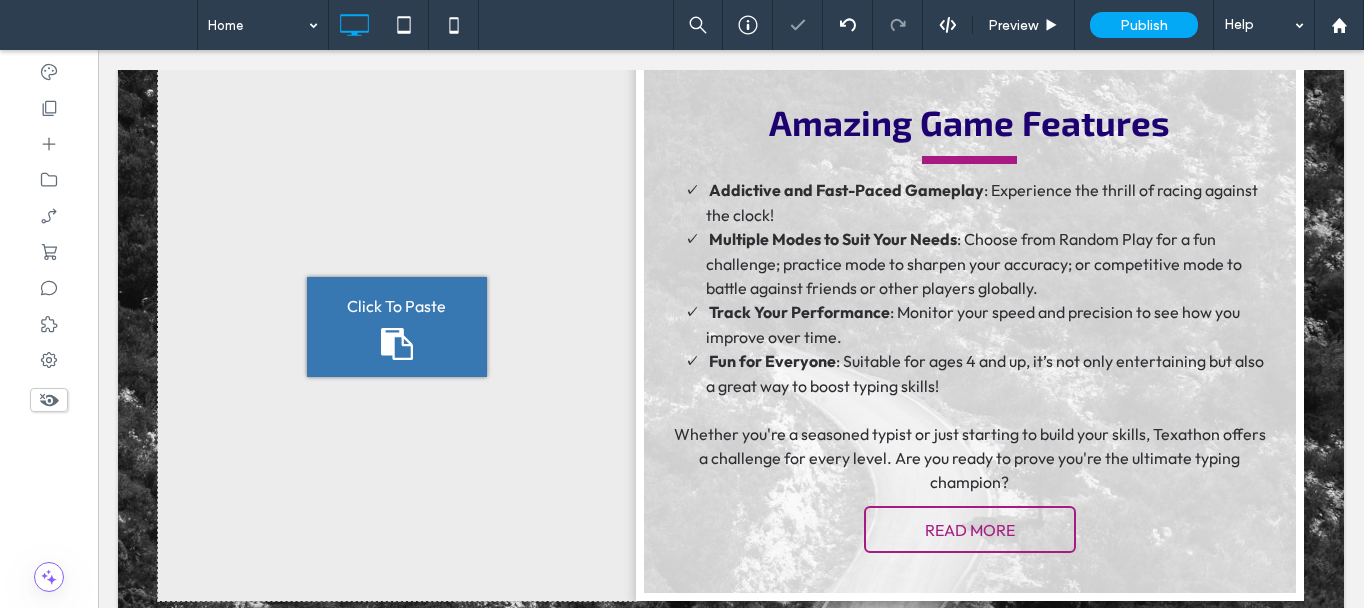 scroll, scrollTop: 1500, scrollLeft: 0, axis: vertical 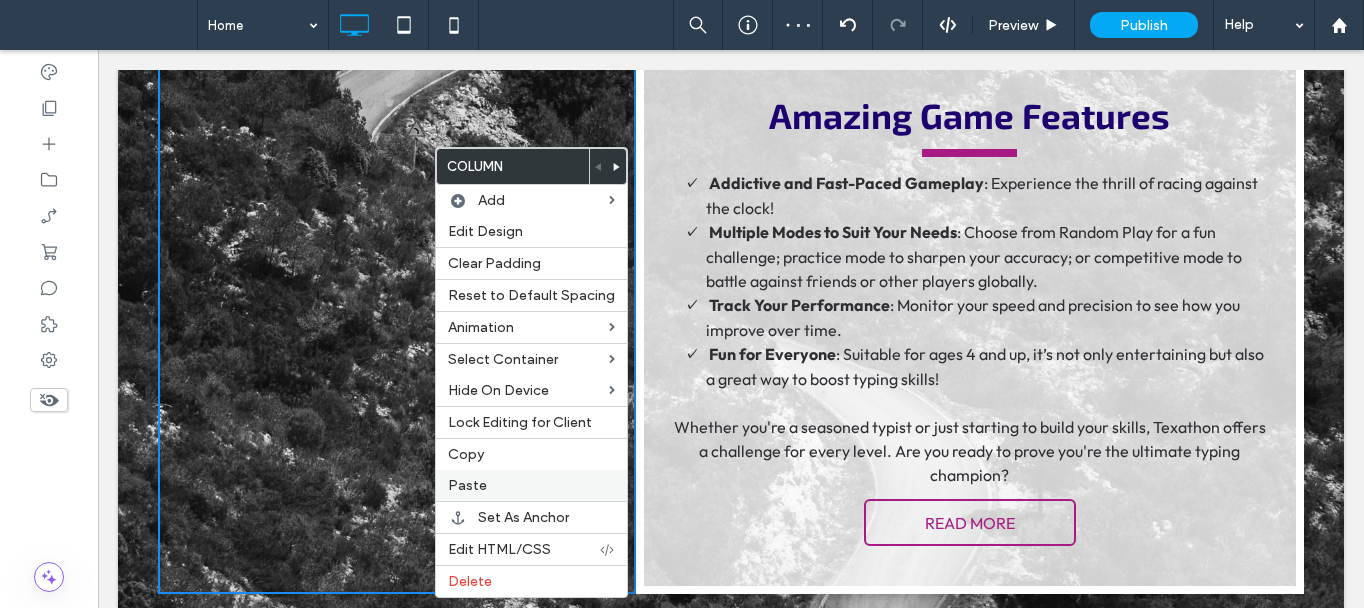 drag, startPoint x: 479, startPoint y: 476, endPoint x: 543, endPoint y: 499, distance: 68.007355 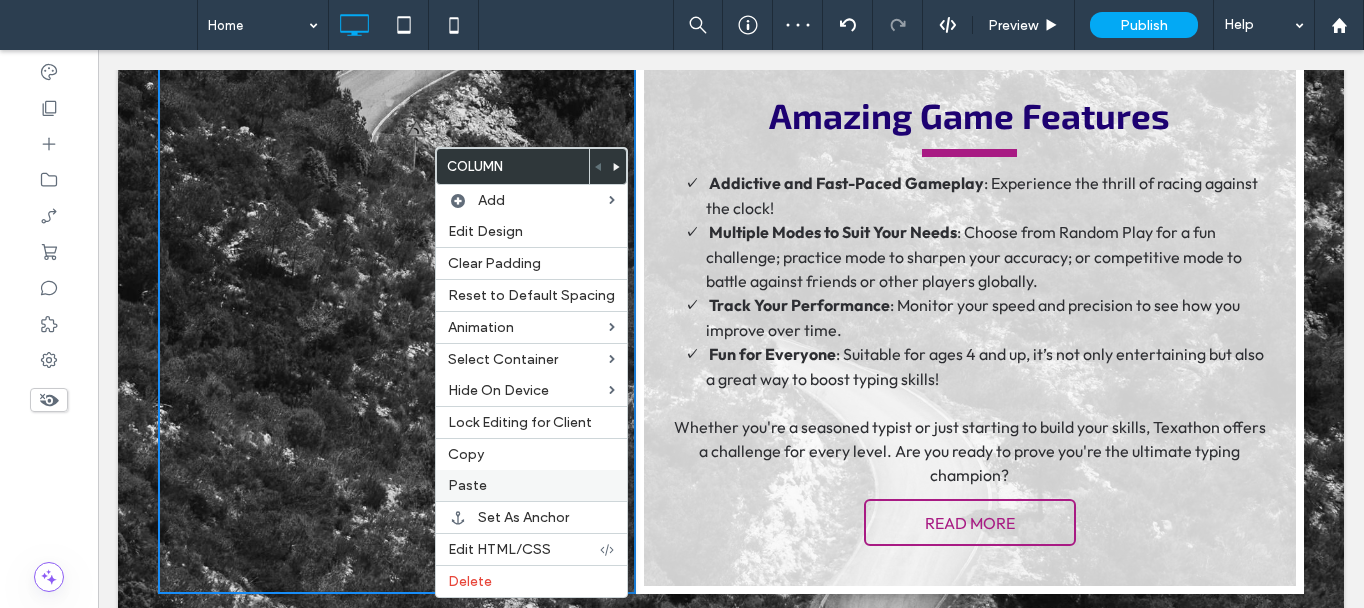 click on "Paste" at bounding box center (531, 485) 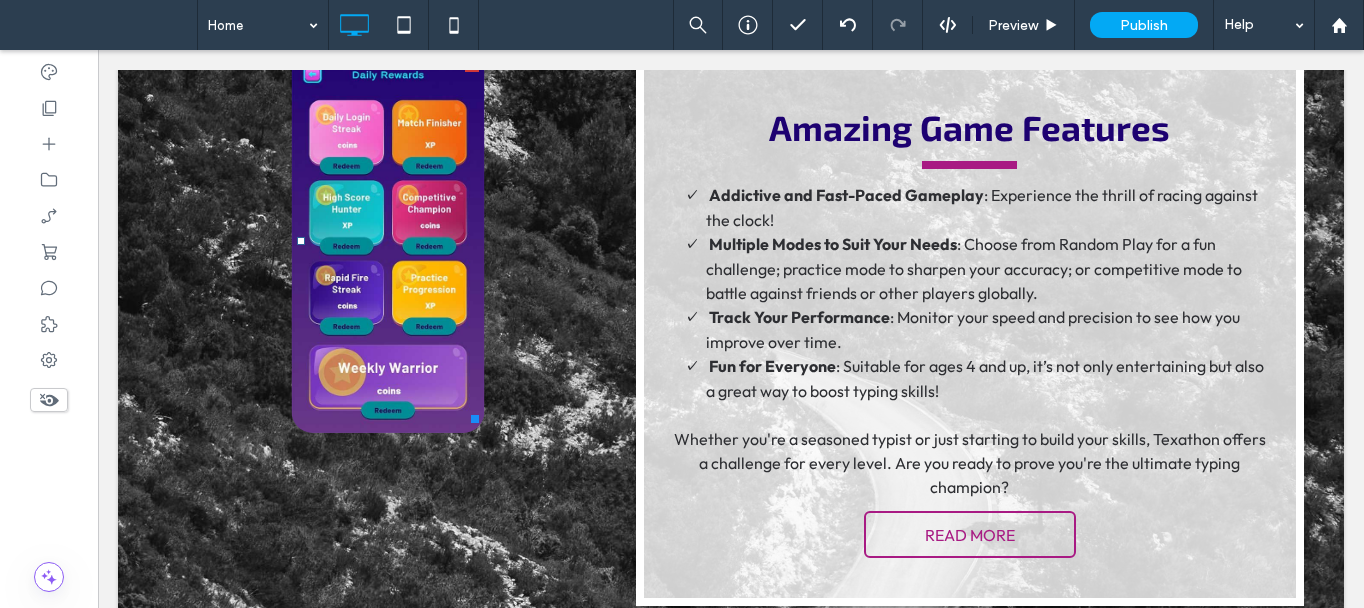 scroll, scrollTop: 1600, scrollLeft: 0, axis: vertical 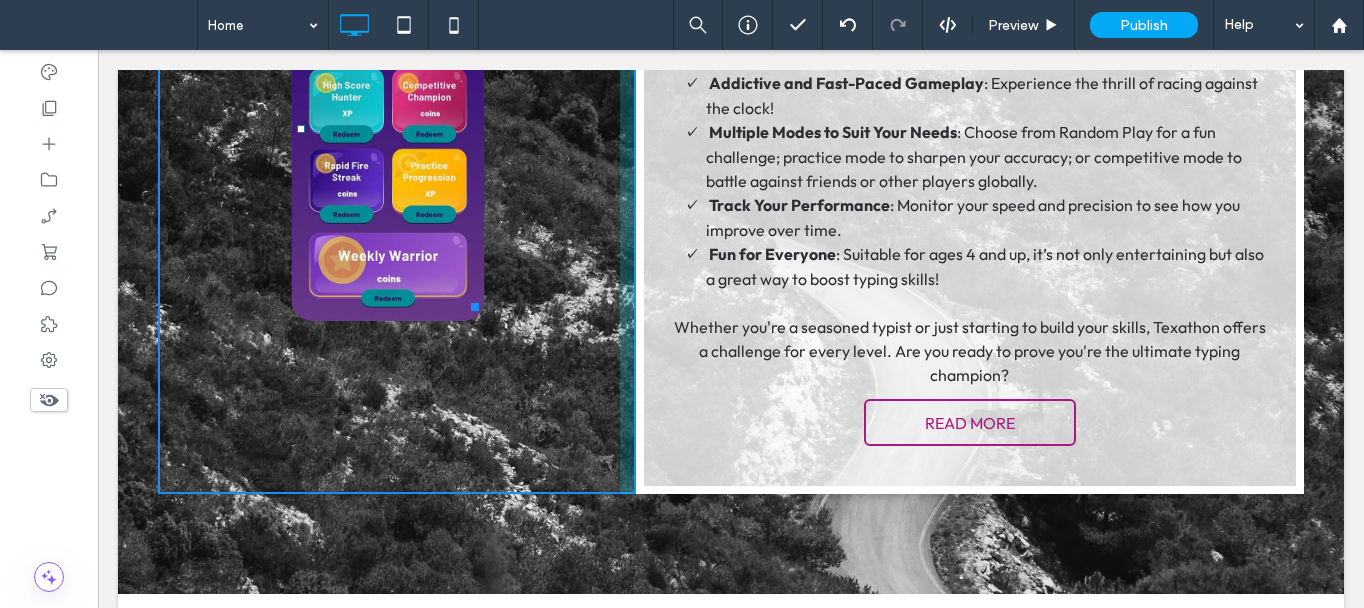 drag, startPoint x: 468, startPoint y: 299, endPoint x: 611, endPoint y: 469, distance: 222.14635 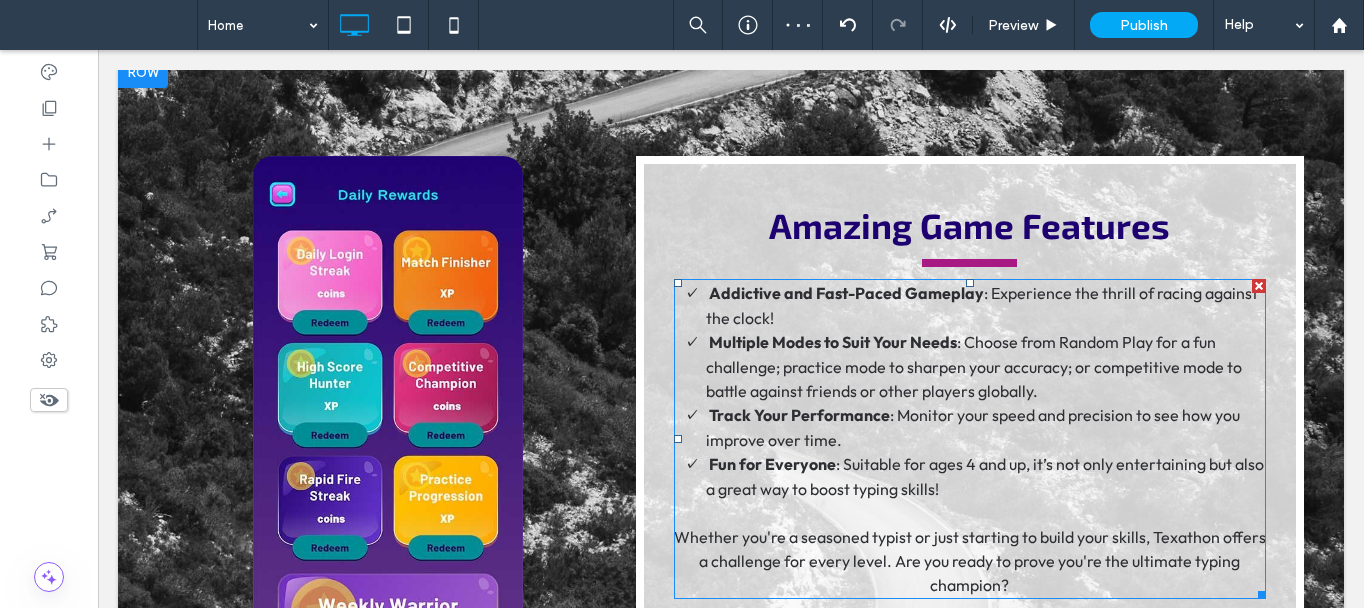 scroll, scrollTop: 1500, scrollLeft: 0, axis: vertical 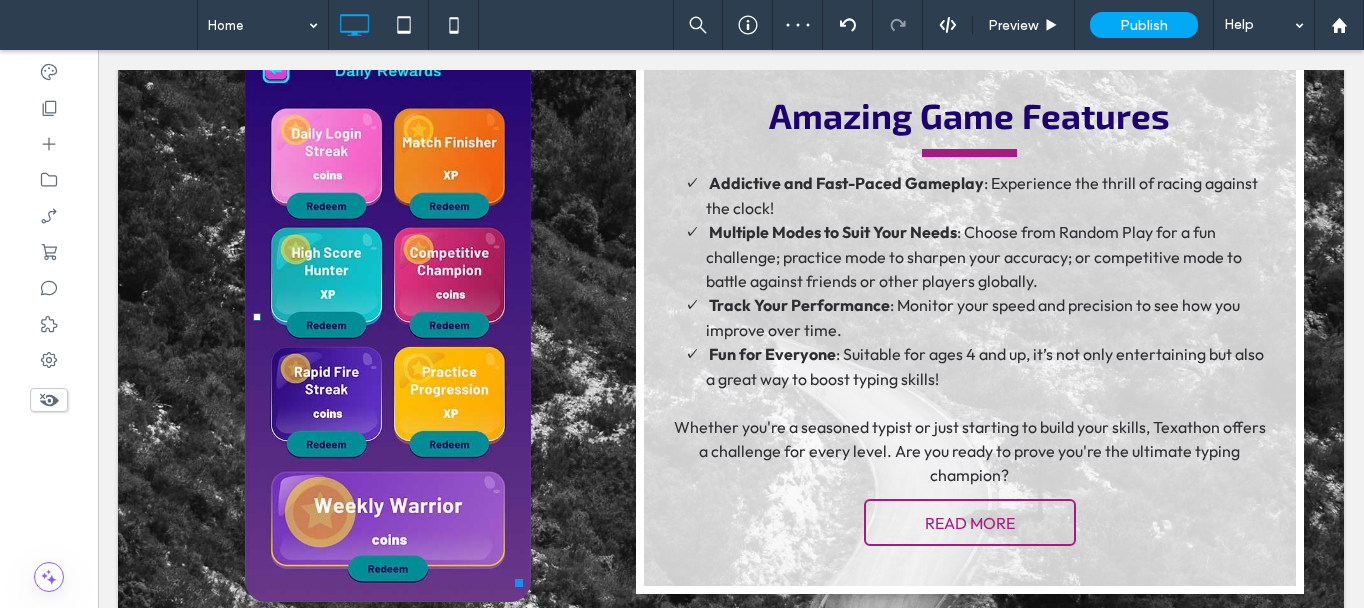 click at bounding box center [388, 316] 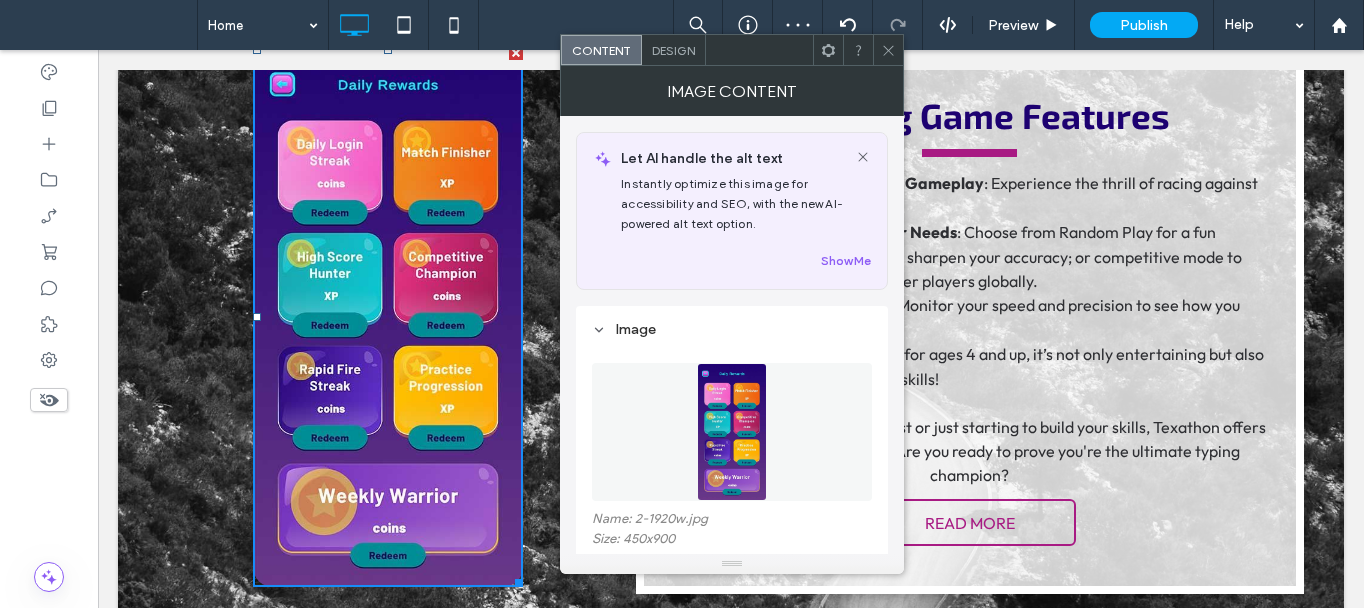 click at bounding box center (732, 432) 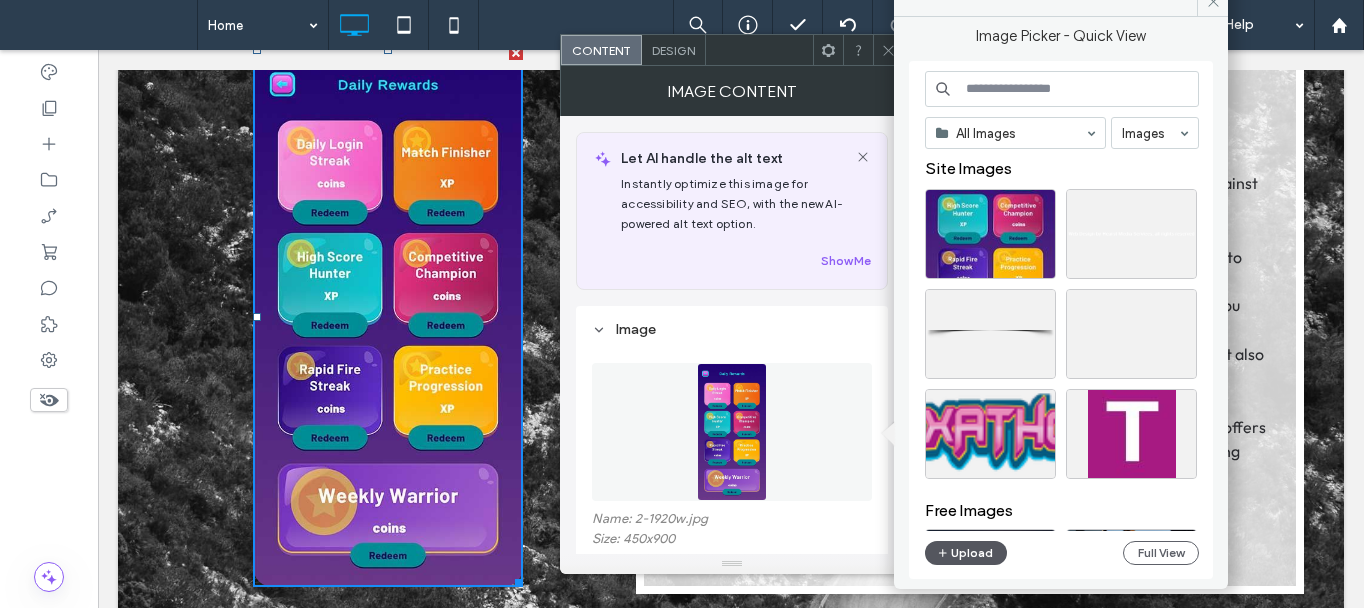 click on "Upload" at bounding box center (966, 553) 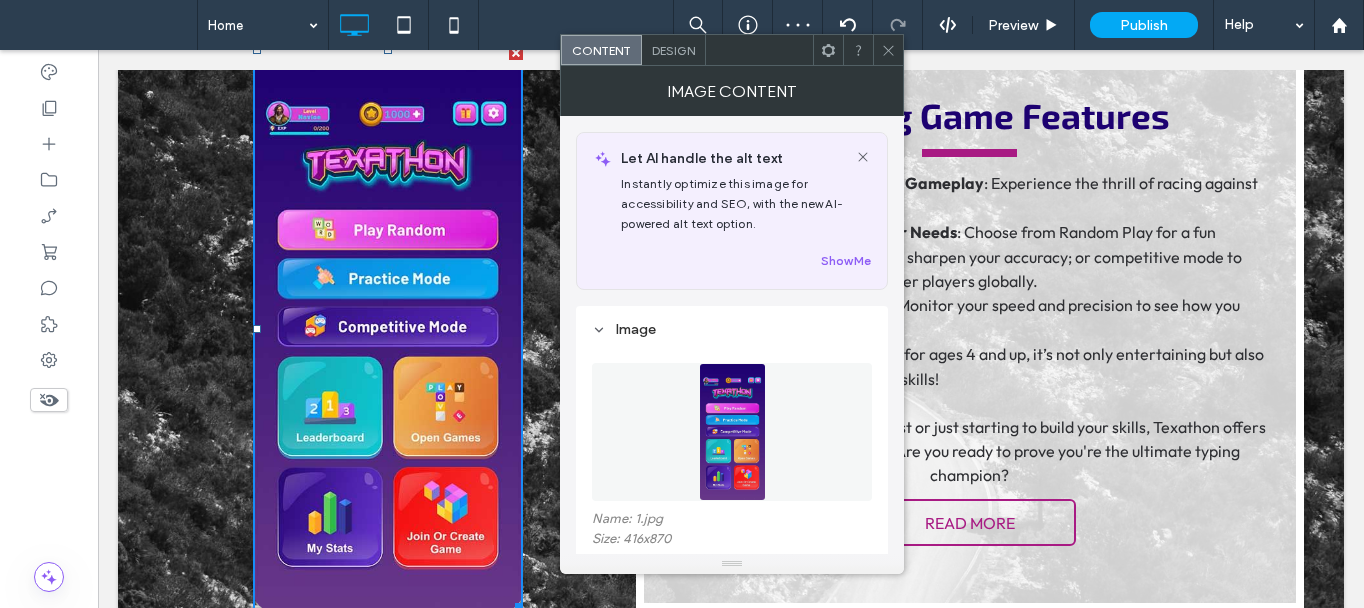 click 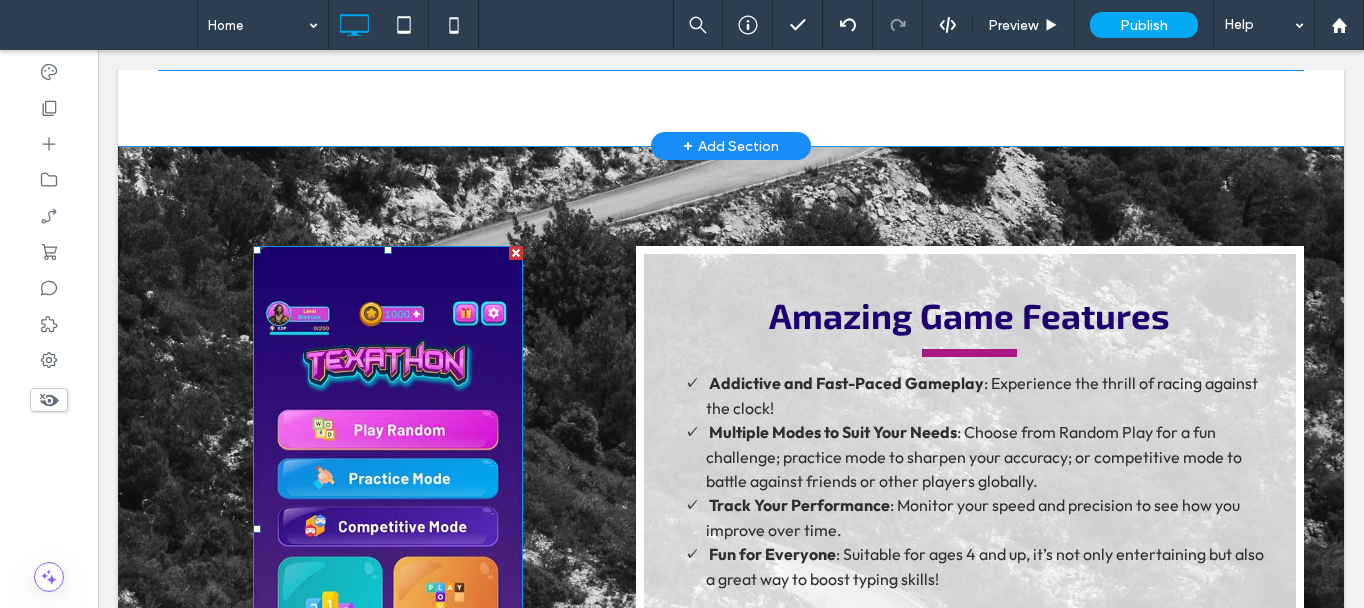 scroll, scrollTop: 1500, scrollLeft: 0, axis: vertical 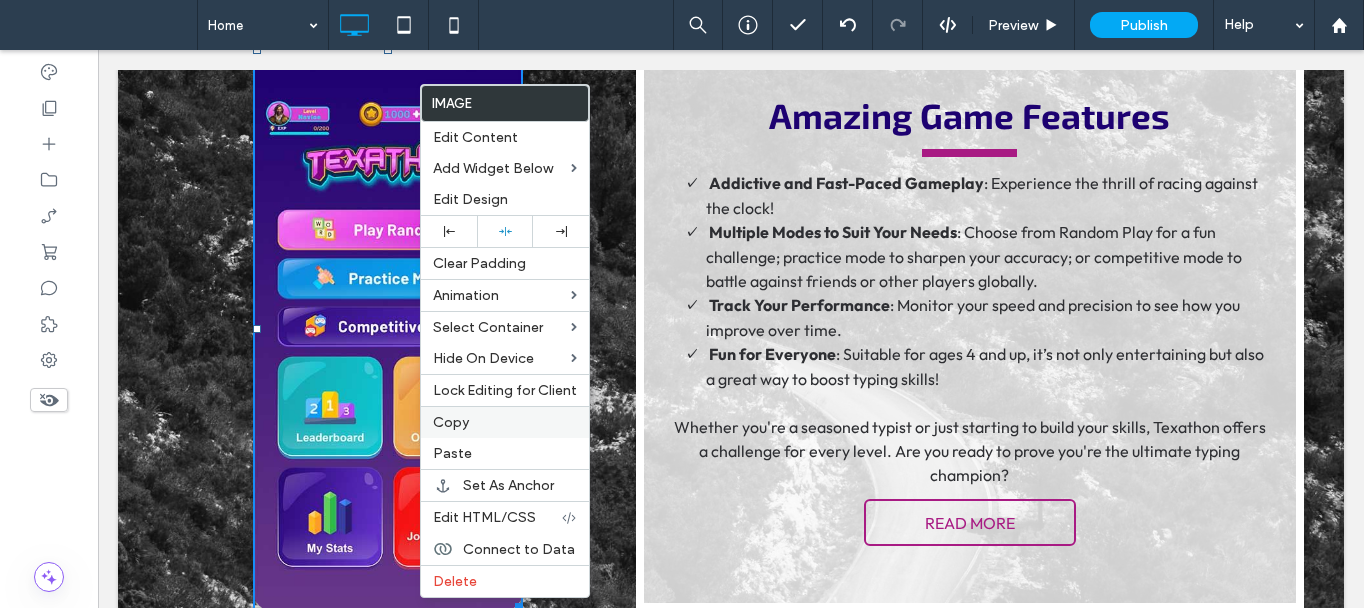 click on "Copy" at bounding box center [505, 422] 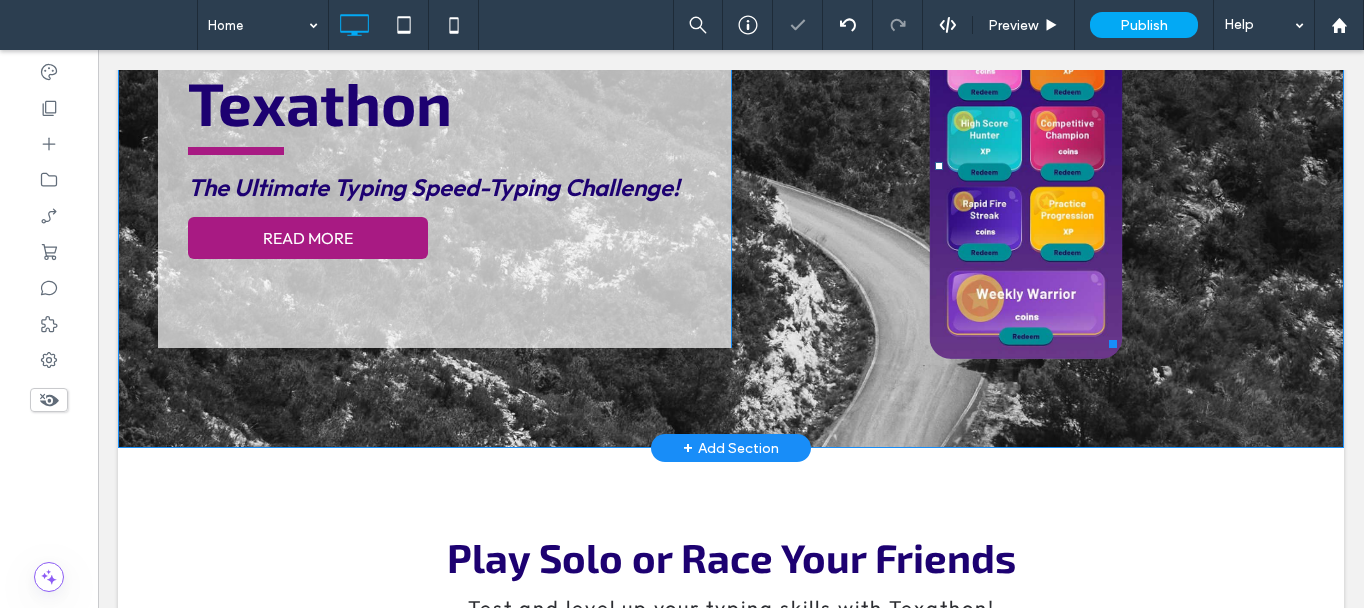 scroll, scrollTop: 200, scrollLeft: 0, axis: vertical 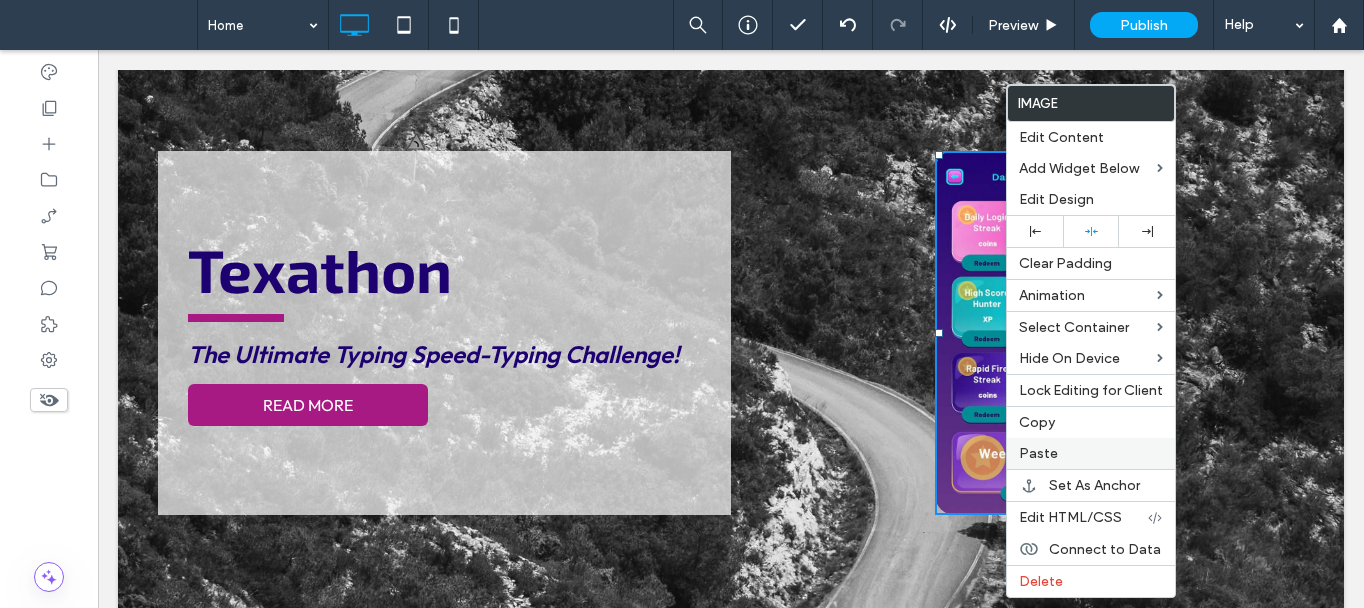 click on "Paste" at bounding box center (1038, 453) 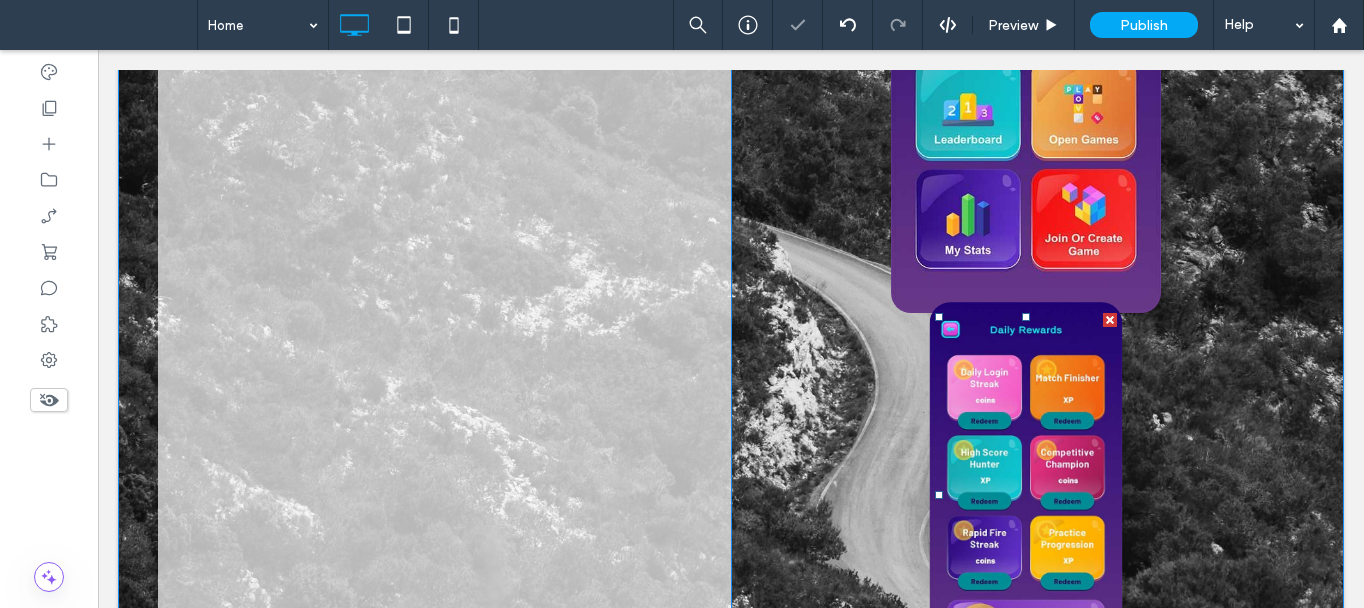 scroll, scrollTop: 700, scrollLeft: 0, axis: vertical 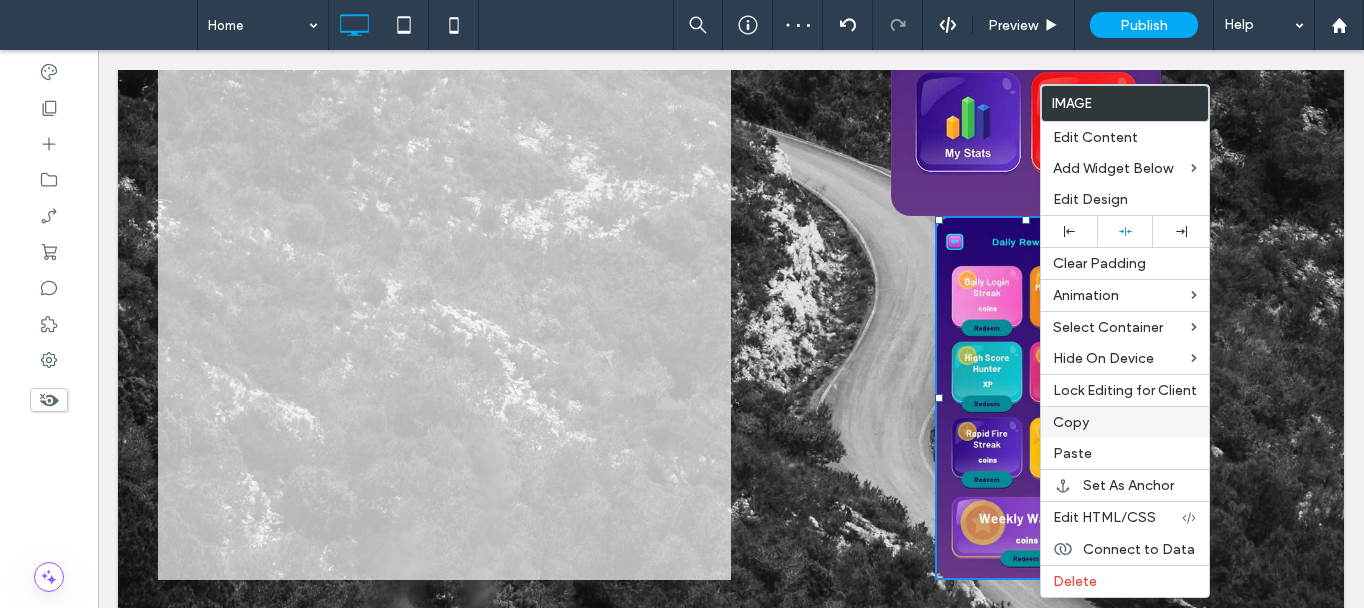 click on "Copy" at bounding box center (1071, 422) 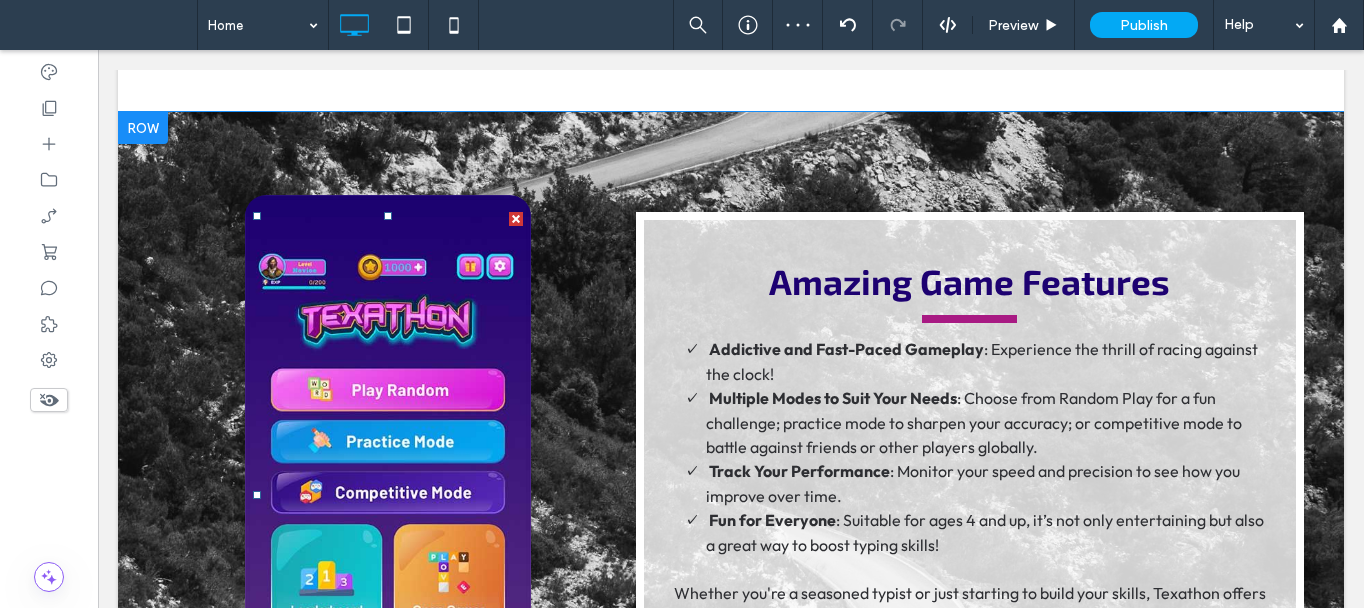 scroll, scrollTop: 1900, scrollLeft: 0, axis: vertical 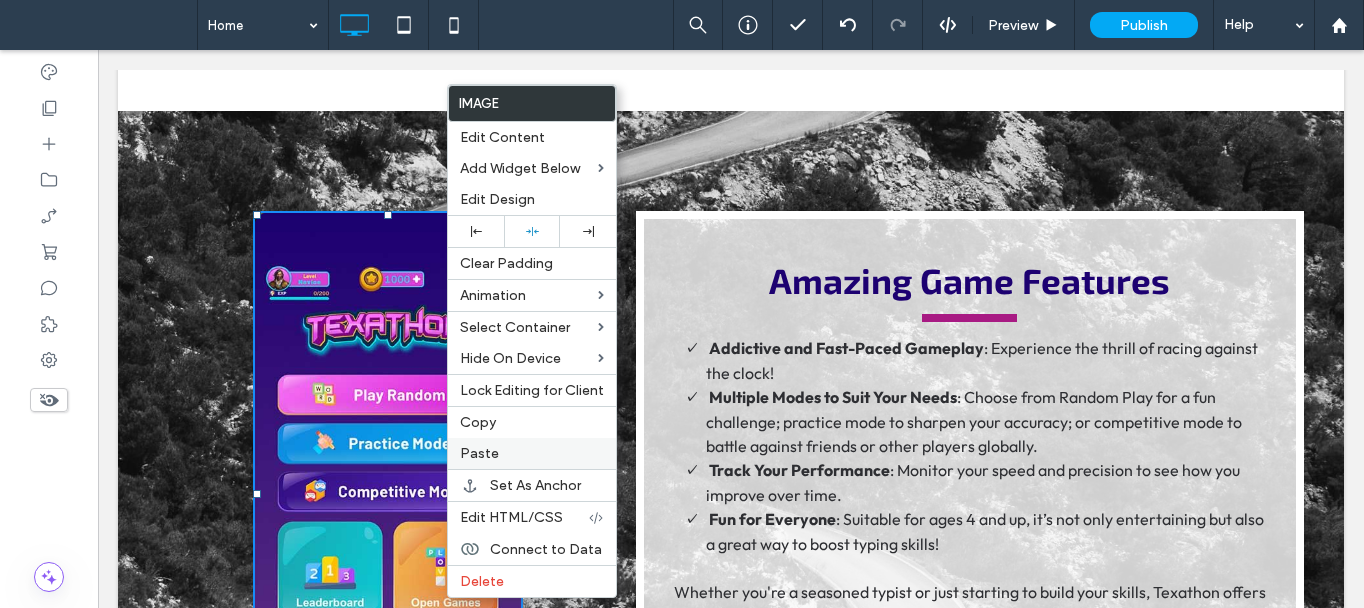 click on "Paste" at bounding box center (532, 453) 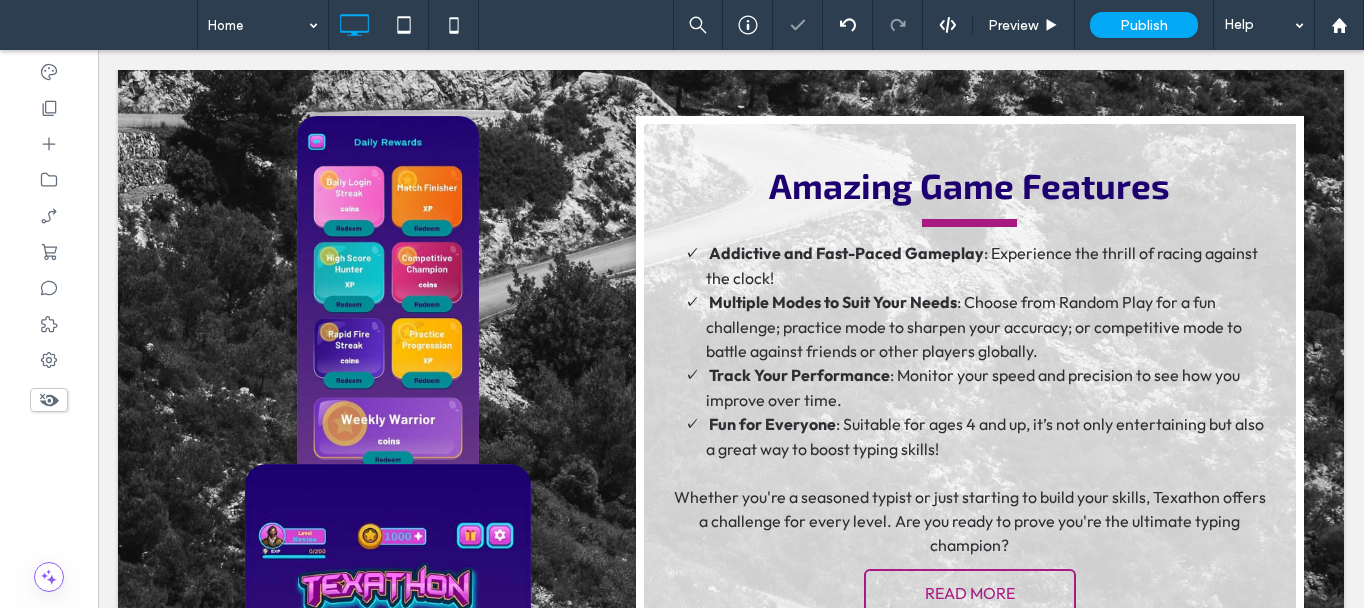 scroll, scrollTop: 2000, scrollLeft: 0, axis: vertical 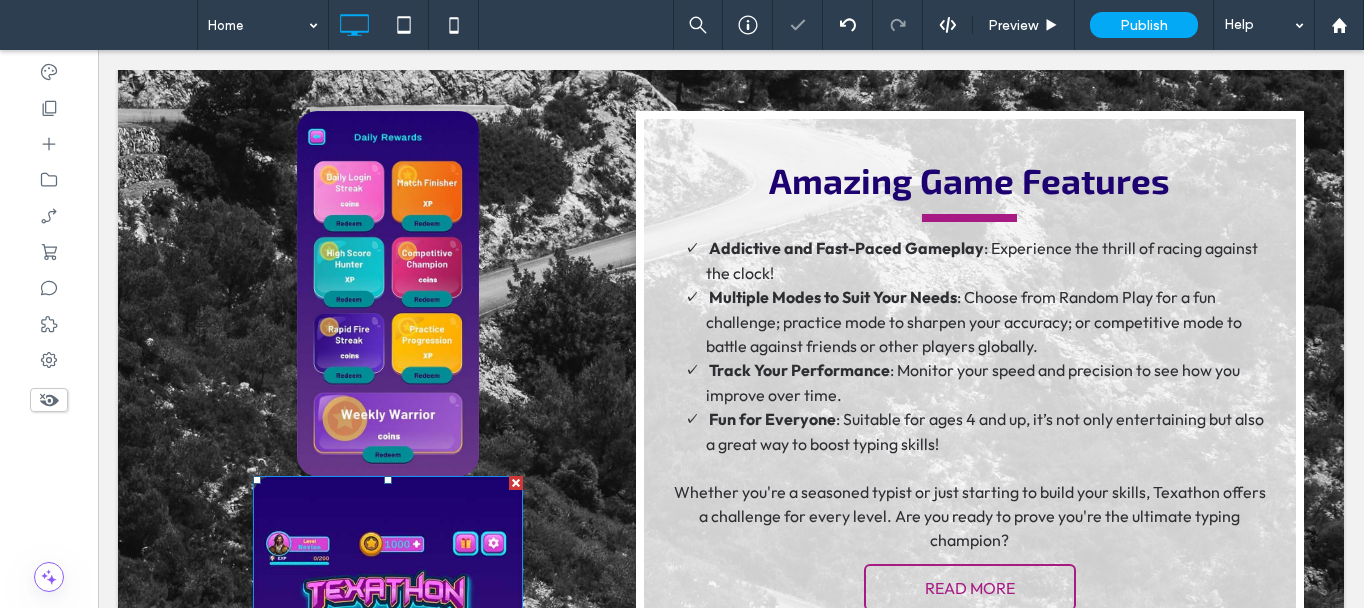 click at bounding box center [516, 483] 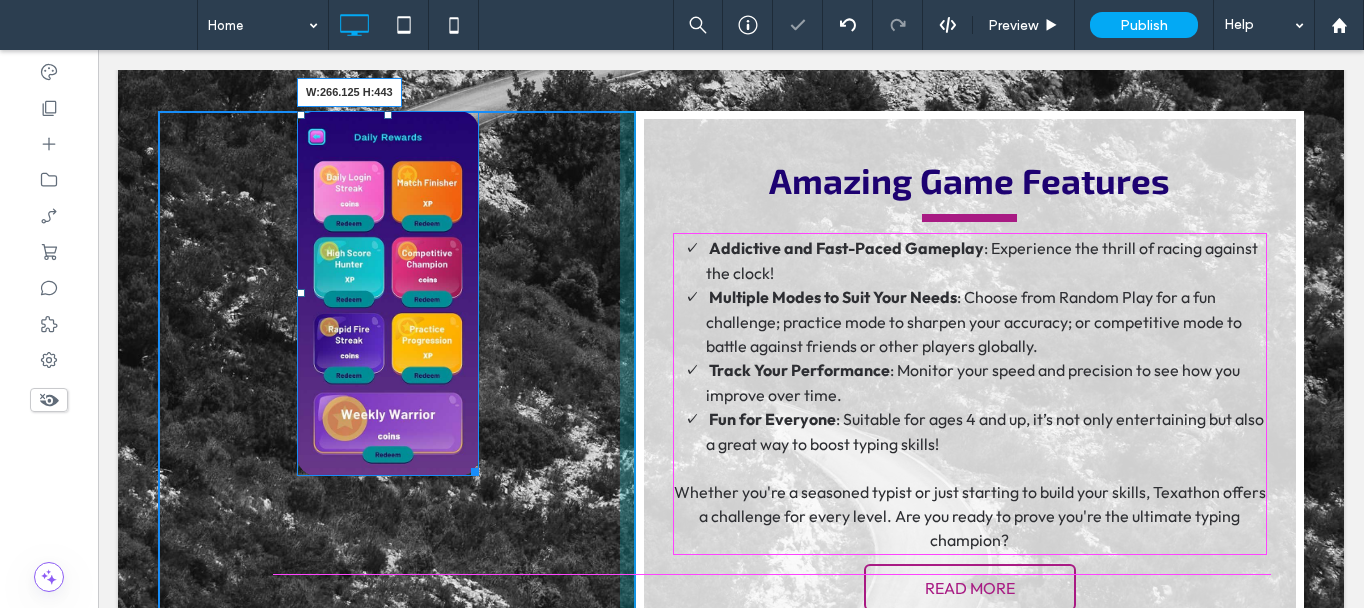 drag, startPoint x: 464, startPoint y: 463, endPoint x: 508, endPoint y: 552, distance: 99.282425 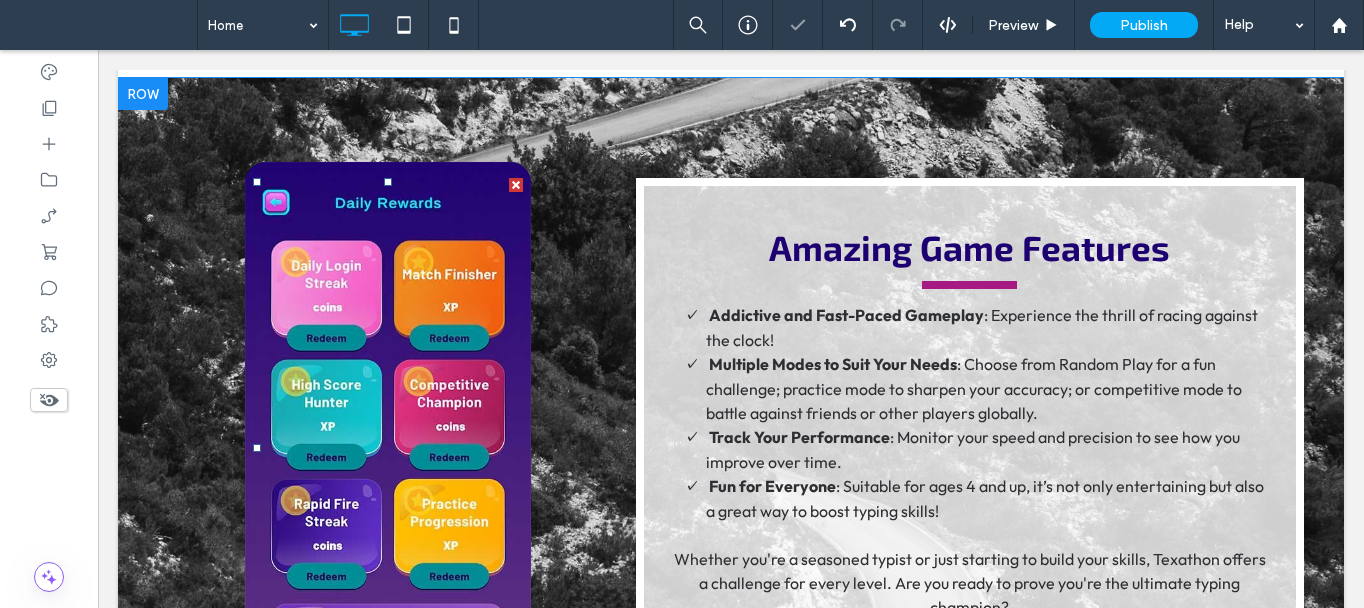 scroll, scrollTop: 1900, scrollLeft: 0, axis: vertical 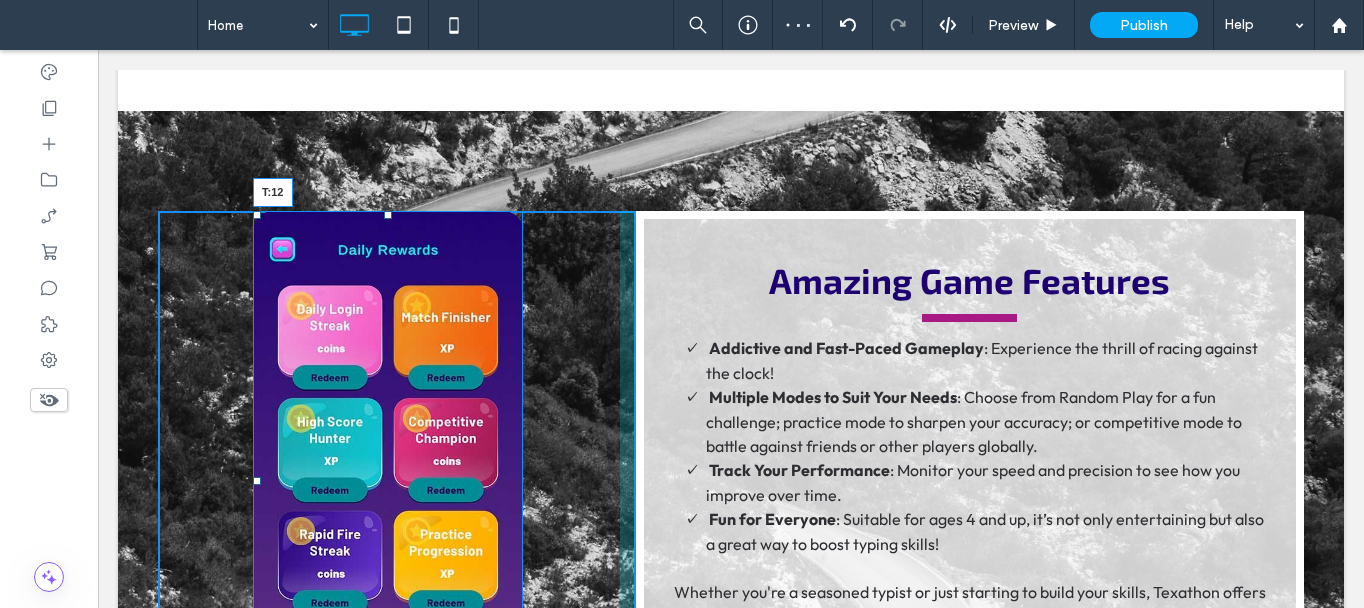 click at bounding box center [388, 215] 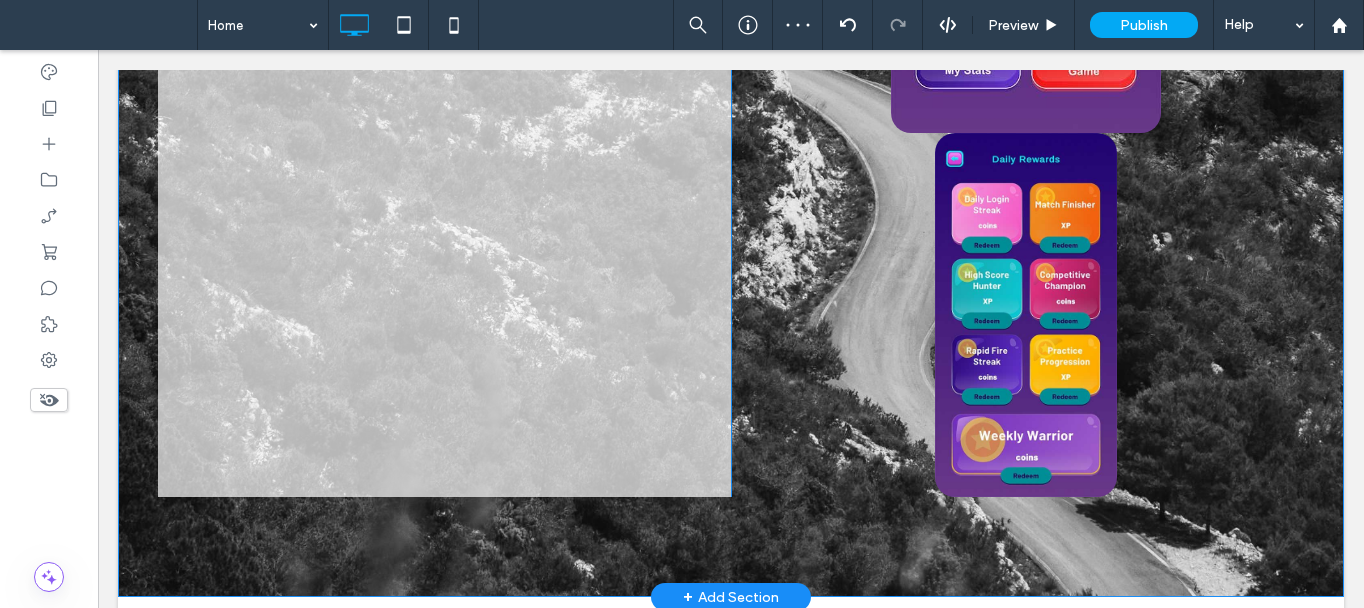 scroll, scrollTop: 600, scrollLeft: 0, axis: vertical 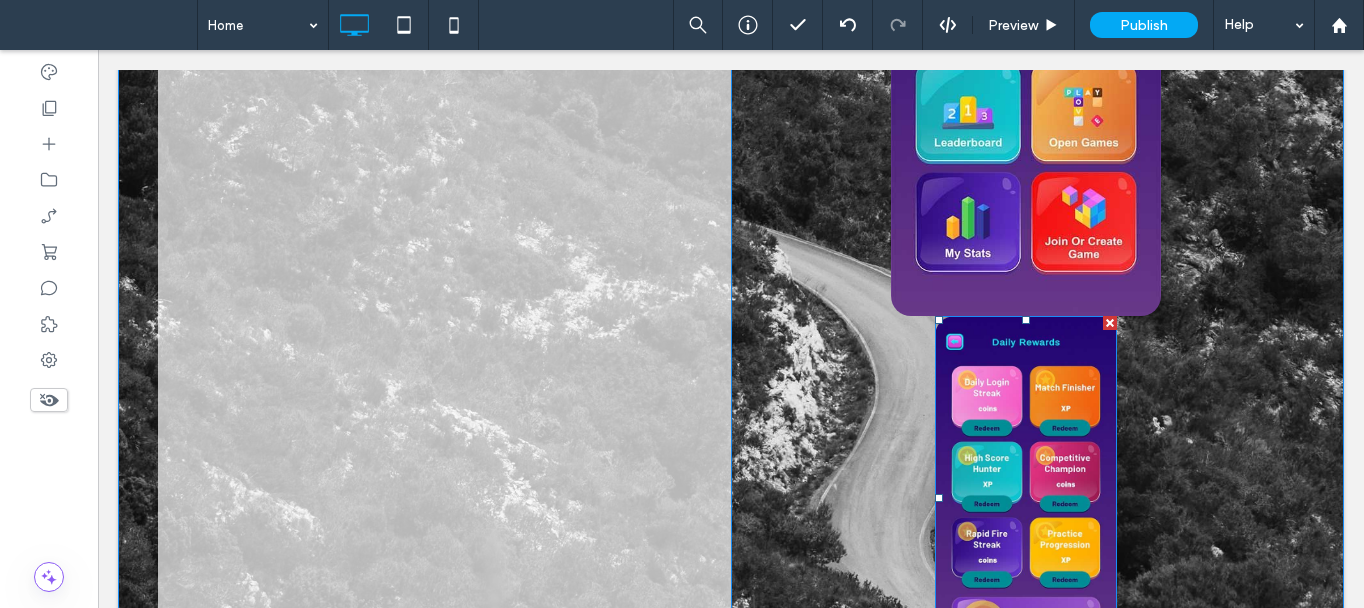click at bounding box center [1110, 323] 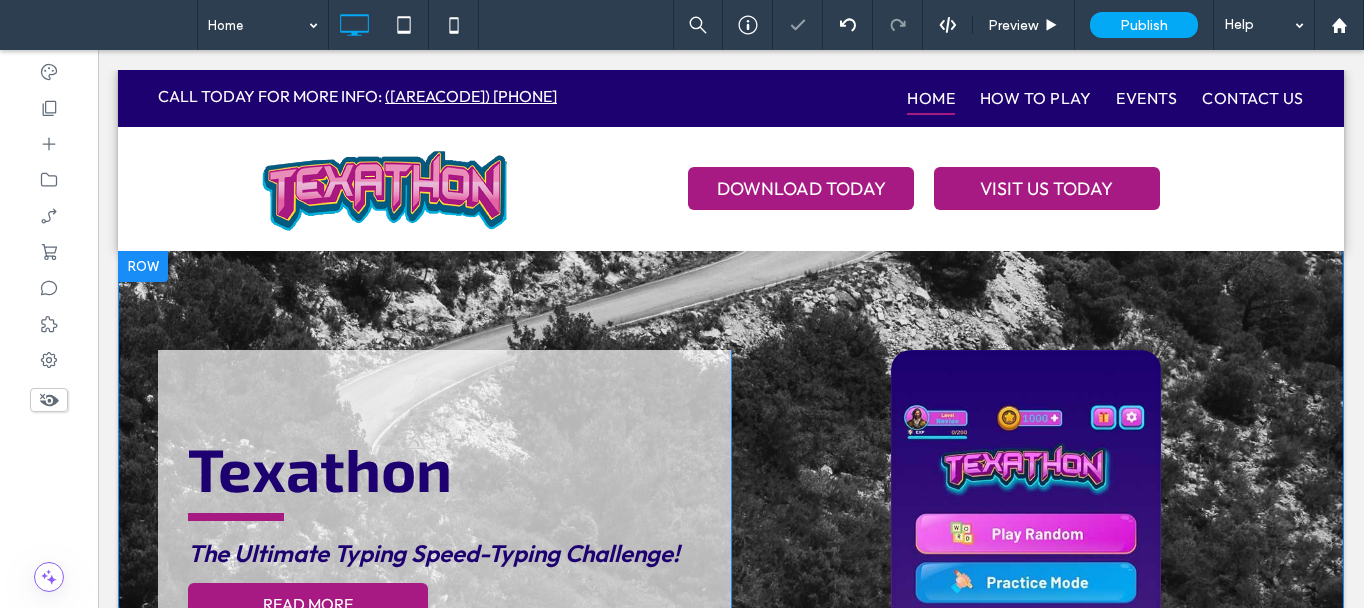 scroll, scrollTop: 0, scrollLeft: 0, axis: both 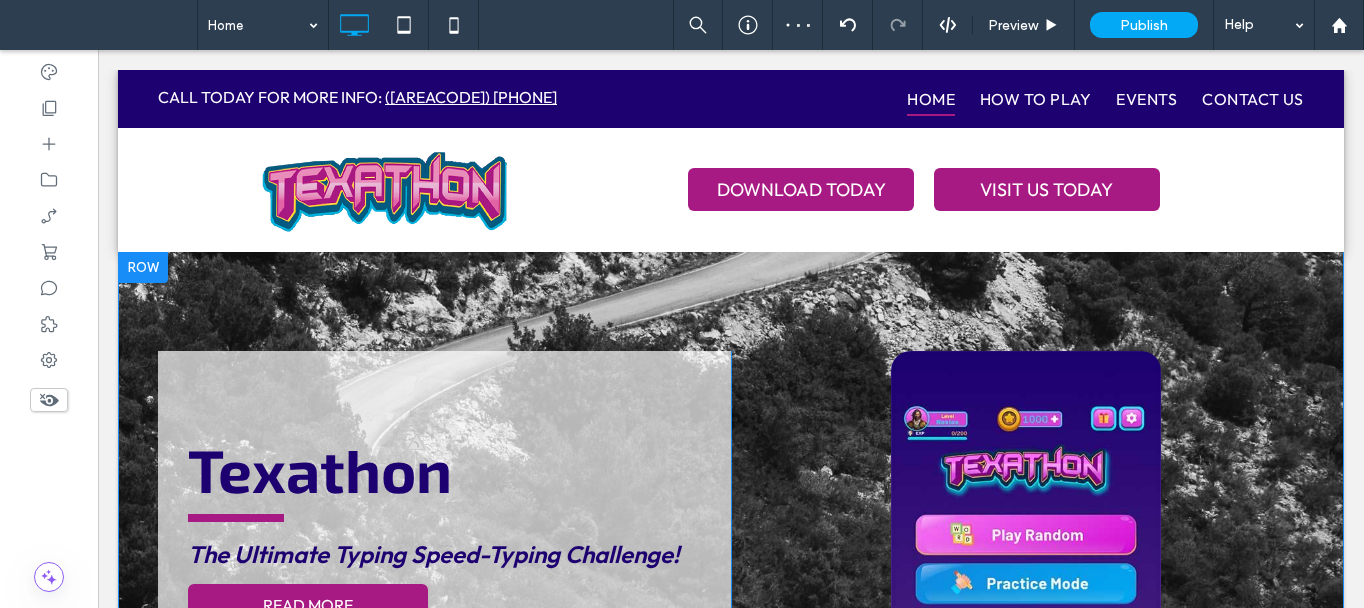 click on "Texathon
The Ultimate Typing Speed-Typing Challenge!
READ MORE
Click To Paste
Click To Paste
Row + Add Section" at bounding box center (731, 633) 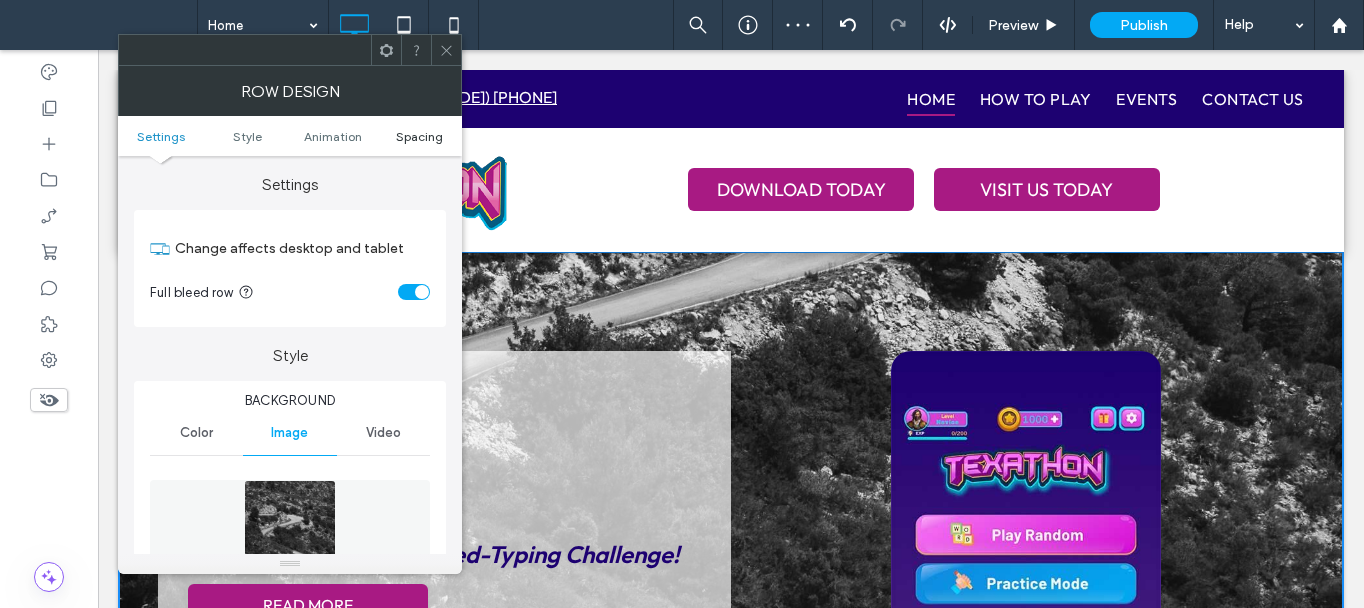 click on "Spacing" at bounding box center [419, 136] 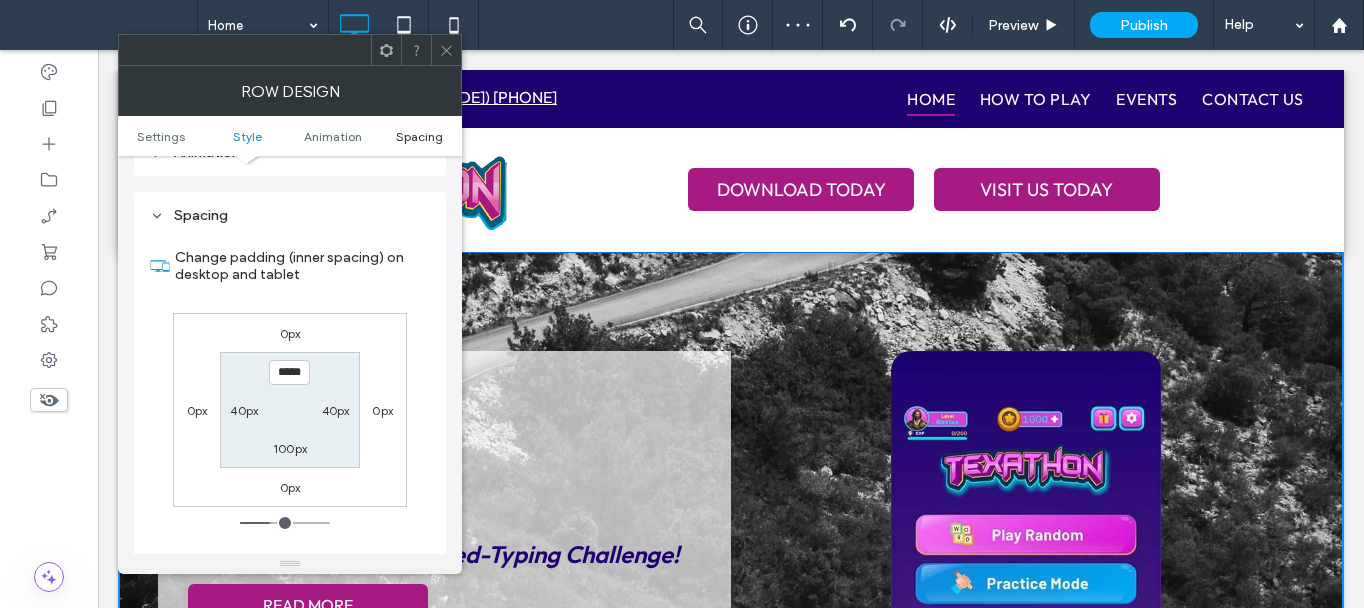 scroll, scrollTop: 1218, scrollLeft: 0, axis: vertical 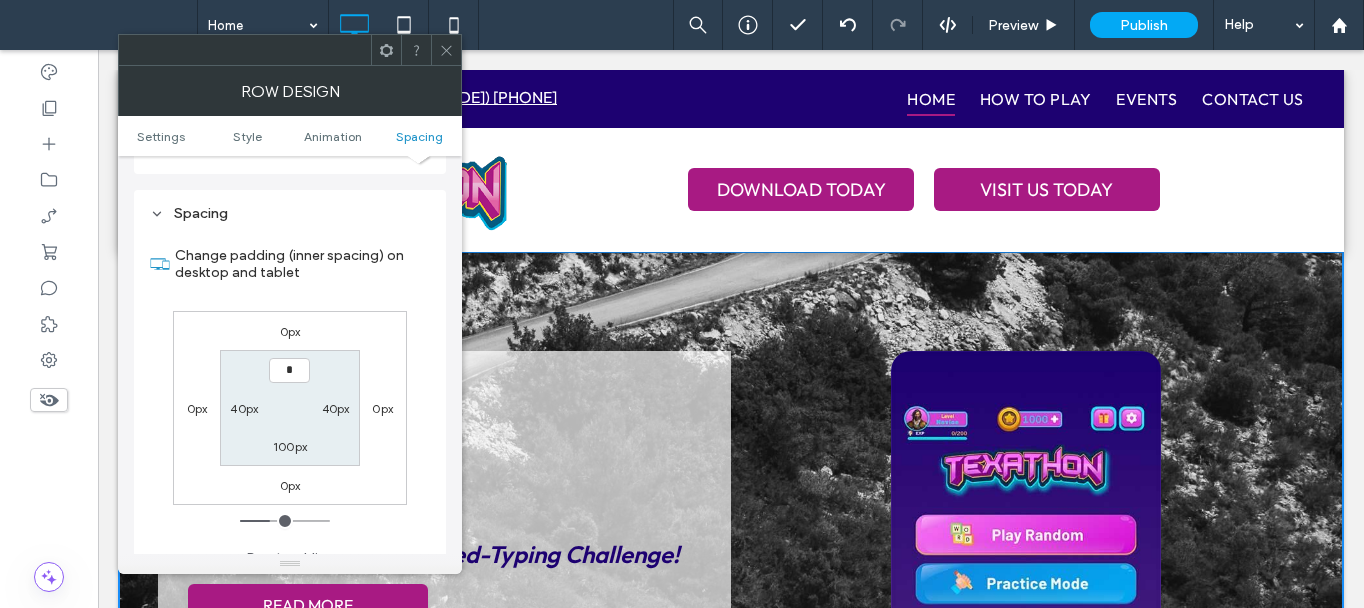type on "***" 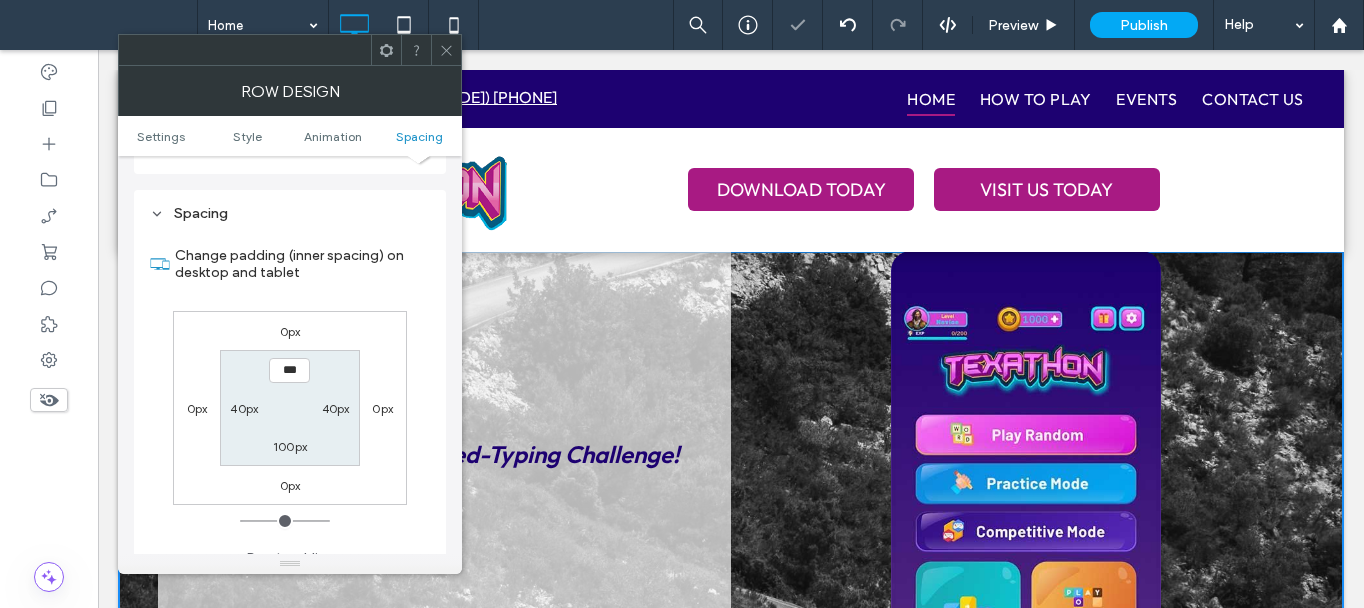 click on "100px" at bounding box center [290, 446] 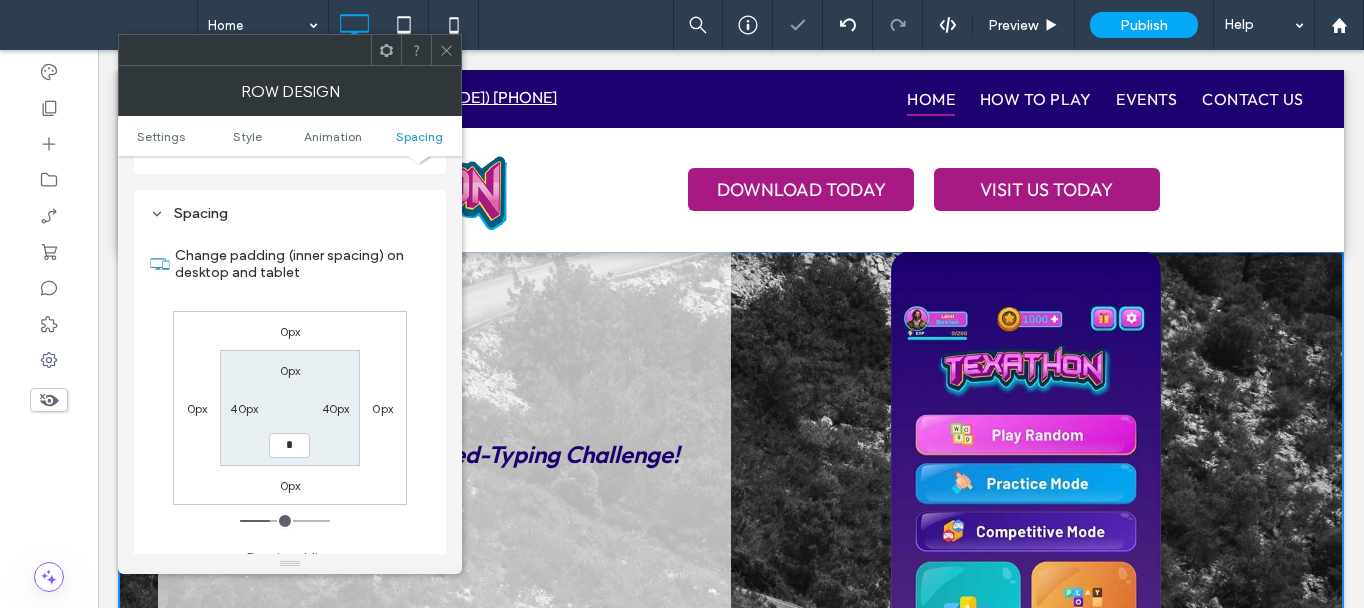 type on "*" 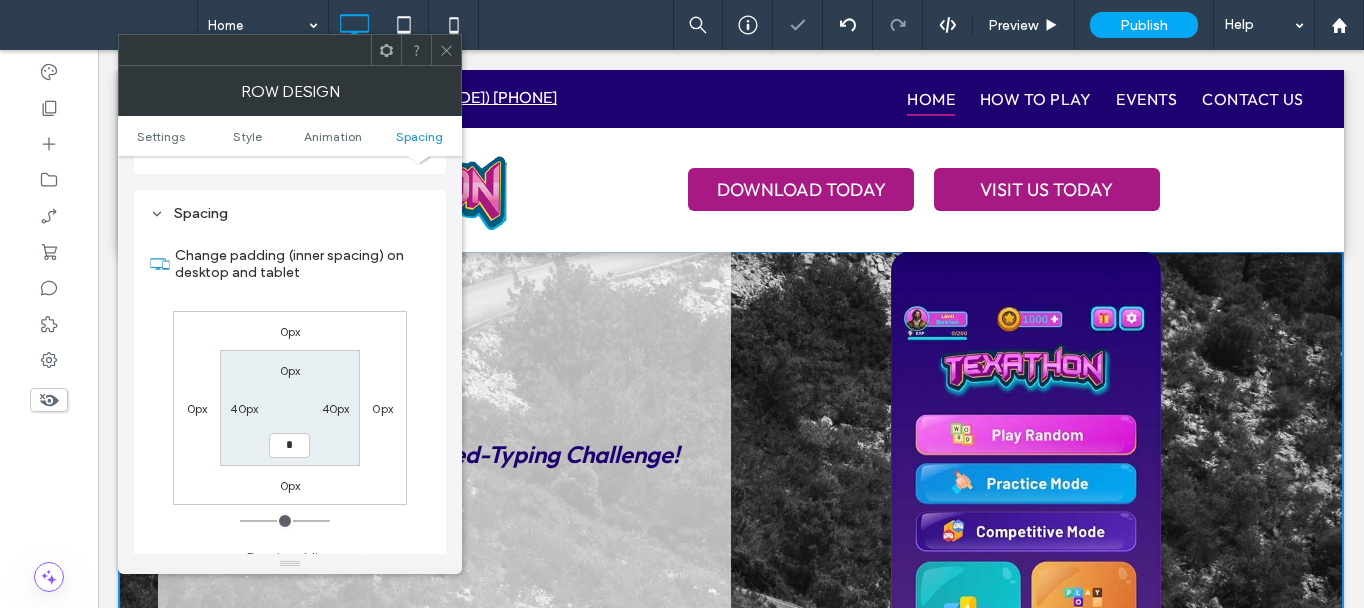 type on "*" 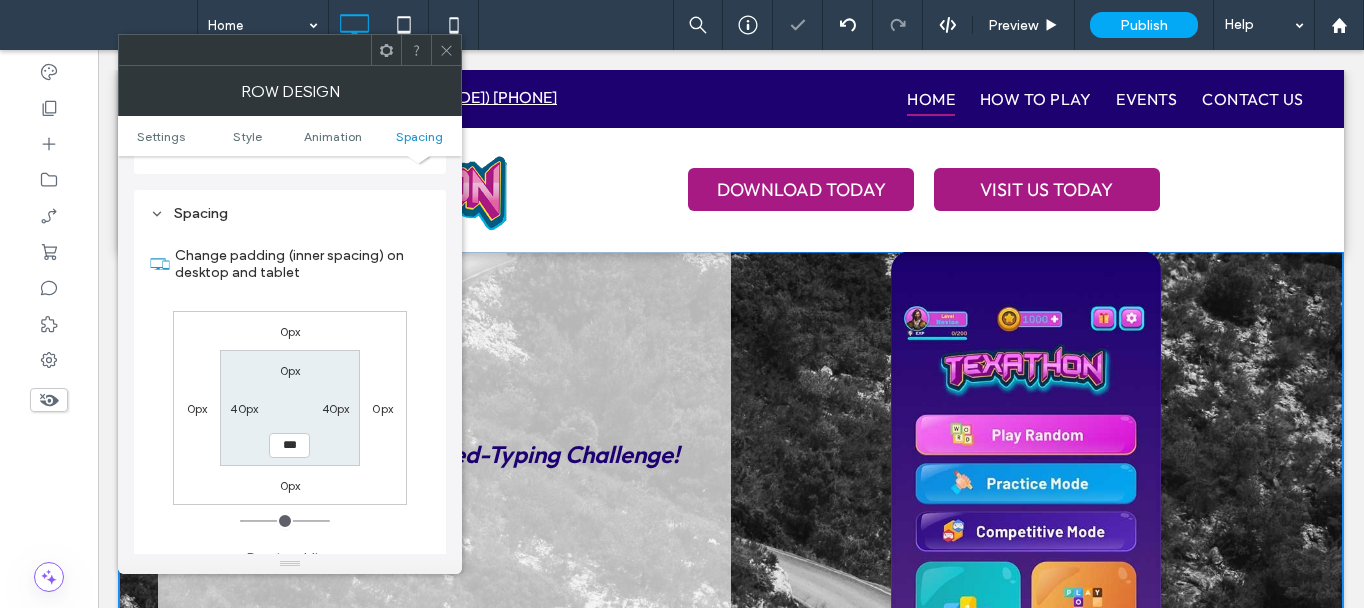 click at bounding box center (446, 50) 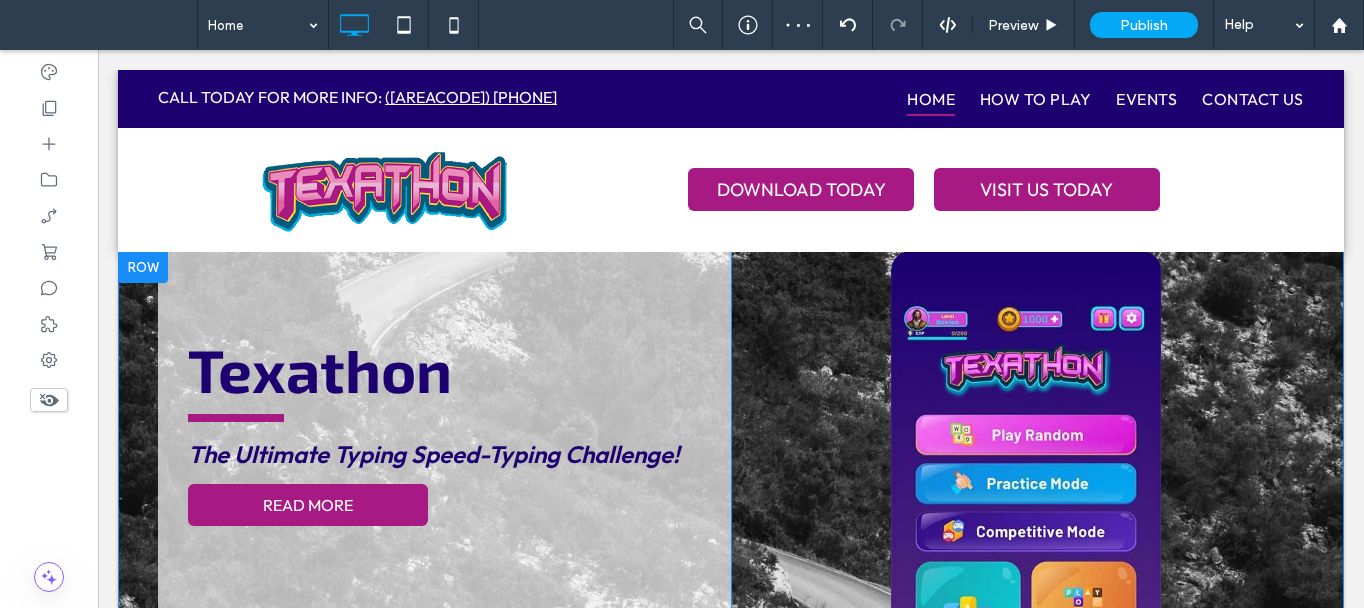 click on "Texathon
The Ultimate Typing Speed-Typing Challenge!
READ MORE
Click To Paste" at bounding box center [444, 533] 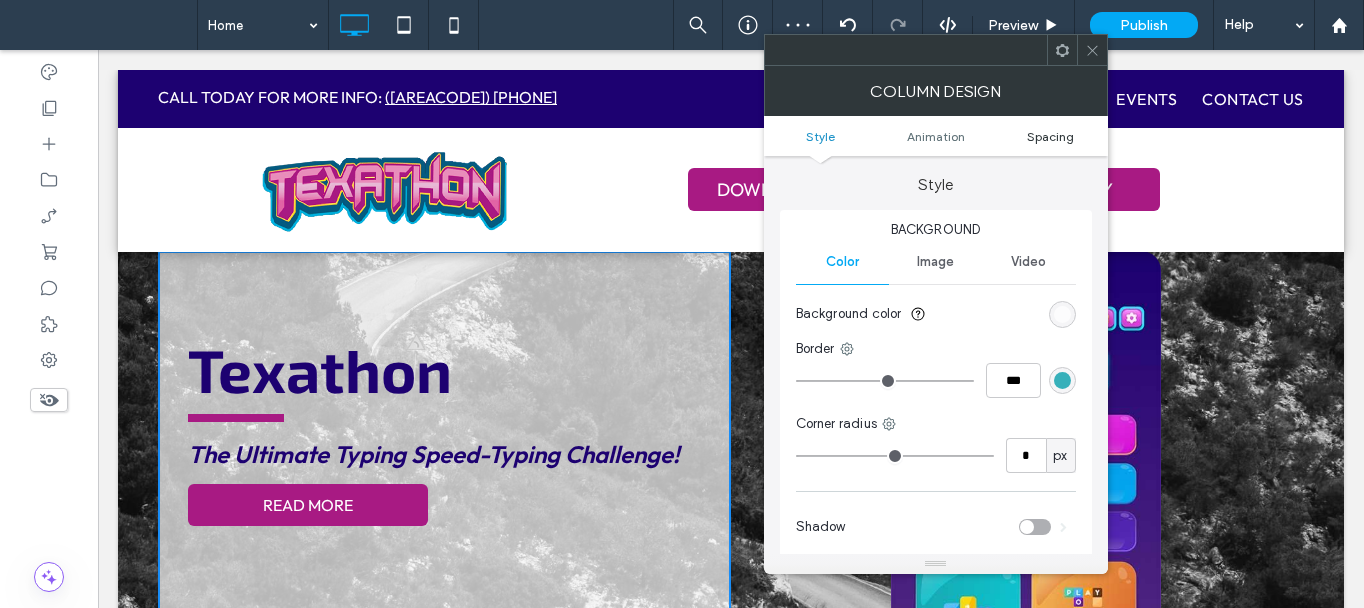 click on "Spacing" at bounding box center [1050, 136] 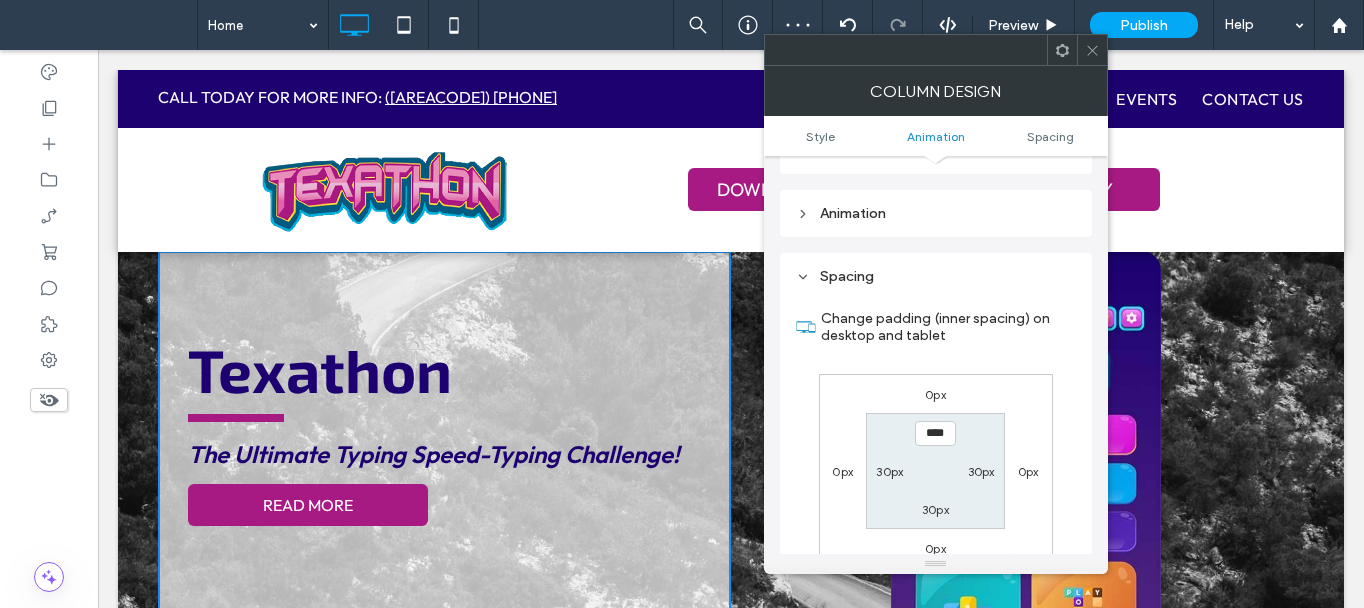 scroll, scrollTop: 466, scrollLeft: 0, axis: vertical 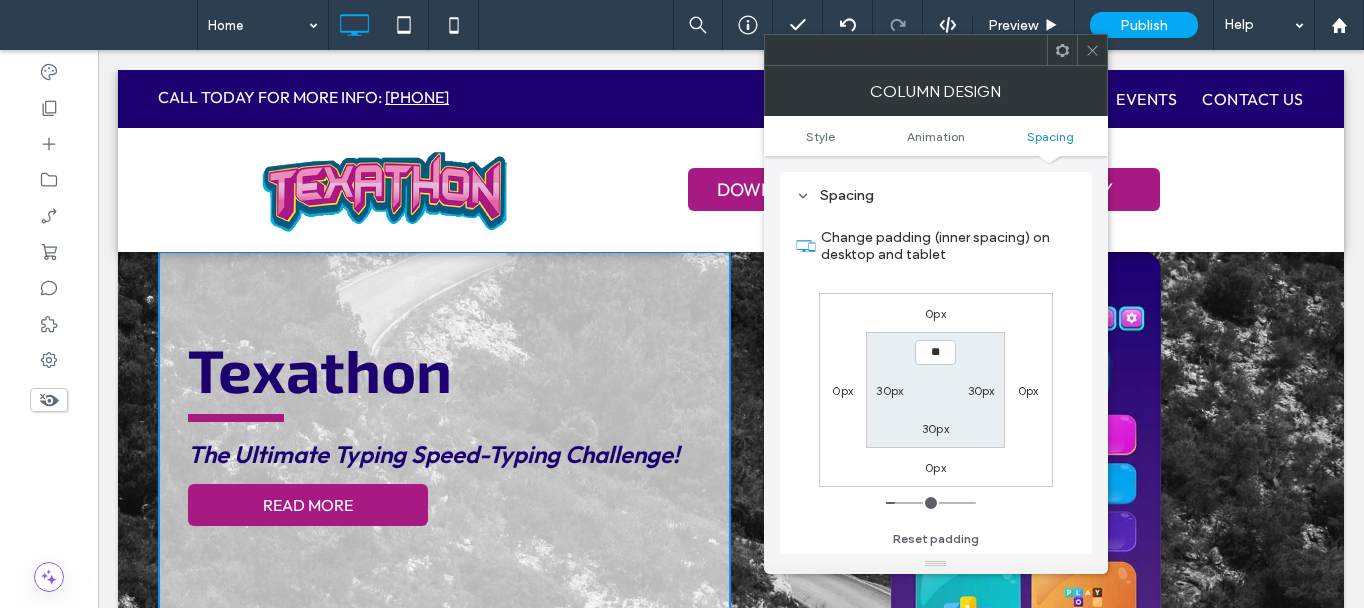 type on "****" 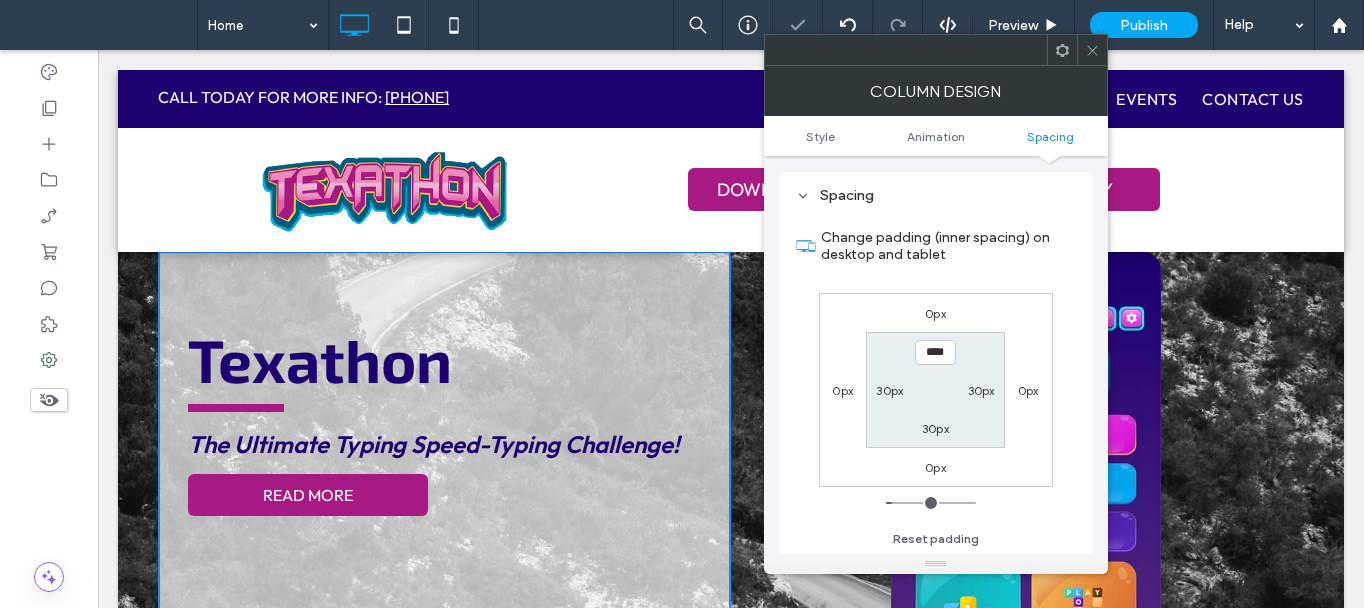click on "30px" at bounding box center (935, 428) 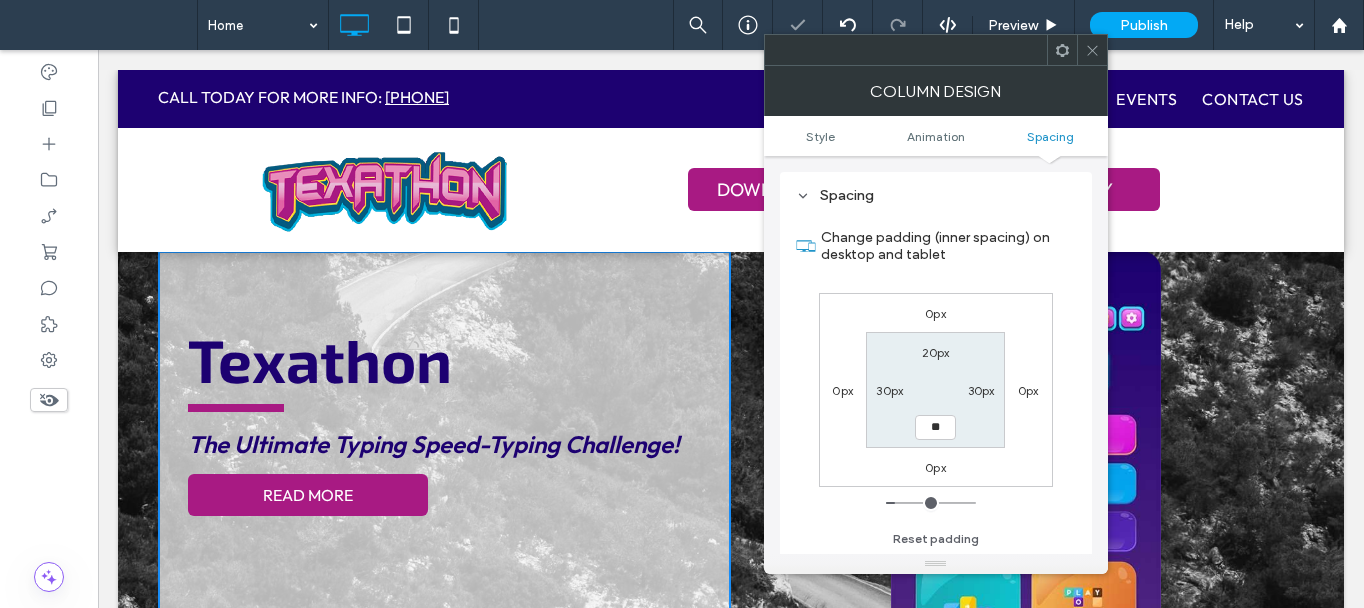 type on "**" 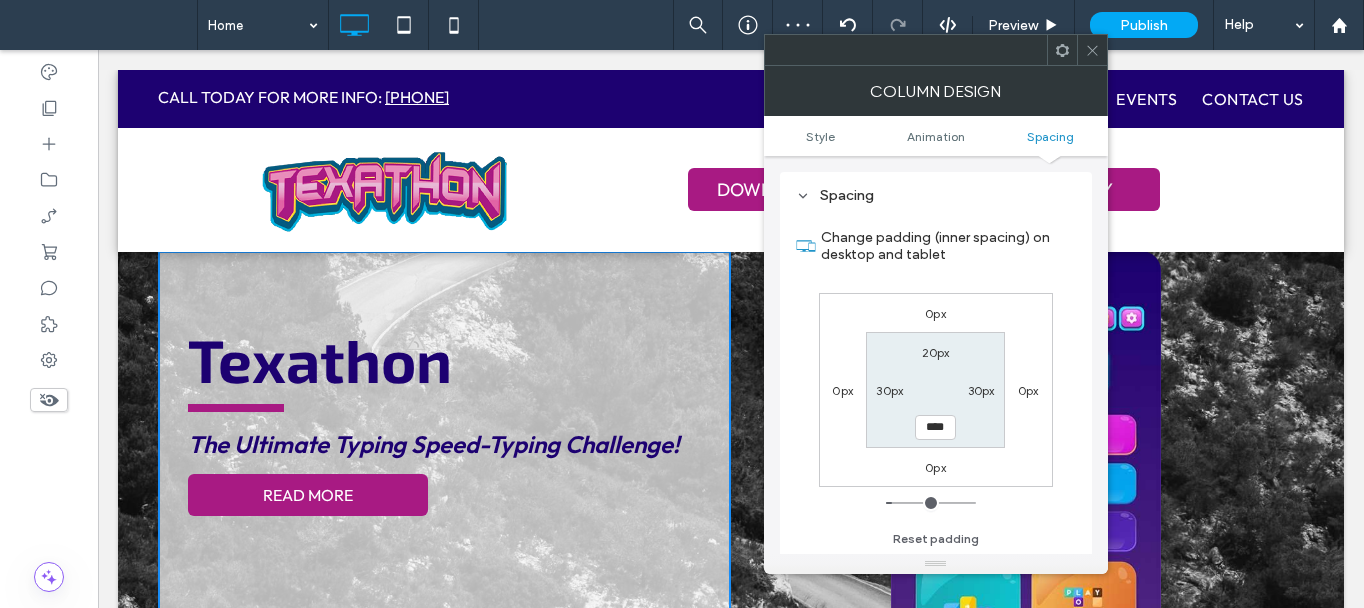 click on "20px" at bounding box center [936, 352] 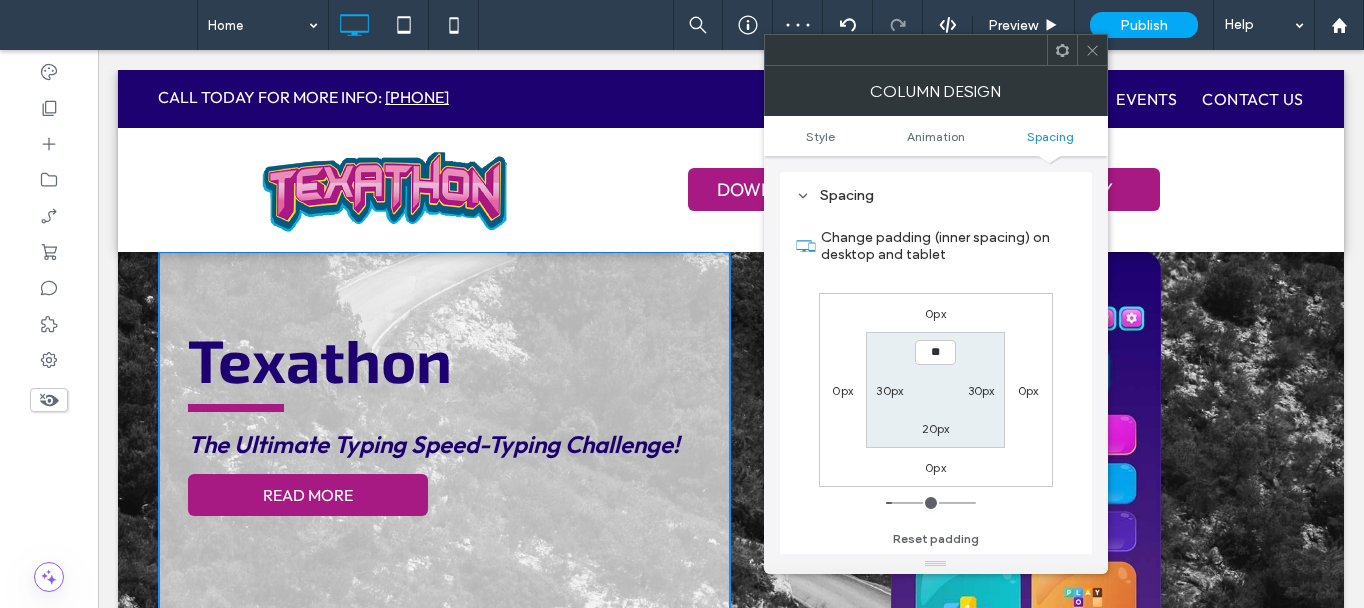 type on "**" 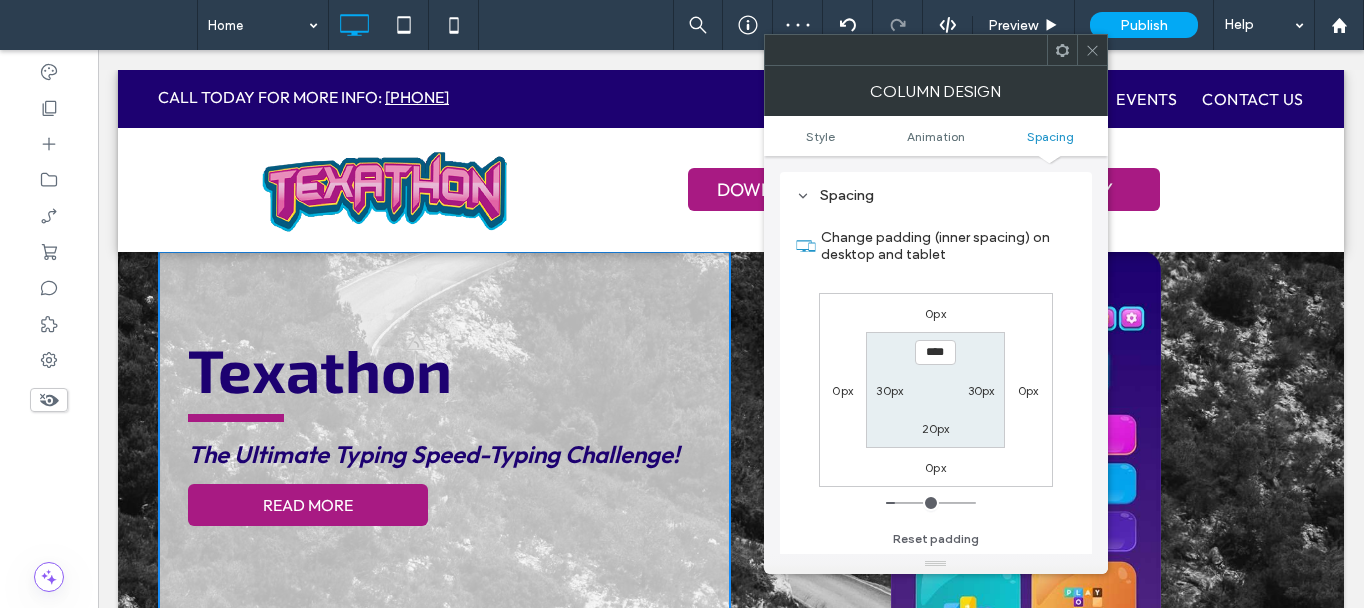click on "20px" at bounding box center [936, 428] 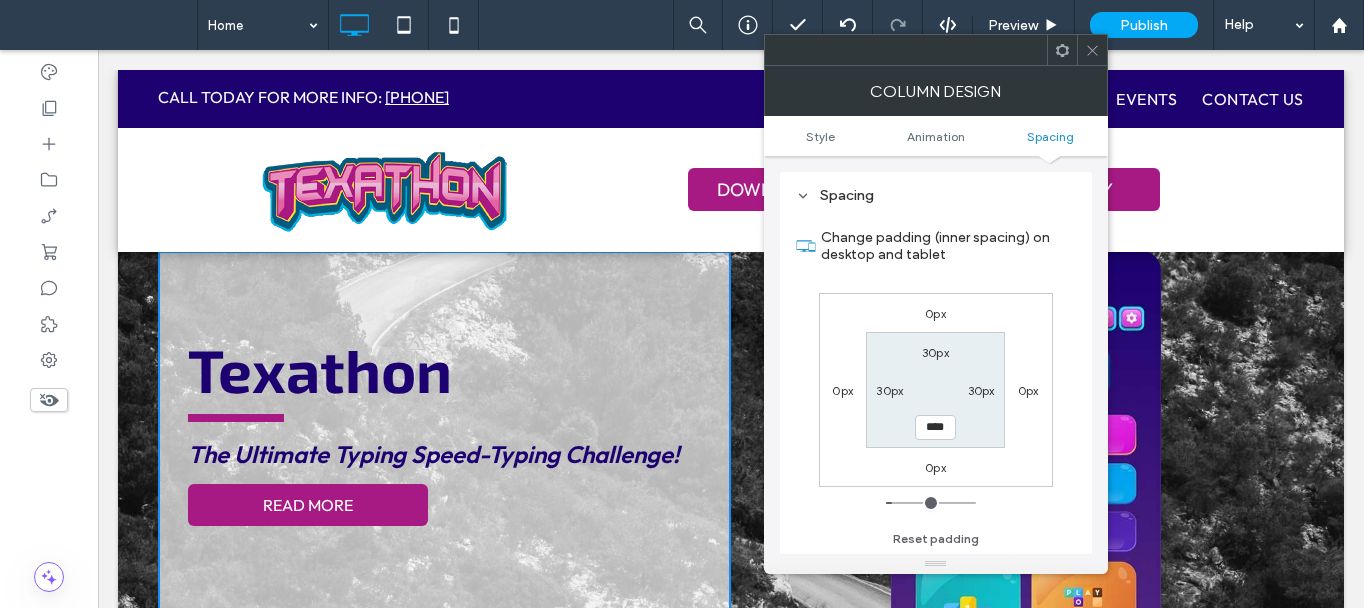 type on "****" 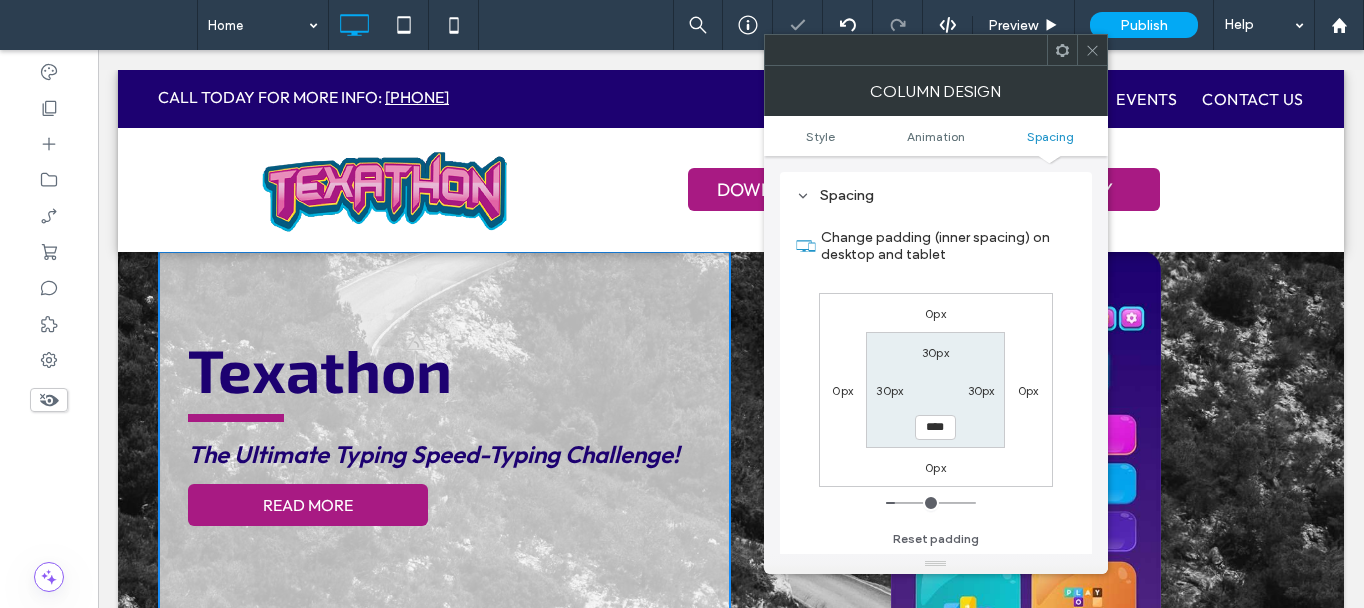 click on "0px" at bounding box center (935, 313) 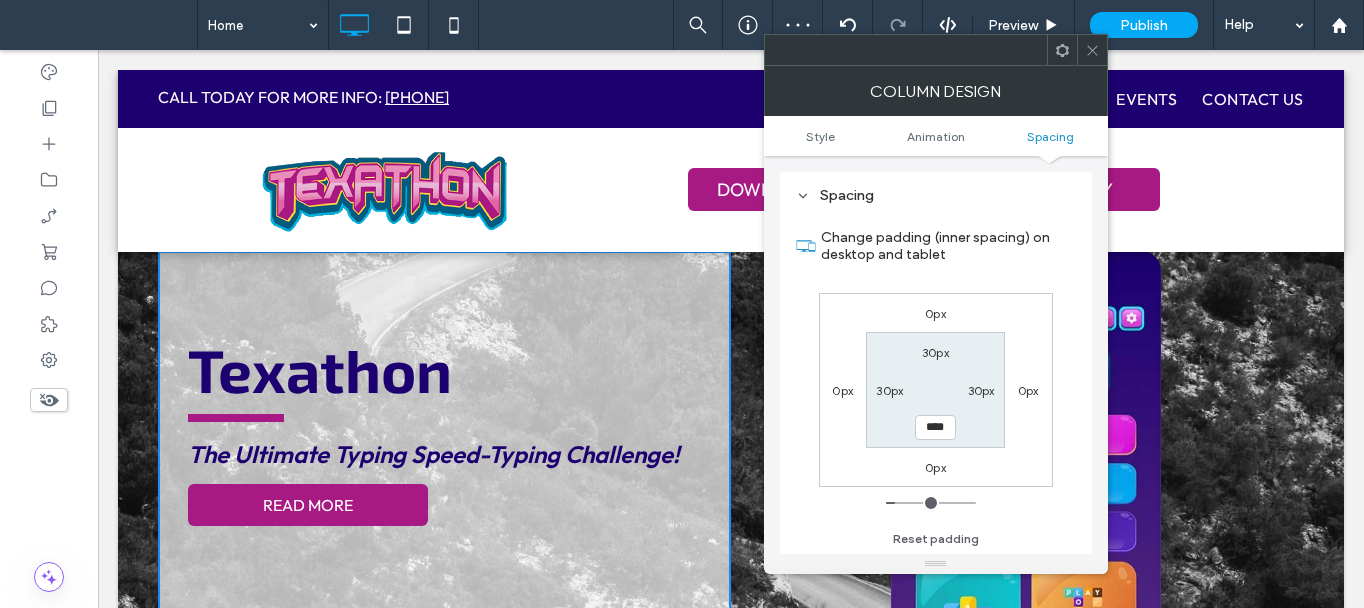 click on "0px" at bounding box center (935, 313) 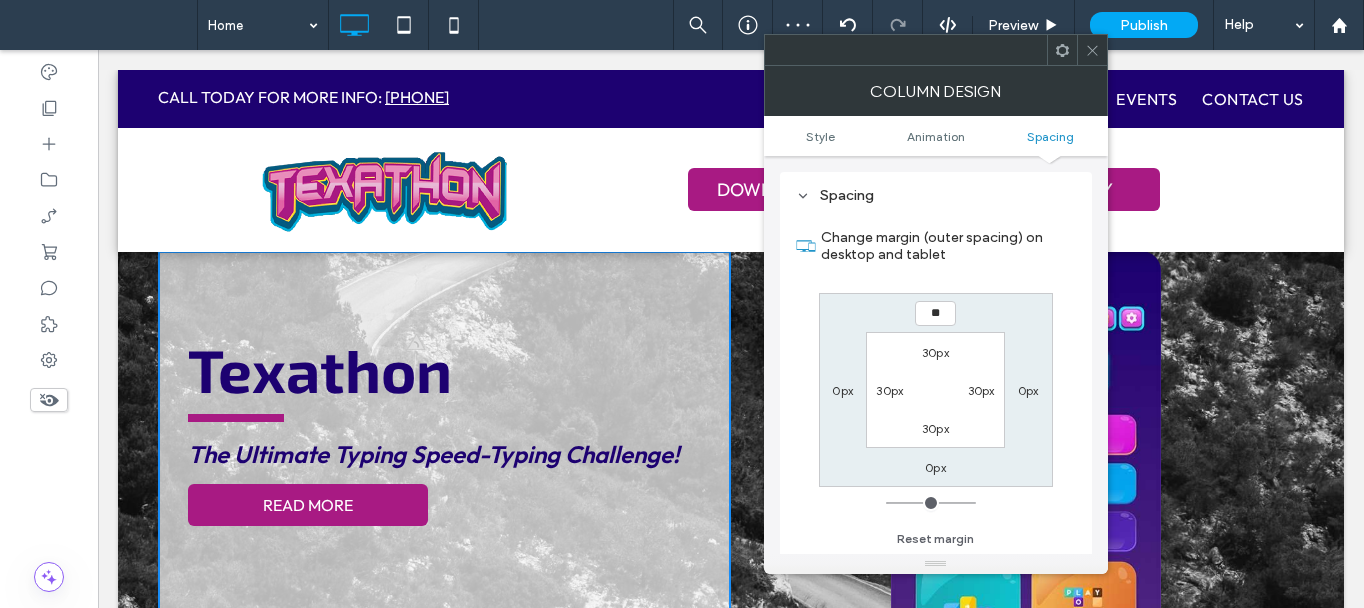 type on "**" 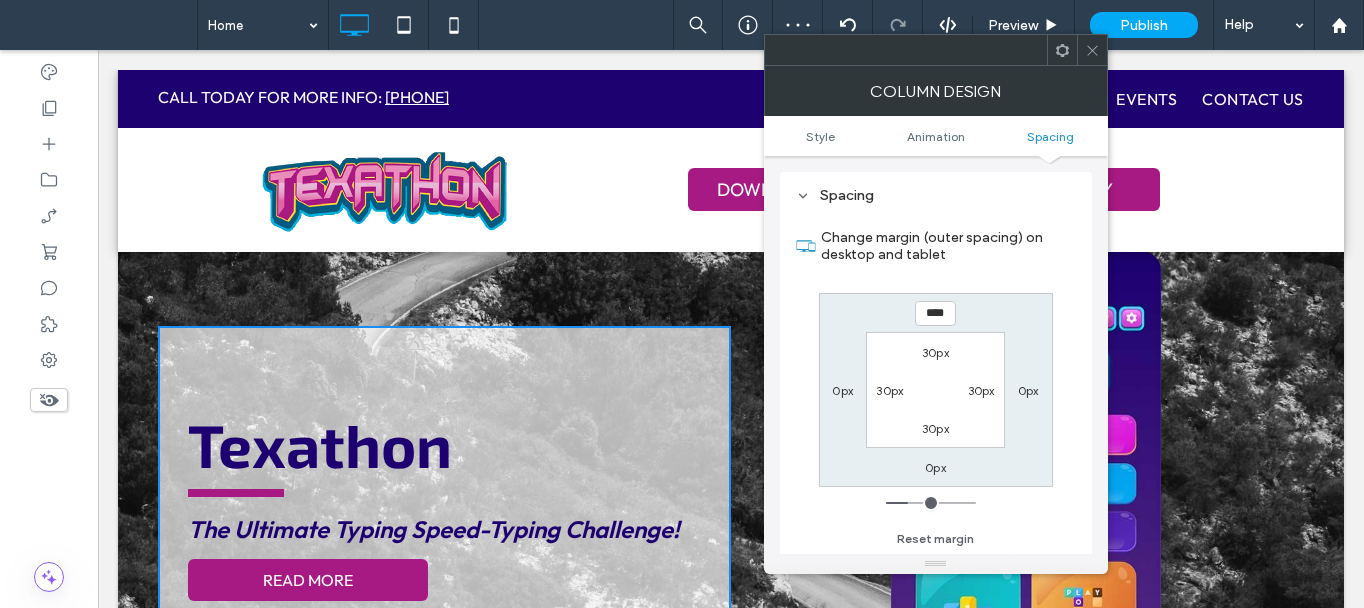 click on "30px" at bounding box center (935, 428) 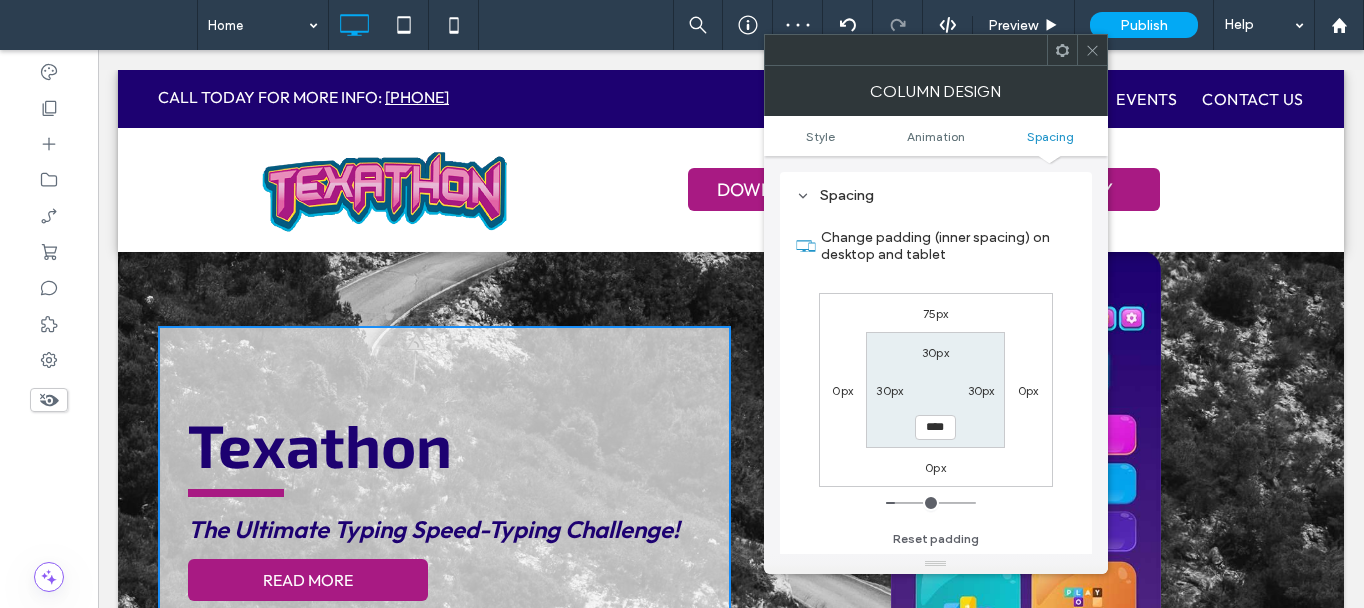 click on "0px" at bounding box center [935, 467] 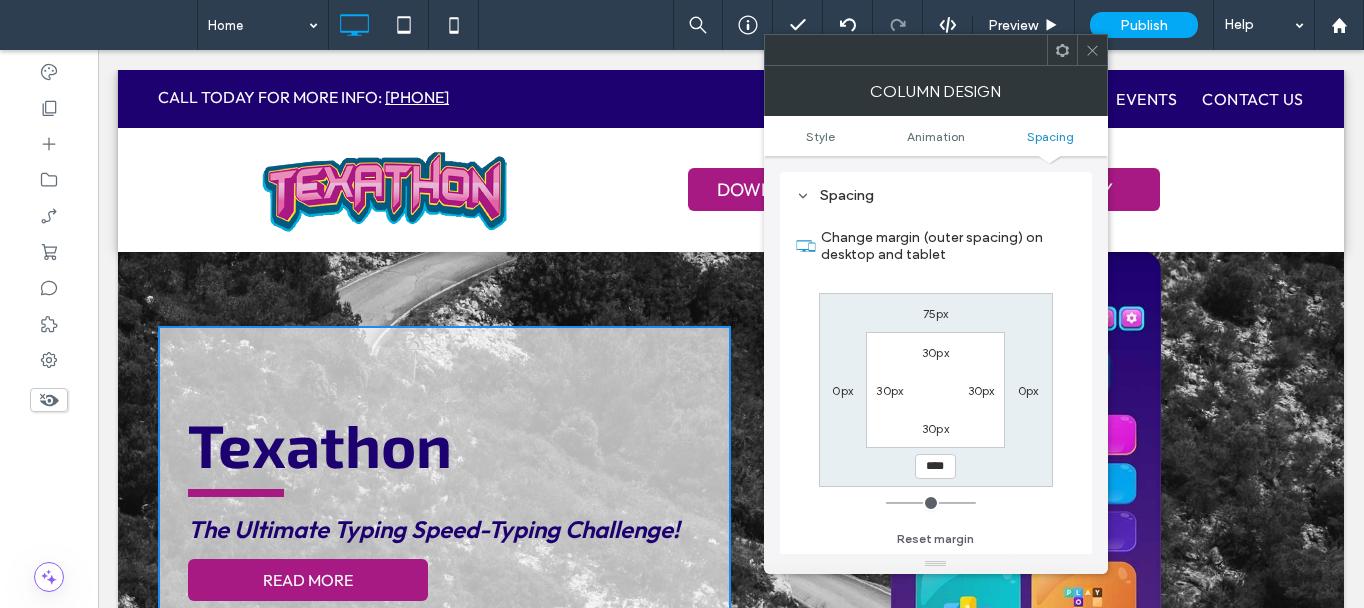 type on "****" 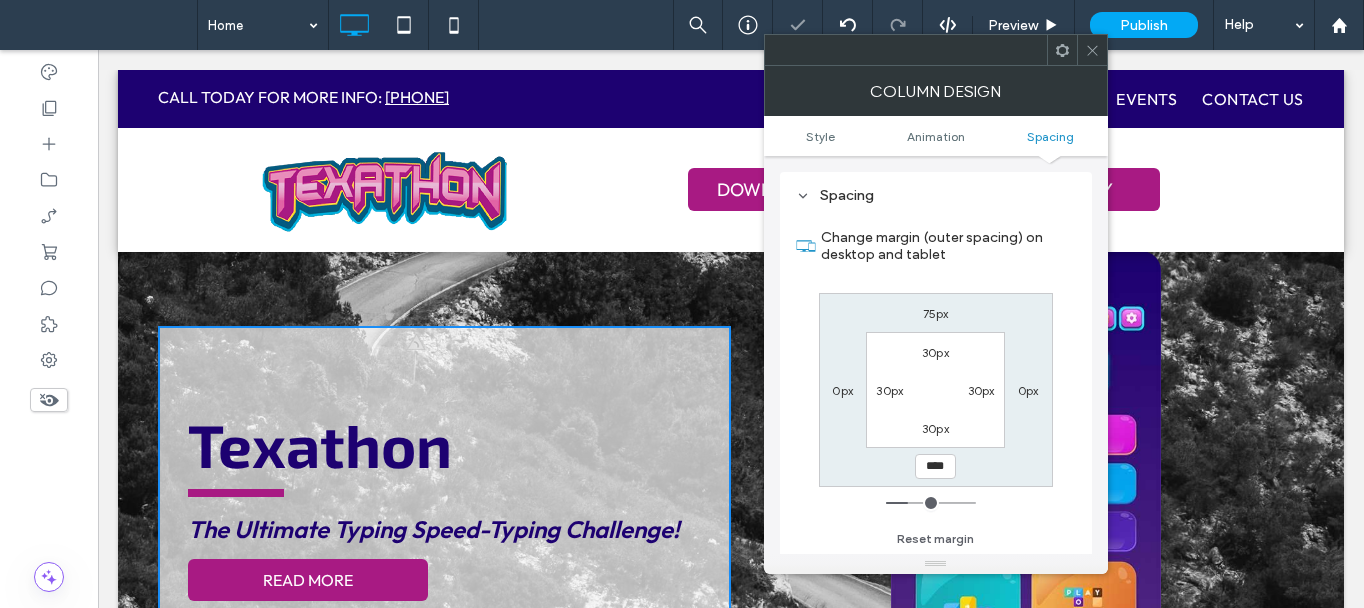 click on "75px" at bounding box center (936, 313) 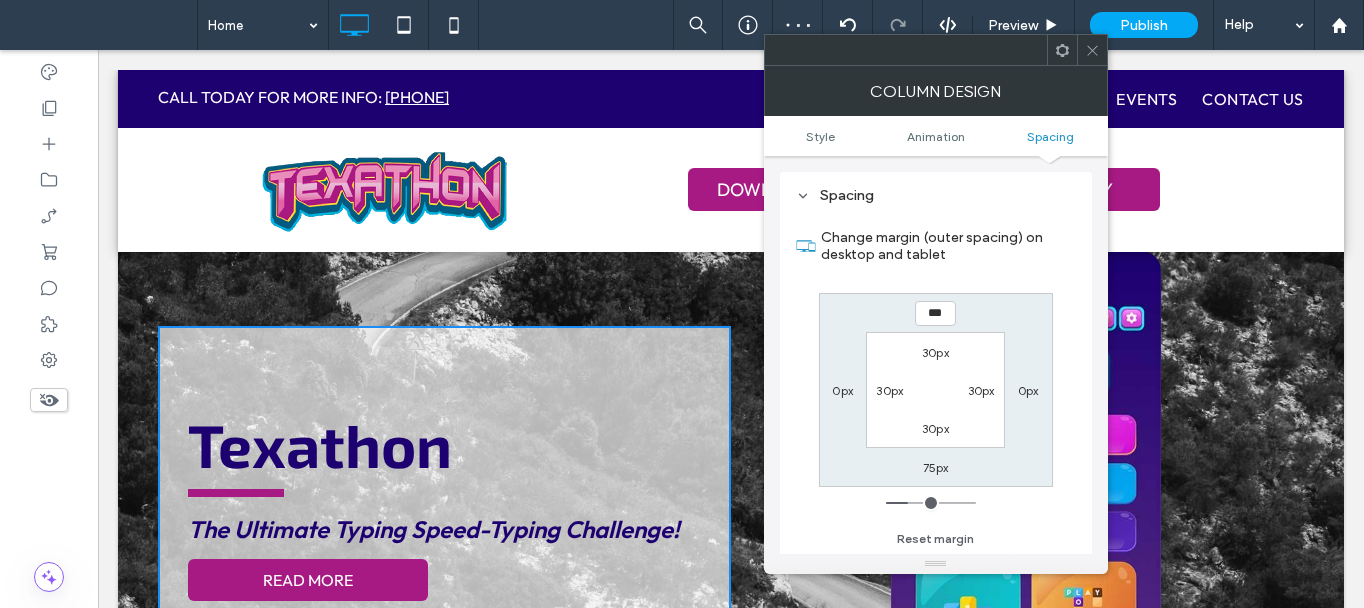 type on "***" 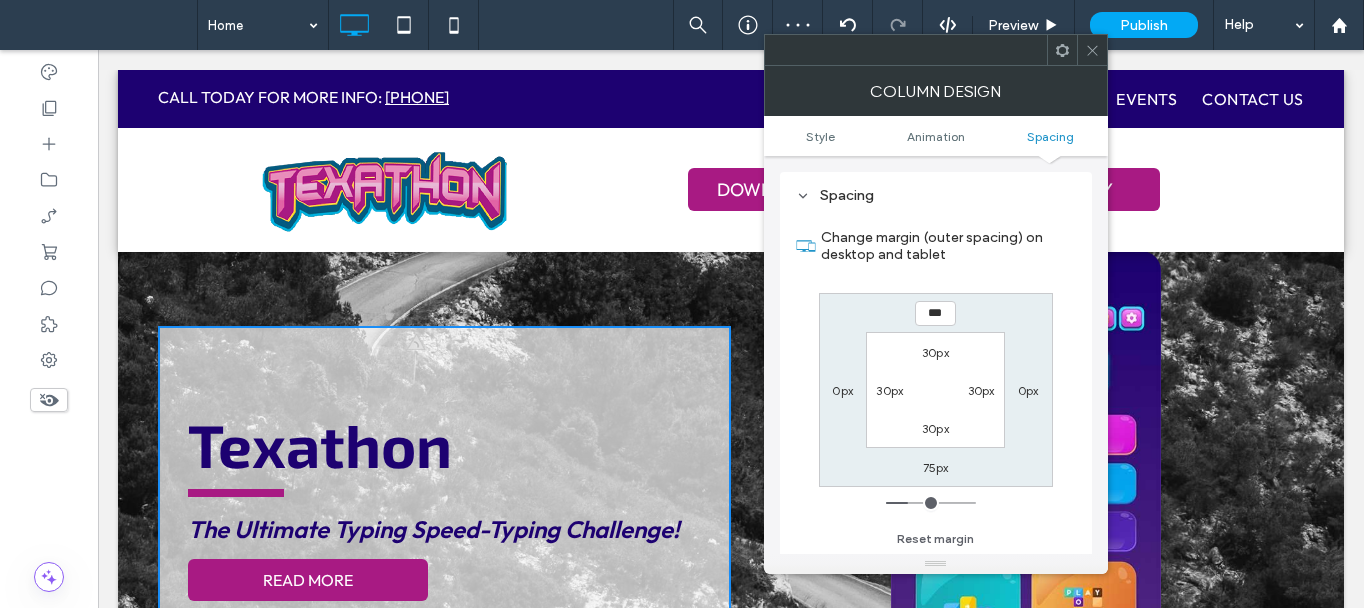 type on "***" 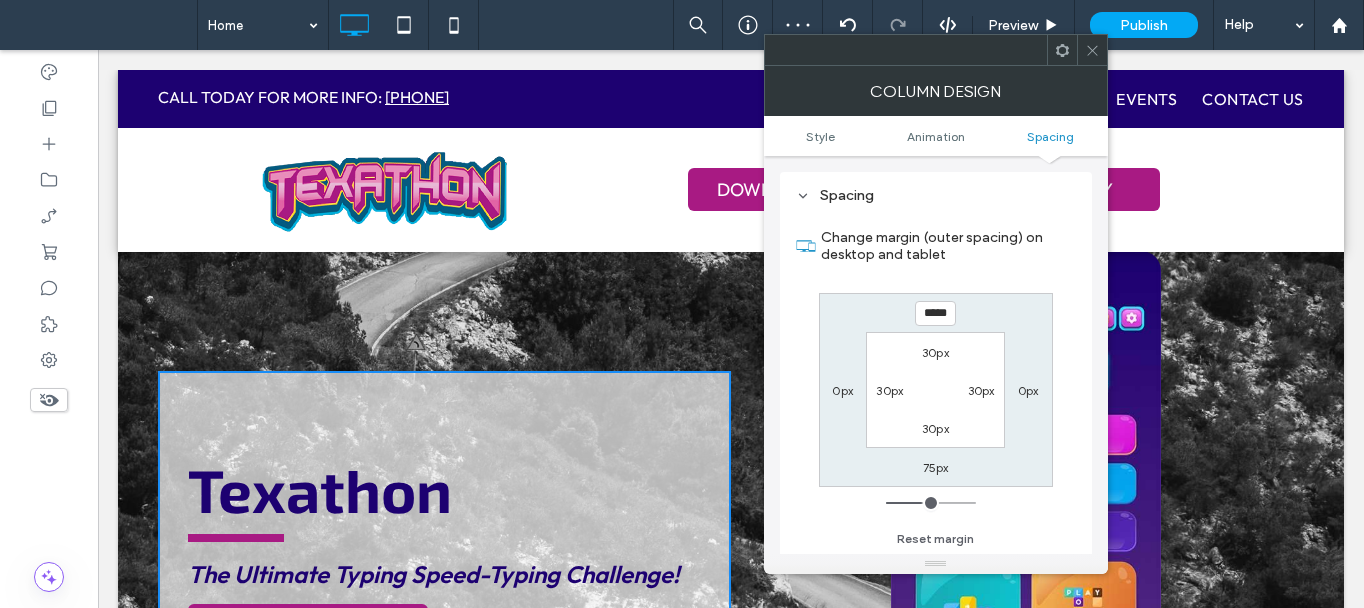 click on "***** 0px 75px 0px 30px 30px 30px 30px" at bounding box center [936, 390] 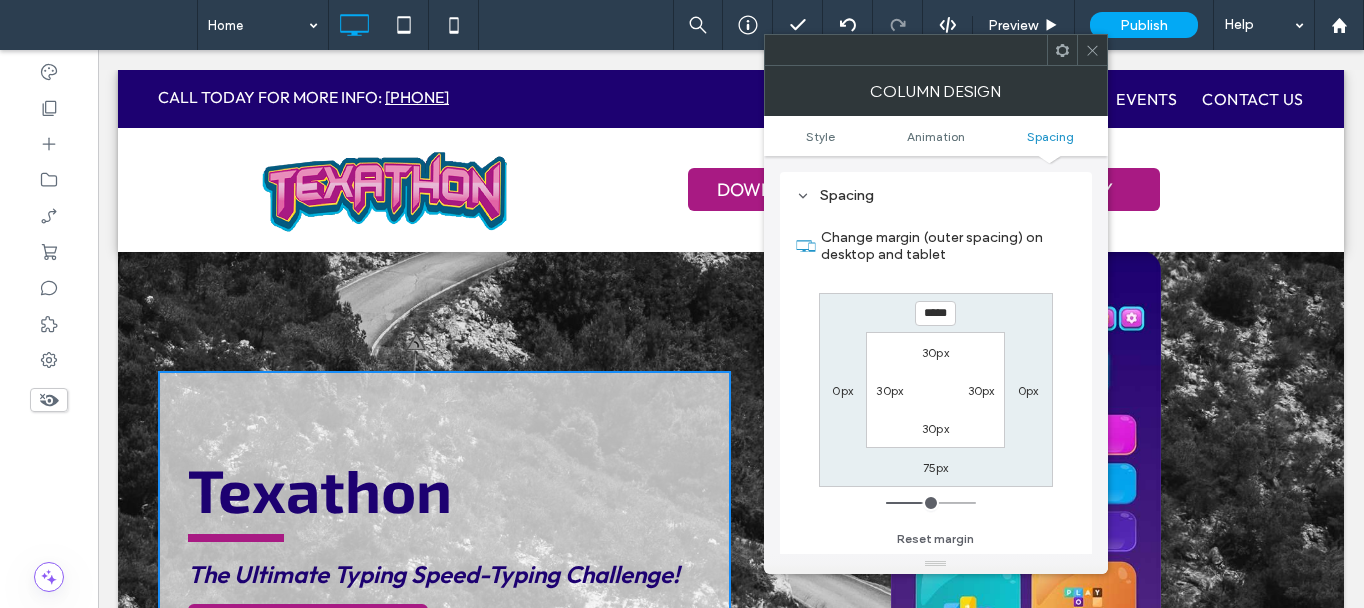 click on "75px" at bounding box center (936, 467) 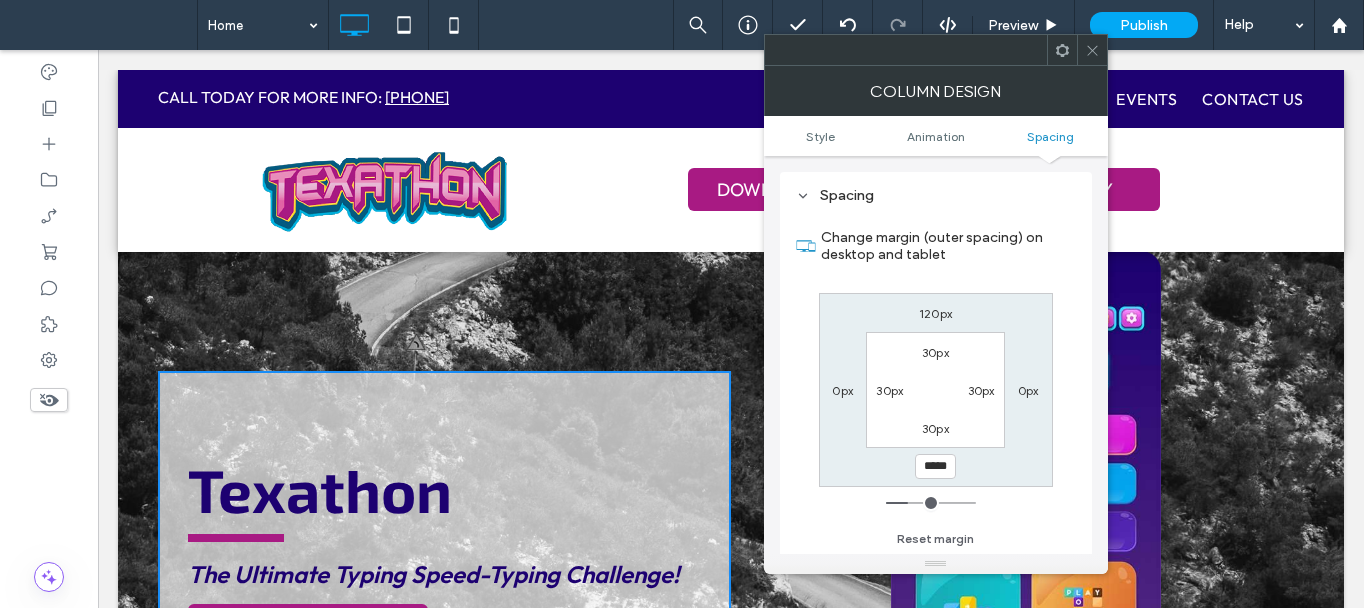 type on "*****" 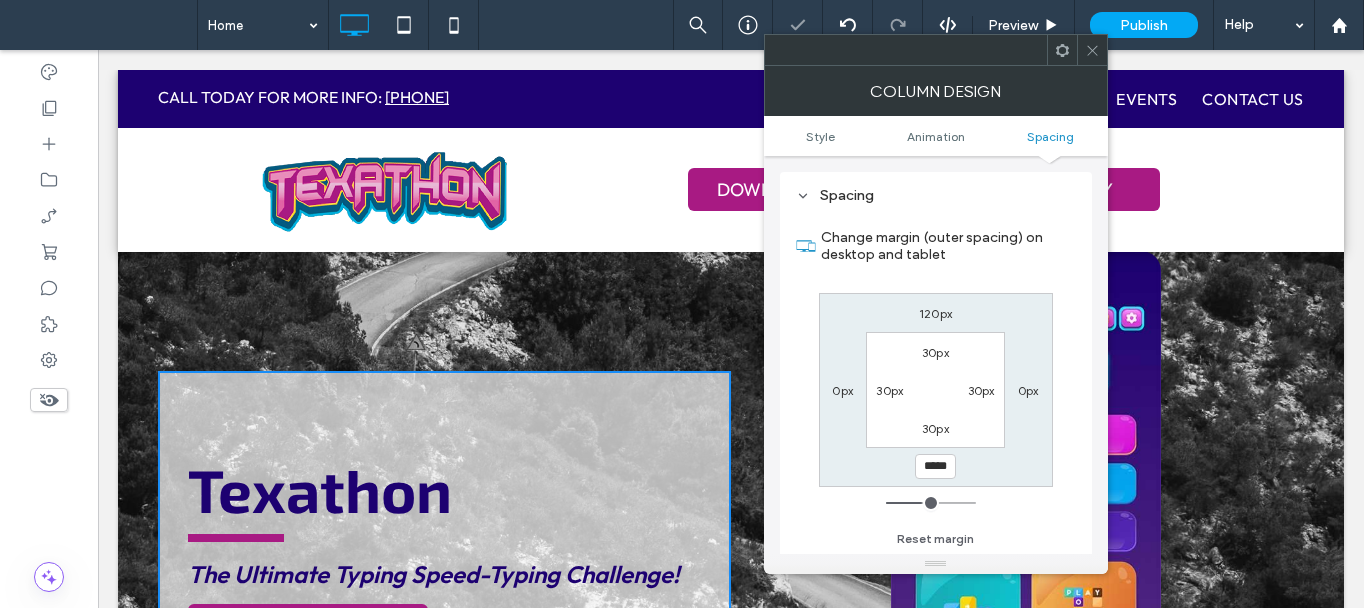 drag, startPoint x: 1098, startPoint y: 44, endPoint x: 871, endPoint y: 166, distance: 257.70718 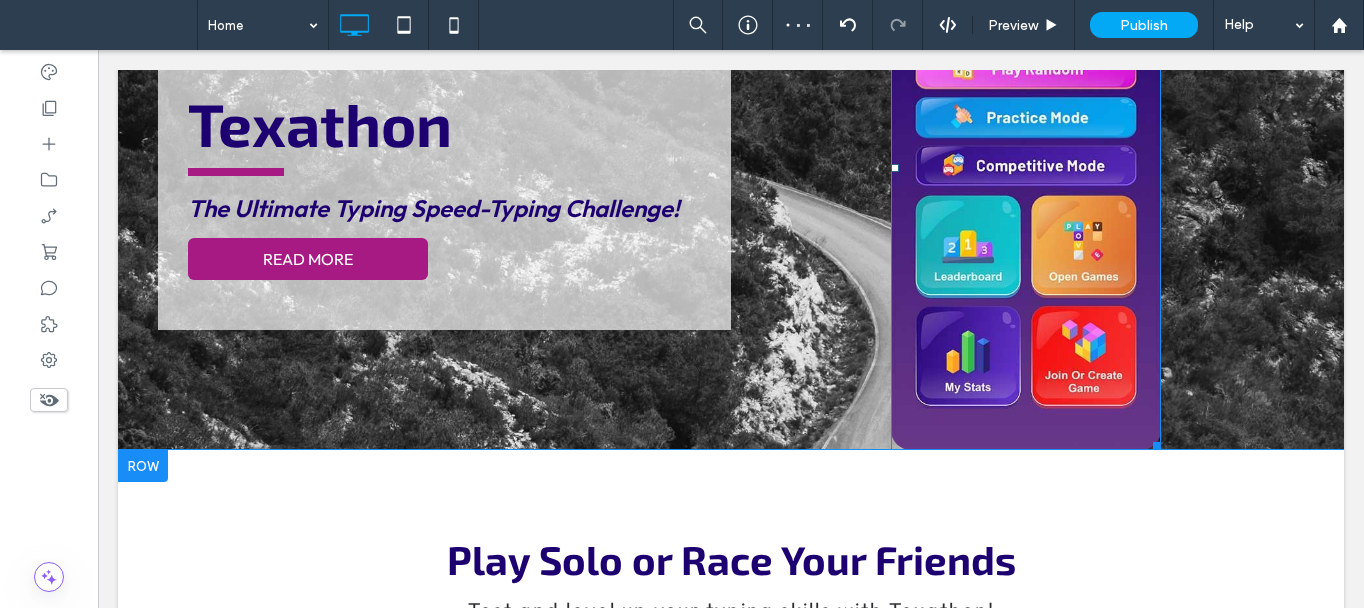 scroll, scrollTop: 400, scrollLeft: 0, axis: vertical 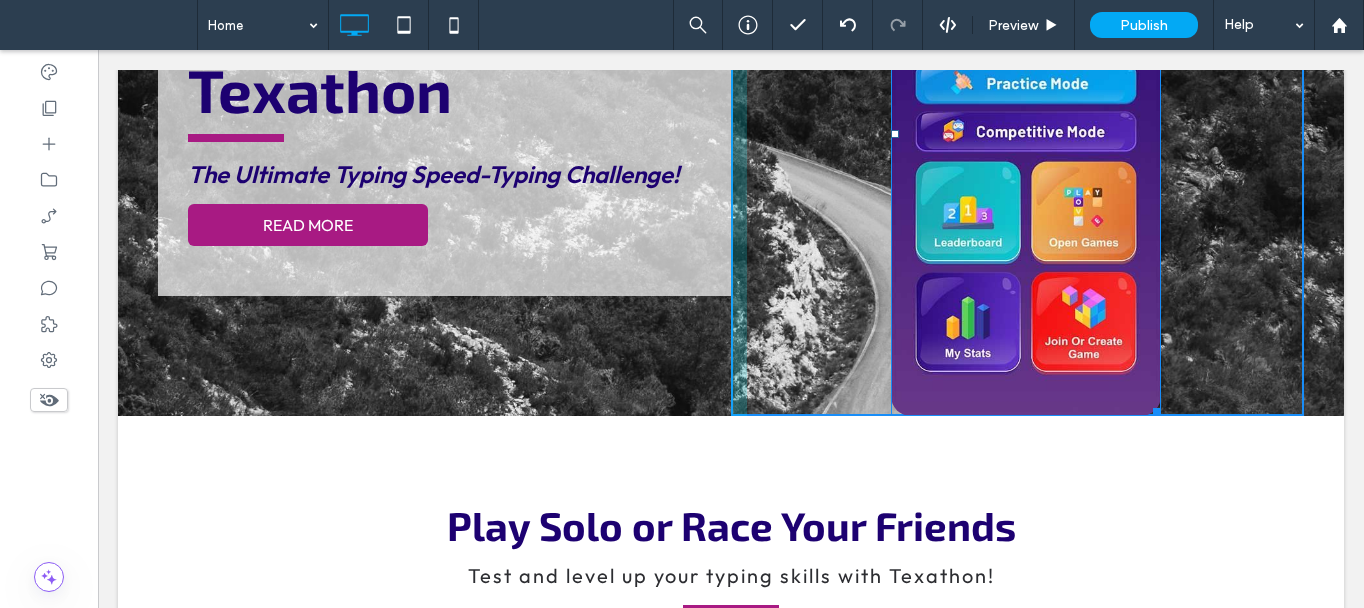 drag, startPoint x: 1142, startPoint y: 404, endPoint x: 1128, endPoint y: 374, distance: 33.105892 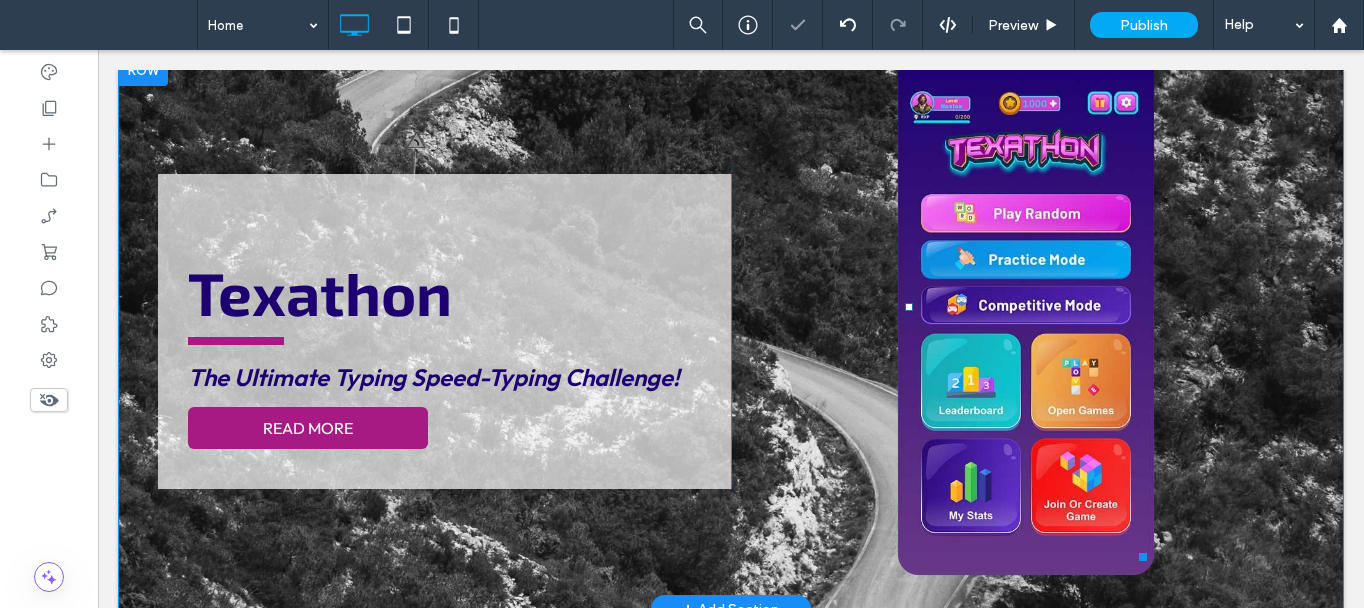 scroll, scrollTop: 100, scrollLeft: 0, axis: vertical 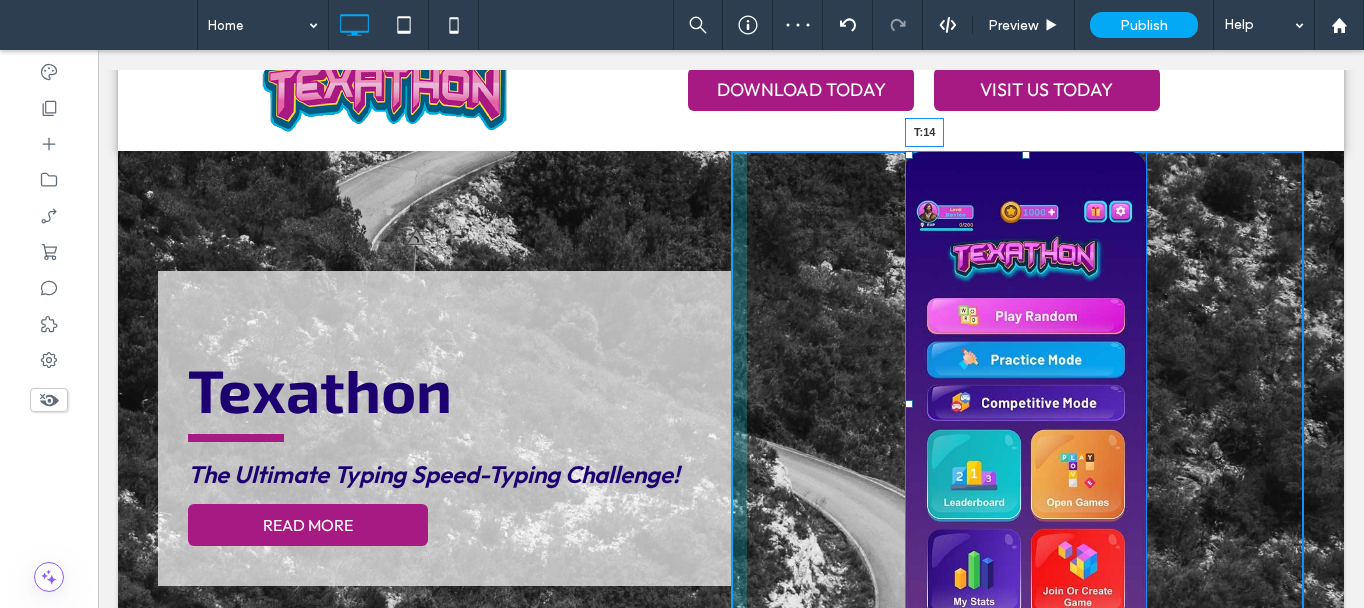 drag, startPoint x: 1016, startPoint y: 156, endPoint x: 1015, endPoint y: 170, distance: 14.035668 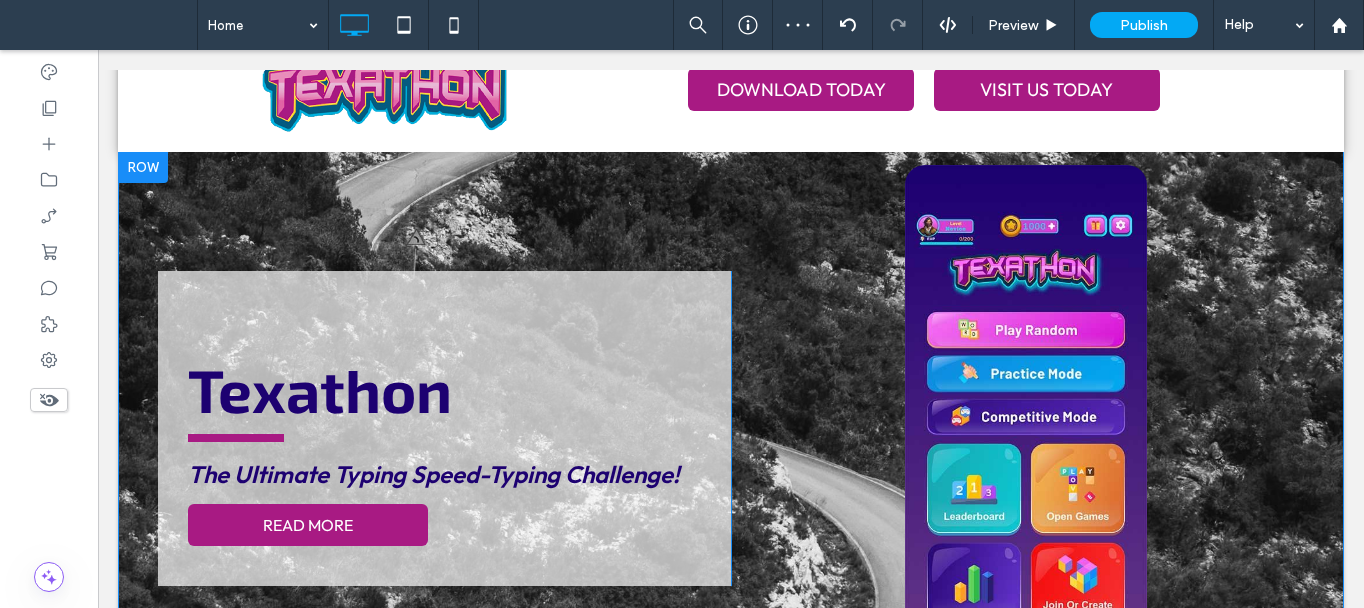 scroll, scrollTop: 200, scrollLeft: 0, axis: vertical 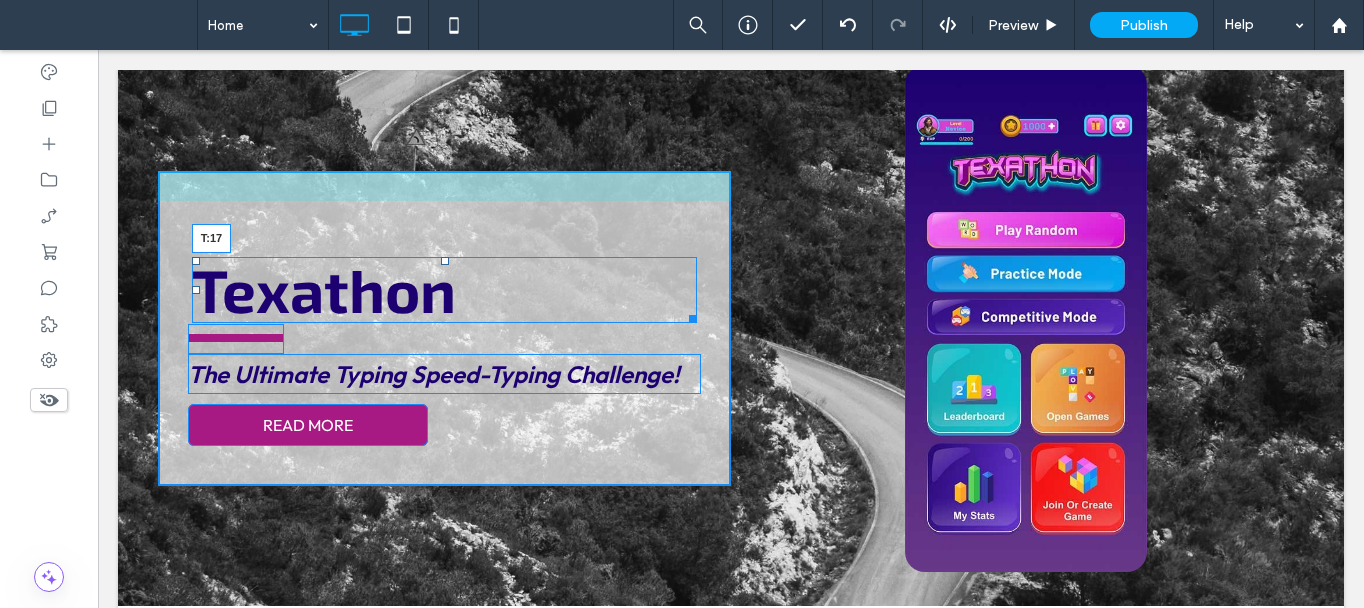 drag, startPoint x: 441, startPoint y: 260, endPoint x: 453, endPoint y: 221, distance: 40.804413 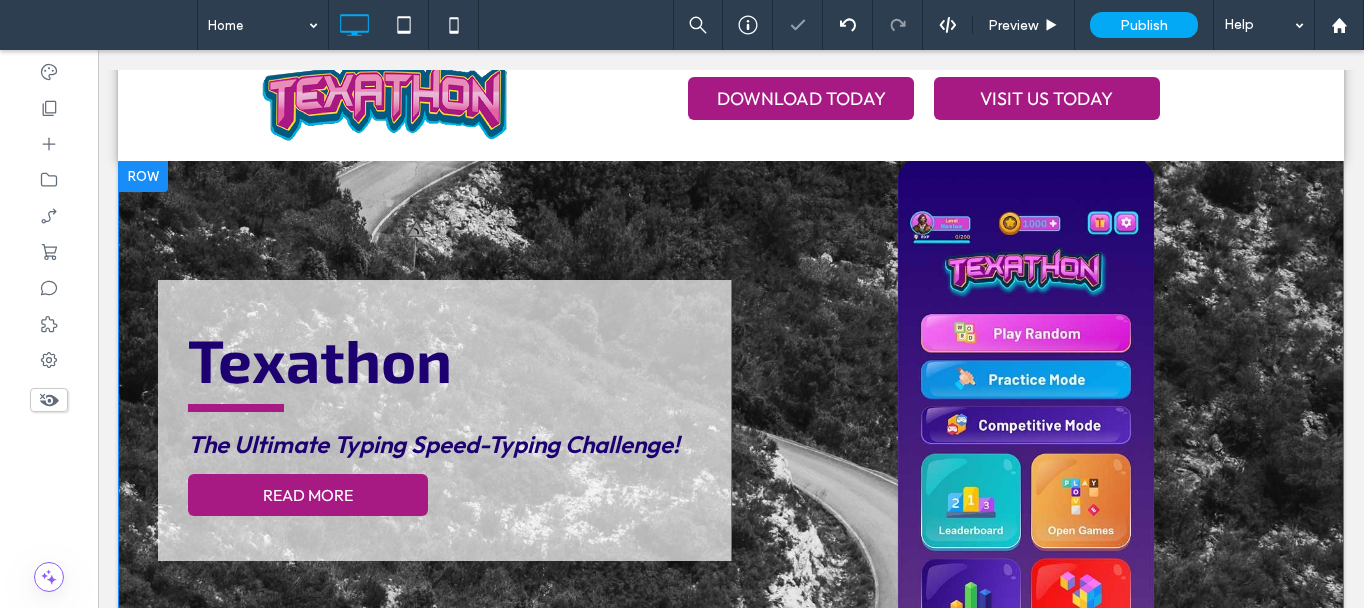 scroll, scrollTop: 200, scrollLeft: 0, axis: vertical 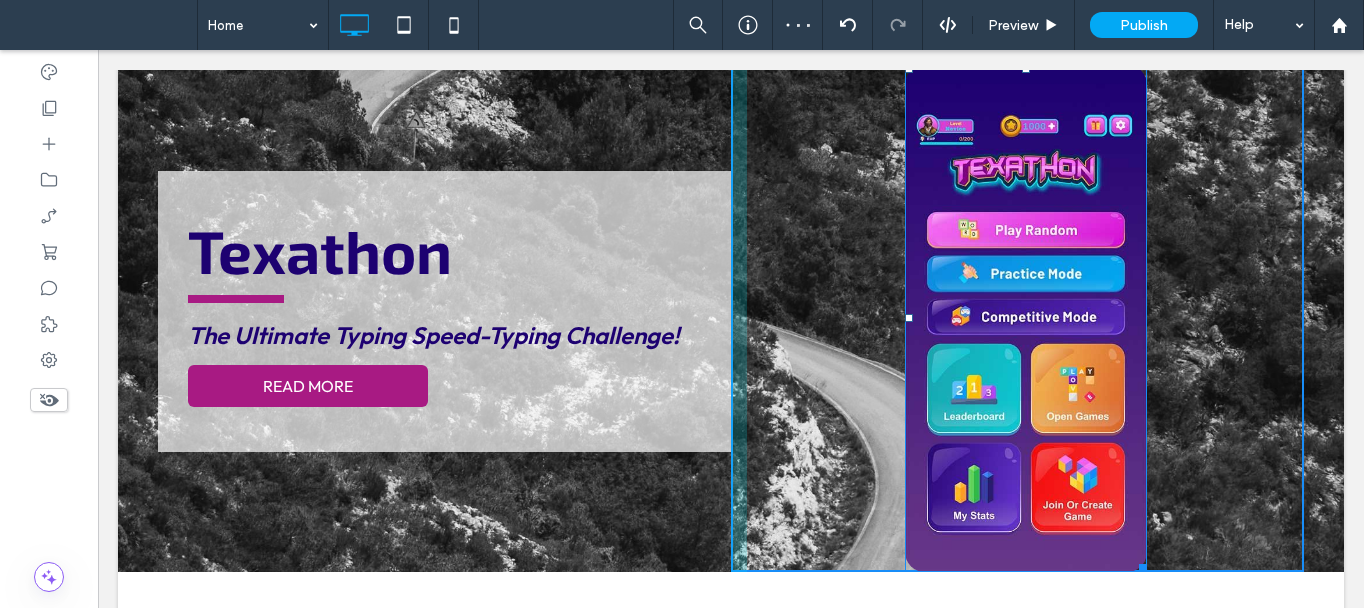 drag, startPoint x: 1130, startPoint y: 561, endPoint x: 1242, endPoint y: 602, distance: 119.26861 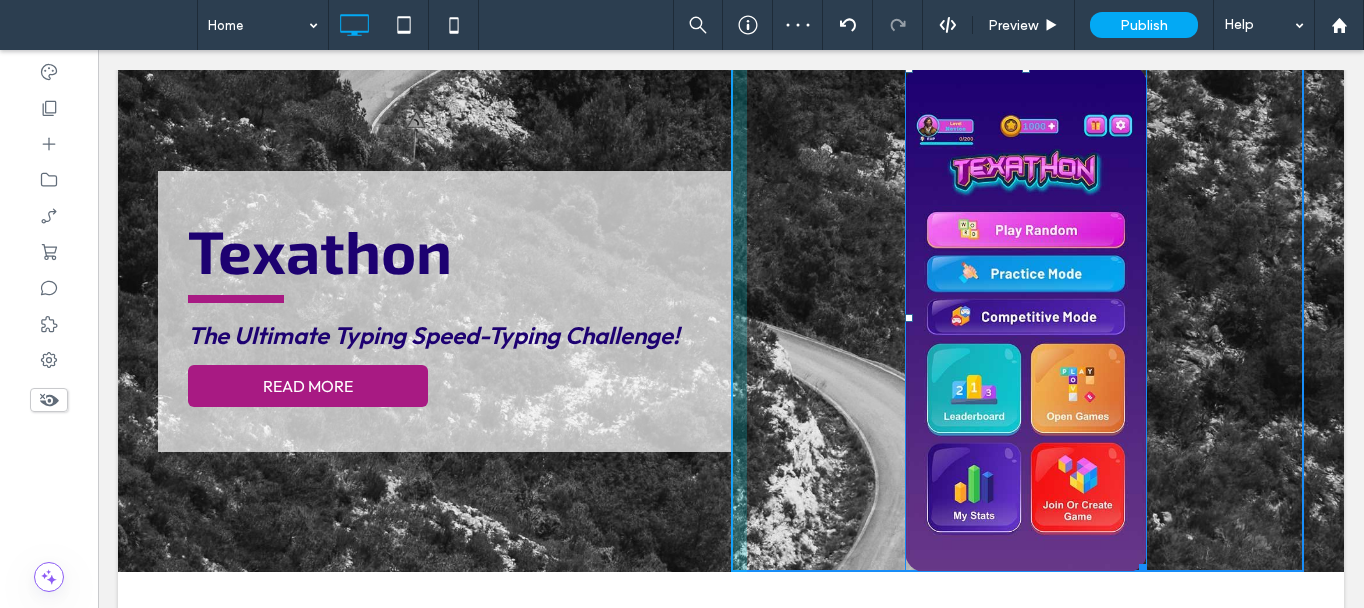 click on "Click To Paste     W:226.125 H:472" at bounding box center [1017, 311] 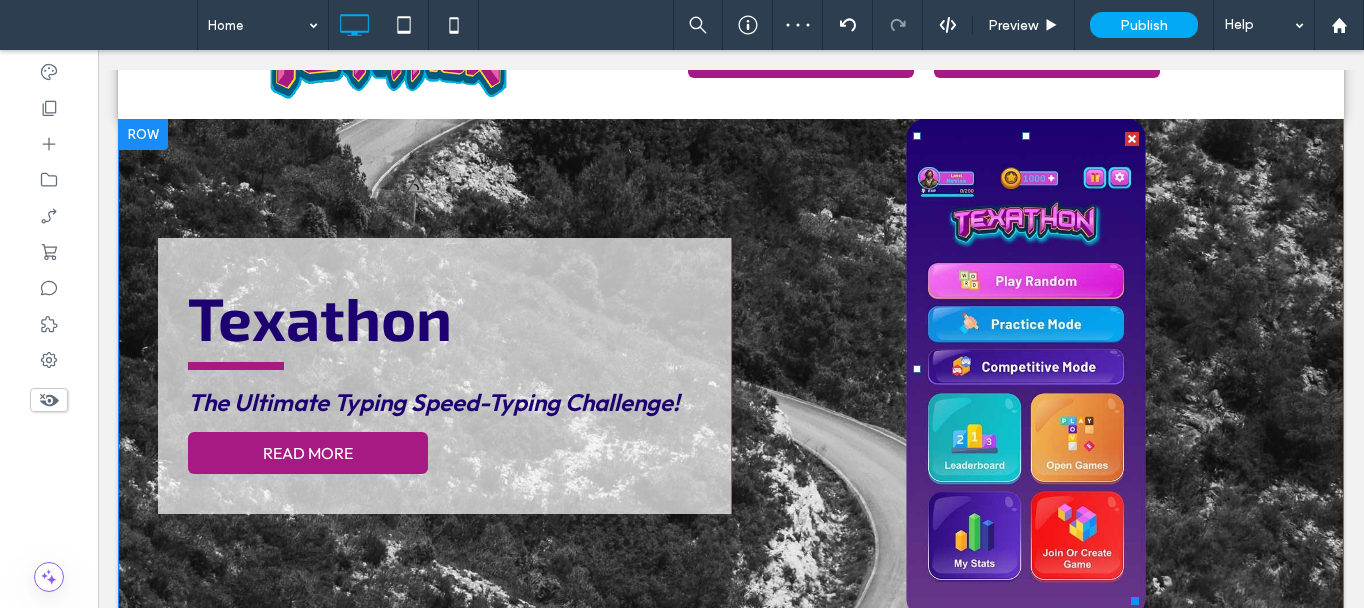 scroll, scrollTop: 100, scrollLeft: 0, axis: vertical 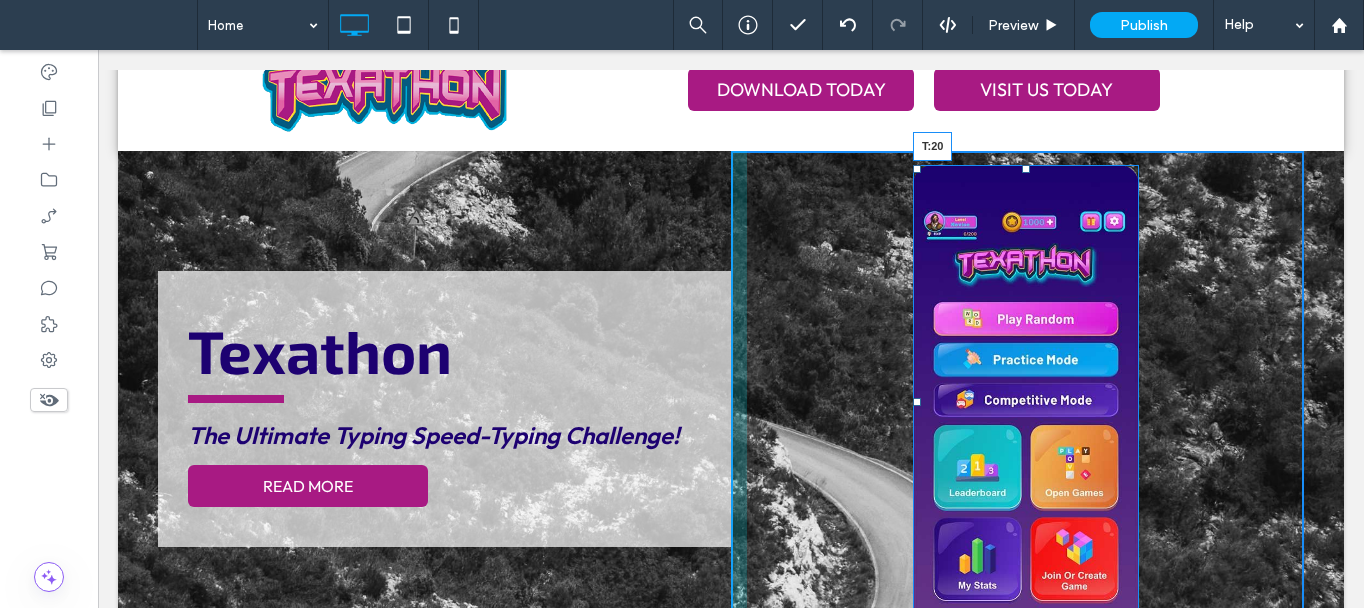 click at bounding box center [1026, 169] 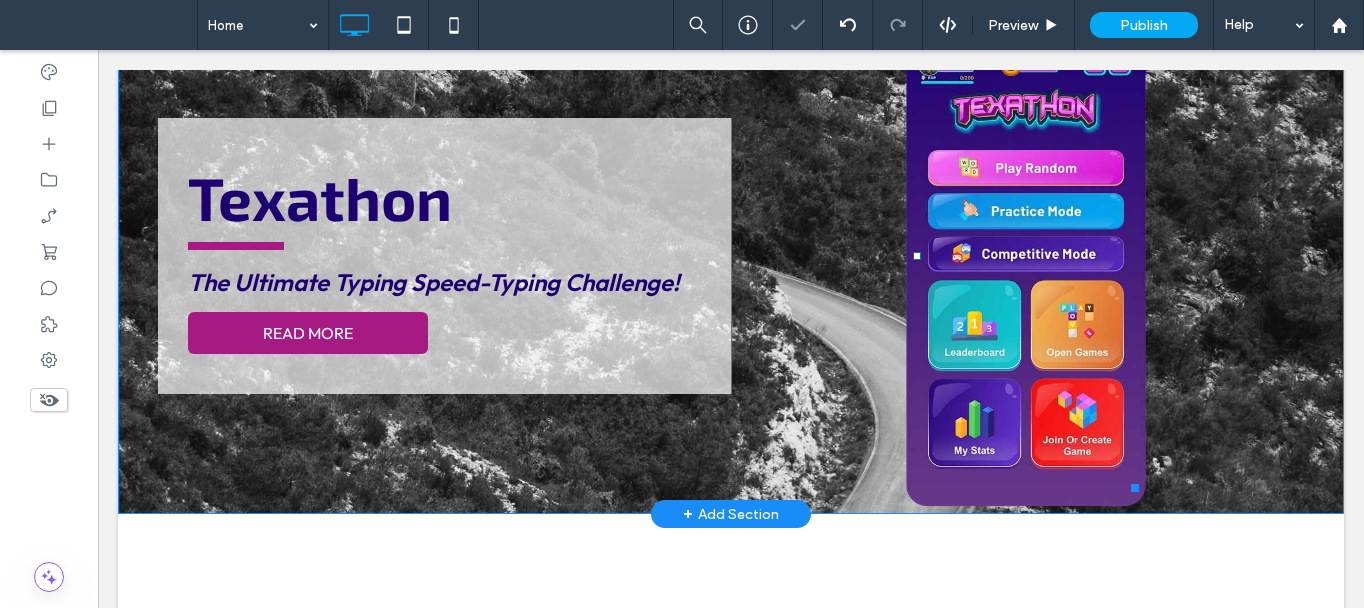 scroll, scrollTop: 400, scrollLeft: 0, axis: vertical 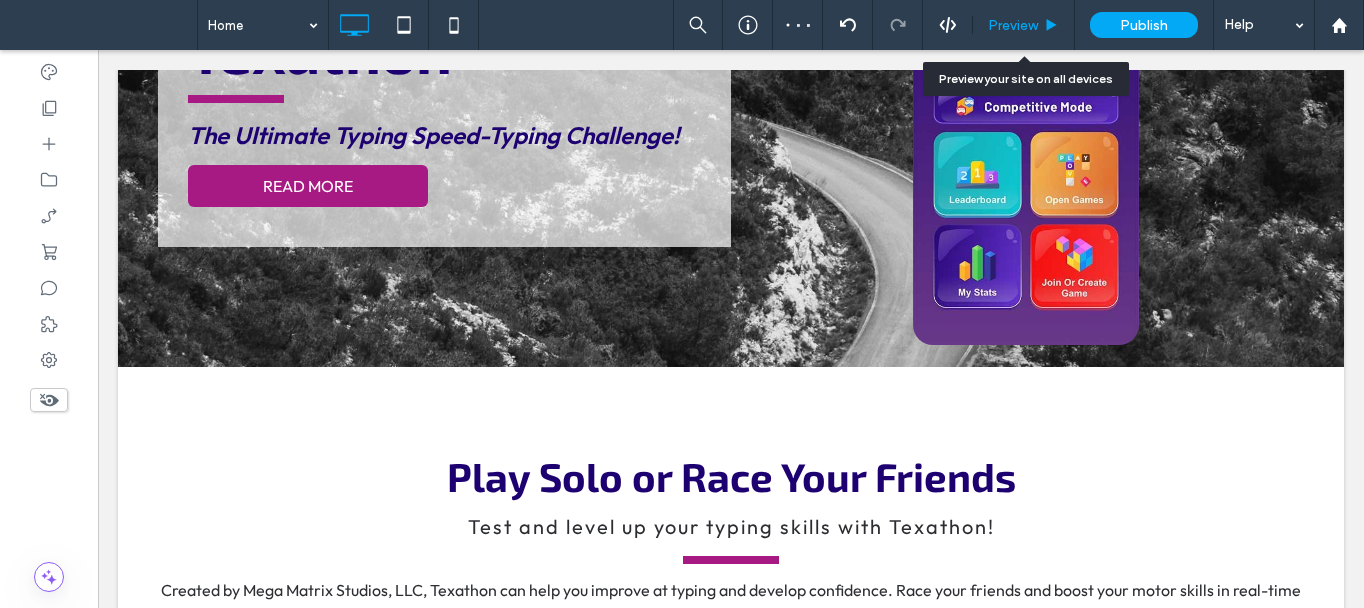 click on "Preview" at bounding box center [1013, 25] 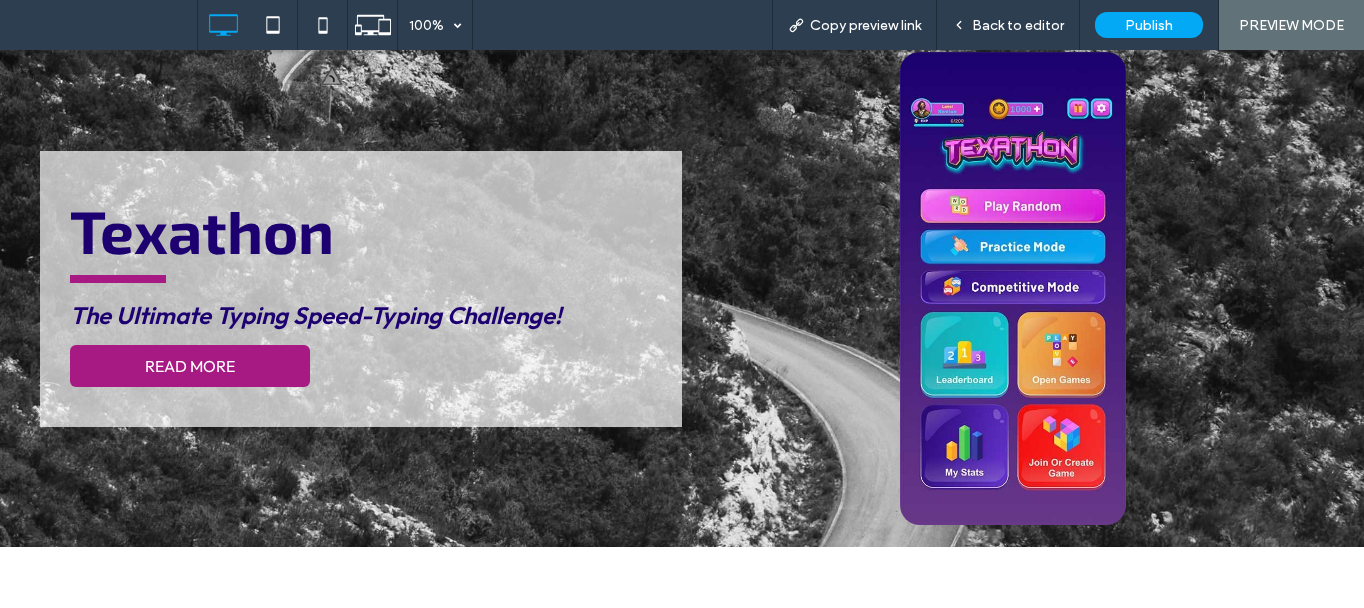 scroll, scrollTop: 0, scrollLeft: 0, axis: both 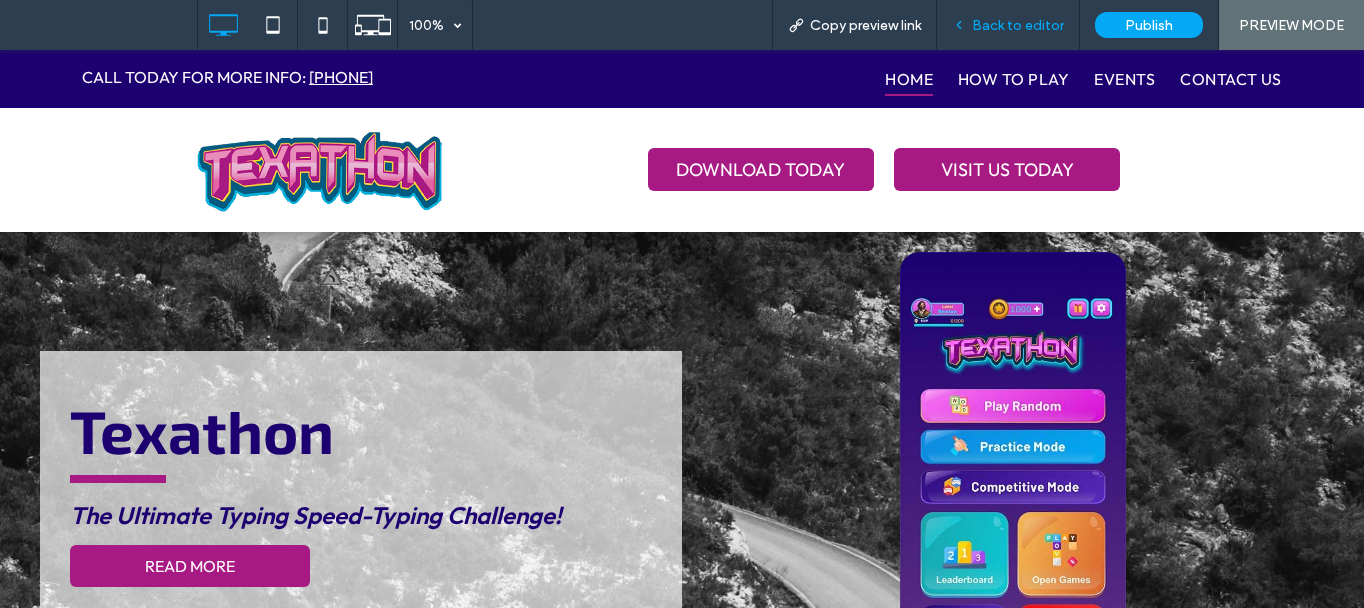 click on "Back to editor" at bounding box center (1018, 25) 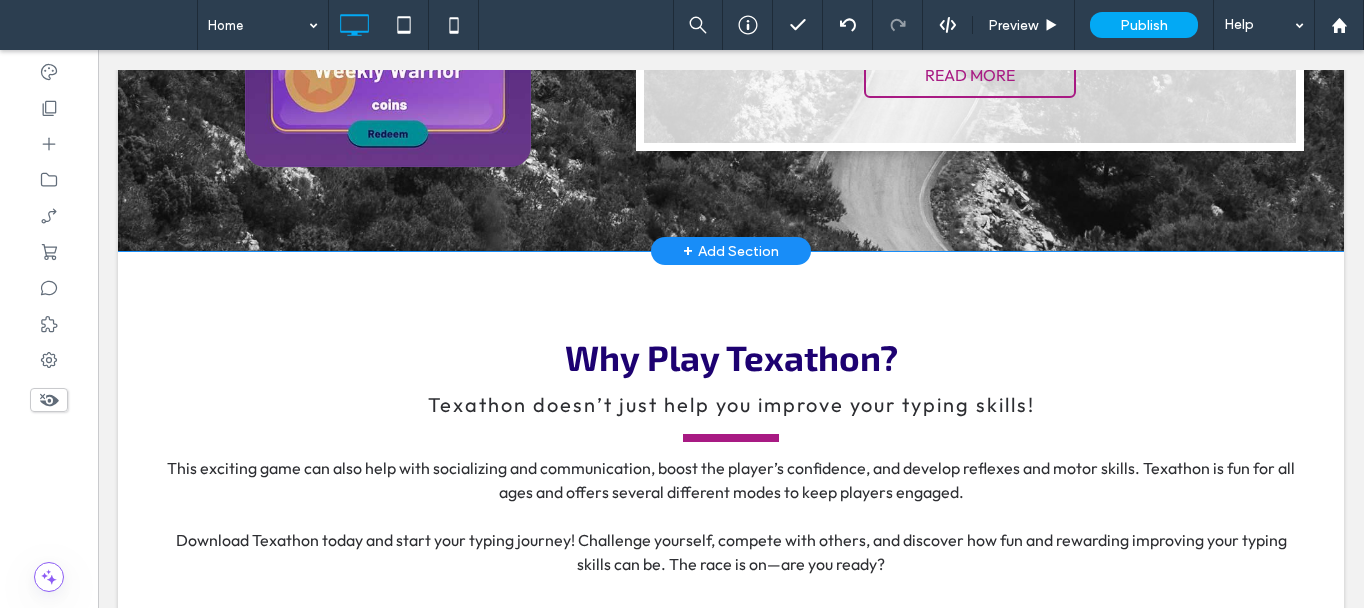 scroll, scrollTop: 1600, scrollLeft: 0, axis: vertical 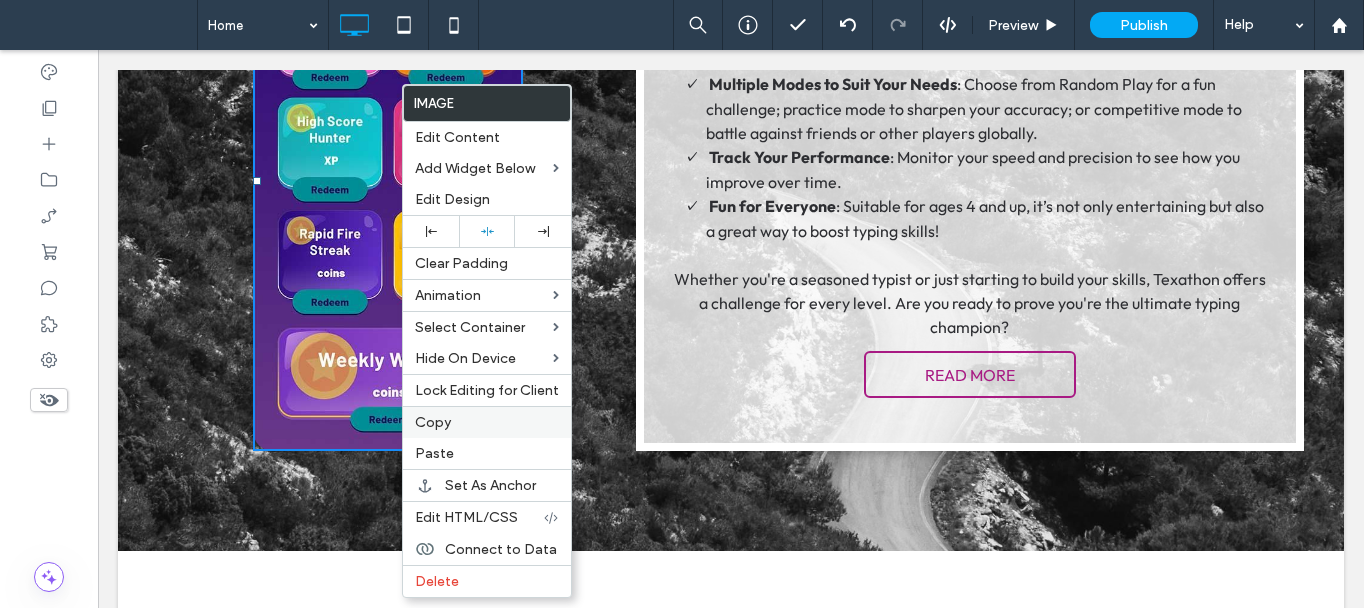 click on "Copy" at bounding box center (433, 422) 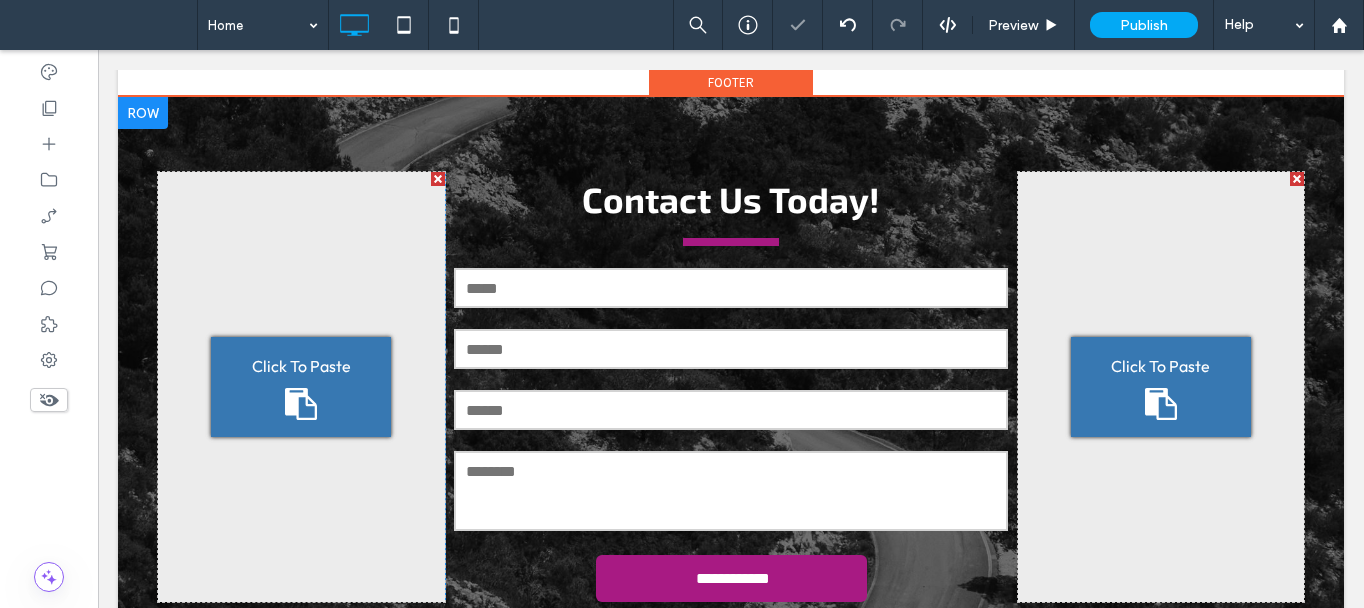 scroll, scrollTop: 2500, scrollLeft: 0, axis: vertical 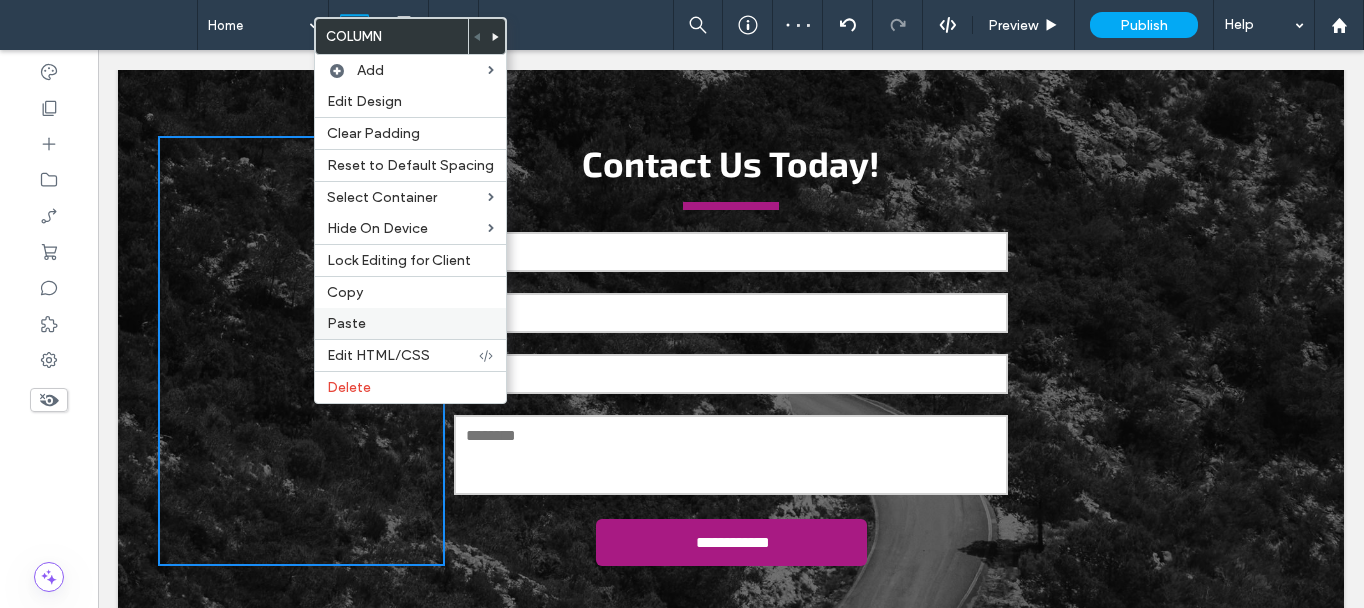 click on "Paste" at bounding box center [410, 323] 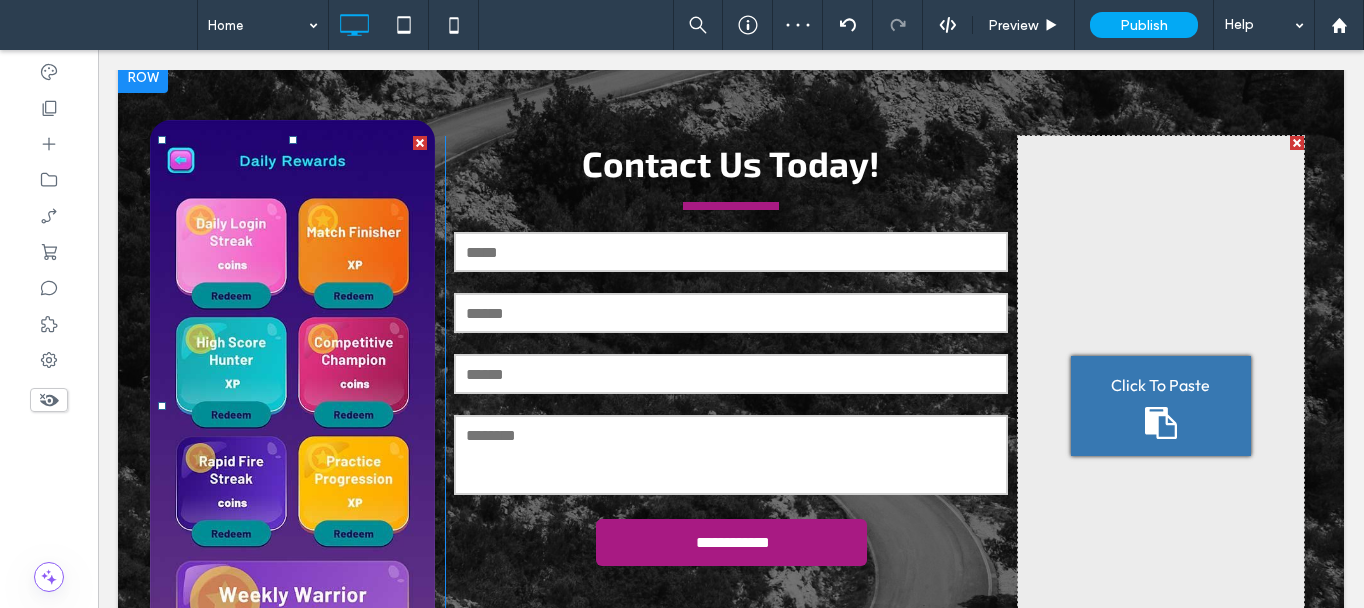 click at bounding box center (292, 405) 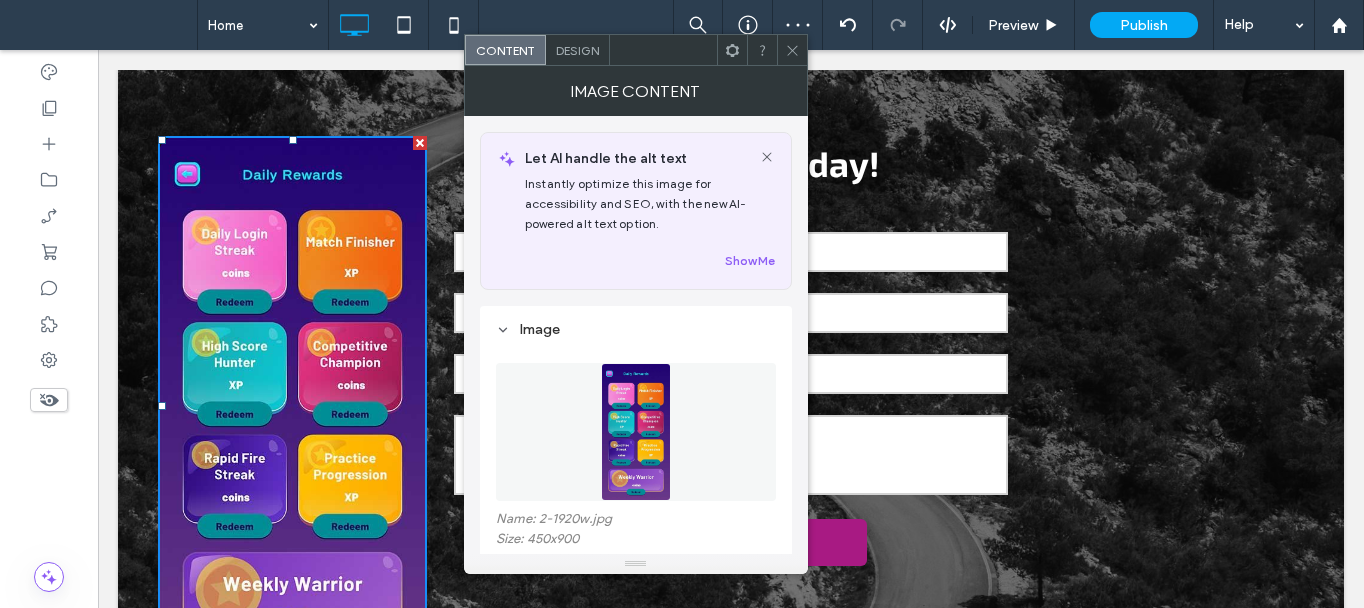 drag, startPoint x: 641, startPoint y: 426, endPoint x: 651, endPoint y: 430, distance: 10.770329 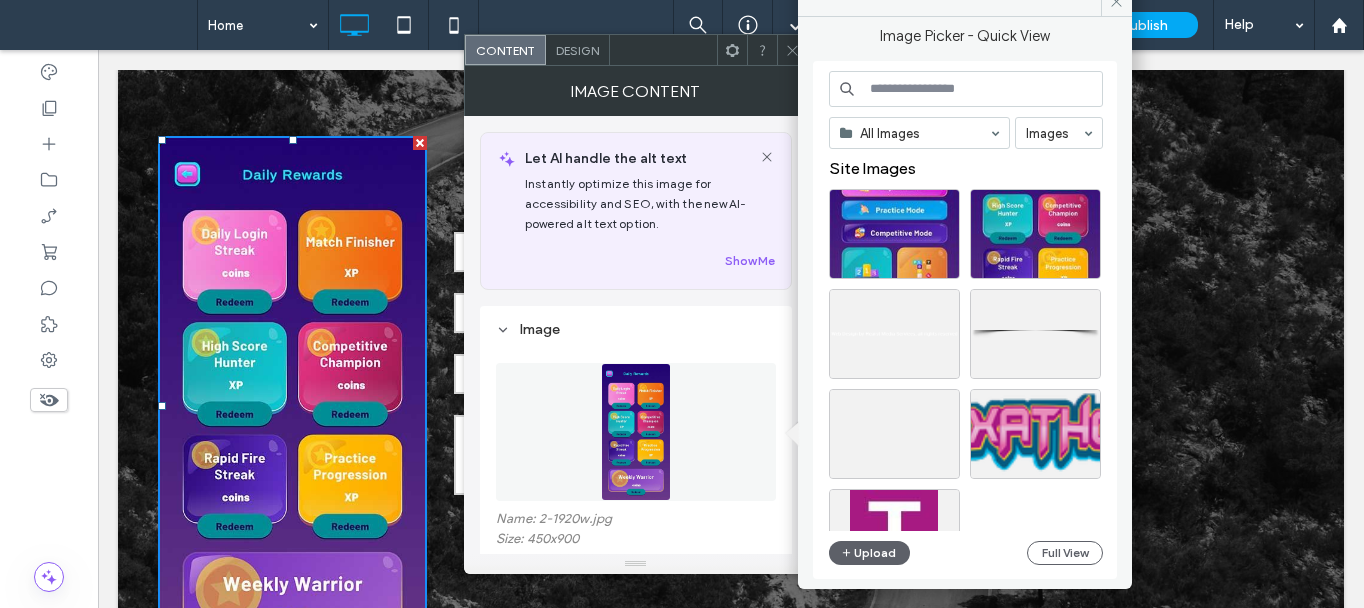 click on "Upload Full View" at bounding box center (966, 553) 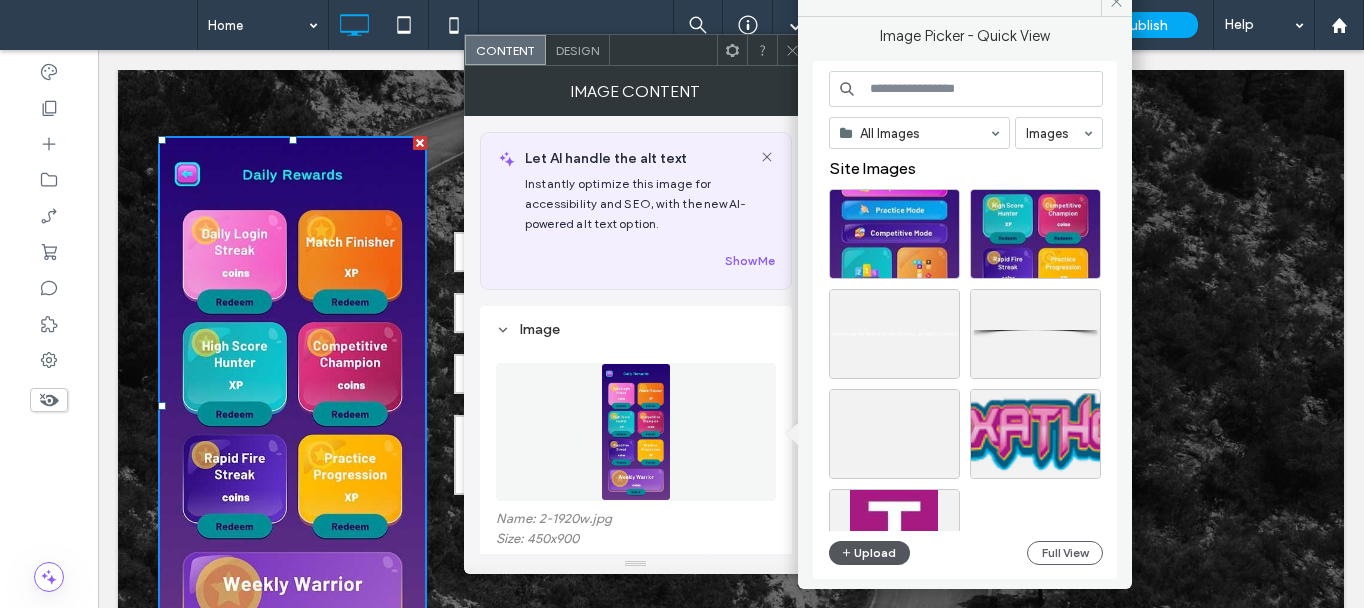 click on "Upload" at bounding box center (870, 553) 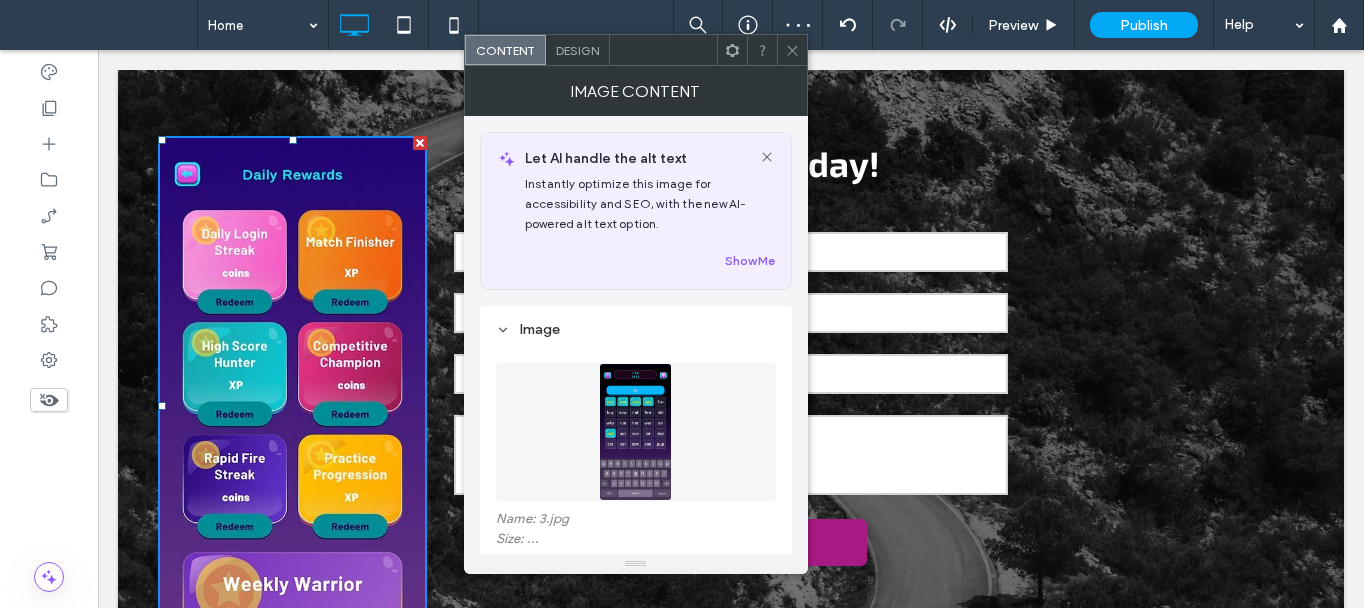 drag, startPoint x: 791, startPoint y: 48, endPoint x: 770, endPoint y: 53, distance: 21.587032 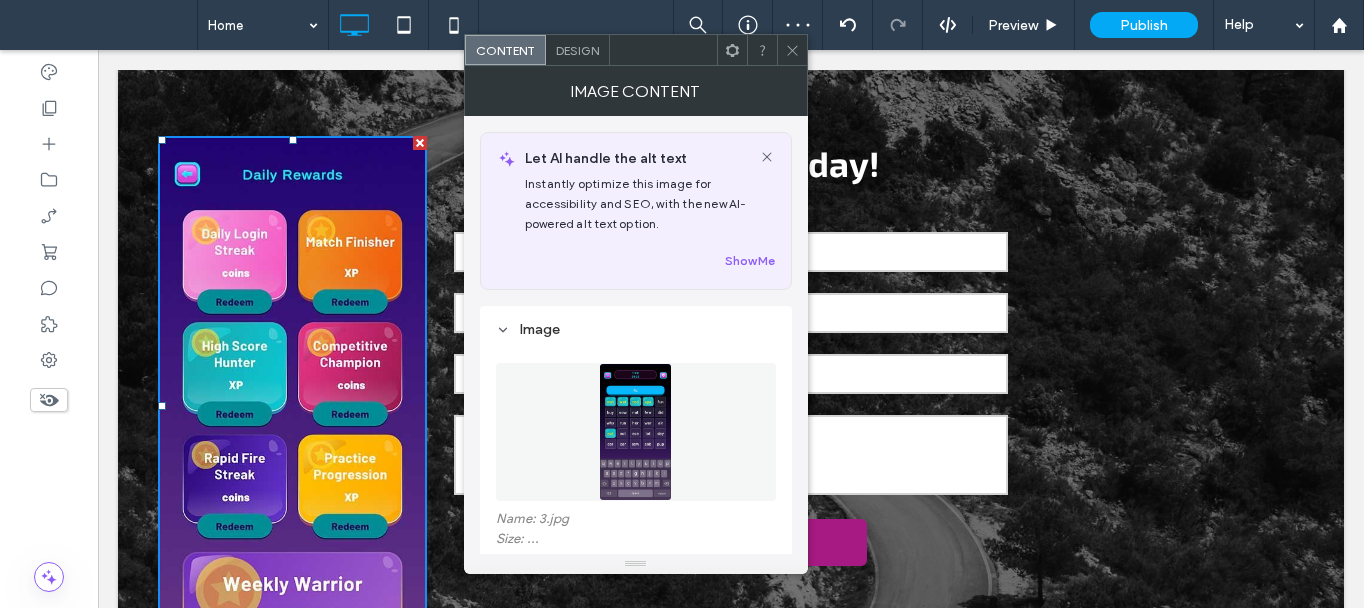 click 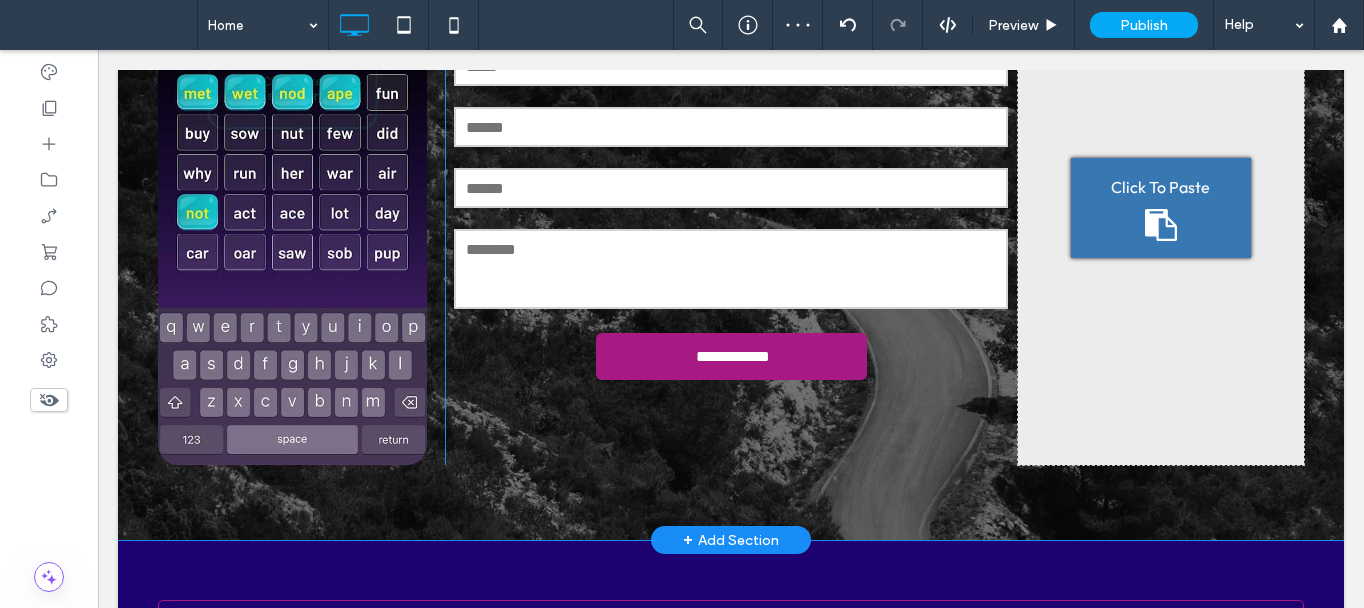 scroll, scrollTop: 2700, scrollLeft: 0, axis: vertical 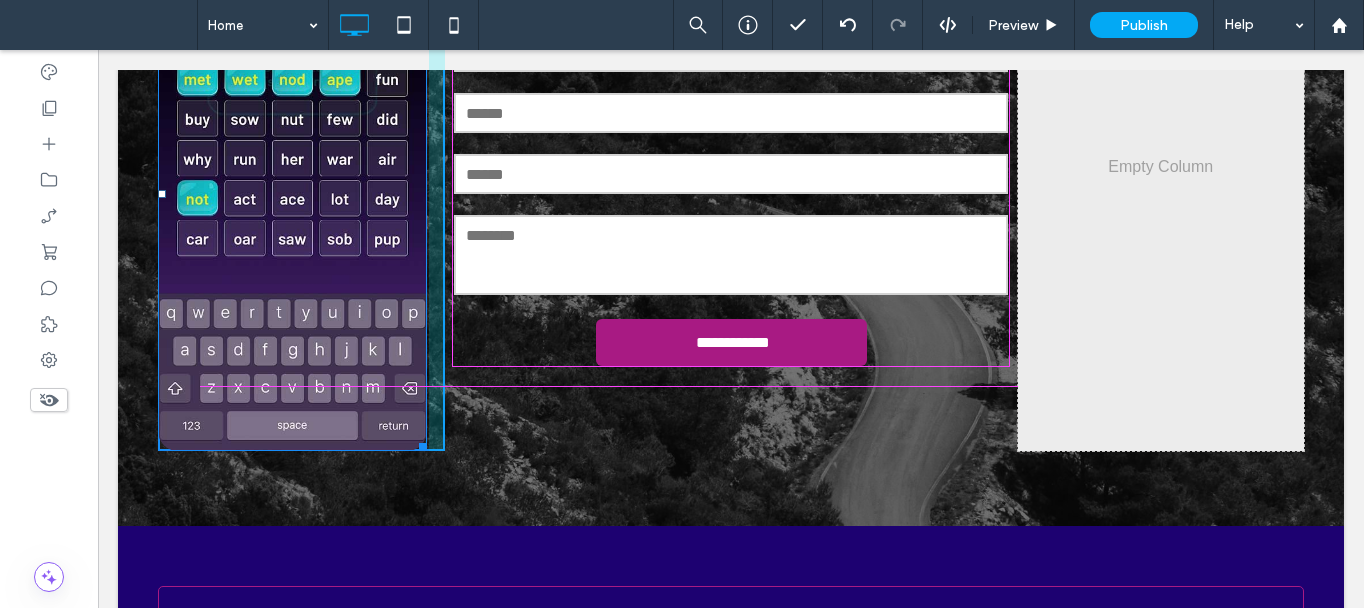 drag, startPoint x: 415, startPoint y: 432, endPoint x: 393, endPoint y: 351, distance: 83.9345 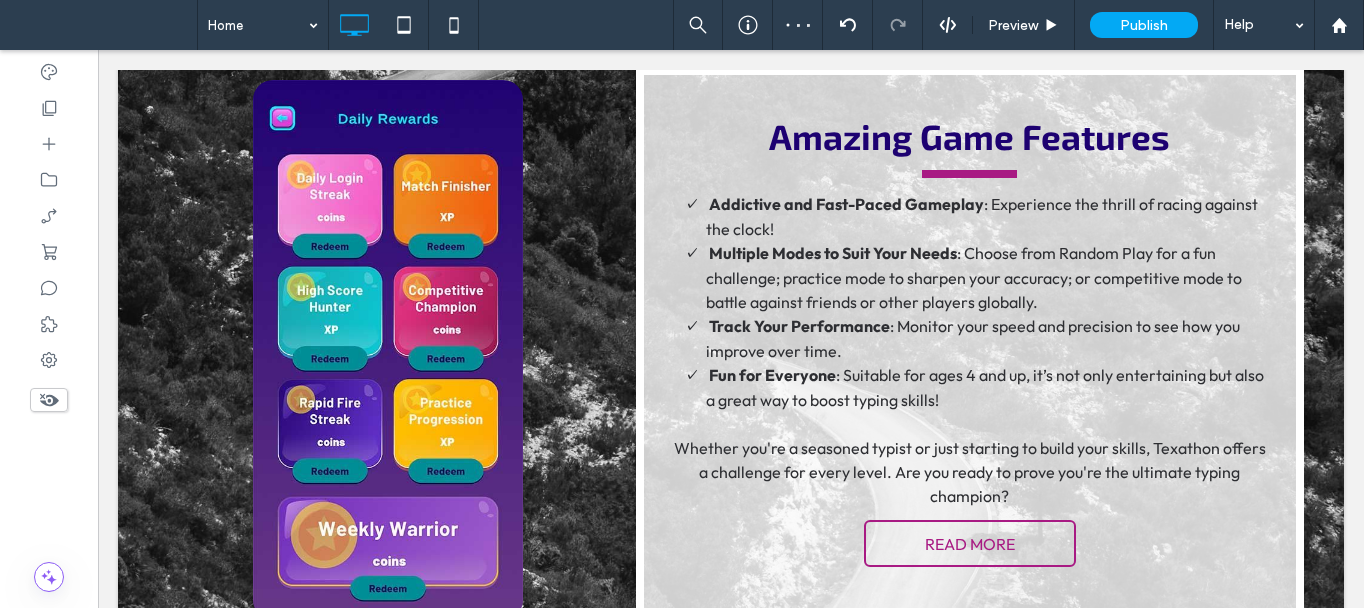 scroll, scrollTop: 1380, scrollLeft: 0, axis: vertical 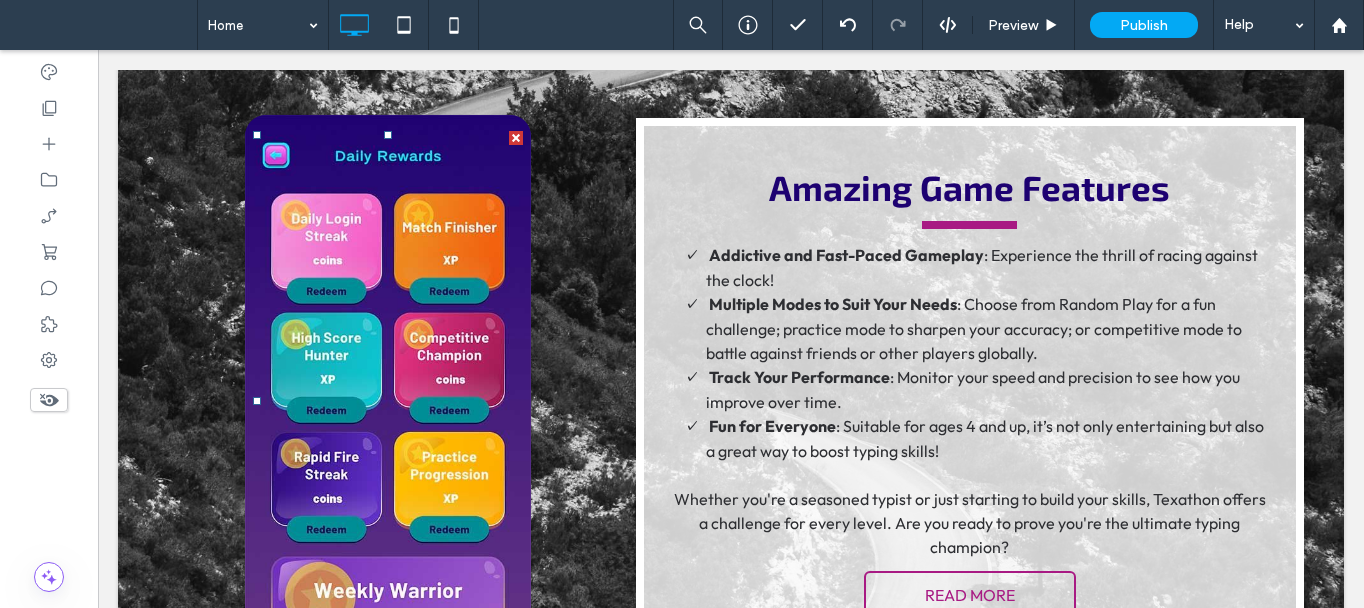 click at bounding box center (388, 401) 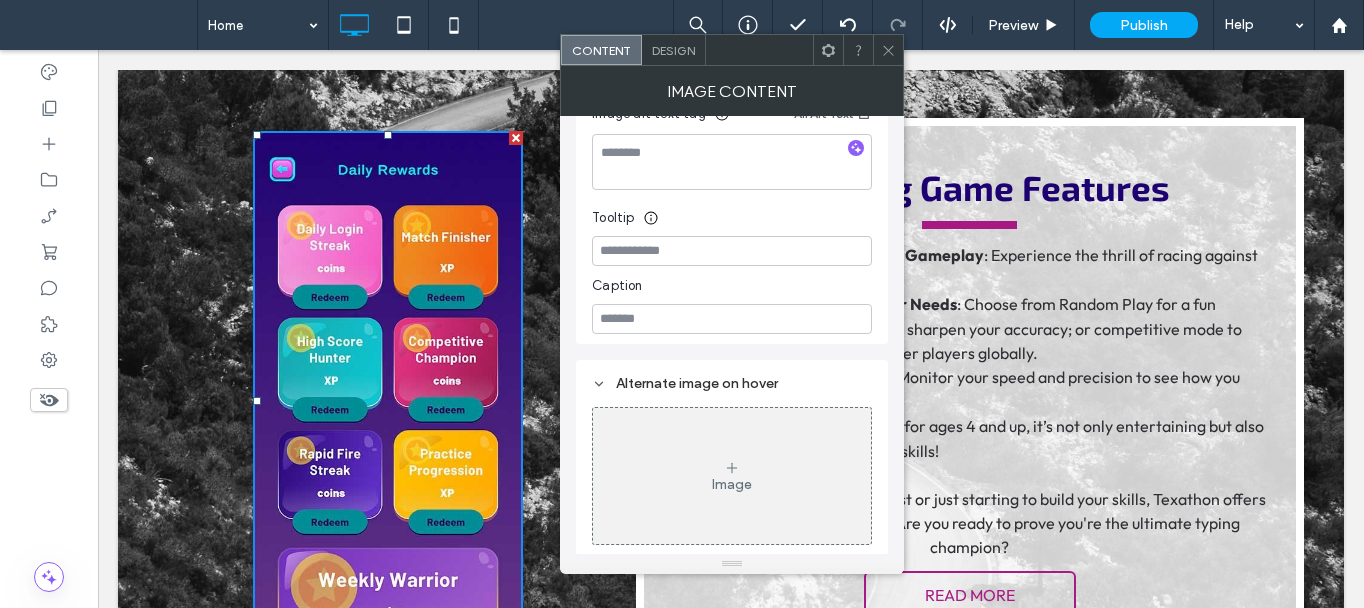 scroll, scrollTop: 551, scrollLeft: 0, axis: vertical 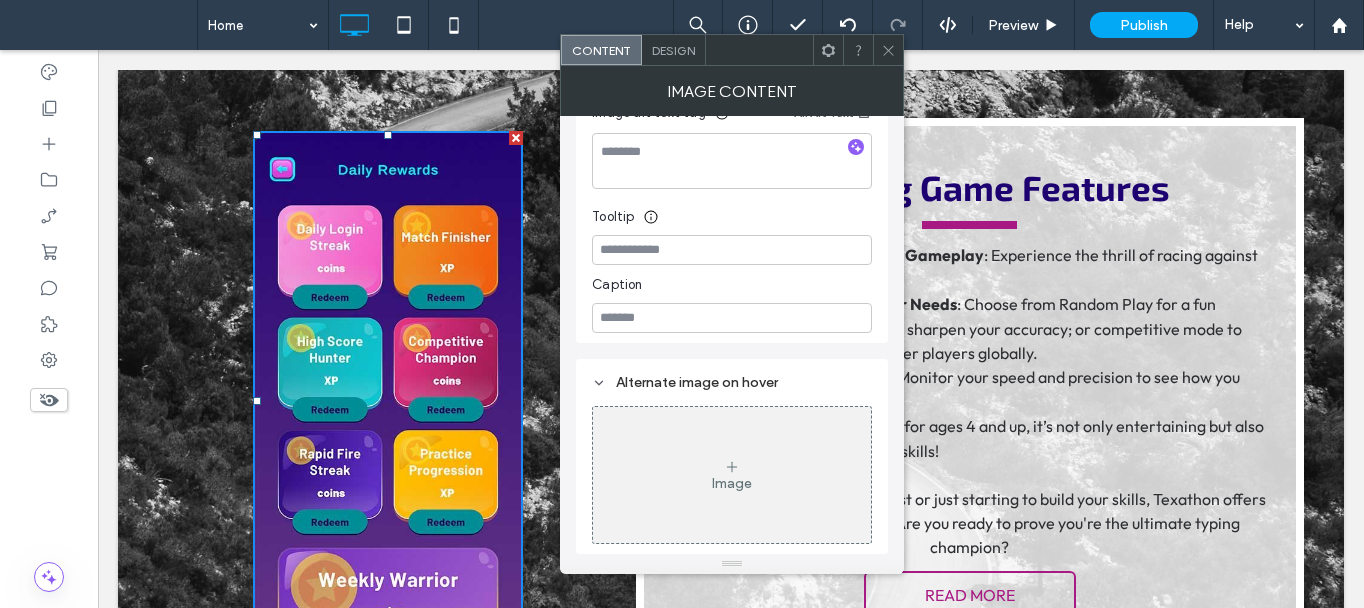 click 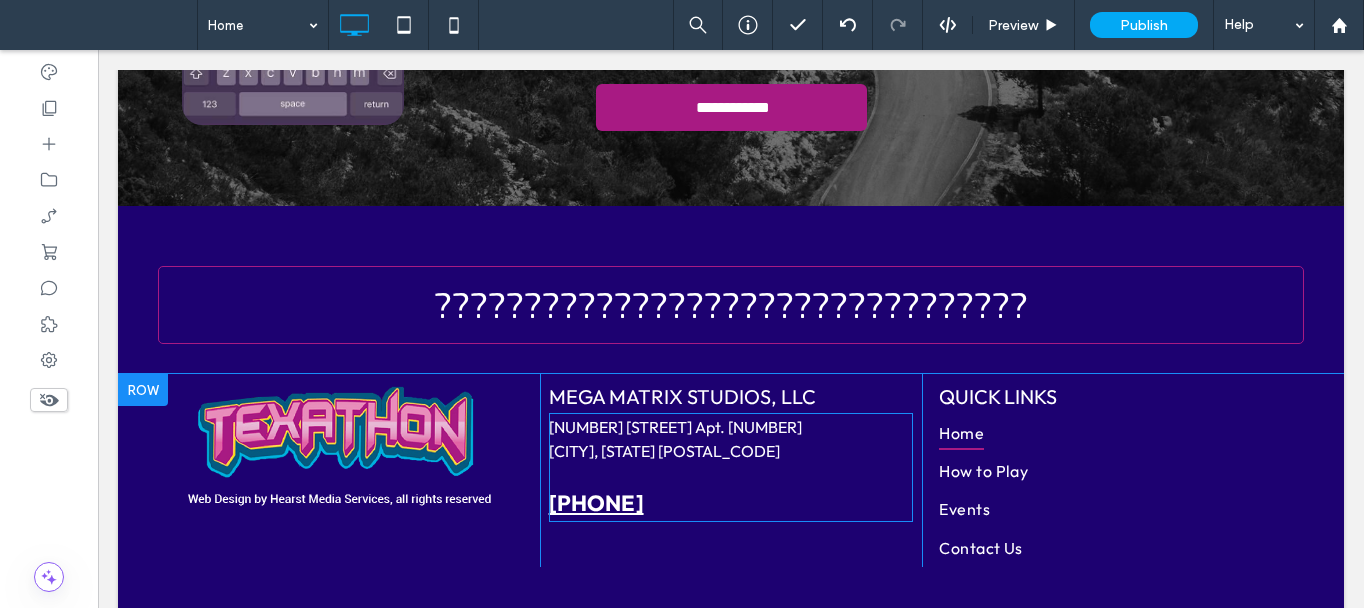 scroll, scrollTop: 2989, scrollLeft: 0, axis: vertical 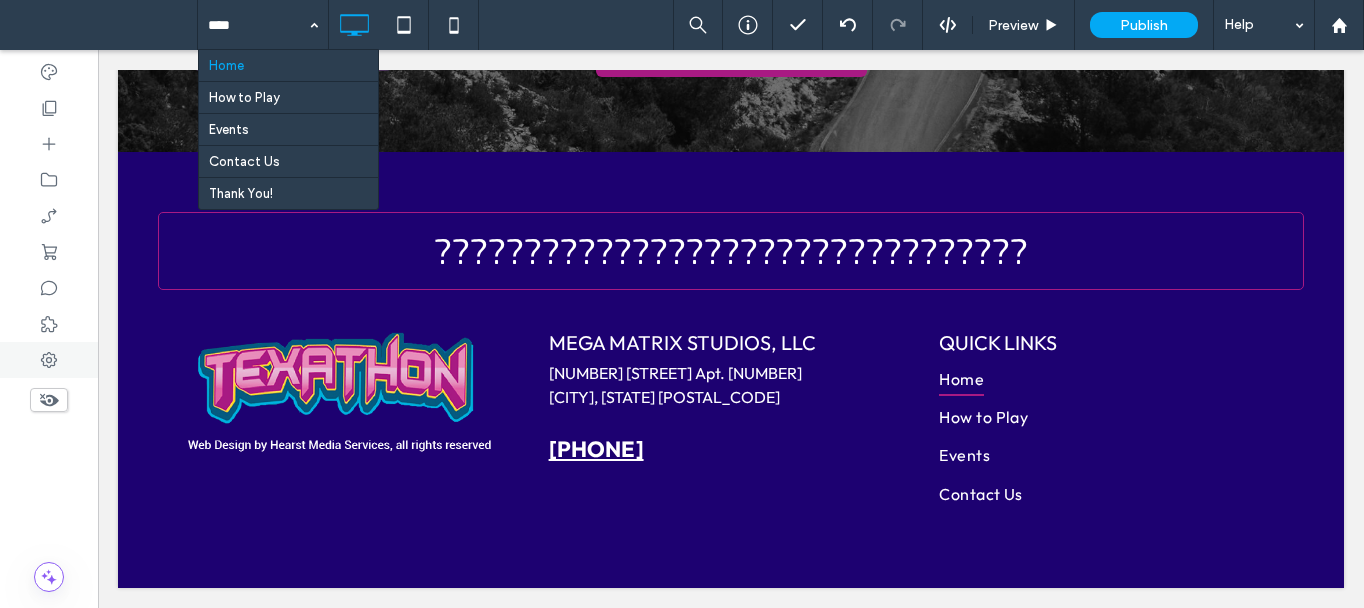 click 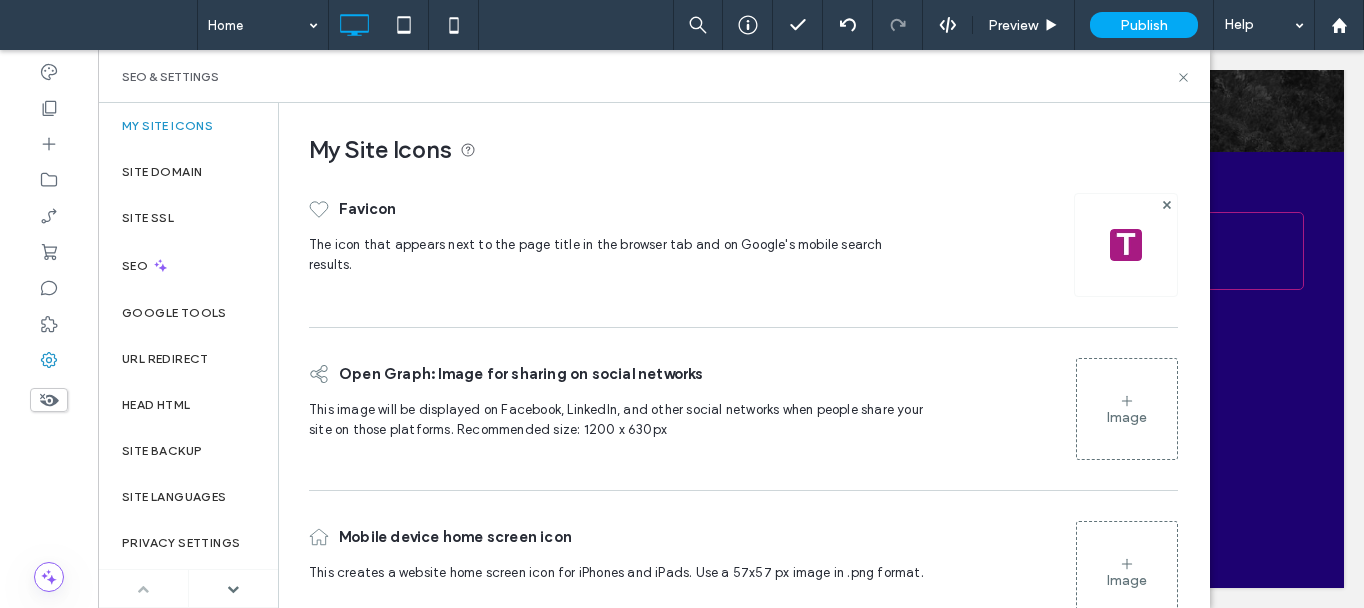 click on "Image" at bounding box center [1127, 417] 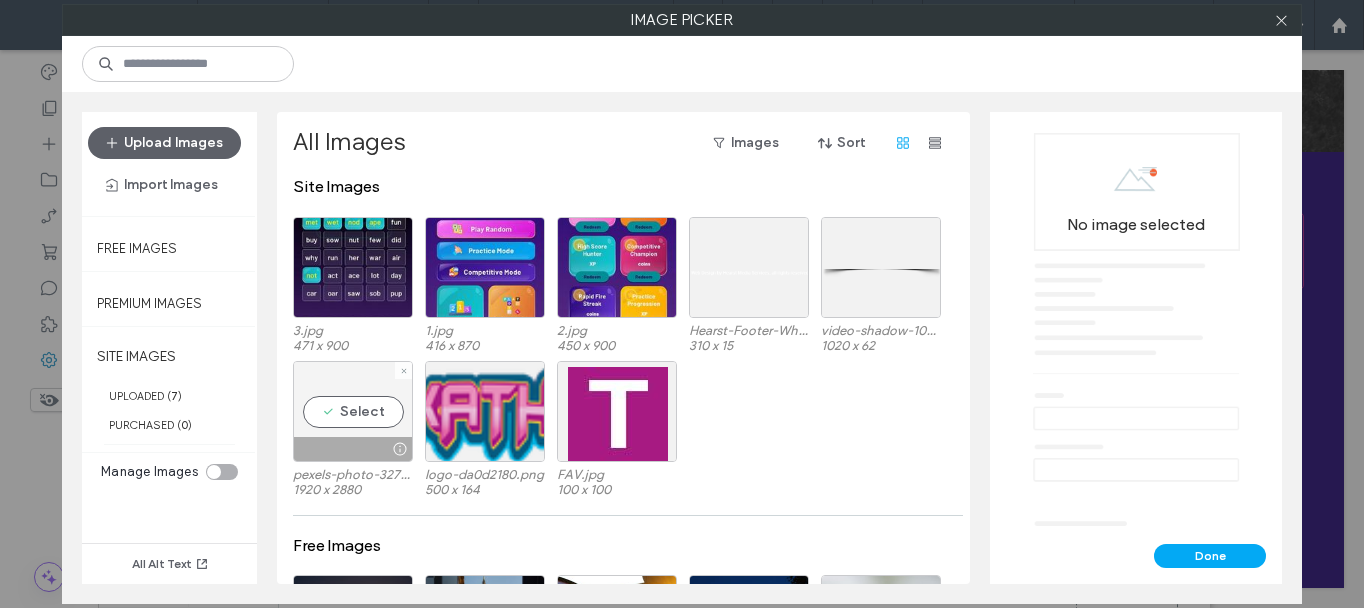 click at bounding box center (404, 370) 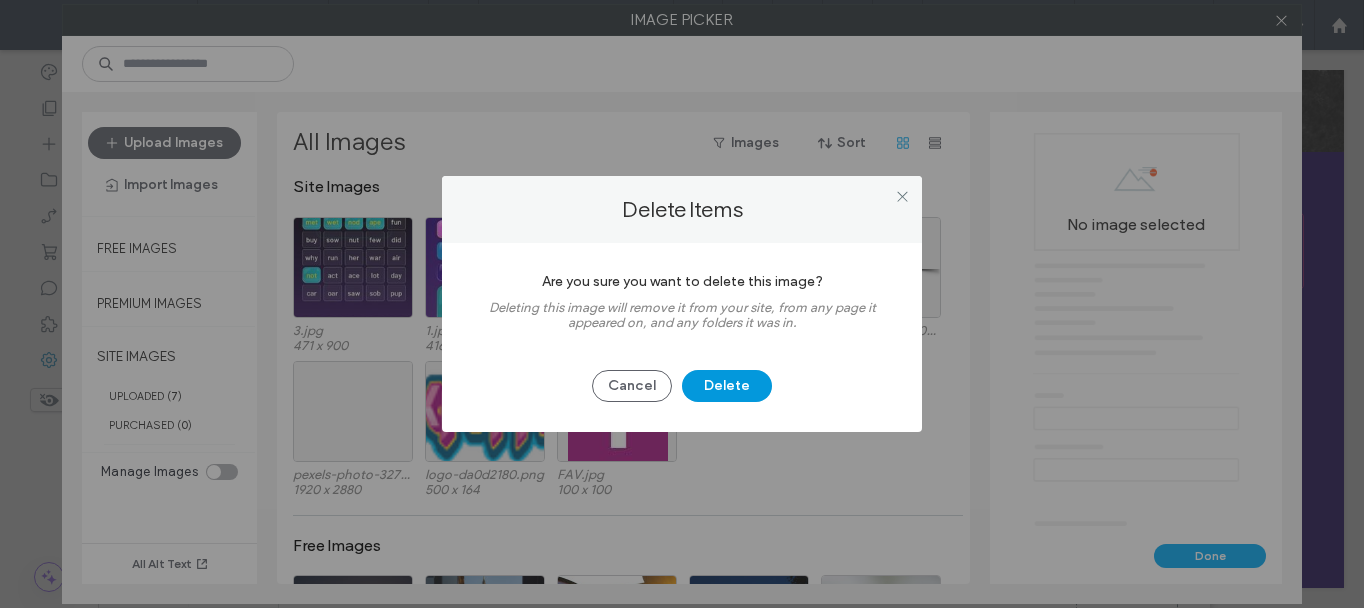 click on "Delete" at bounding box center [727, 386] 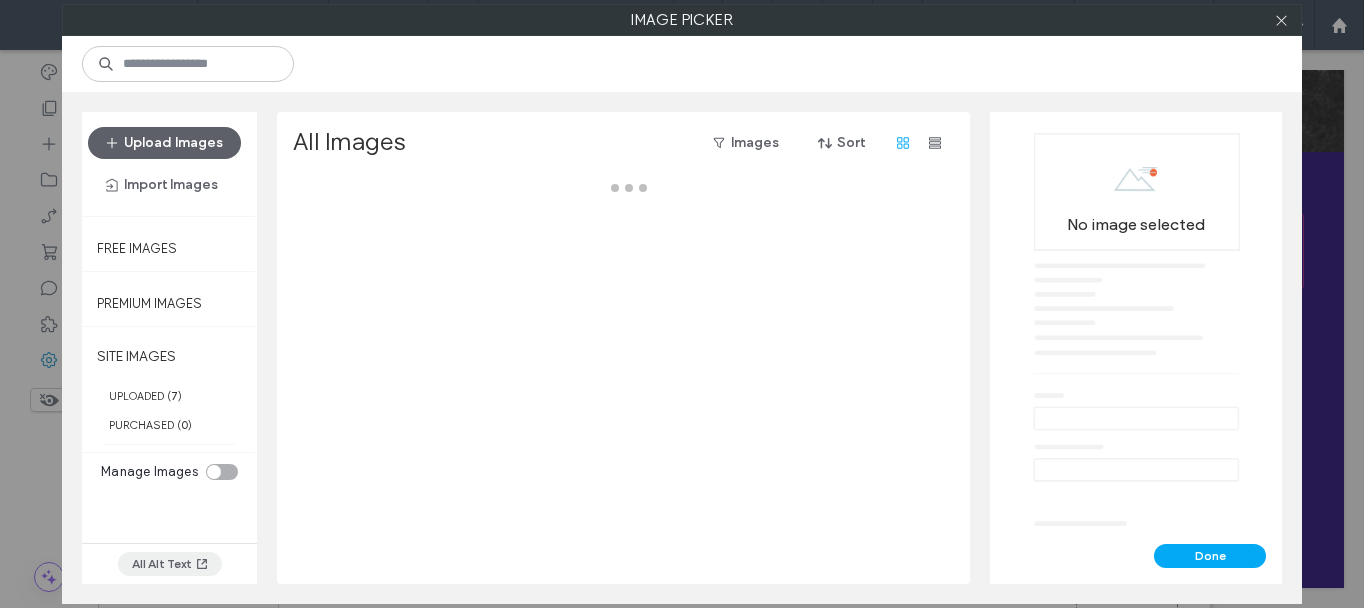 click on "All Alt Text" at bounding box center [170, 564] 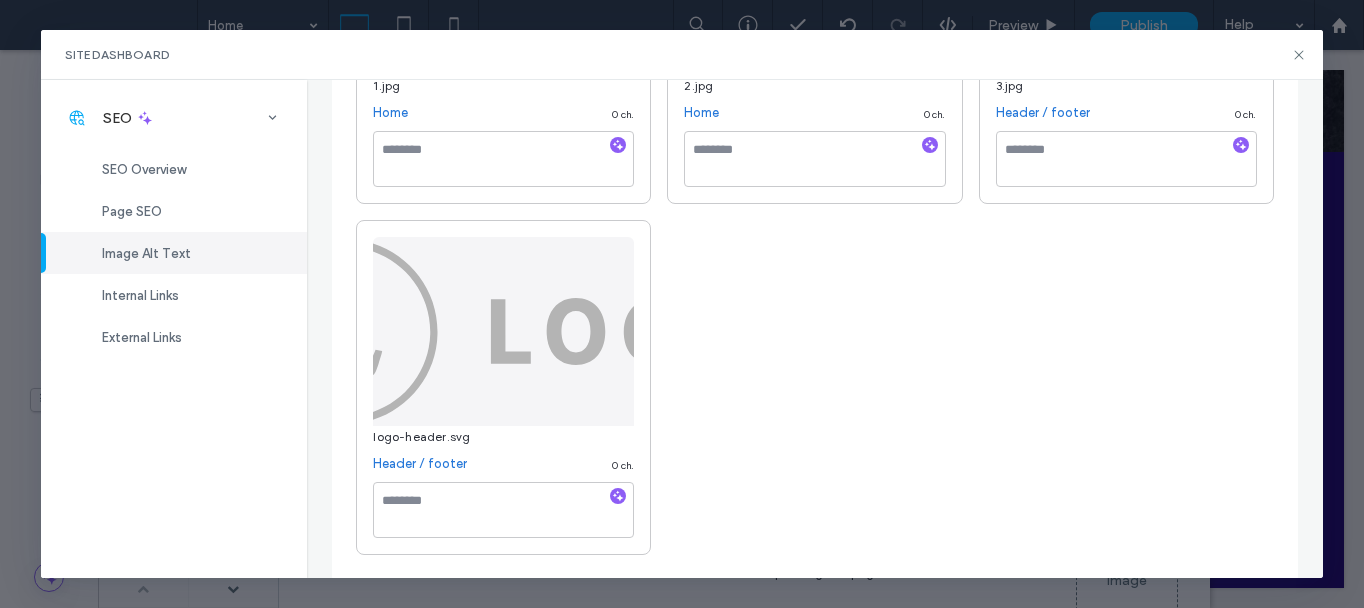 scroll, scrollTop: 509, scrollLeft: 0, axis: vertical 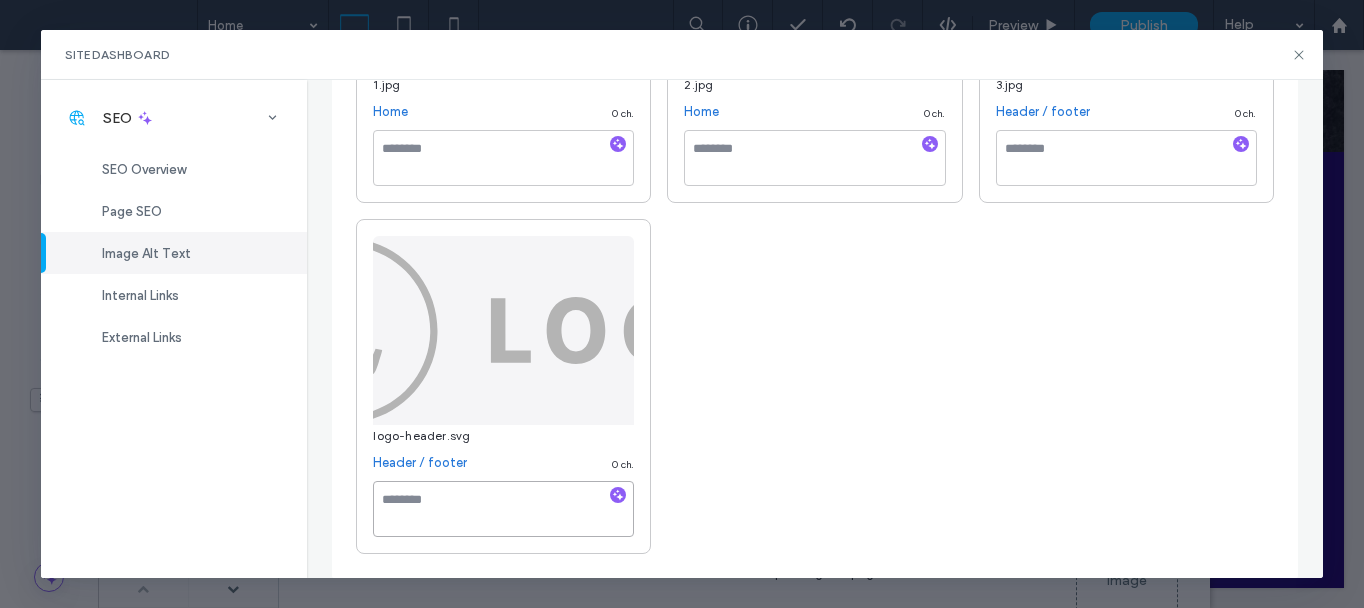 click at bounding box center (503, 509) 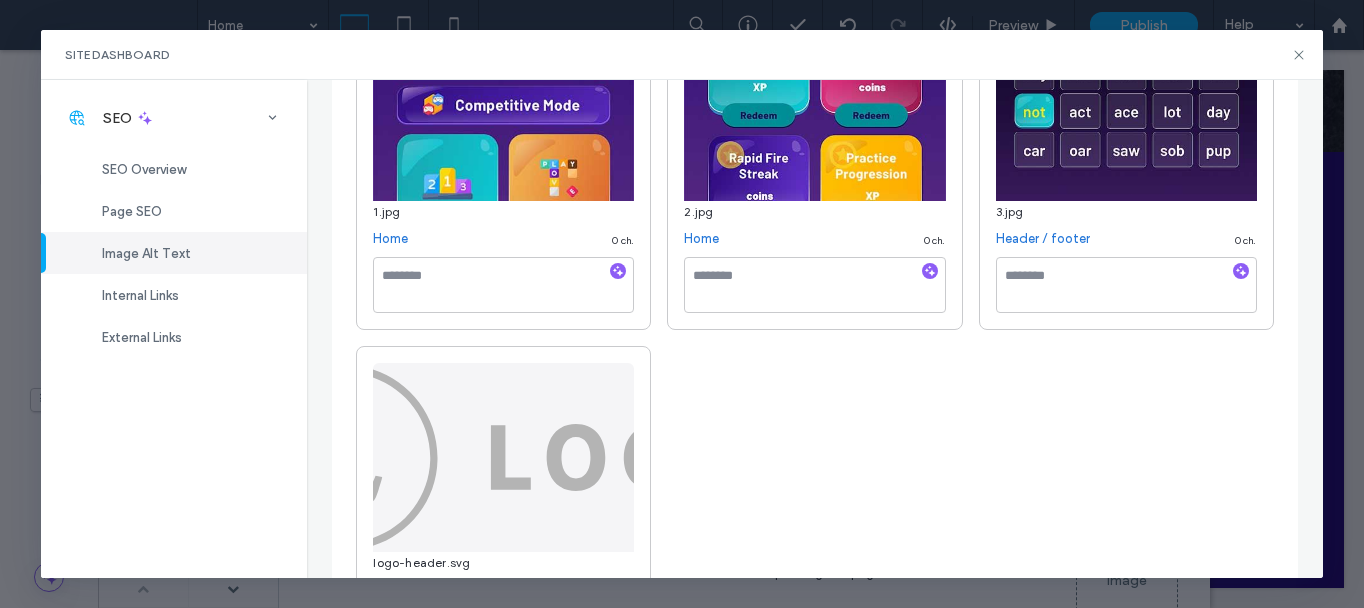scroll, scrollTop: 309, scrollLeft: 0, axis: vertical 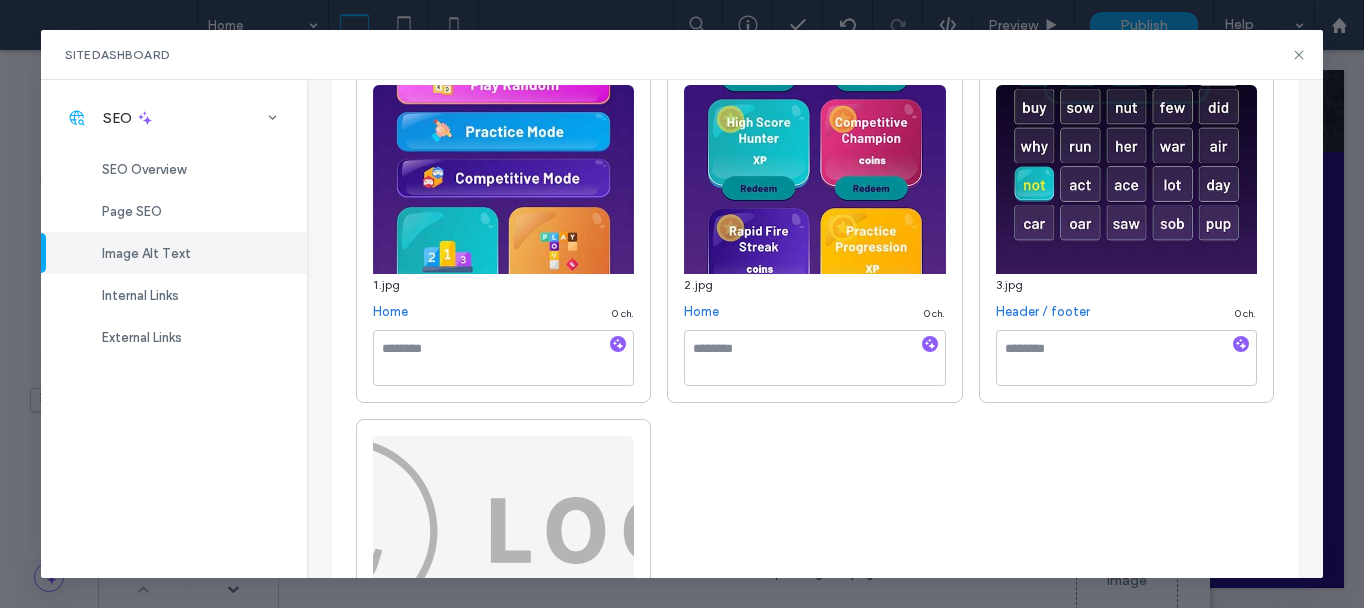 type on "****" 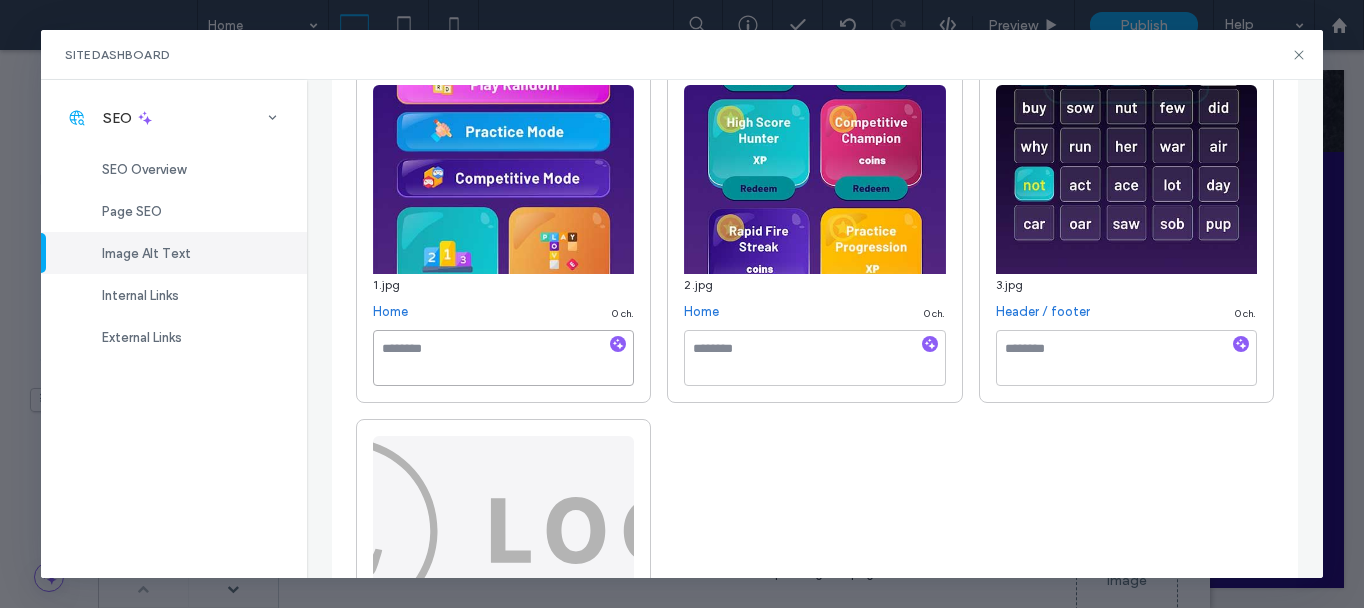 click at bounding box center (503, 358) 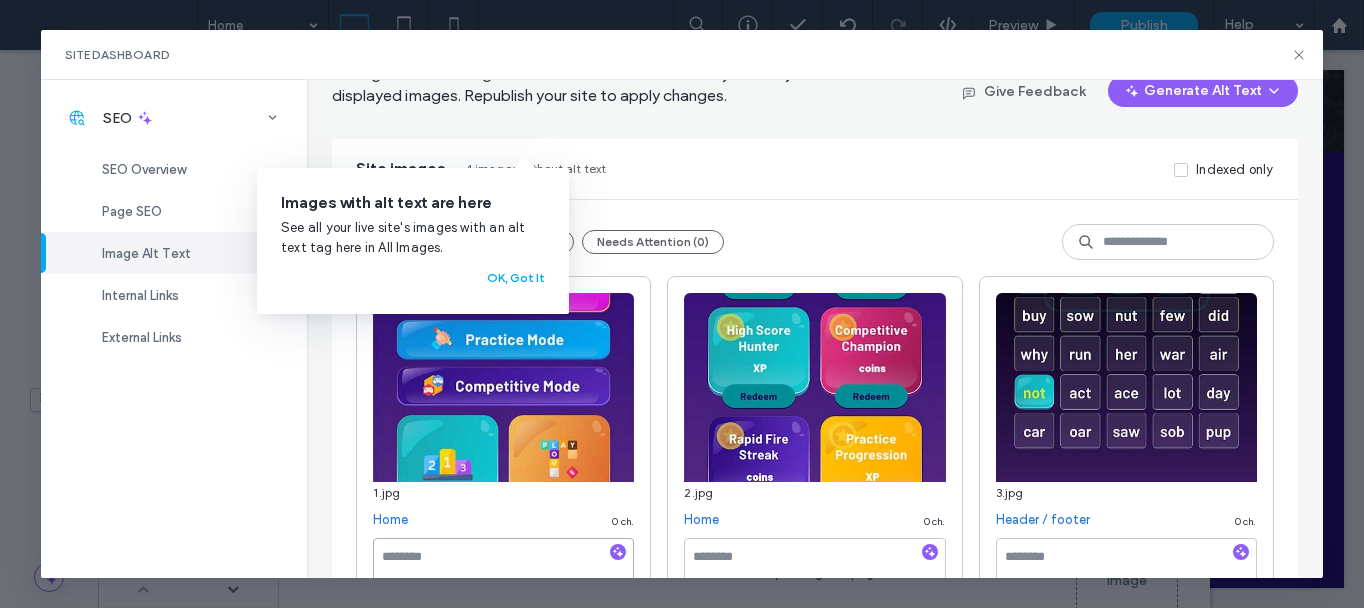 scroll, scrollTop: 92, scrollLeft: 0, axis: vertical 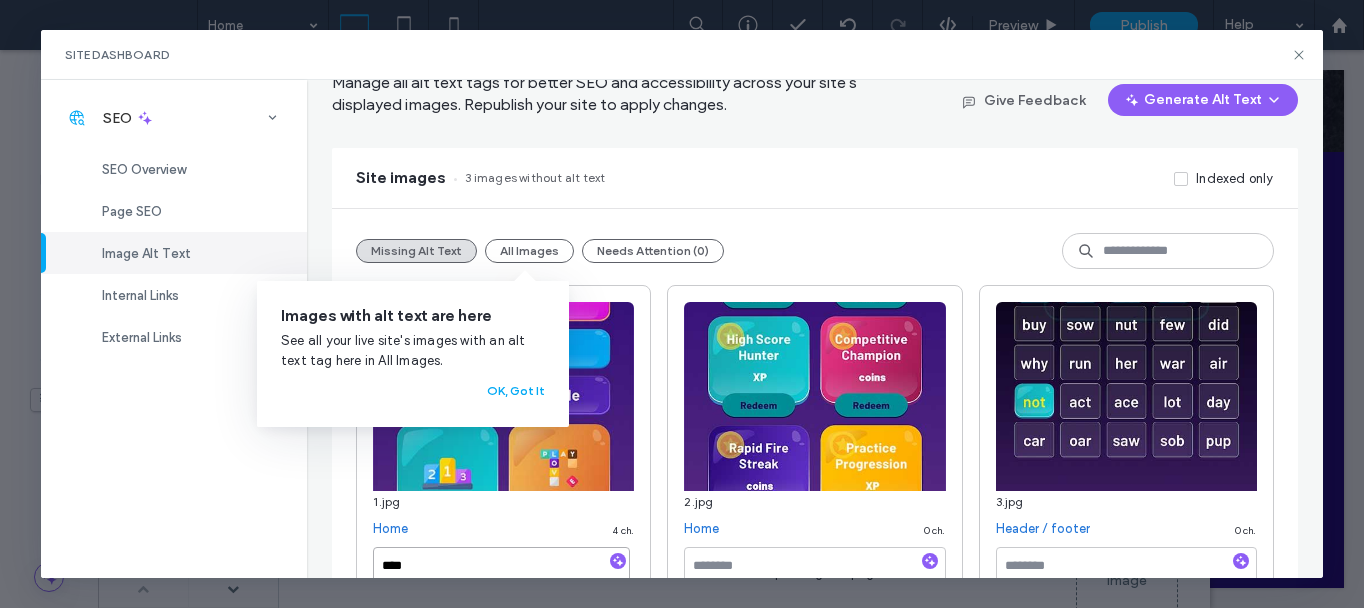 type on "****" 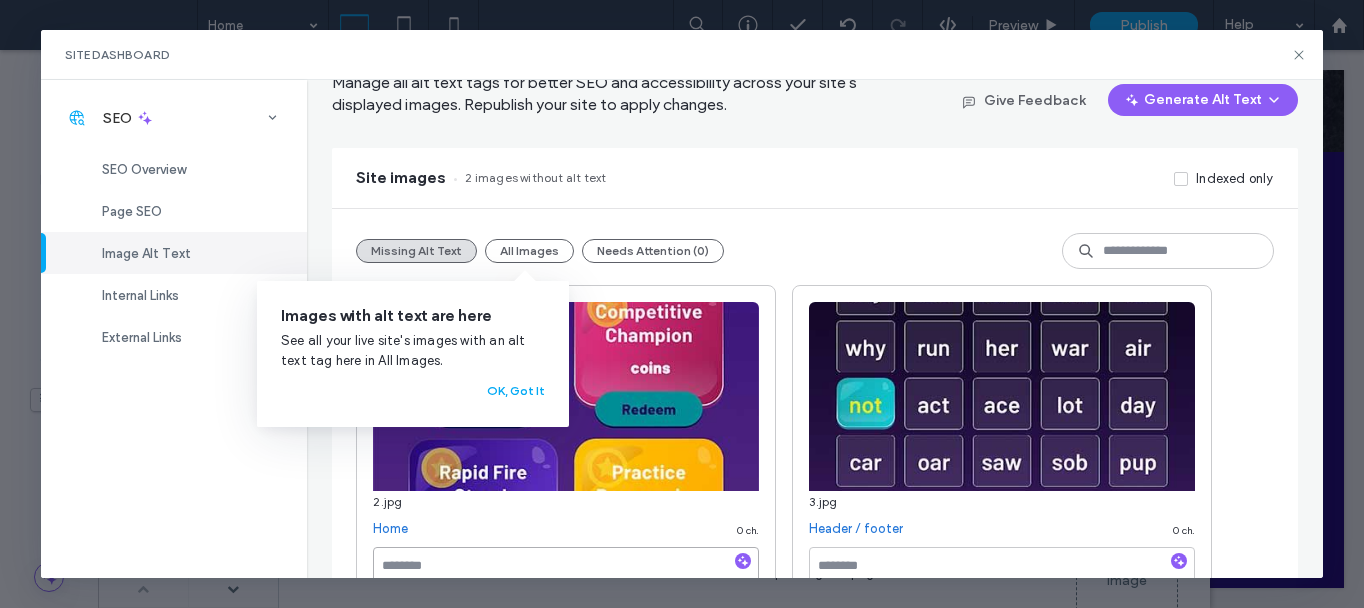 click at bounding box center [566, 575] 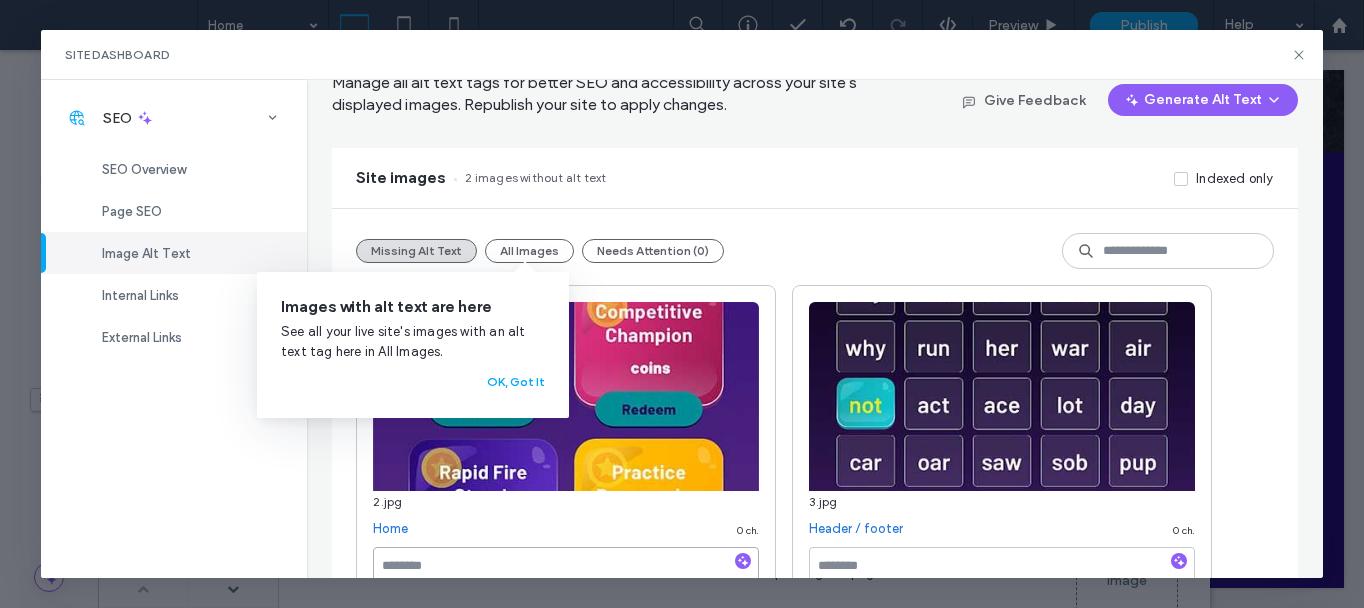 scroll, scrollTop: 158, scrollLeft: 0, axis: vertical 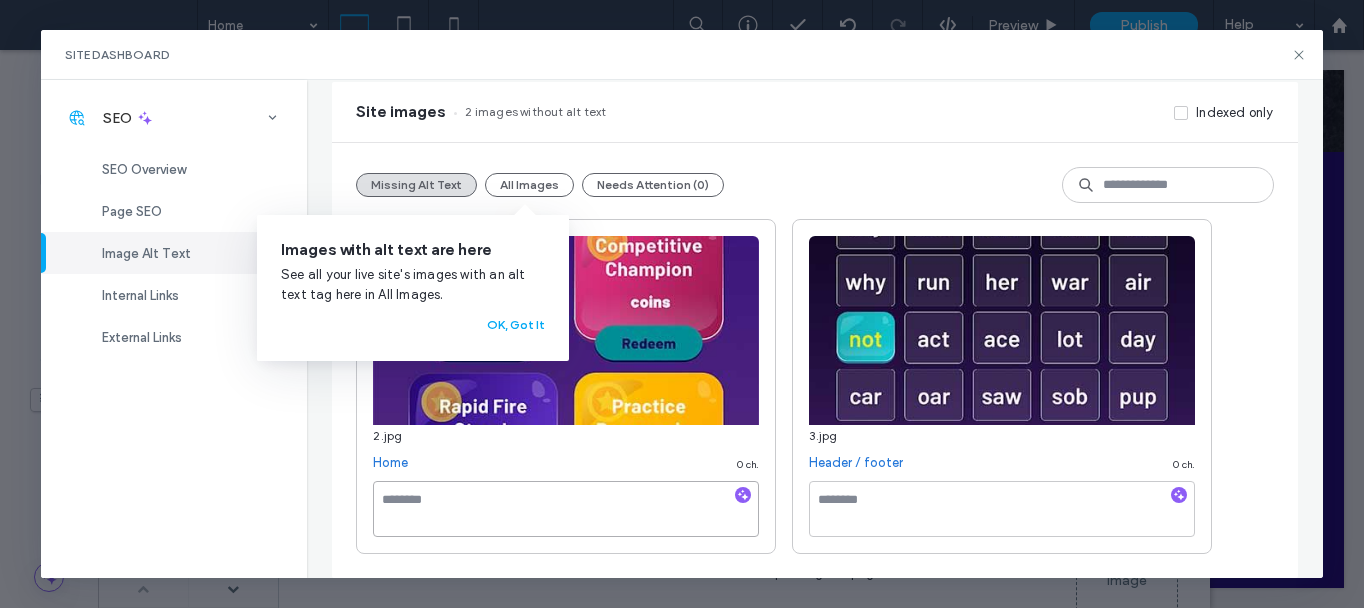 paste on "**********" 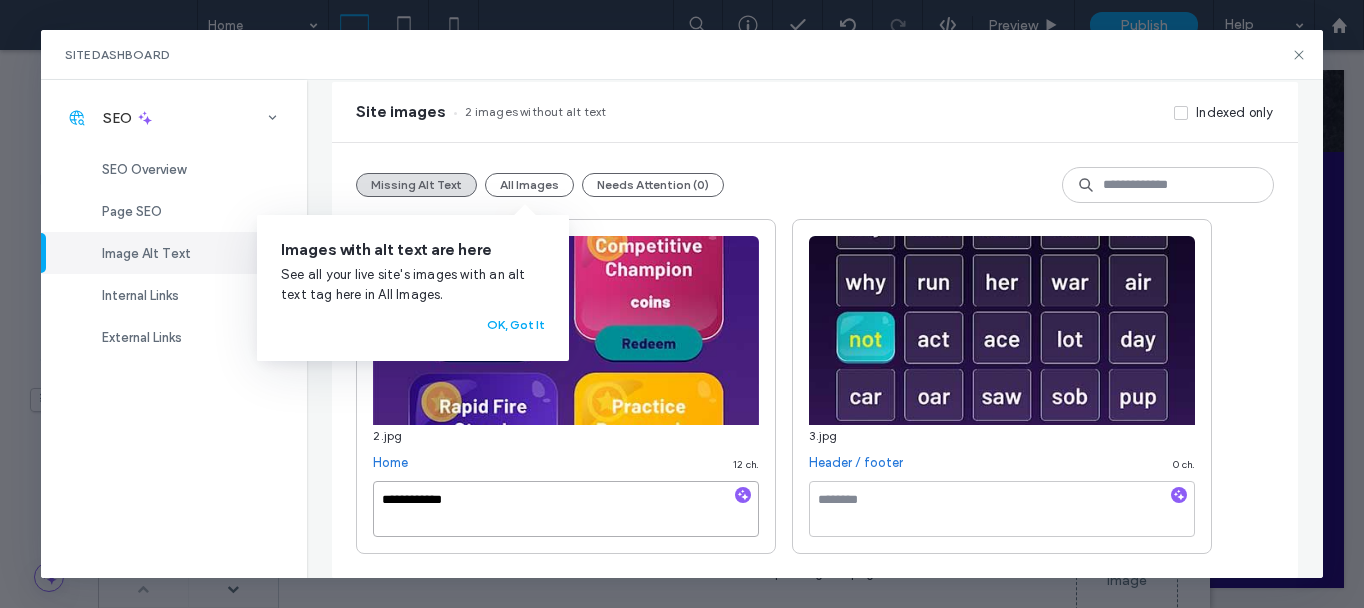drag, startPoint x: 476, startPoint y: 498, endPoint x: 434, endPoint y: 507, distance: 42.953465 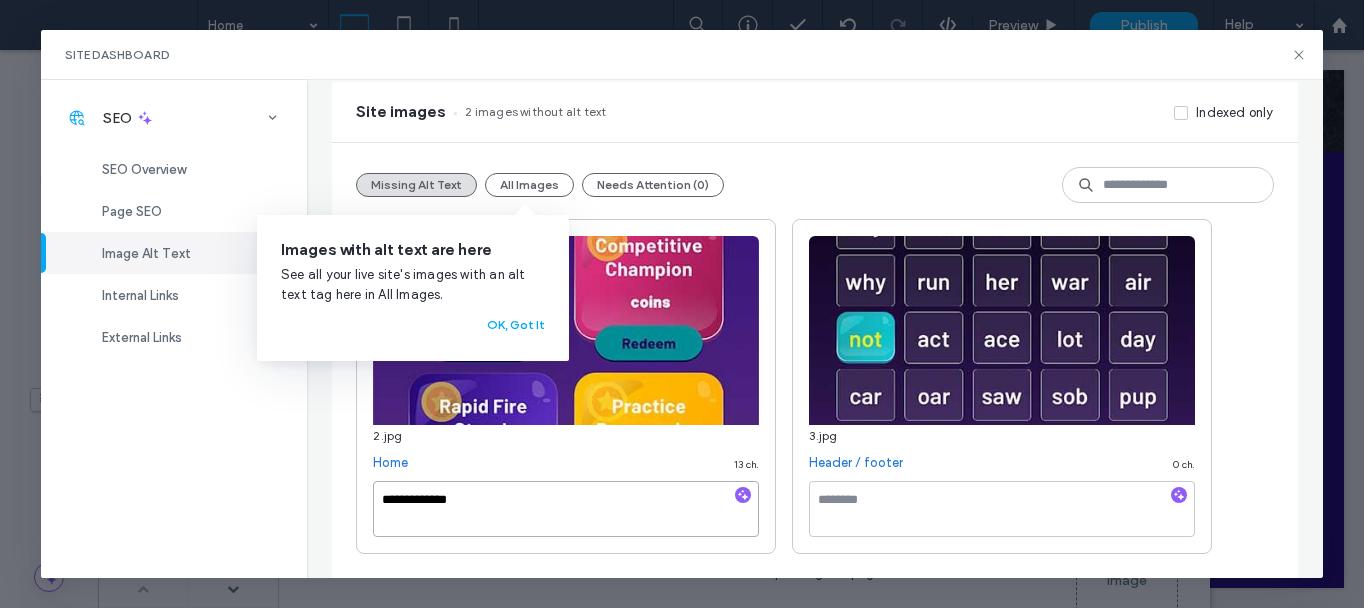 type on "**********" 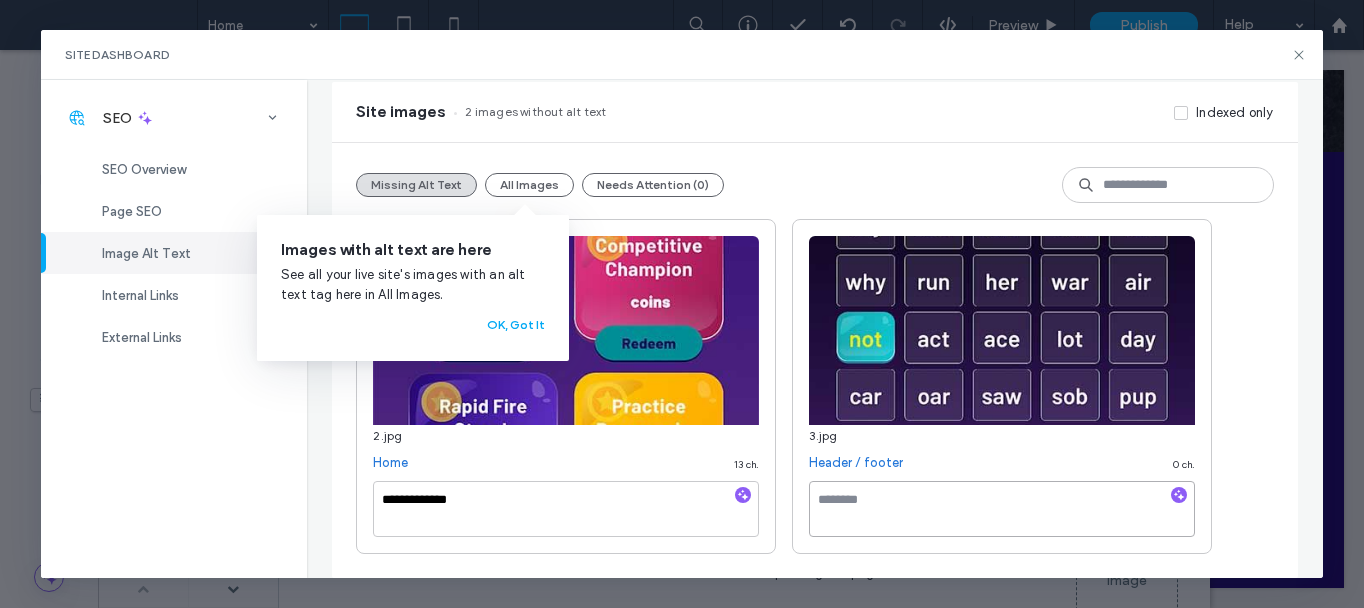 click at bounding box center (1002, 509) 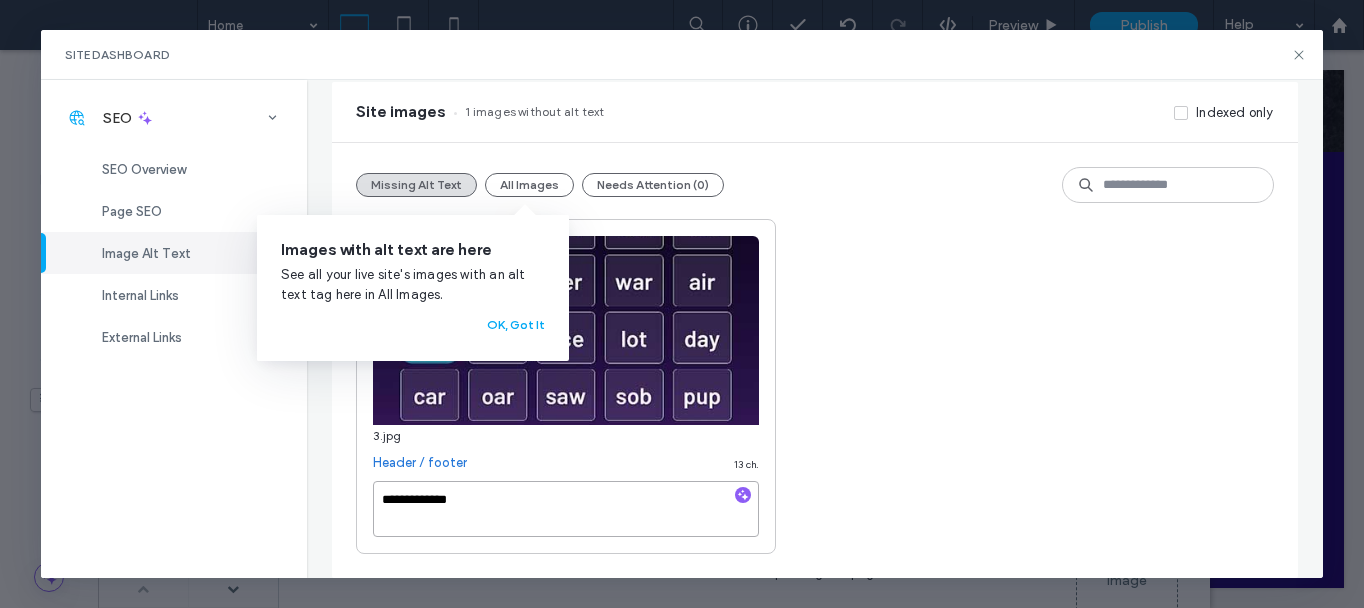 type on "**********" 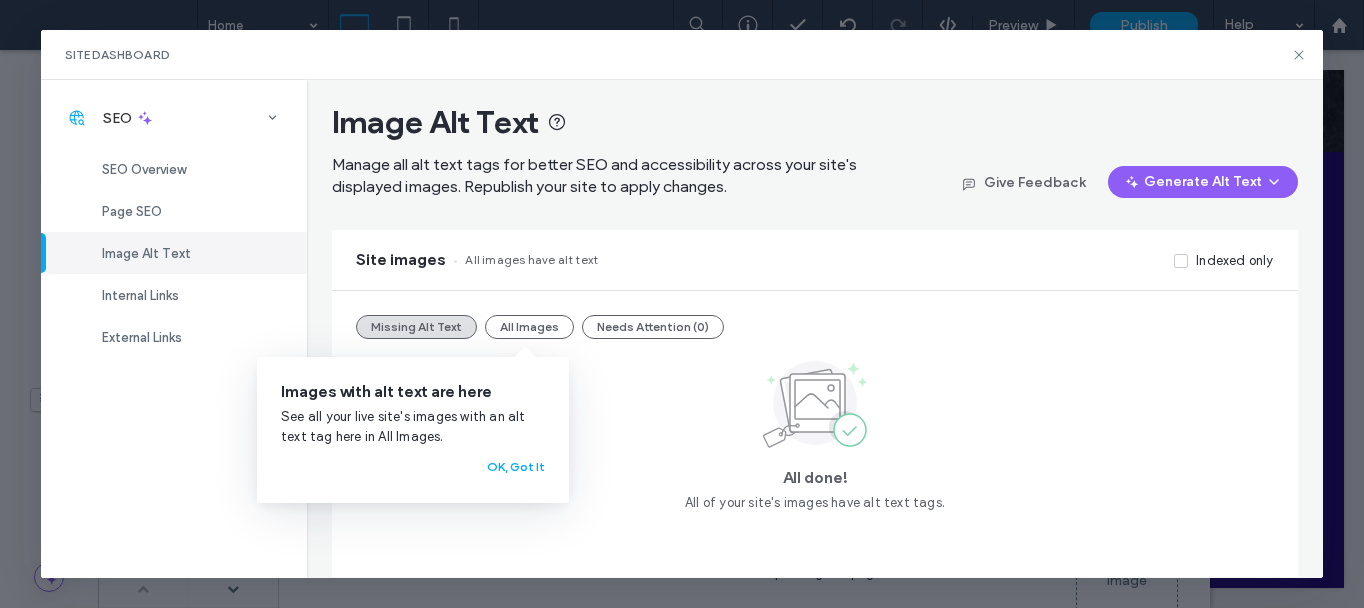 scroll, scrollTop: 10, scrollLeft: 0, axis: vertical 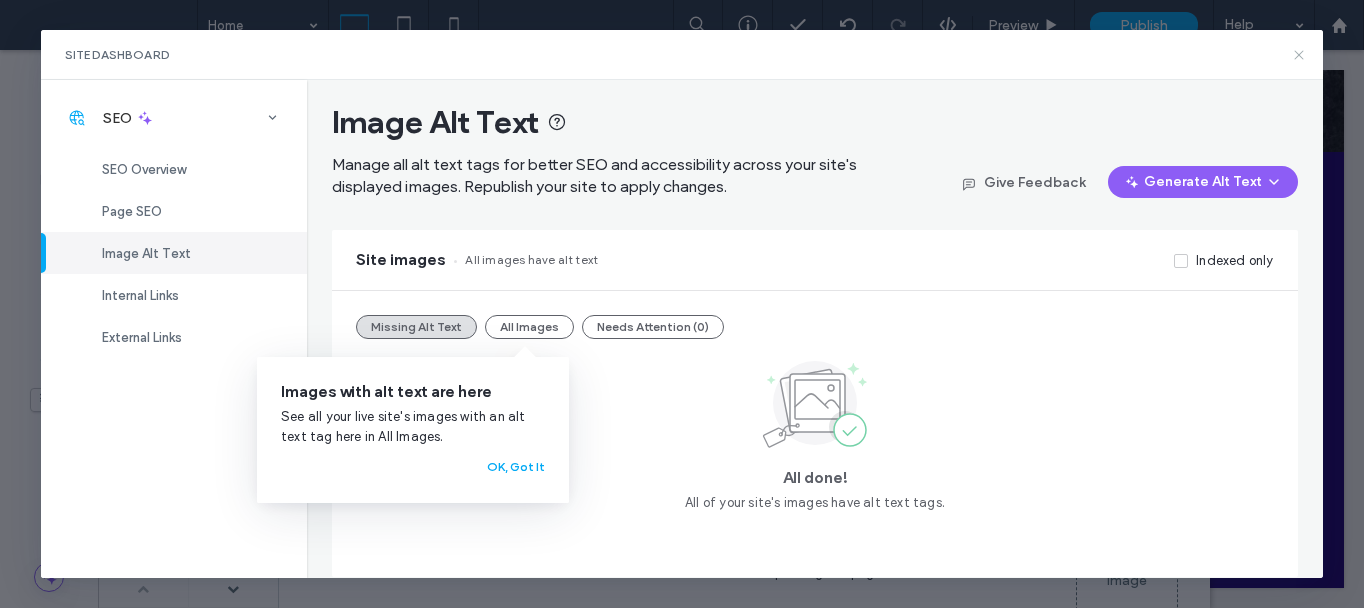 click 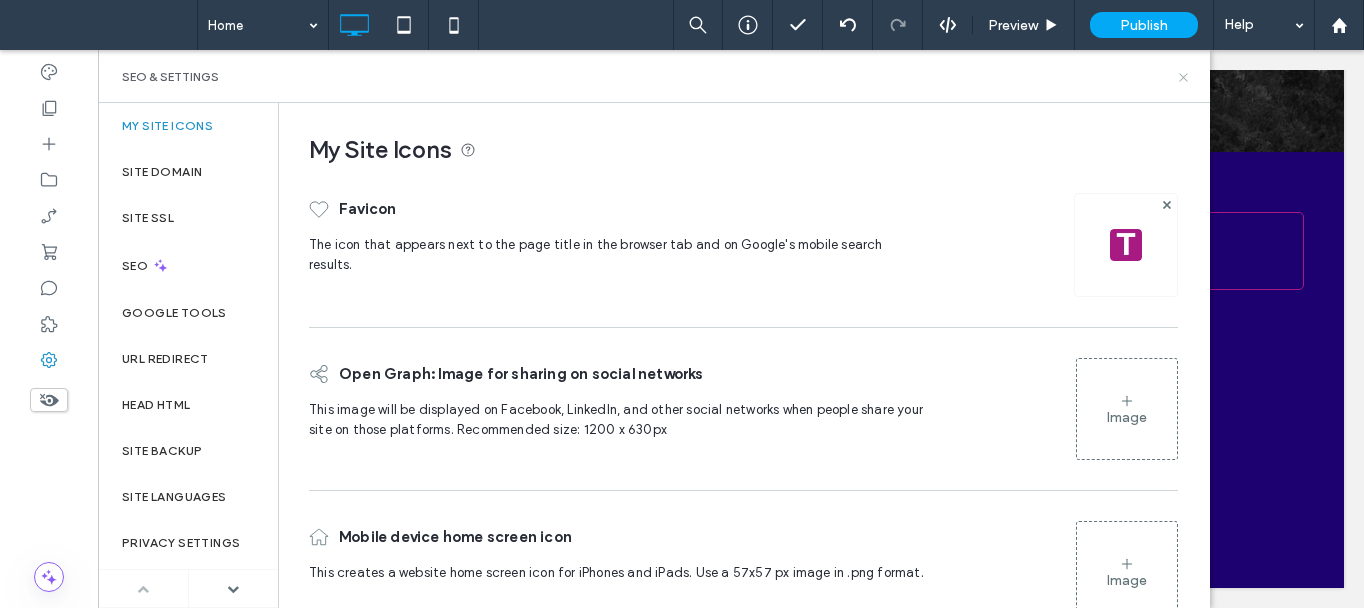 click 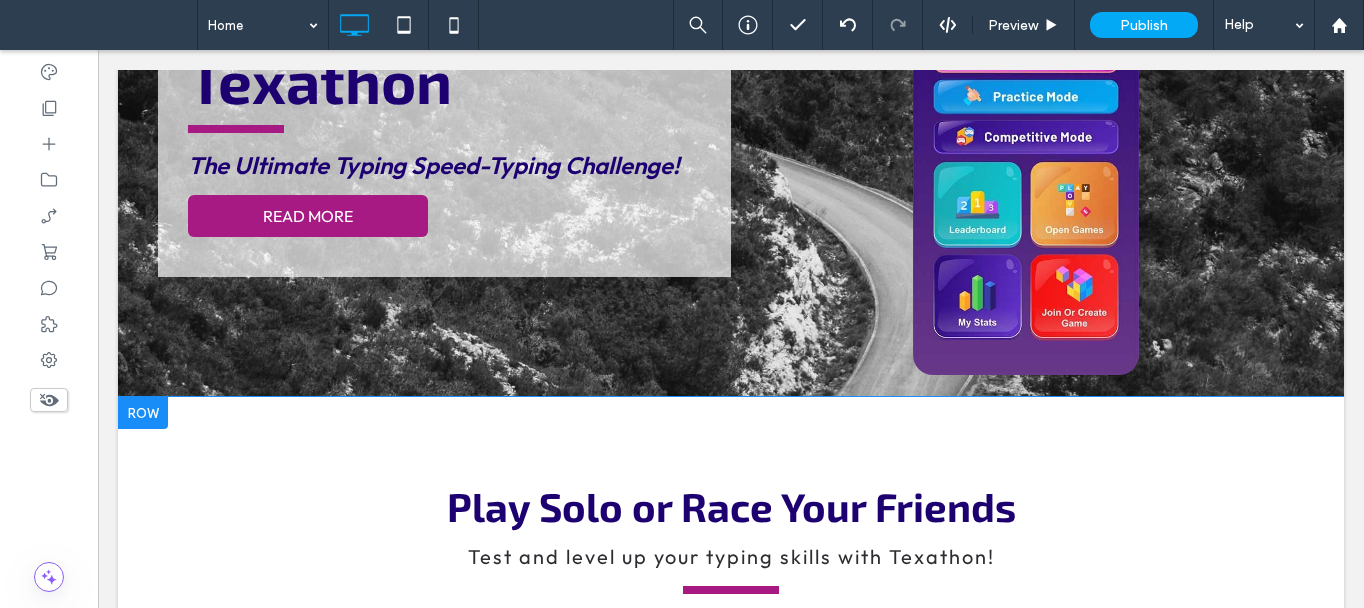 scroll, scrollTop: 189, scrollLeft: 0, axis: vertical 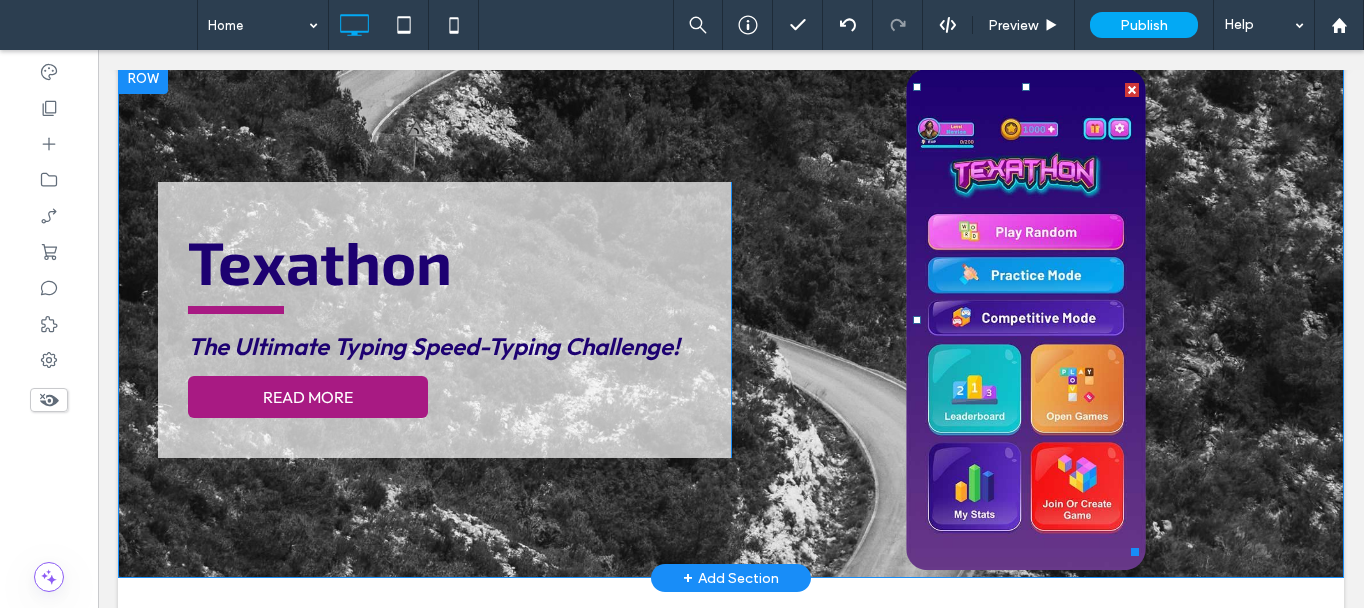 click at bounding box center (1026, 319) 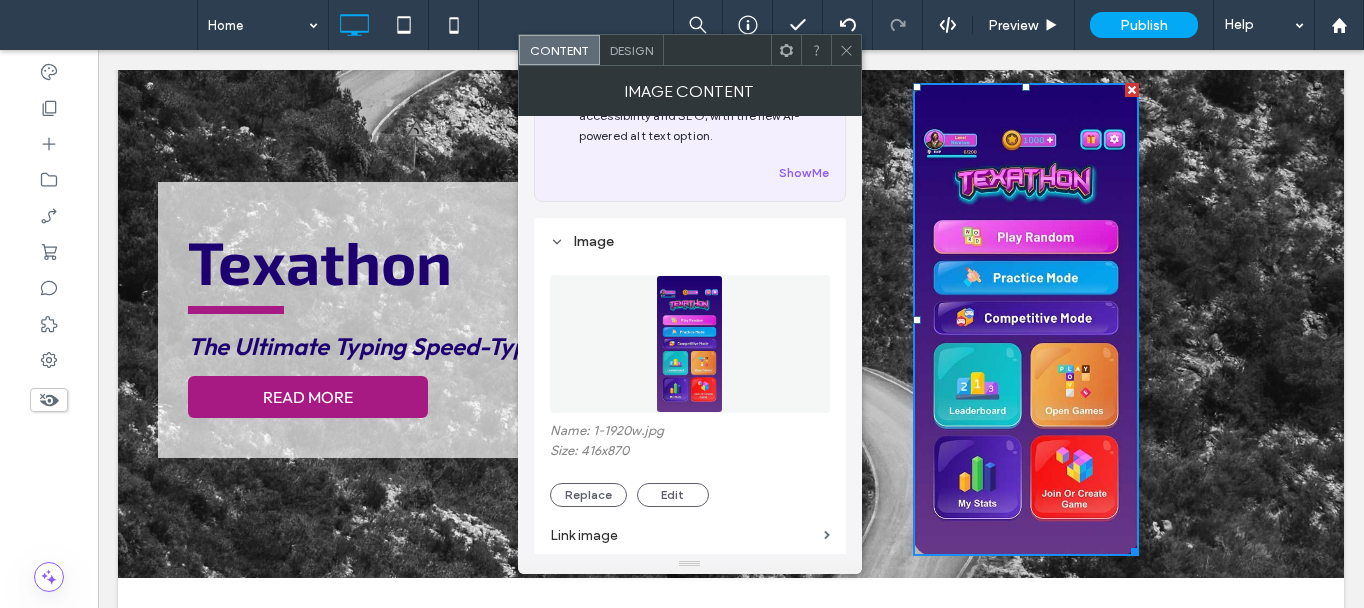 scroll, scrollTop: 200, scrollLeft: 0, axis: vertical 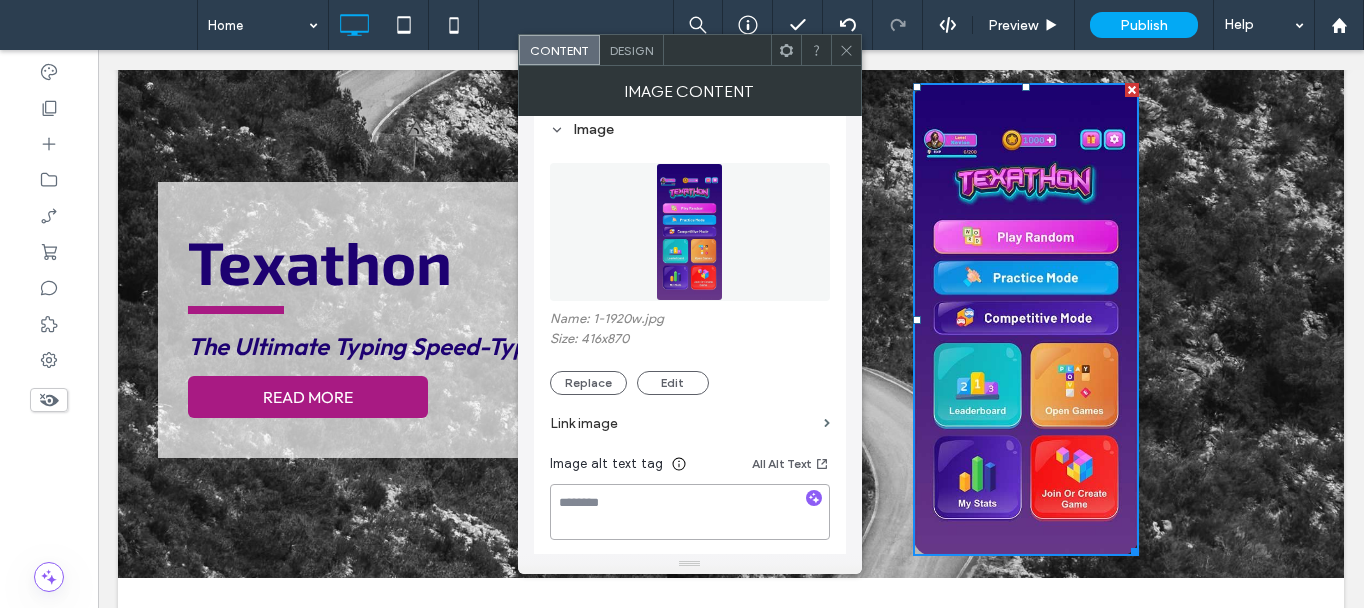 click at bounding box center [690, 512] 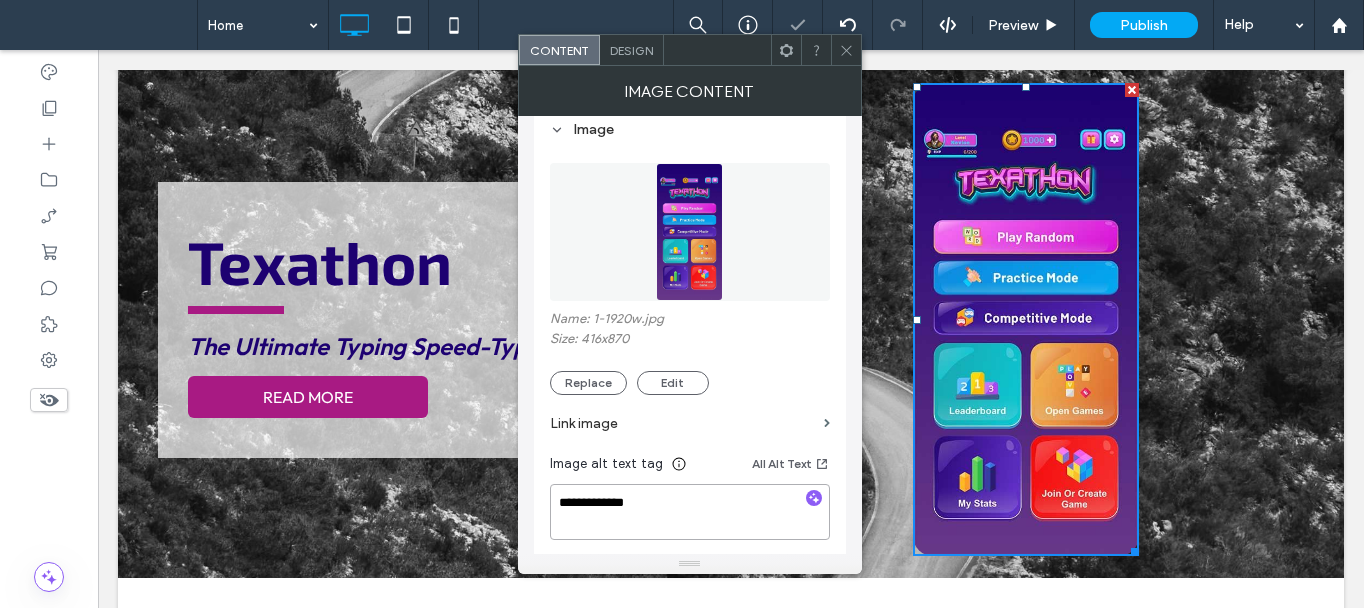 type on "**********" 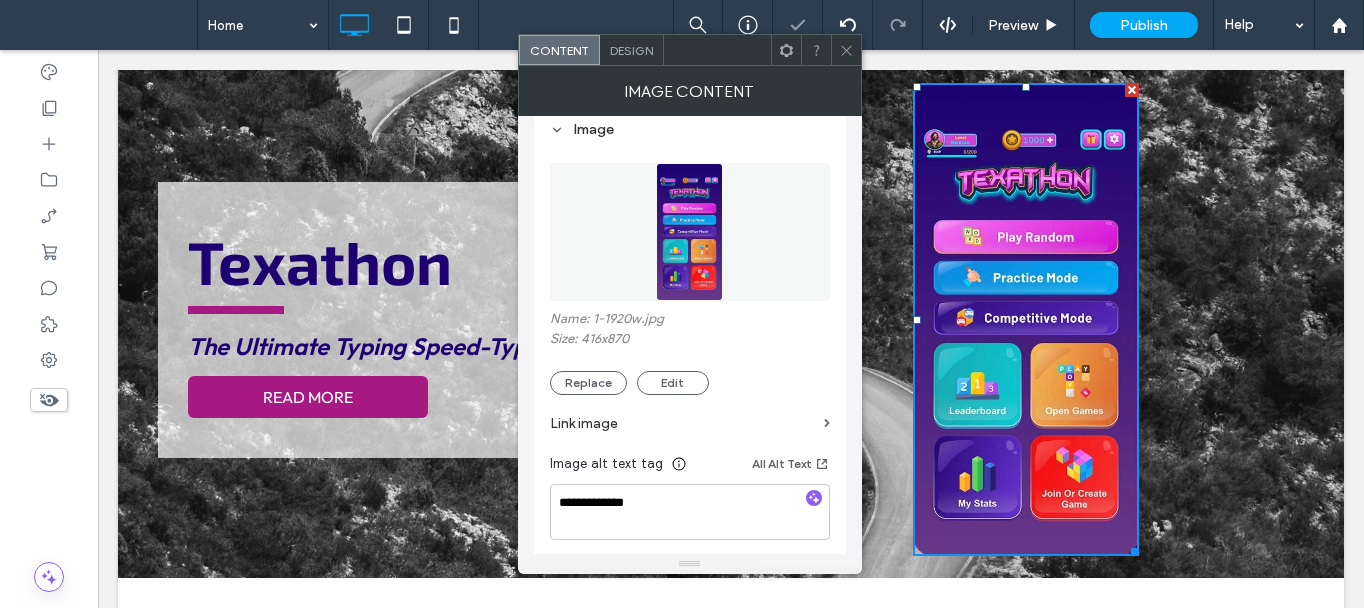 click 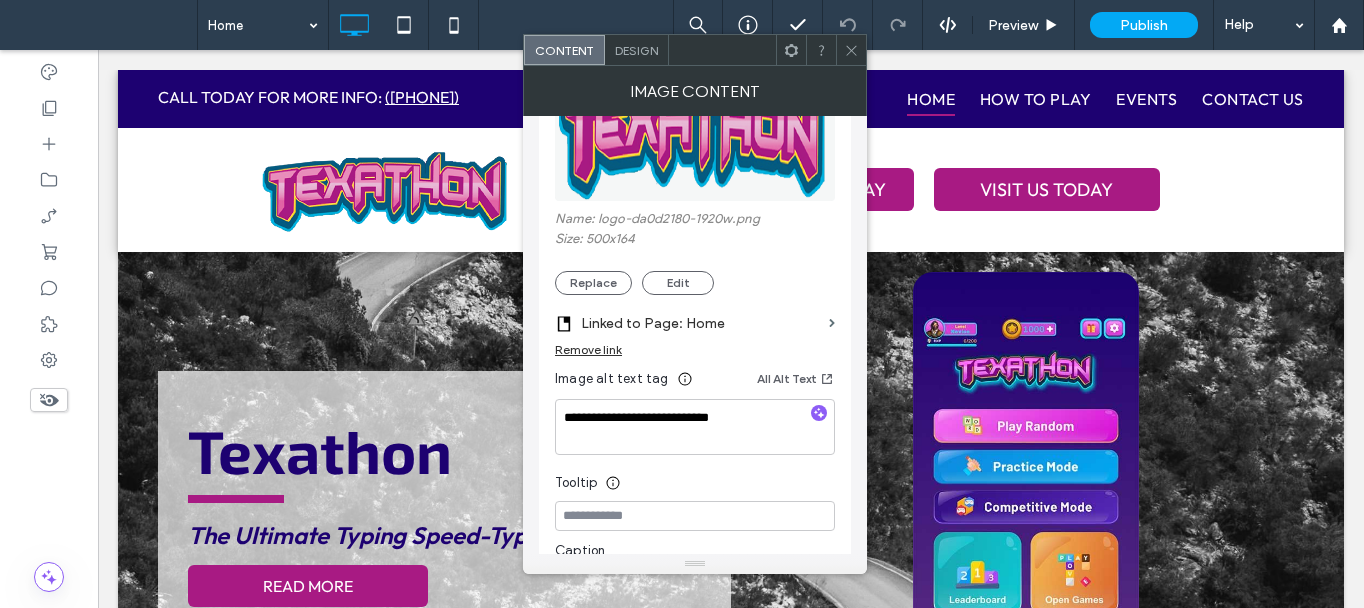 scroll, scrollTop: 2989, scrollLeft: 0, axis: vertical 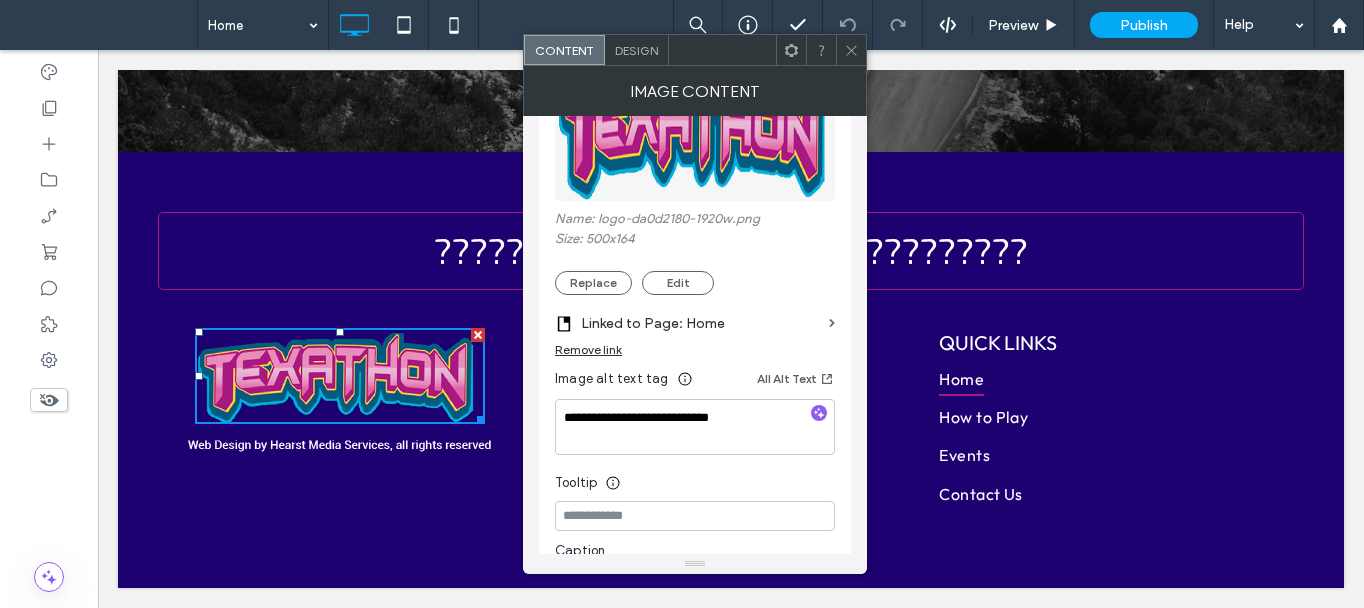 click 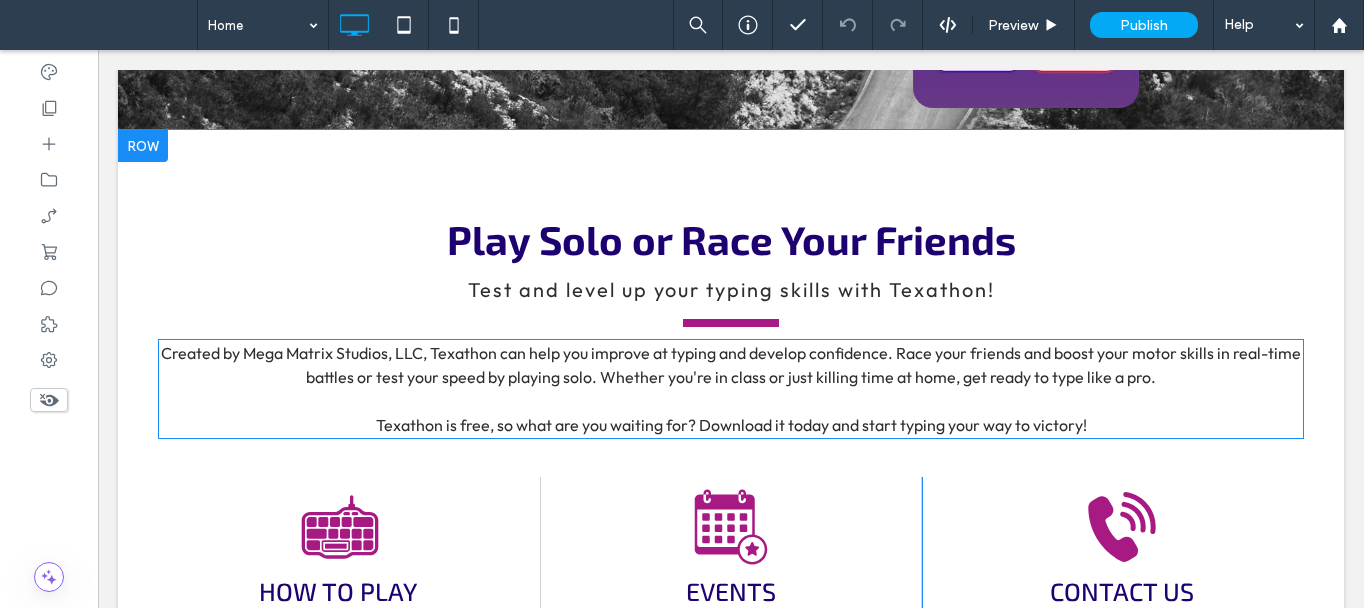 scroll, scrollTop: 289, scrollLeft: 0, axis: vertical 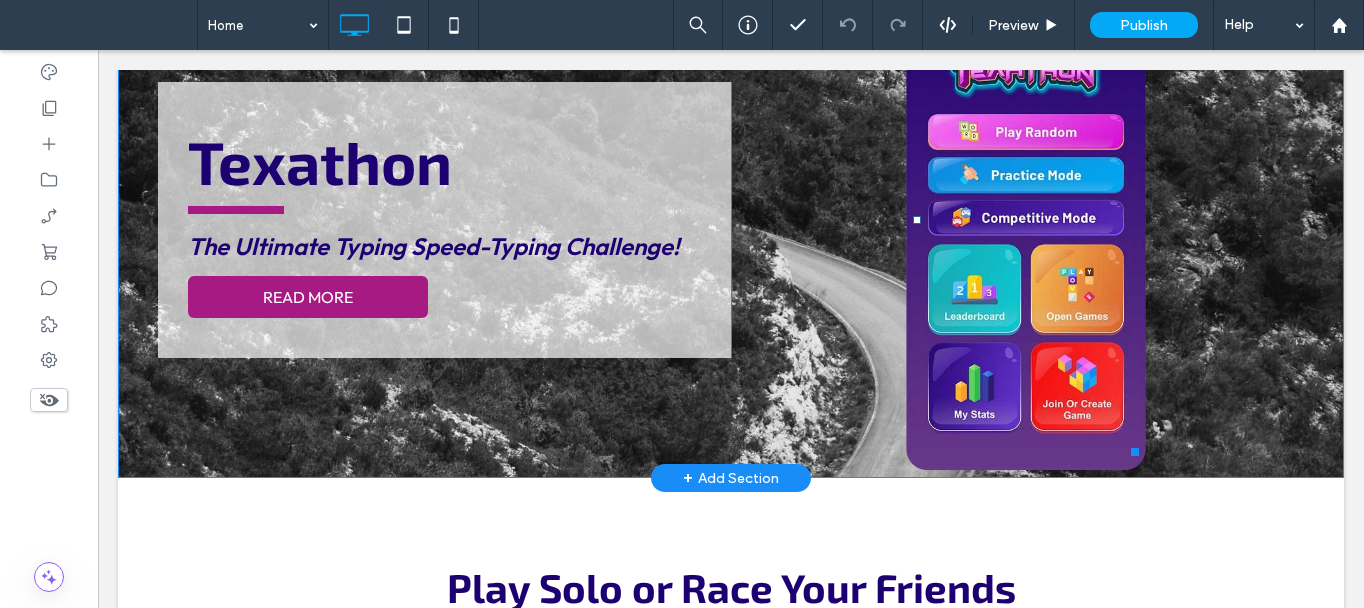 click at bounding box center (1026, 219) 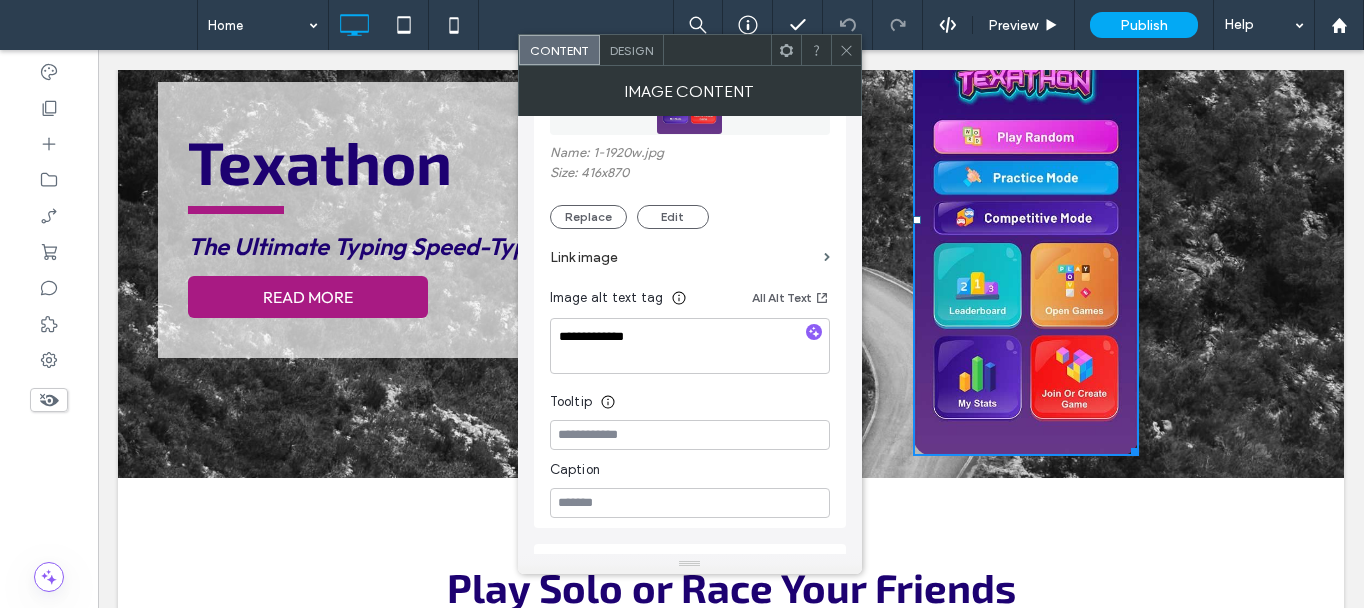scroll, scrollTop: 400, scrollLeft: 0, axis: vertical 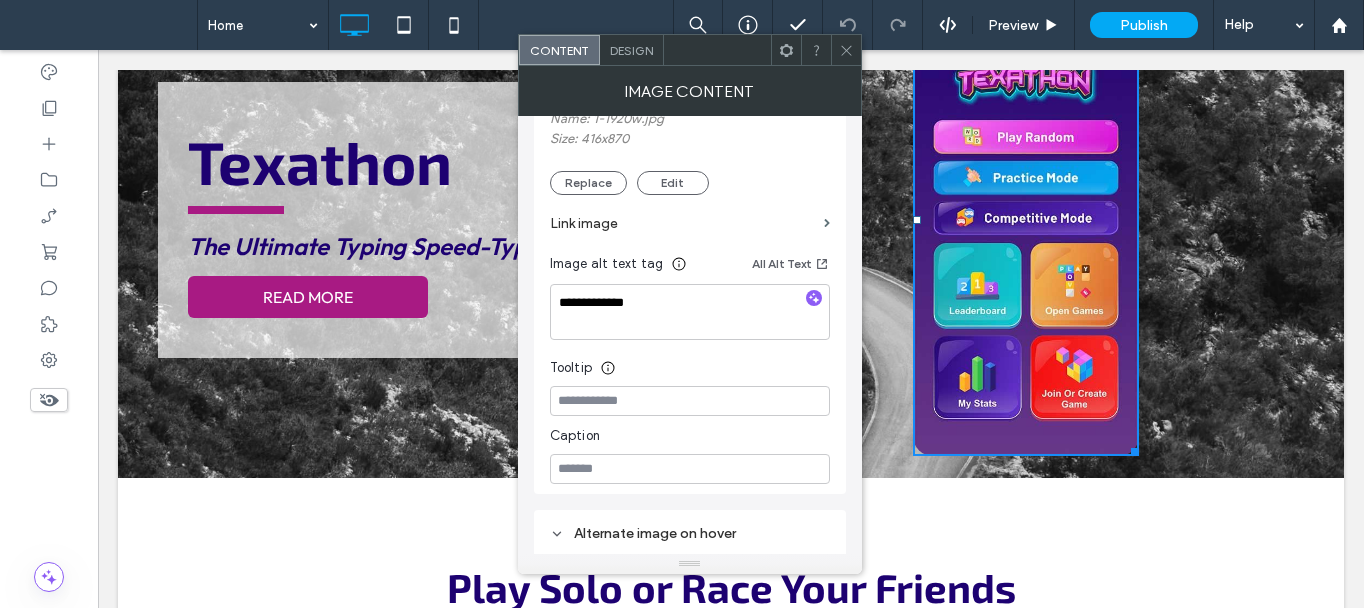 click 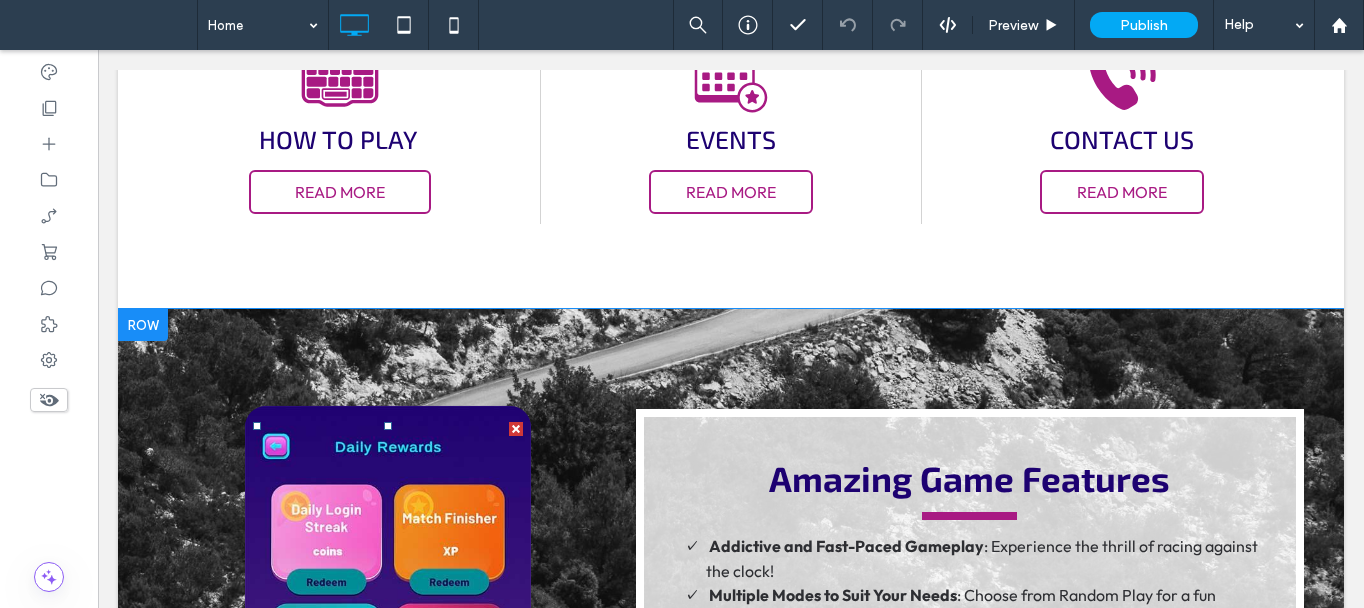 scroll, scrollTop: 1389, scrollLeft: 0, axis: vertical 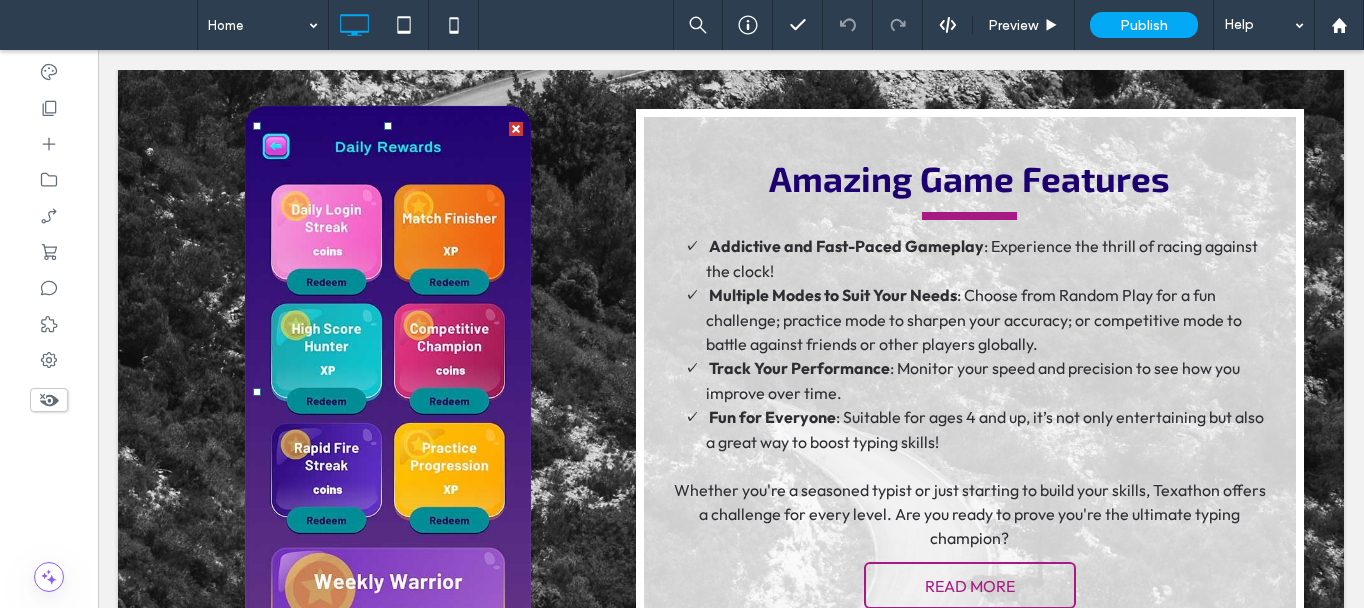 click at bounding box center [388, 392] 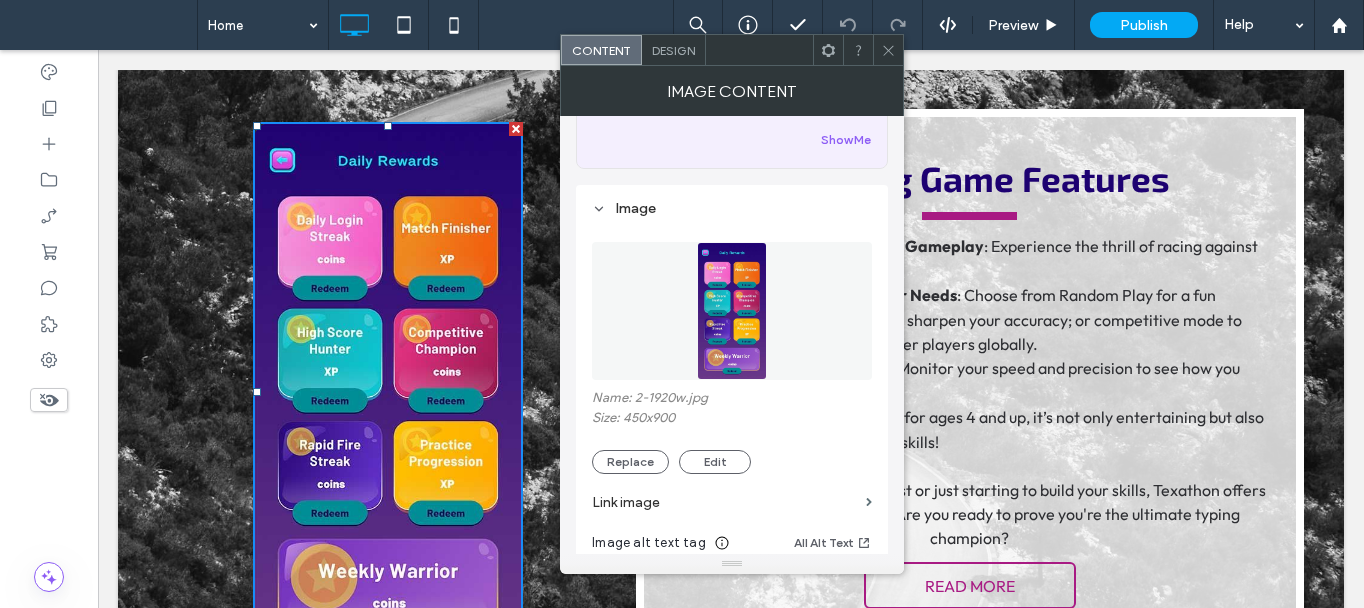 scroll, scrollTop: 300, scrollLeft: 0, axis: vertical 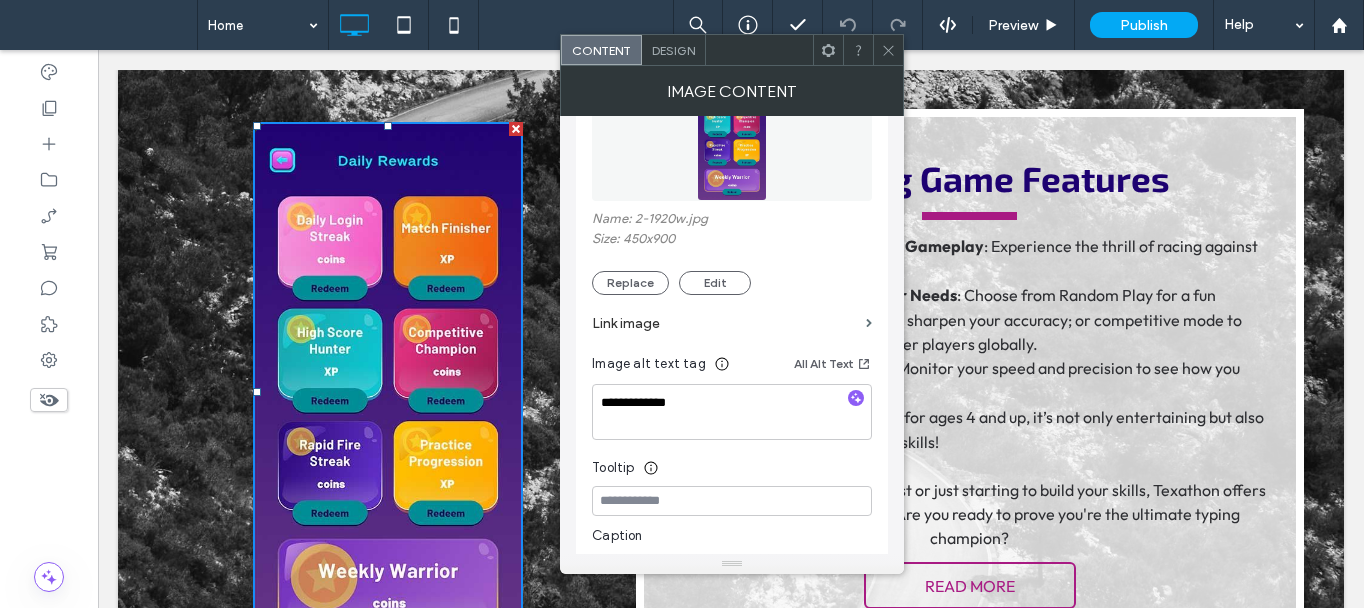click 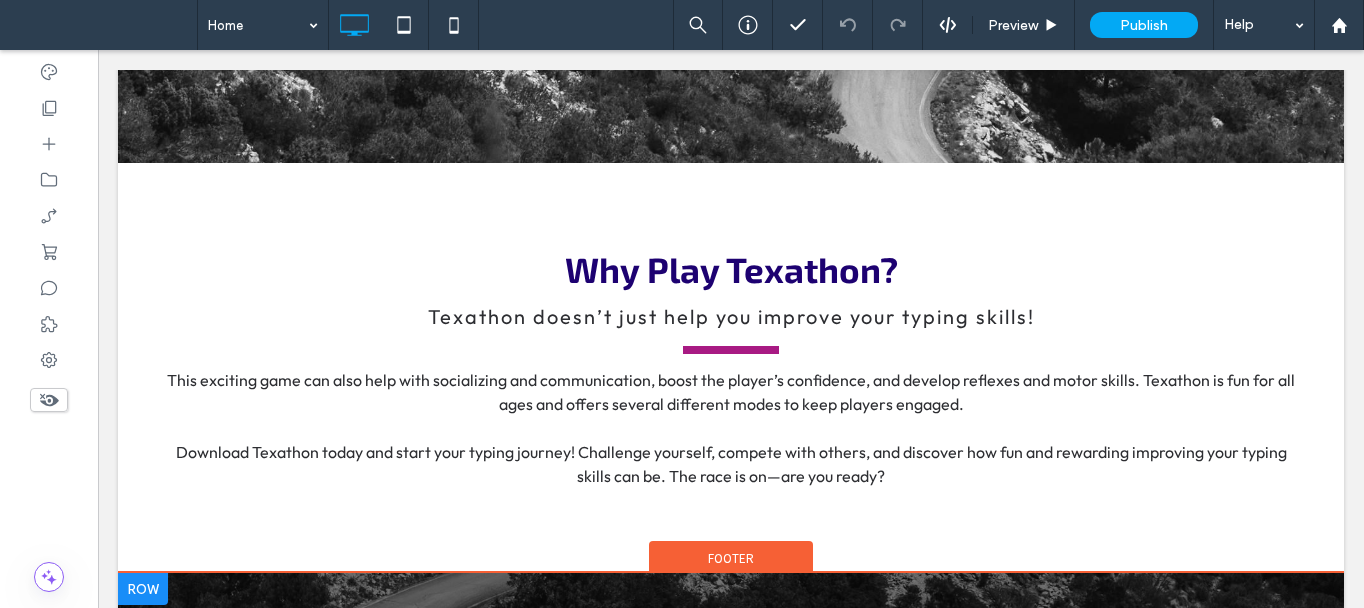 scroll, scrollTop: 1989, scrollLeft: 0, axis: vertical 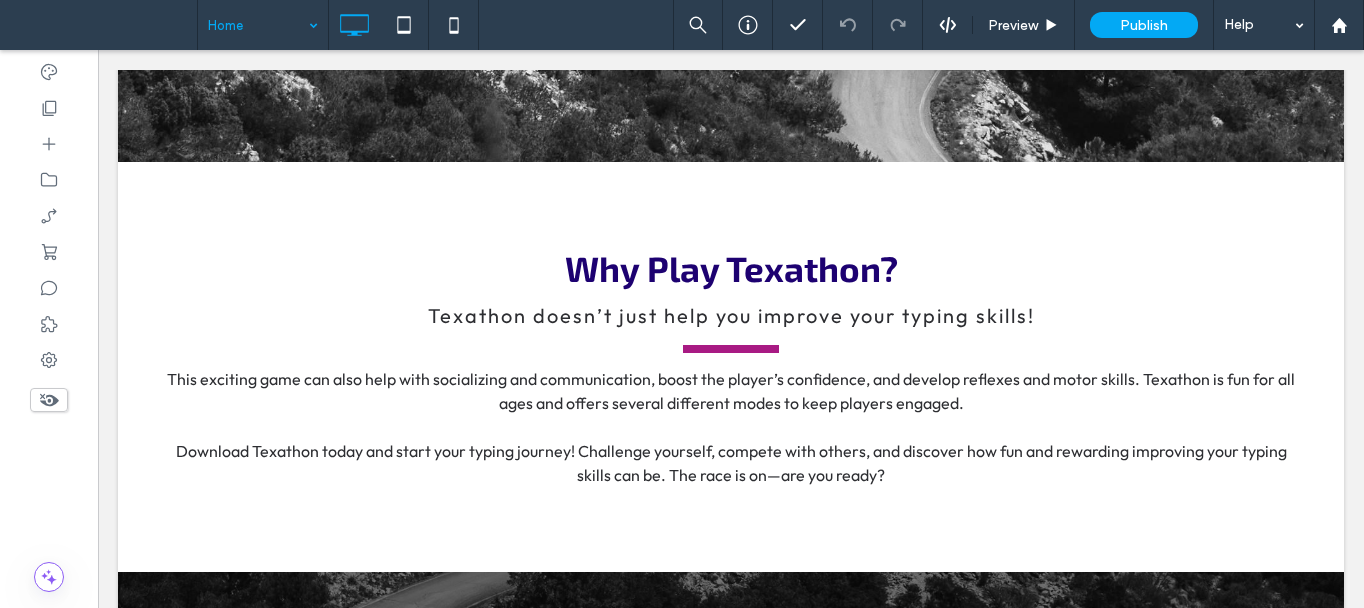 drag, startPoint x: 176, startPoint y: 30, endPoint x: 211, endPoint y: 41, distance: 36.687874 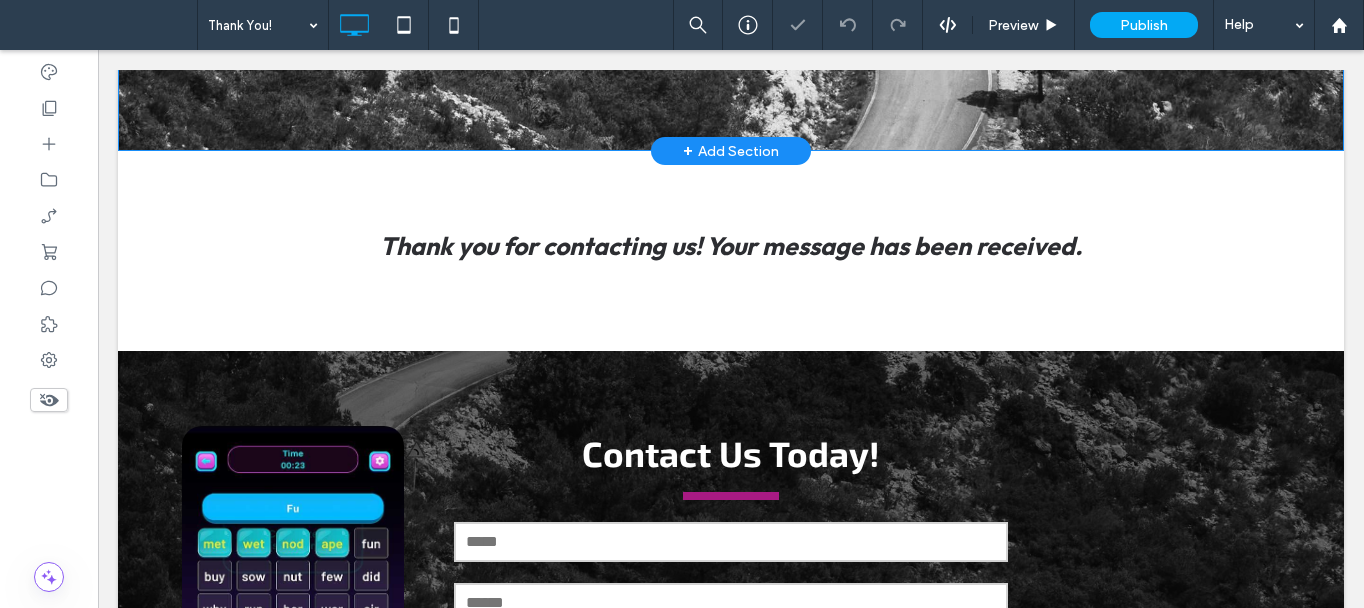 scroll, scrollTop: 200, scrollLeft: 0, axis: vertical 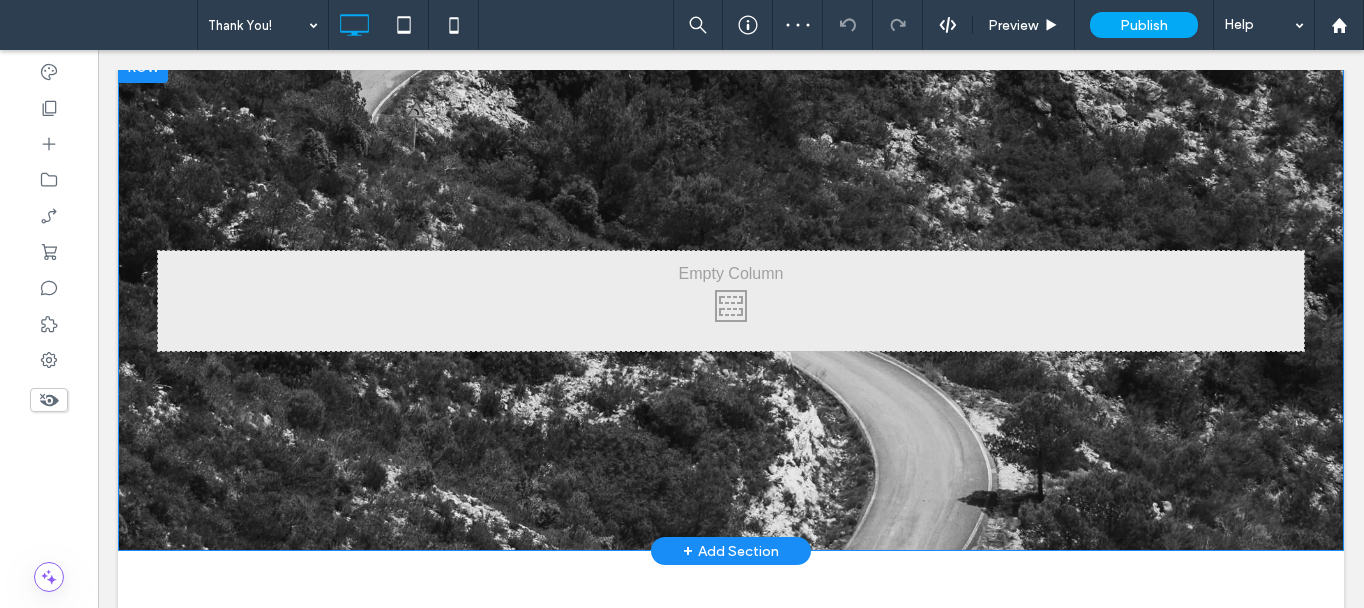 click on "Click To Paste
Row + Add Section" at bounding box center [731, 301] 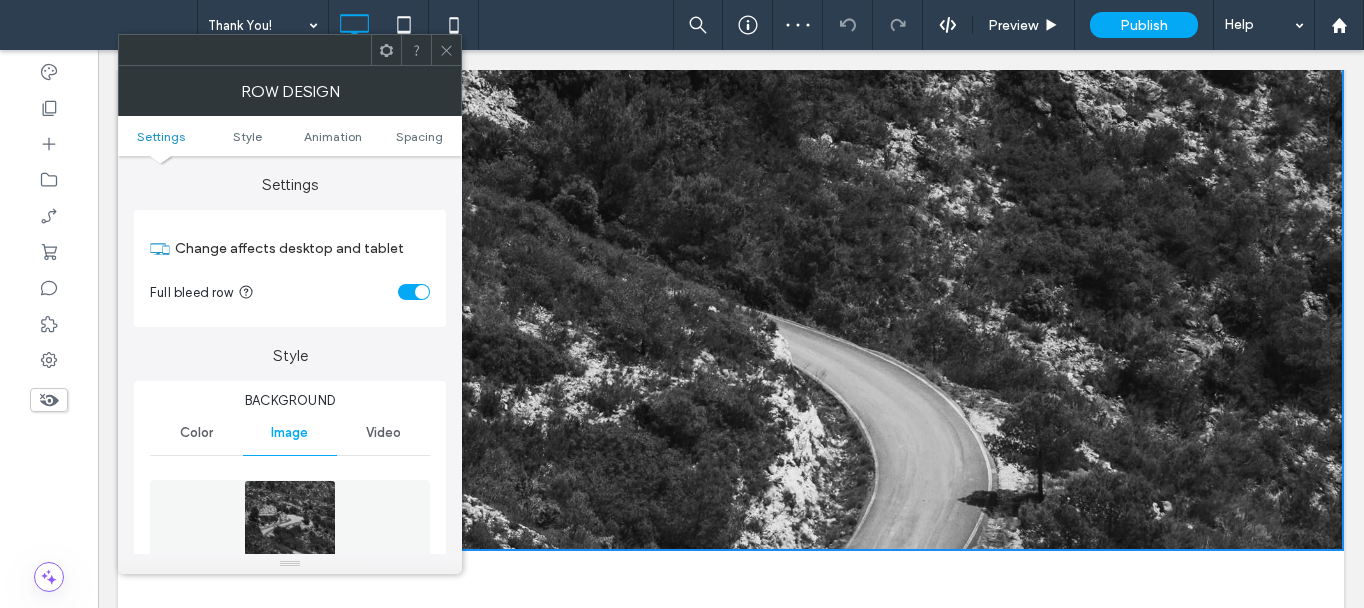 click at bounding box center (290, 549) 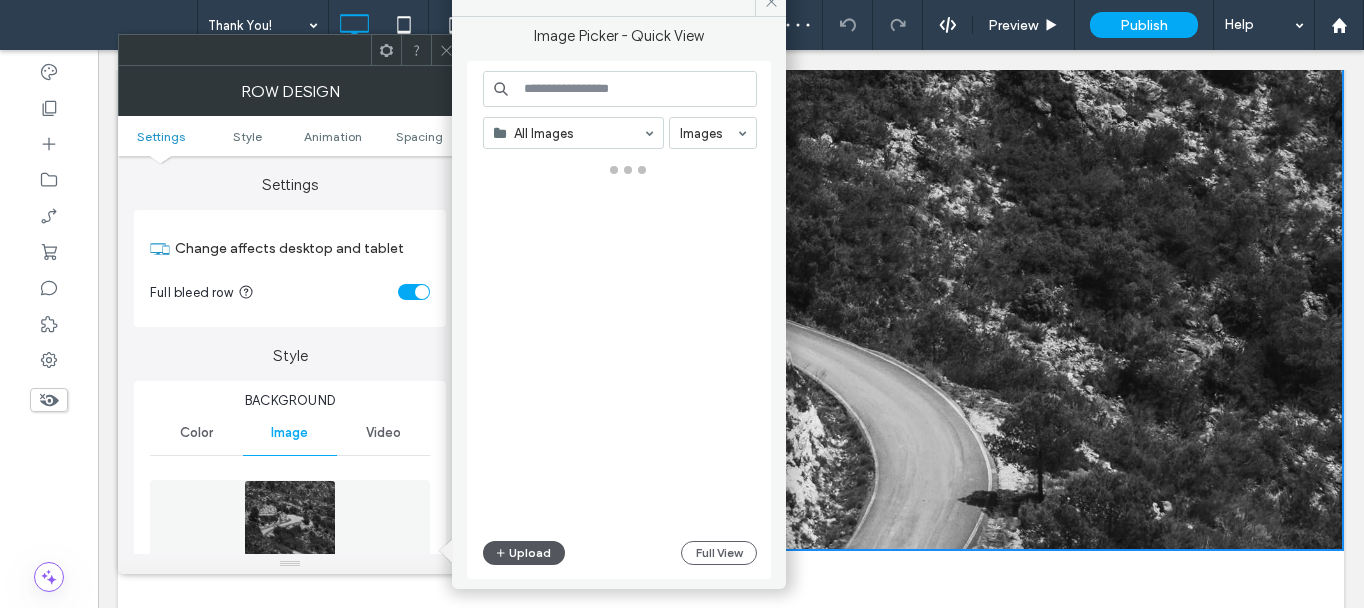 click on "Upload" at bounding box center (524, 553) 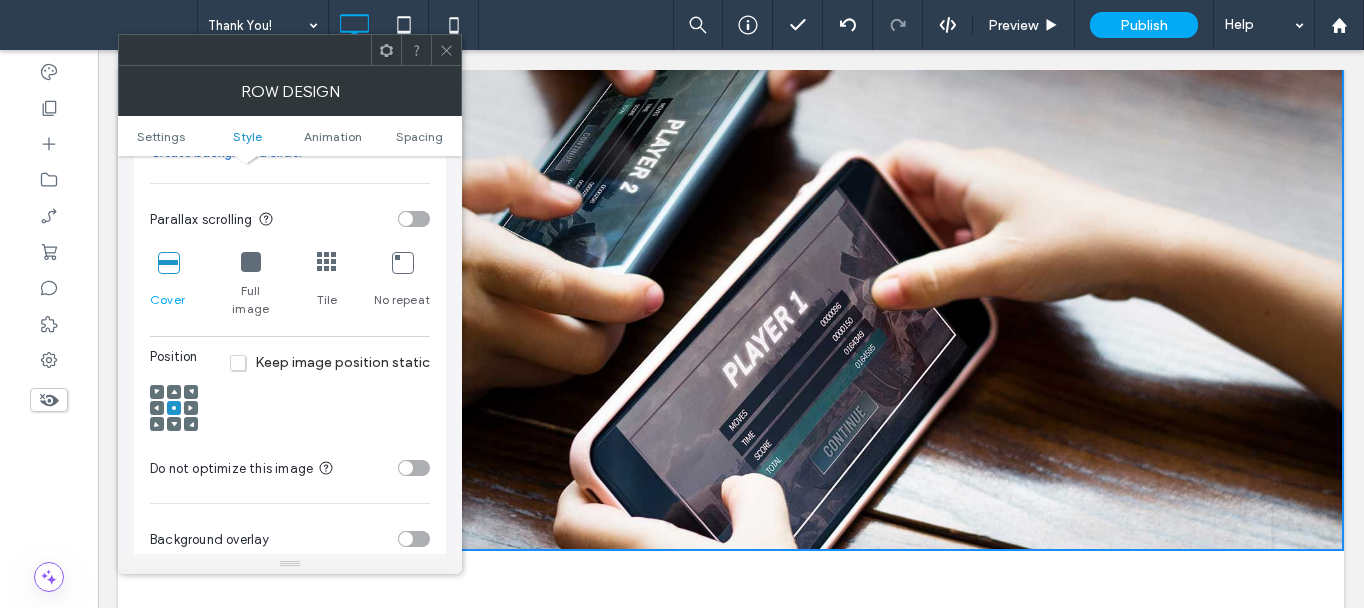 scroll, scrollTop: 600, scrollLeft: 0, axis: vertical 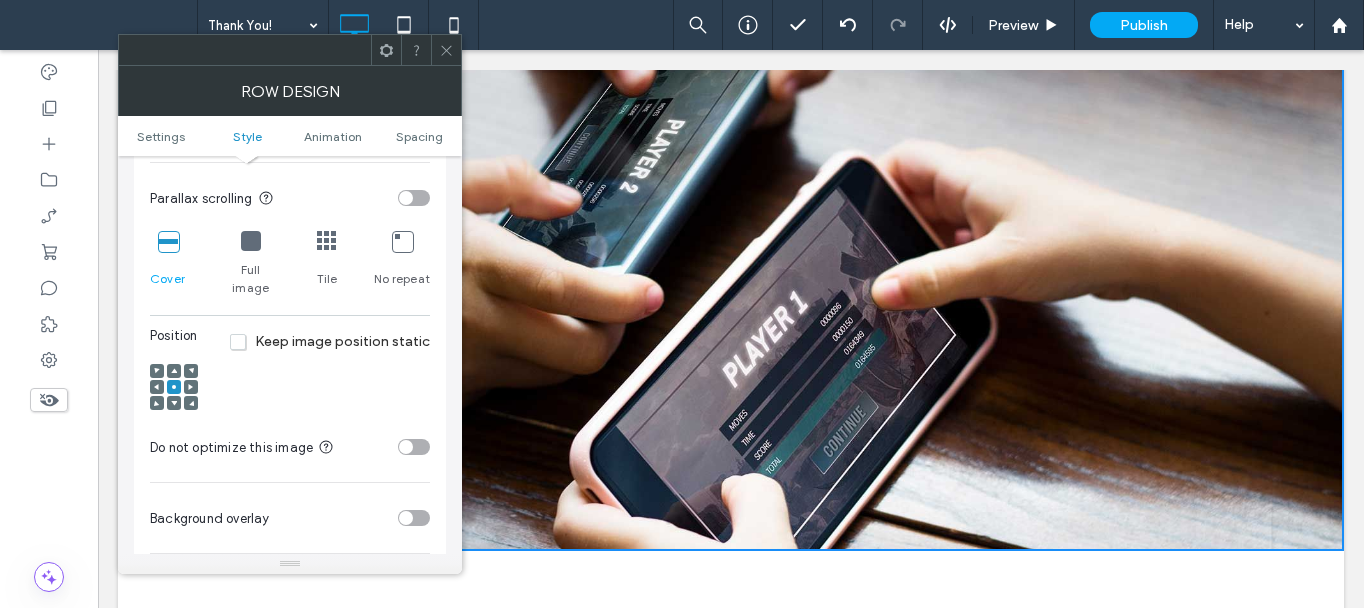 click at bounding box center [174, 387] 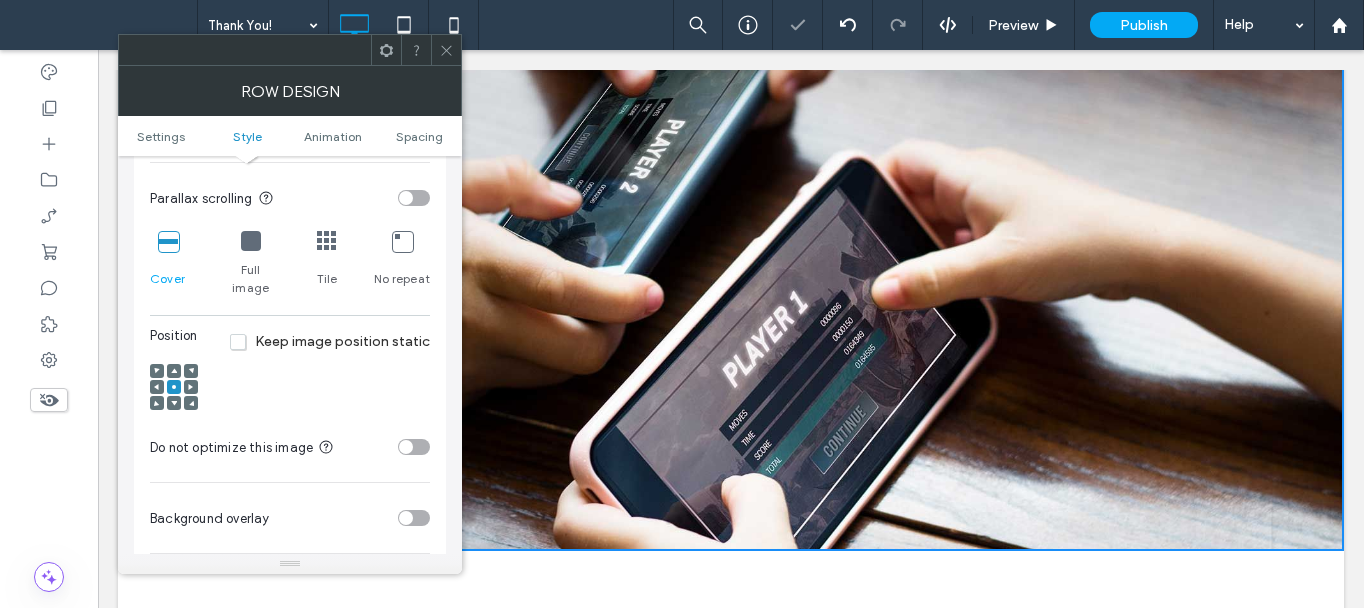 click 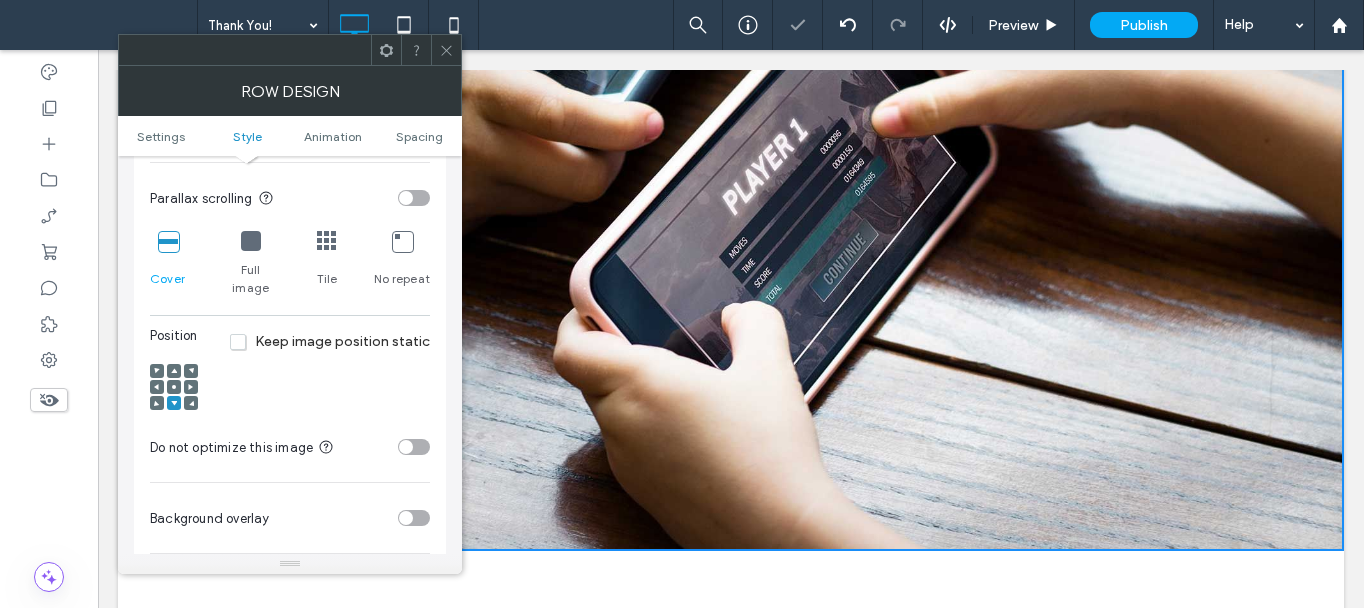 click 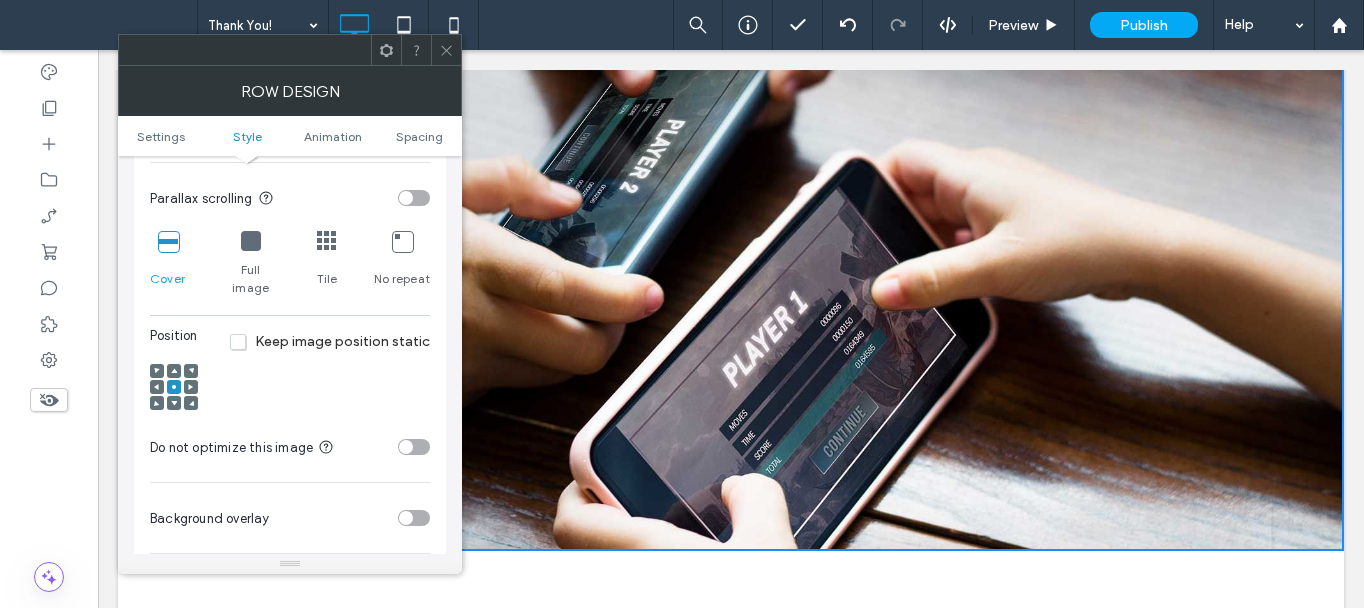 click 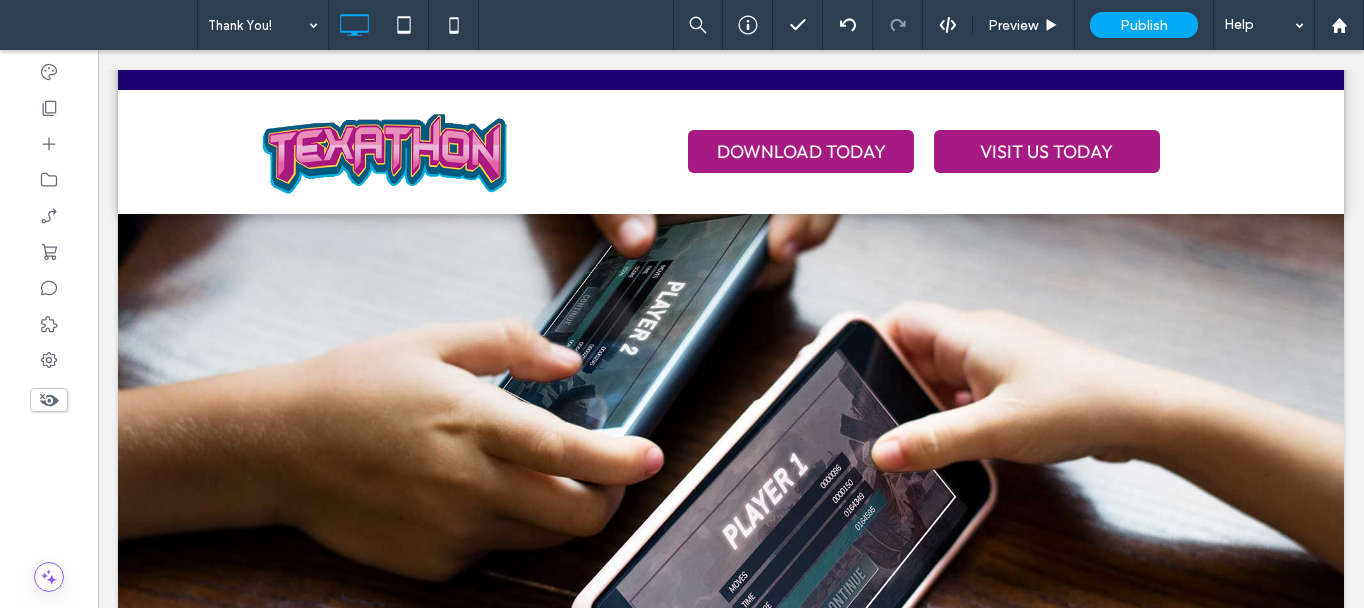 scroll, scrollTop: 0, scrollLeft: 0, axis: both 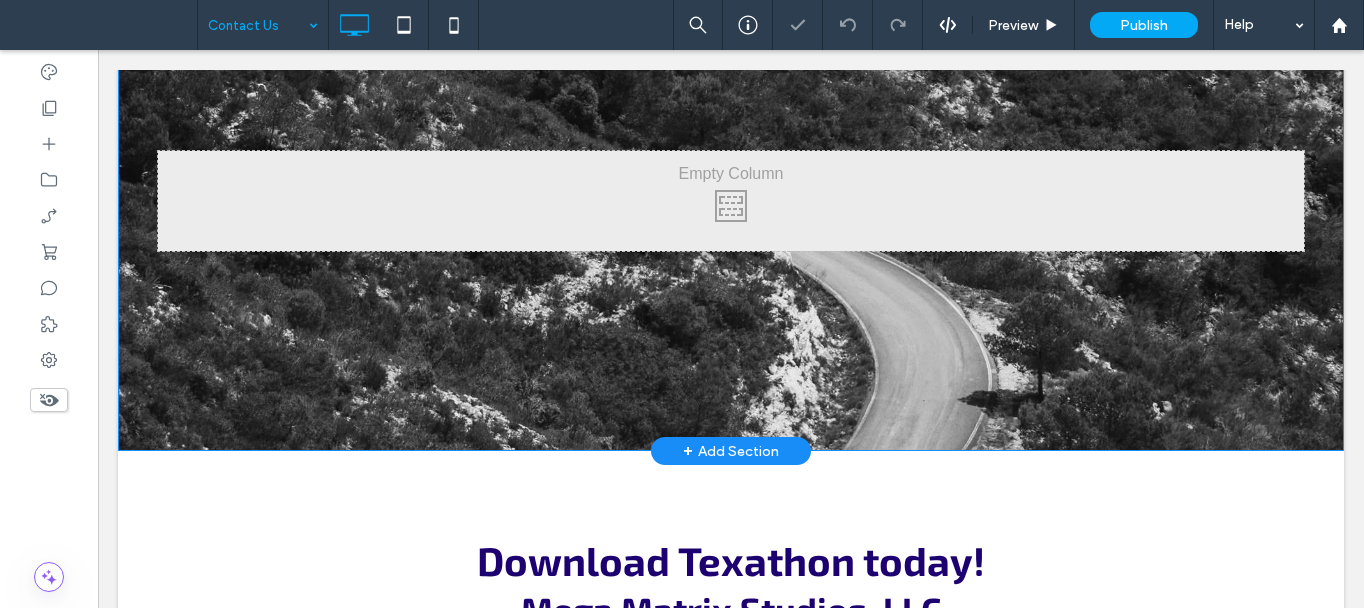 click on "Click To Paste
Row + Add Section" at bounding box center [731, 201] 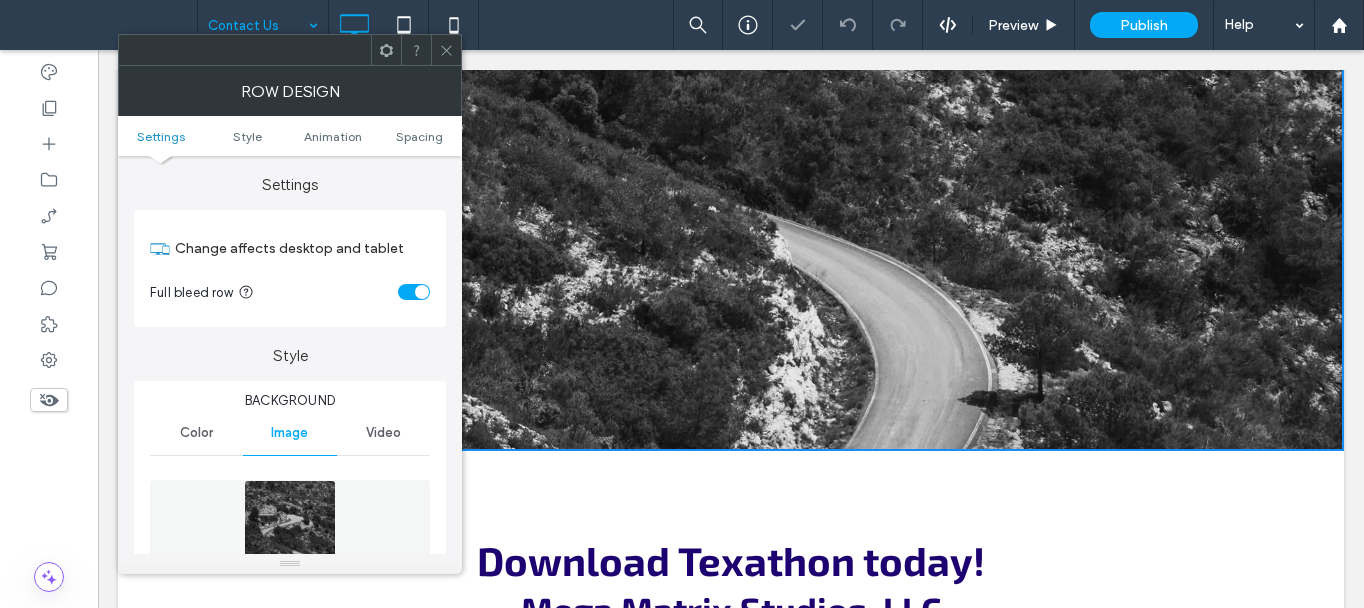 scroll, scrollTop: 0, scrollLeft: 0, axis: both 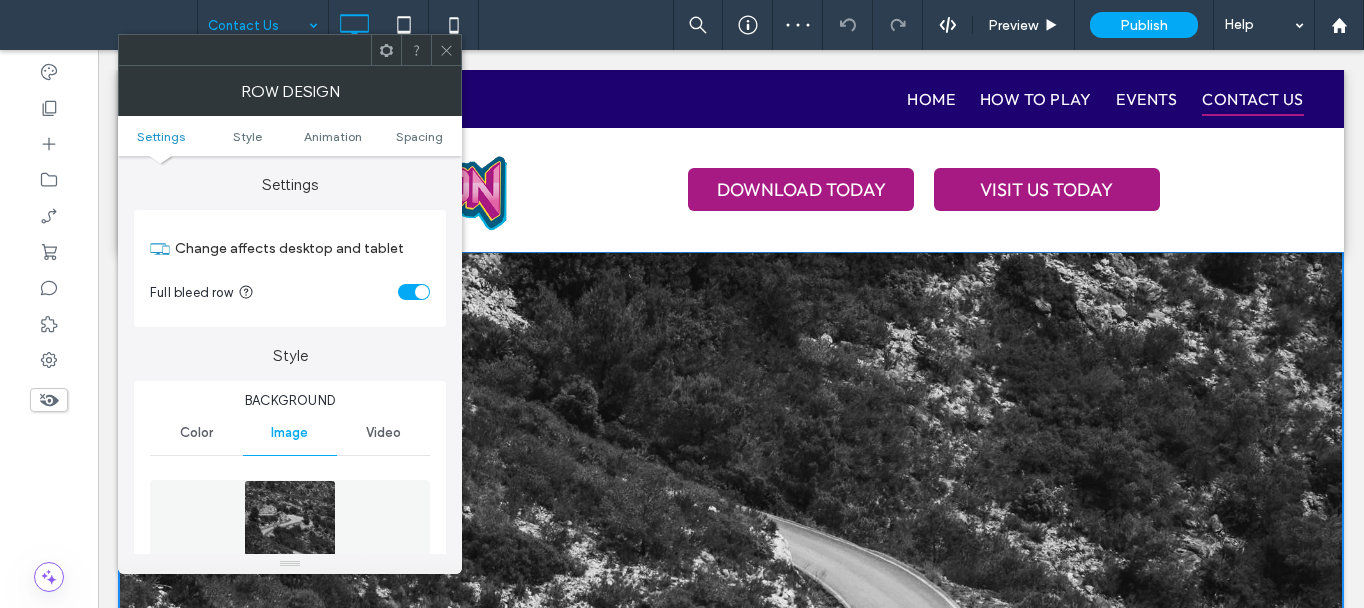 click at bounding box center (290, 549) 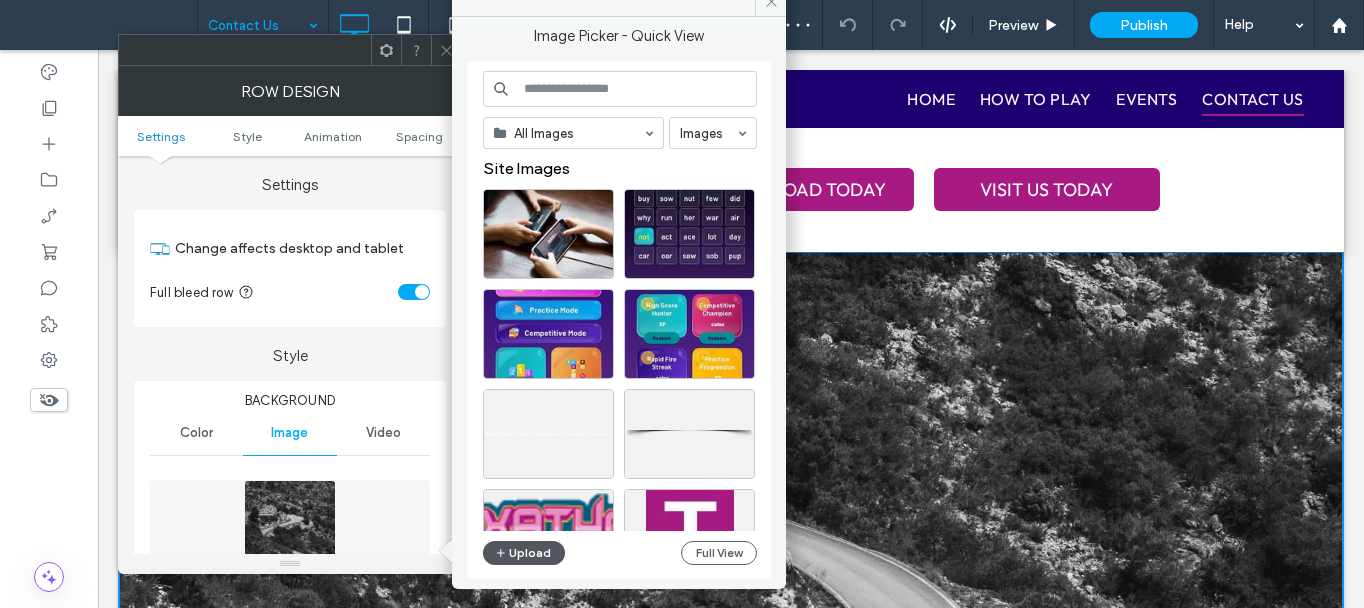 click on "Upload" at bounding box center (524, 553) 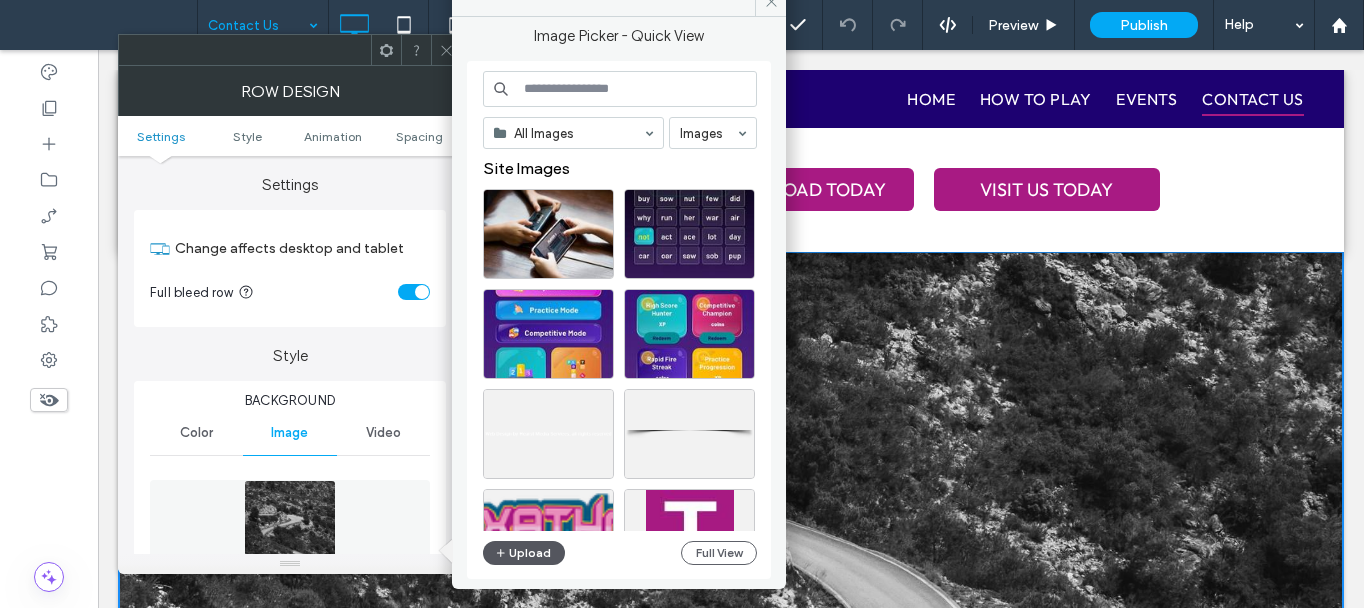 click on "Upload" at bounding box center [524, 553] 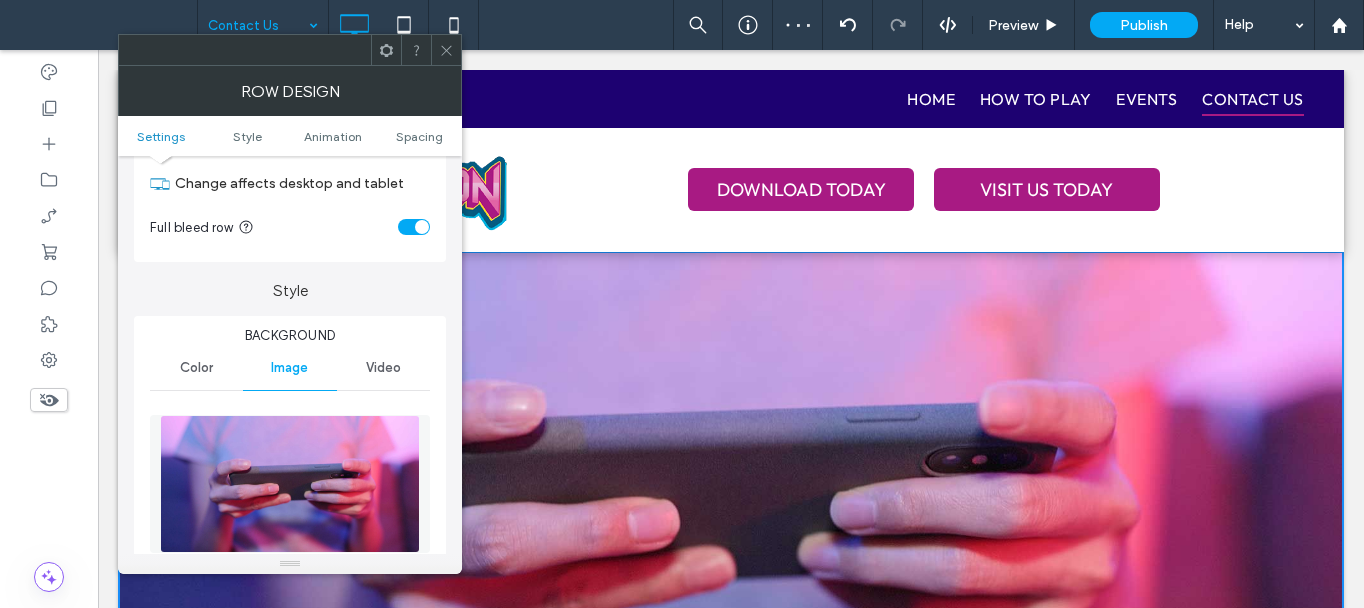 scroll, scrollTop: 100, scrollLeft: 0, axis: vertical 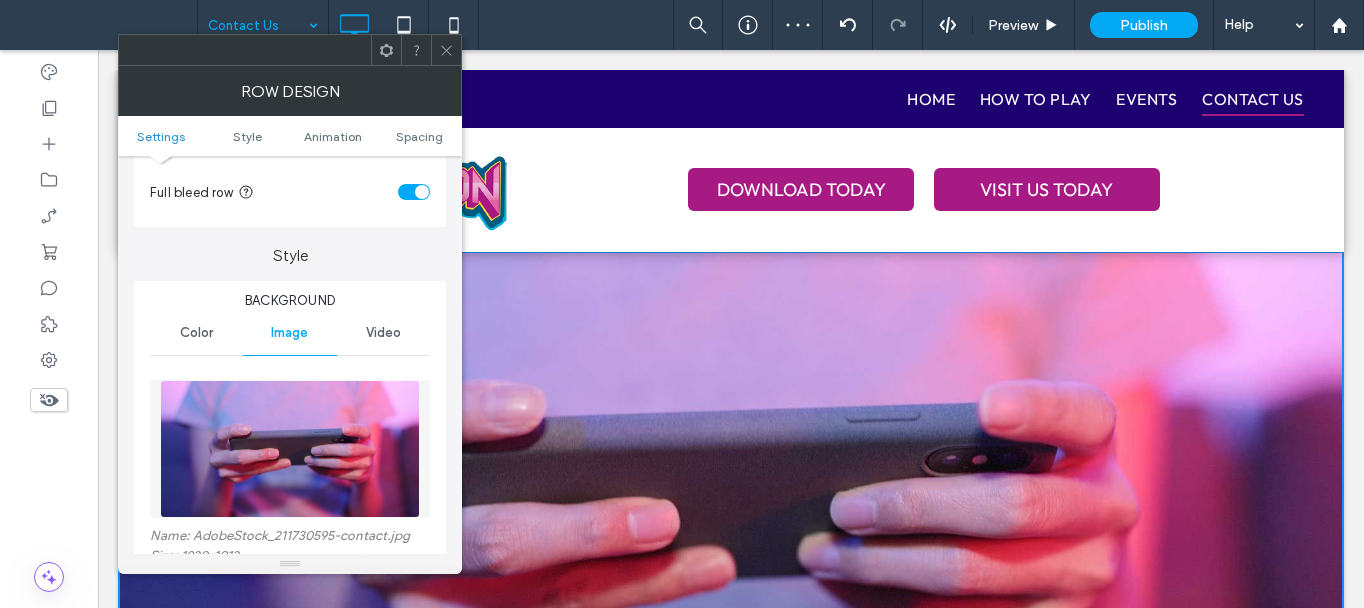 click at bounding box center (446, 50) 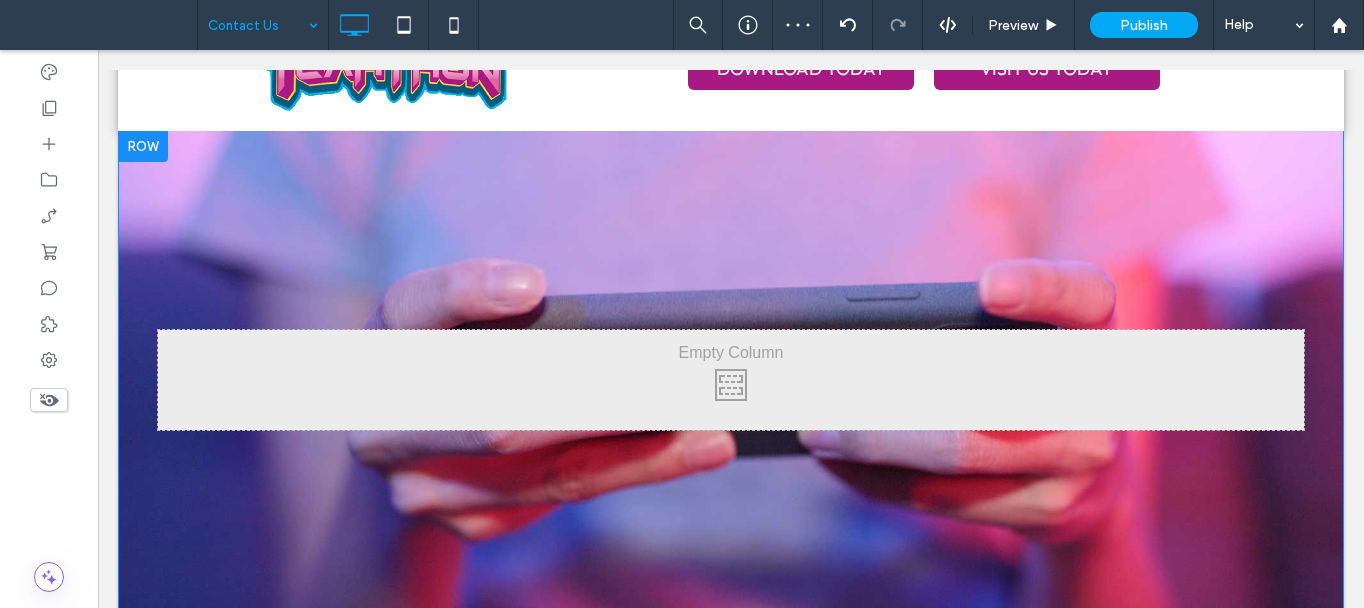 scroll, scrollTop: 200, scrollLeft: 0, axis: vertical 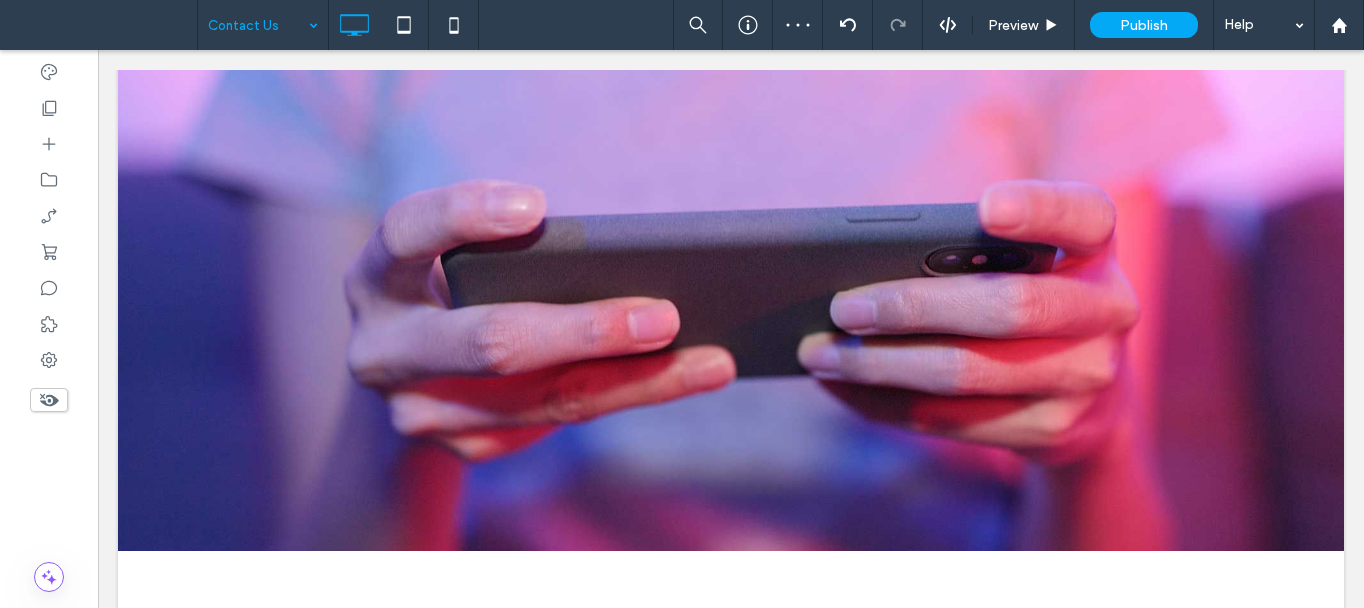 drag, startPoint x: 303, startPoint y: 29, endPoint x: 304, endPoint y: 39, distance: 10.049875 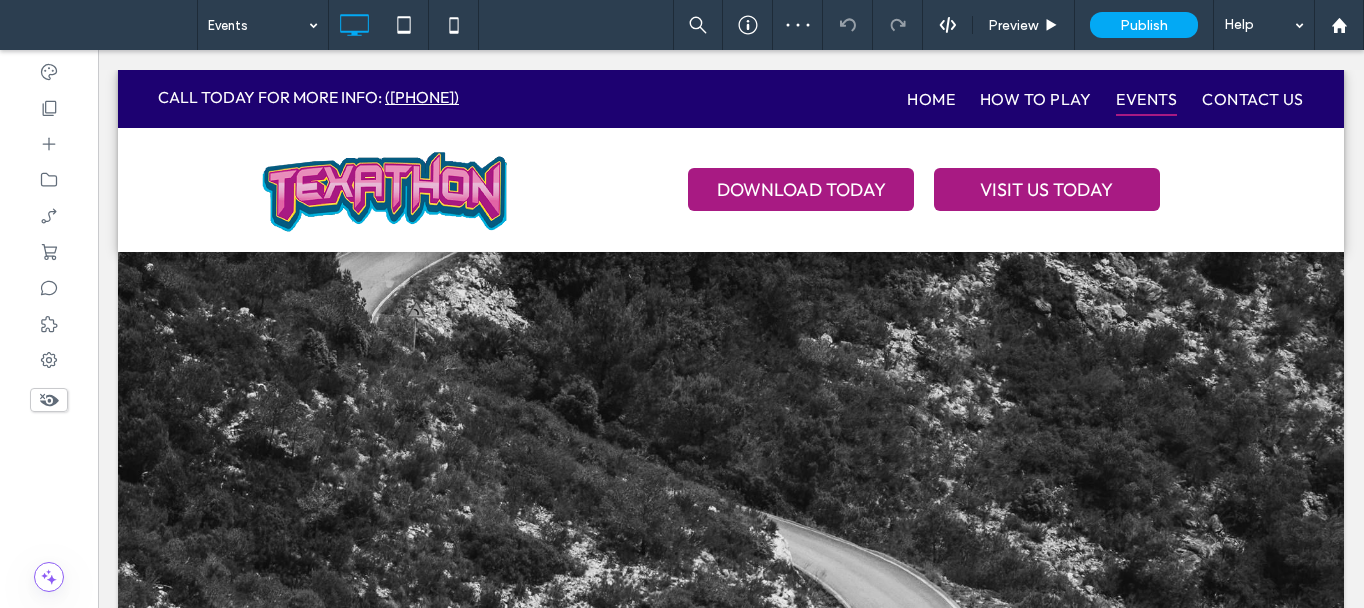 scroll, scrollTop: 0, scrollLeft: 0, axis: both 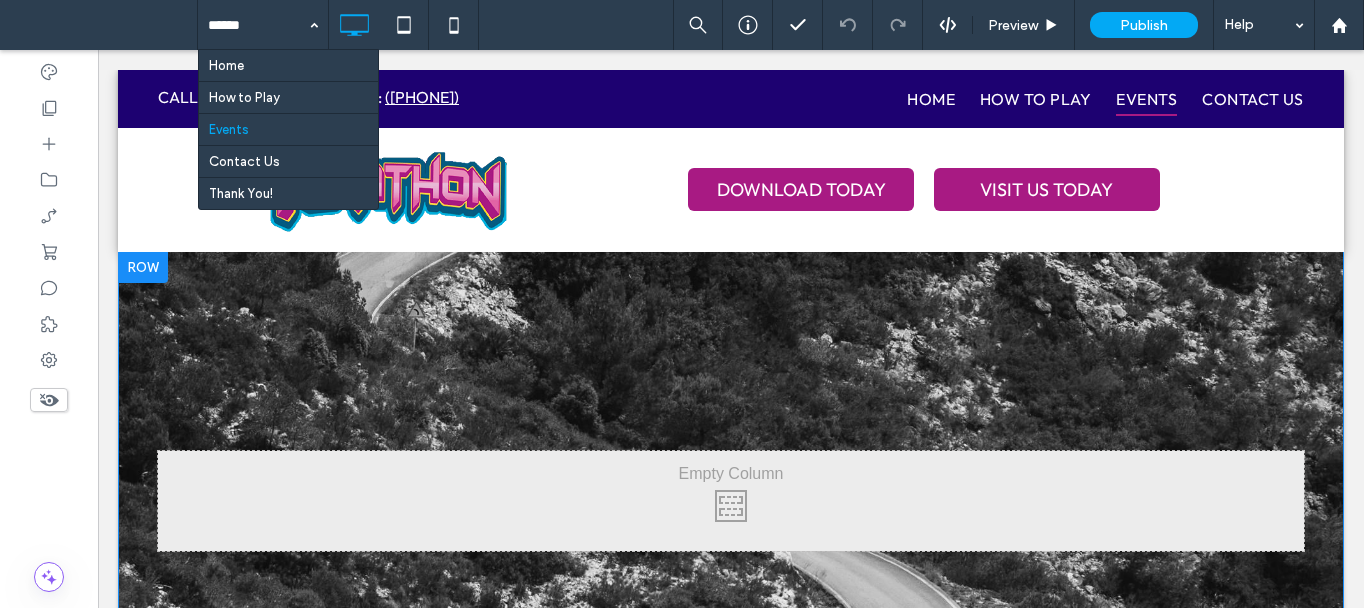 click on "Click To Paste
Row + Add Section" at bounding box center (731, 501) 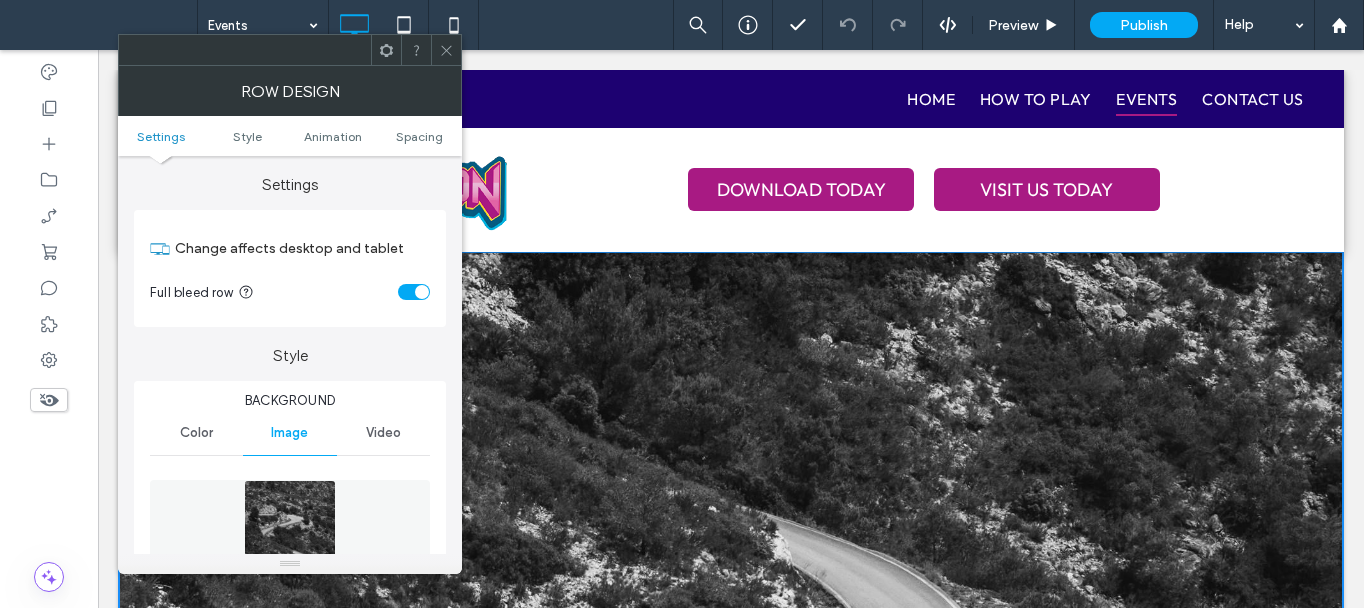 click at bounding box center (290, 549) 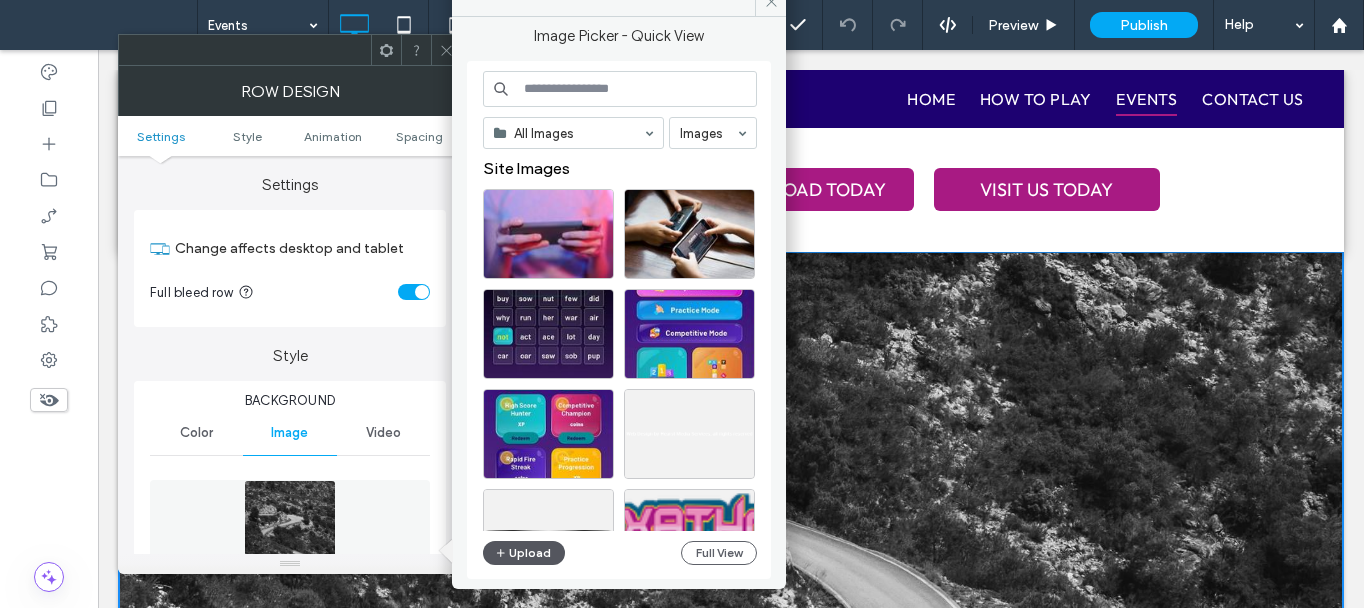 click on "Upload" at bounding box center (524, 553) 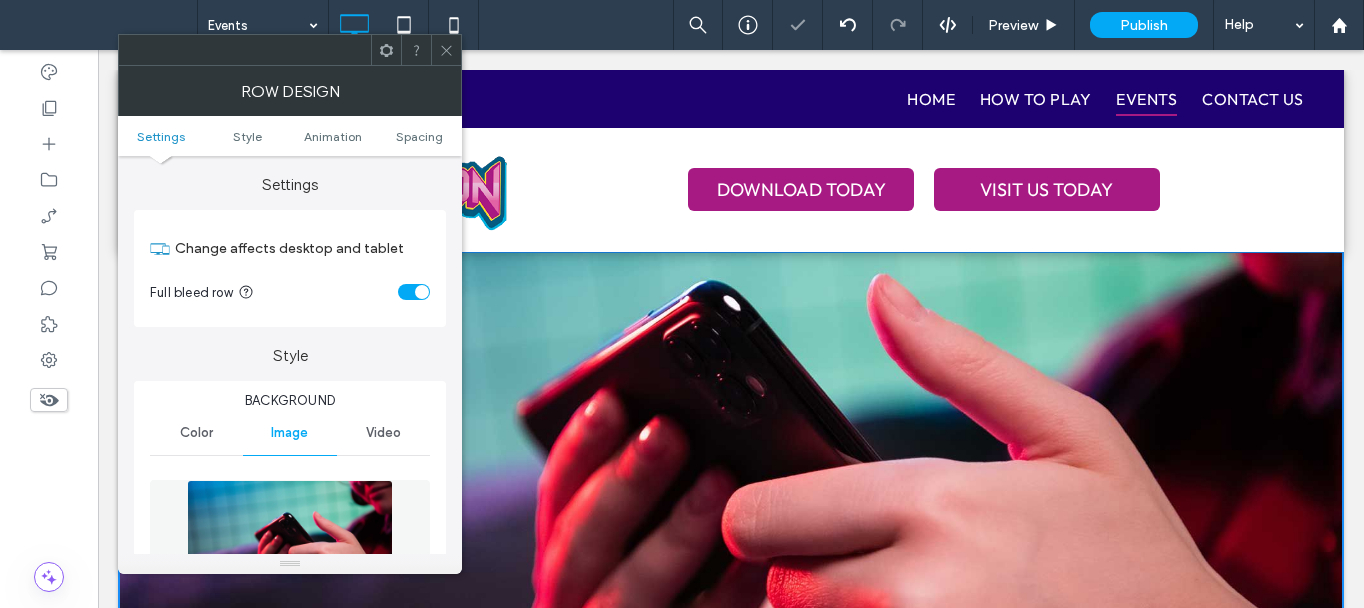 click 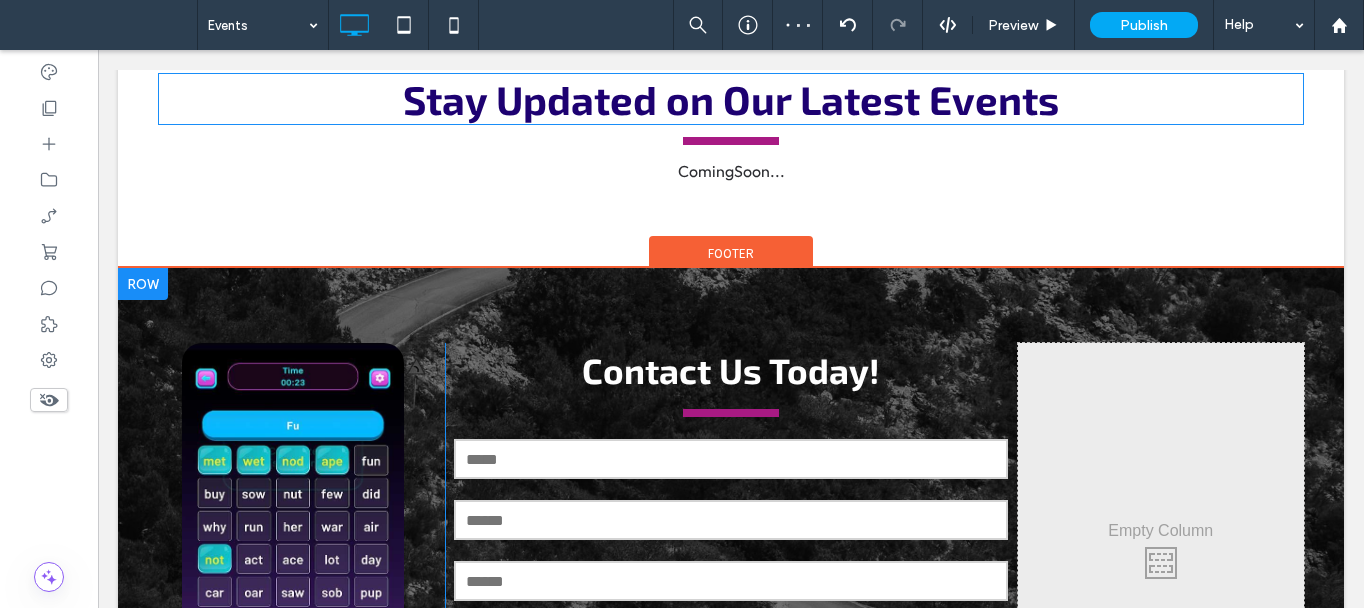scroll, scrollTop: 900, scrollLeft: 0, axis: vertical 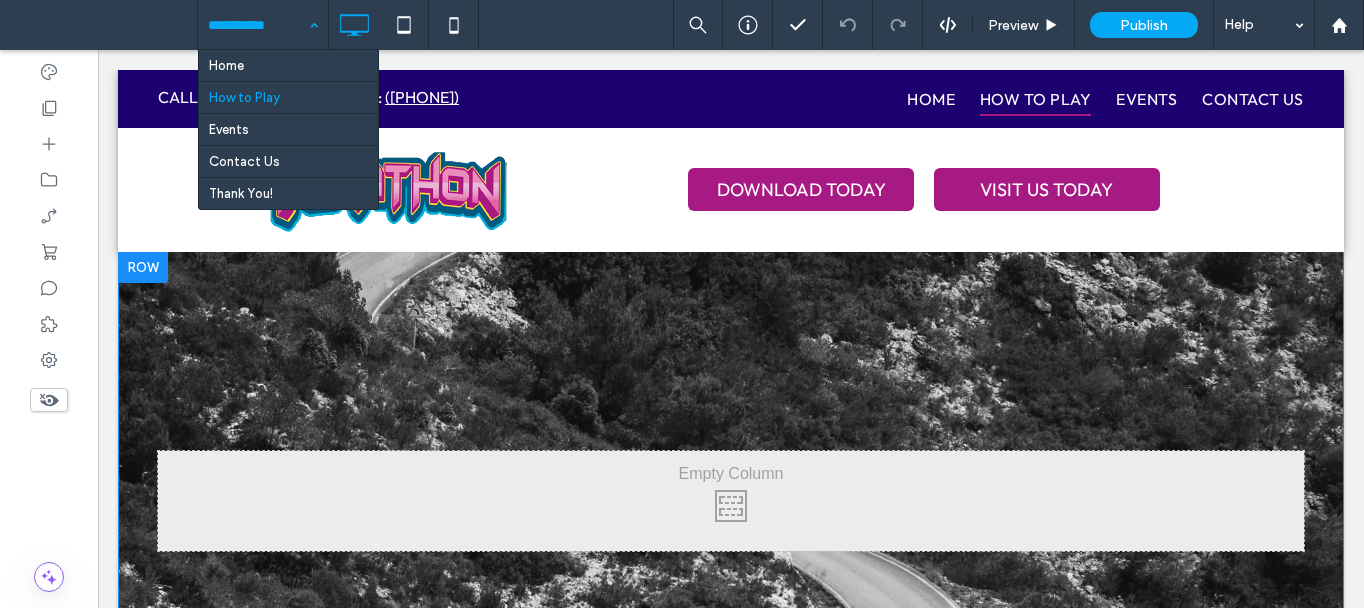 click on "Click To Paste
Row + Add Section" at bounding box center (731, 501) 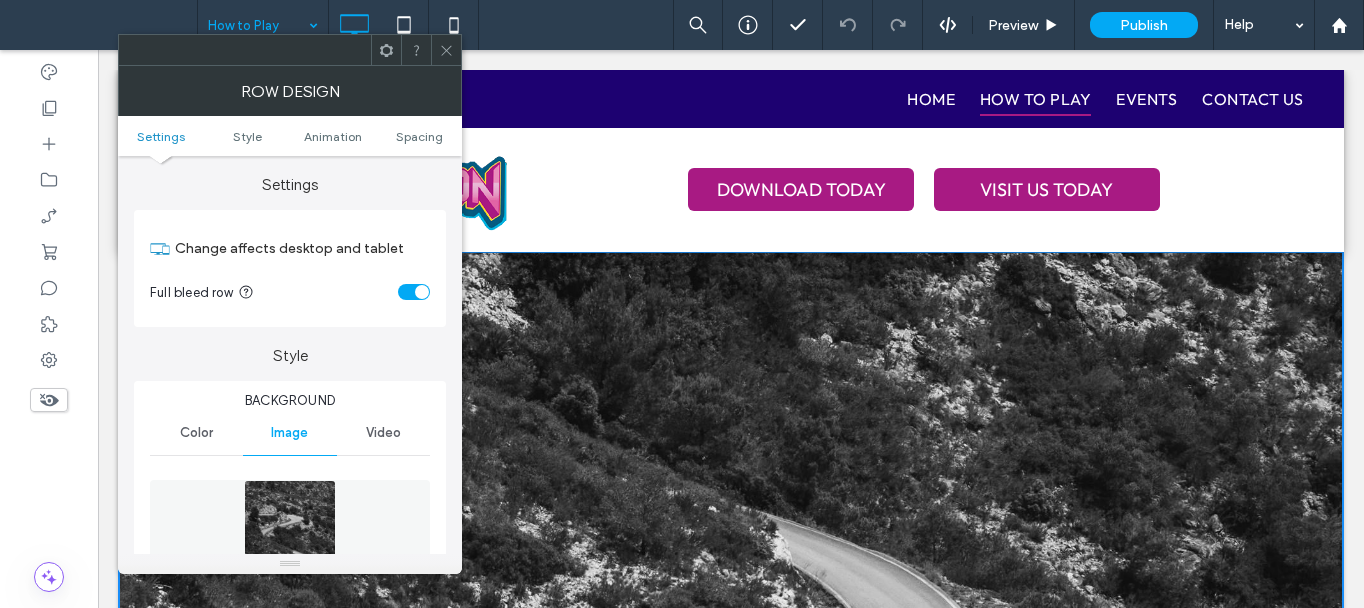 click at bounding box center (290, 549) 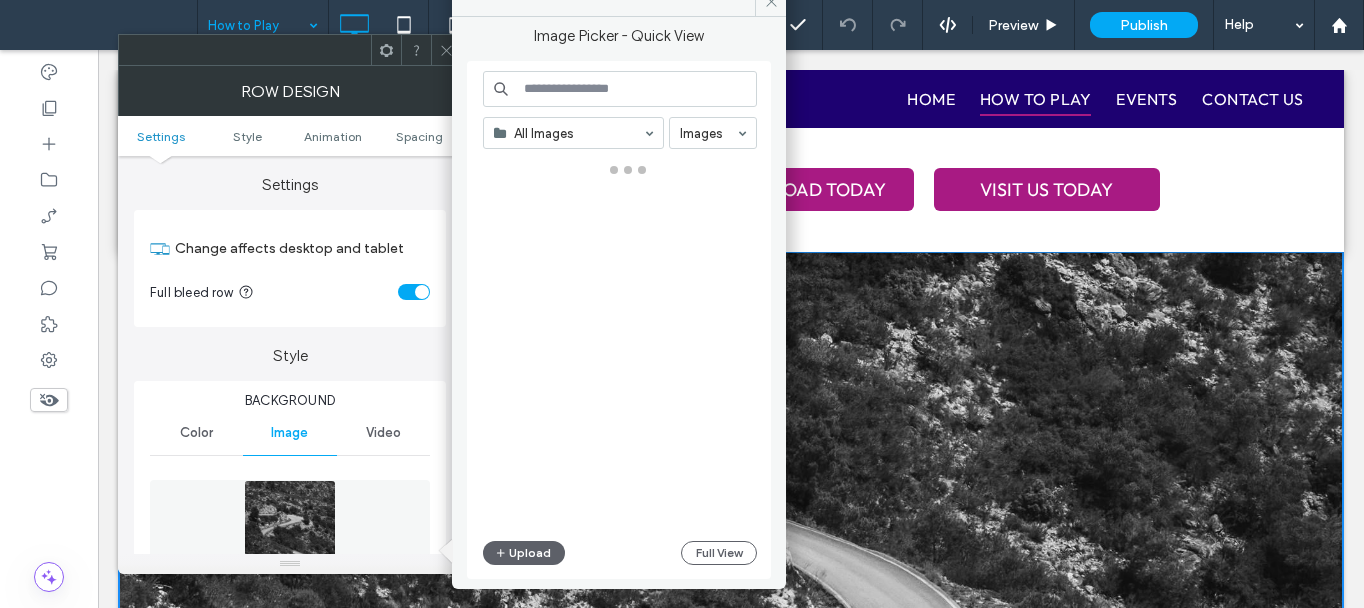 drag, startPoint x: 508, startPoint y: 550, endPoint x: 637, endPoint y: 577, distance: 131.7953 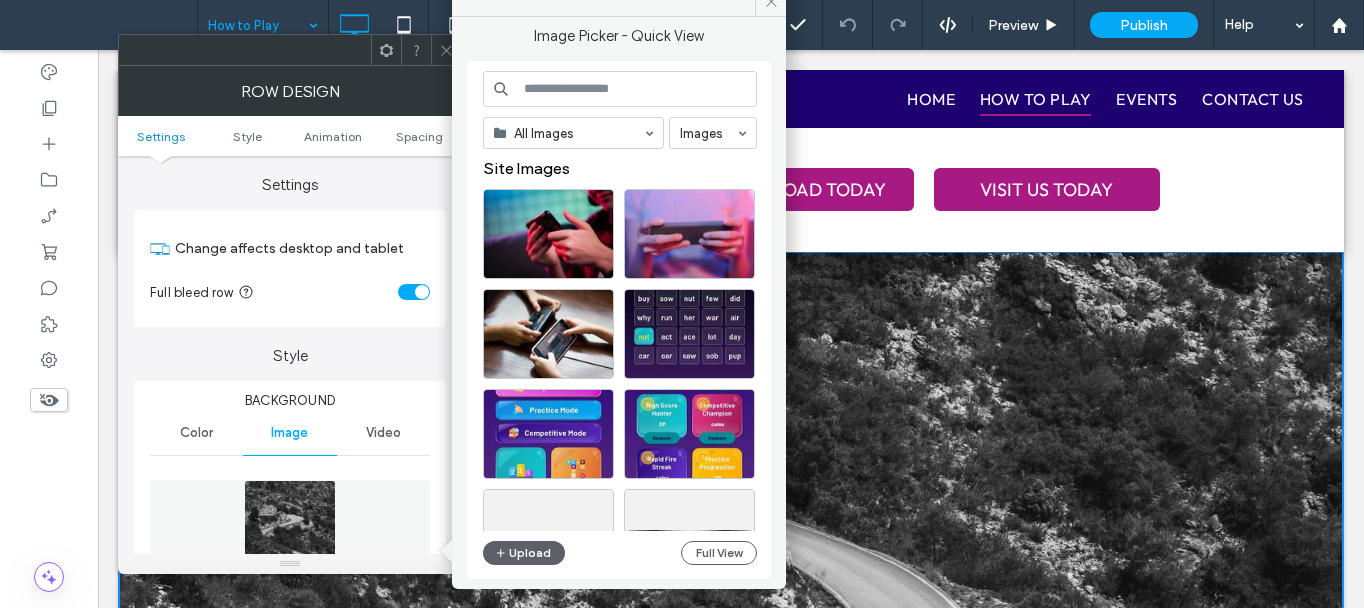 type 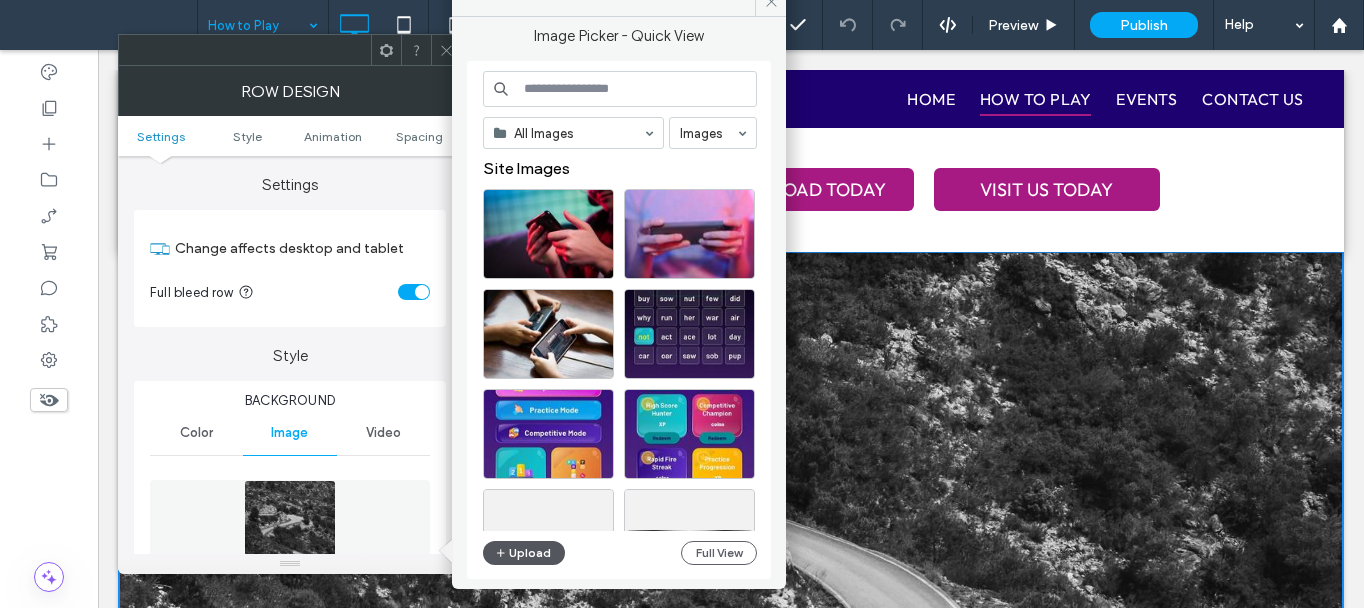 click on "Upload" at bounding box center (524, 553) 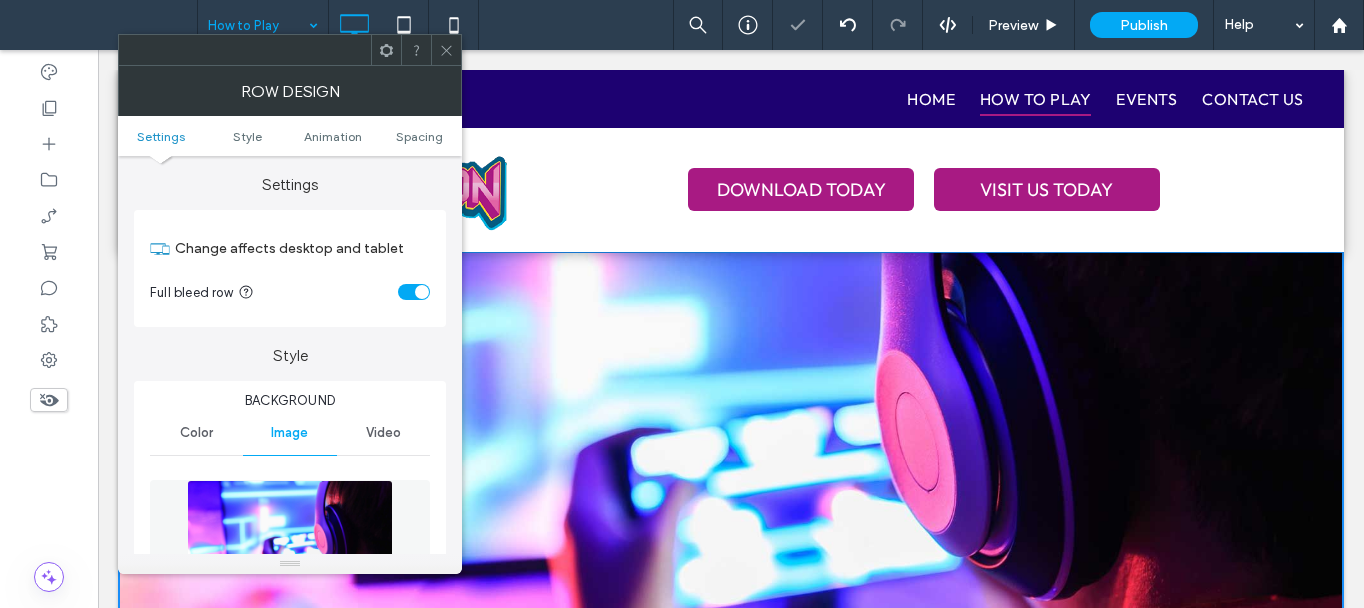 click 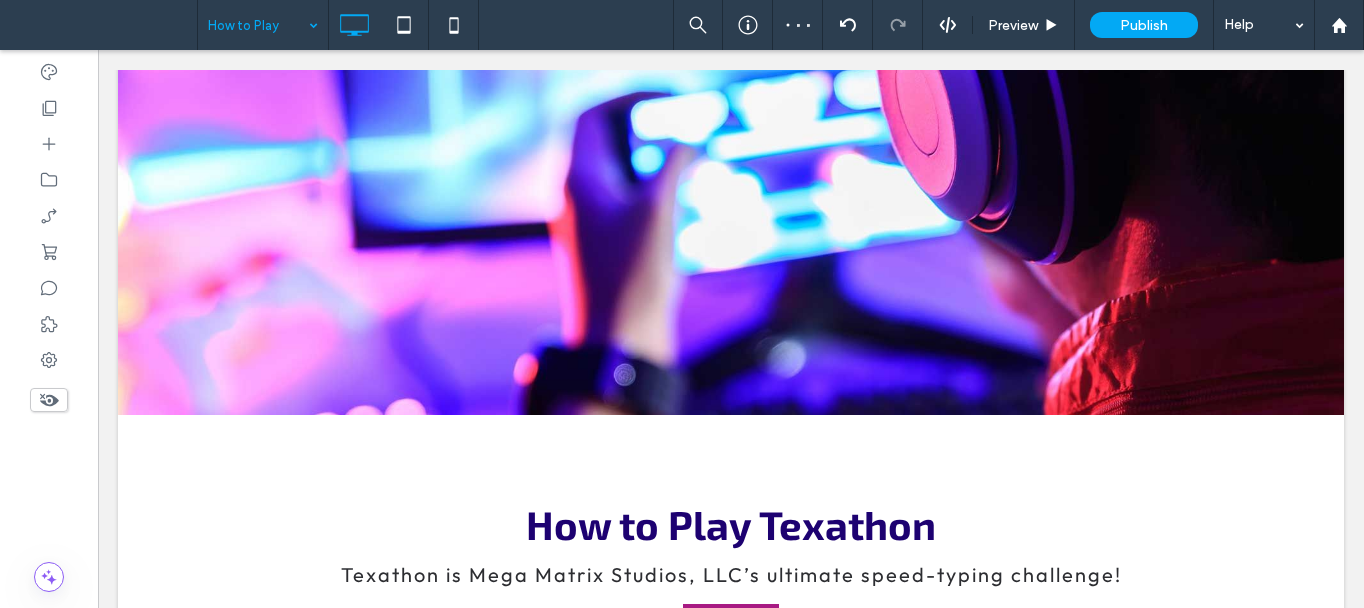 scroll, scrollTop: 360, scrollLeft: 0, axis: vertical 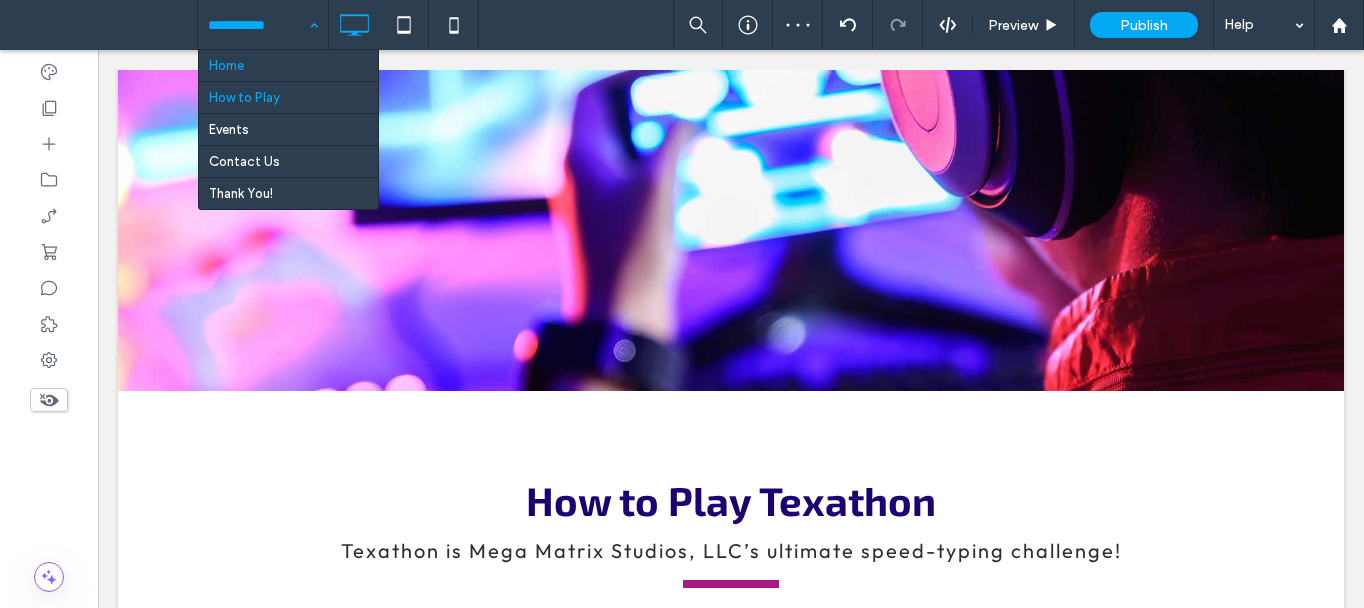 drag, startPoint x: 259, startPoint y: 31, endPoint x: 315, endPoint y: 62, distance: 64.00781 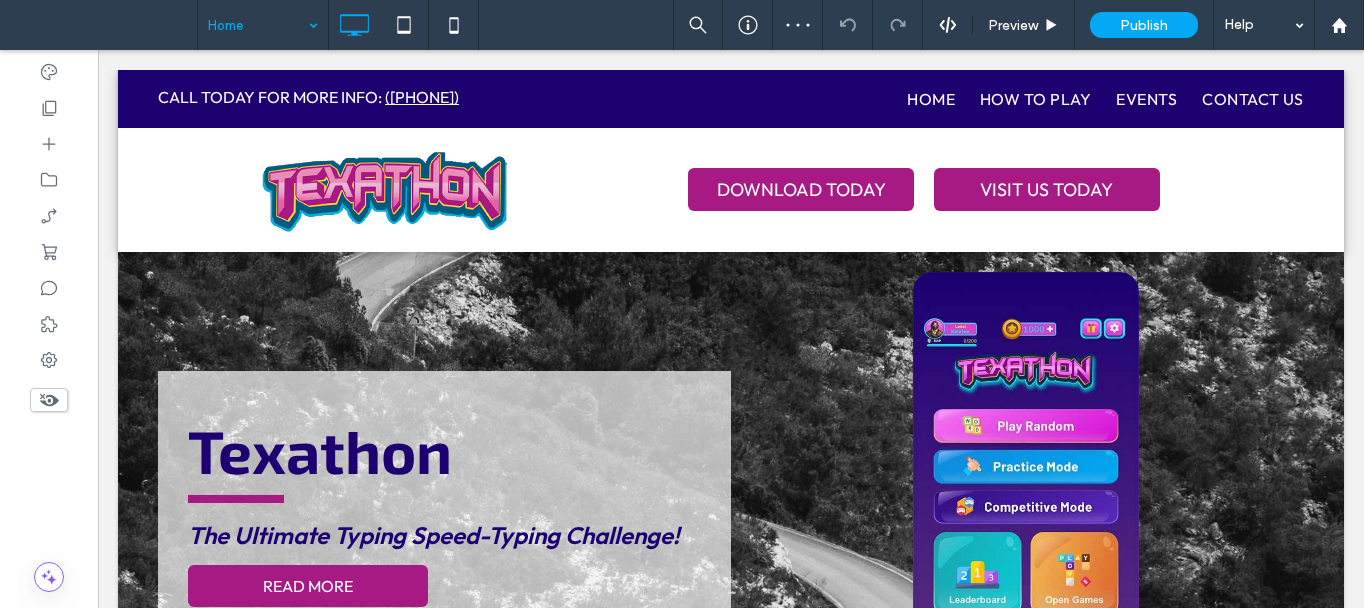 scroll, scrollTop: 0, scrollLeft: 0, axis: both 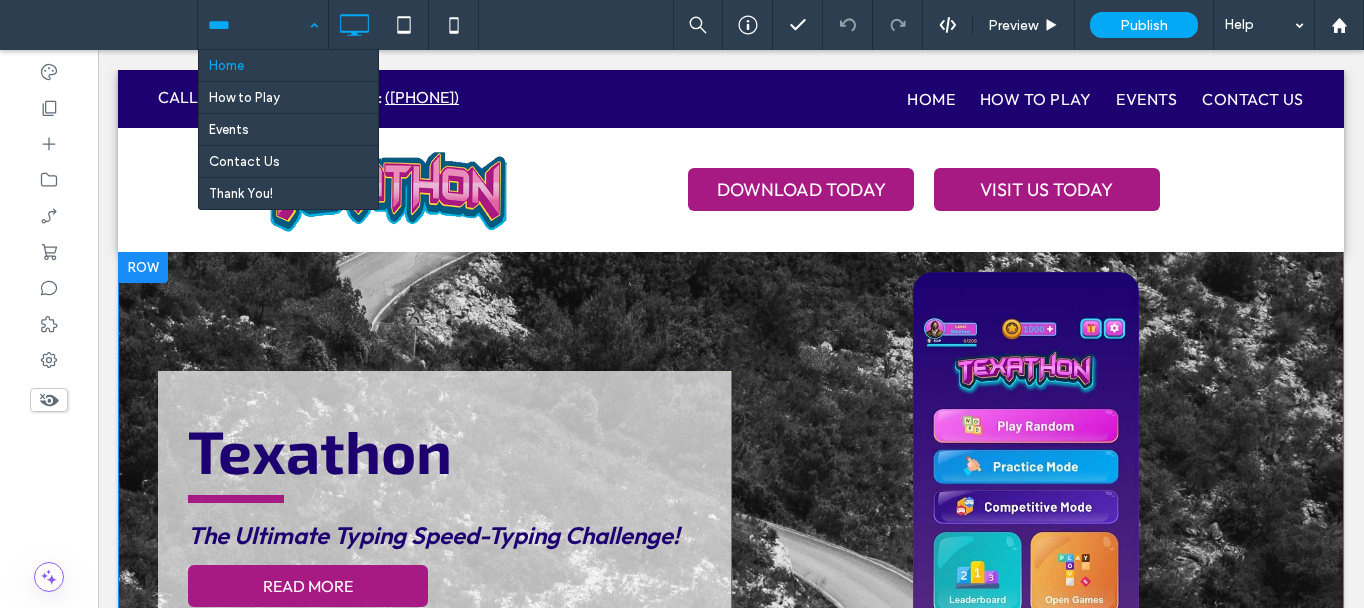 click on "Texathon
The Ultimate Typing Speed-Typing Challenge!
READ MORE
Click To Paste
Click To Paste" at bounding box center (731, 509) 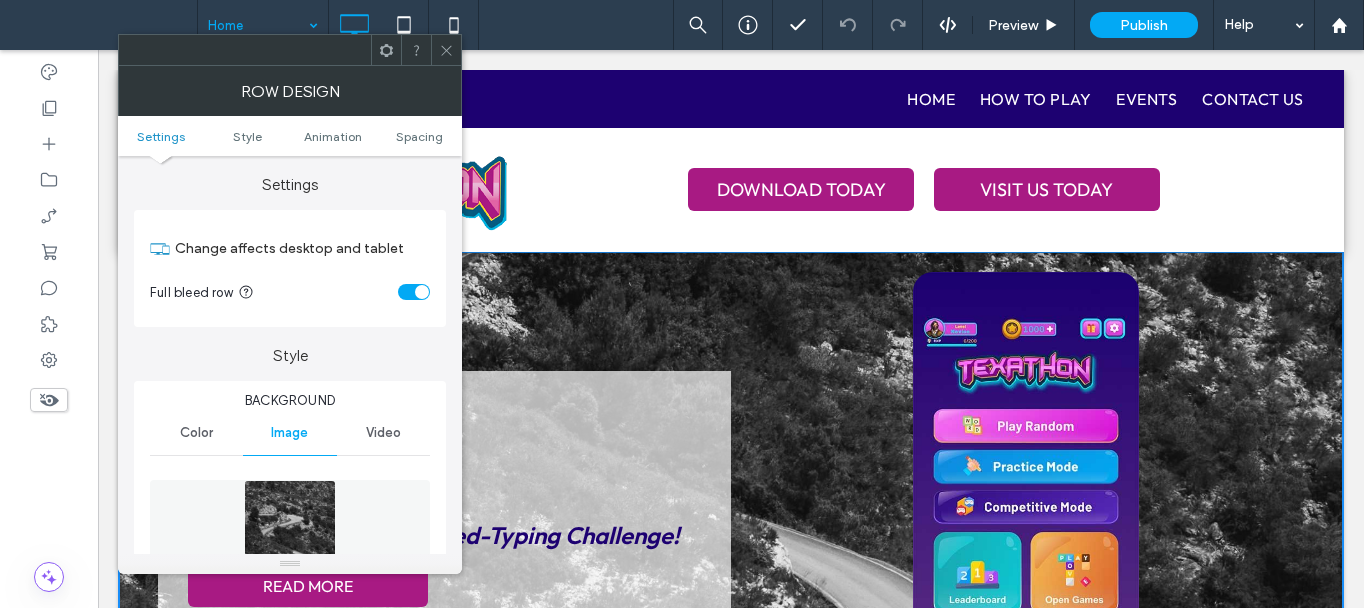 click at bounding box center [290, 549] 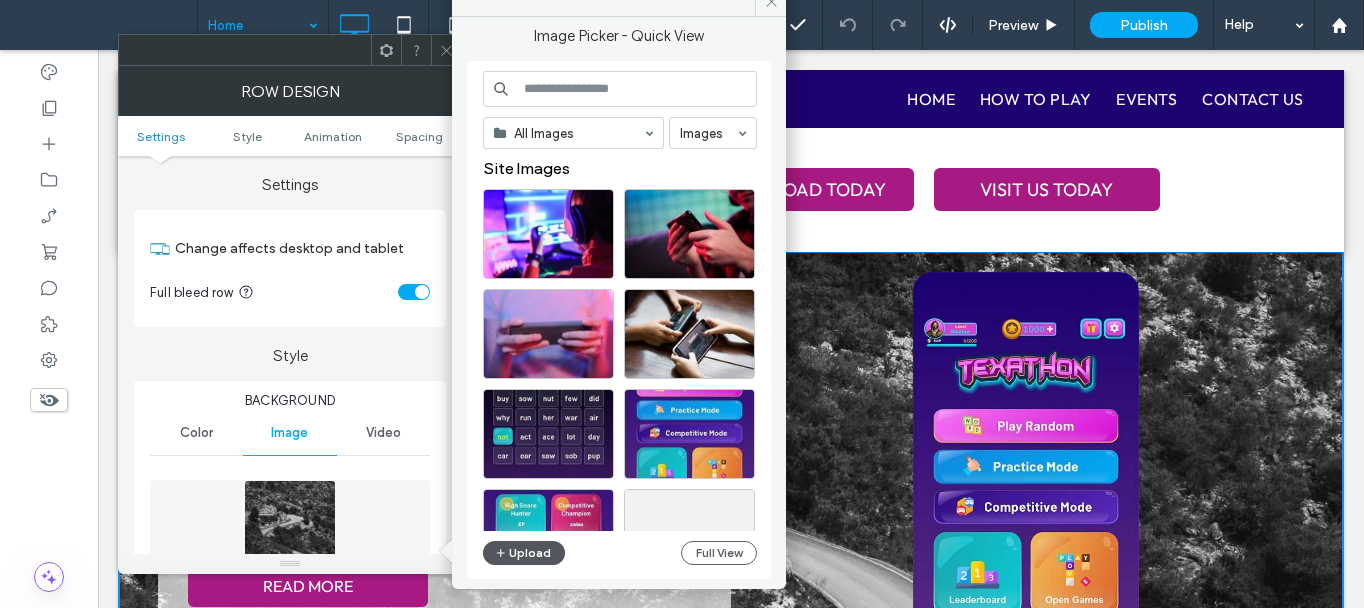 click on "Upload" at bounding box center [524, 553] 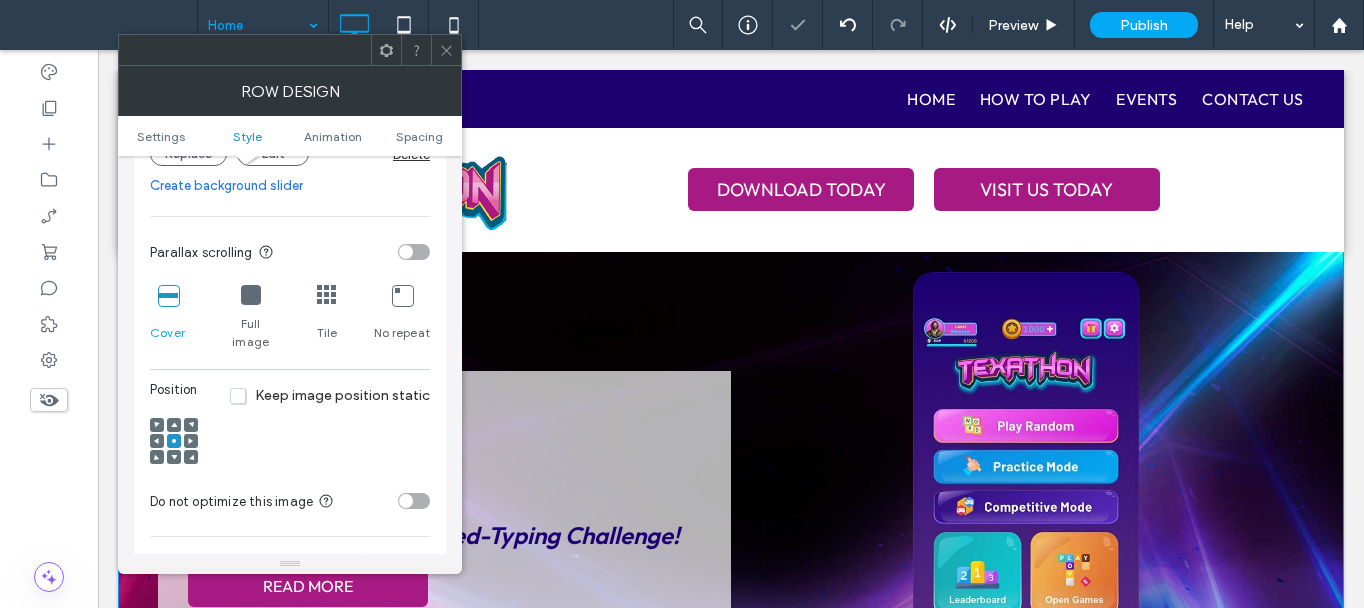 scroll, scrollTop: 600, scrollLeft: 0, axis: vertical 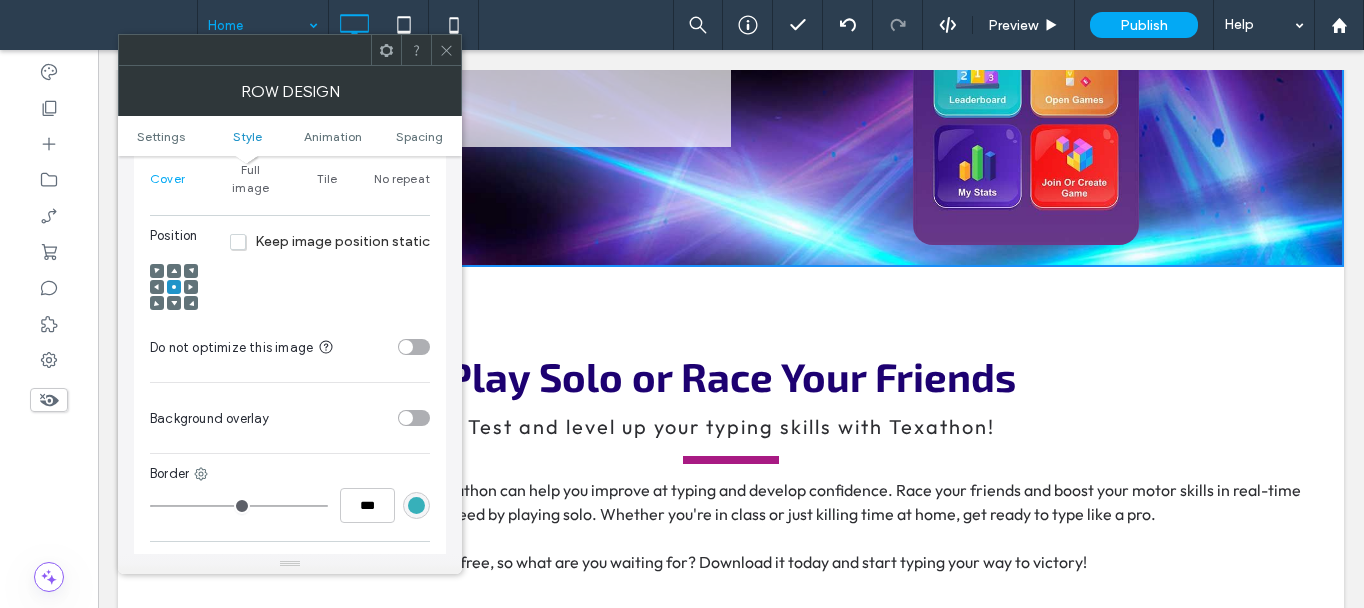 click at bounding box center [191, 303] 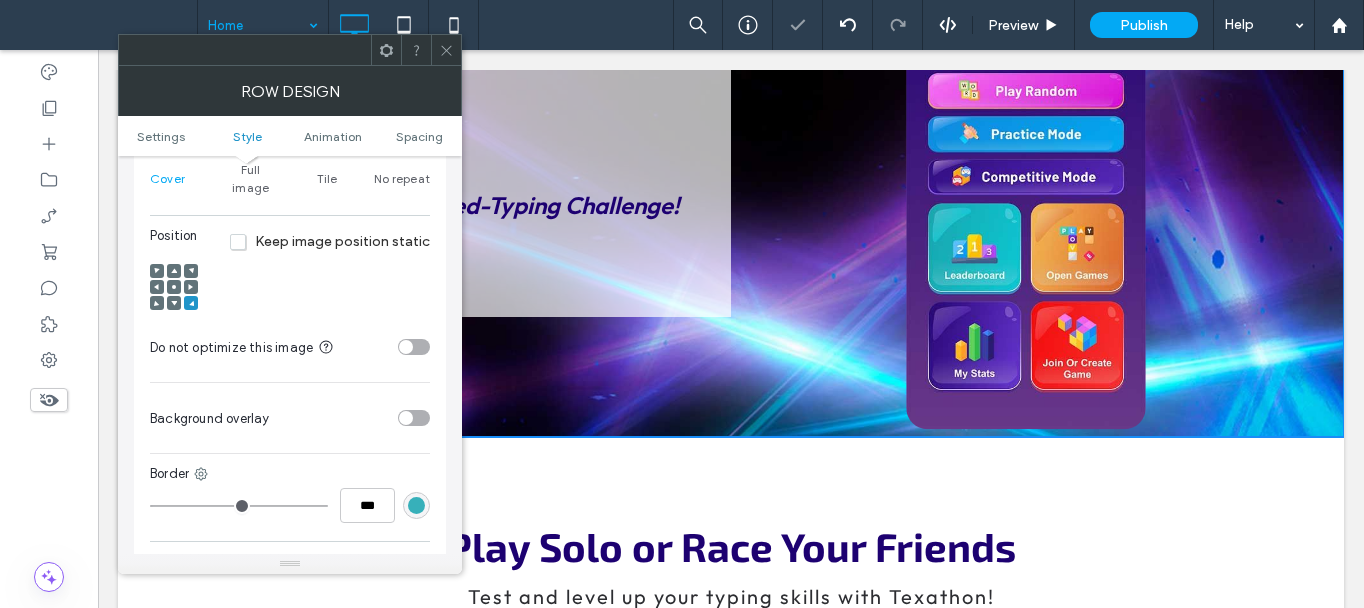 scroll, scrollTop: 100, scrollLeft: 0, axis: vertical 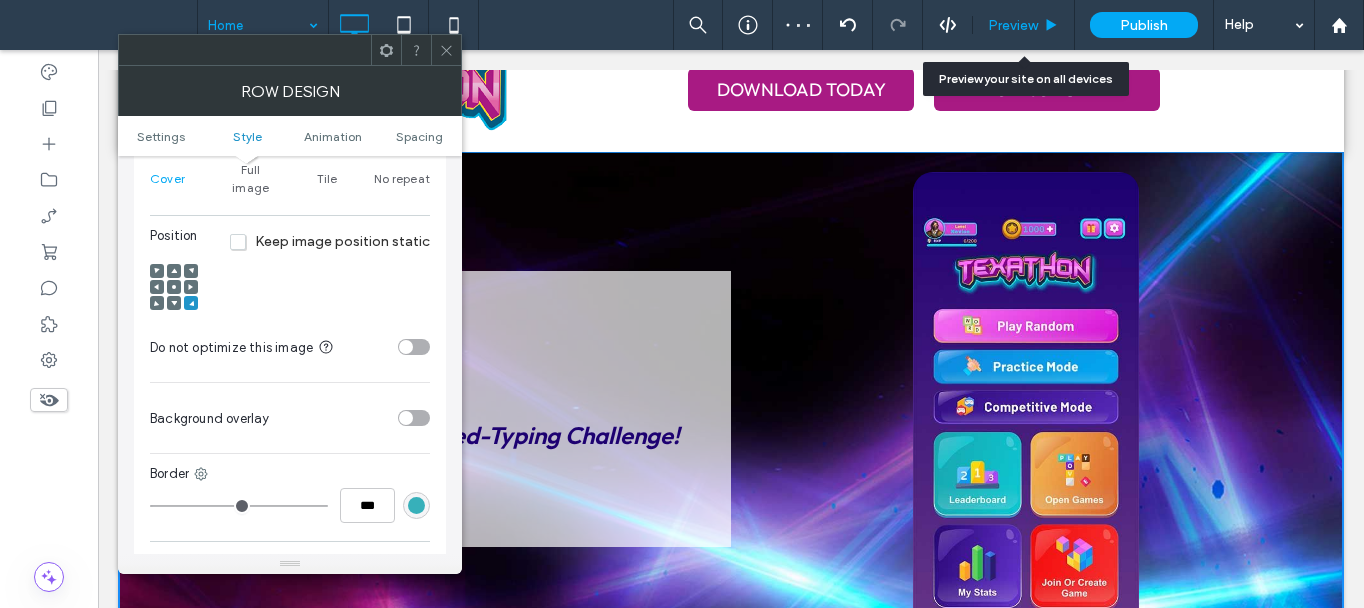 click on "Preview" at bounding box center [1013, 25] 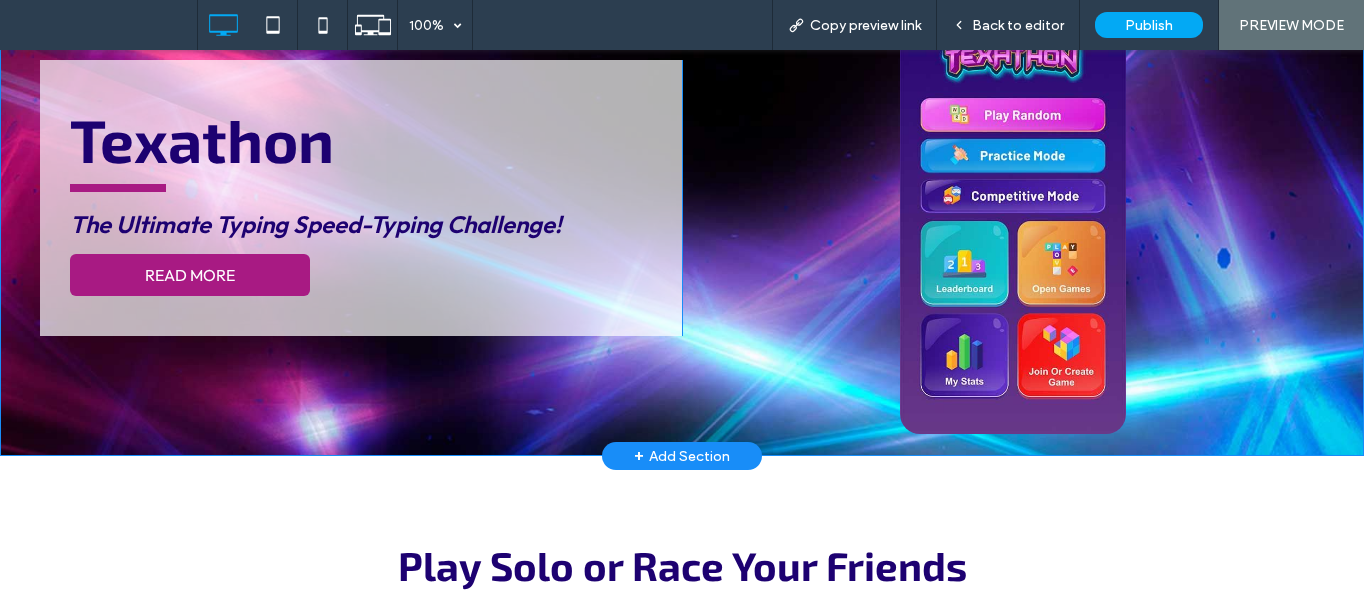 scroll, scrollTop: 300, scrollLeft: 0, axis: vertical 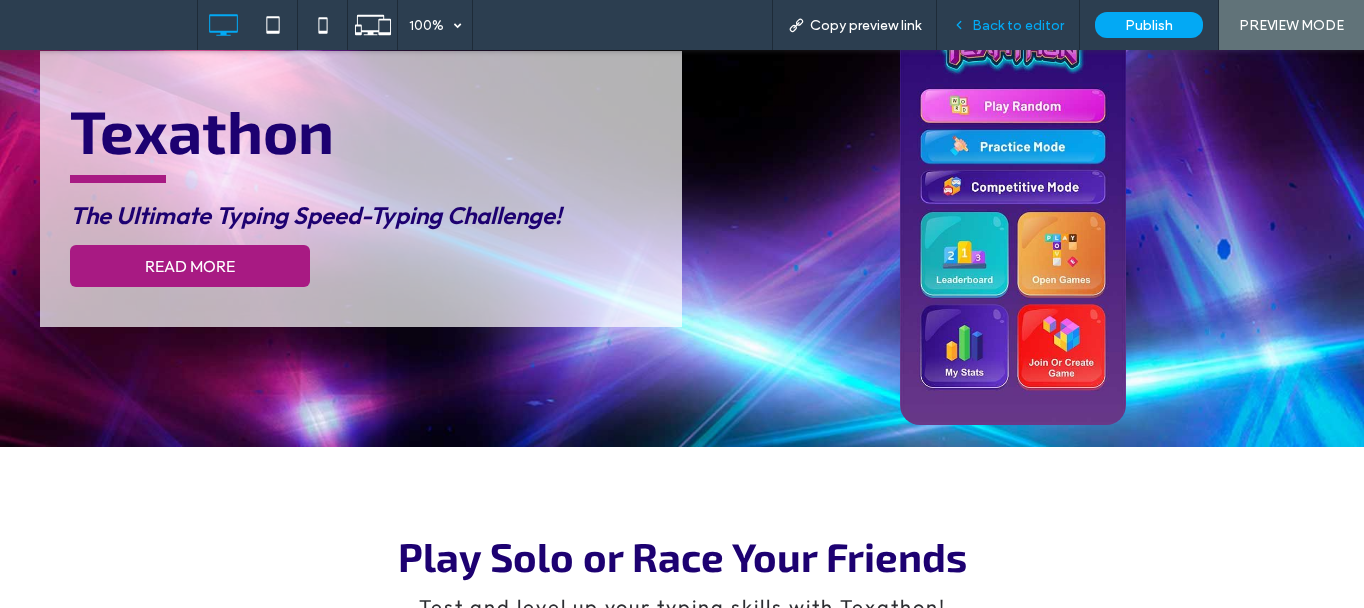 click on "Back to editor" at bounding box center [1008, 25] 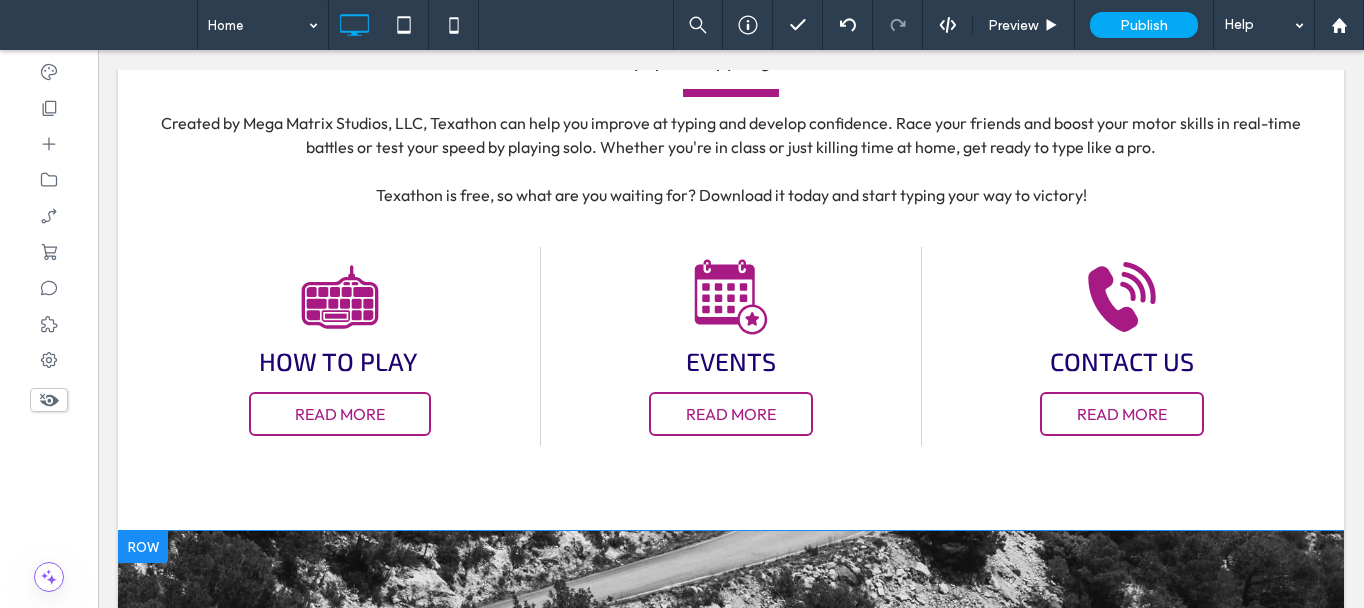 scroll, scrollTop: 1300, scrollLeft: 0, axis: vertical 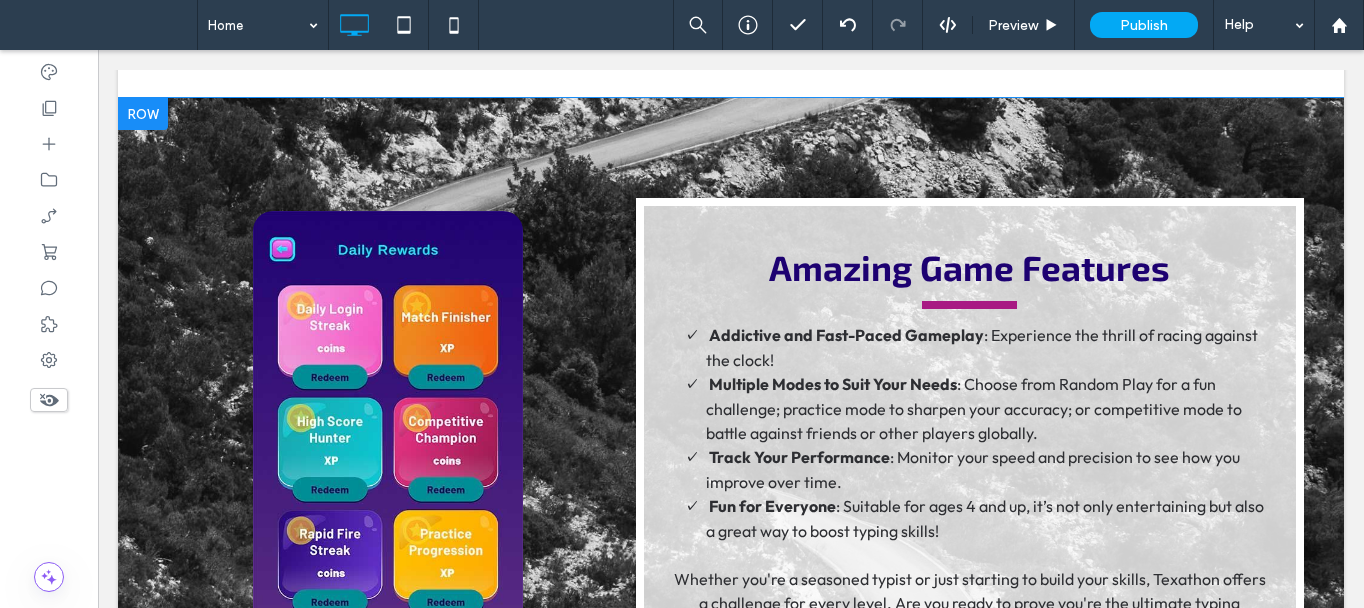 click on "Click To Paste
Amazing Game Features ﻿
Addictive and Fast-Paced Gameplay : Experience the thrill of racing against the clock!    Multiple Modes to Suit Your Needs : Choose from Random Play for a fun challenge; practice mode to sharpen your accuracy; or competitive mode to battle against friends or other players globally.
Track Your Performance : Monitor your speed and precision to see how you improve over time.    Fun for Everyone : Suitable for ages 4 and up, it’s not only entertaining but also a great way to boost typing skills!
Whether you're a seasoned typist or just starting to build your skills, Texathon offers a challenge for every level. Are you ready to prove you're the ultimate typing champion?
READ MORE
Click To Paste
Row + Add Section" at bounding box center [731, 474] 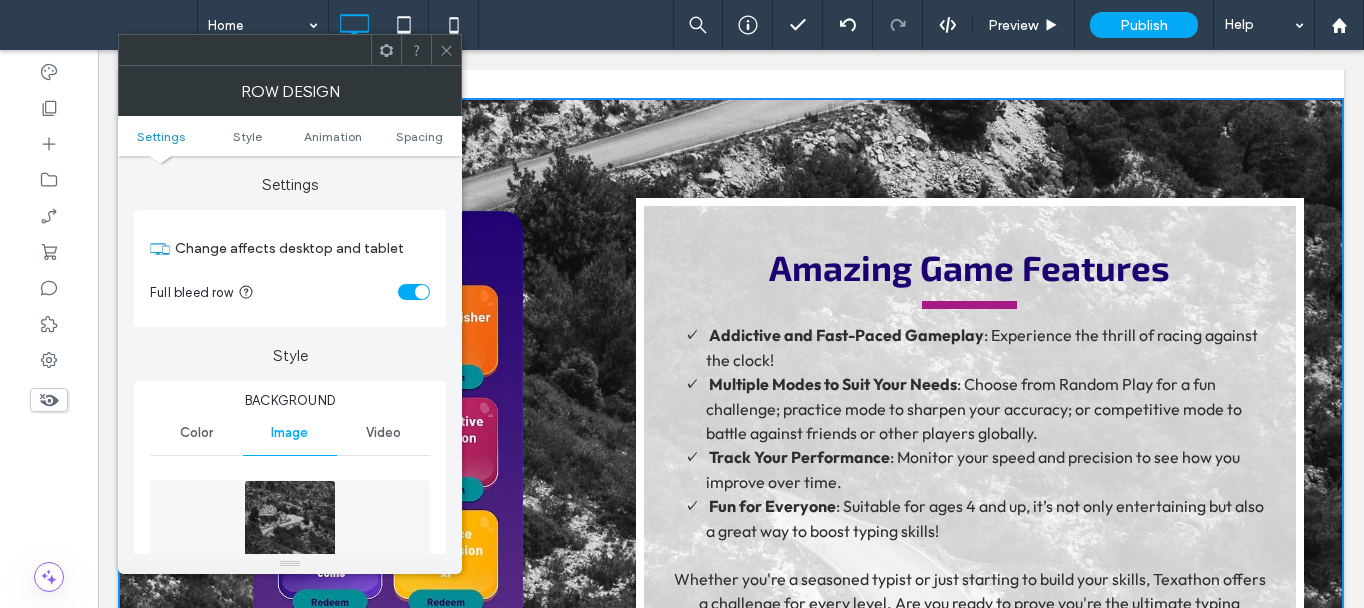 click at bounding box center (290, 549) 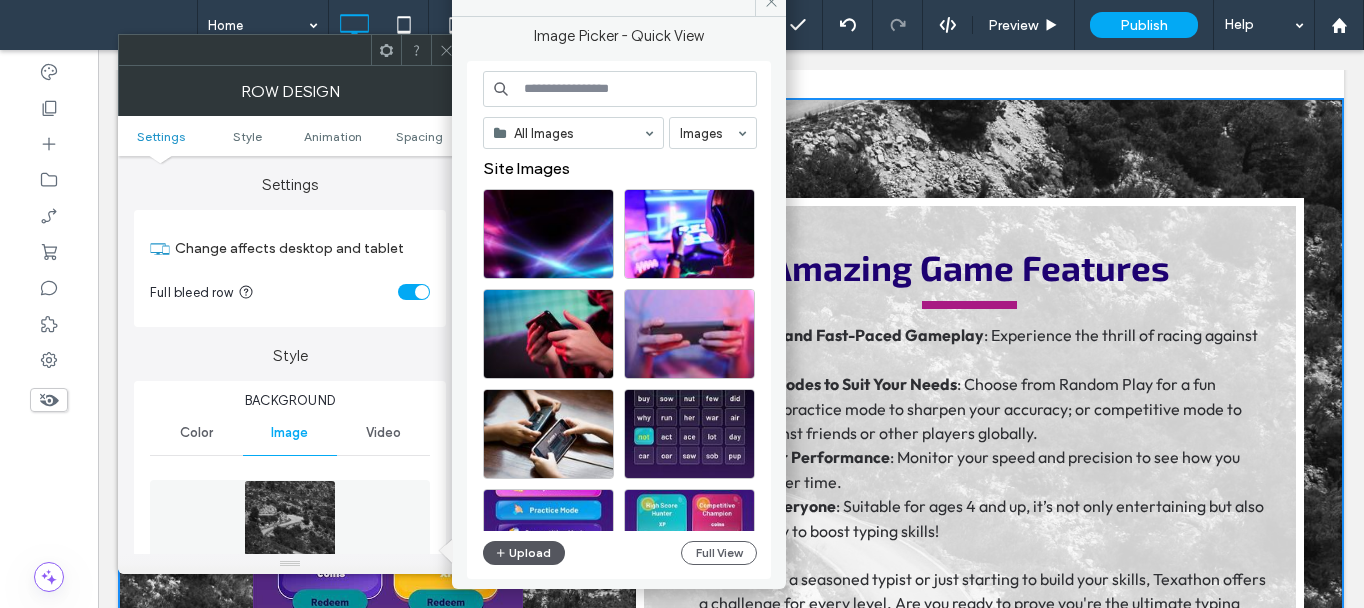 click on "Upload" at bounding box center [524, 553] 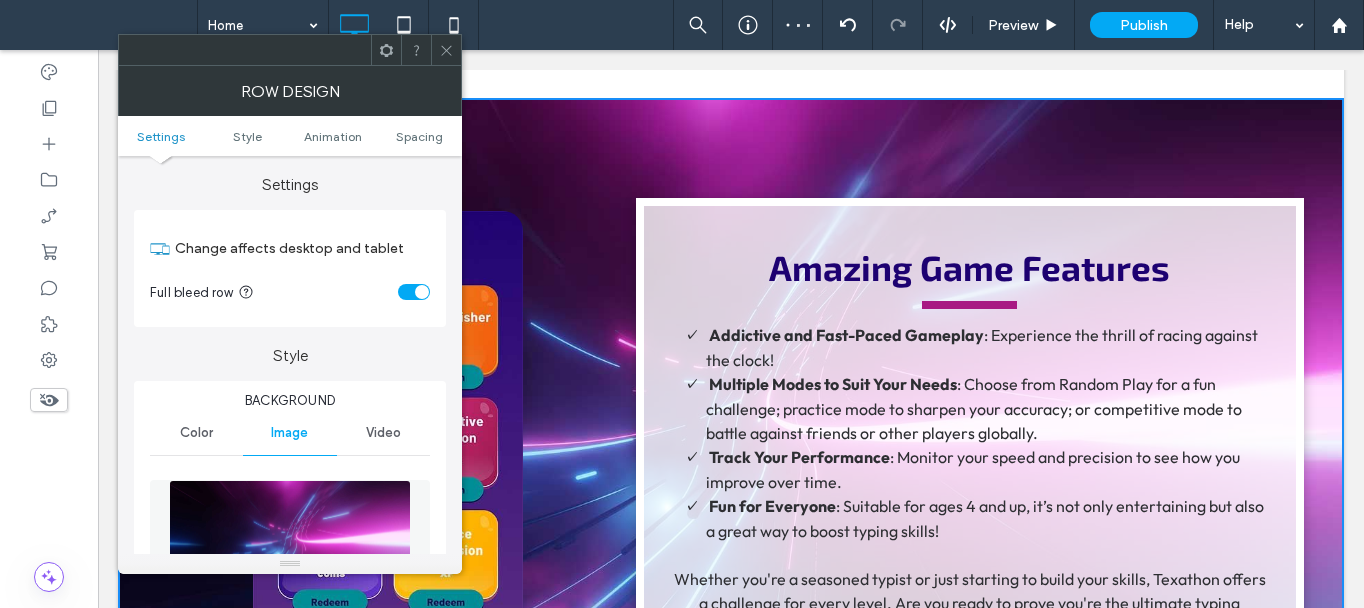 click 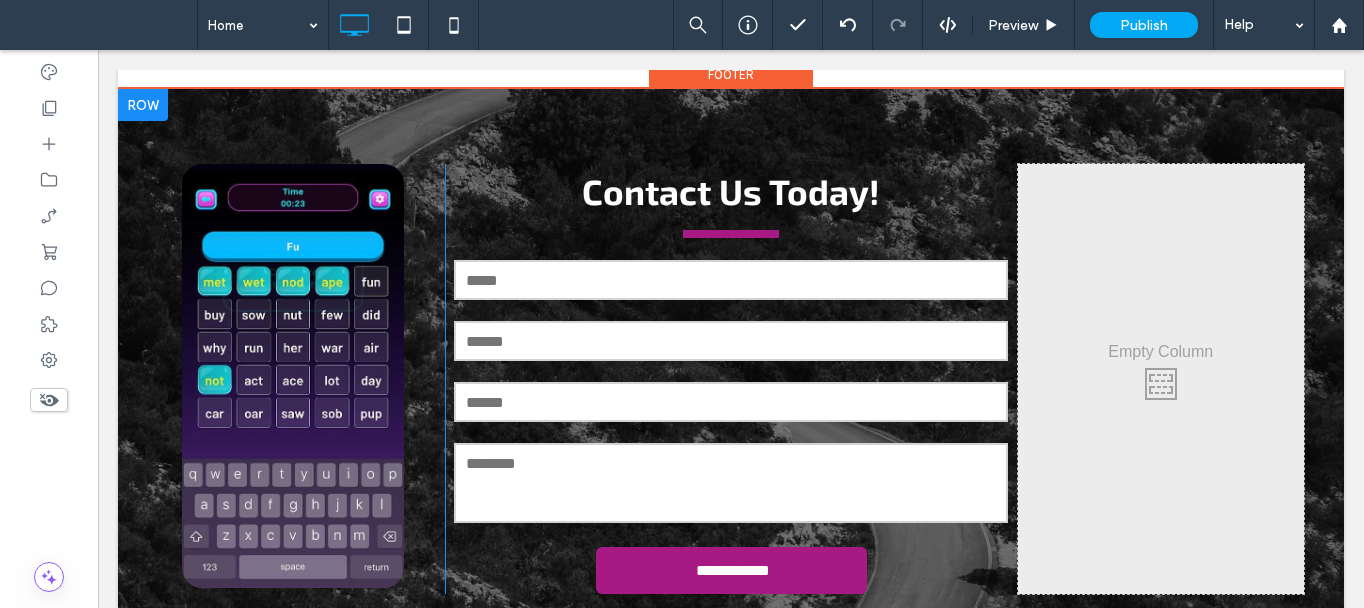 scroll, scrollTop: 2500, scrollLeft: 0, axis: vertical 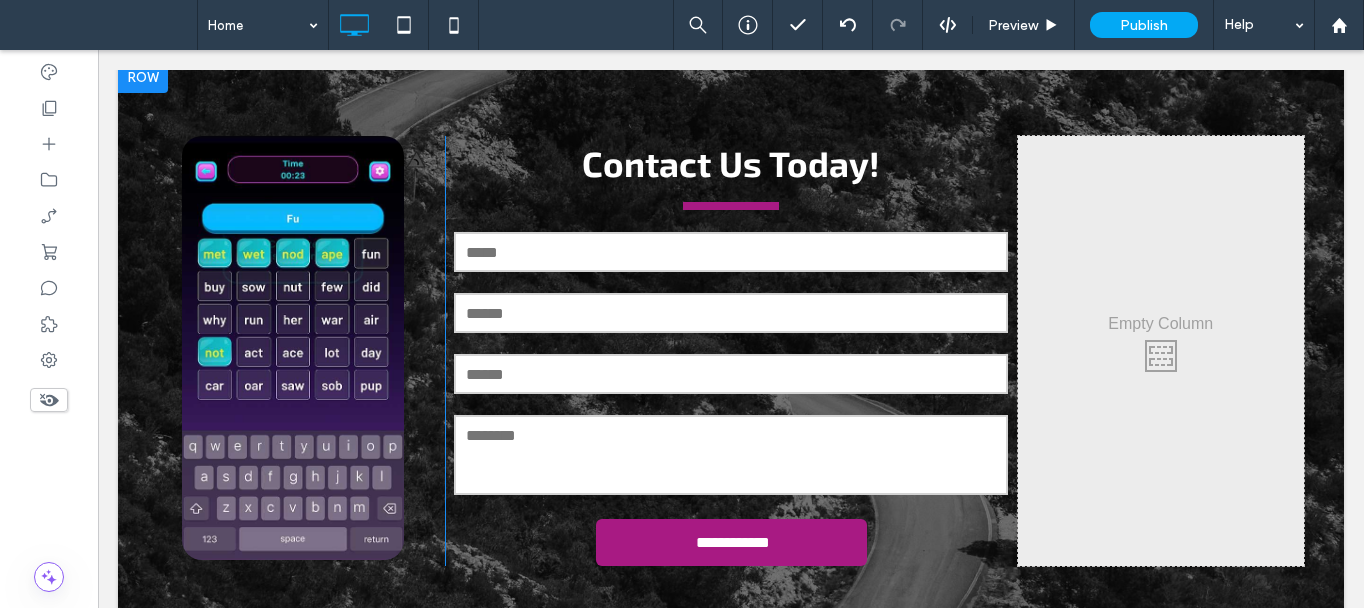 click on "**********" at bounding box center [731, 351] 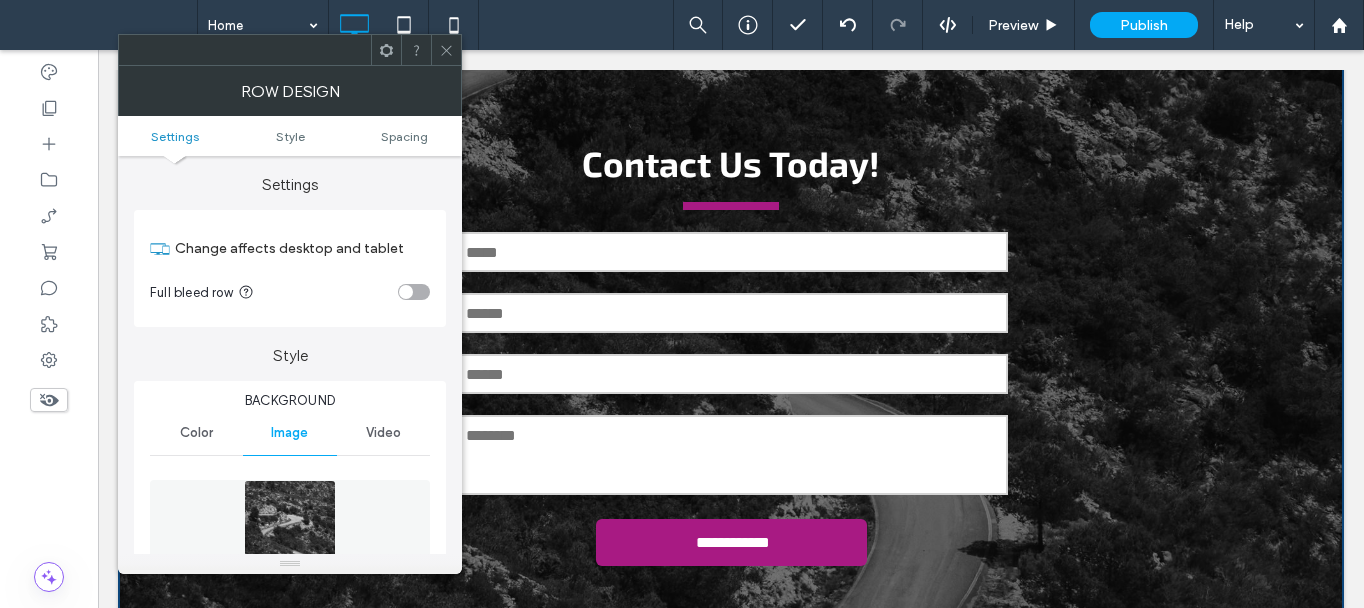 click at bounding box center (290, 549) 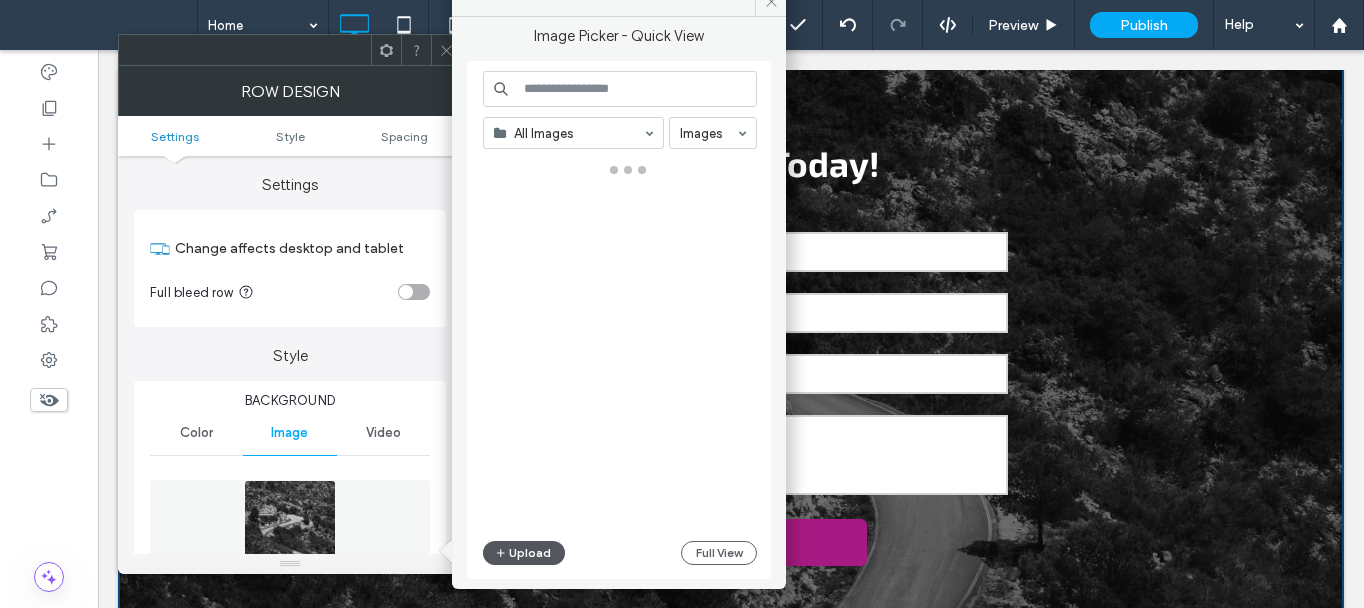 click on "Upload" at bounding box center [524, 553] 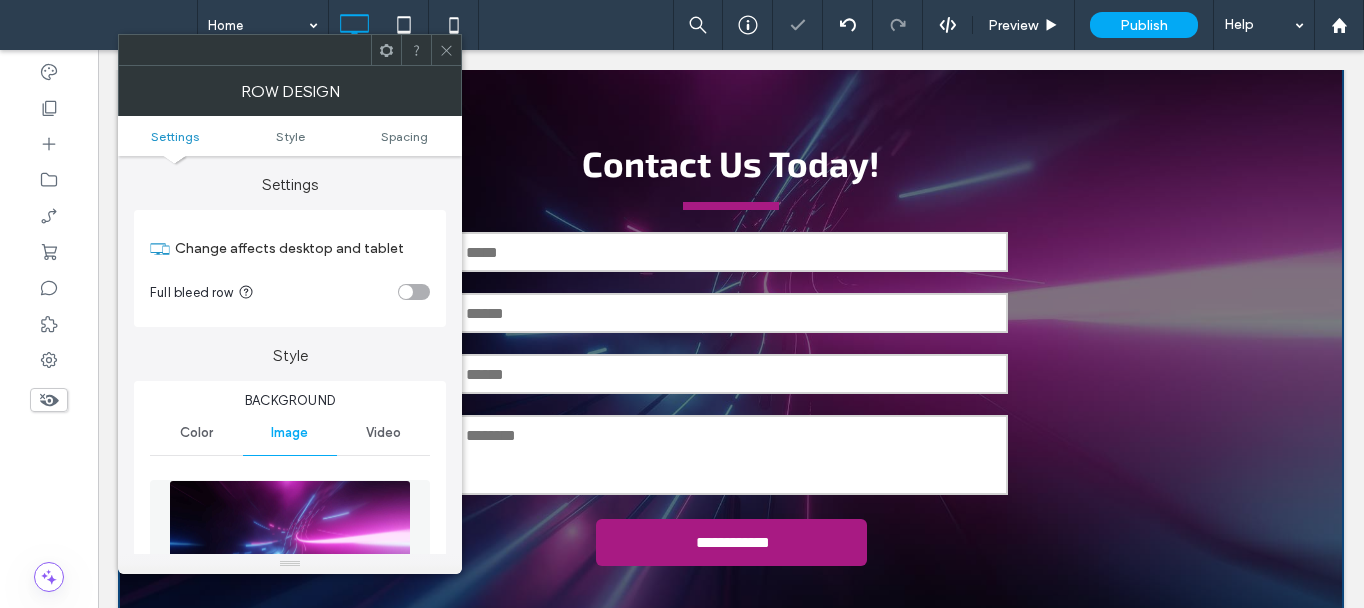 click at bounding box center (446, 50) 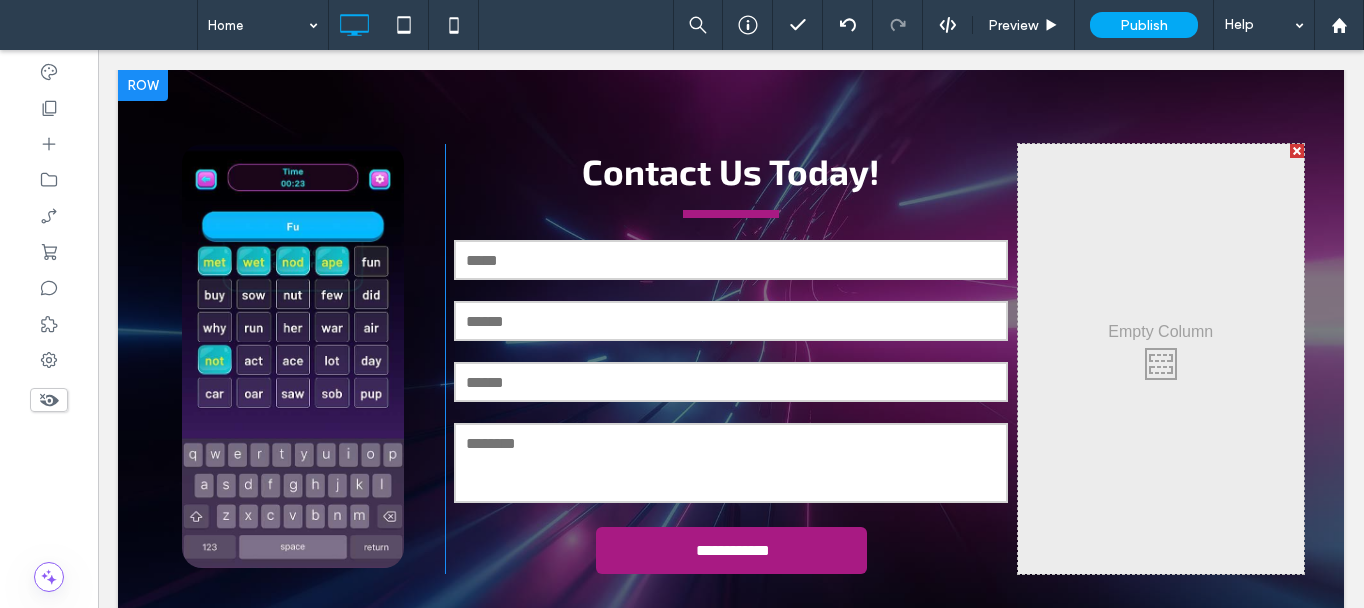scroll, scrollTop: 2640, scrollLeft: 0, axis: vertical 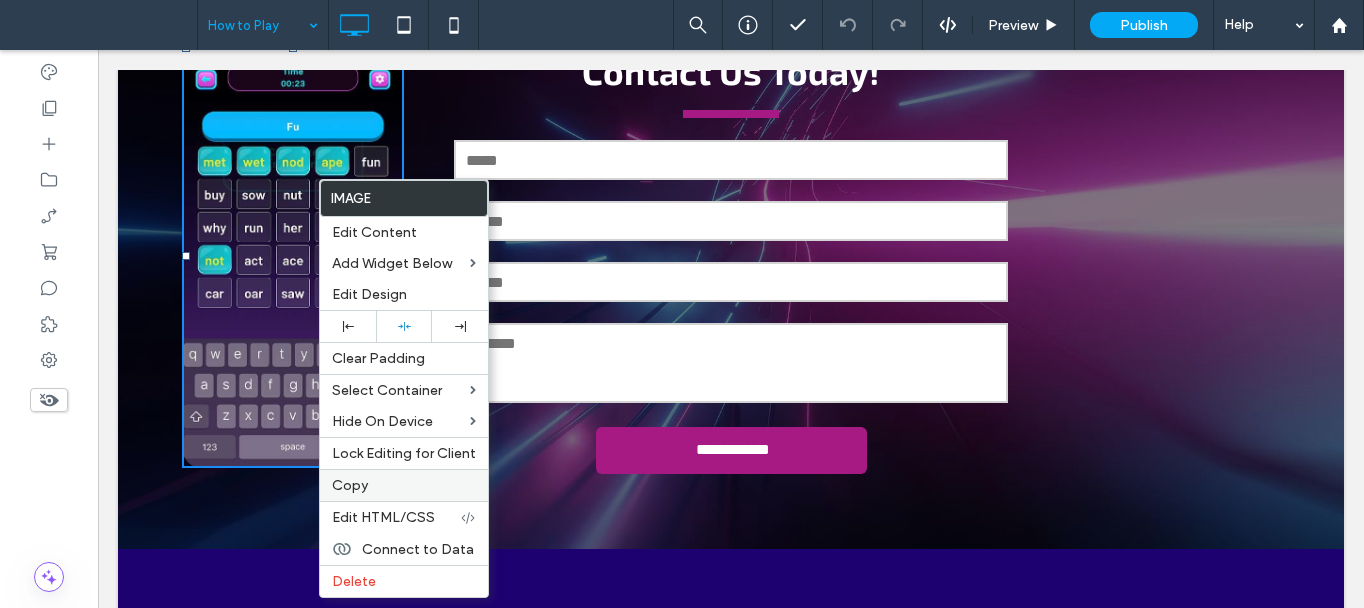 click on "Copy" at bounding box center [404, 485] 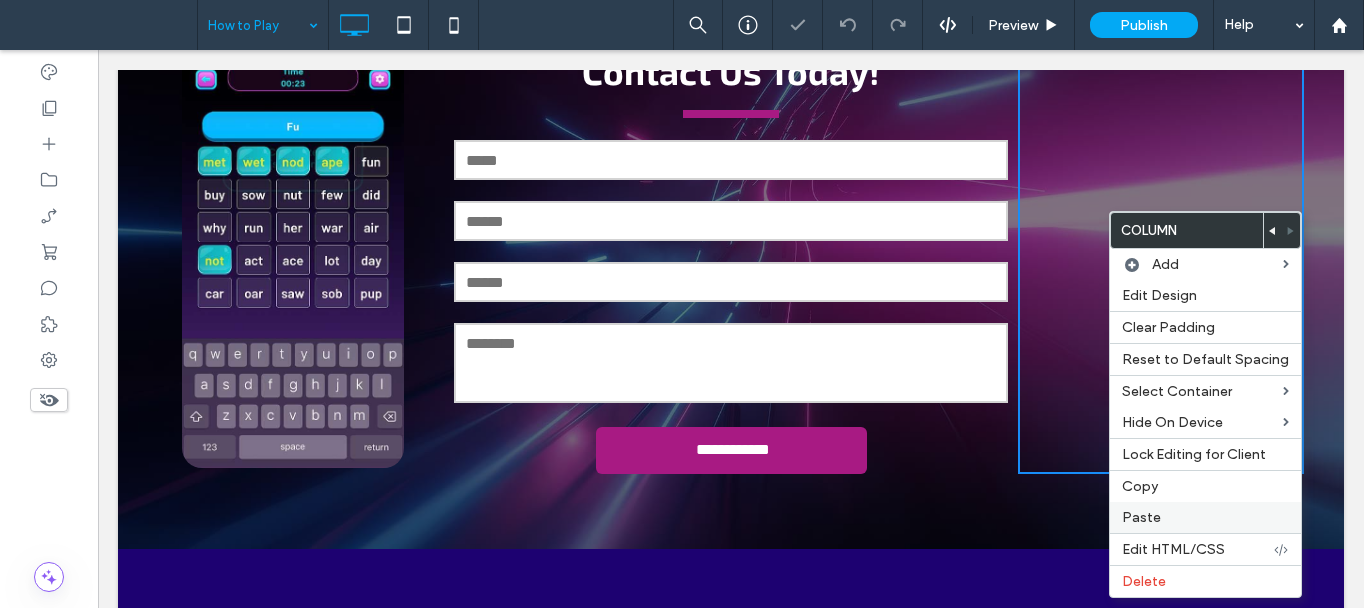 click on "Paste" at bounding box center [1205, 517] 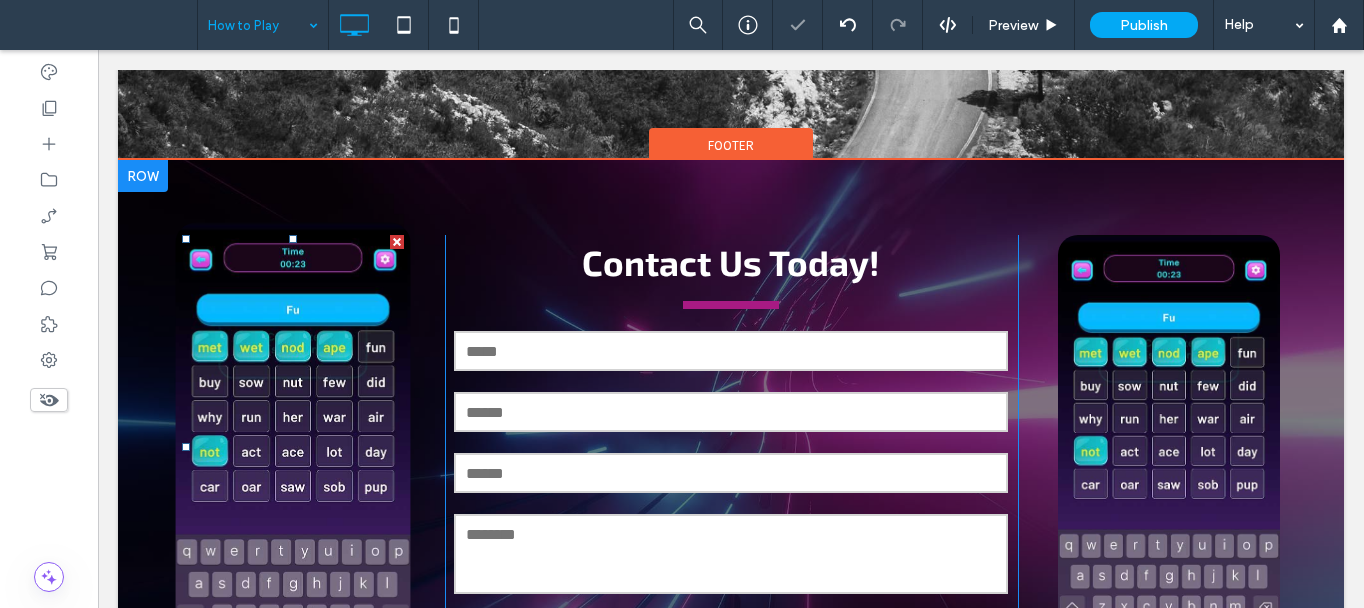 scroll, scrollTop: 1680, scrollLeft: 0, axis: vertical 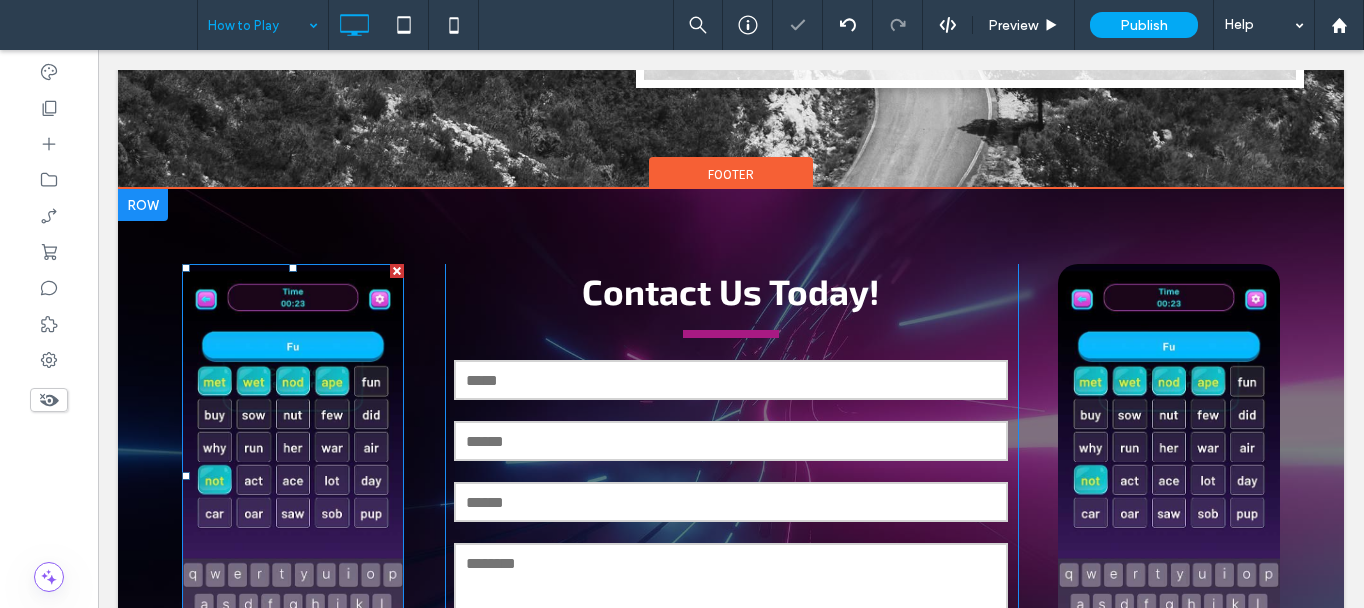 click at bounding box center (397, 271) 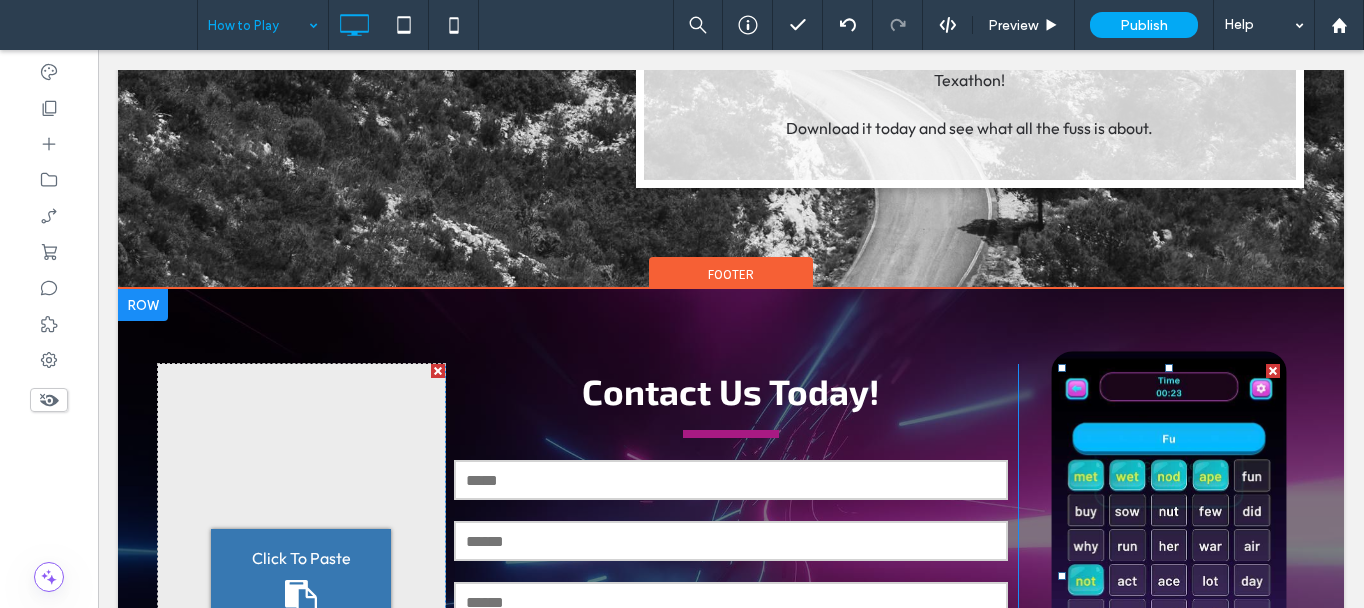 scroll, scrollTop: 1880, scrollLeft: 0, axis: vertical 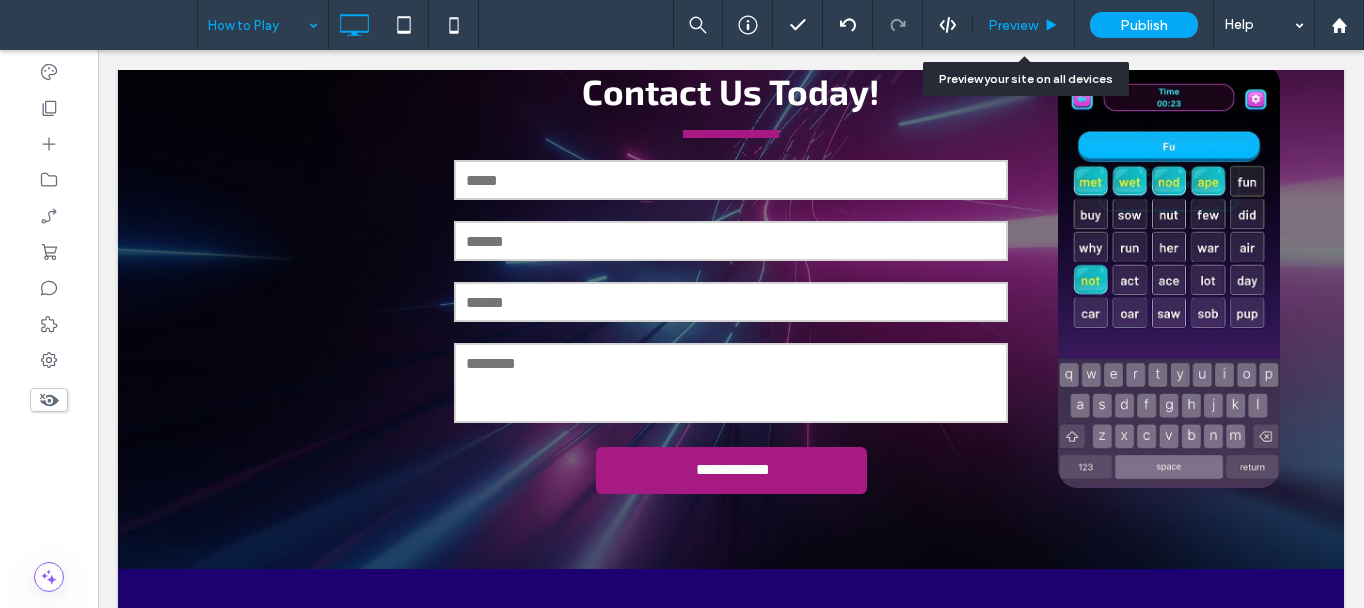 click on "Preview" at bounding box center [1013, 25] 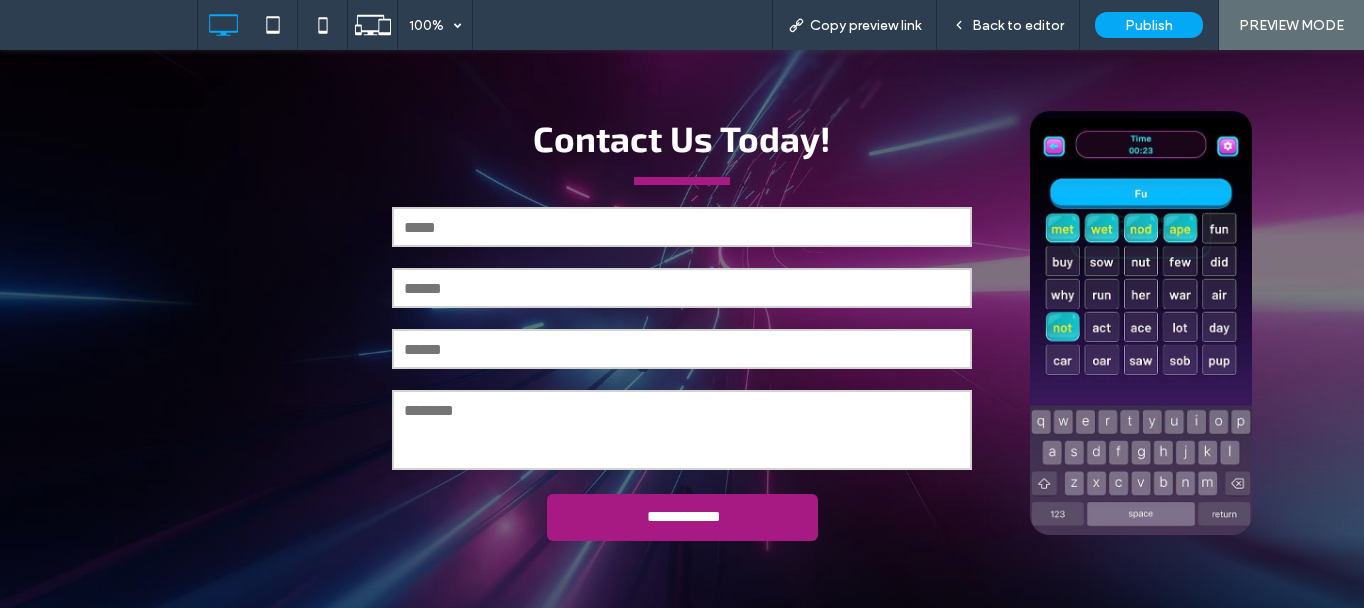scroll, scrollTop: 1680, scrollLeft: 0, axis: vertical 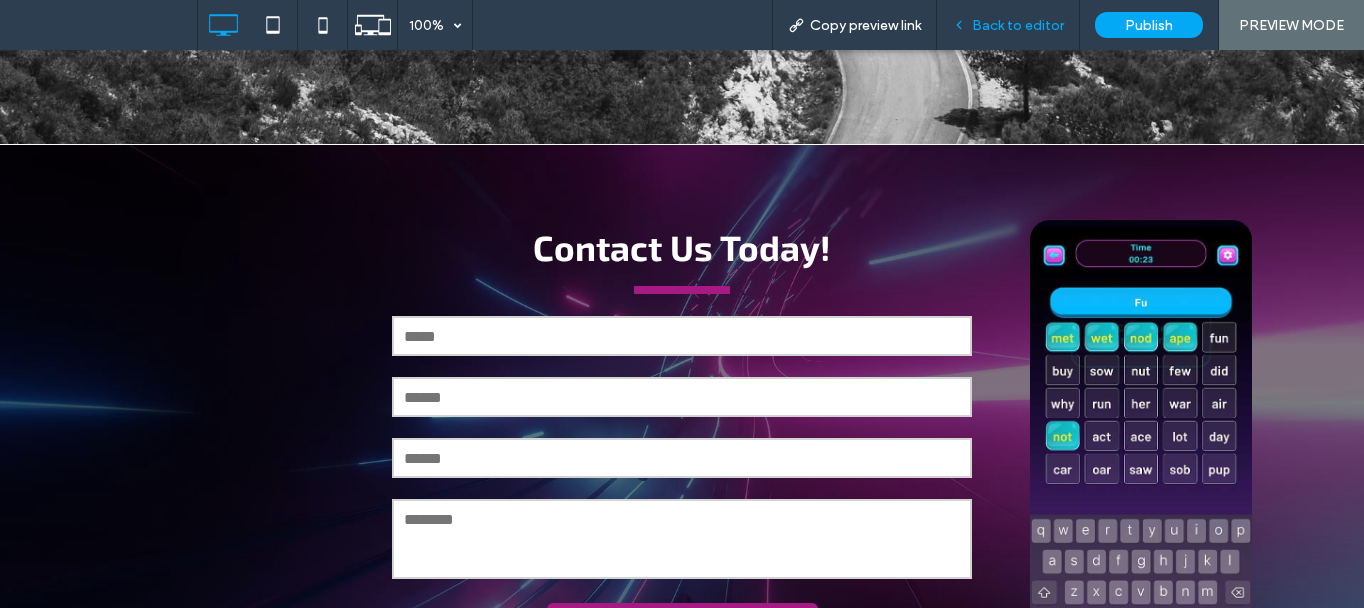click on "Back to editor" at bounding box center (1008, 25) 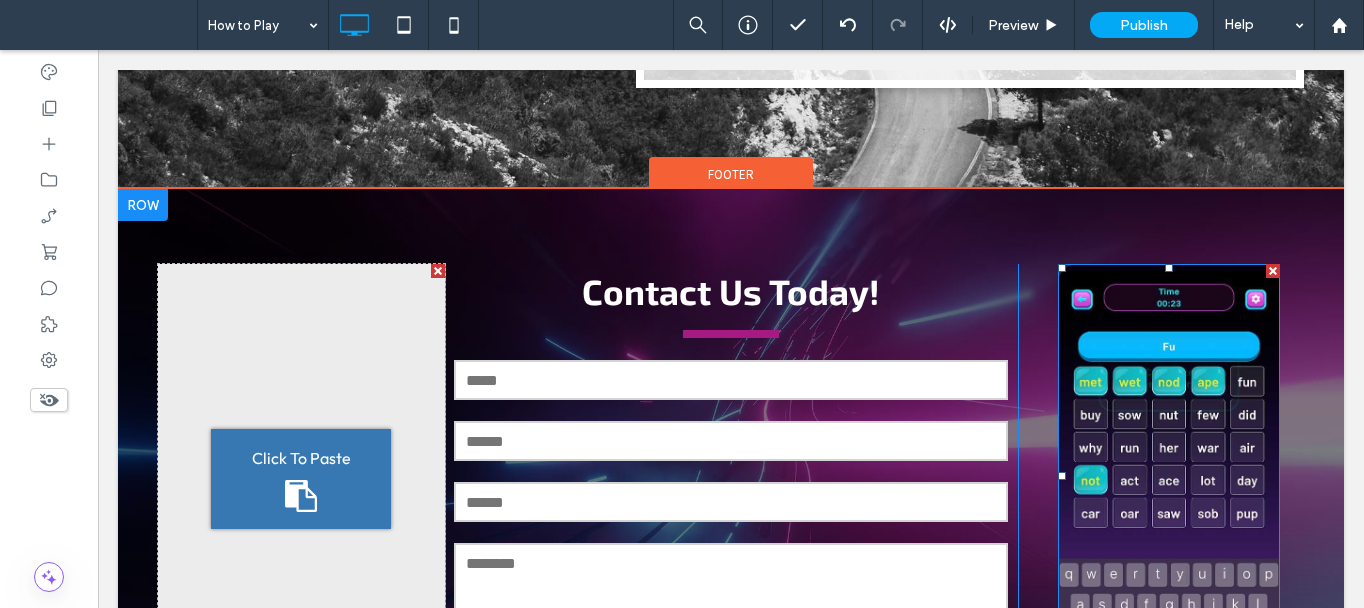 click at bounding box center (1273, 271) 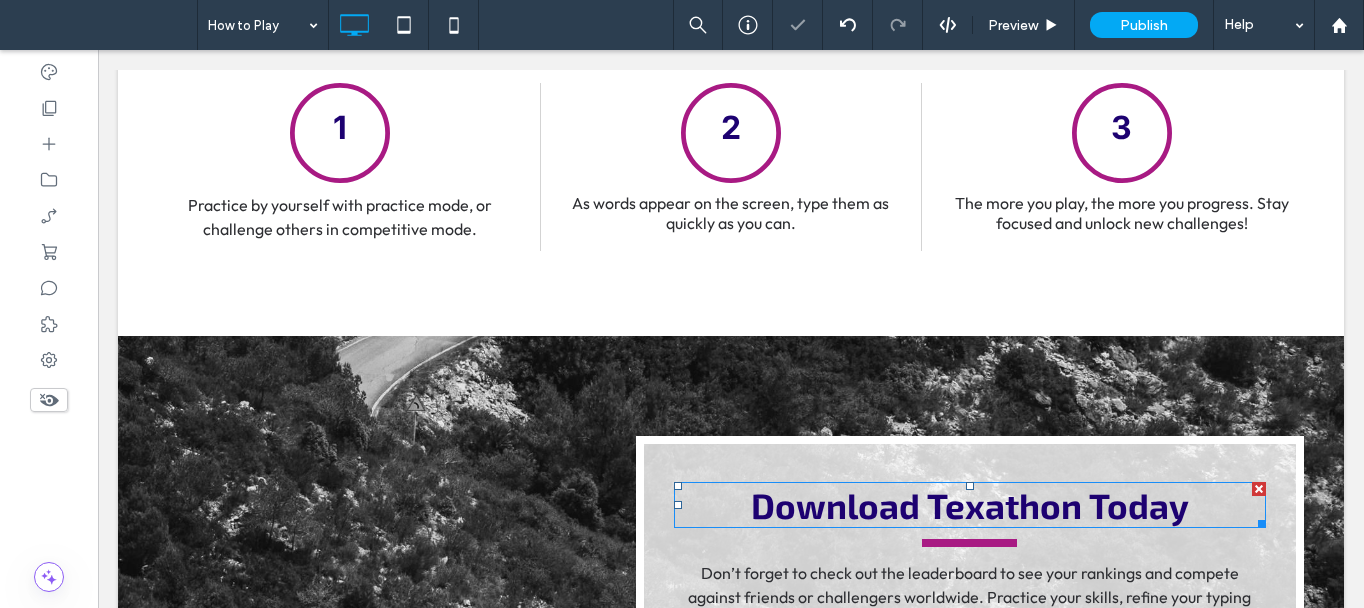 scroll, scrollTop: 980, scrollLeft: 0, axis: vertical 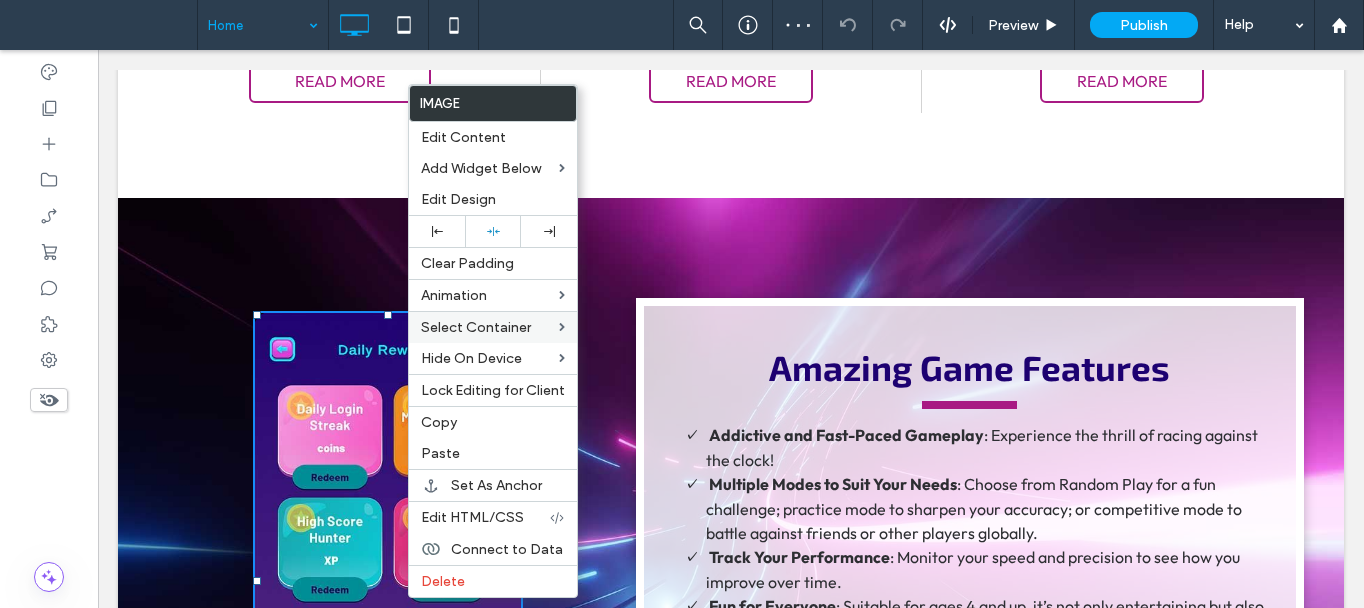 drag, startPoint x: 468, startPoint y: 417, endPoint x: 454, endPoint y: 322, distance: 96.02604 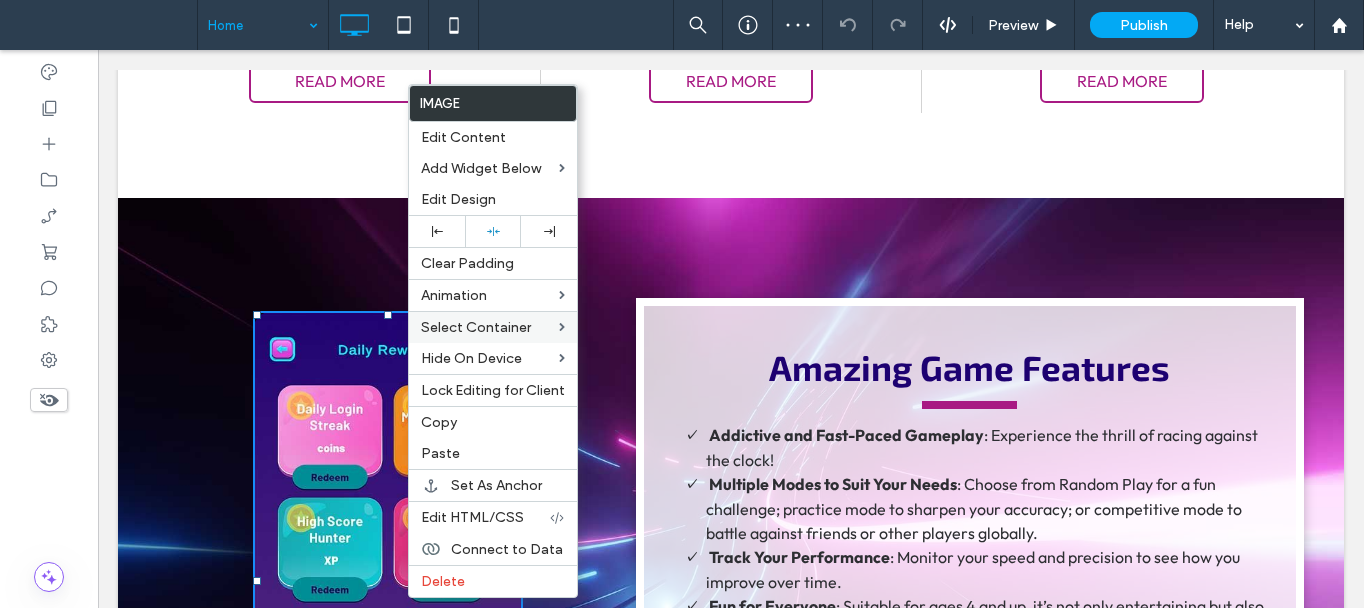 click on "Copy" at bounding box center (493, 422) 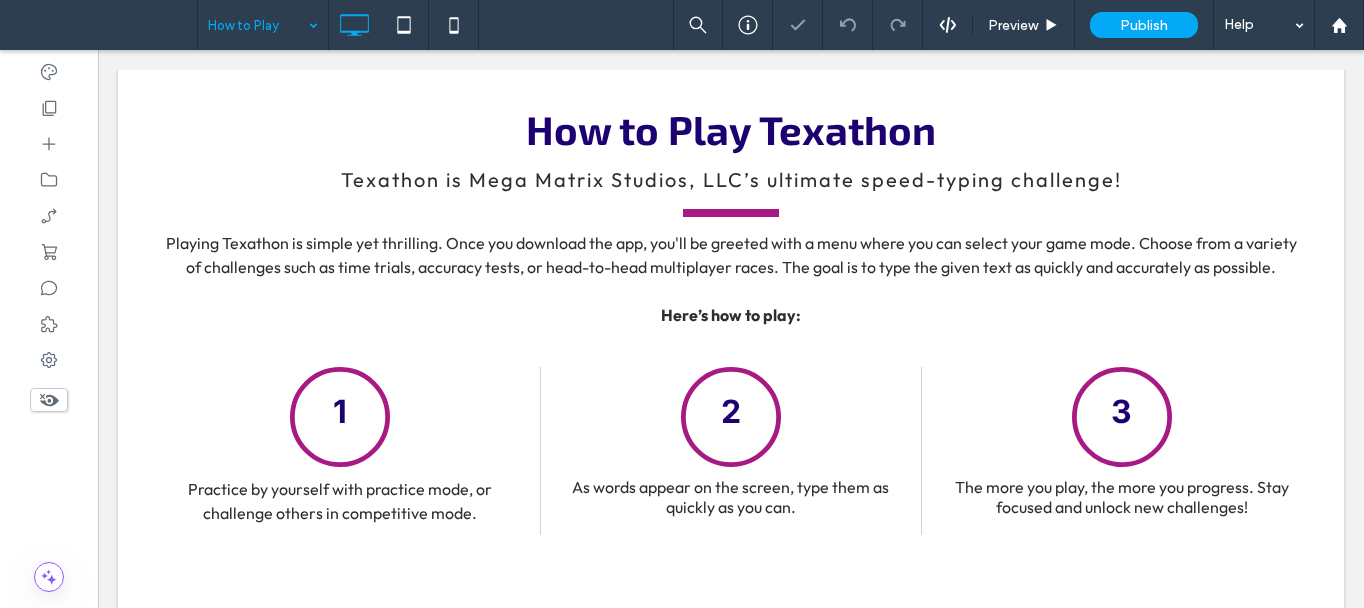 scroll, scrollTop: 1500, scrollLeft: 0, axis: vertical 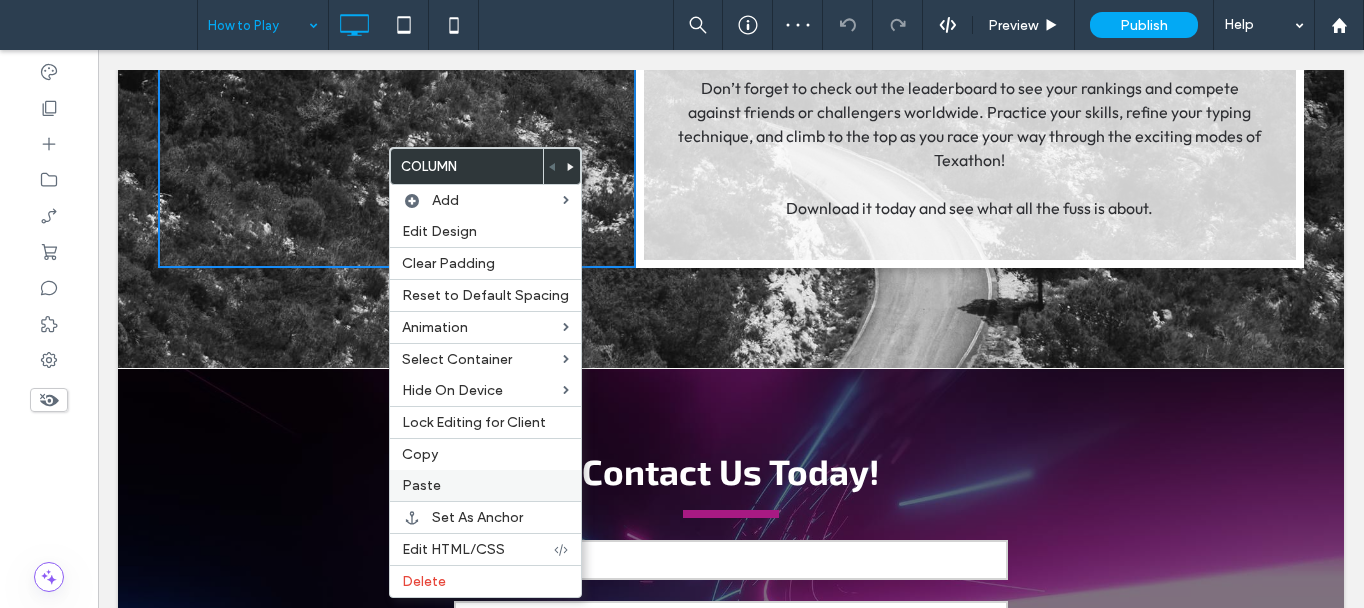 drag, startPoint x: 432, startPoint y: 485, endPoint x: 461, endPoint y: 487, distance: 29.068884 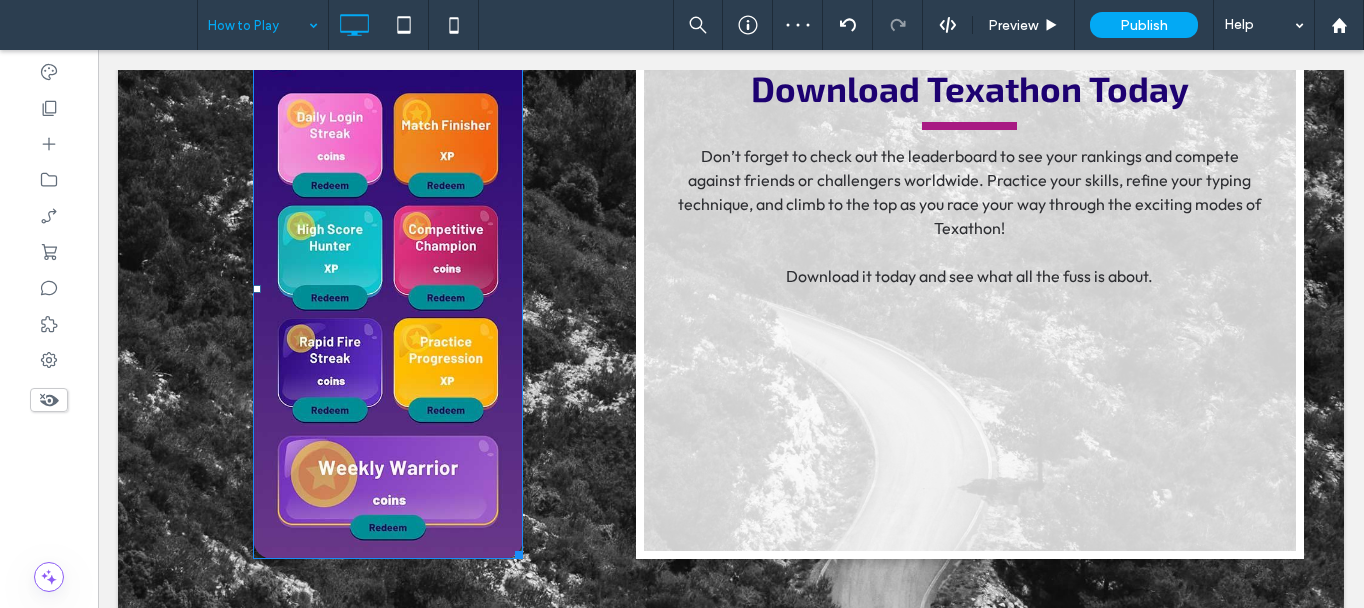 scroll, scrollTop: 1631, scrollLeft: 0, axis: vertical 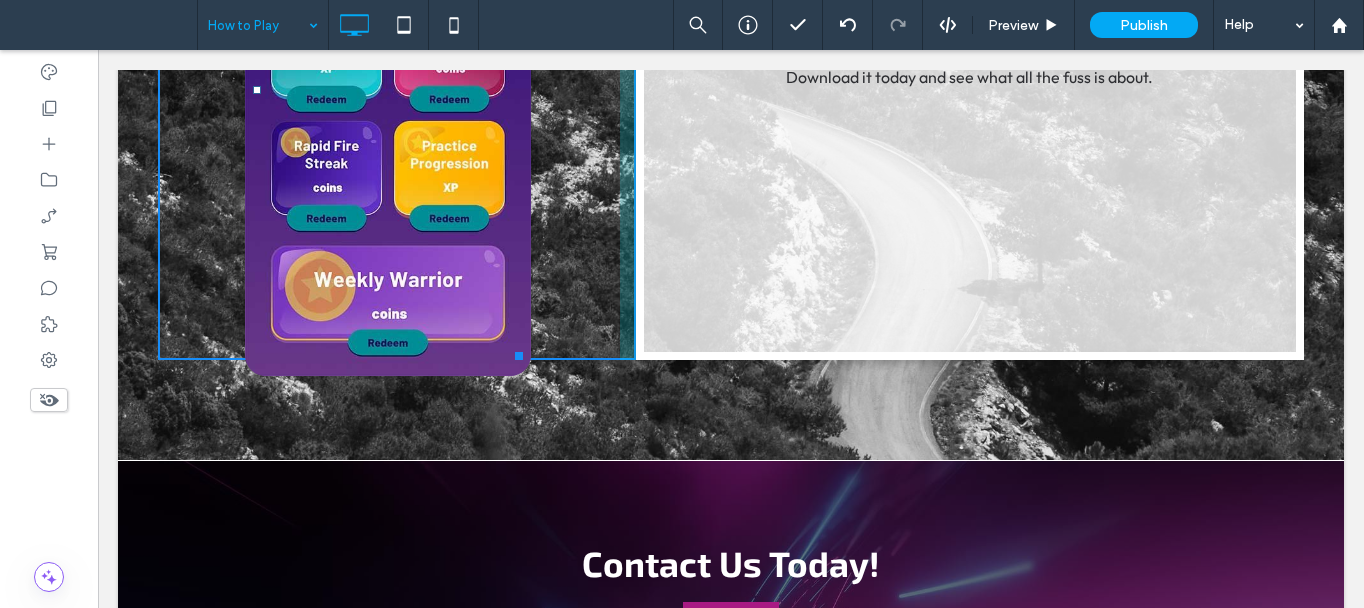 drag, startPoint x: 511, startPoint y: 350, endPoint x: 474, endPoint y: 184, distance: 170.07352 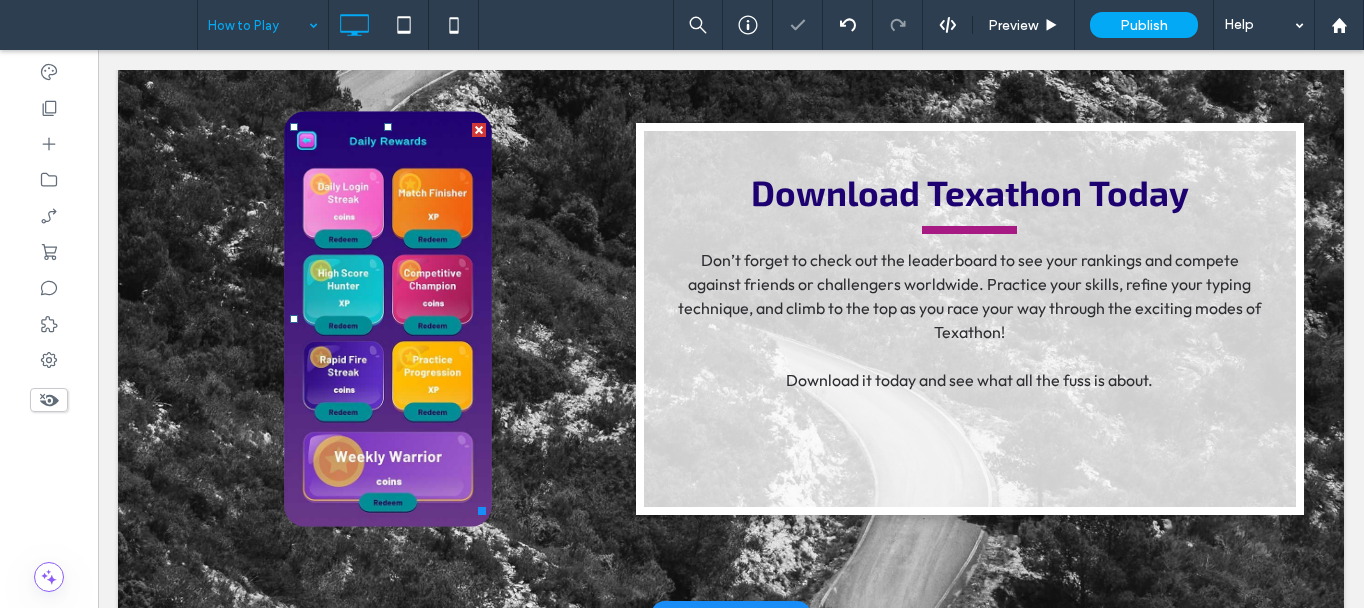 scroll, scrollTop: 1331, scrollLeft: 0, axis: vertical 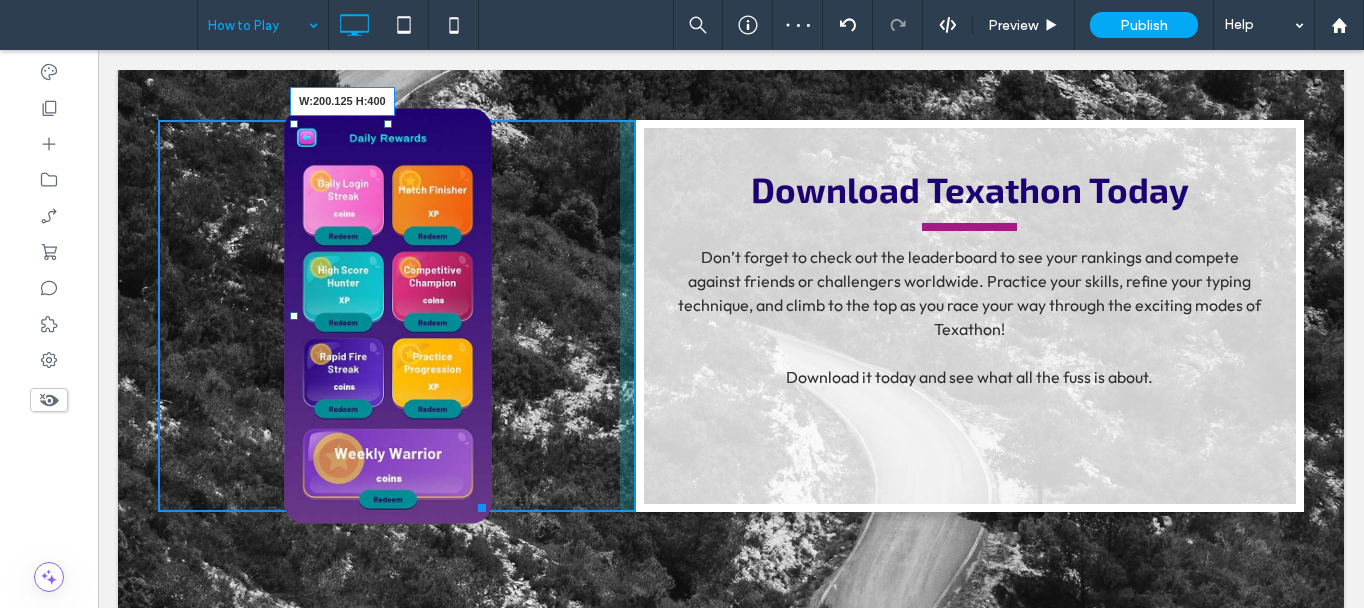 drag, startPoint x: 477, startPoint y: 507, endPoint x: 479, endPoint y: 472, distance: 35.057095 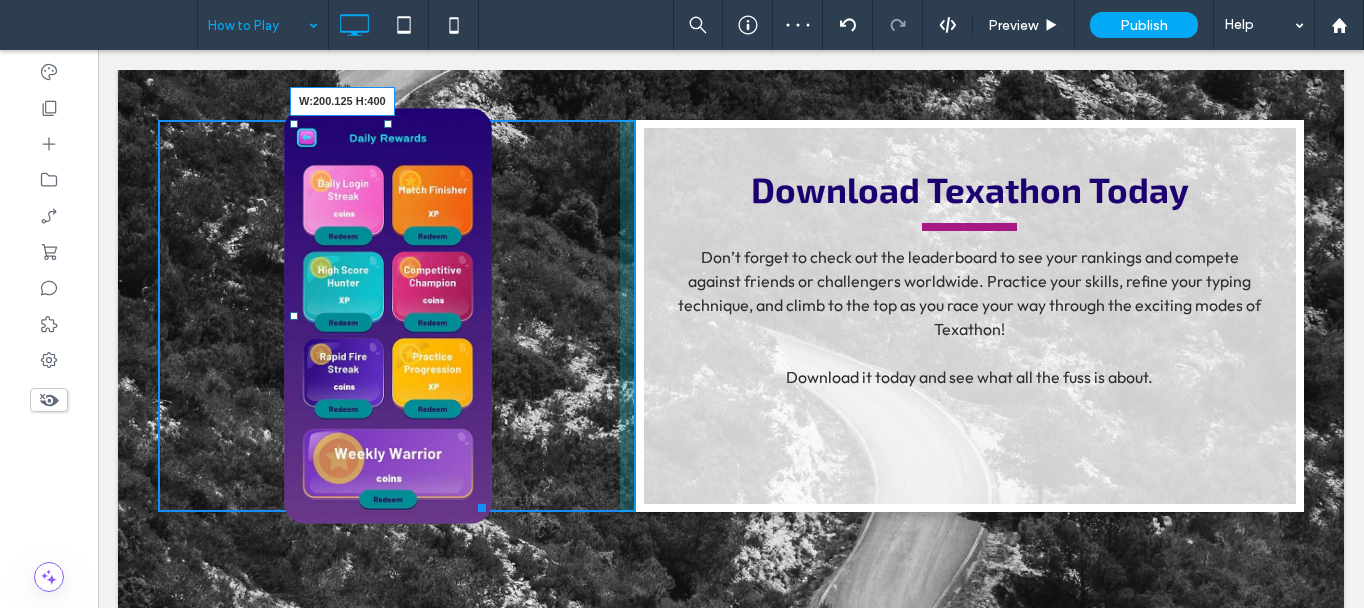 click on "W:200.125 H:400" at bounding box center [388, 316] 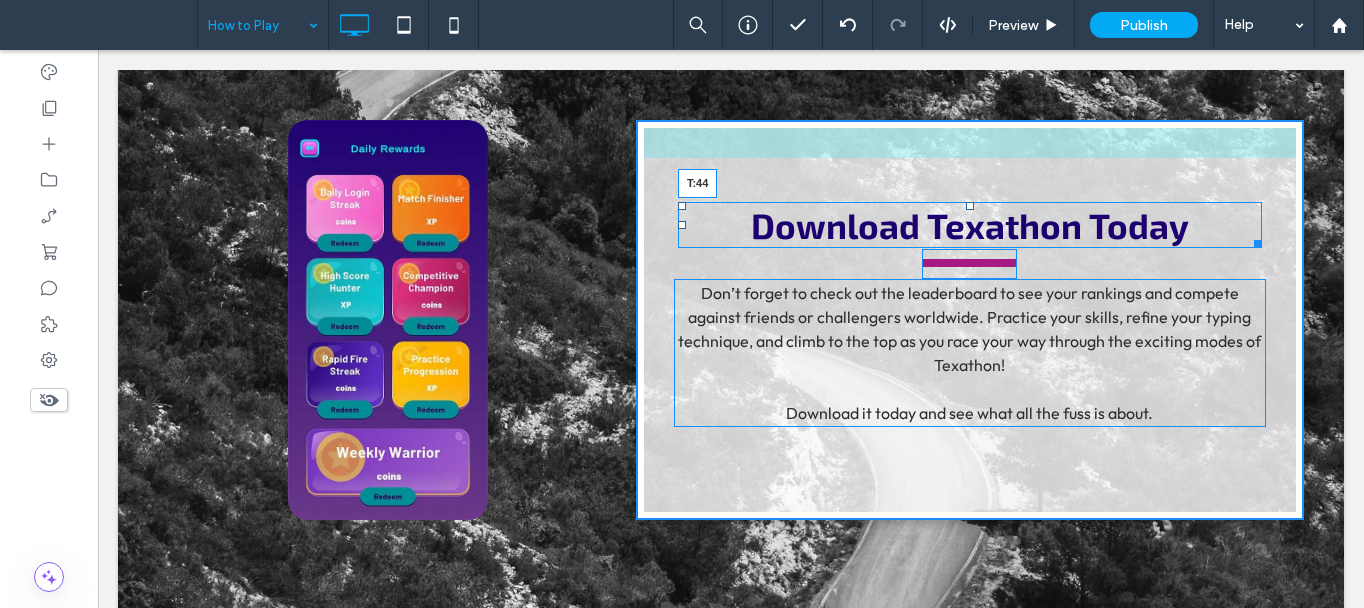 drag, startPoint x: 958, startPoint y: 168, endPoint x: 962, endPoint y: 204, distance: 36.221542 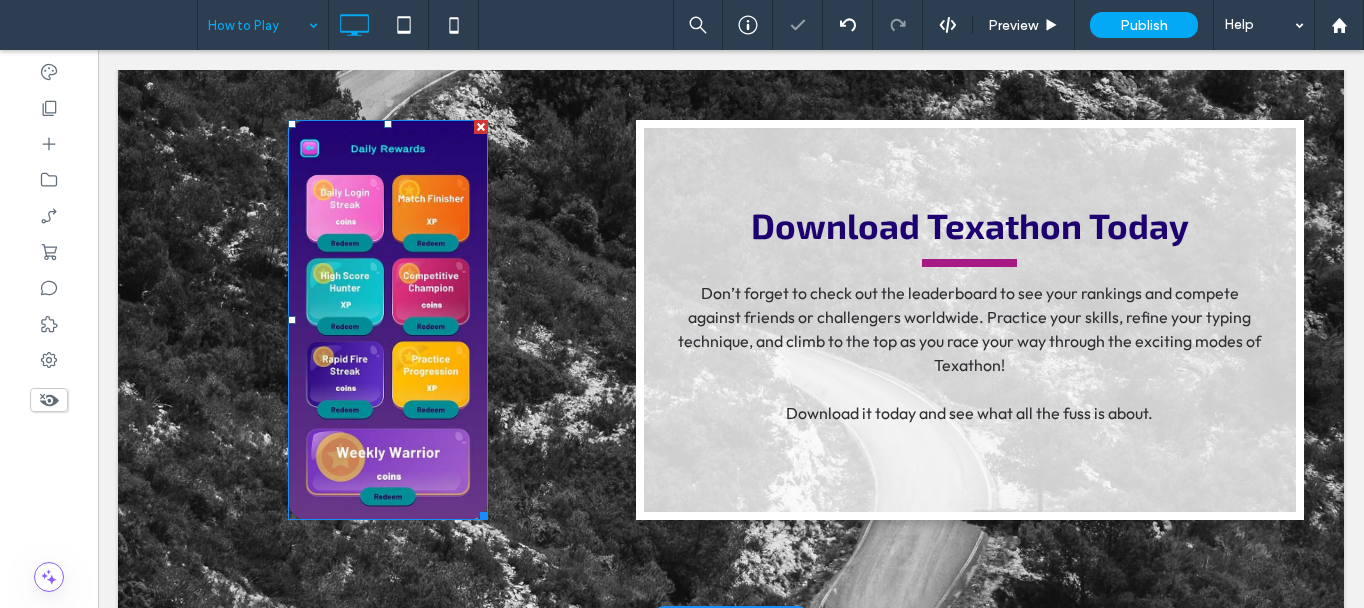 scroll, scrollTop: 1131, scrollLeft: 0, axis: vertical 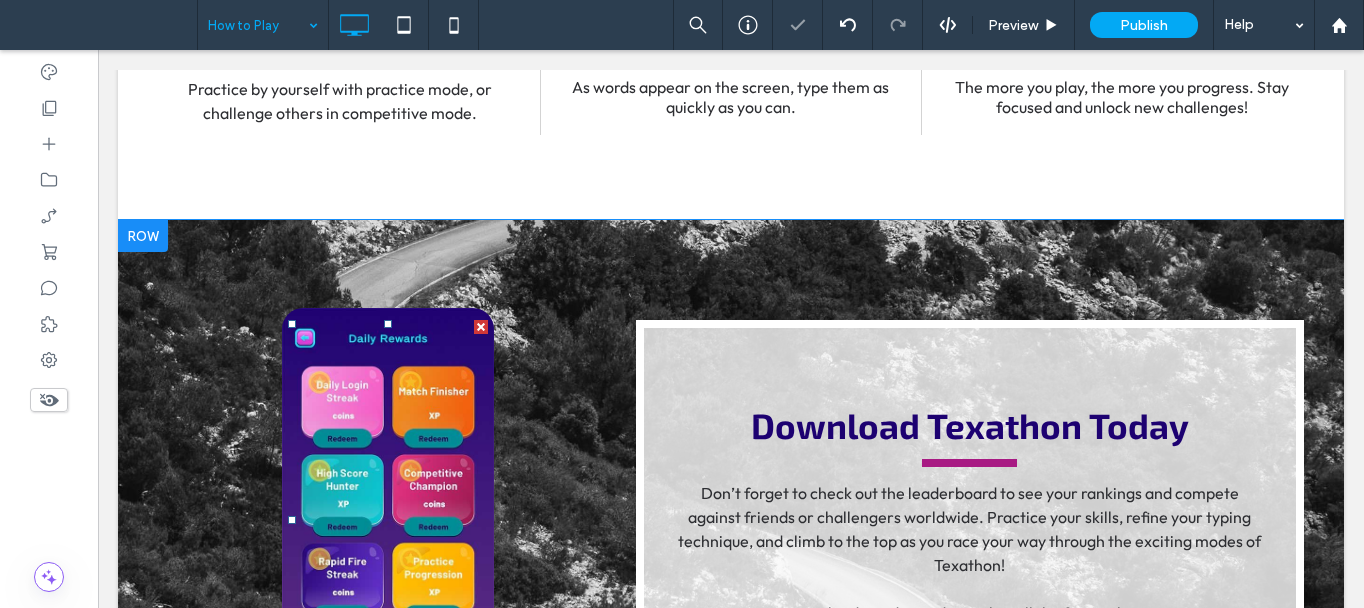 click at bounding box center [388, 520] 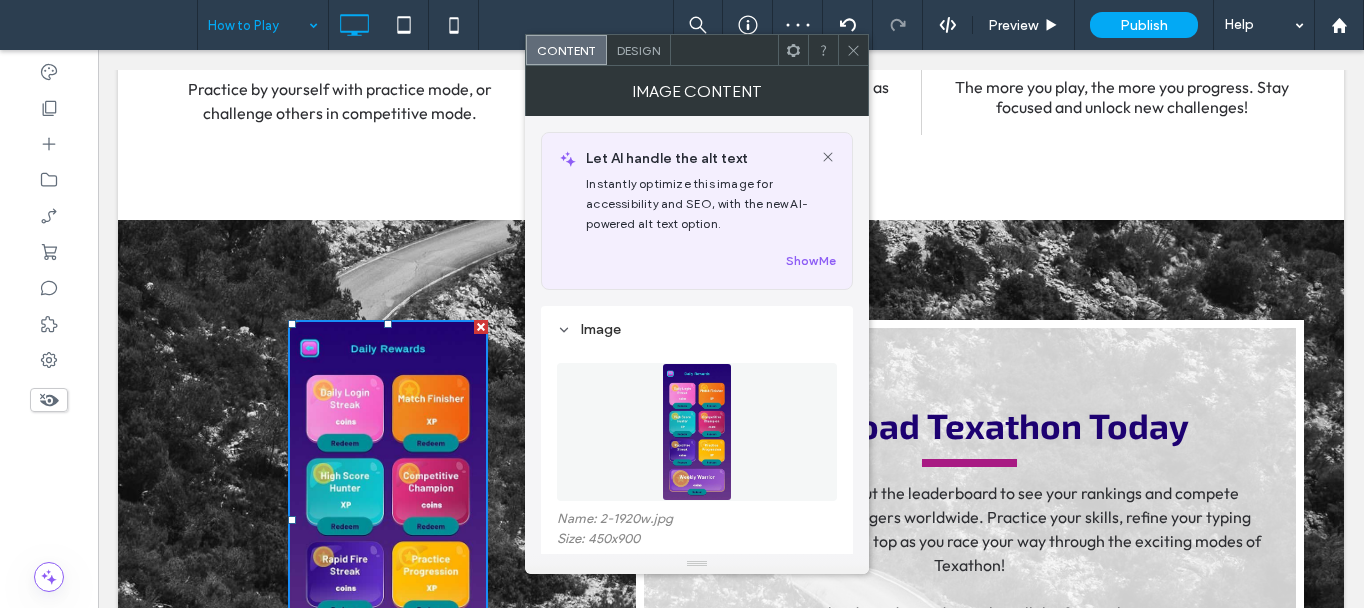 click at bounding box center [697, 432] 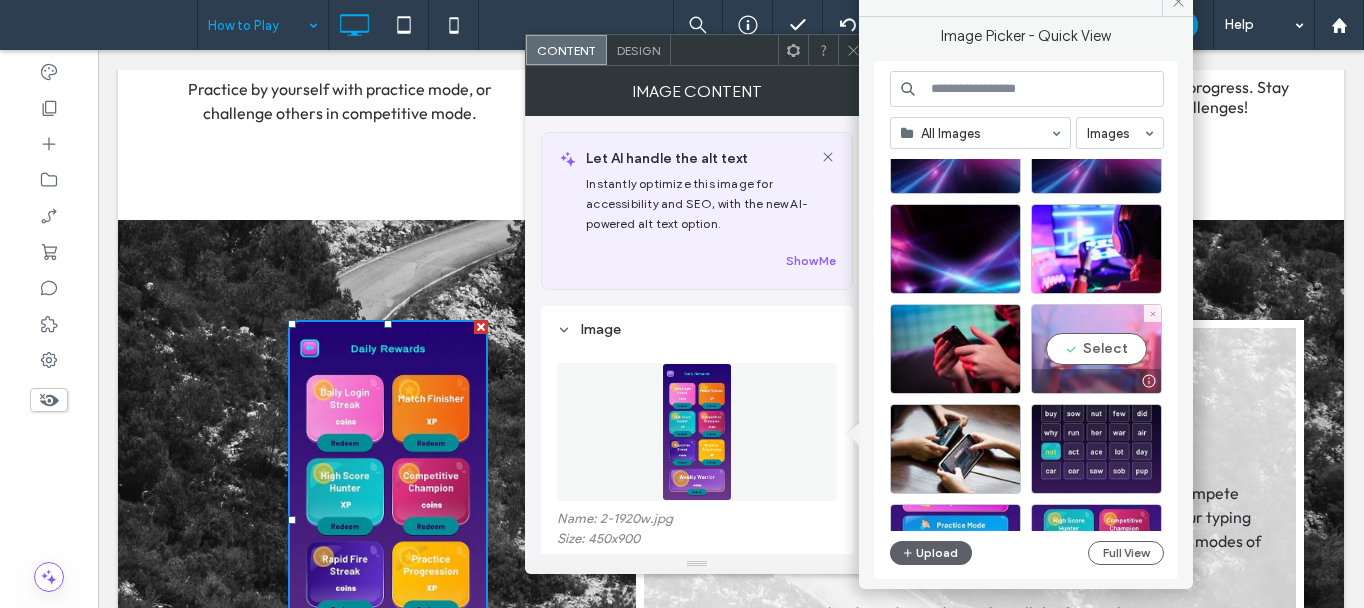 scroll, scrollTop: 200, scrollLeft: 0, axis: vertical 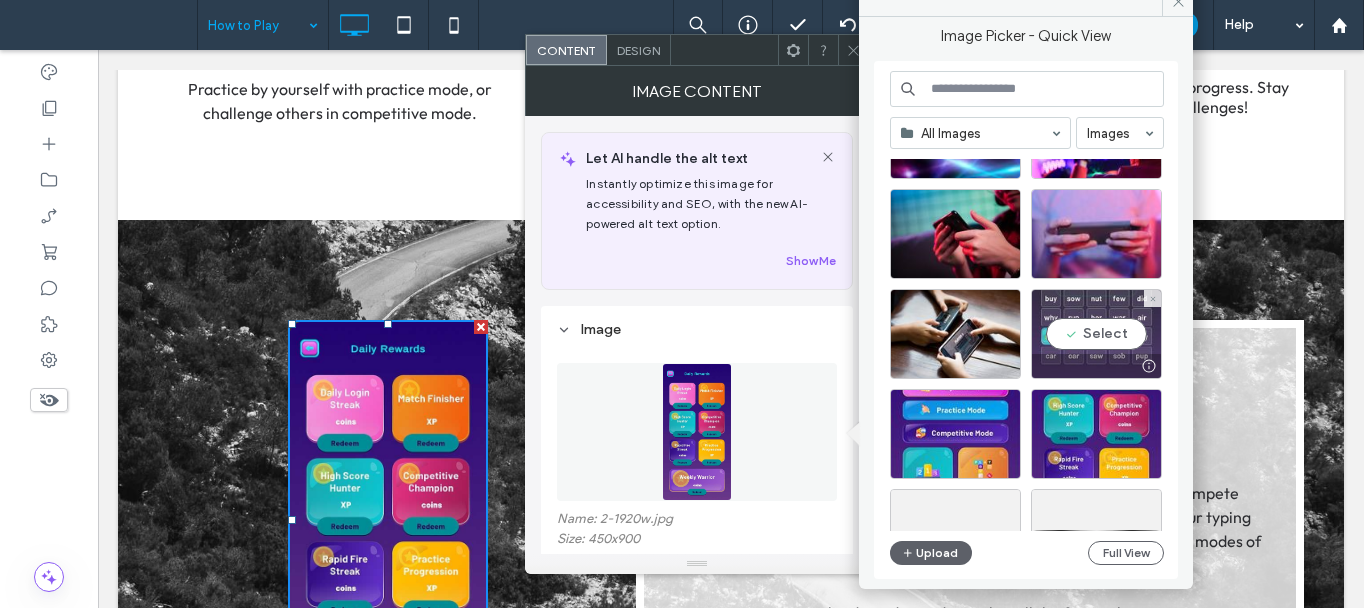 click at bounding box center [1096, 366] 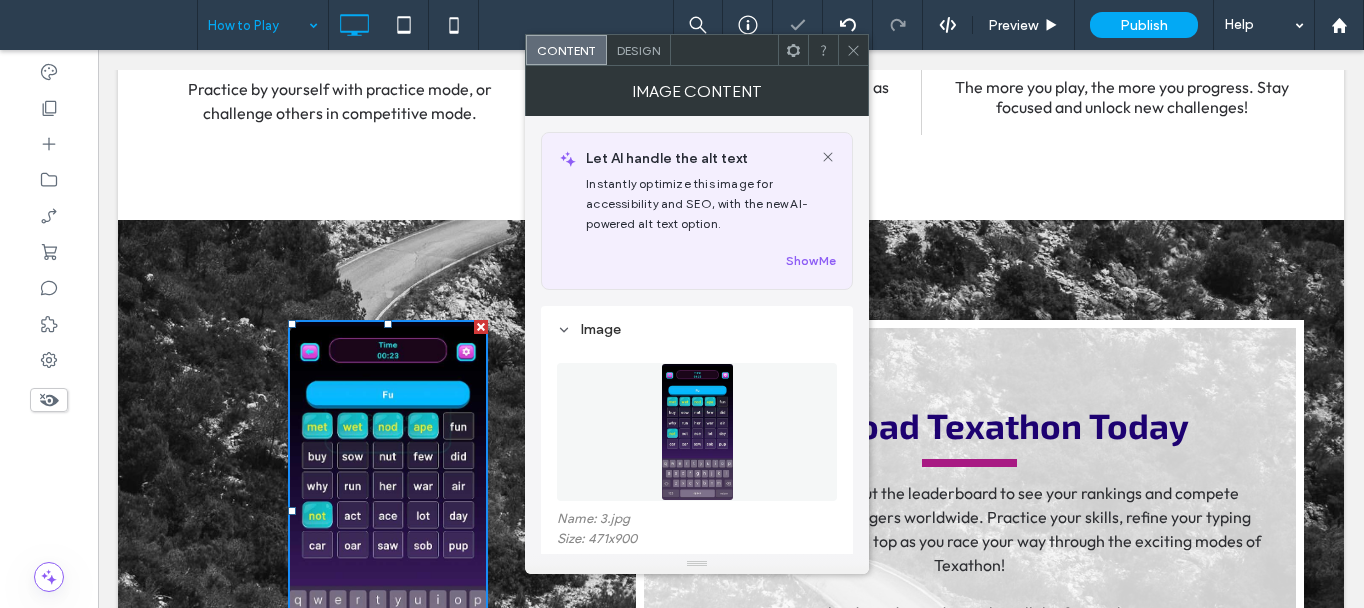 click 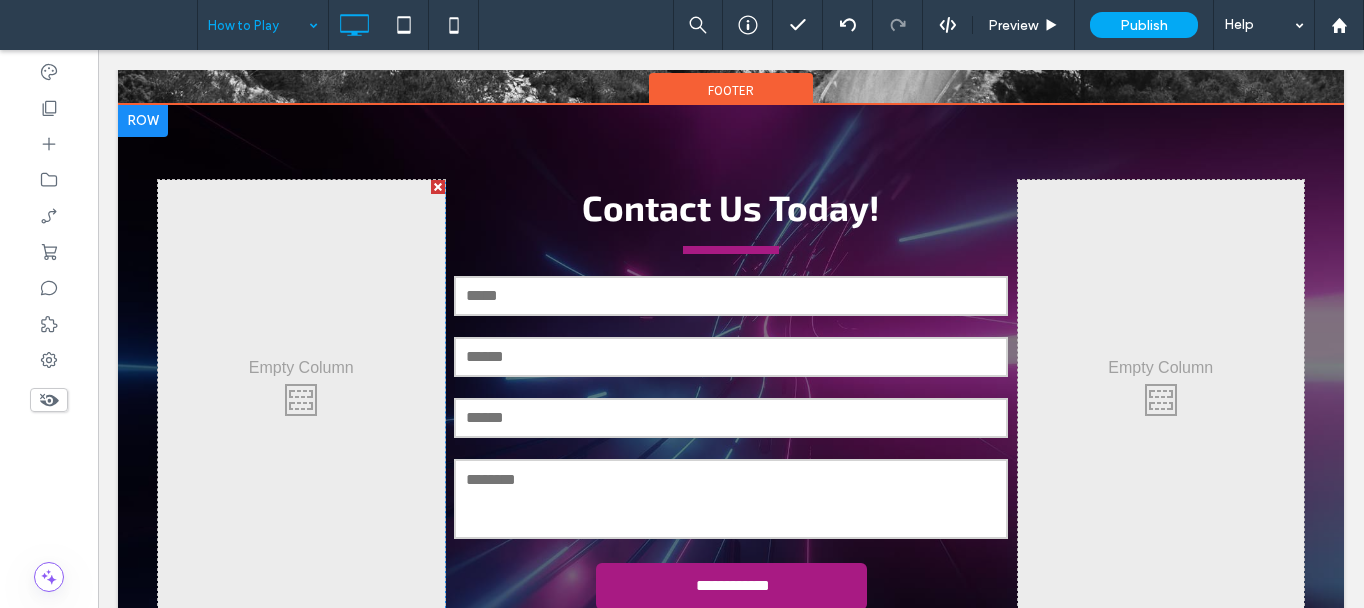 scroll, scrollTop: 1831, scrollLeft: 0, axis: vertical 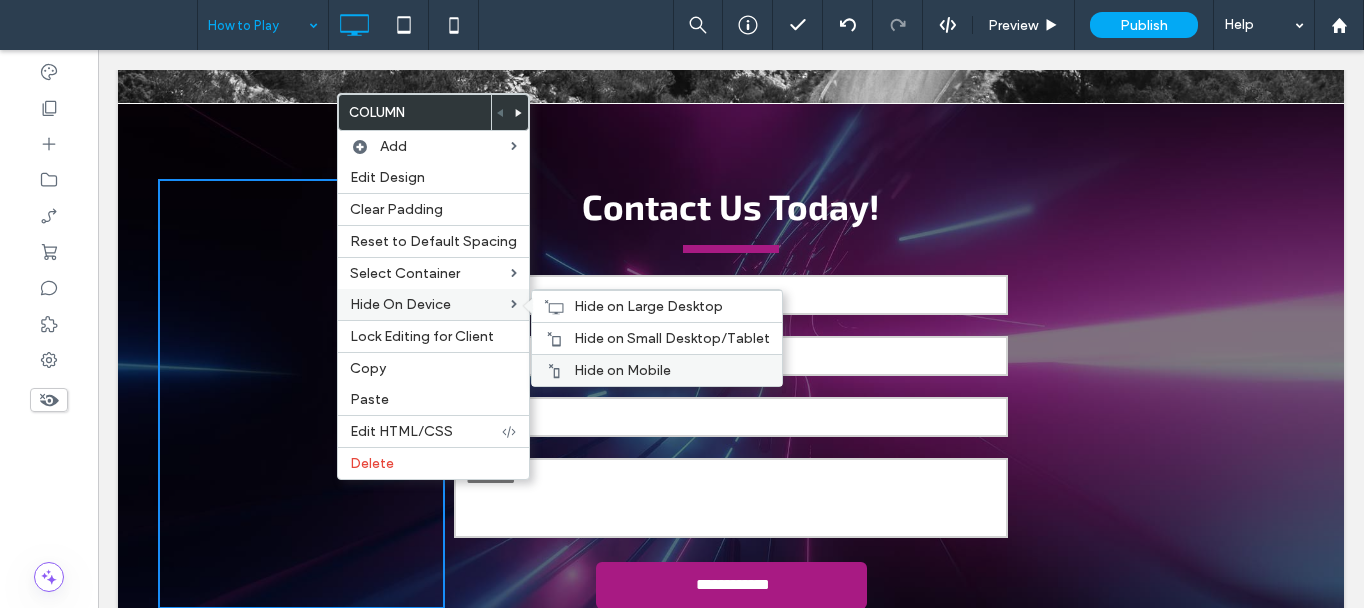 click on "Hide on Mobile" at bounding box center (622, 370) 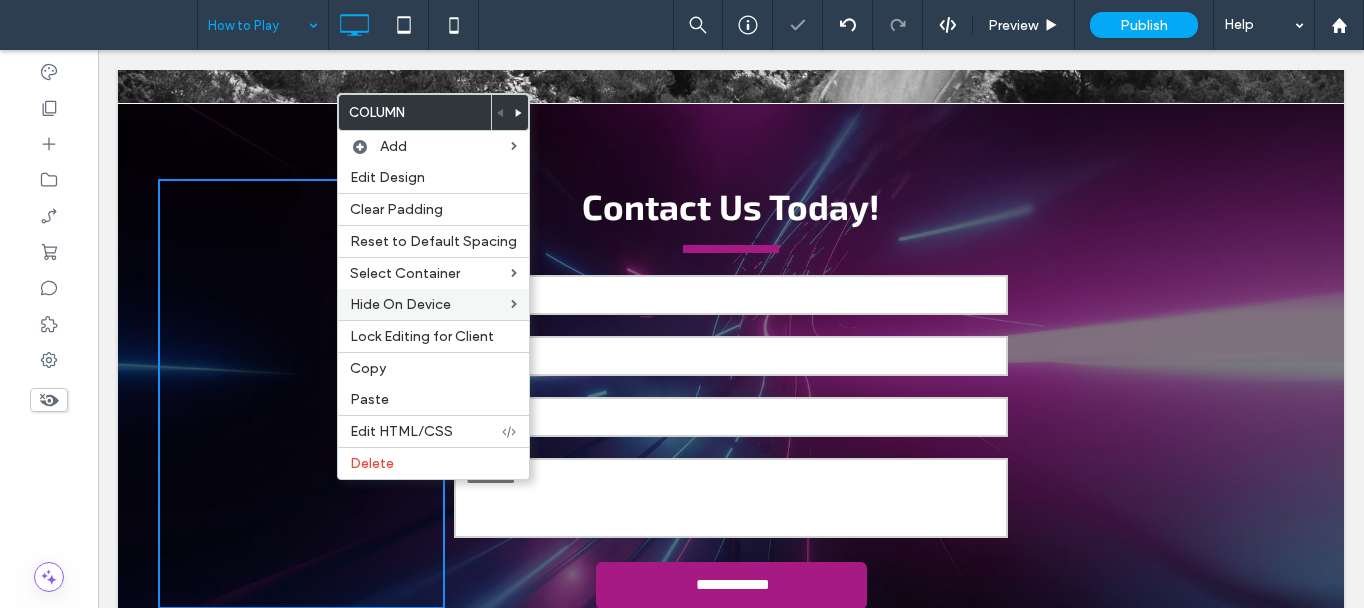 click at bounding box center [682, 304] 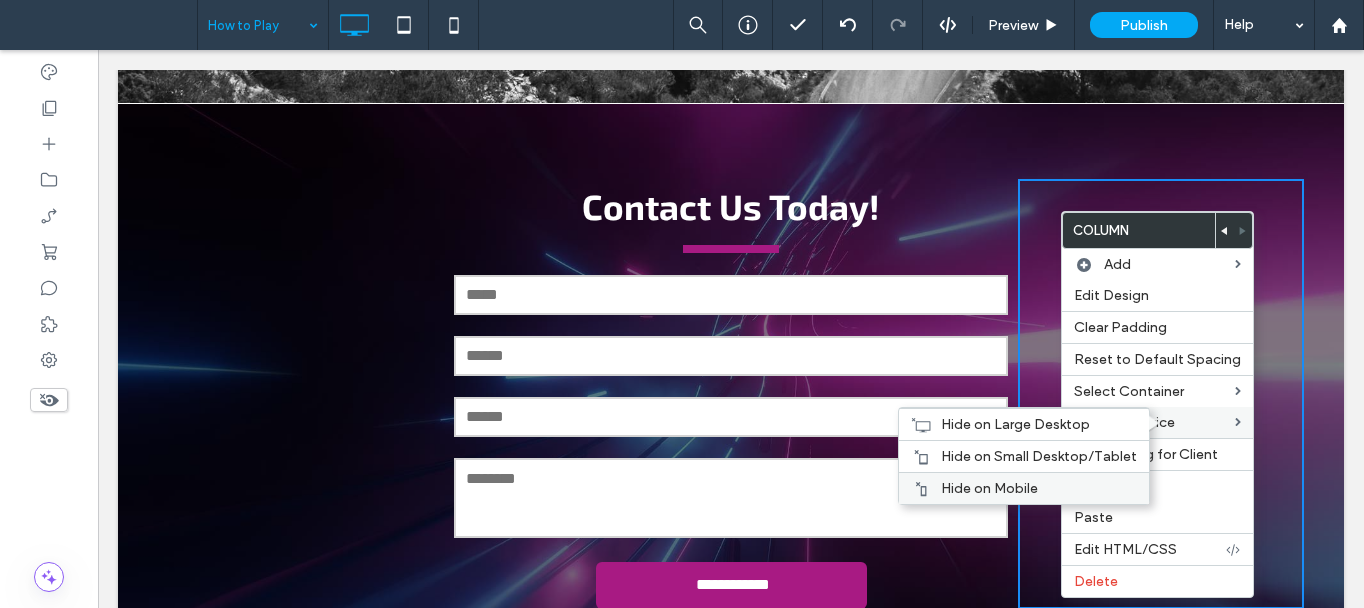 click on "Hide on Mobile" at bounding box center [1024, 488] 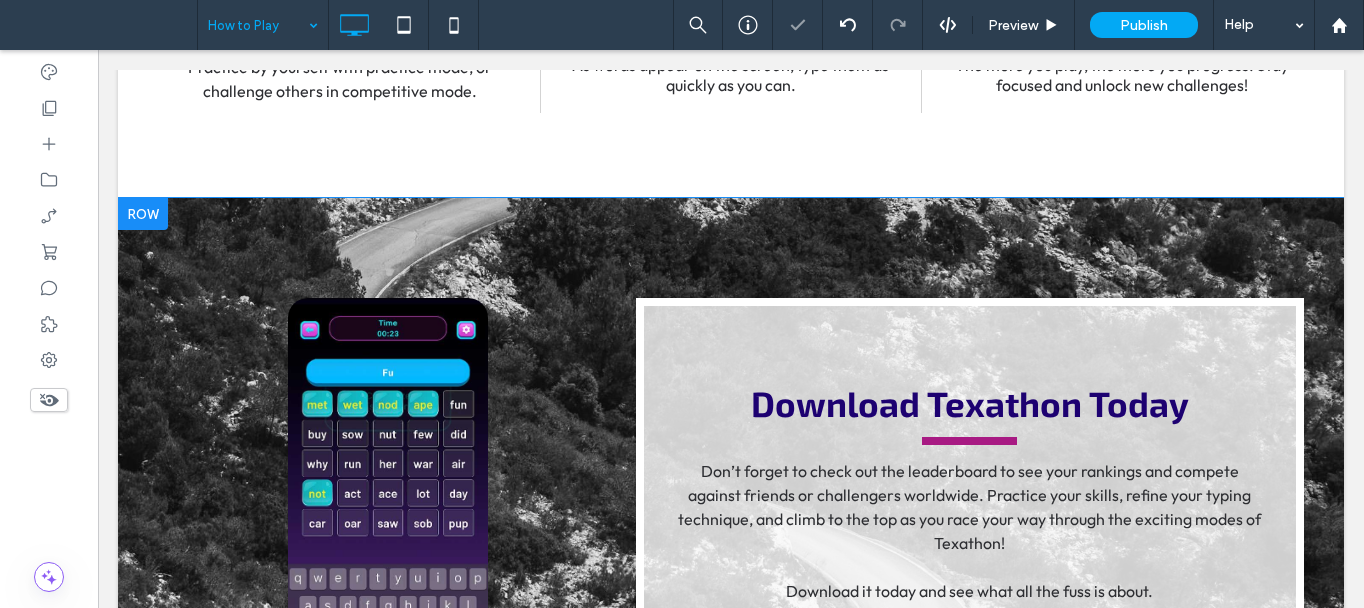 scroll, scrollTop: 1111, scrollLeft: 0, axis: vertical 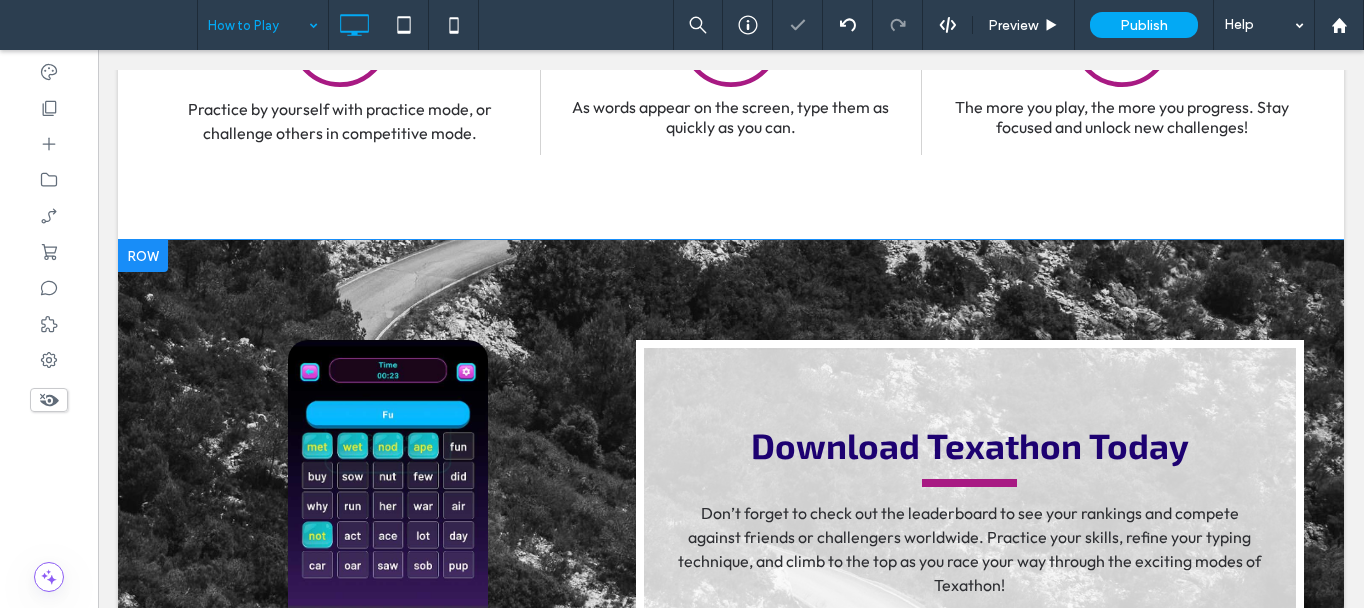 click on "Click To Paste
Download Texathon Today
Don’t forget to check out the leaderboard to see your rankings and compete against friends or challengers worldwide. Practice your skills, refine your typing technique, and climb to the top as you race your way through the exciting modes of Texathon!   Download it today and see what all the fuss is about.  ﻿
Click To Paste
Row + Add Section" at bounding box center (731, 531) 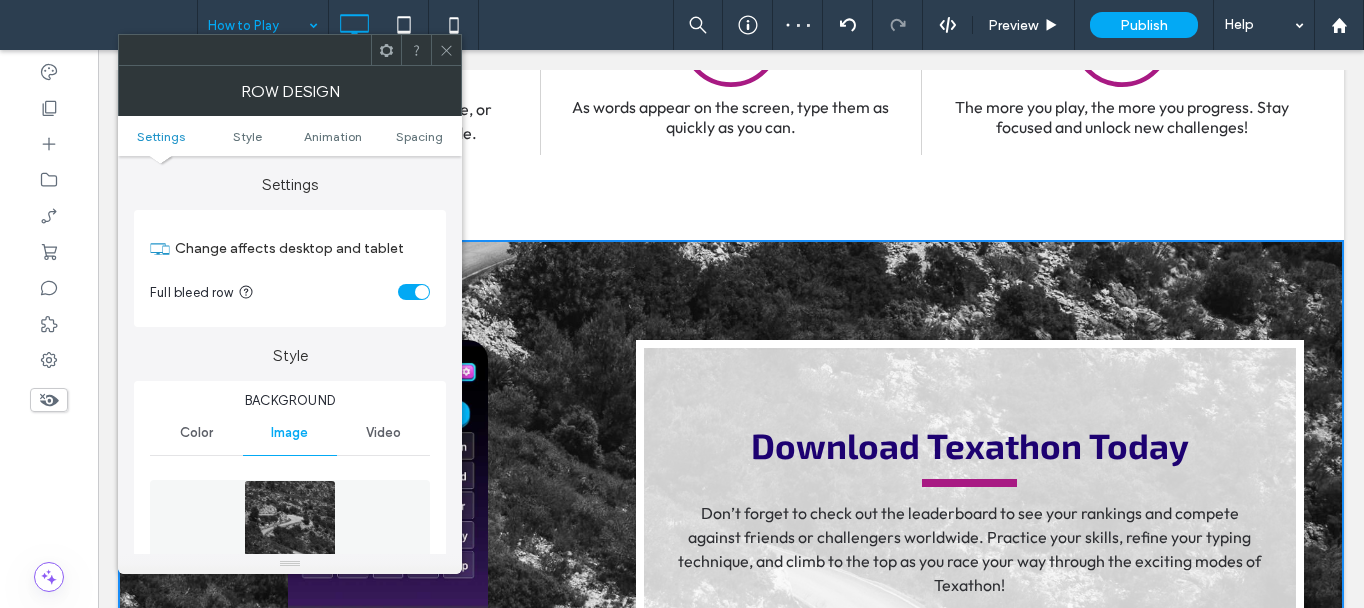 drag, startPoint x: 302, startPoint y: 517, endPoint x: 312, endPoint y: 519, distance: 10.198039 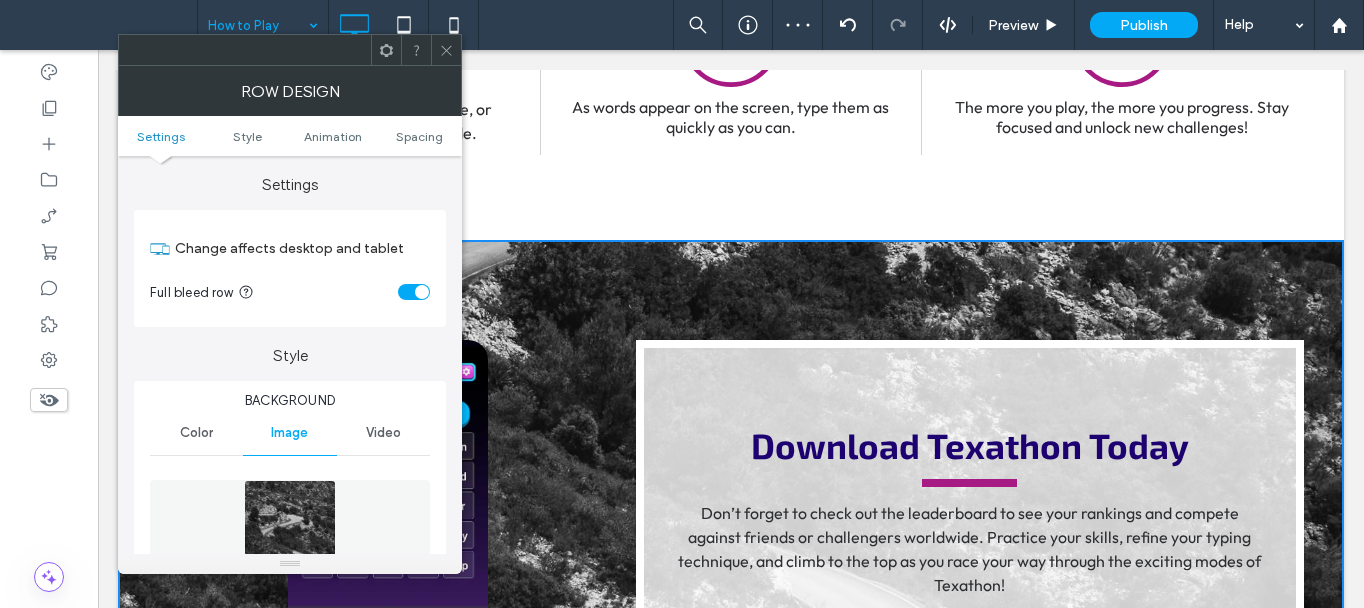 click at bounding box center [290, 549] 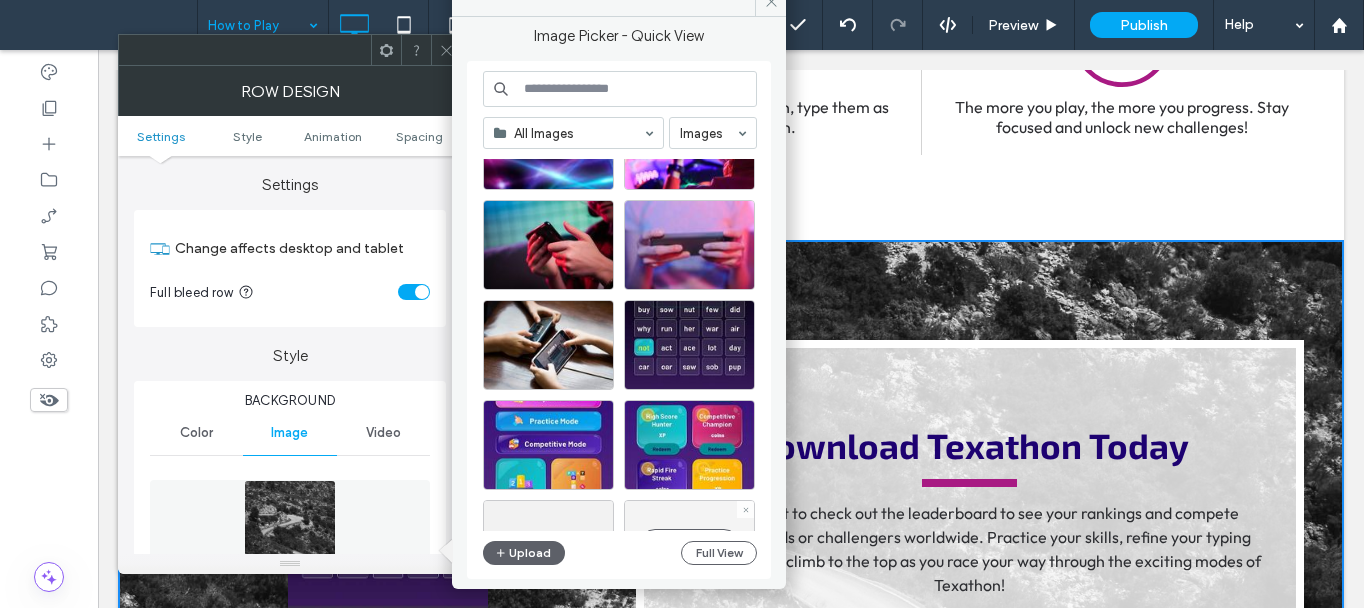 scroll, scrollTop: 0, scrollLeft: 0, axis: both 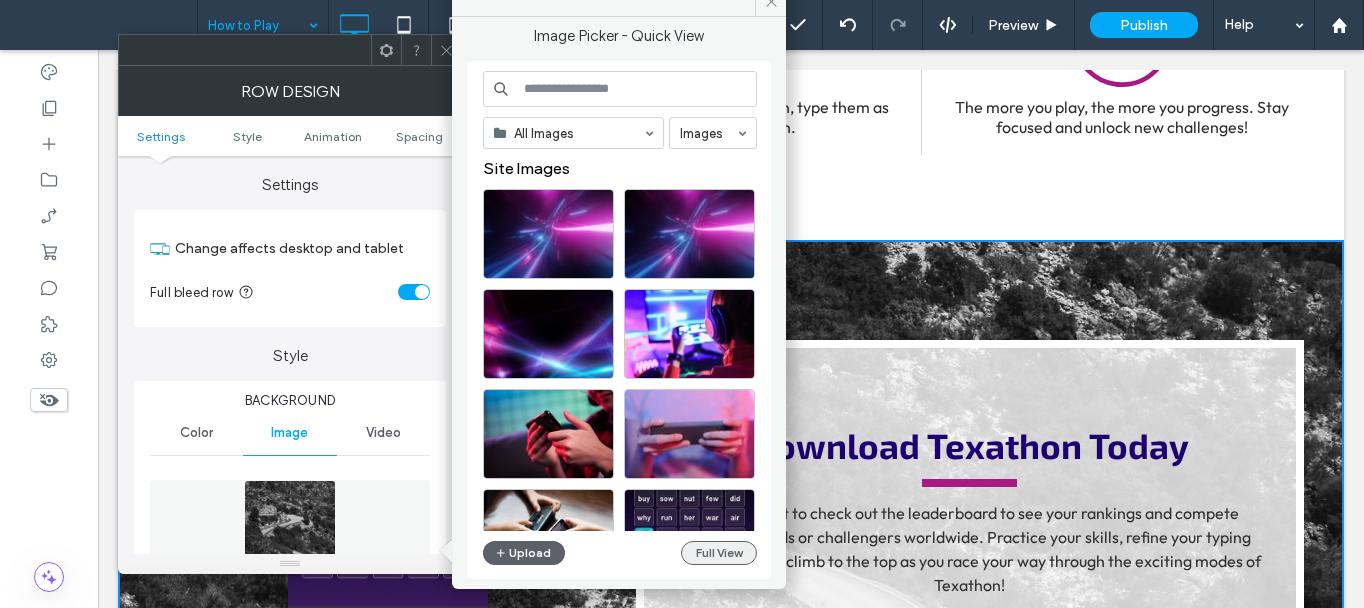 click on "Full View" at bounding box center (719, 553) 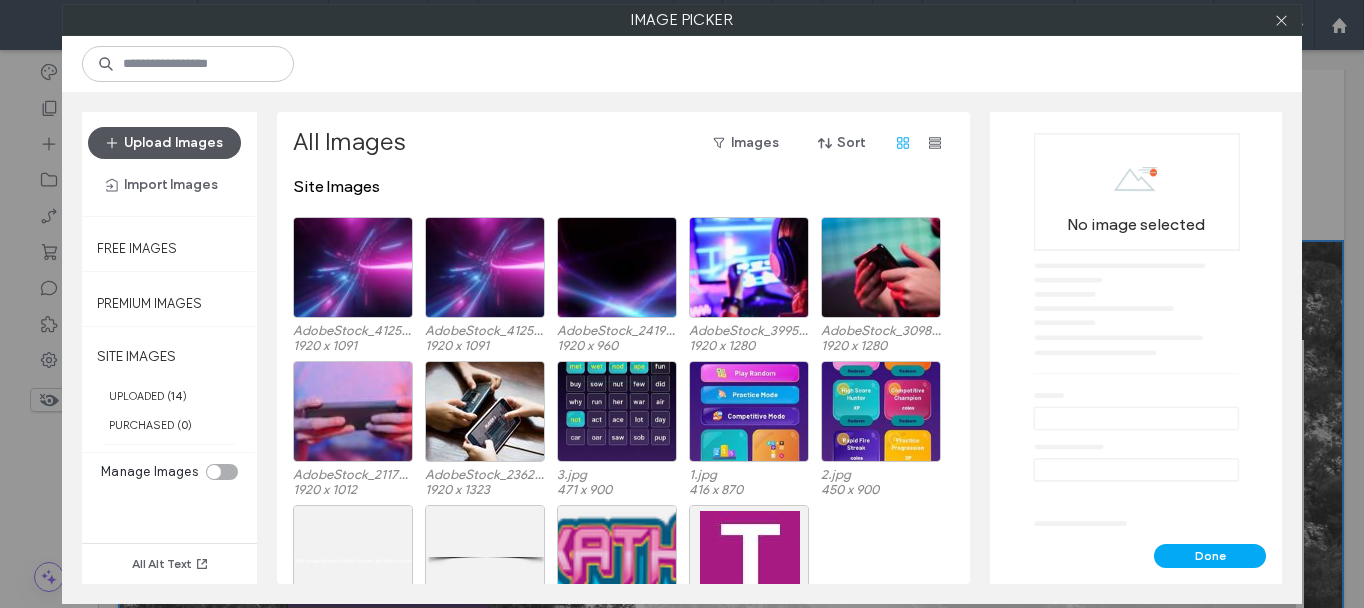 click on "Upload Images" at bounding box center (164, 143) 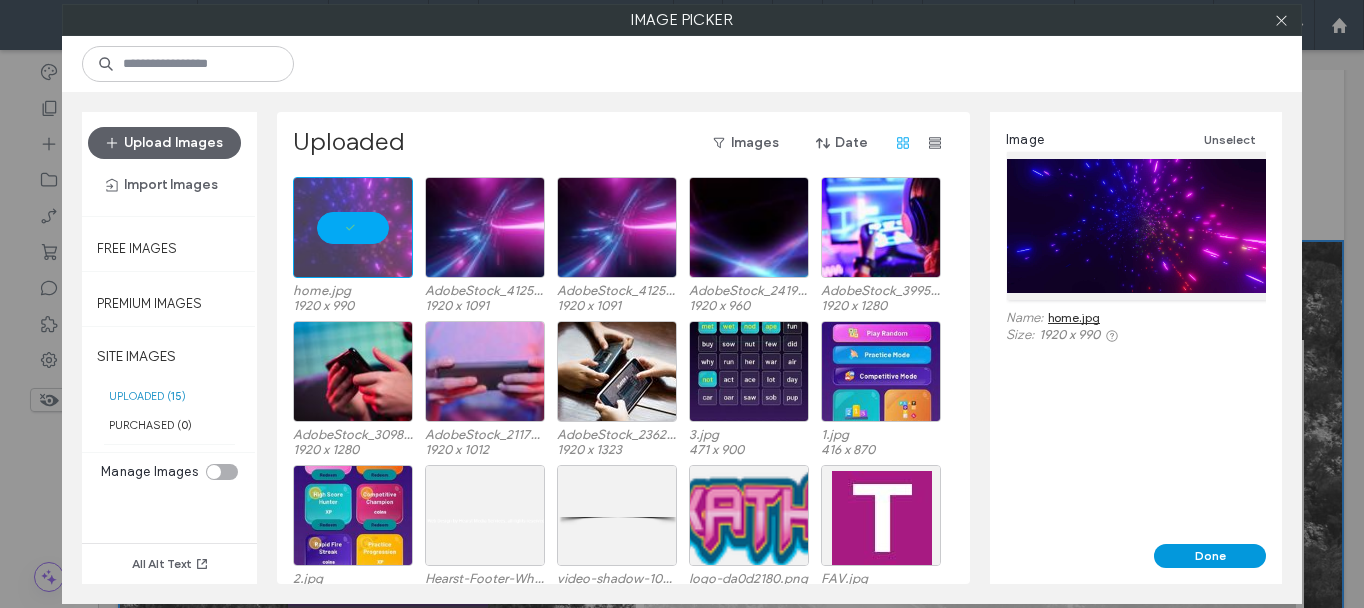 click on "Done" at bounding box center (1210, 556) 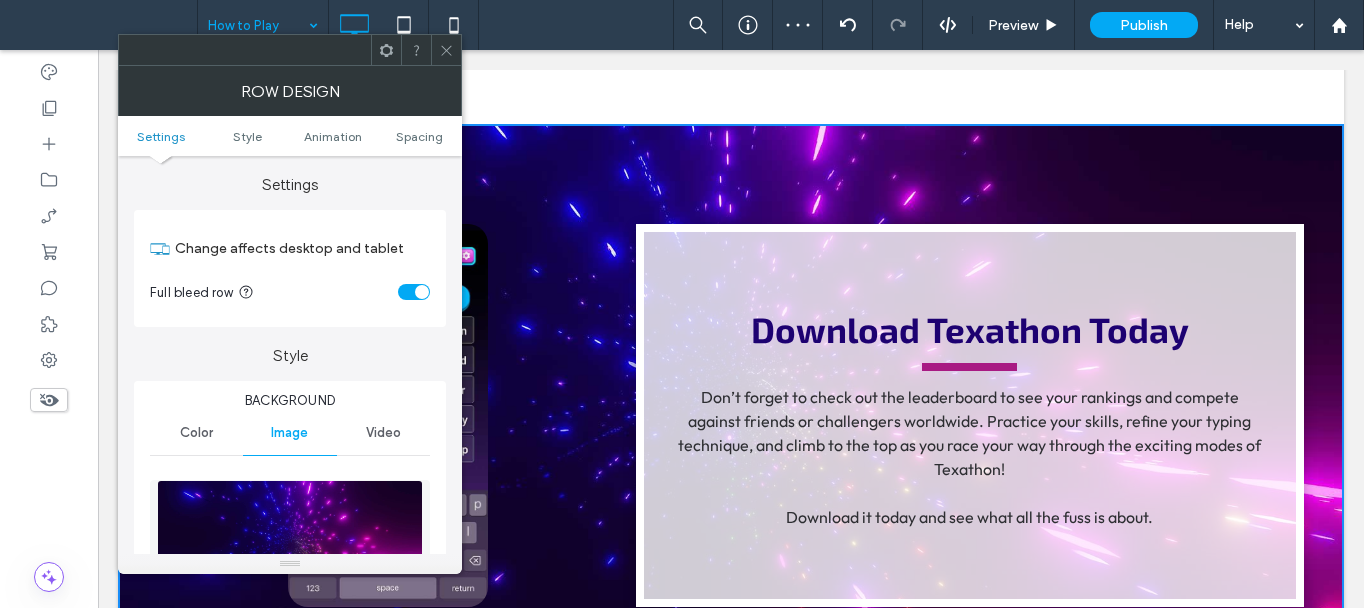 scroll, scrollTop: 1311, scrollLeft: 0, axis: vertical 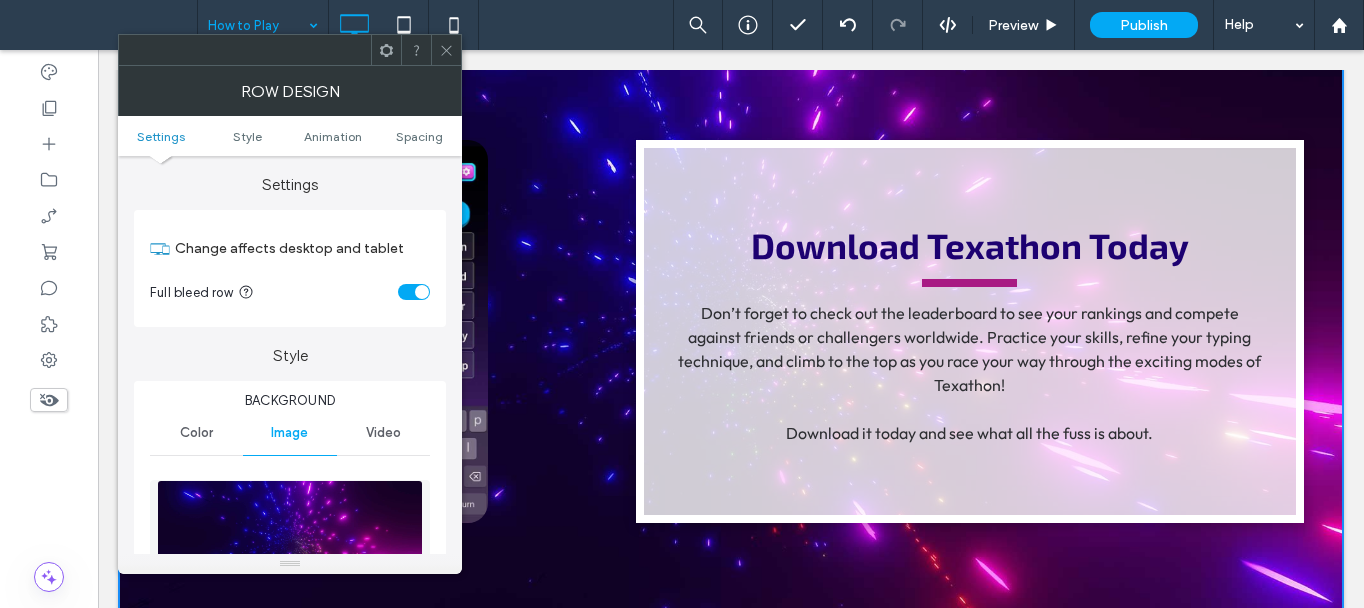 click at bounding box center (446, 50) 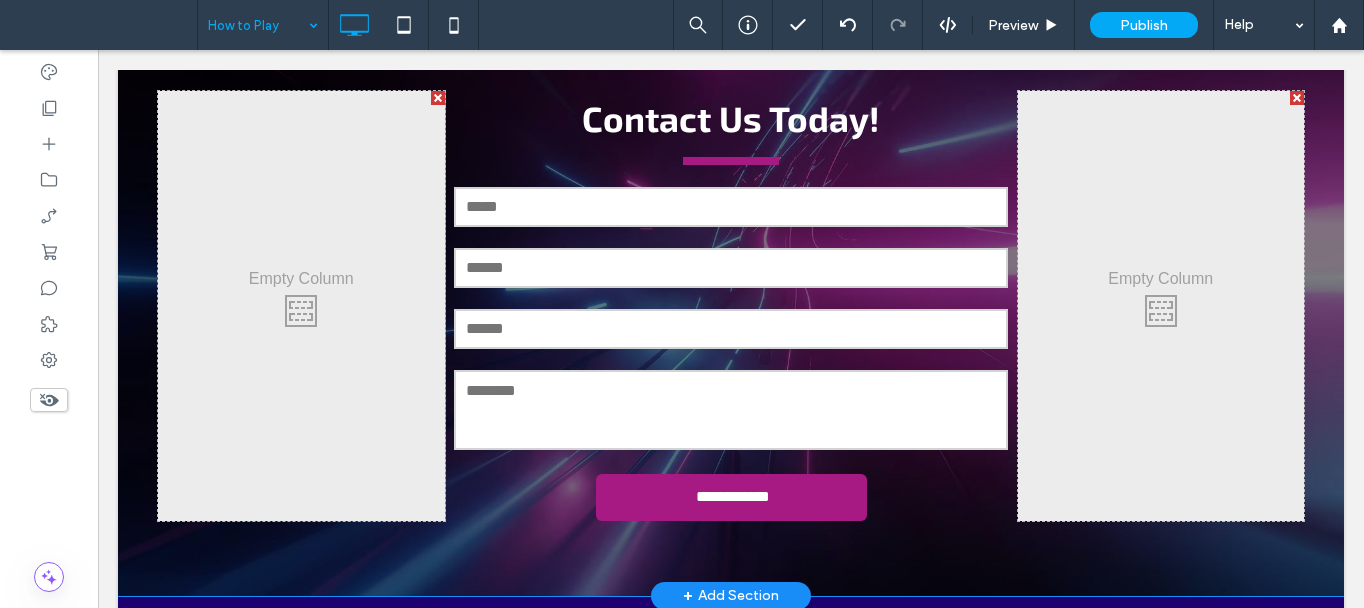scroll, scrollTop: 2211, scrollLeft: 0, axis: vertical 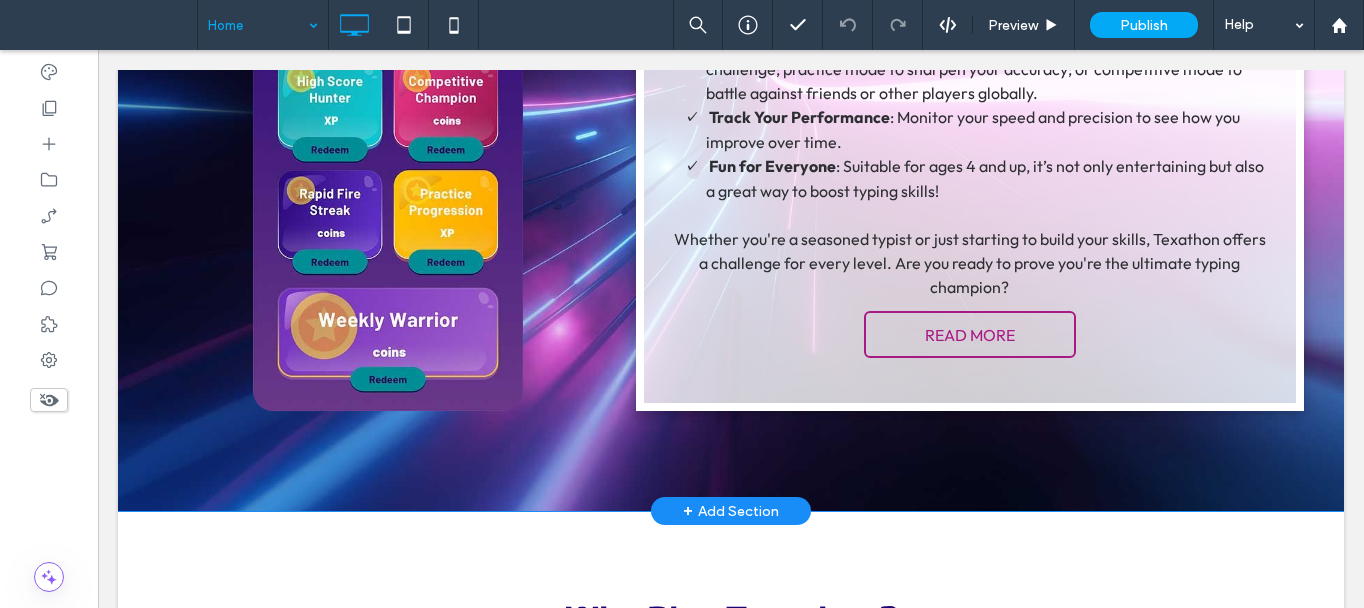 click on "Click To Paste
Amazing Game Features ﻿
Addictive and Fast-Paced Gameplay : Experience the thrill of racing against the clock!    Multiple Modes to Suit Your Needs : Choose from Random Play for a fun challenge; practice mode to sharpen your accuracy; or competitive mode to battle against friends or other players globally.
Track Your Performance : Monitor your speed and precision to see how you improve over time.    Fun for Everyone : Suitable for ages 4 and up, it’s not only entertaining but also a great way to boost typing skills!
Whether you're a seasoned typist or just starting to build your skills, Texathon offers a challenge for every level. Are you ready to prove you're the ultimate typing champion?
READ MORE
Click To Paste
Row + Add Section" at bounding box center [731, 134] 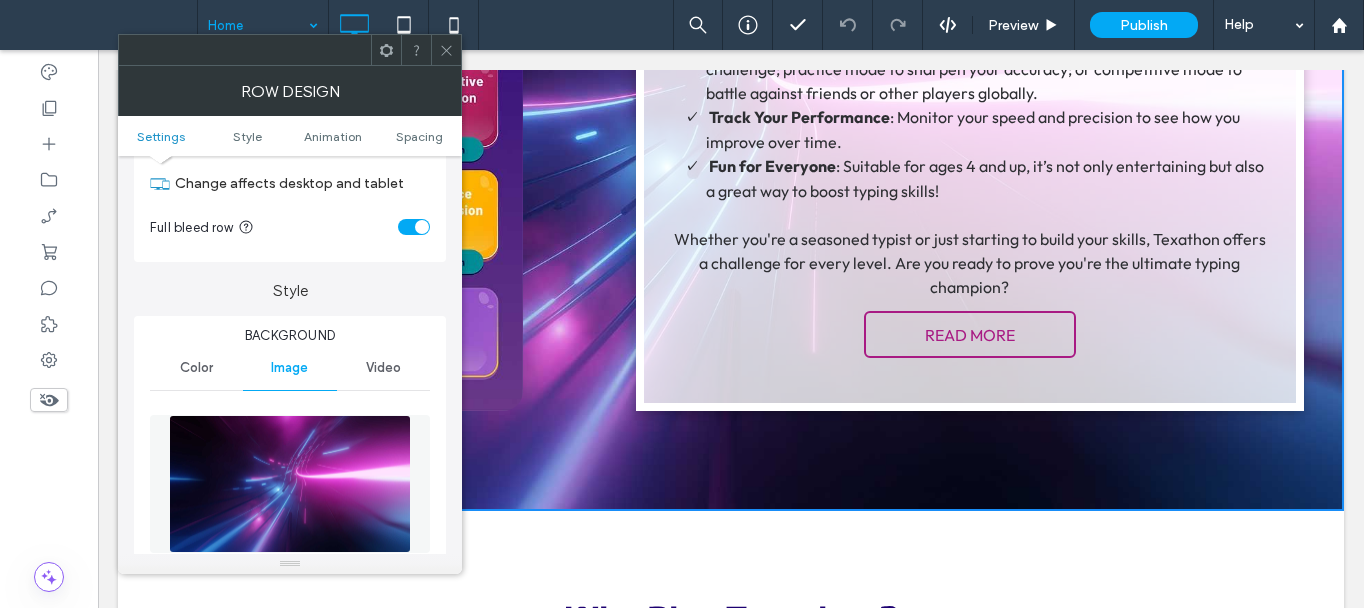 scroll, scrollTop: 100, scrollLeft: 0, axis: vertical 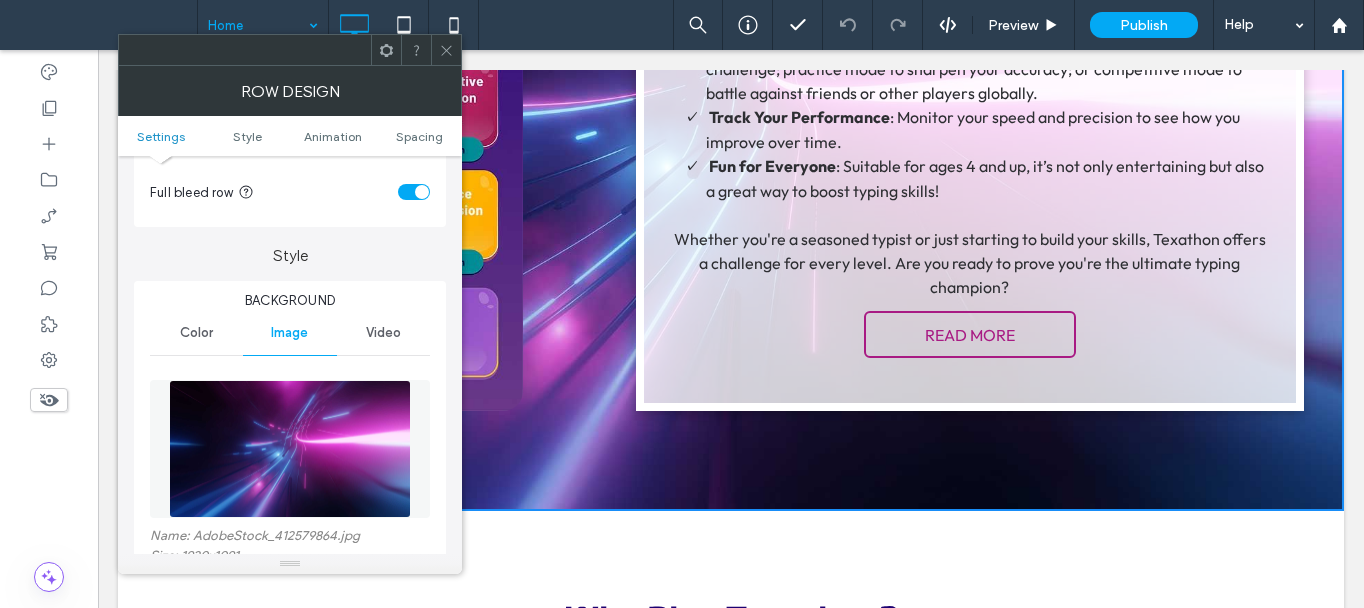 click 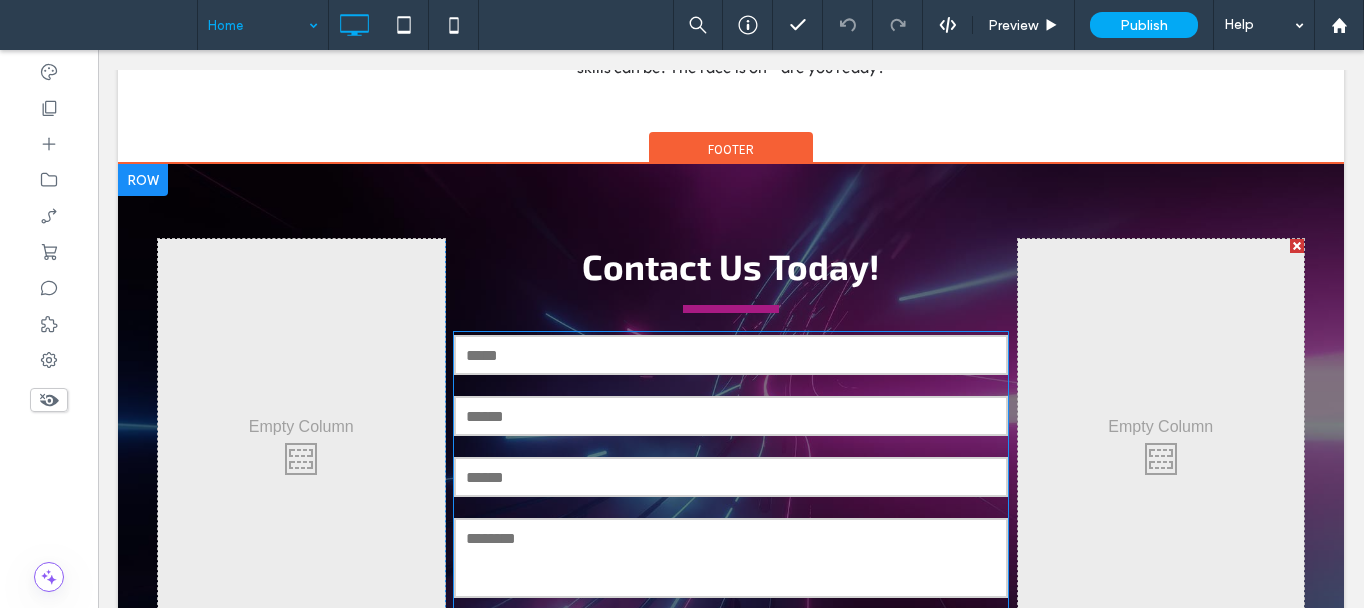 scroll, scrollTop: 2540, scrollLeft: 0, axis: vertical 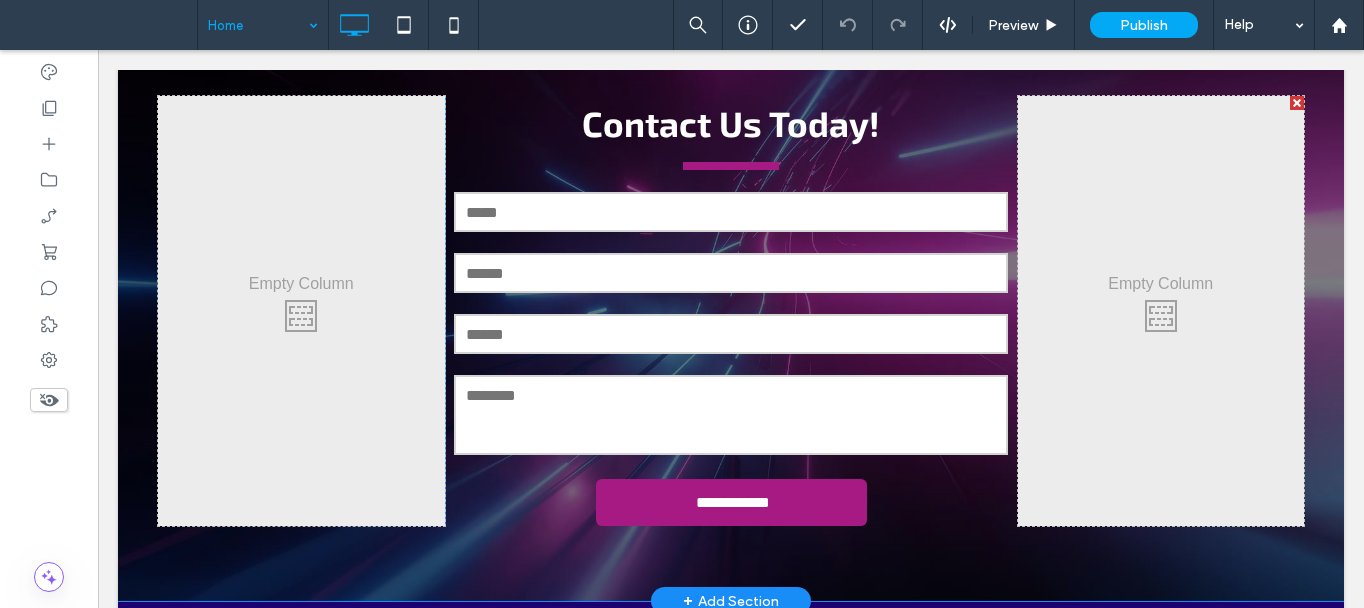 click on "**********" at bounding box center (731, 311) 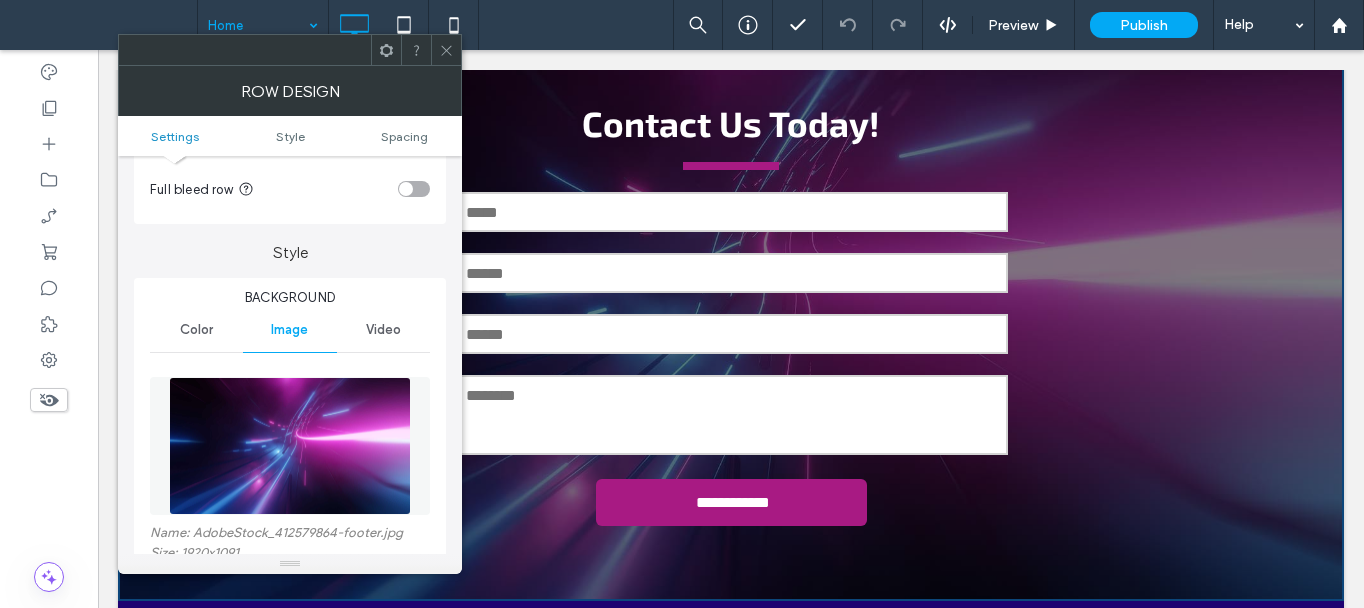 scroll, scrollTop: 200, scrollLeft: 0, axis: vertical 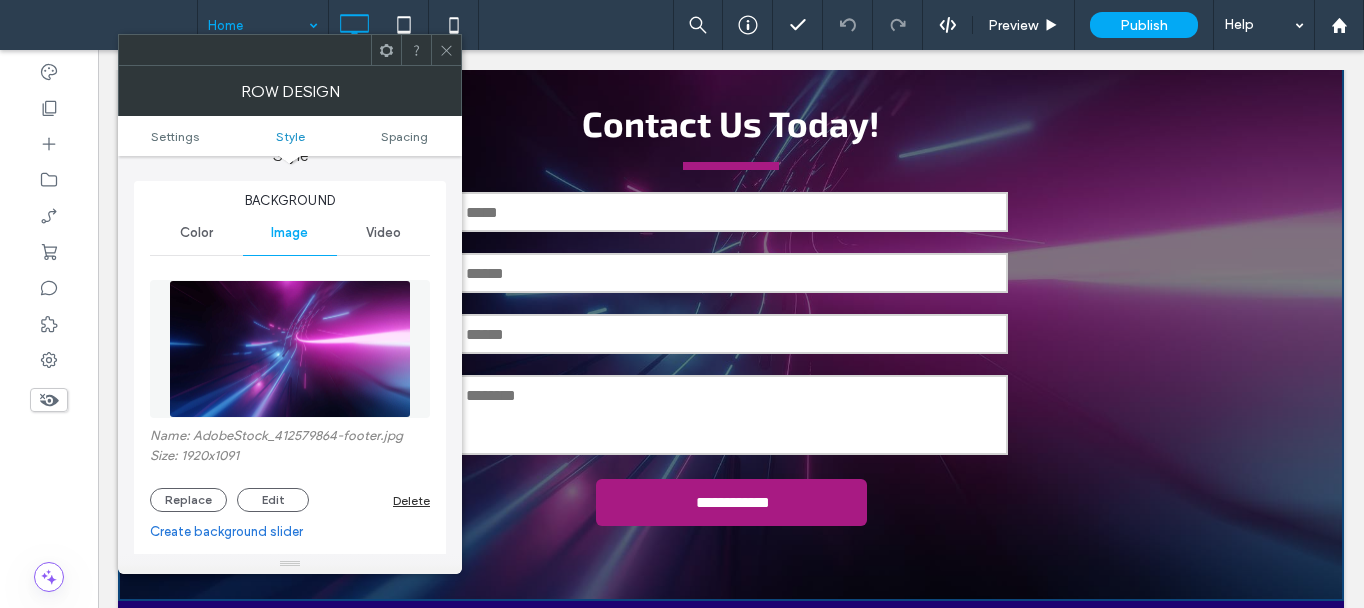 click 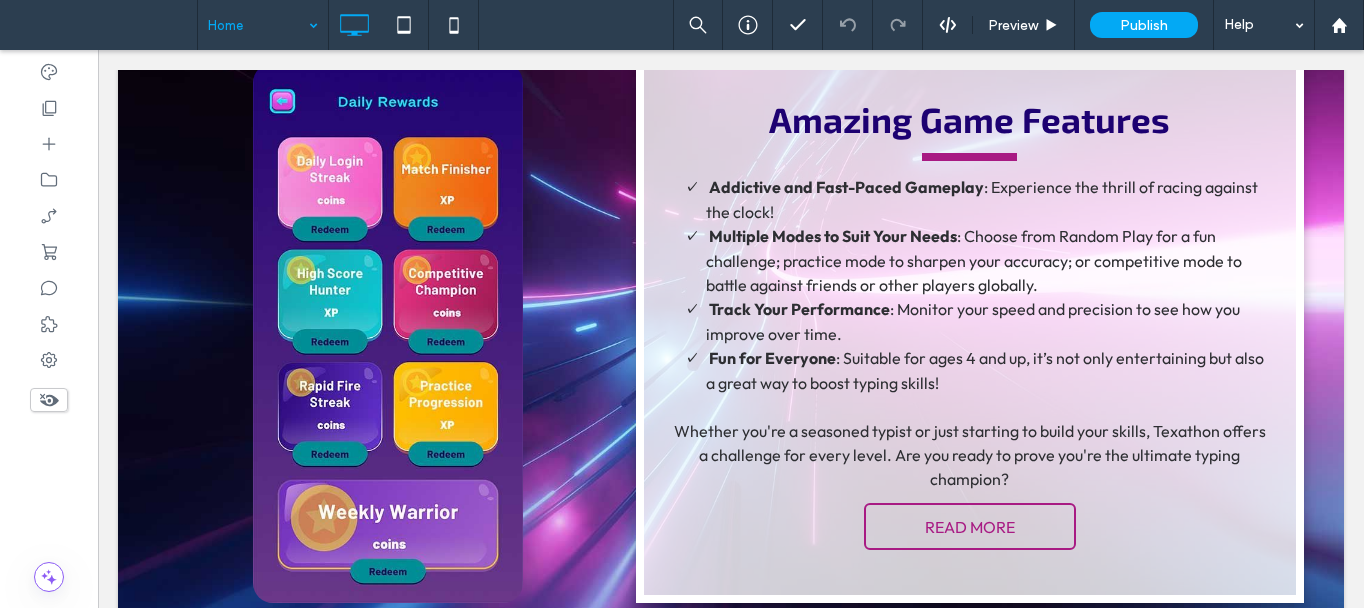 scroll, scrollTop: 1140, scrollLeft: 0, axis: vertical 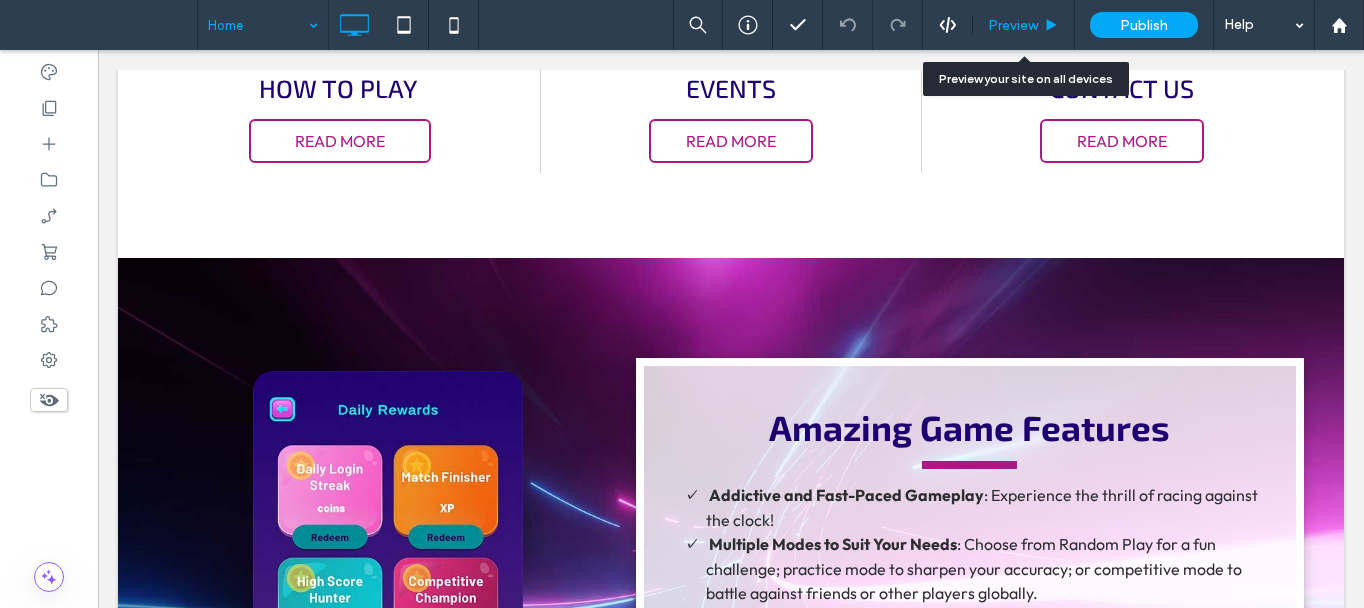click on "Preview" at bounding box center (1013, 25) 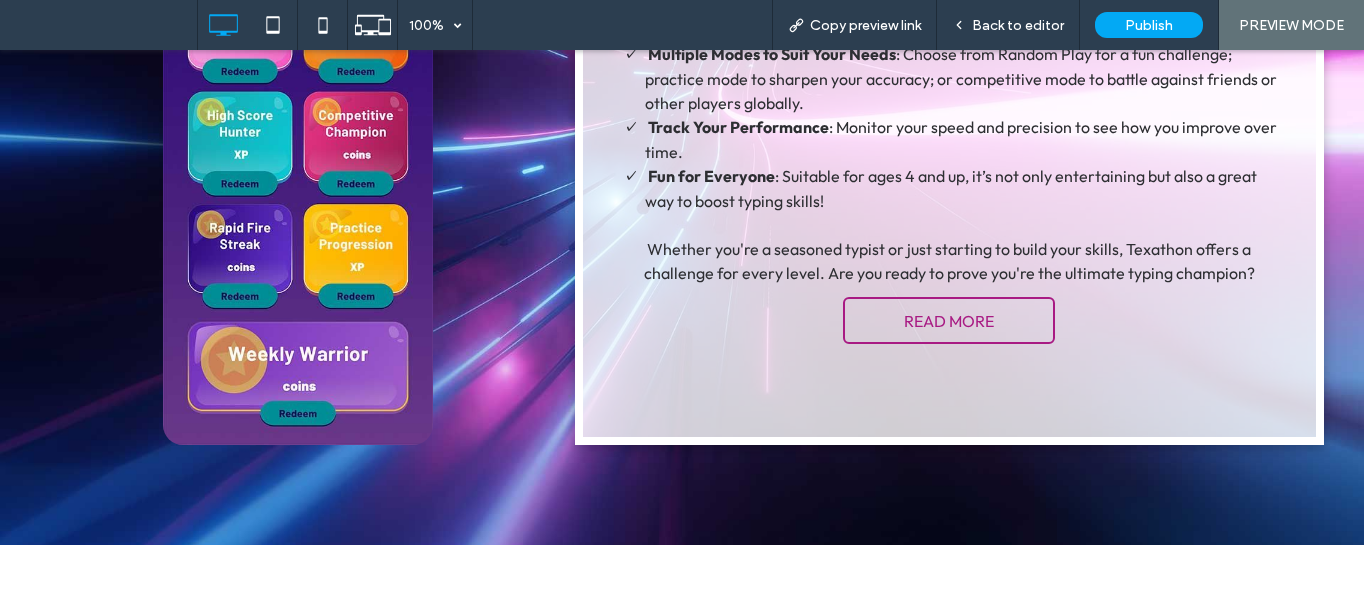 scroll, scrollTop: 1600, scrollLeft: 0, axis: vertical 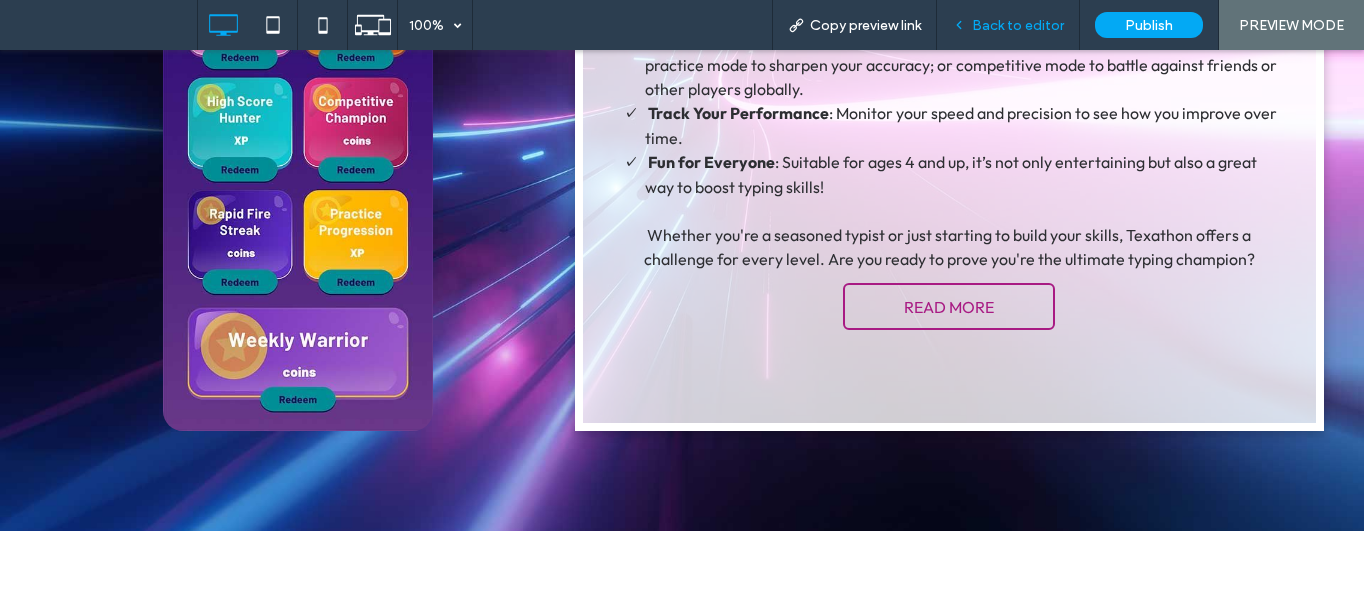click on "Back to editor" at bounding box center (1018, 25) 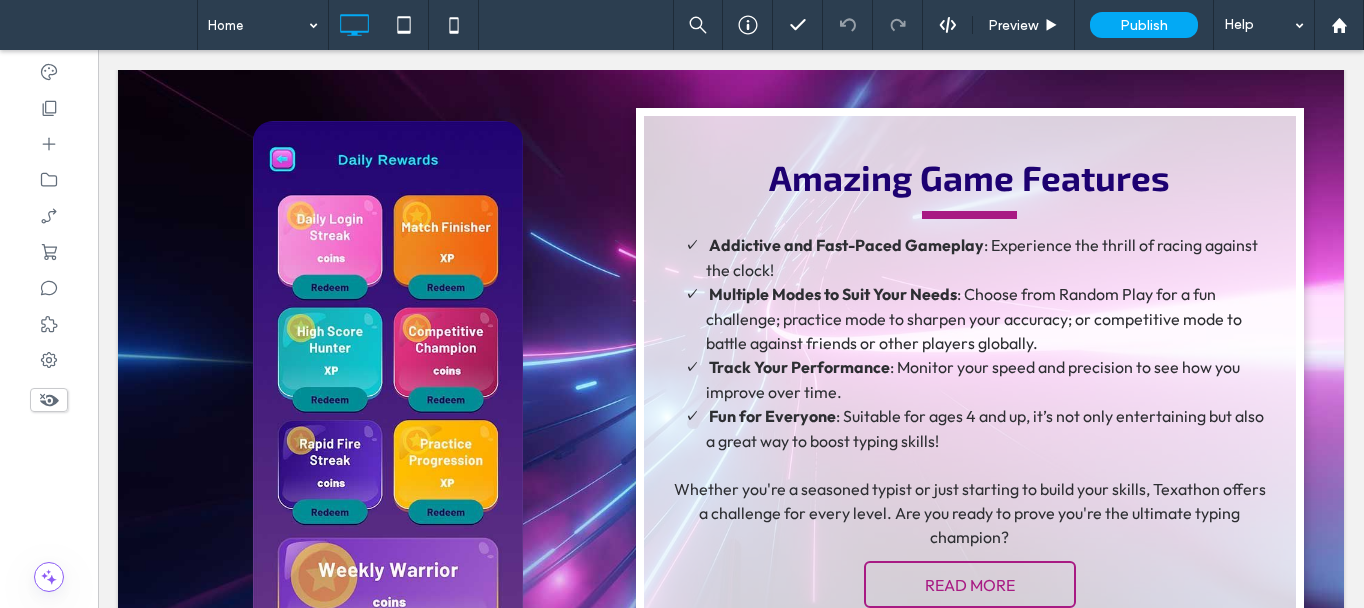 scroll, scrollTop: 1300, scrollLeft: 0, axis: vertical 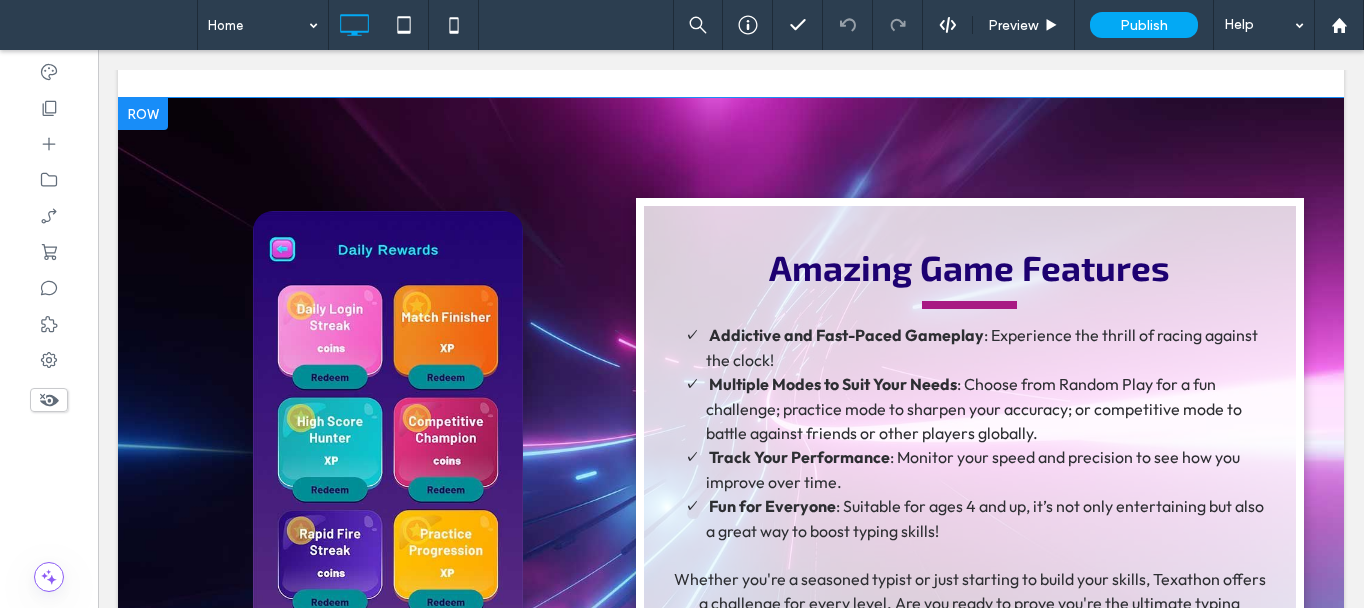 click on "Click To Paste
Amazing Game Features ﻿
Addictive and Fast-Paced Gameplay : Experience the thrill of racing against the clock!    Multiple Modes to Suit Your Needs : Choose from Random Play for a fun challenge; practice mode to sharpen your accuracy; or competitive mode to battle against friends or other players globally.
Track Your Performance : Monitor your speed and precision to see how you improve over time.    Fun for Everyone : Suitable for ages 4 and up, it’s not only entertaining but also a great way to boost typing skills!
Whether you're a seasoned typist or just starting to build your skills, Texathon offers a challenge for every level. Are you ready to prove you're the ultimate typing champion?
READ MORE
Click To Paste
Row + Add Section" at bounding box center (731, 474) 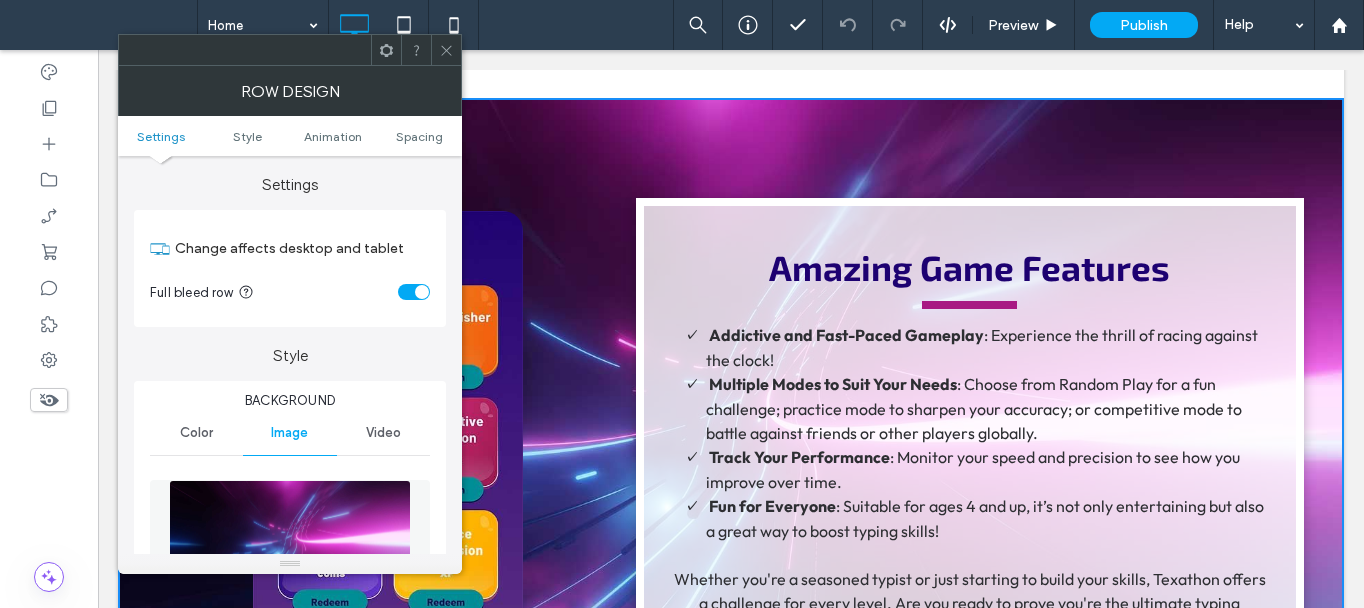 click at bounding box center (289, 549) 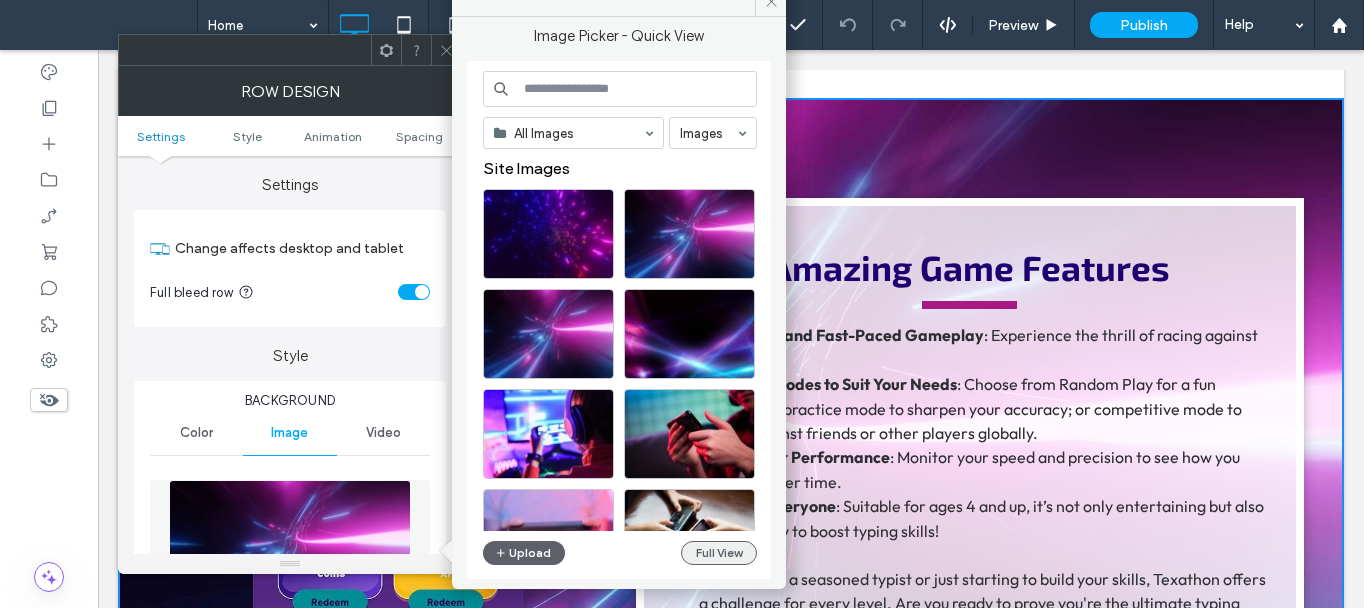 click on "Full View" at bounding box center (719, 553) 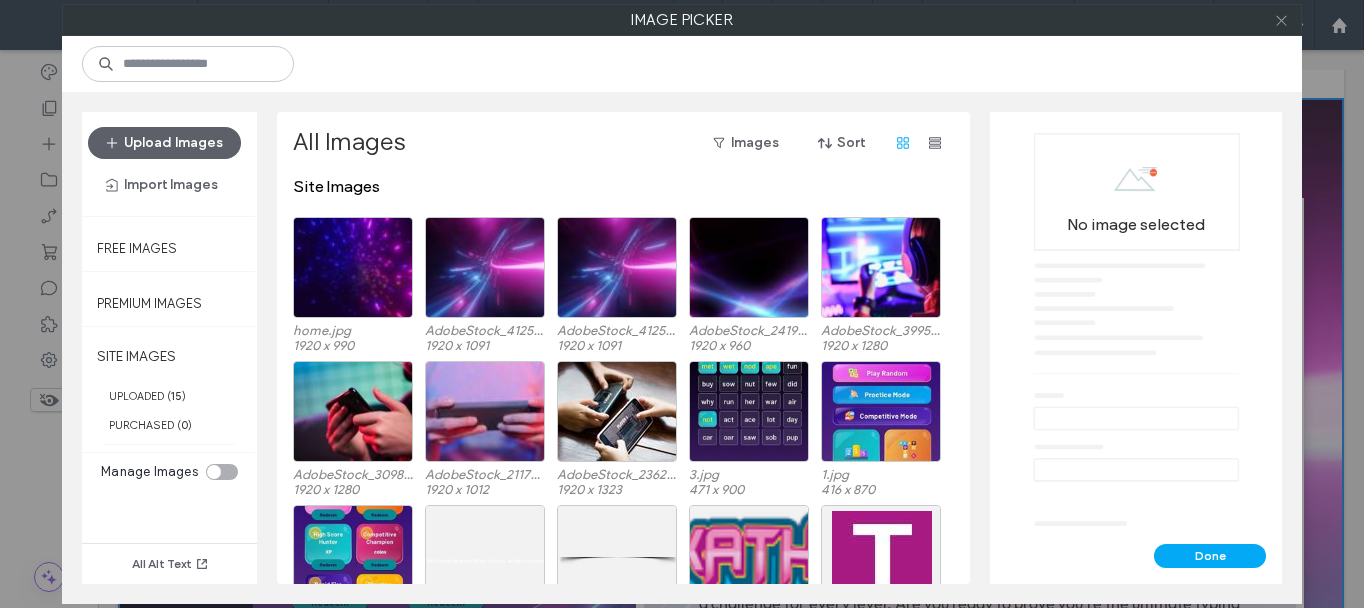 click 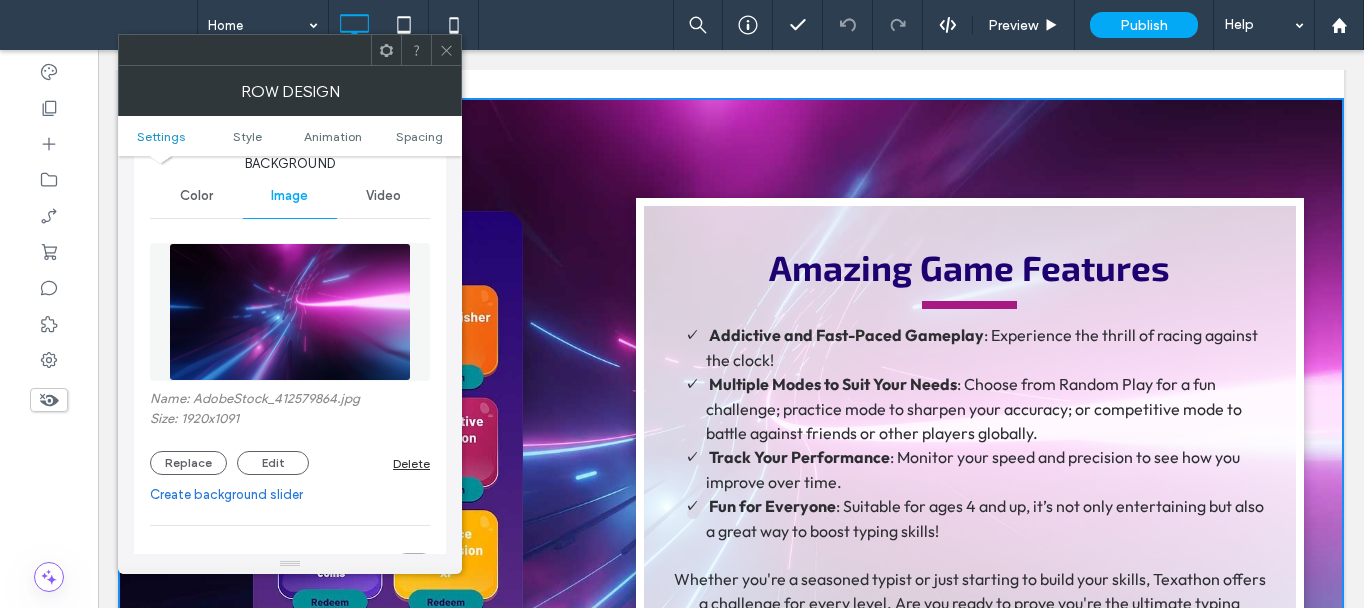 scroll, scrollTop: 500, scrollLeft: 0, axis: vertical 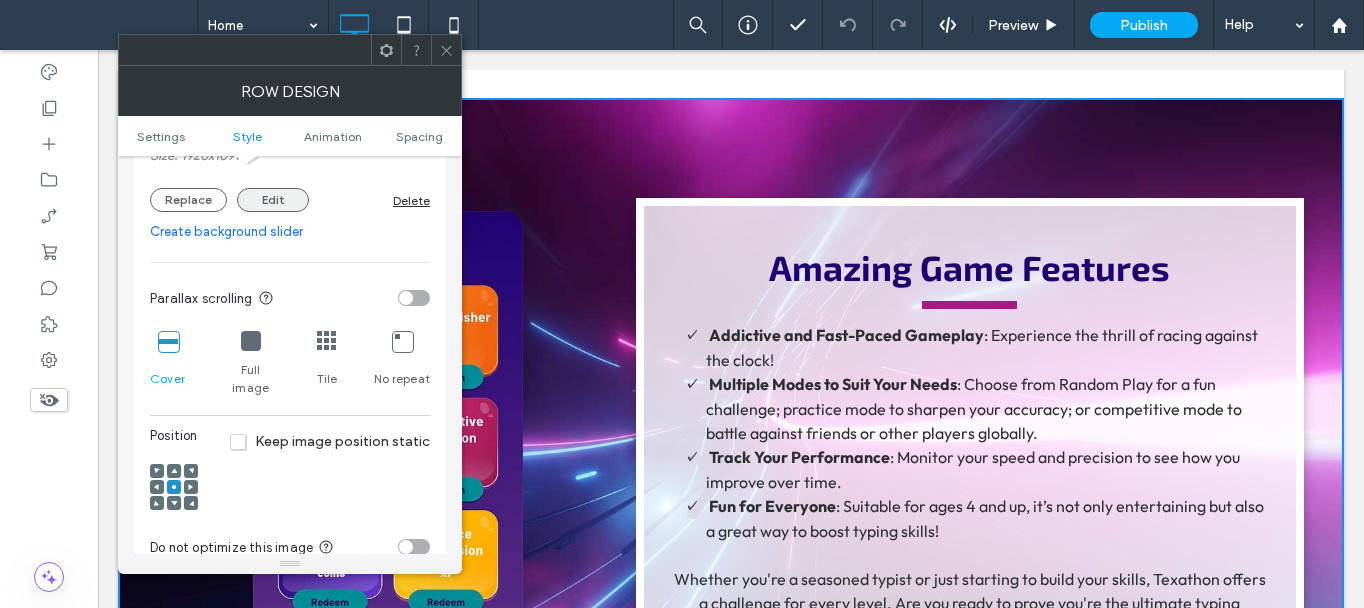 click on "Edit" at bounding box center [273, 200] 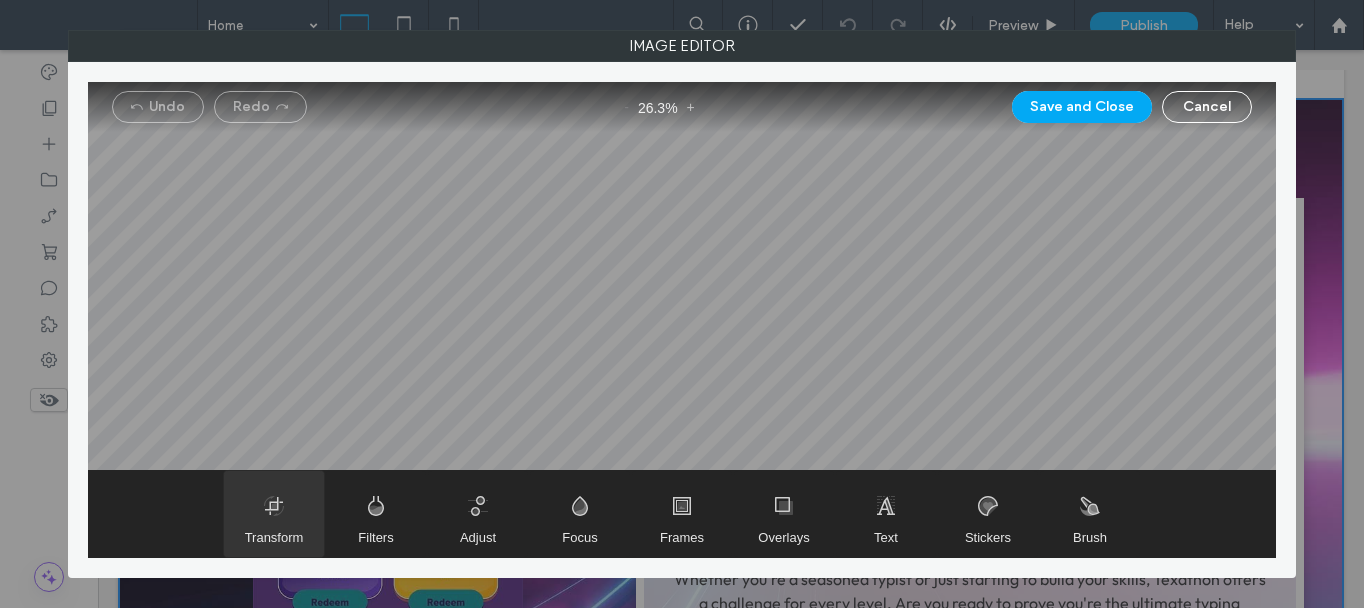 click at bounding box center [274, 514] 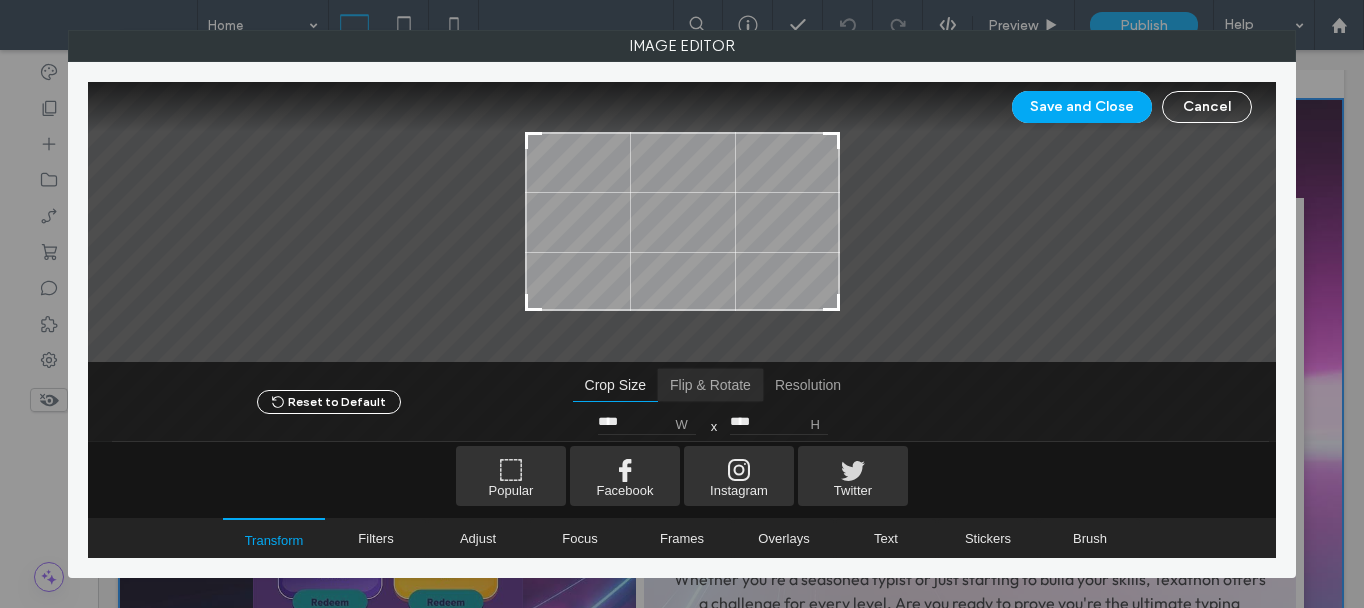click at bounding box center (710, 385) 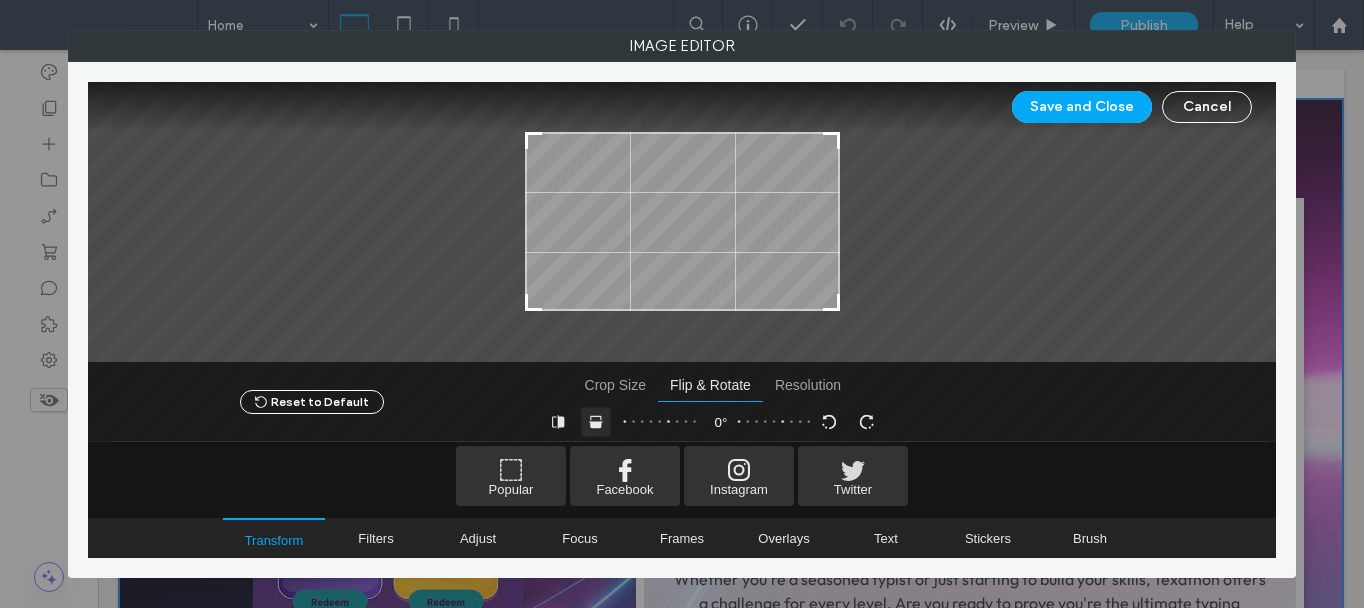 click at bounding box center [596, 421] 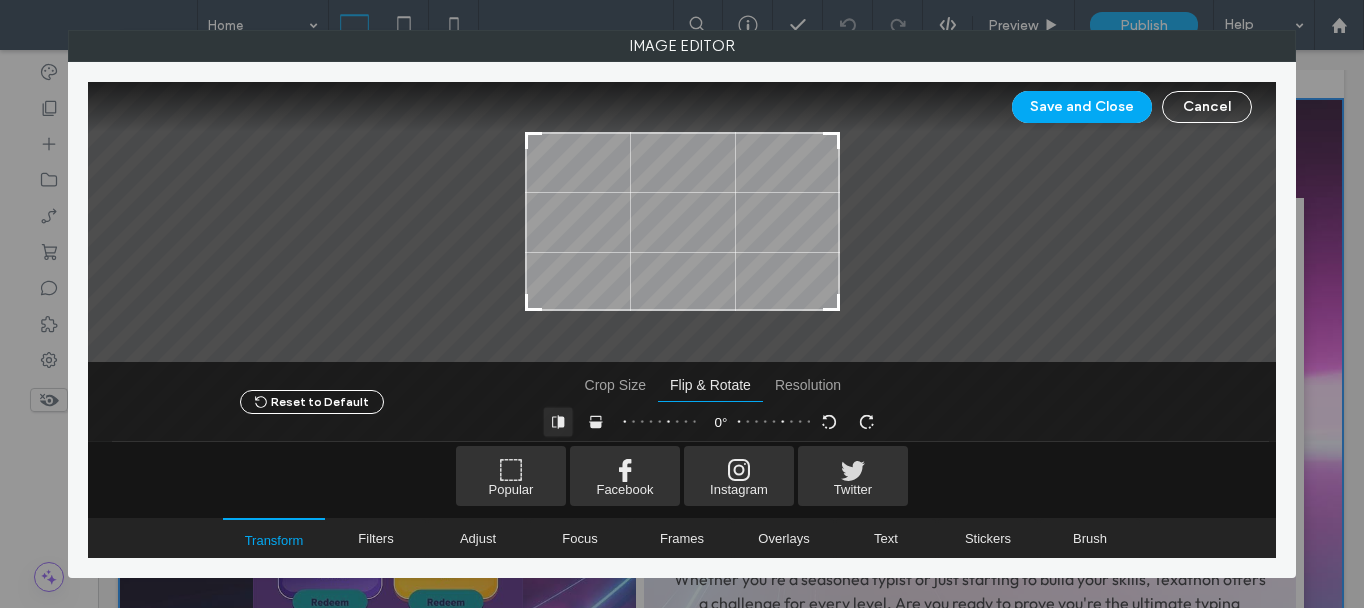 click at bounding box center [558, 421] 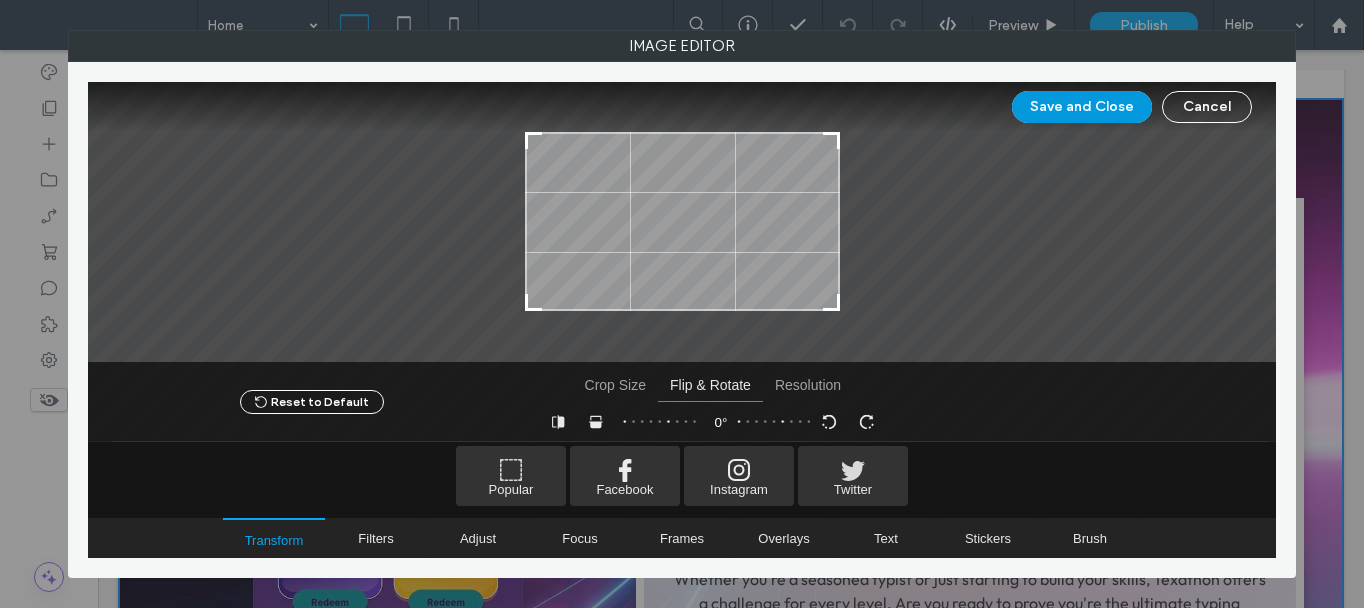 click on "Save and Close" at bounding box center (1082, 107) 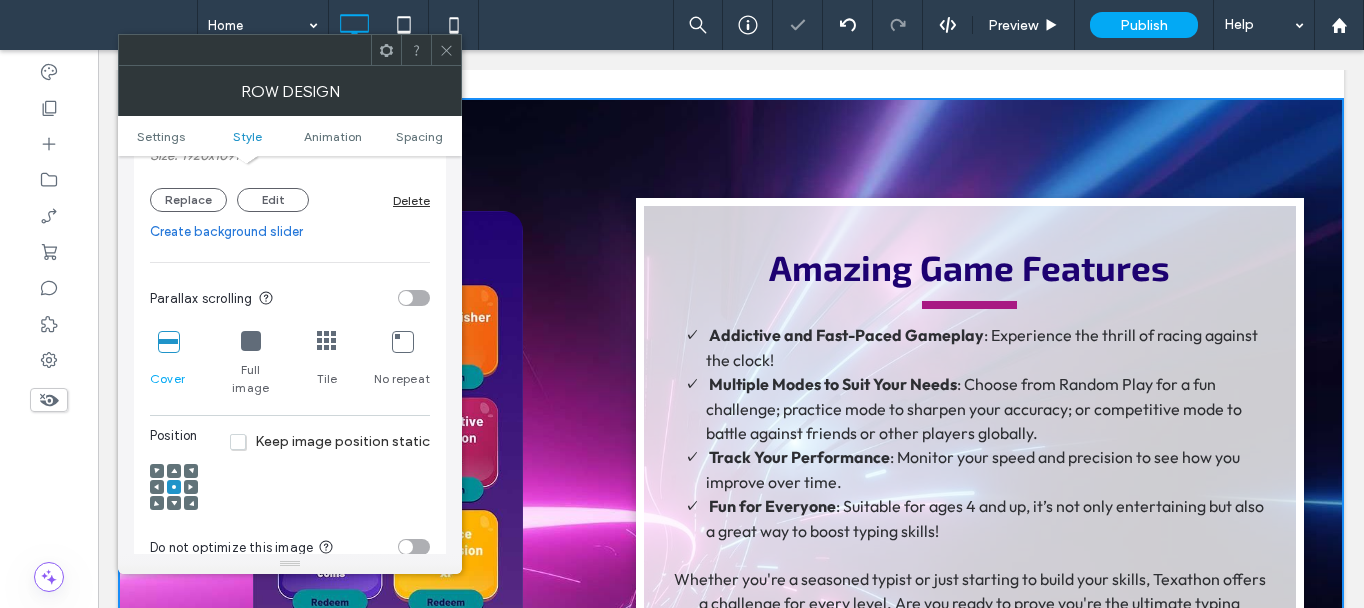 click 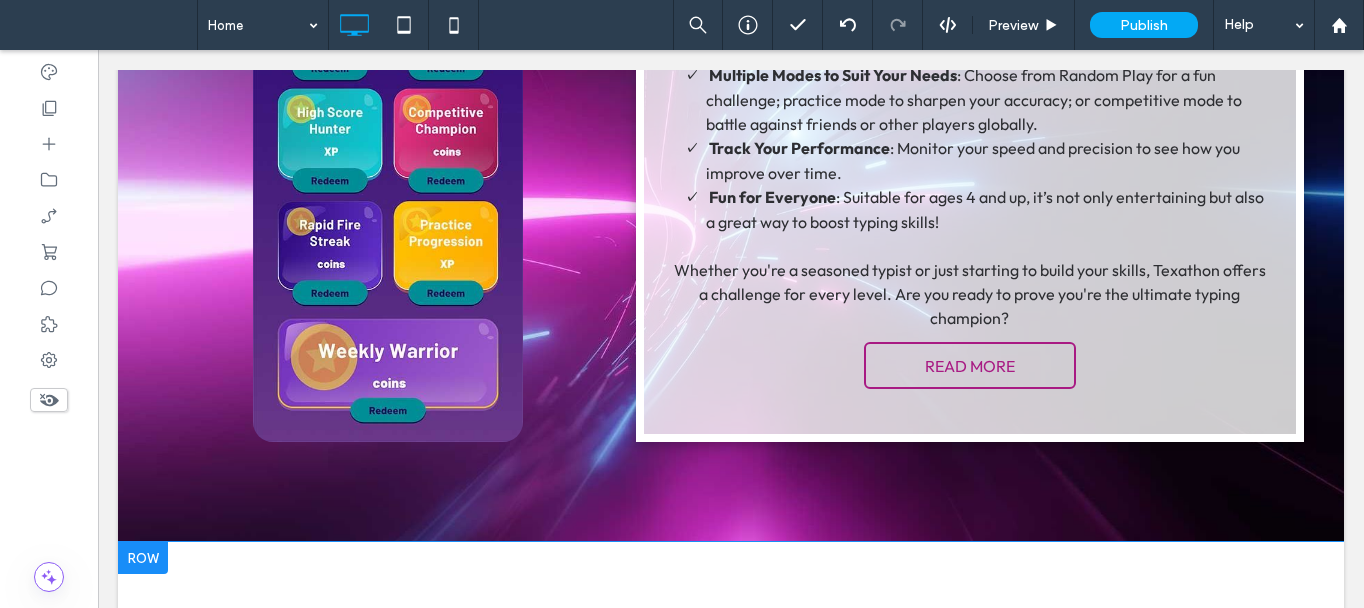scroll, scrollTop: 1800, scrollLeft: 0, axis: vertical 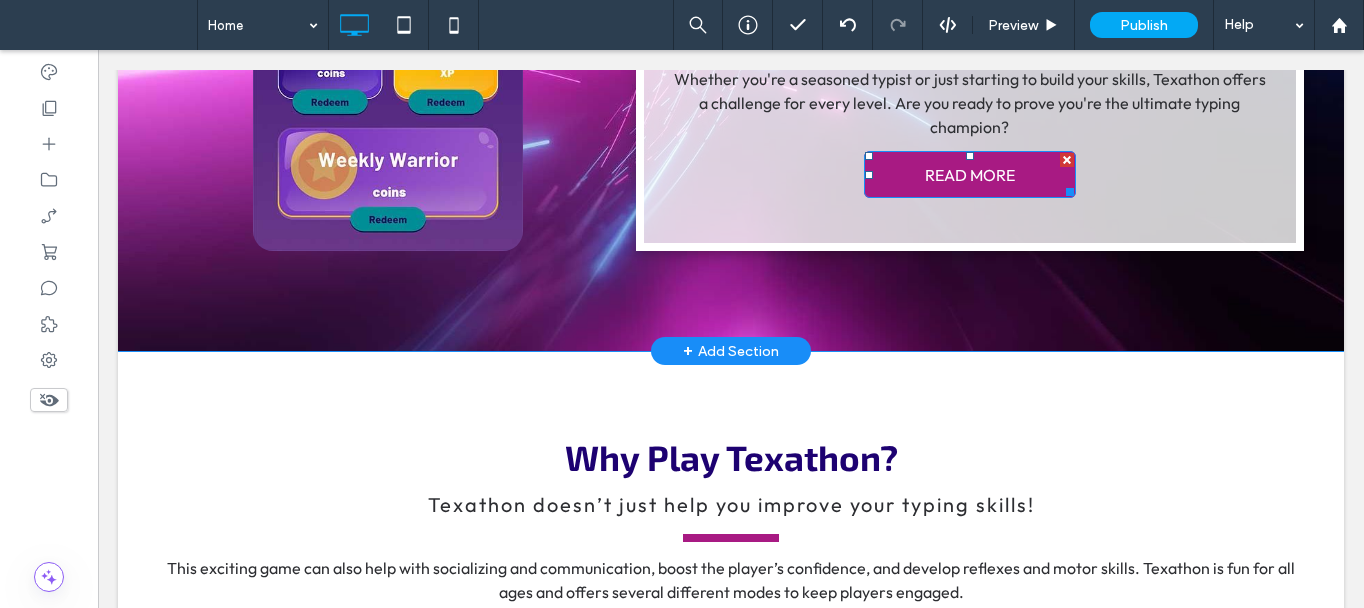 click on "READ MORE" at bounding box center (970, 174) 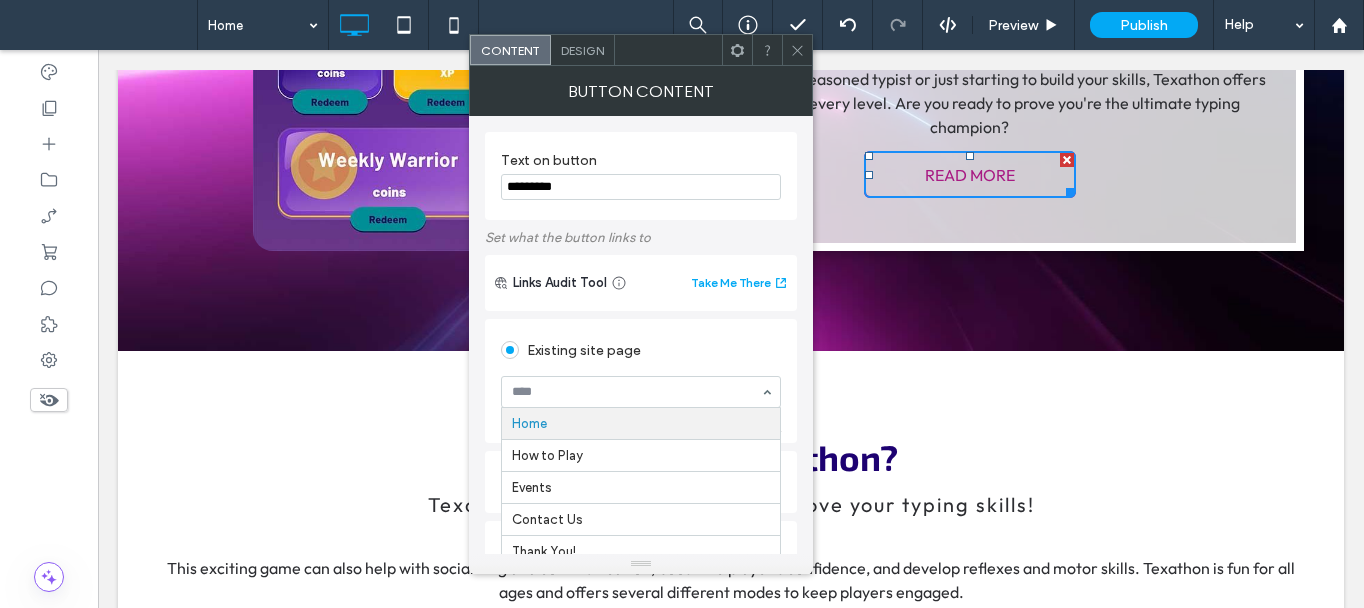 click at bounding box center (641, 392) 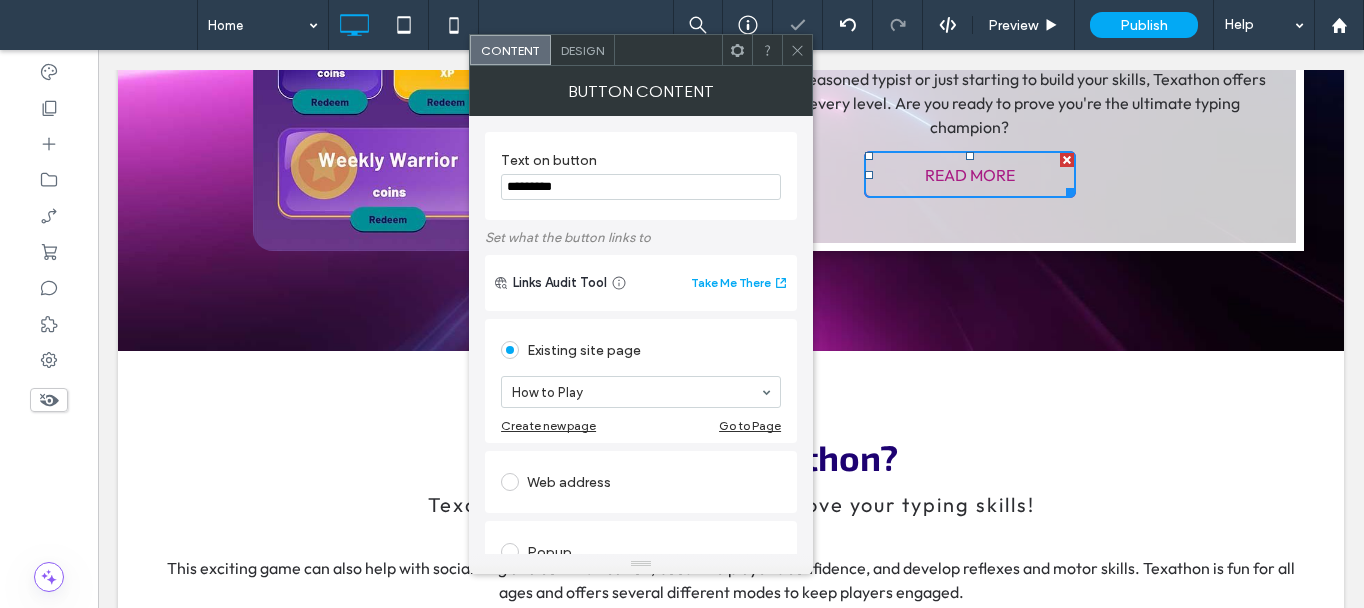 click at bounding box center [797, 50] 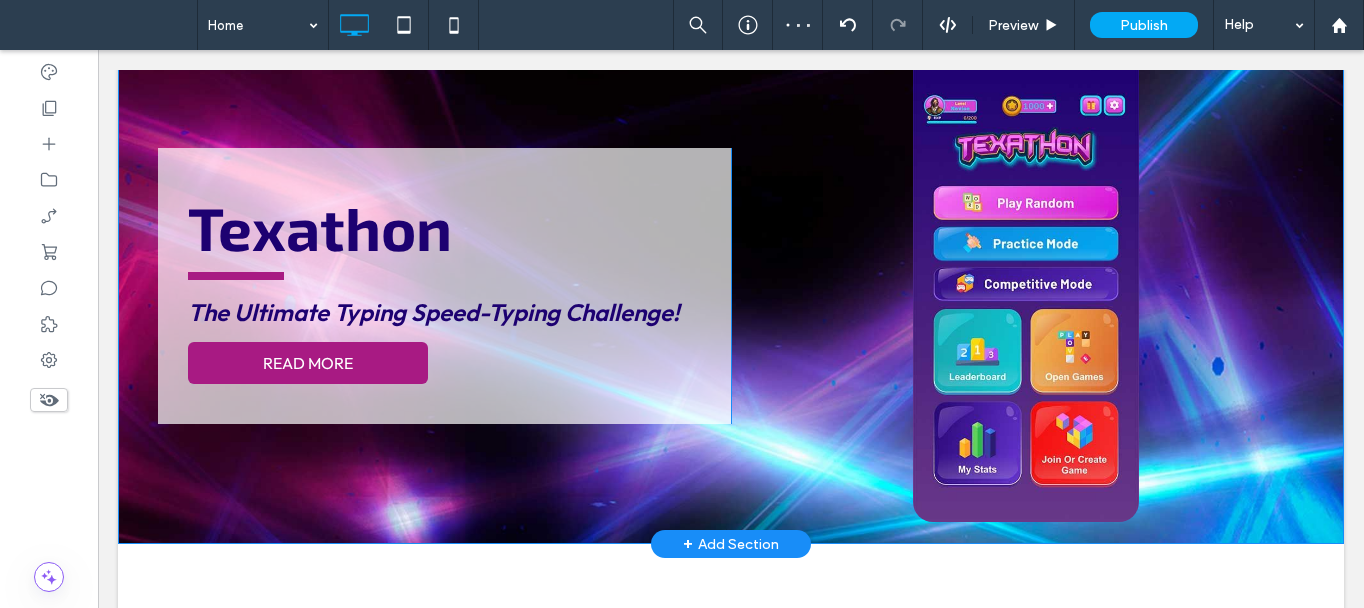 scroll, scrollTop: 200, scrollLeft: 0, axis: vertical 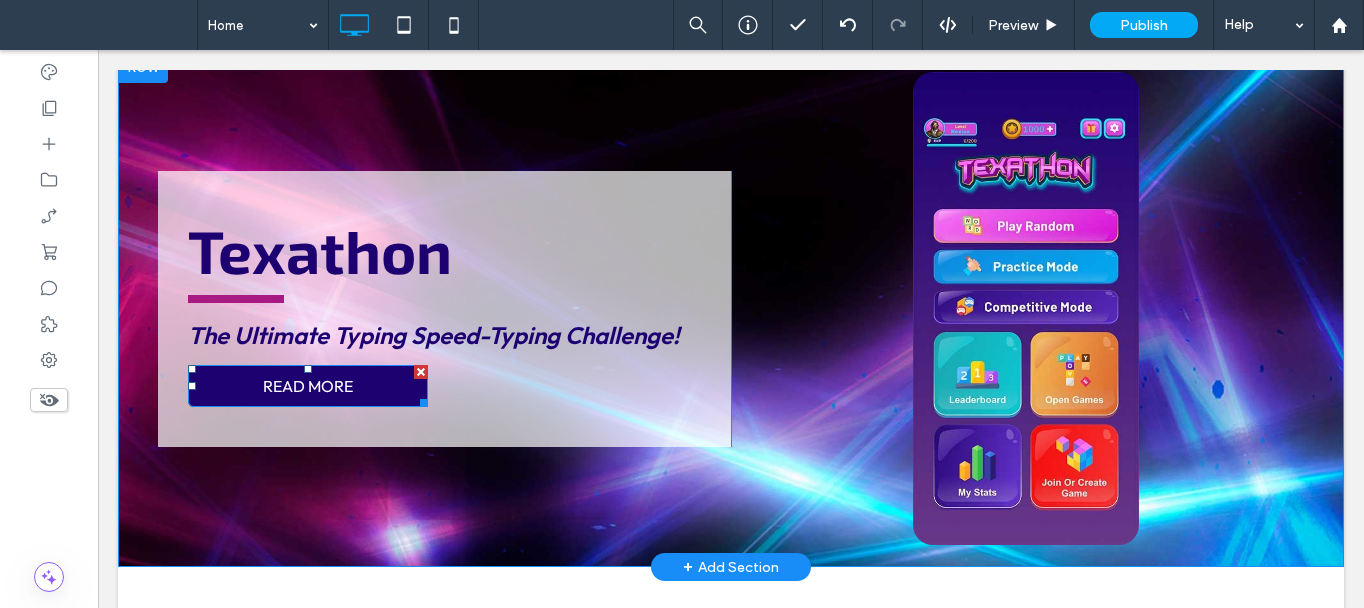 click on "READ MORE" at bounding box center [308, 386] 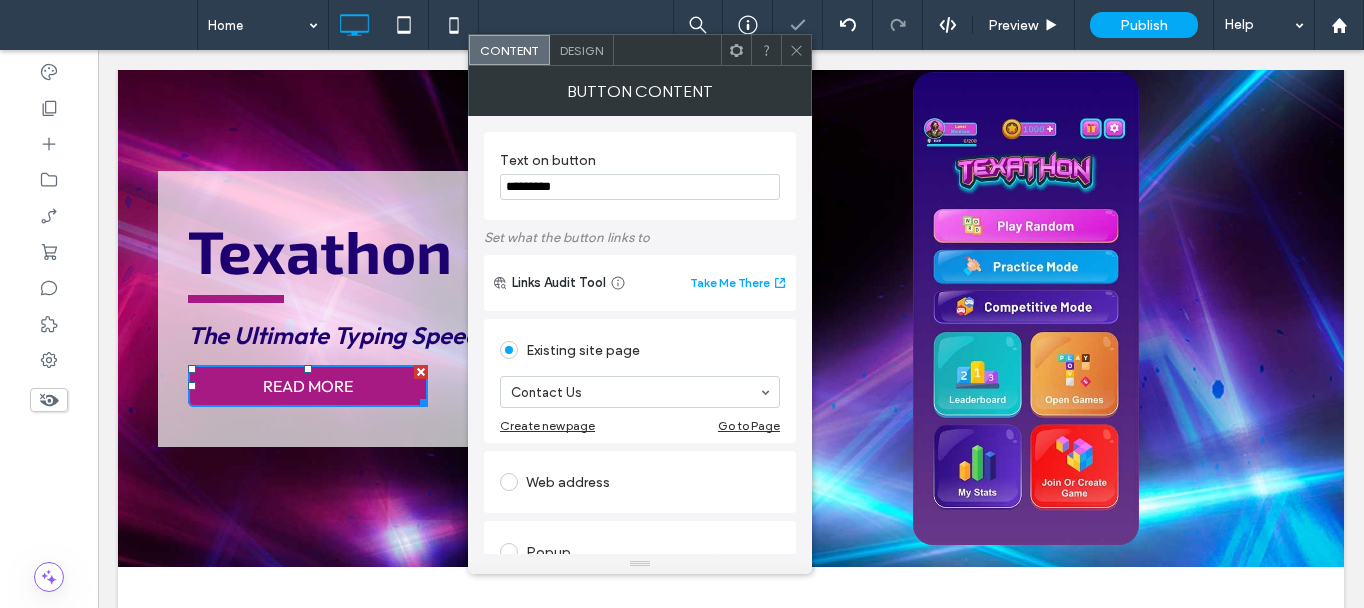 click 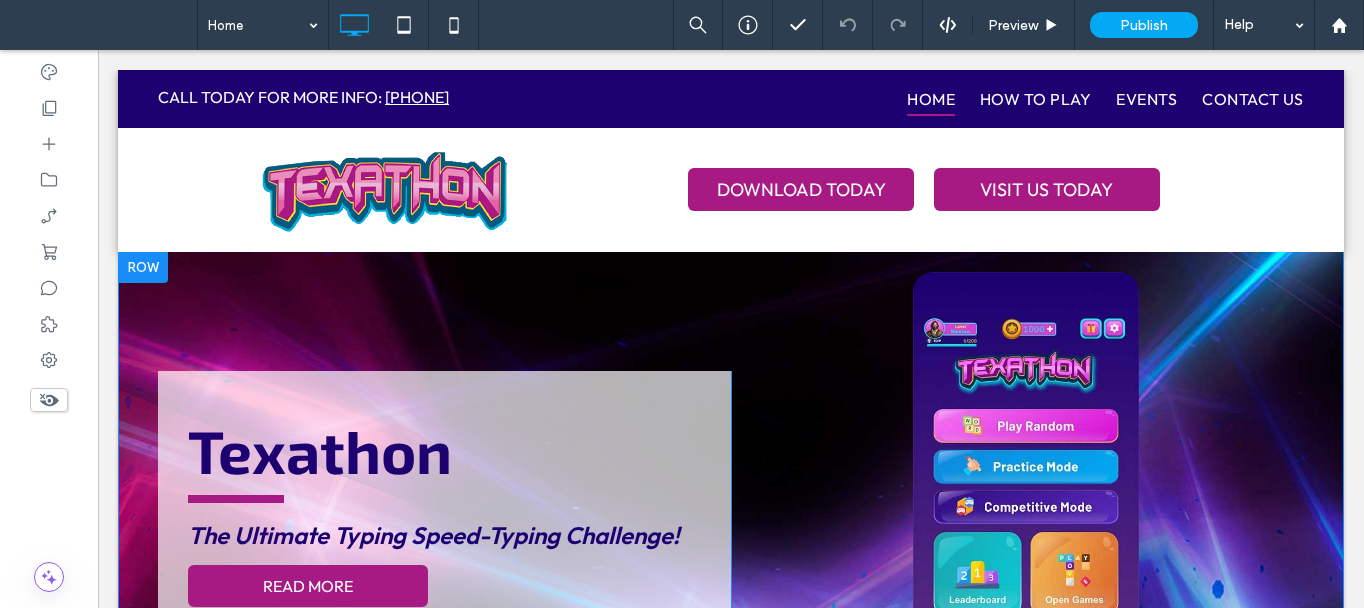 scroll, scrollTop: 0, scrollLeft: 0, axis: both 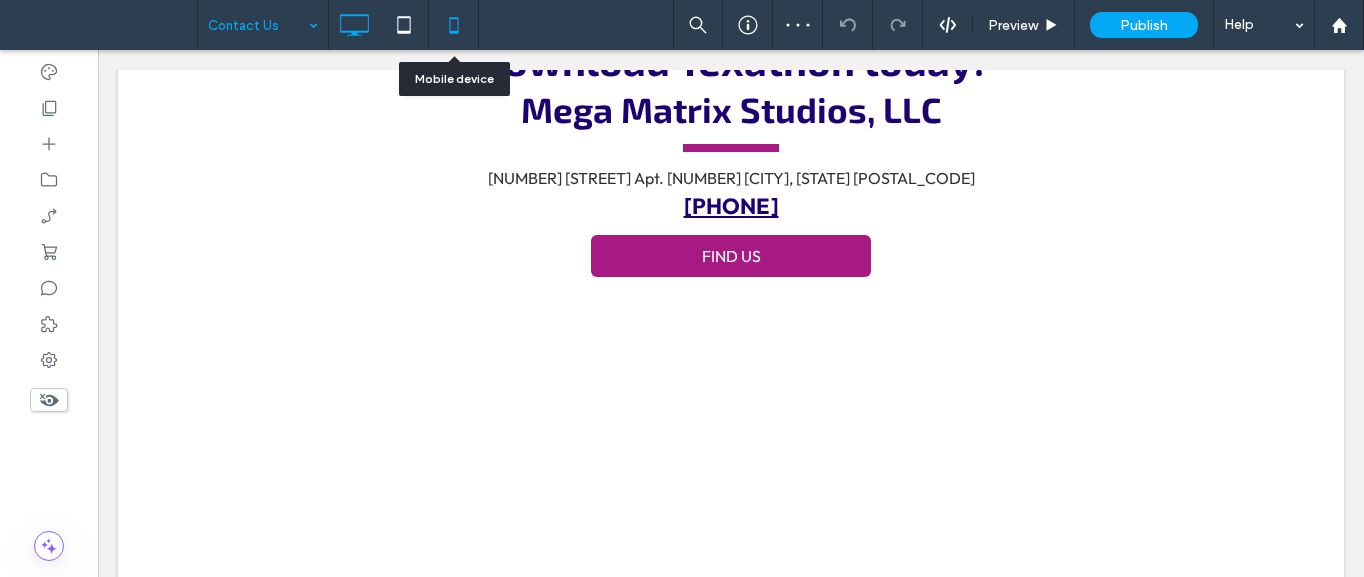 click 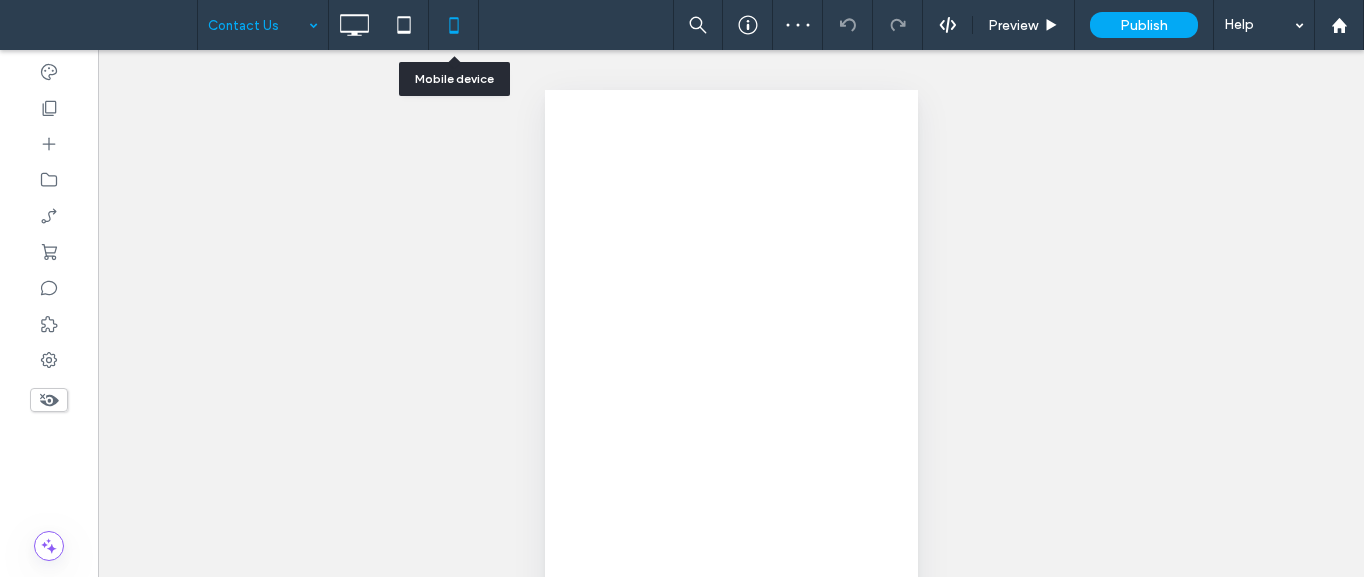 scroll, scrollTop: 0, scrollLeft: 0, axis: both 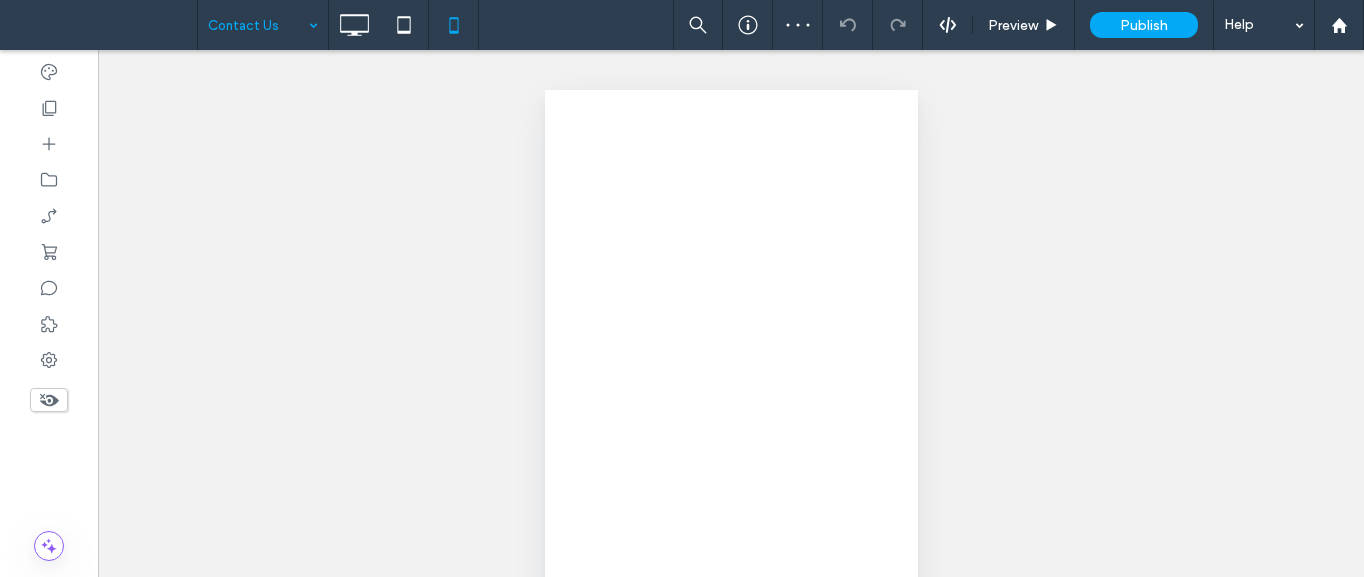 click at bounding box center [682, 288] 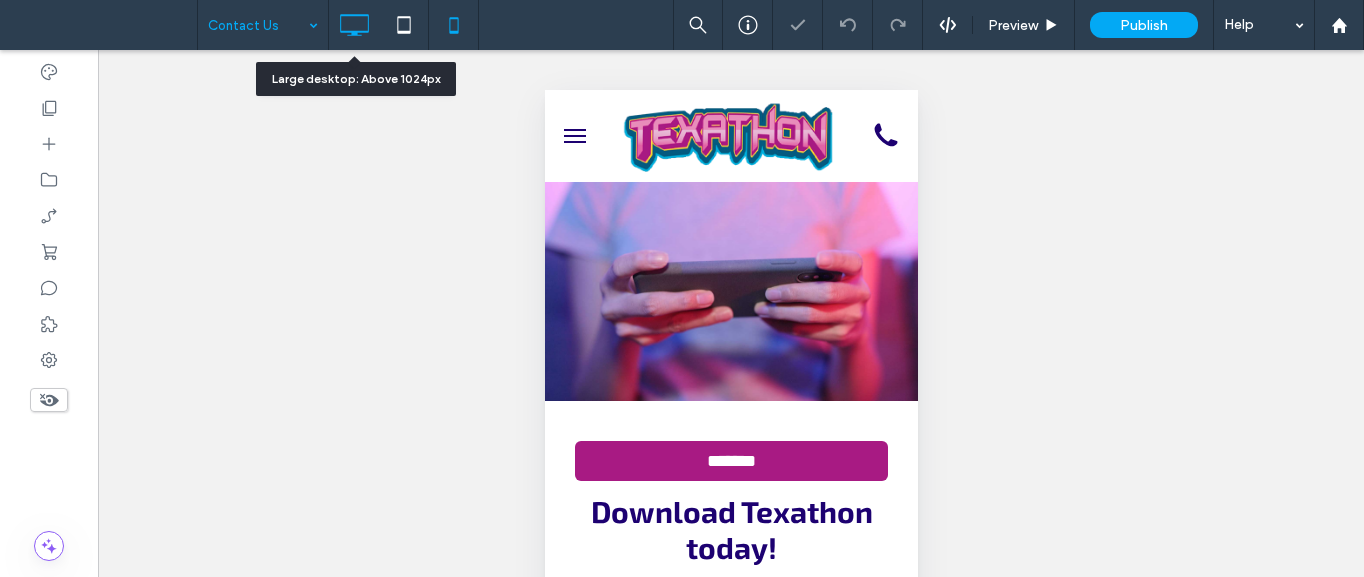 scroll, scrollTop: 0, scrollLeft: 0, axis: both 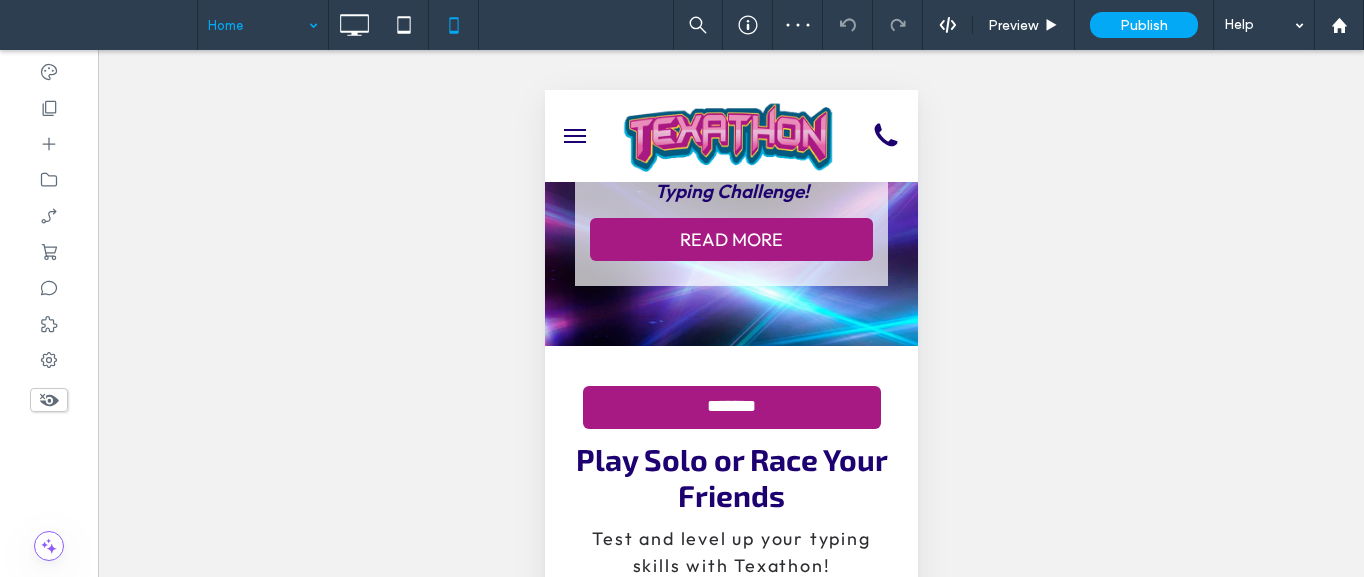 click 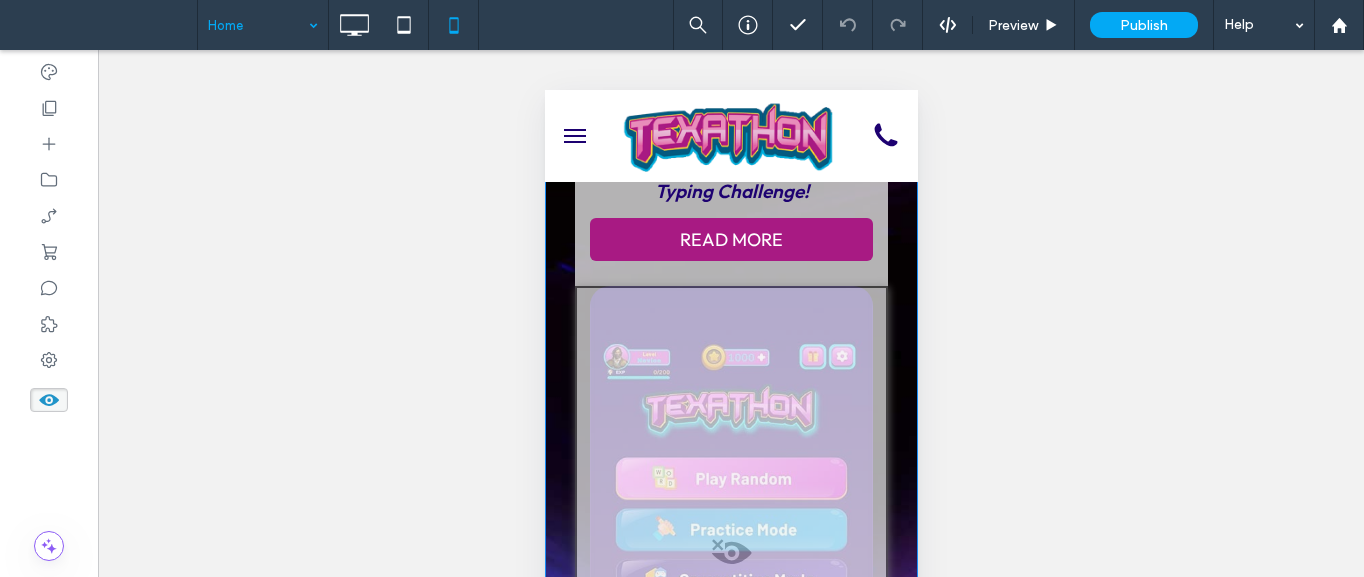 click at bounding box center [730, 566] 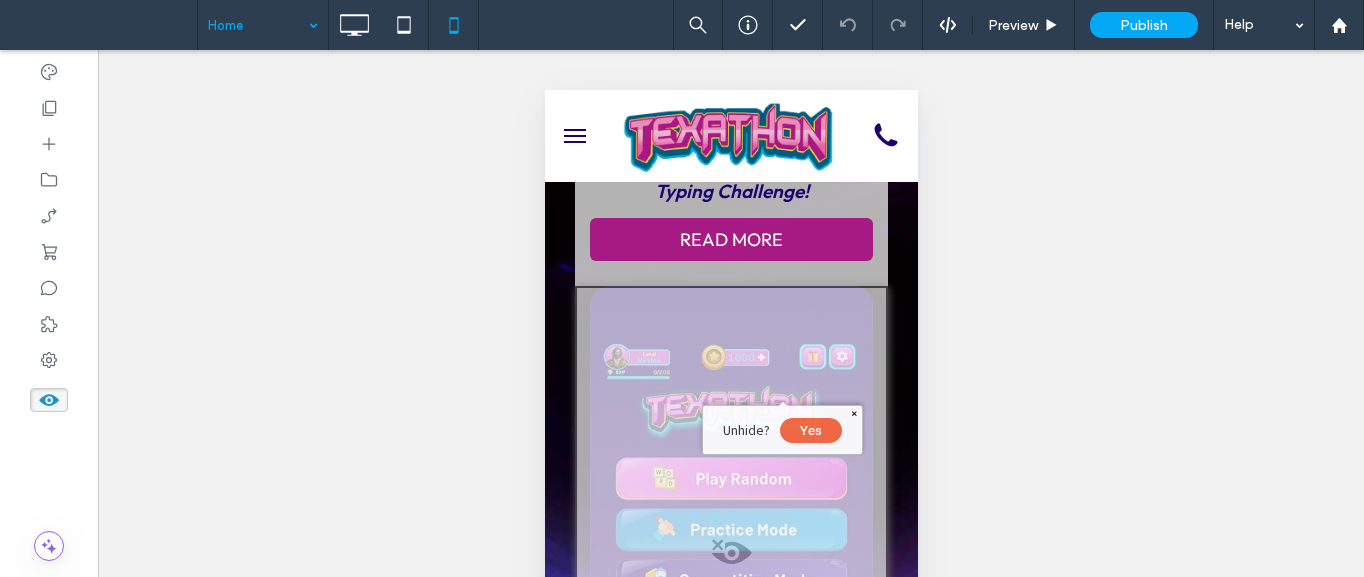 click on "Yes" at bounding box center [810, 430] 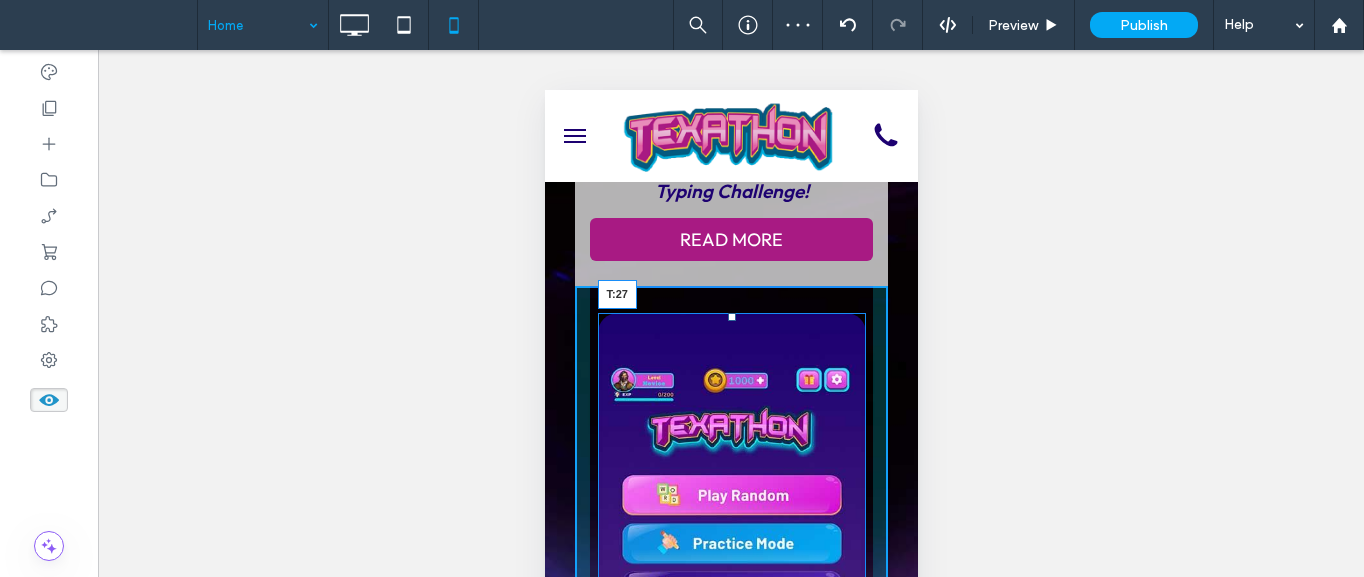 drag, startPoint x: 721, startPoint y: 288, endPoint x: 720, endPoint y: 316, distance: 28.01785 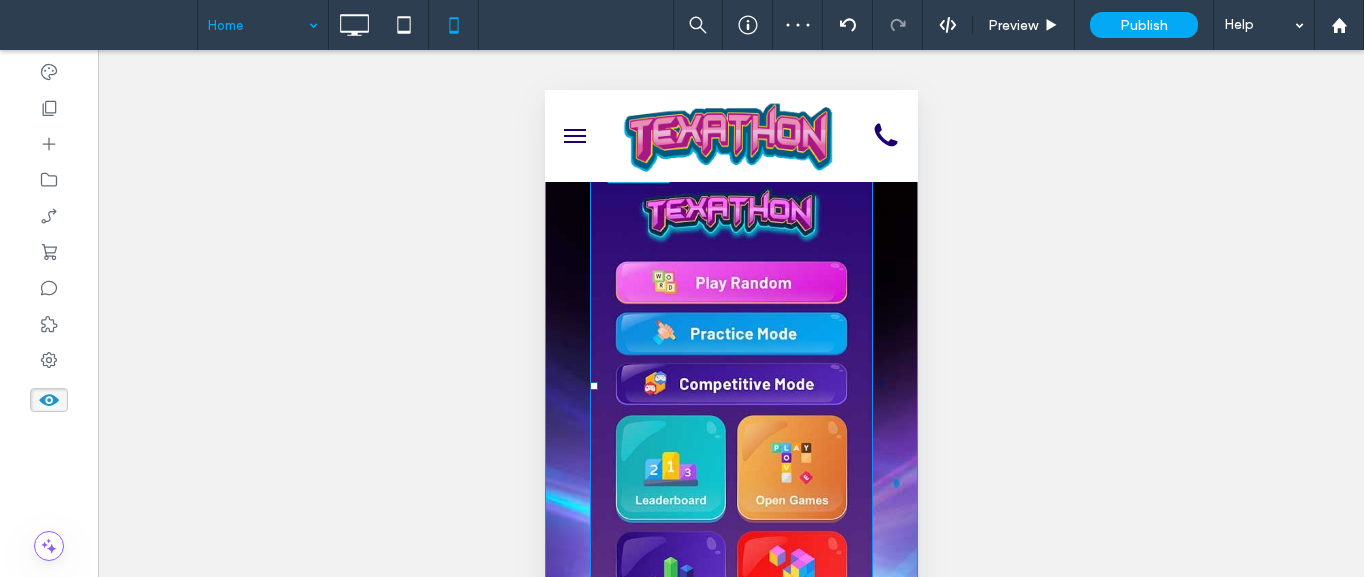 scroll, scrollTop: 700, scrollLeft: 0, axis: vertical 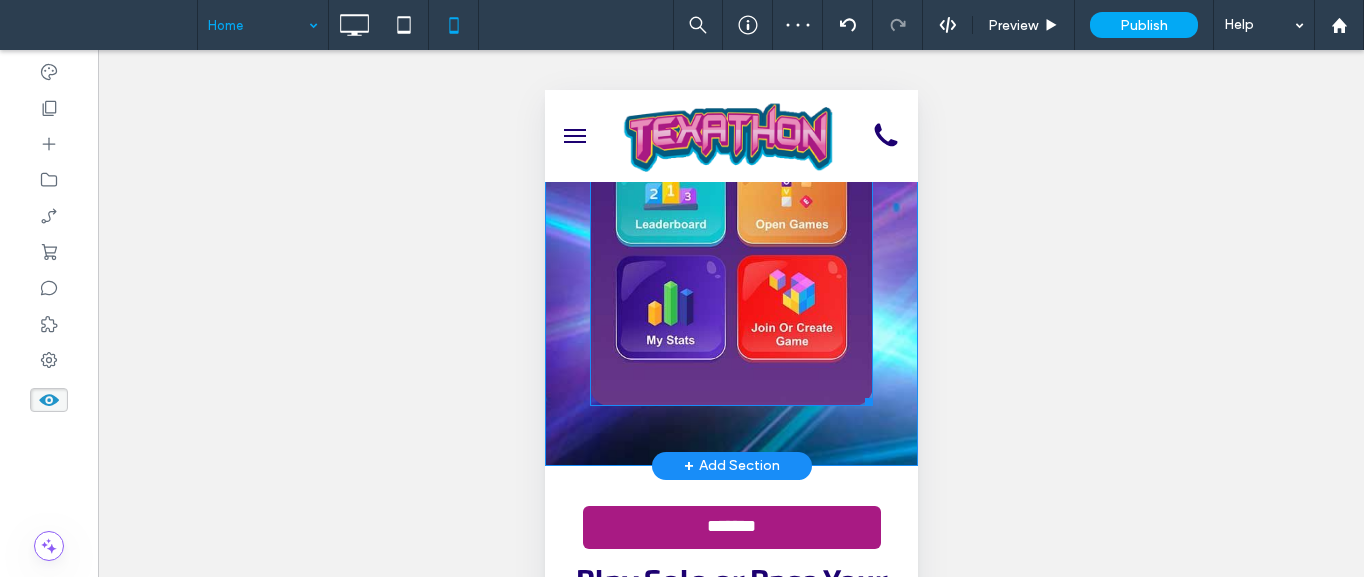 click at bounding box center [730, 110] 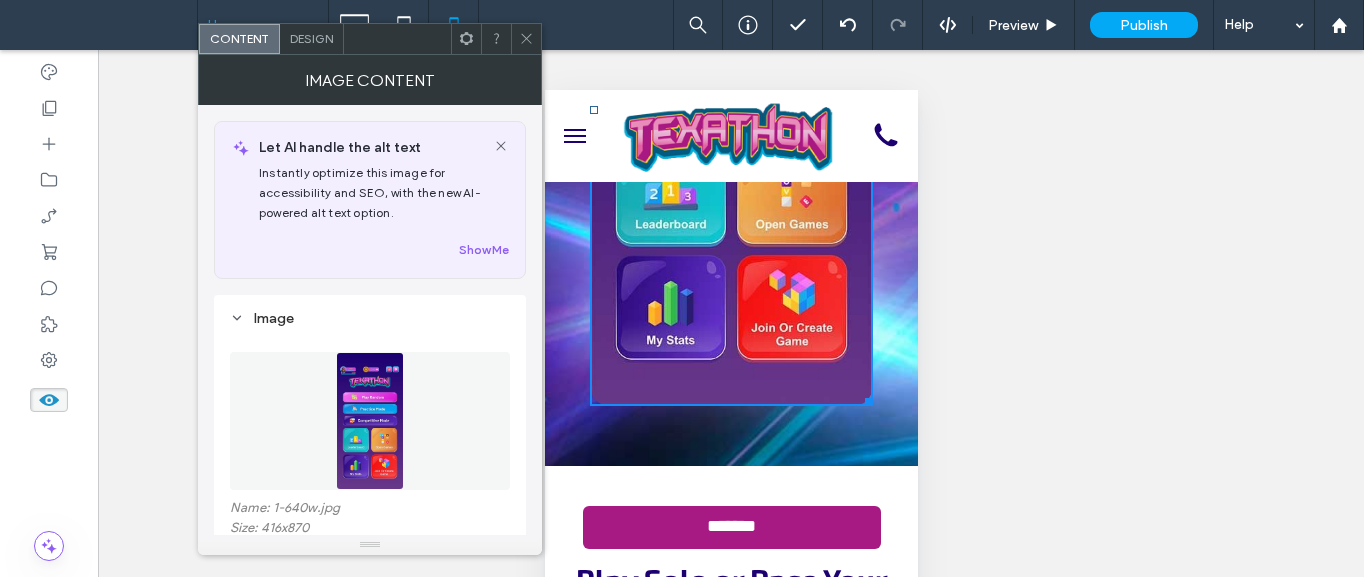 drag, startPoint x: 529, startPoint y: 34, endPoint x: 598, endPoint y: 88, distance: 87.61849 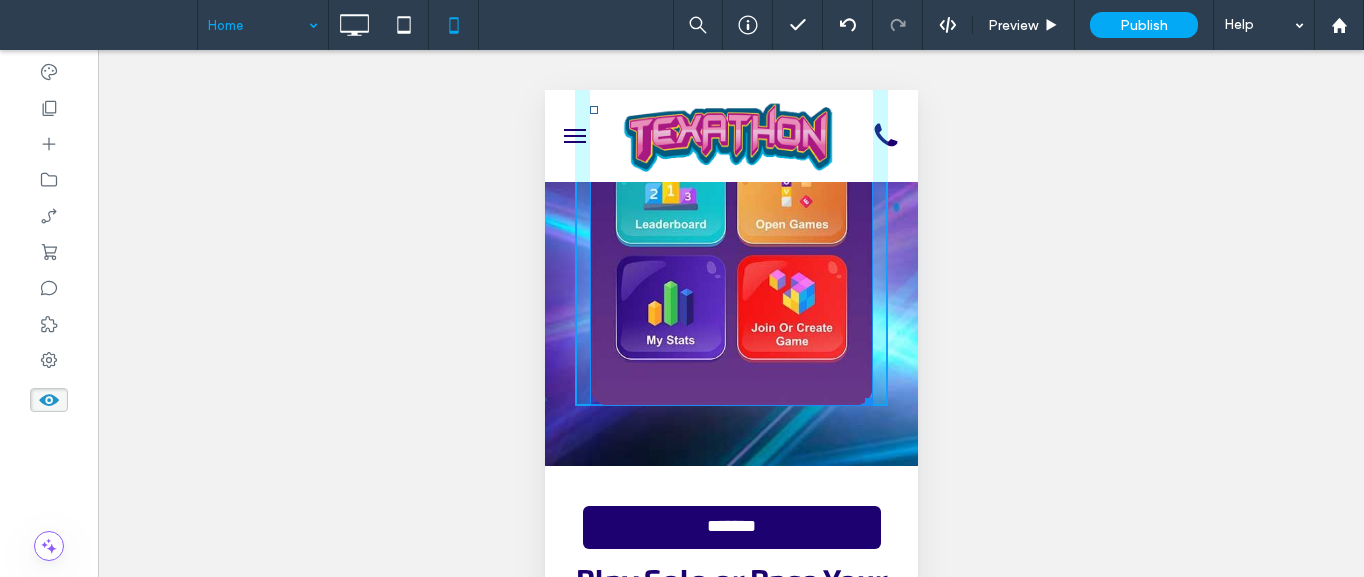 drag, startPoint x: 846, startPoint y: 363, endPoint x: 789, endPoint y: 272, distance: 107.37784 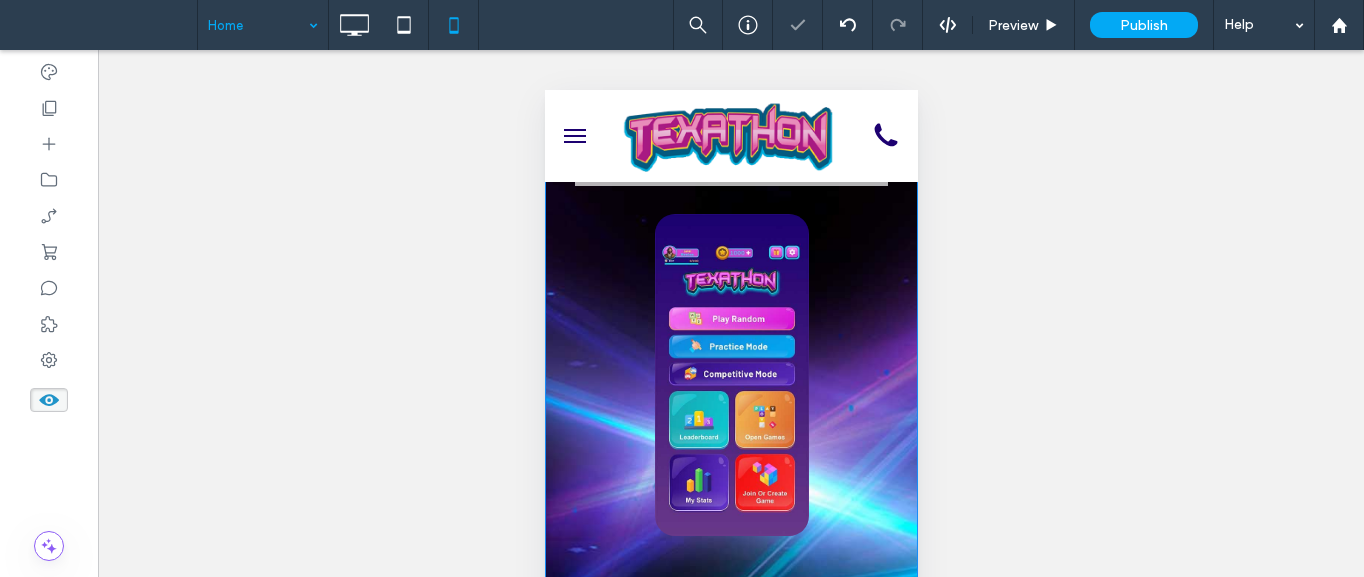 scroll, scrollTop: 0, scrollLeft: 0, axis: both 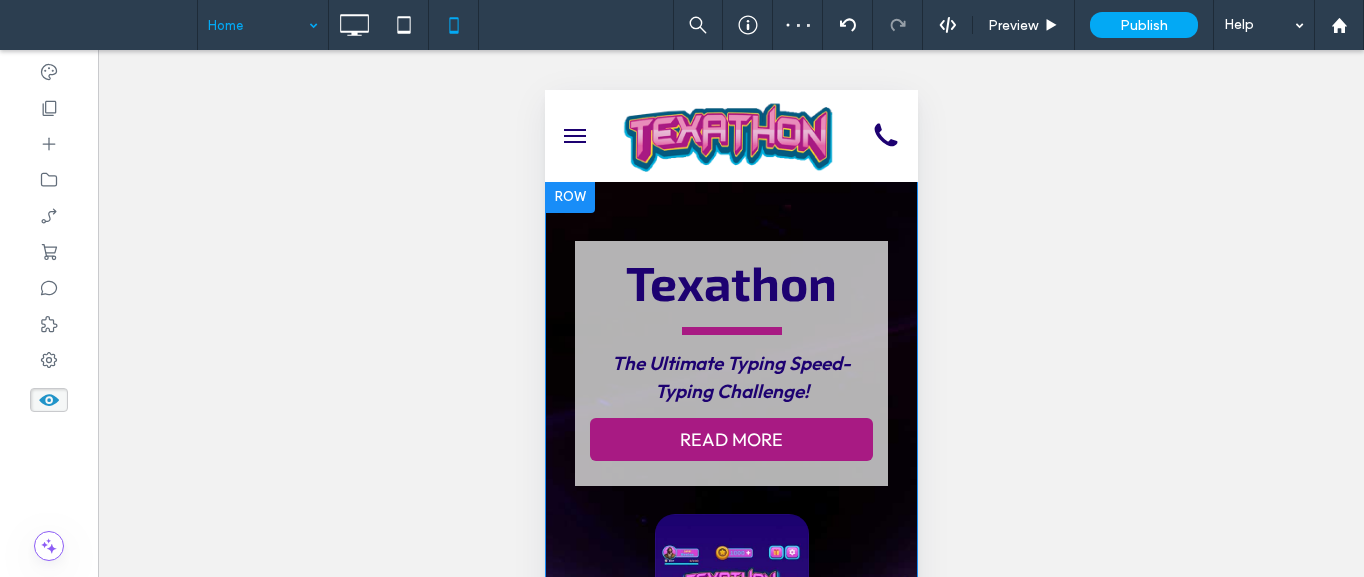 click at bounding box center (569, 197) 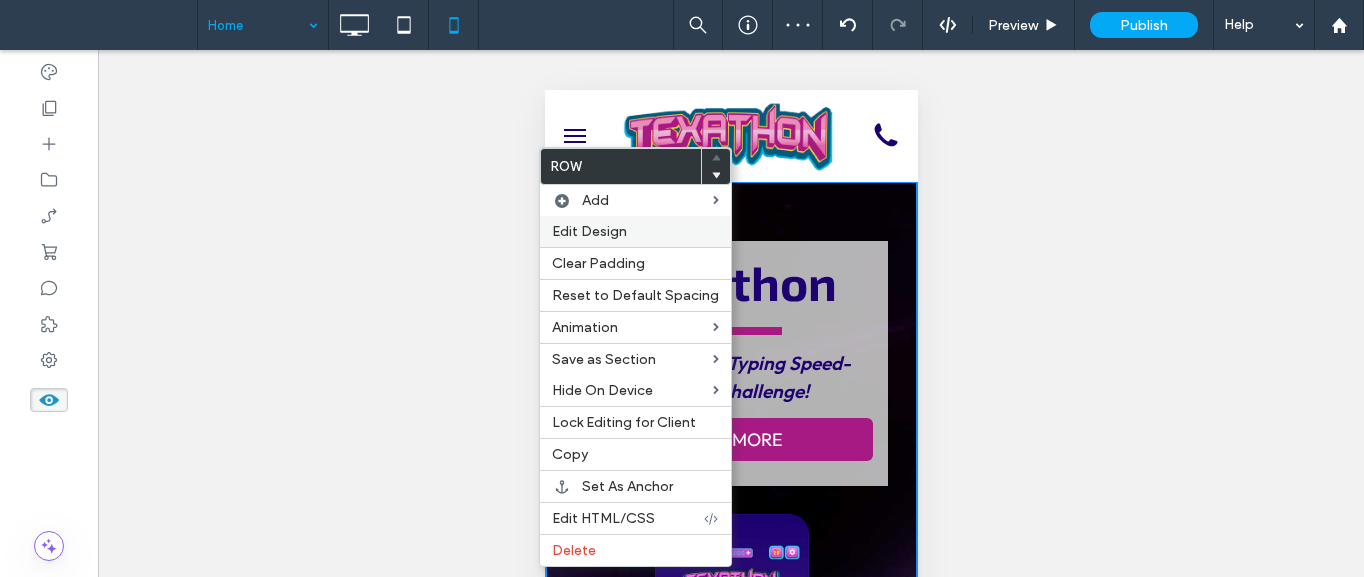 click on "Edit Design" at bounding box center [589, 231] 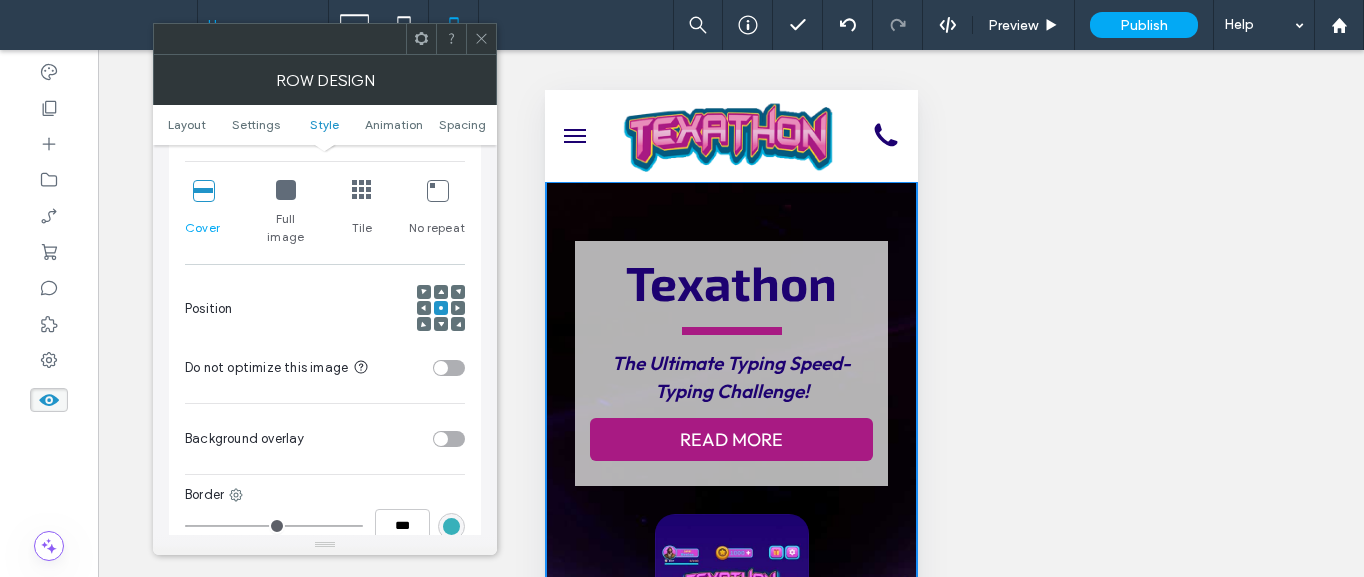 scroll, scrollTop: 800, scrollLeft: 0, axis: vertical 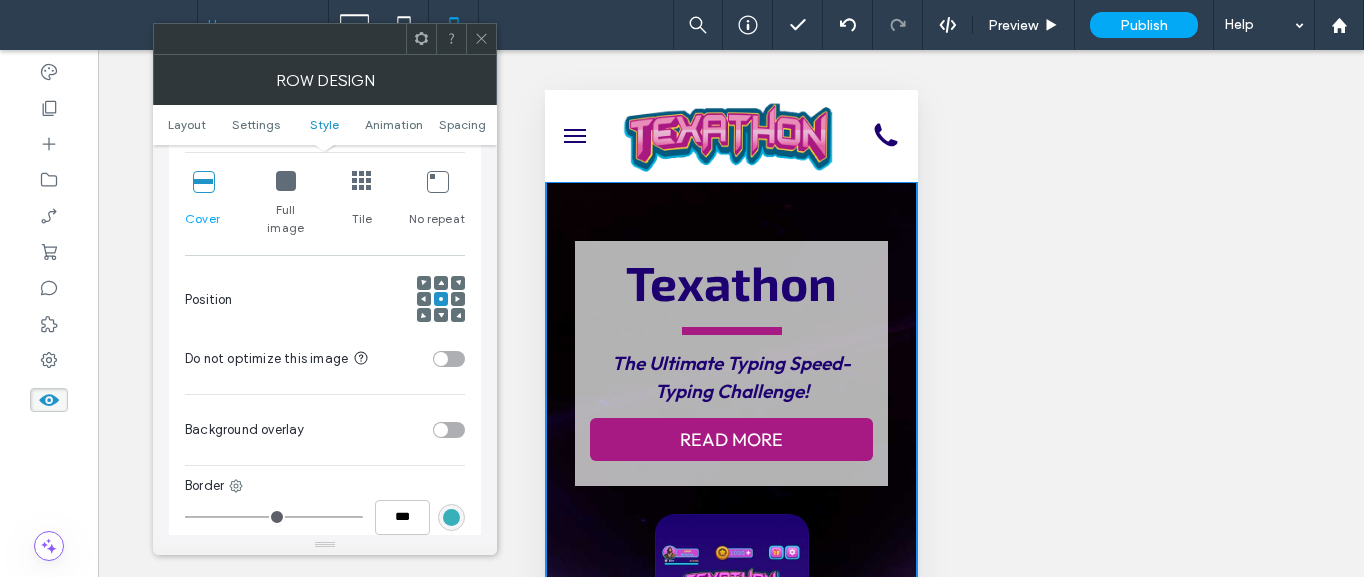 click 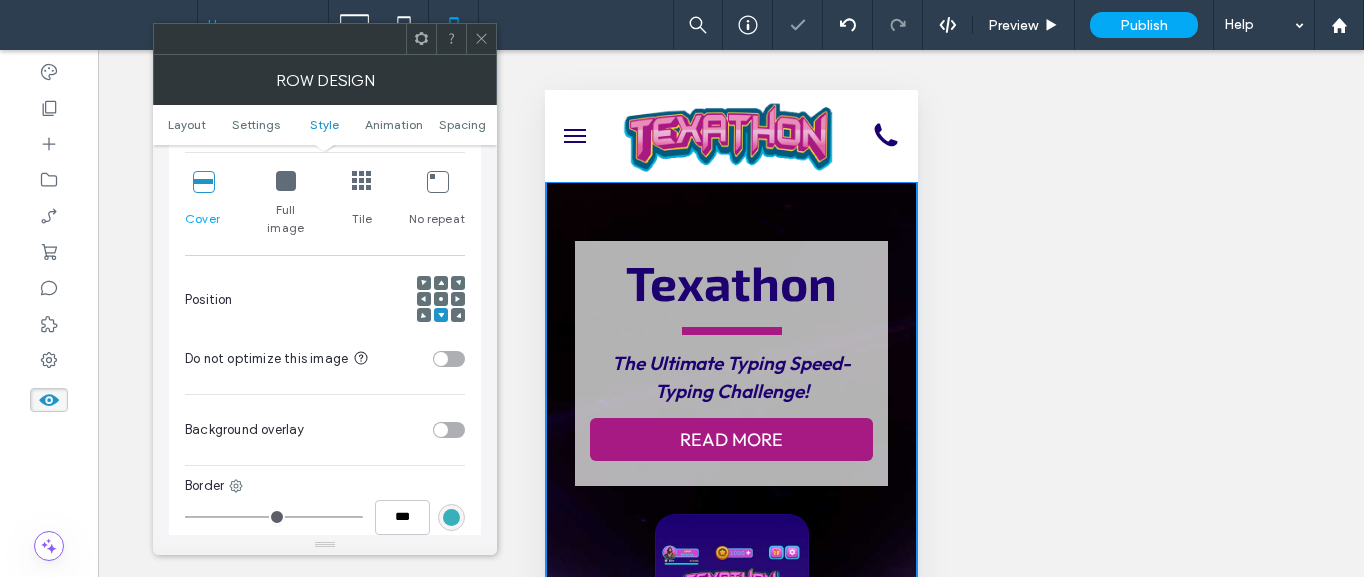 click at bounding box center [458, 315] 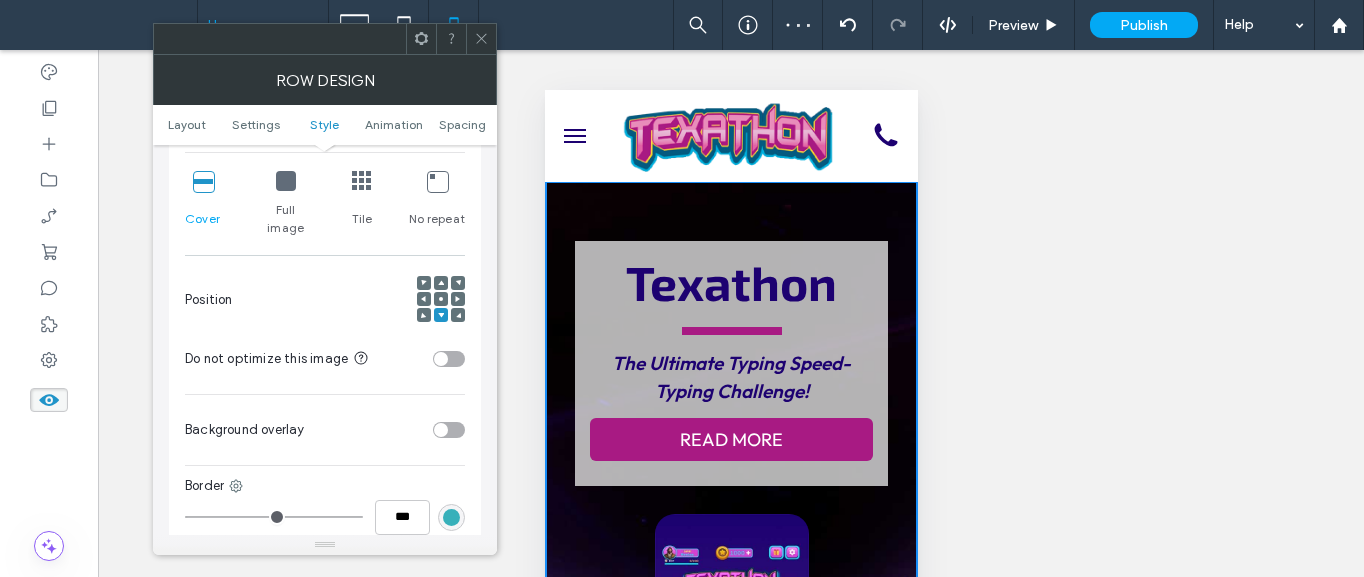 click 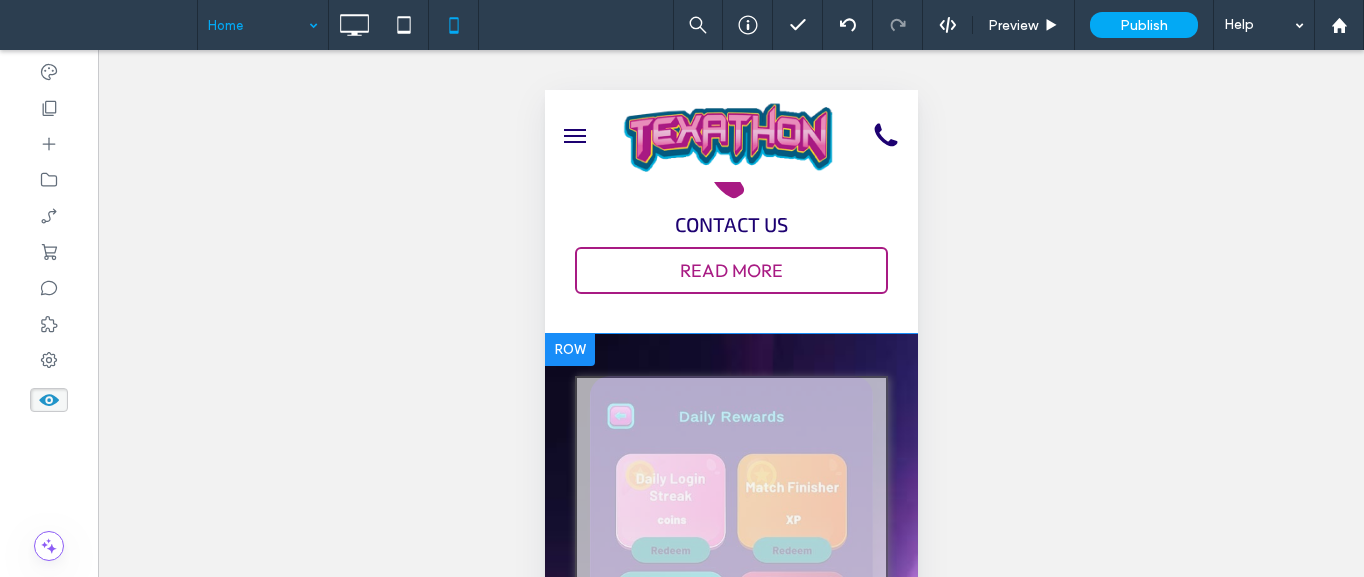 scroll, scrollTop: 1700, scrollLeft: 0, axis: vertical 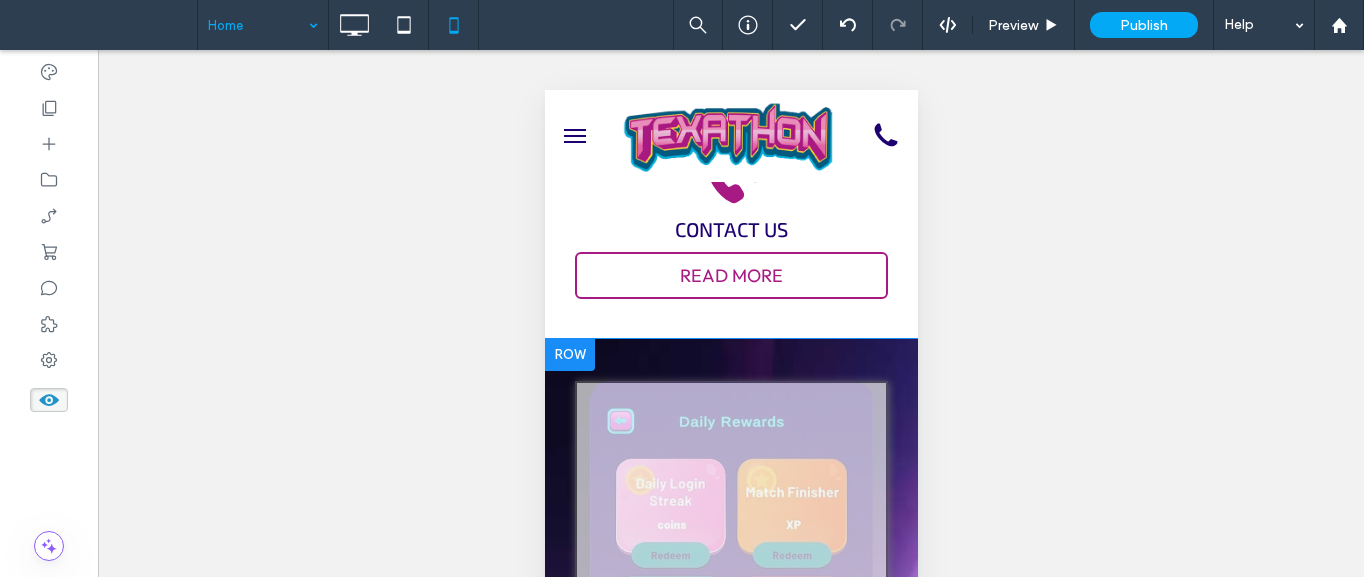 click at bounding box center (730, 649) 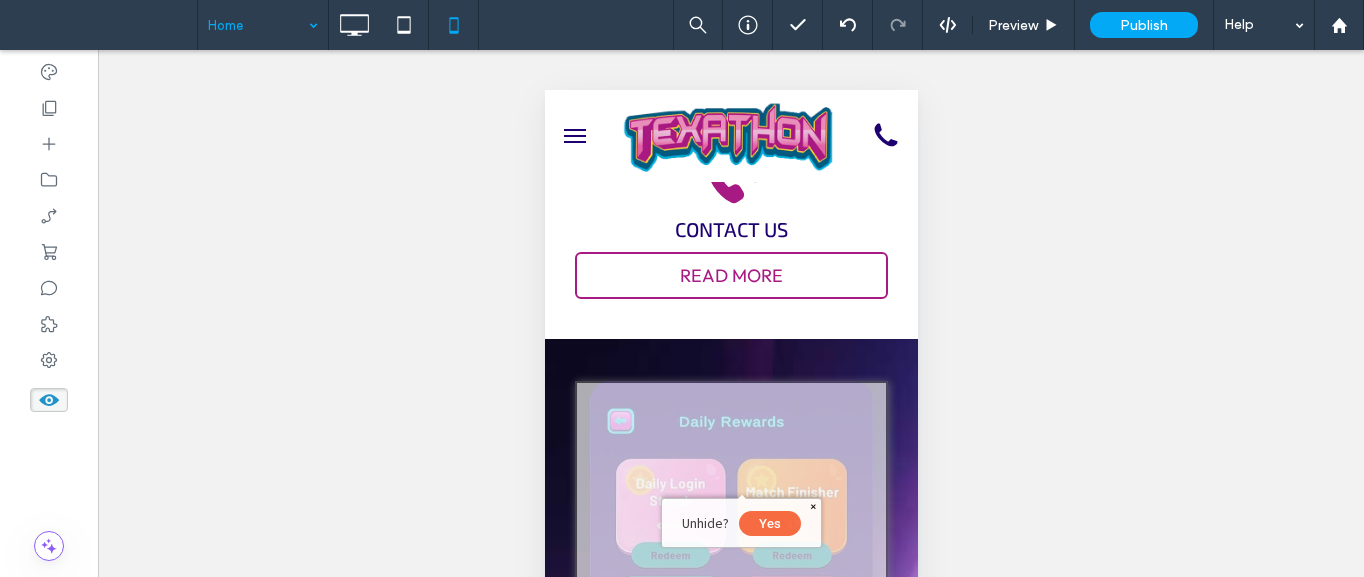 drag, startPoint x: 1313, startPoint y: 603, endPoint x: 776, endPoint y: 513, distance: 544.4897 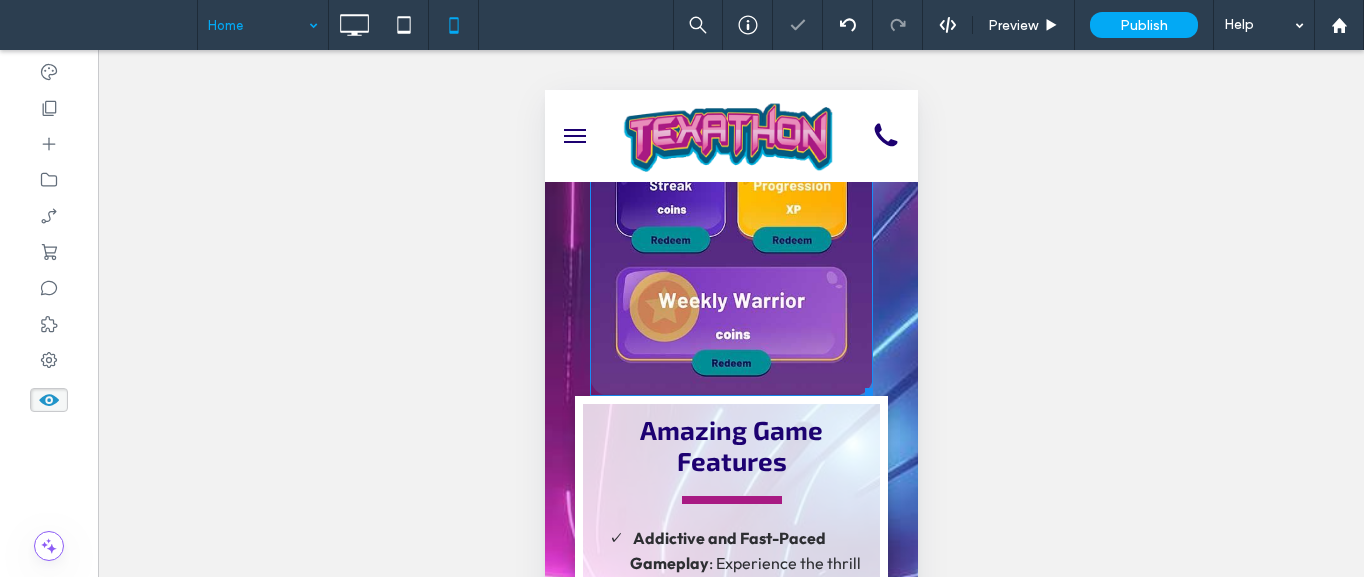 scroll, scrollTop: 2300, scrollLeft: 0, axis: vertical 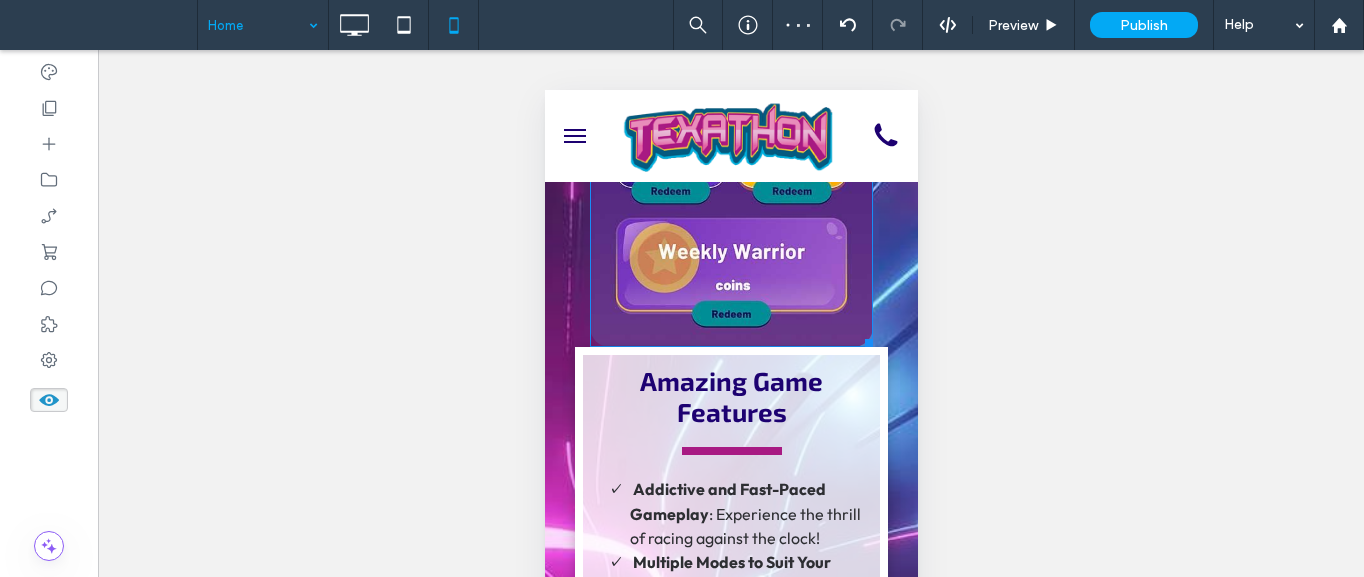 click at bounding box center (730, 64) 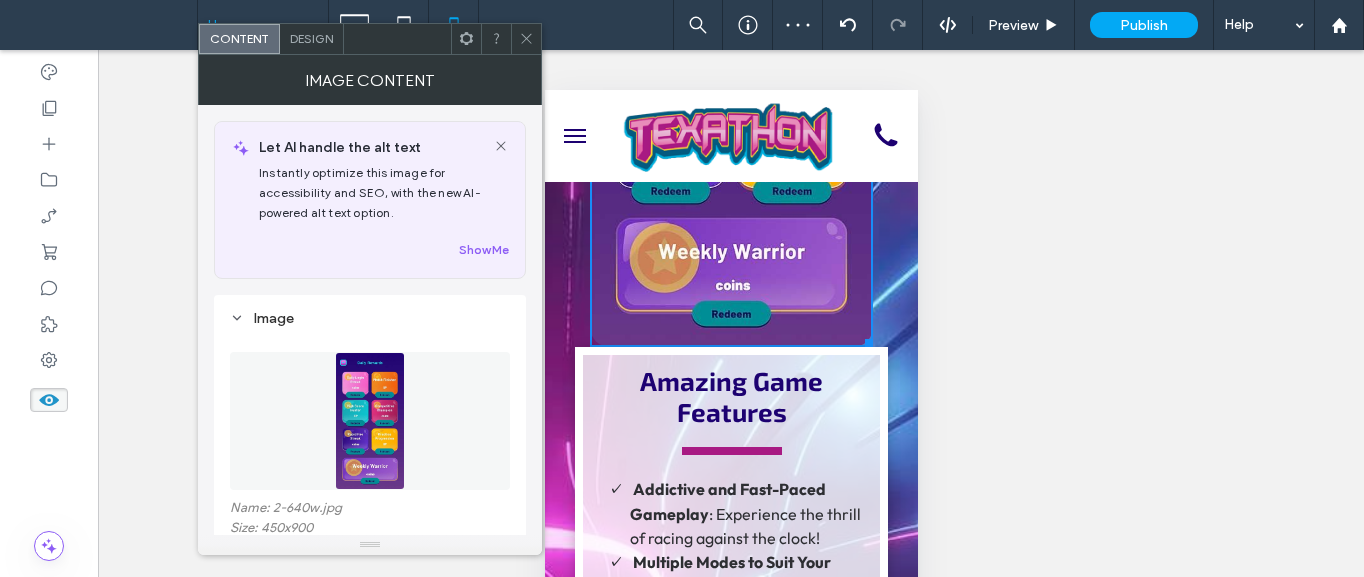 click on "Design" at bounding box center [311, 38] 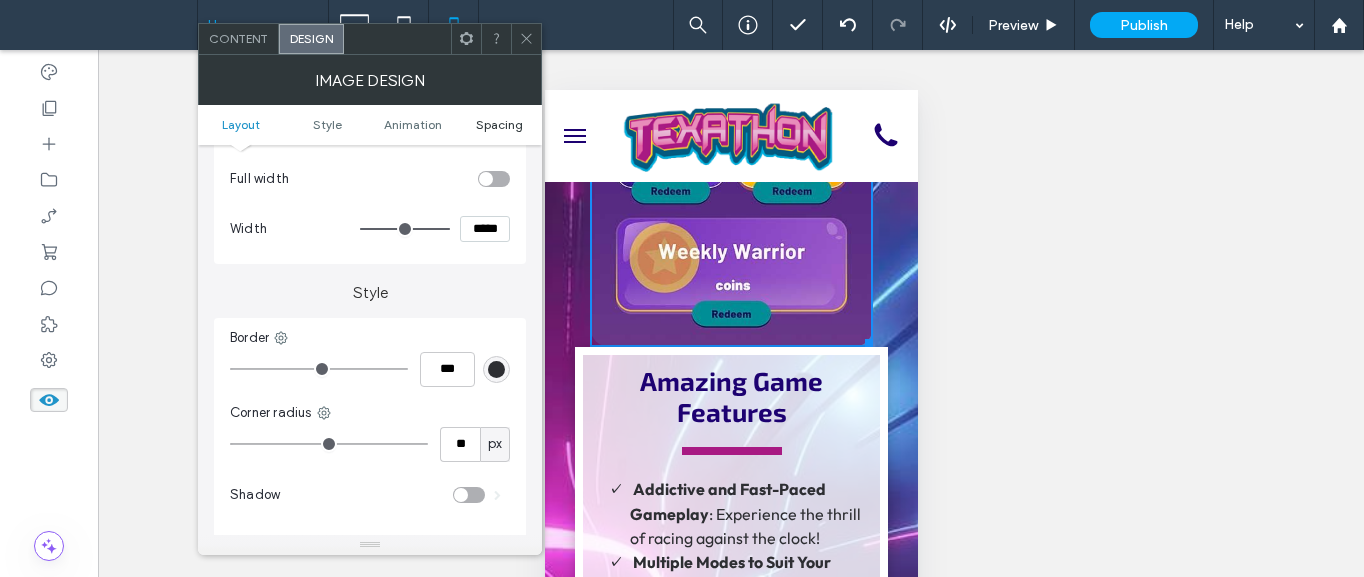 click on "Spacing" at bounding box center (499, 124) 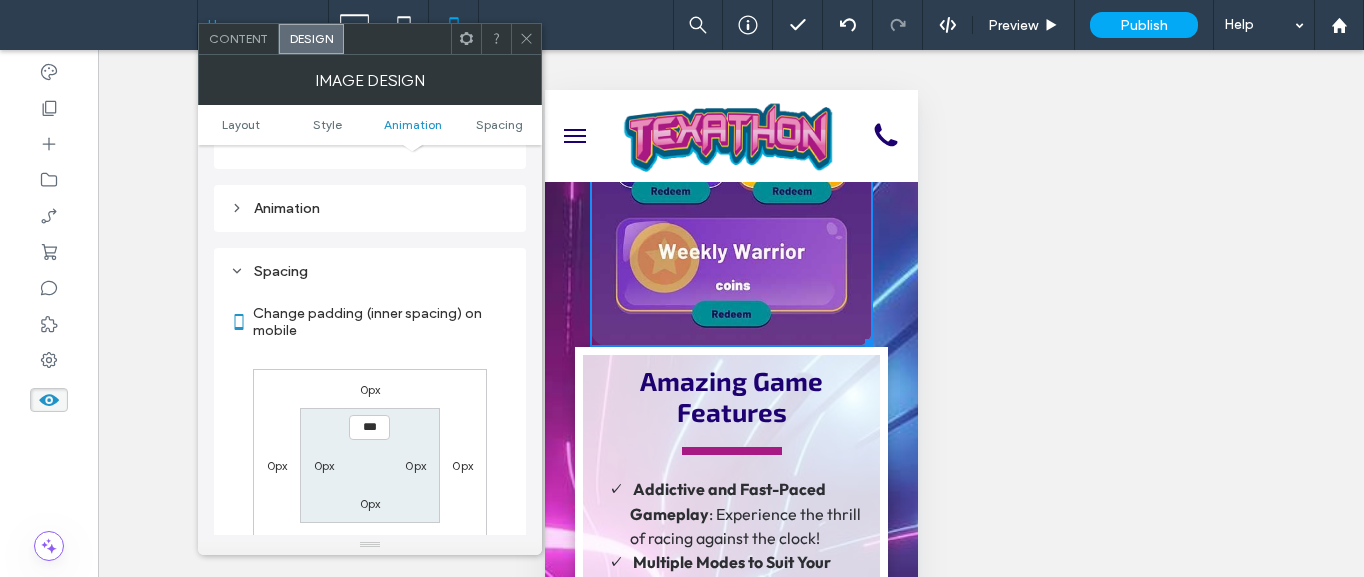 scroll, scrollTop: 798, scrollLeft: 0, axis: vertical 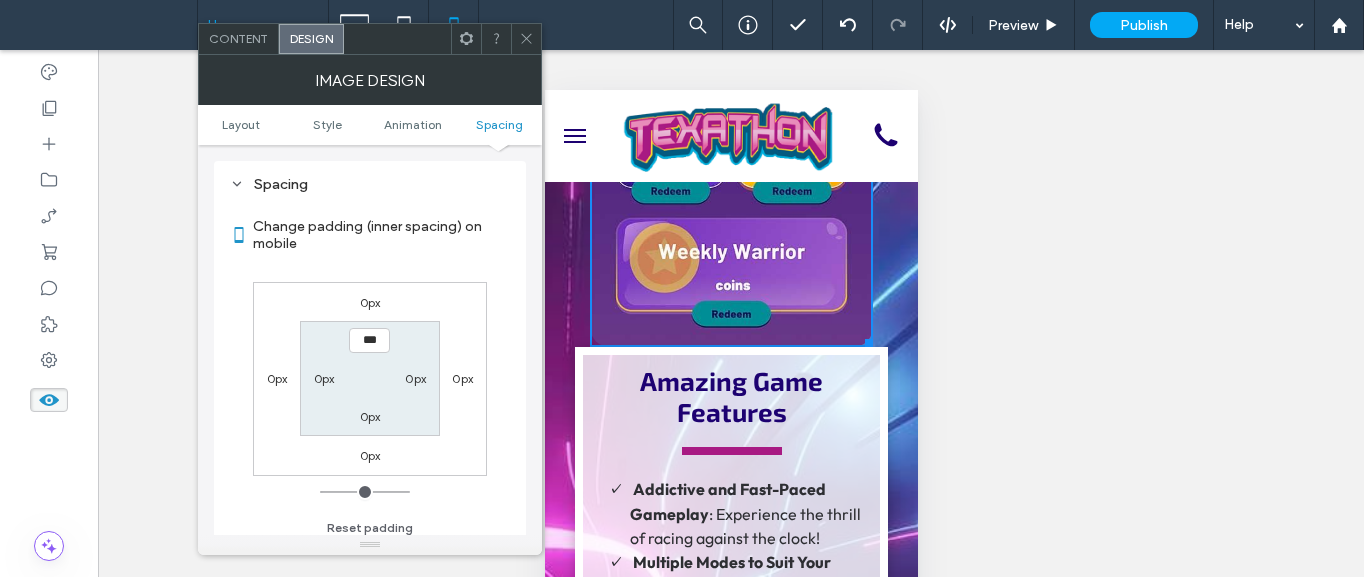 click on "0px" at bounding box center (370, 455) 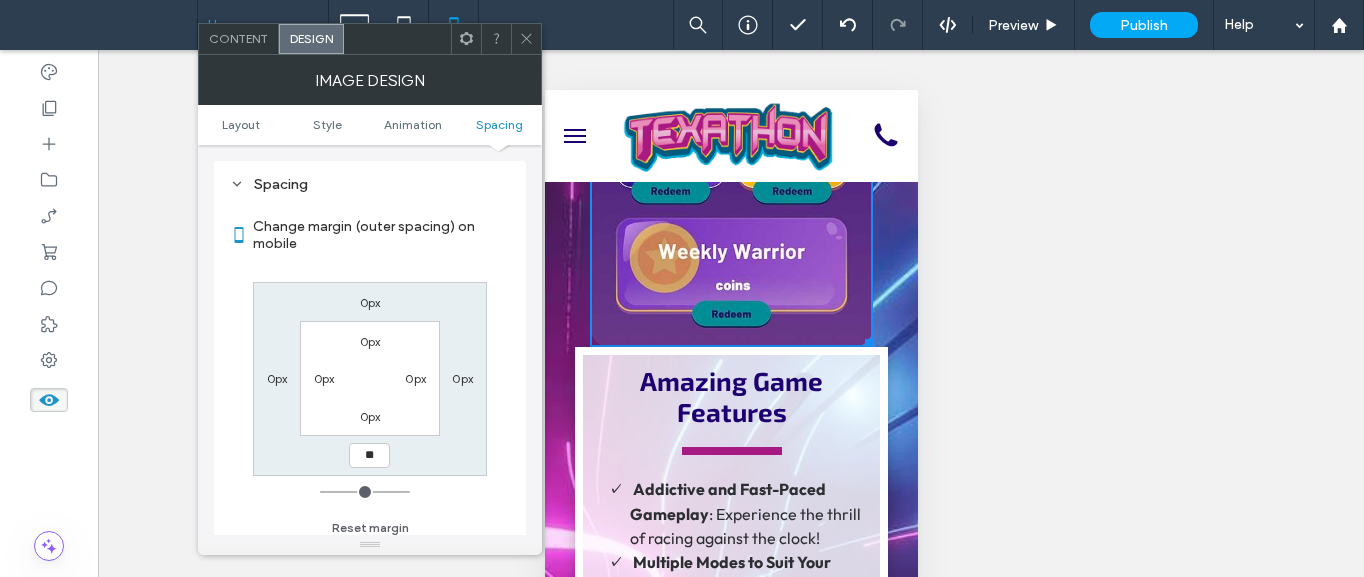 type on "**" 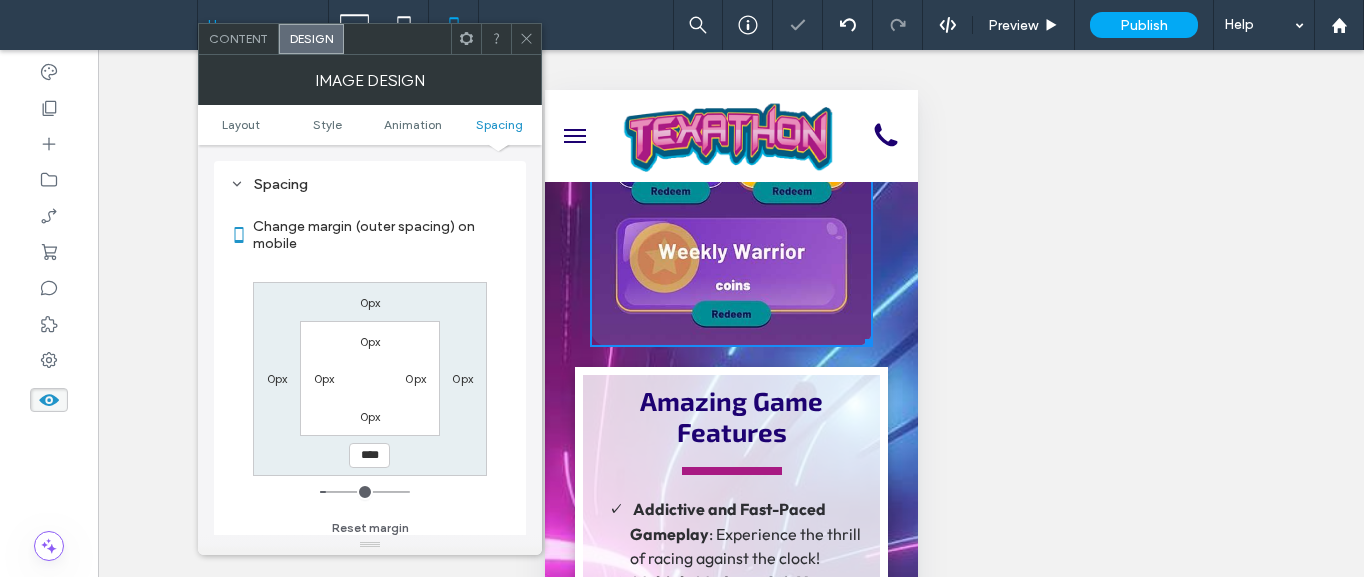 drag, startPoint x: 533, startPoint y: 36, endPoint x: 551, endPoint y: 51, distance: 23.43075 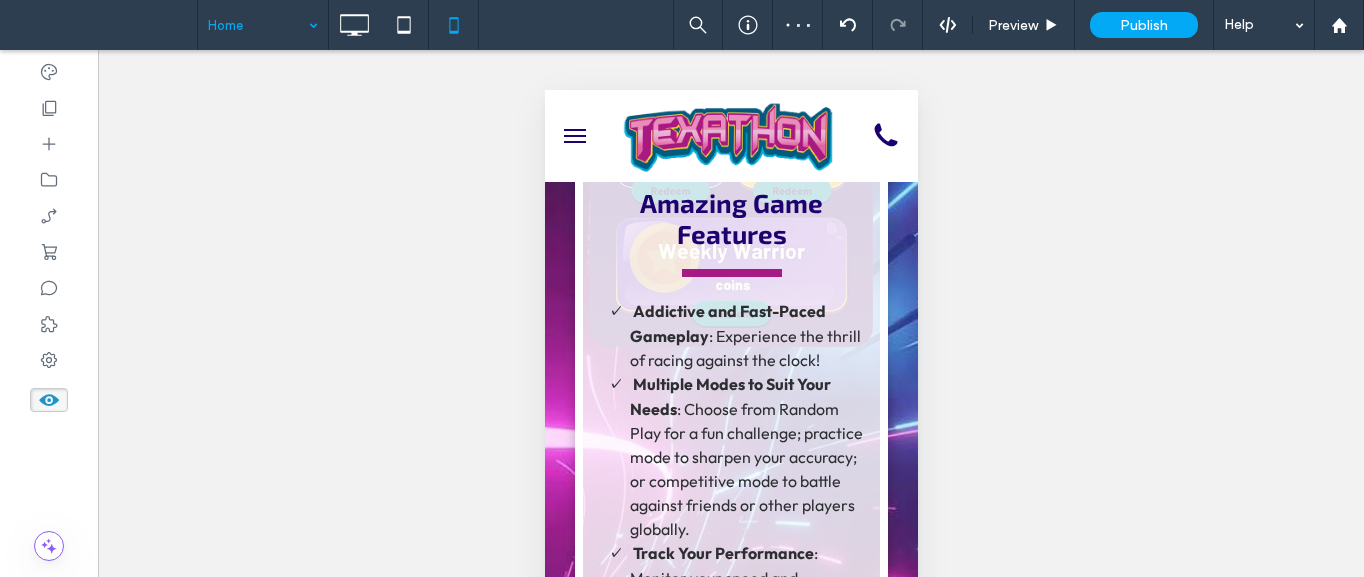drag, startPoint x: 848, startPoint y: 306, endPoint x: 803, endPoint y: 251, distance: 71.063354 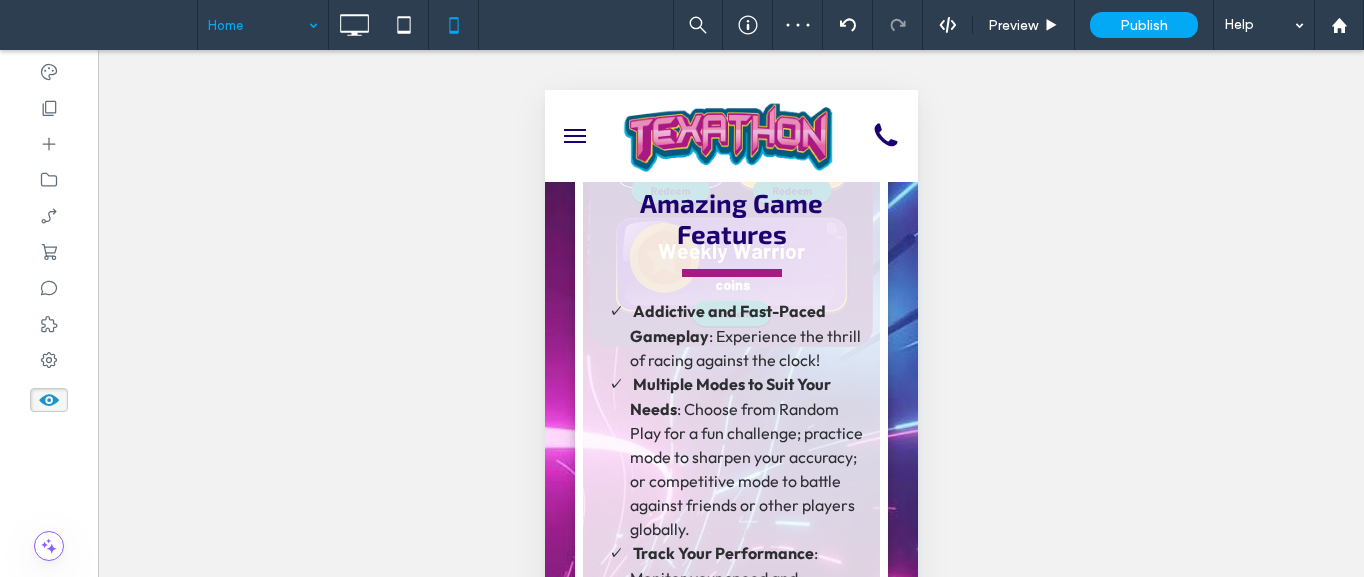 click on "W:184 H:368
Click To Paste     Click To Paste     Click To Paste
Amazing Game Features ﻿
Addictive and Fast-Paced Gameplay : Experience the thrill of racing against the clock!    Multiple Modes to Suit Your Needs : Choose from Random Play for a fun challenge; practice mode to sharpen your accuracy; or competitive mode to battle against friends or other players globally.
Track Your Performance : Monitor your speed and precision to see how you improve over time.    Fun for Everyone : Suitable for ages 4 and up, it’s not only entertaining but also a great way to boost typing skills!
Whether you're a seasoned typist or just starting to build your skills, Texathon offers a challenge for every level. Are you ready to prove you're the ultimate typing champion?
READ MORE
Click To Paste" at bounding box center (730, 368) 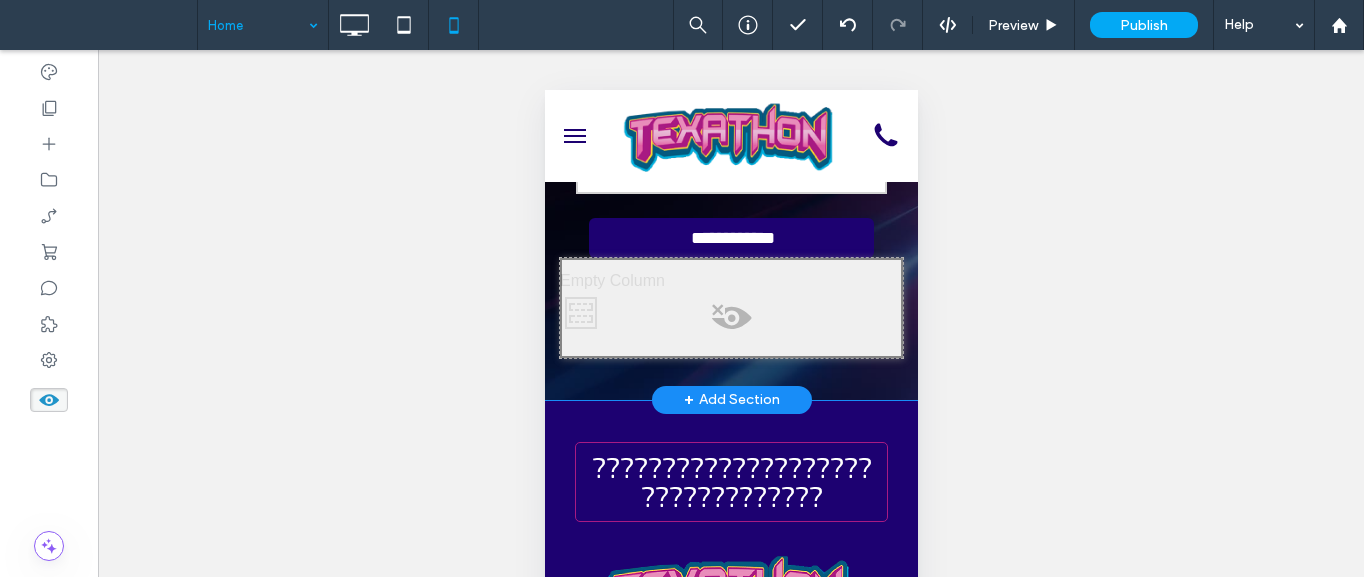 scroll, scrollTop: 4100, scrollLeft: 0, axis: vertical 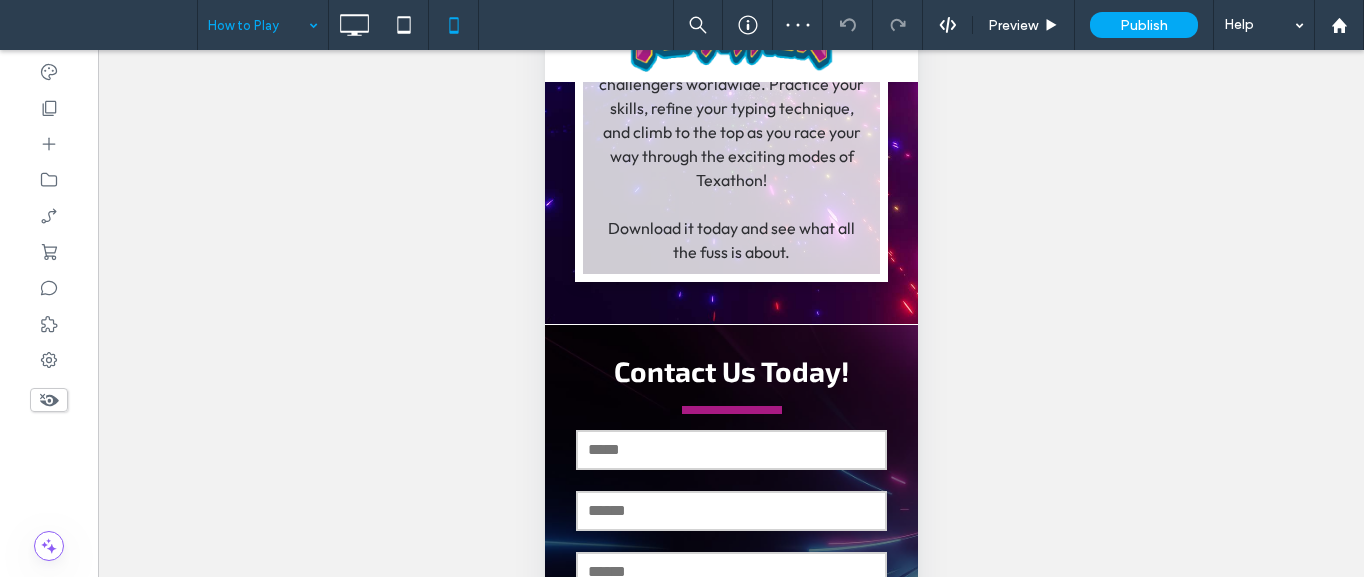 click 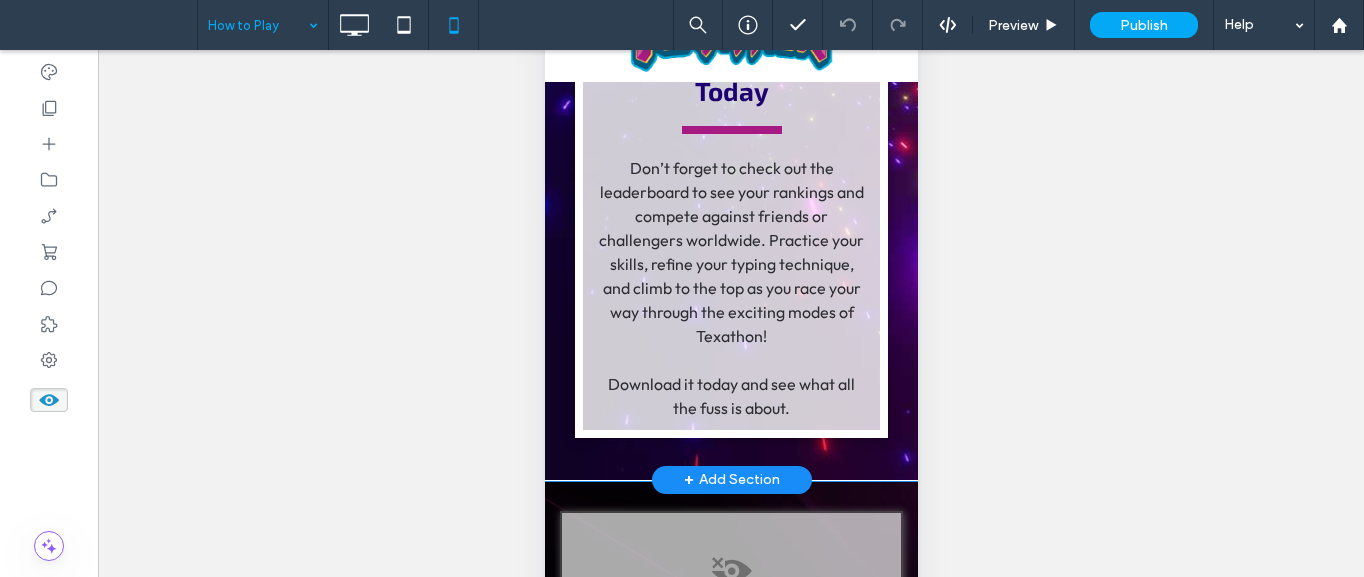 scroll, scrollTop: 1612, scrollLeft: 0, axis: vertical 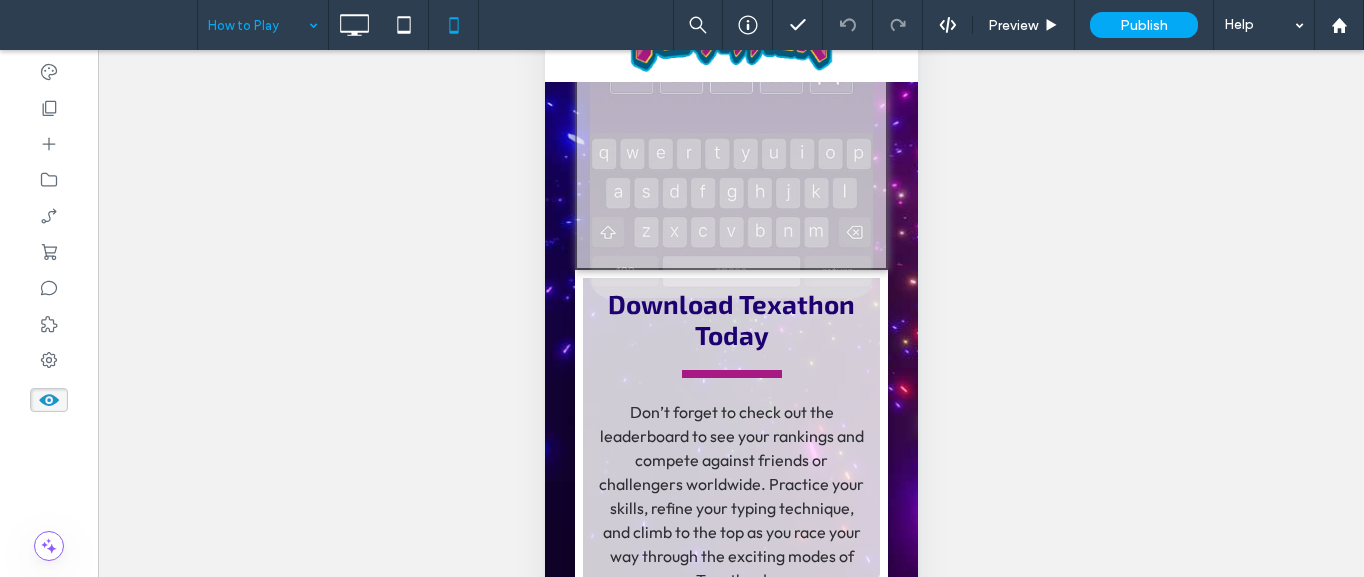 click at bounding box center [730, 14] 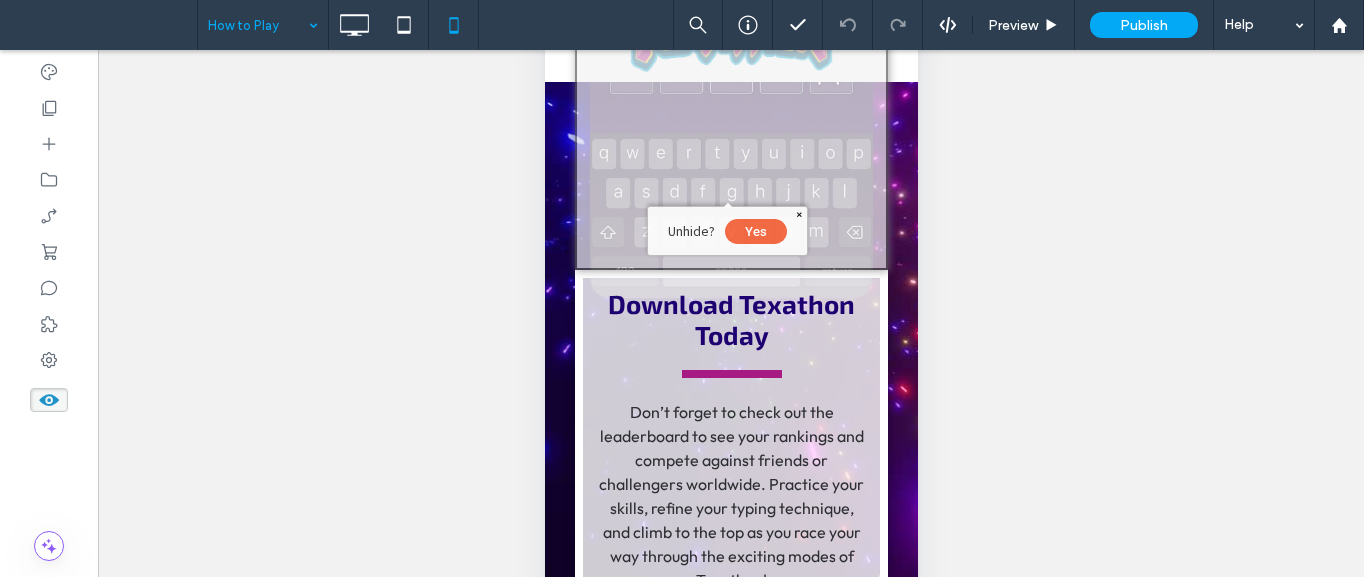 click on "Unhide?
Yes" at bounding box center (726, 231) 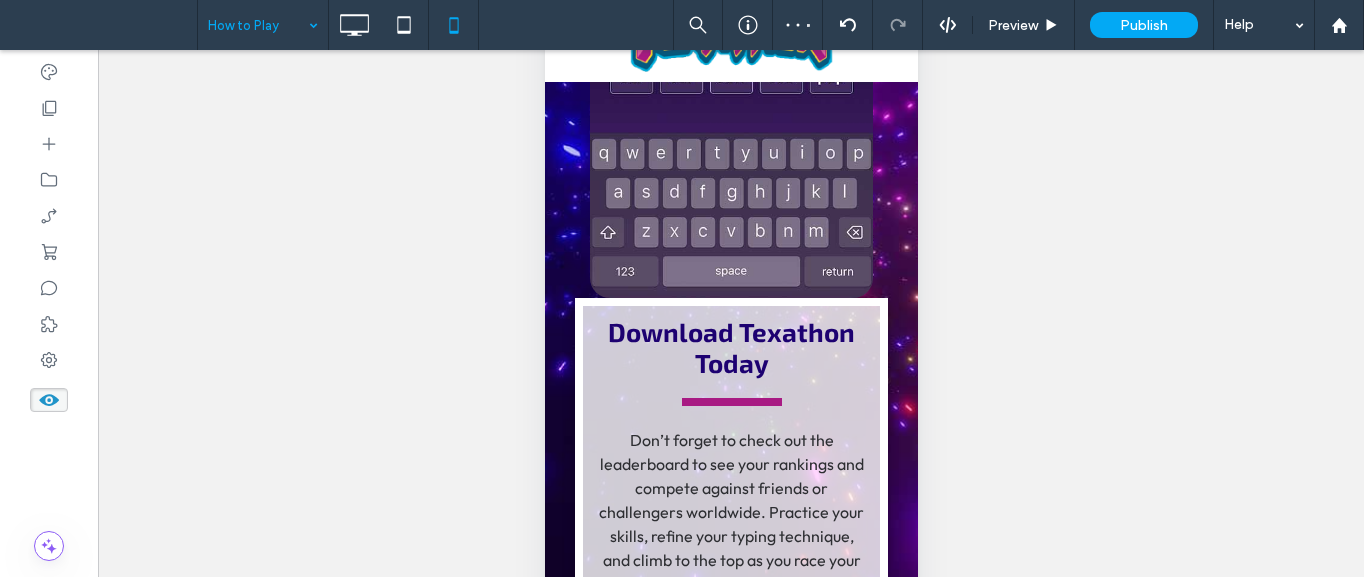 click on "Download Texathon Today
Don’t forget to check out the leaderboard to see your rankings and compete against friends or challengers worldwide. Practice your skills, refine your typing technique, and climb to the top as you race your way through the exciting modes of Texathon!   Download it today and see what all the fuss is about.  ﻿
Click To Paste" at bounding box center [730, 504] 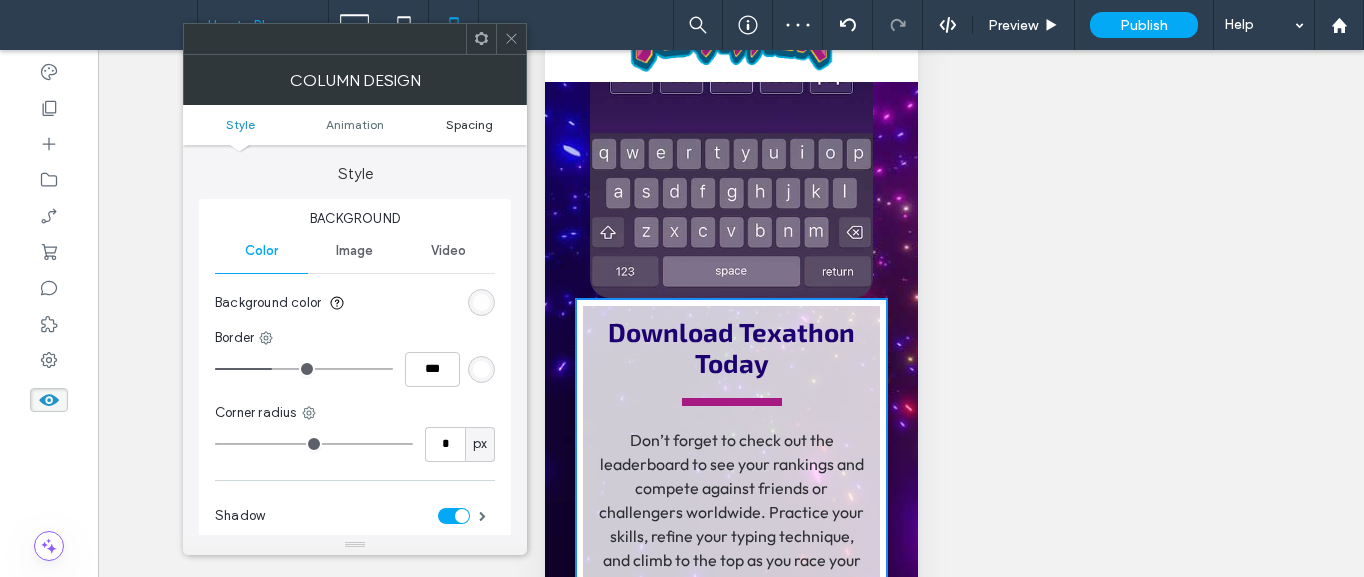 click on "Spacing" at bounding box center [469, 124] 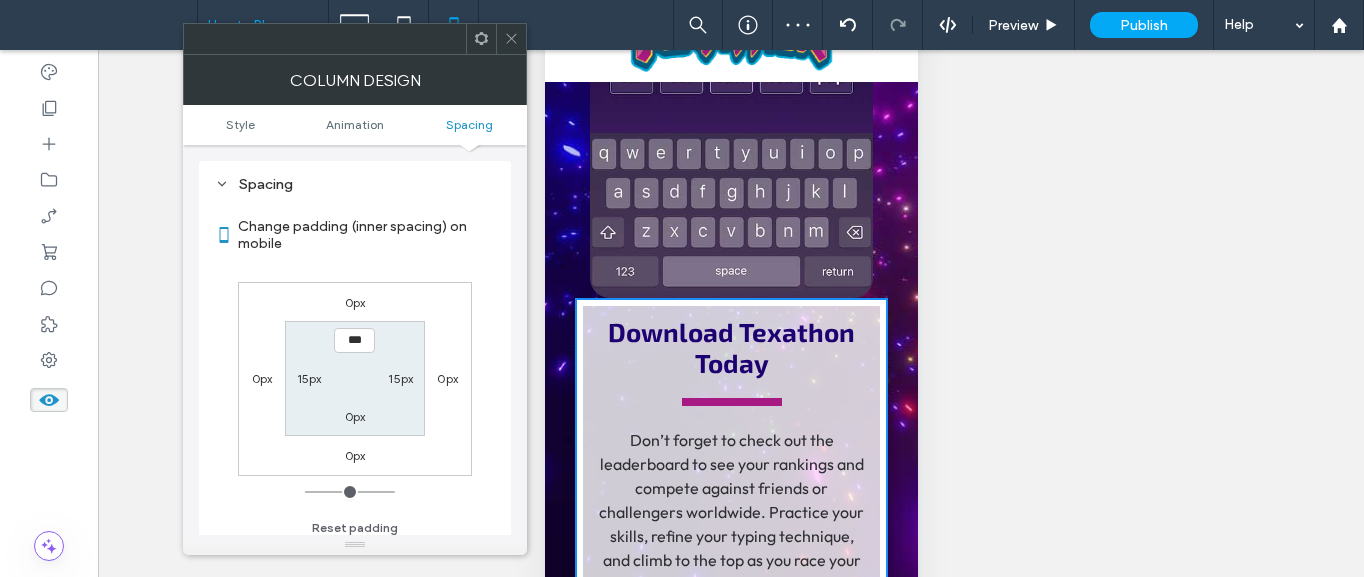 scroll, scrollTop: 469, scrollLeft: 0, axis: vertical 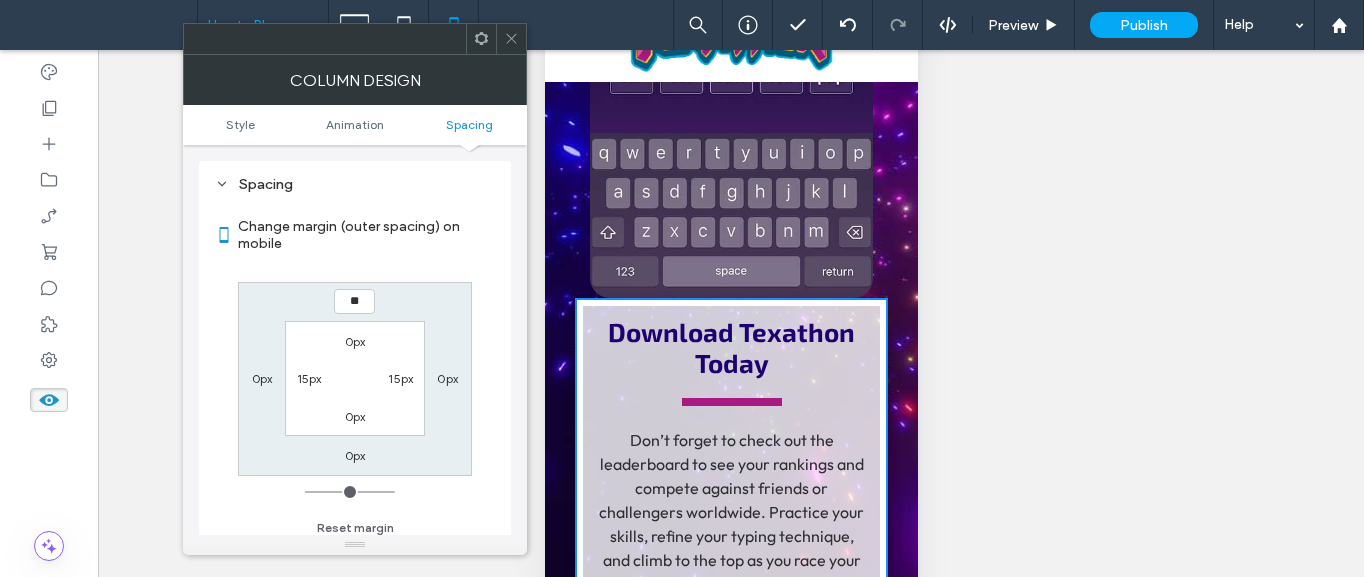 type on "**" 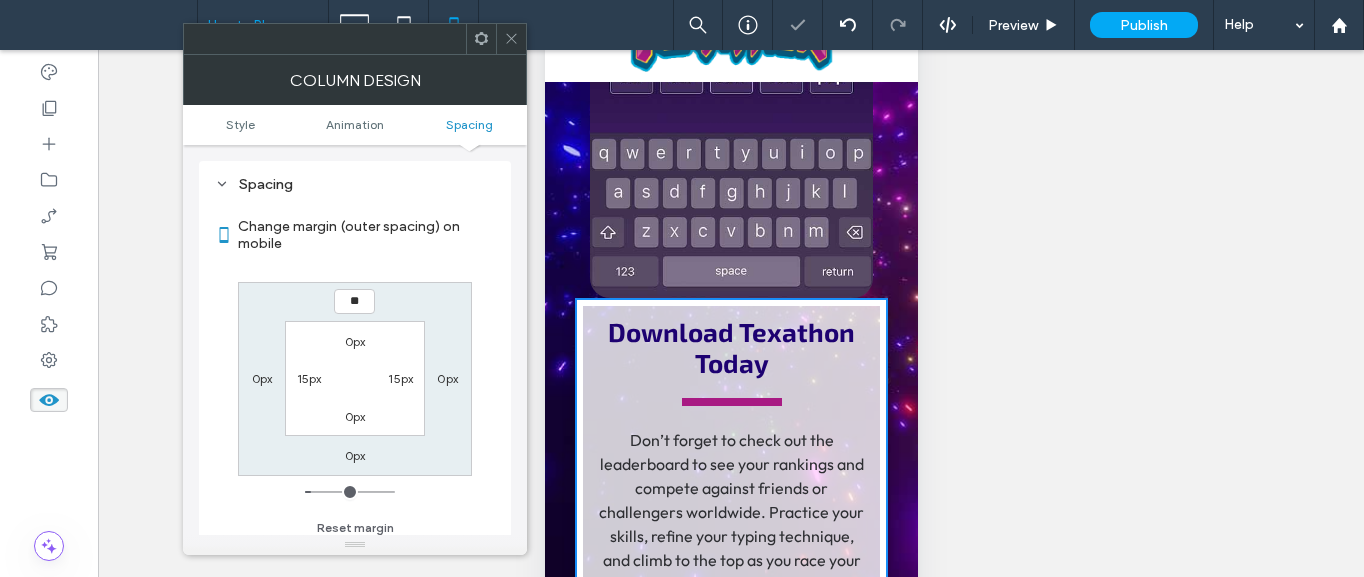 type on "**" 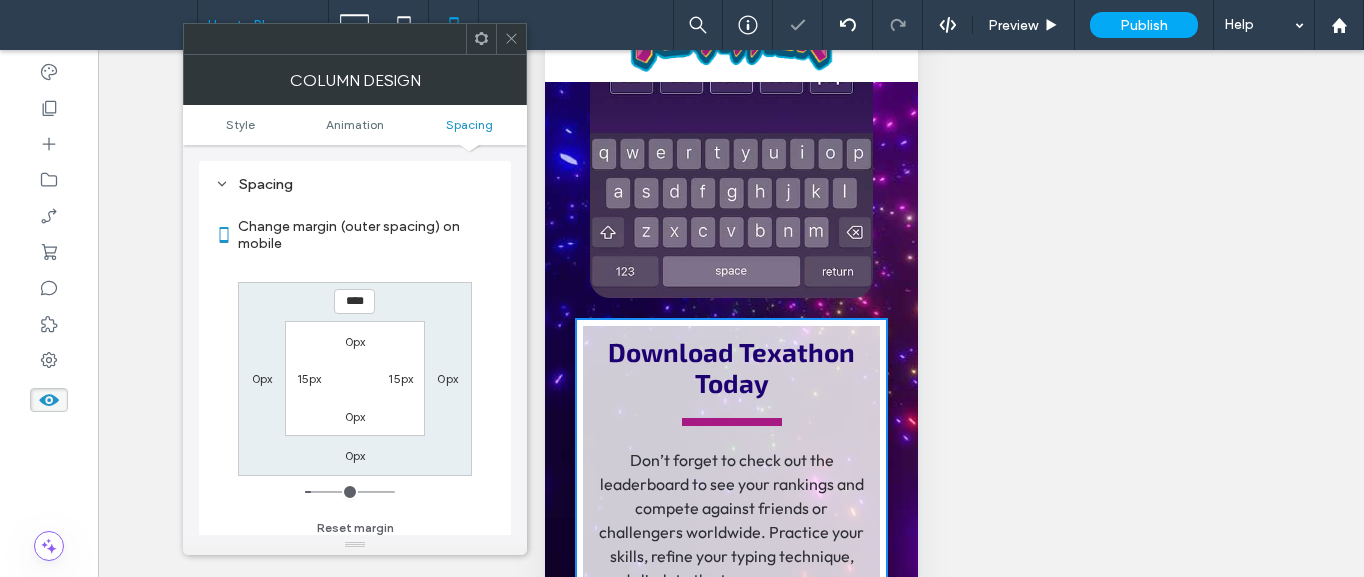 click 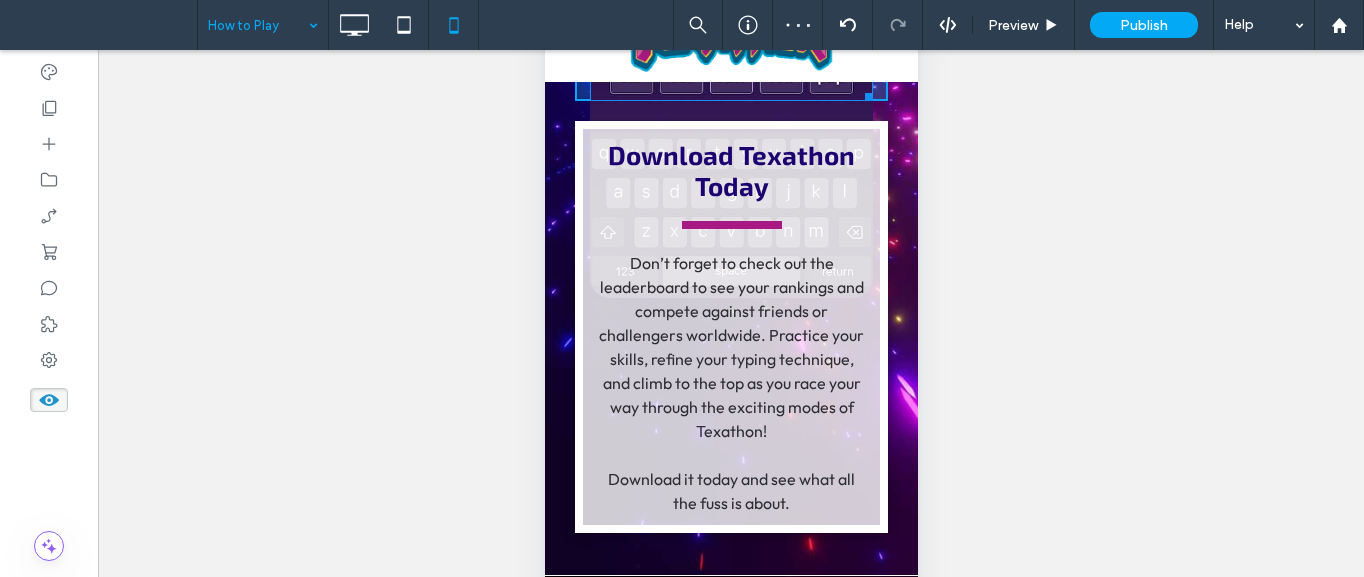 drag, startPoint x: 849, startPoint y: 320, endPoint x: 807, endPoint y: 248, distance: 83.35467 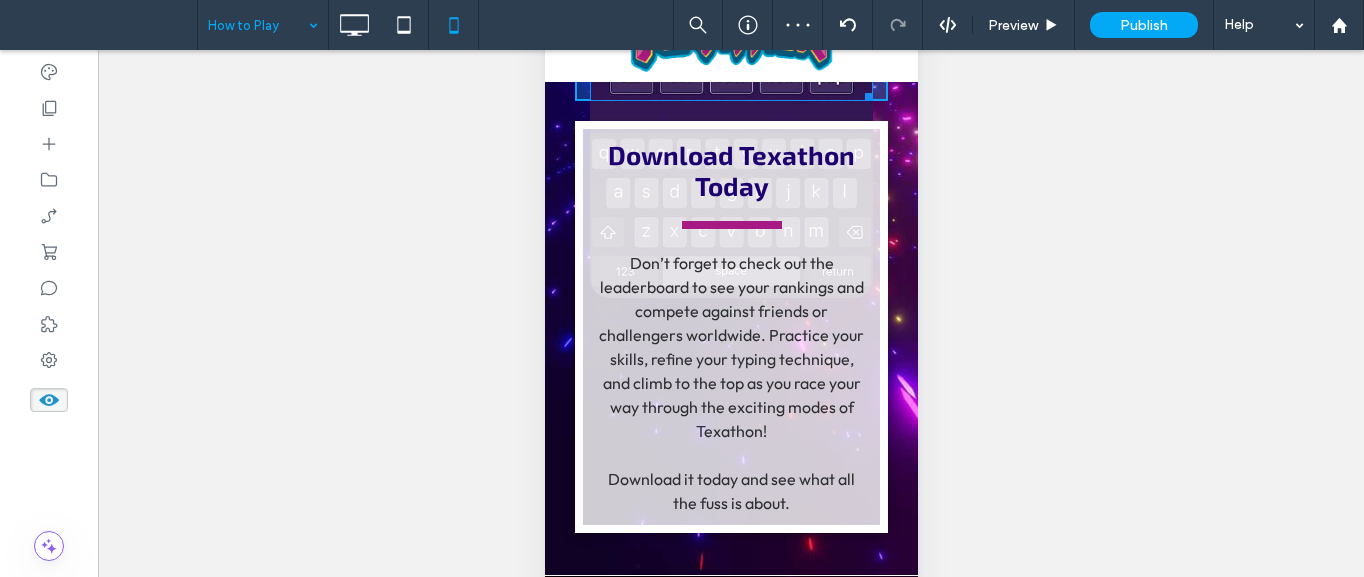 click on "W:180 H:343
Click To Paste     Click To Paste     Click To Paste
Download Texathon Today
Don’t forget to check out the leaderboard to see your rankings and compete against friends or challengers worldwide. Practice your skills, refine your typing technique, and climb to the top as you race your way through the exciting modes of Texathon!   Download it today and see what all the fuss is about.  ﻿
Click To Paste" at bounding box center [730, 145] 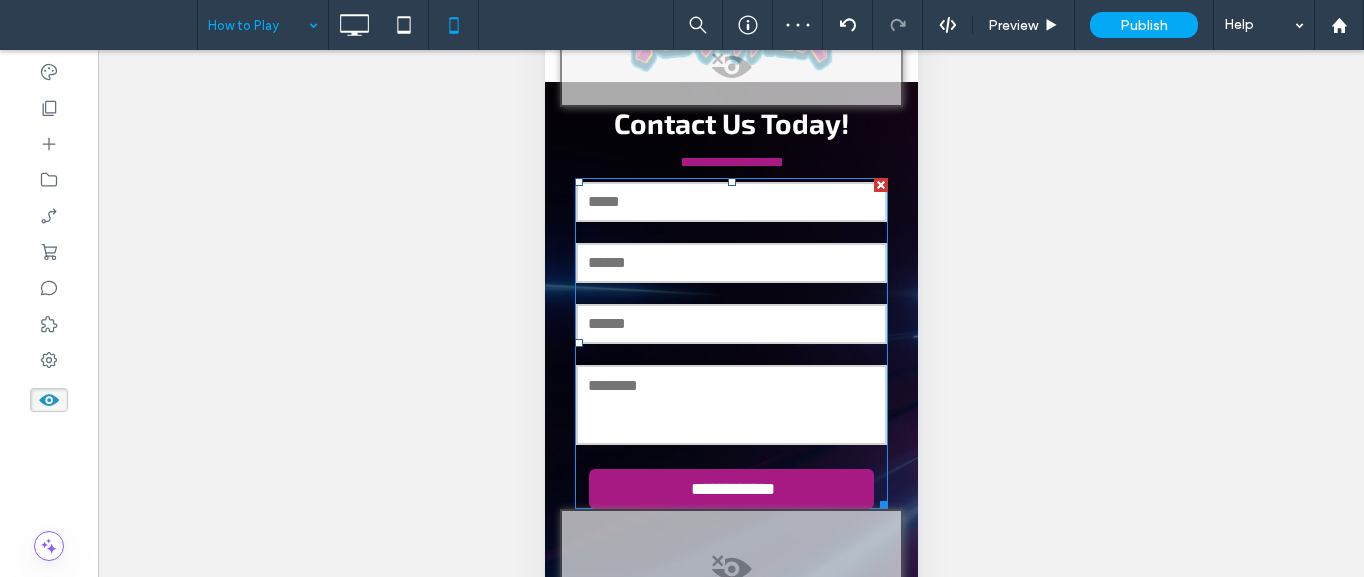 scroll, scrollTop: 1912, scrollLeft: 0, axis: vertical 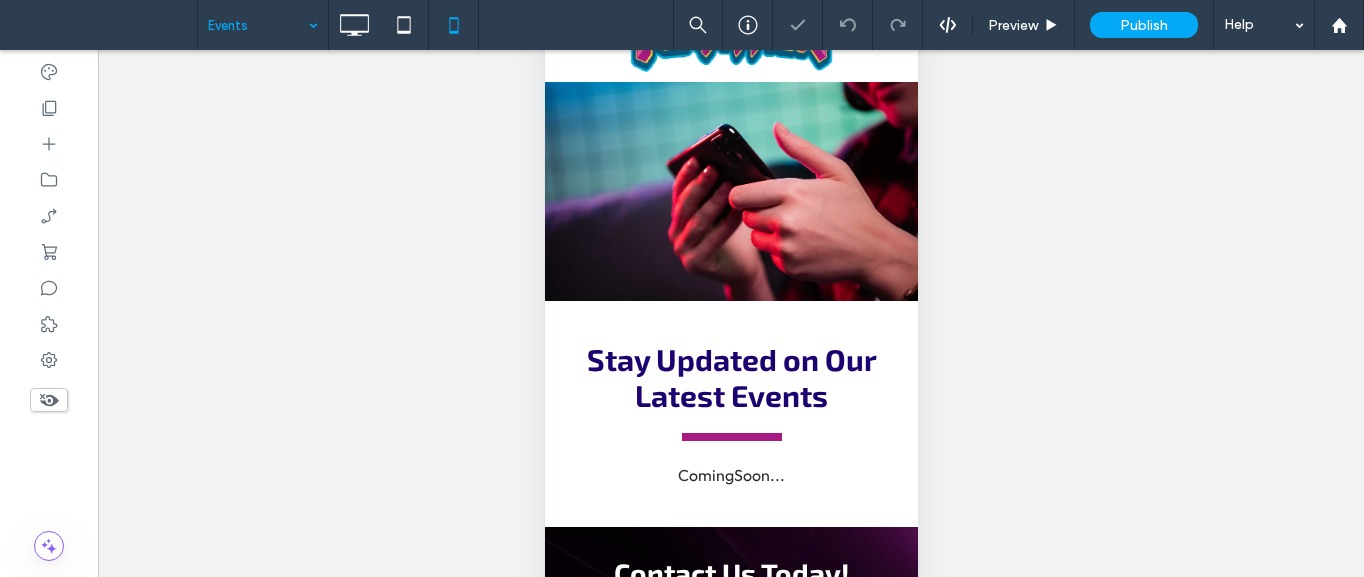 click at bounding box center [258, 25] 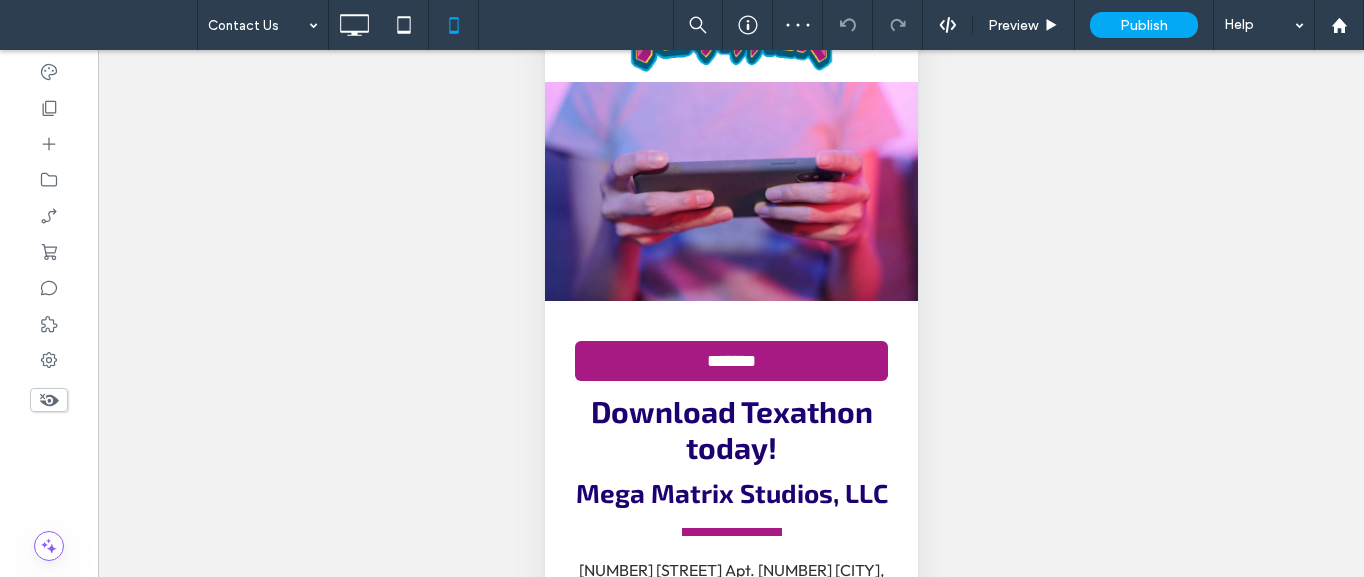 scroll, scrollTop: 0, scrollLeft: 0, axis: both 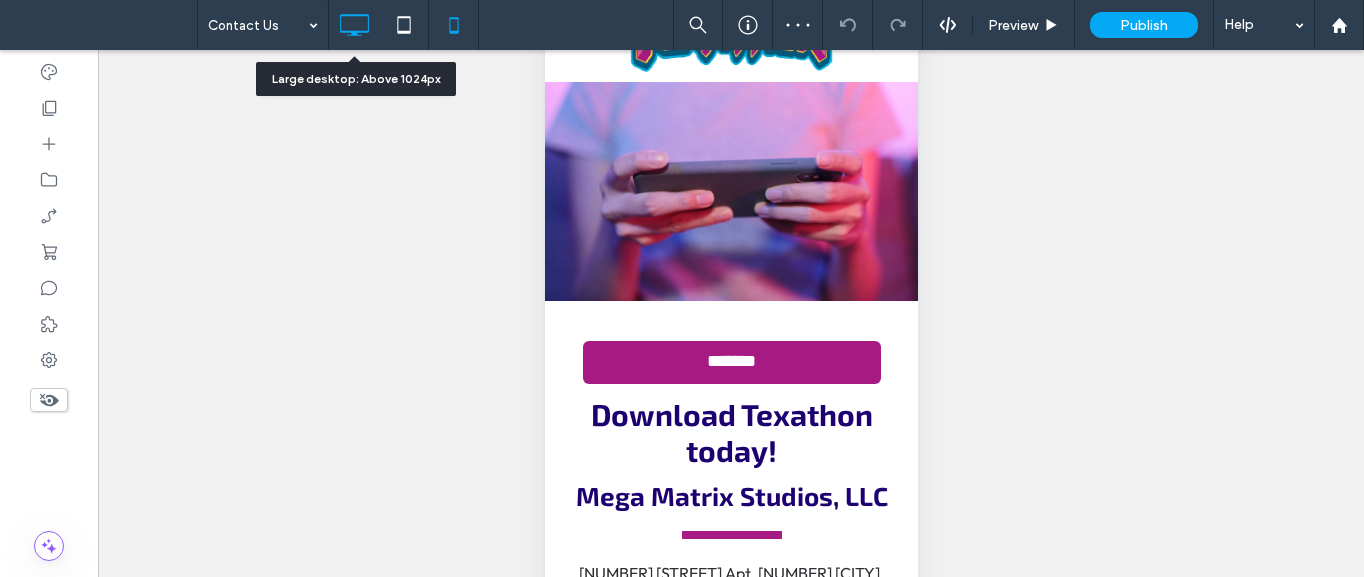 click 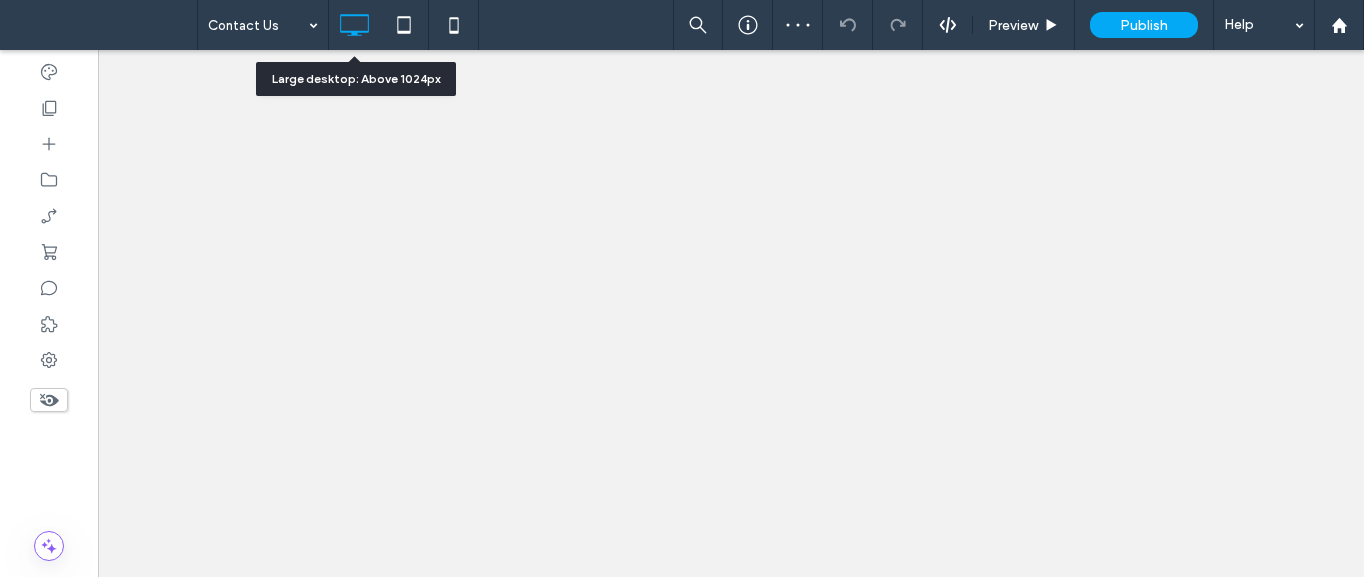 scroll, scrollTop: 0, scrollLeft: 0, axis: both 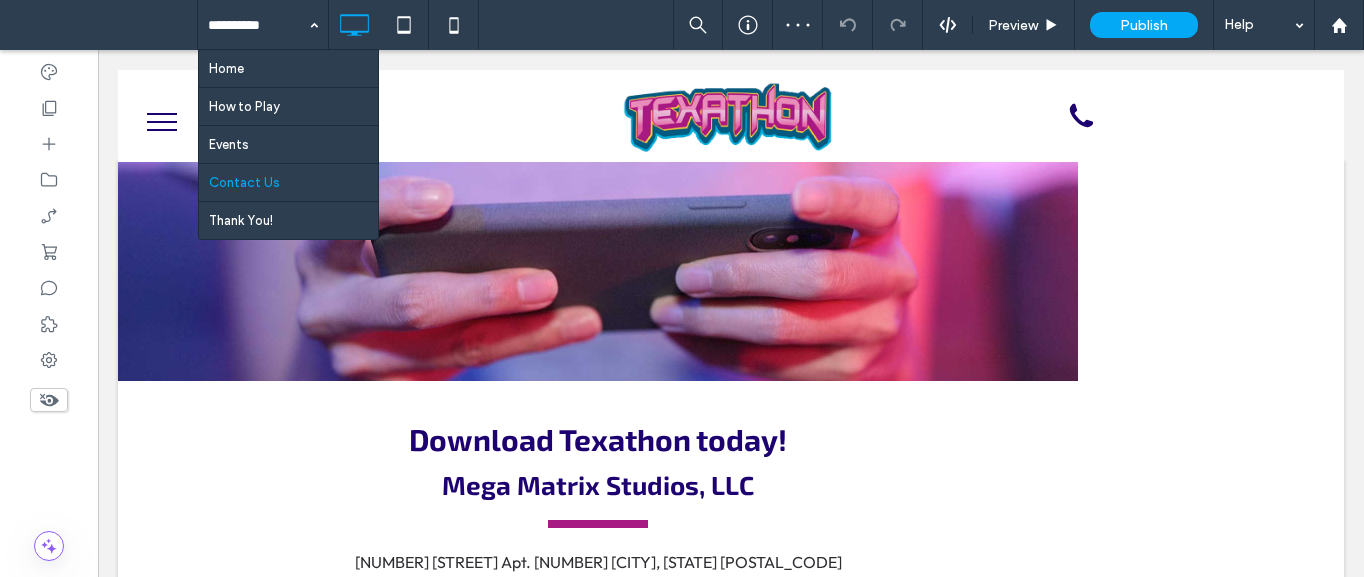 drag, startPoint x: 260, startPoint y: 61, endPoint x: 329, endPoint y: 74, distance: 70.21396 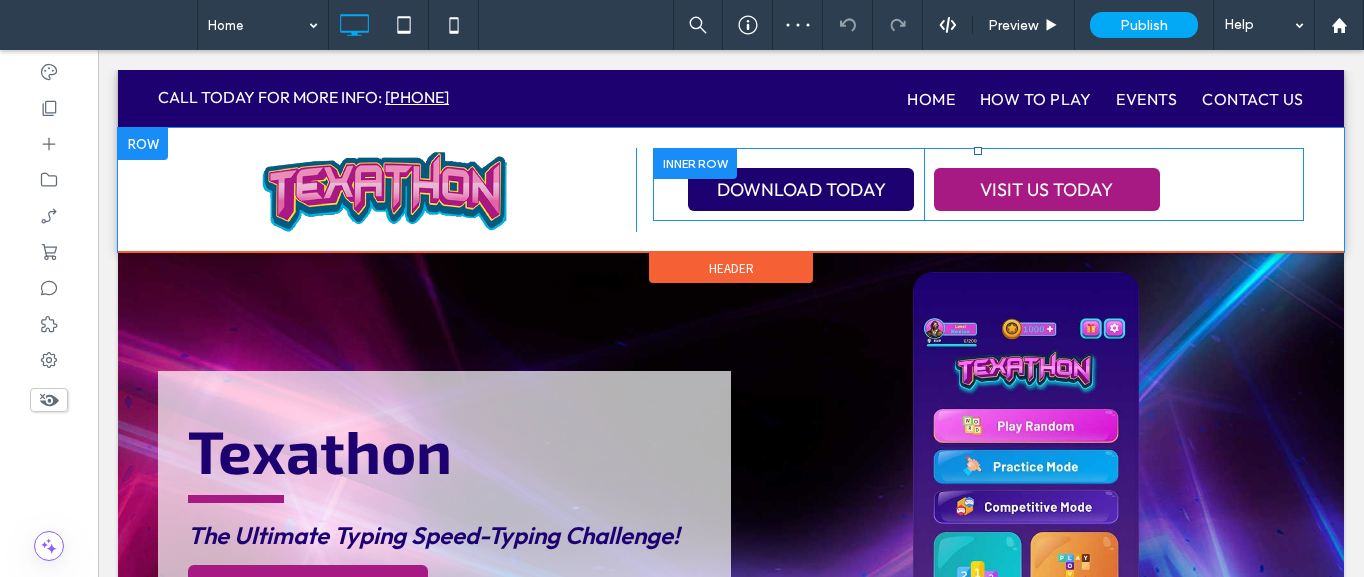 scroll, scrollTop: 0, scrollLeft: 0, axis: both 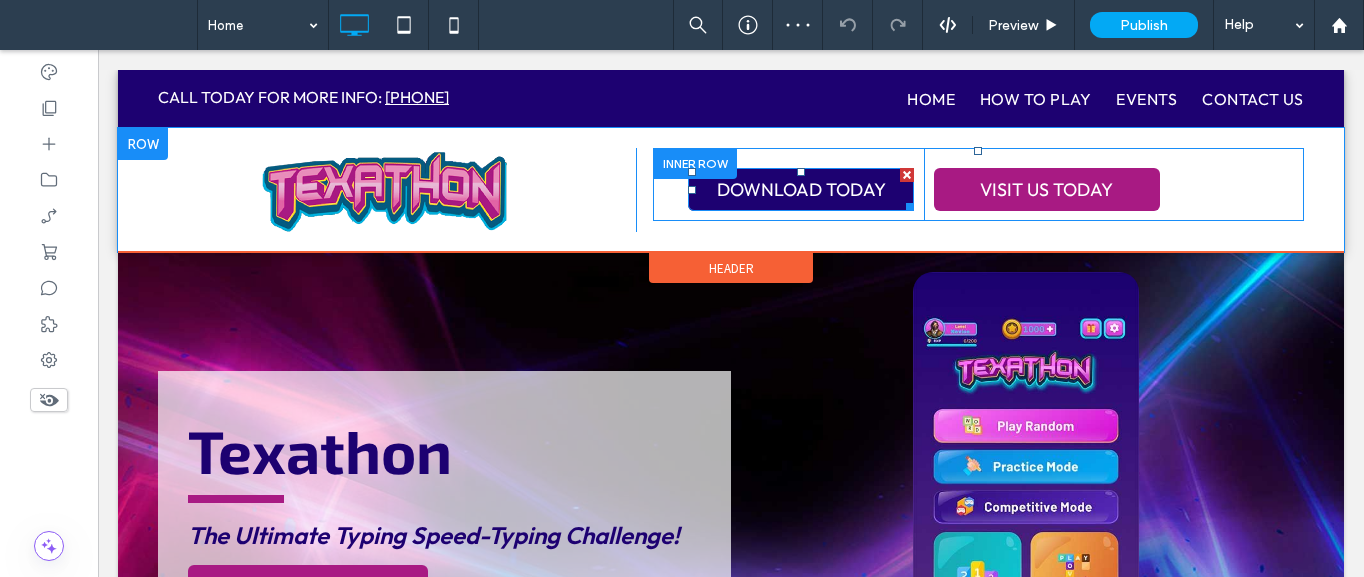 click on "DOWNLOAD TODAY" at bounding box center [801, 189] 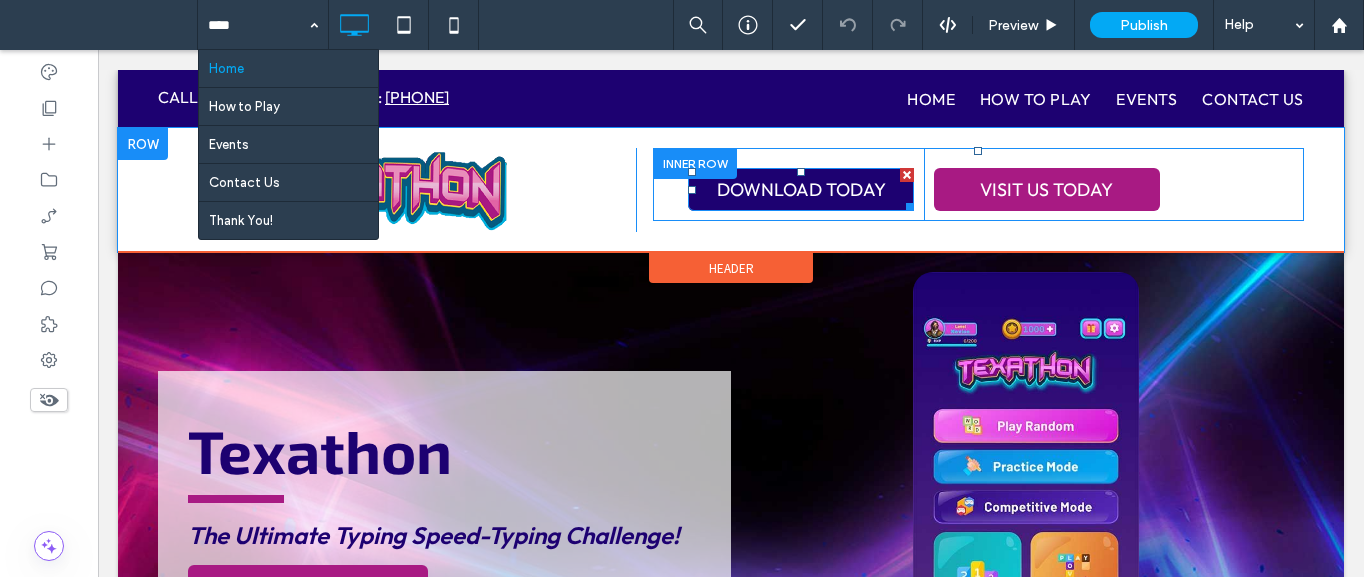 click on "DOWNLOAD TODAY" at bounding box center (801, 189) 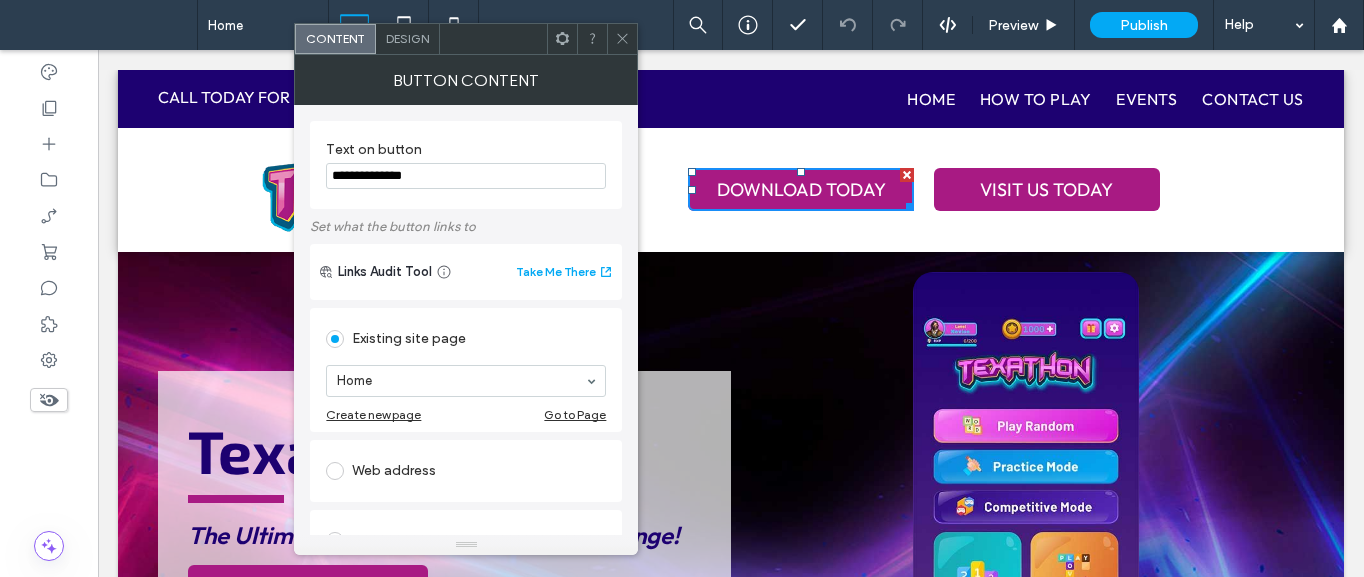 click 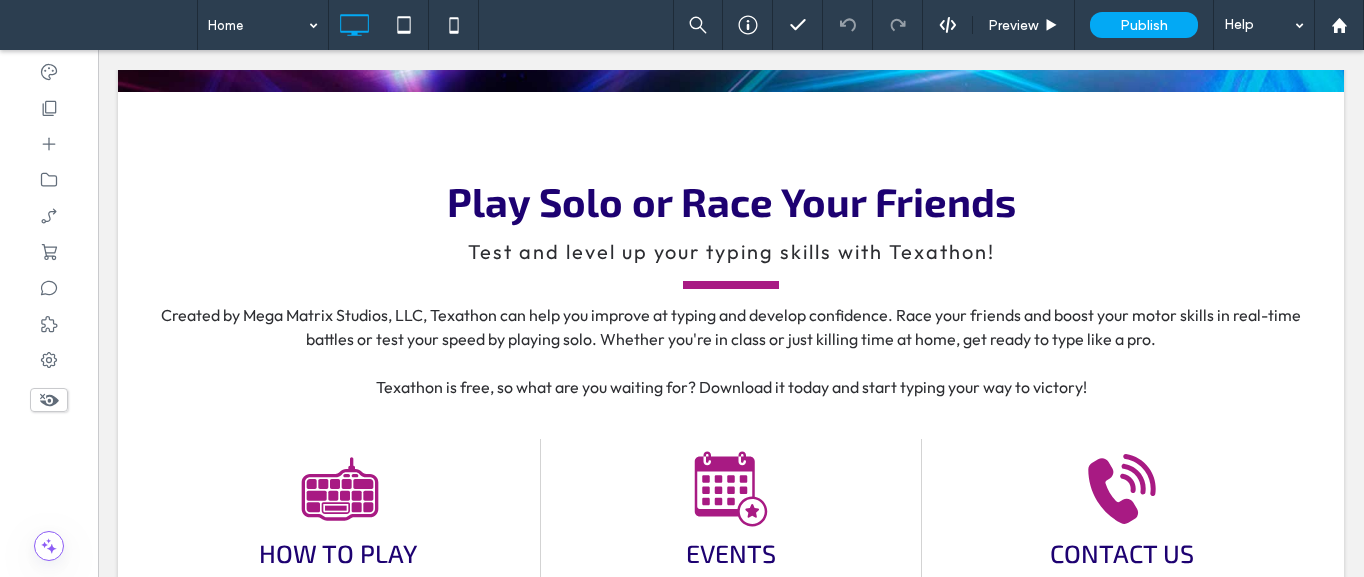 scroll, scrollTop: 600, scrollLeft: 0, axis: vertical 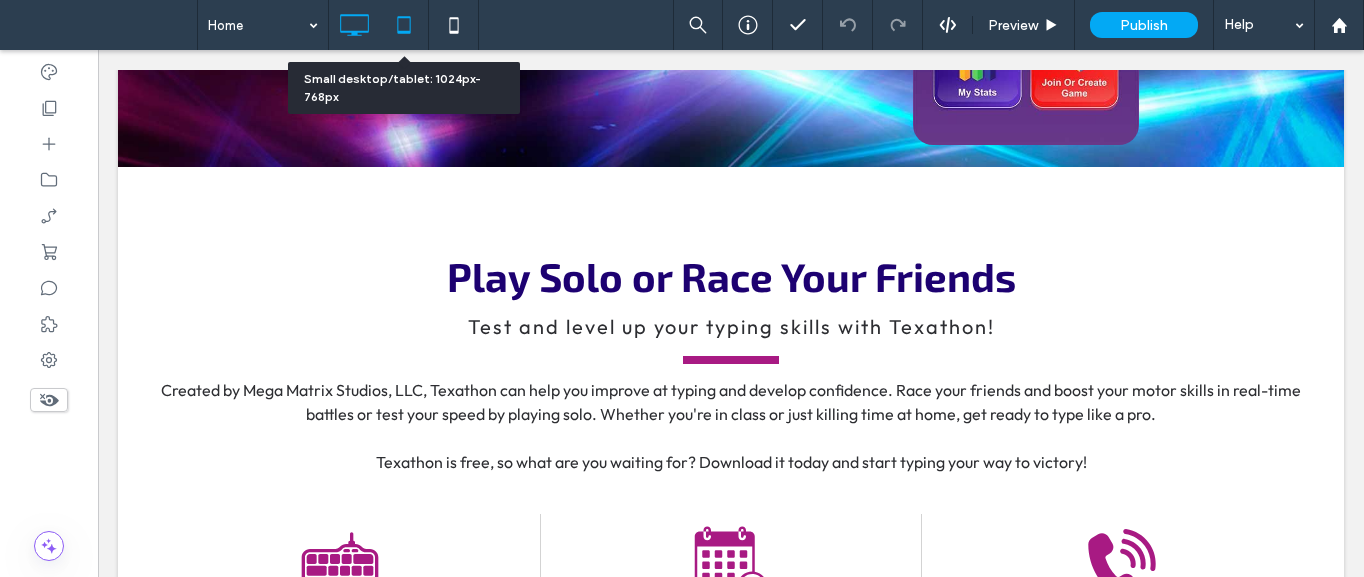 click 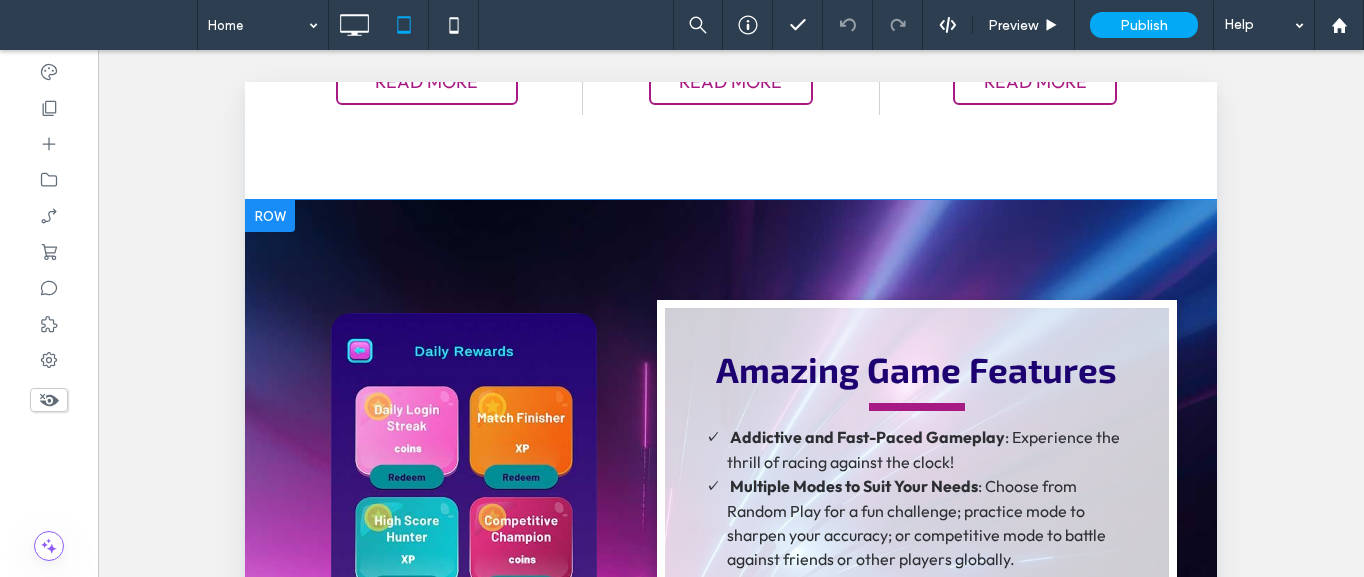 scroll, scrollTop: 1400, scrollLeft: 0, axis: vertical 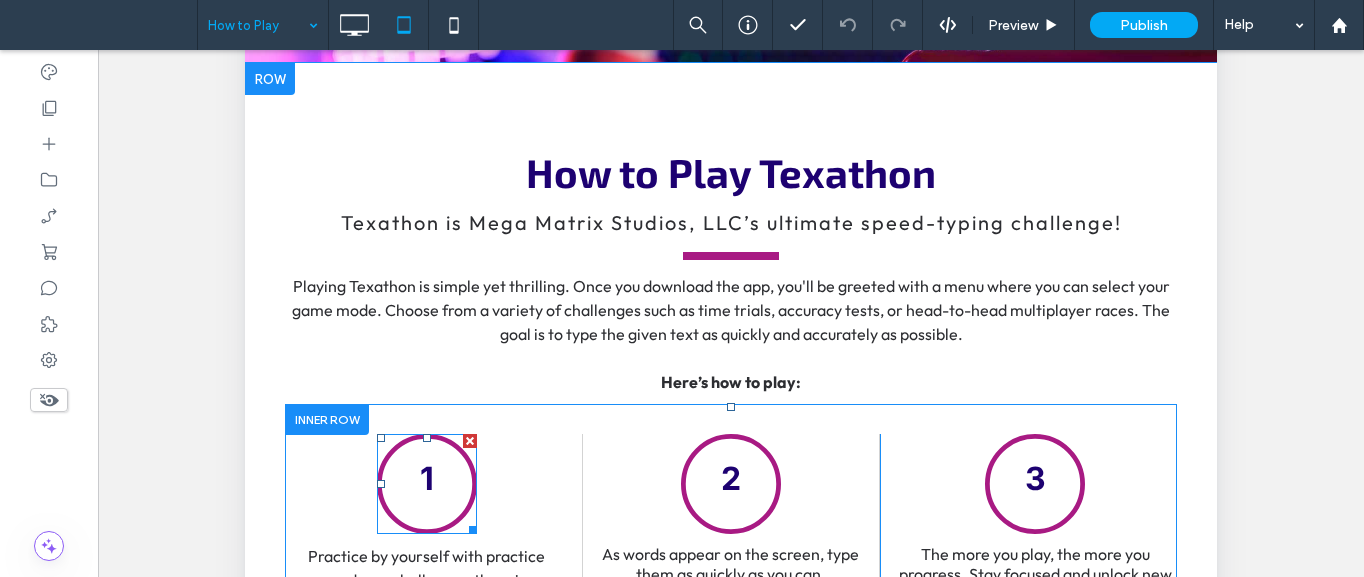 click on "1" at bounding box center [427, 484] 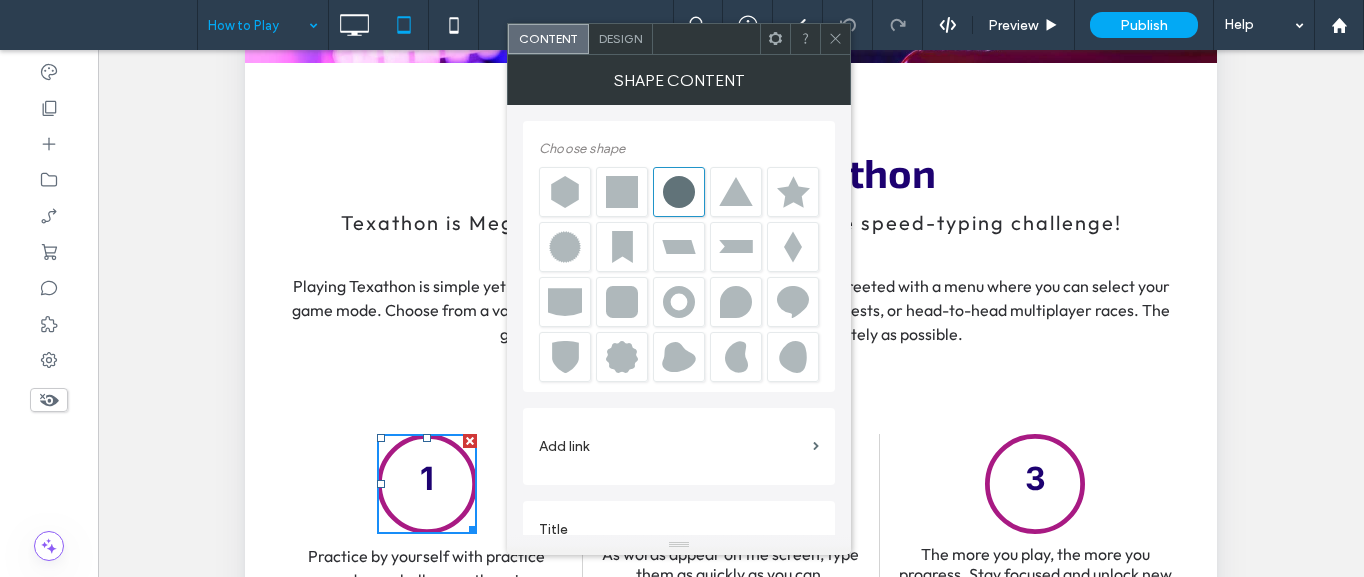 scroll, scrollTop: 231, scrollLeft: 0, axis: vertical 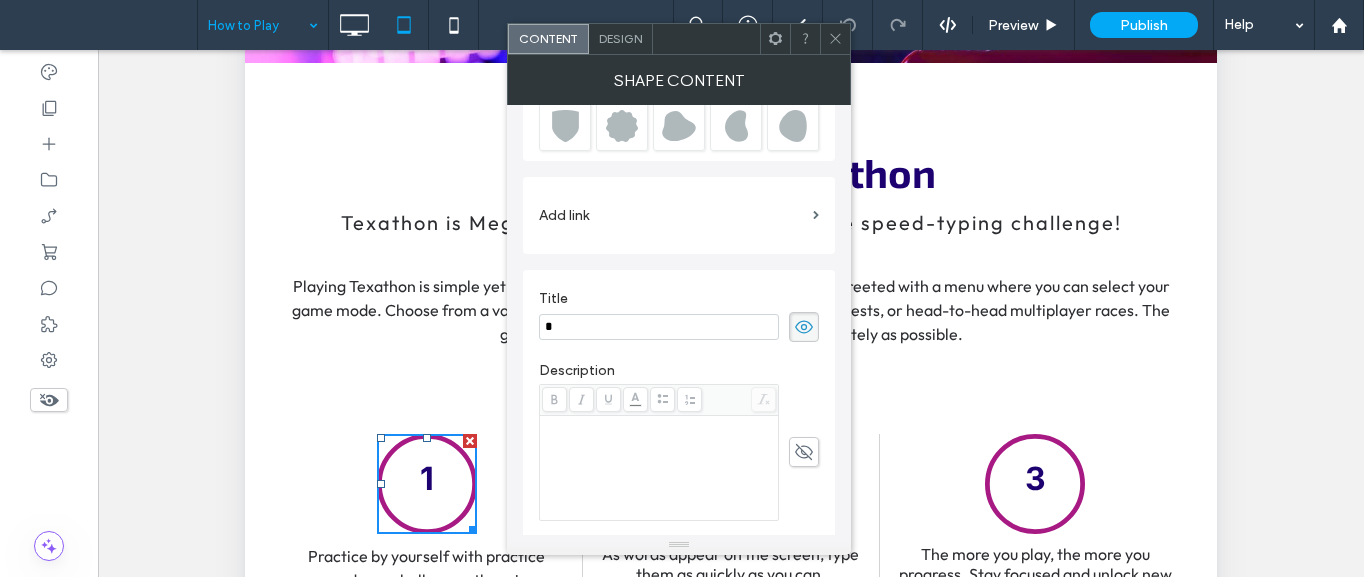 click on "Design" at bounding box center (620, 38) 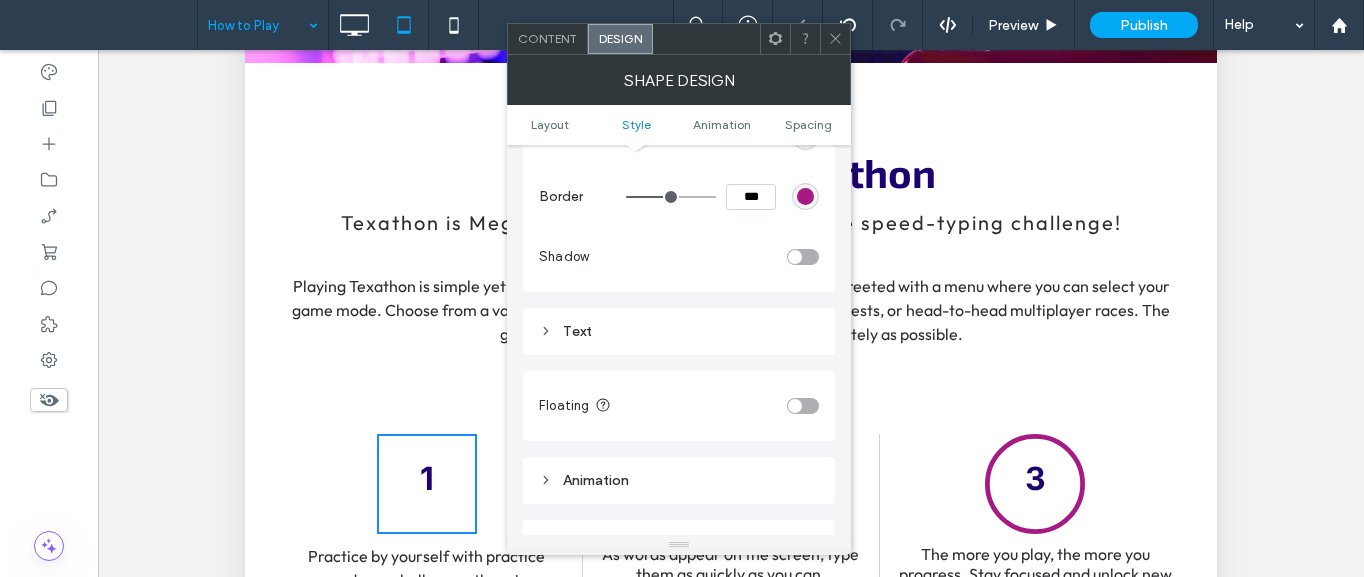 scroll, scrollTop: 700, scrollLeft: 0, axis: vertical 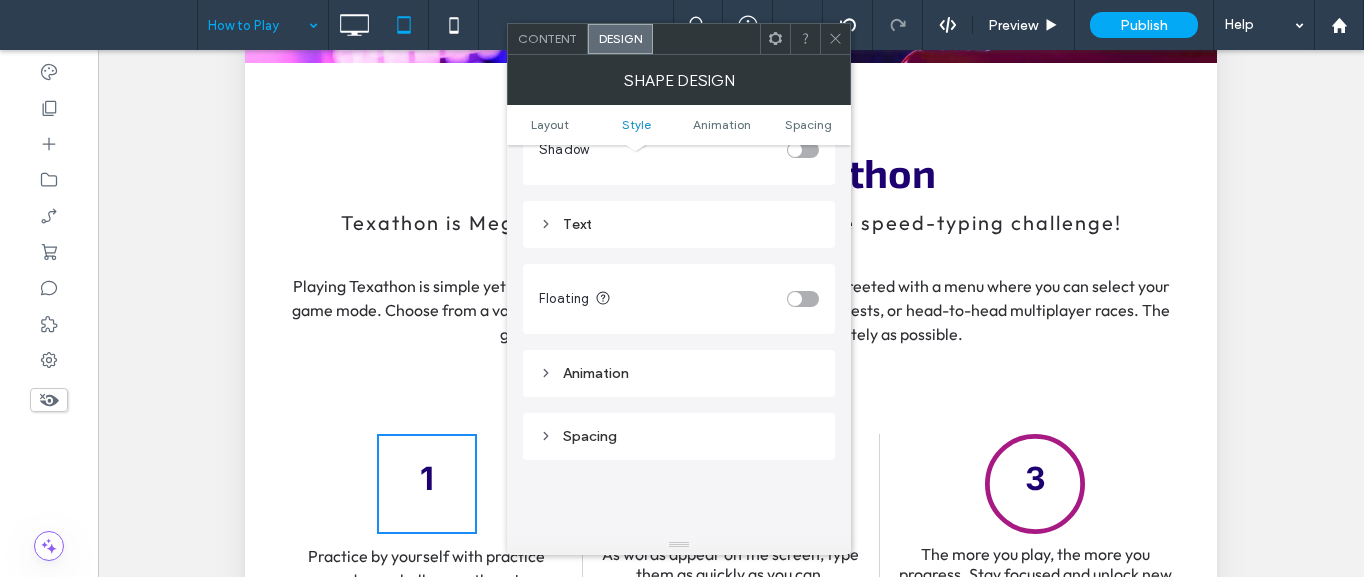 click on "Animation" at bounding box center (679, 373) 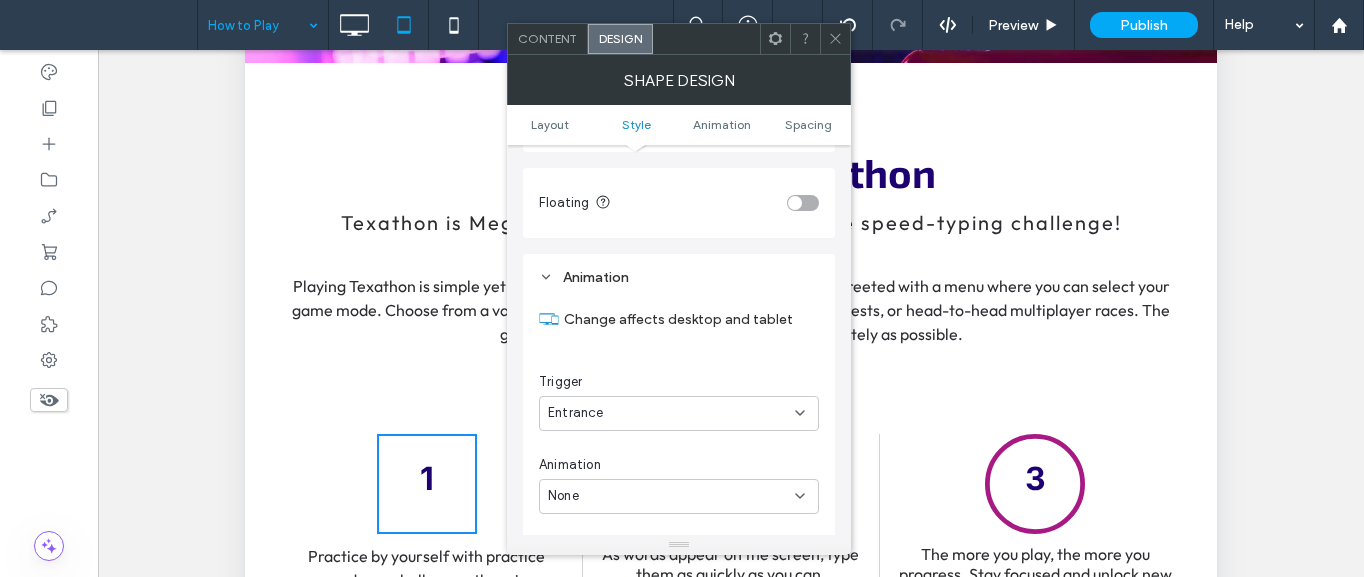 scroll, scrollTop: 900, scrollLeft: 0, axis: vertical 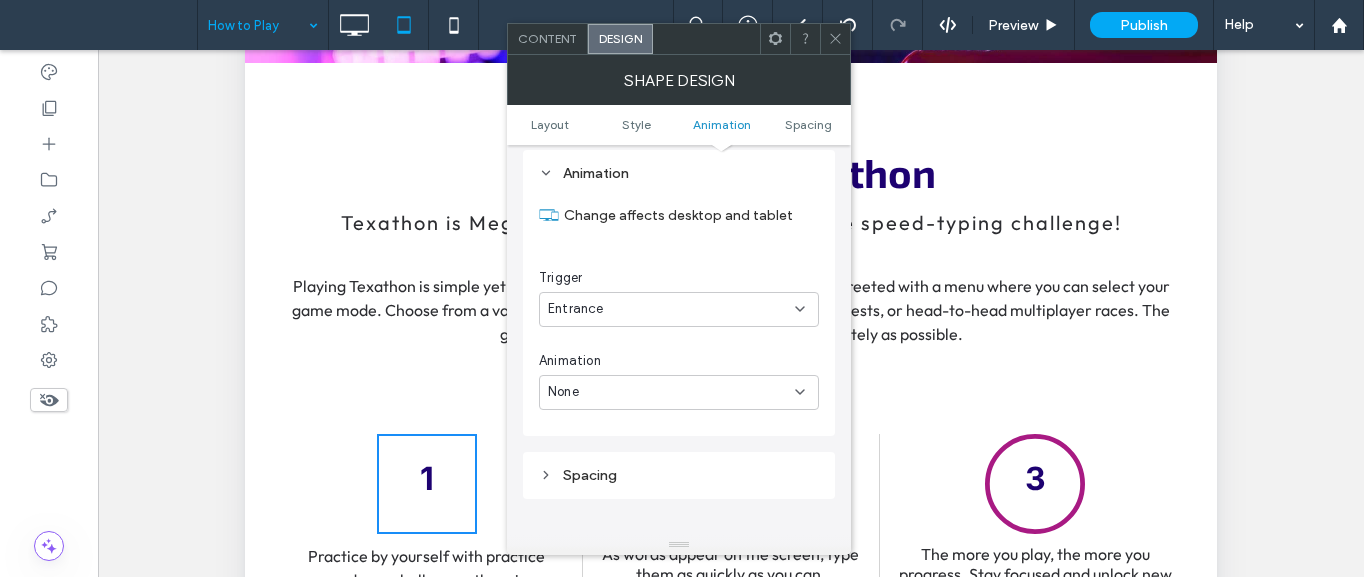 click on "Content" at bounding box center [547, 38] 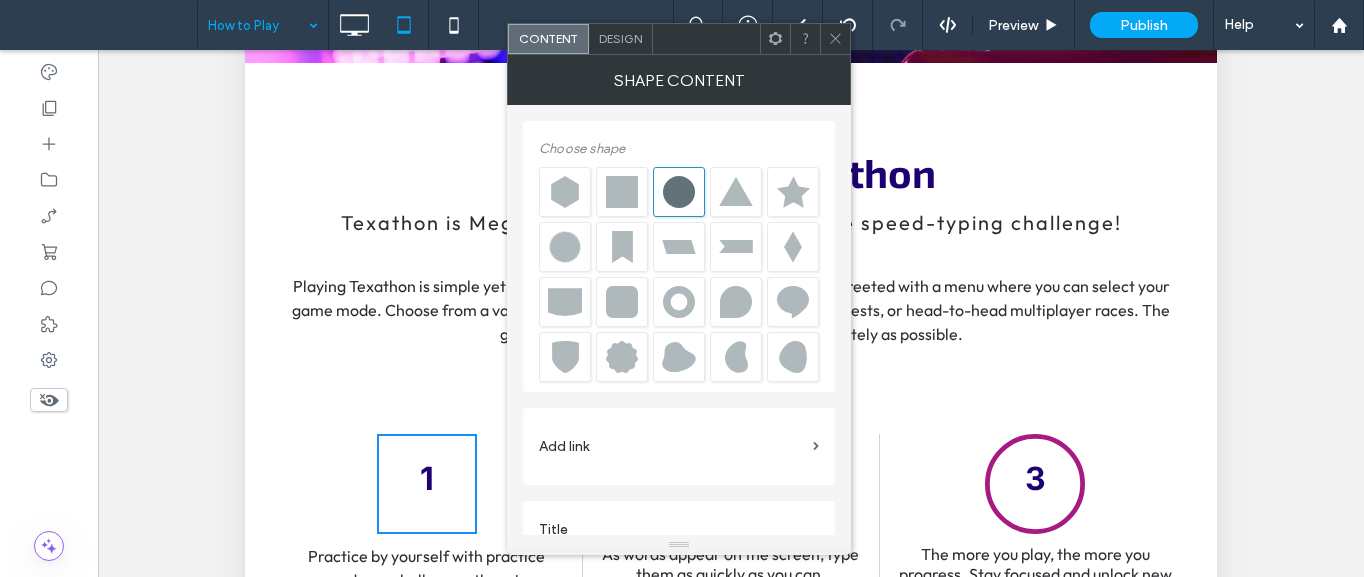 scroll, scrollTop: 231, scrollLeft: 0, axis: vertical 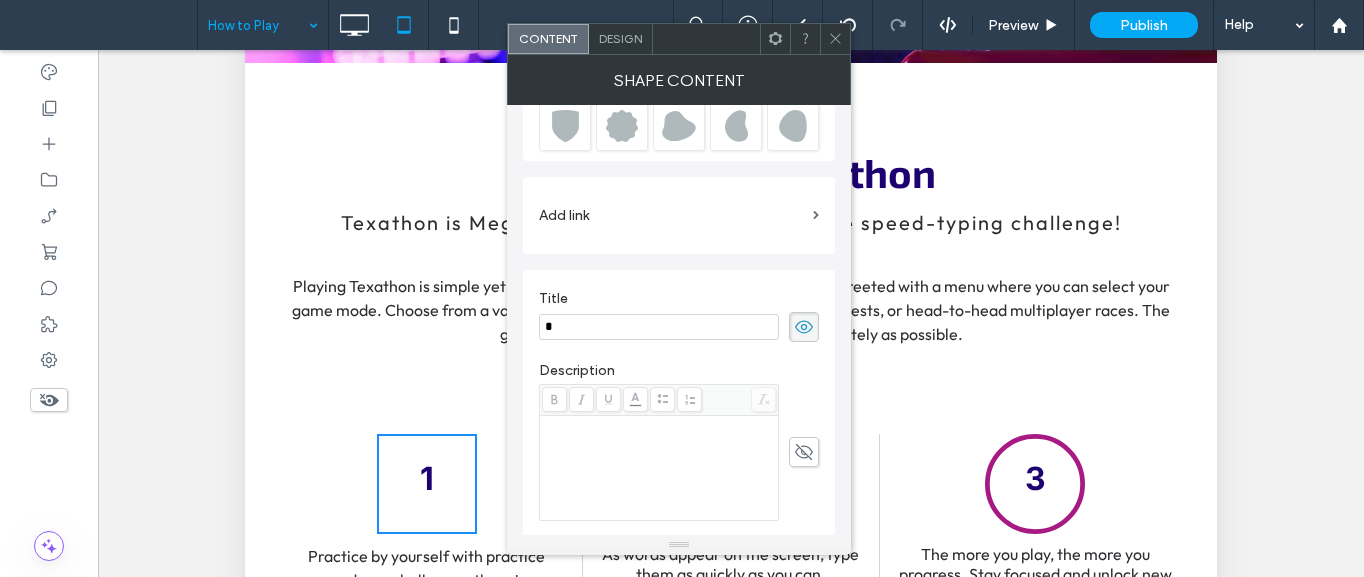 click on "Design" at bounding box center (620, 38) 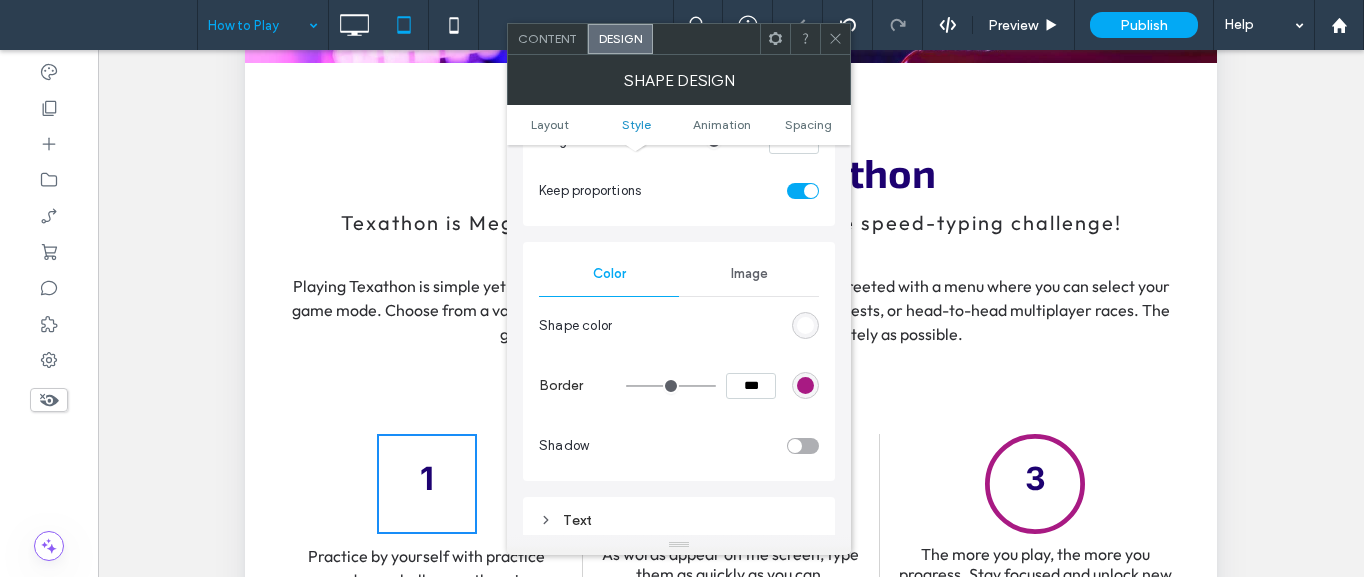 scroll, scrollTop: 500, scrollLeft: 0, axis: vertical 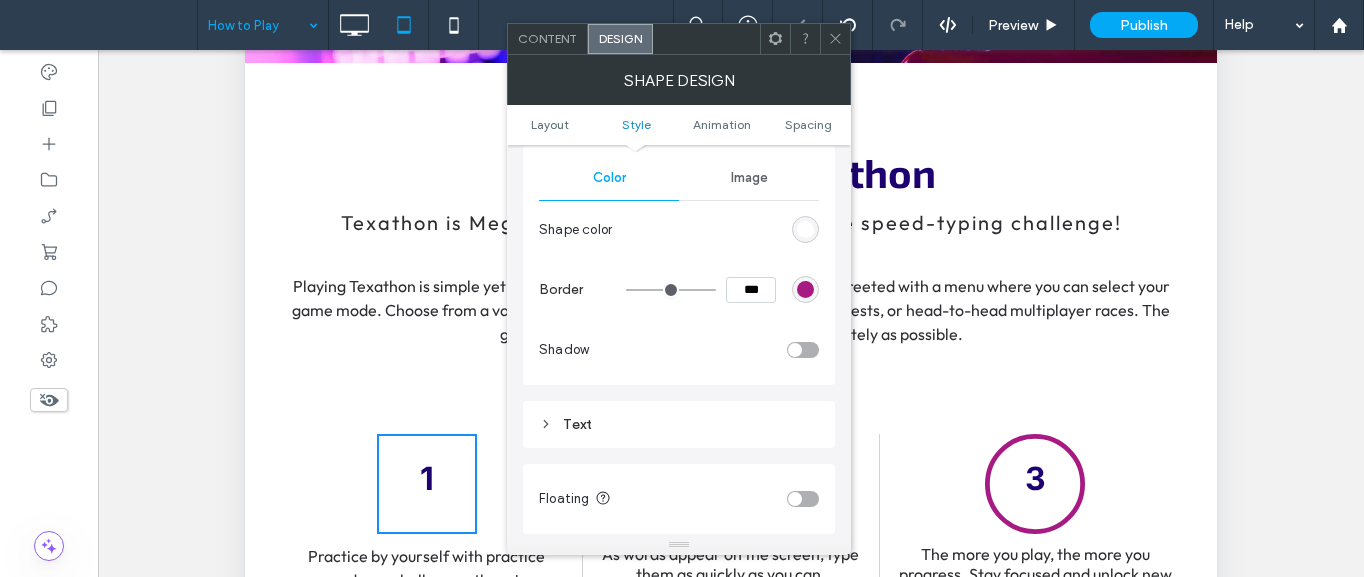 click on "***" at bounding box center (751, 290) 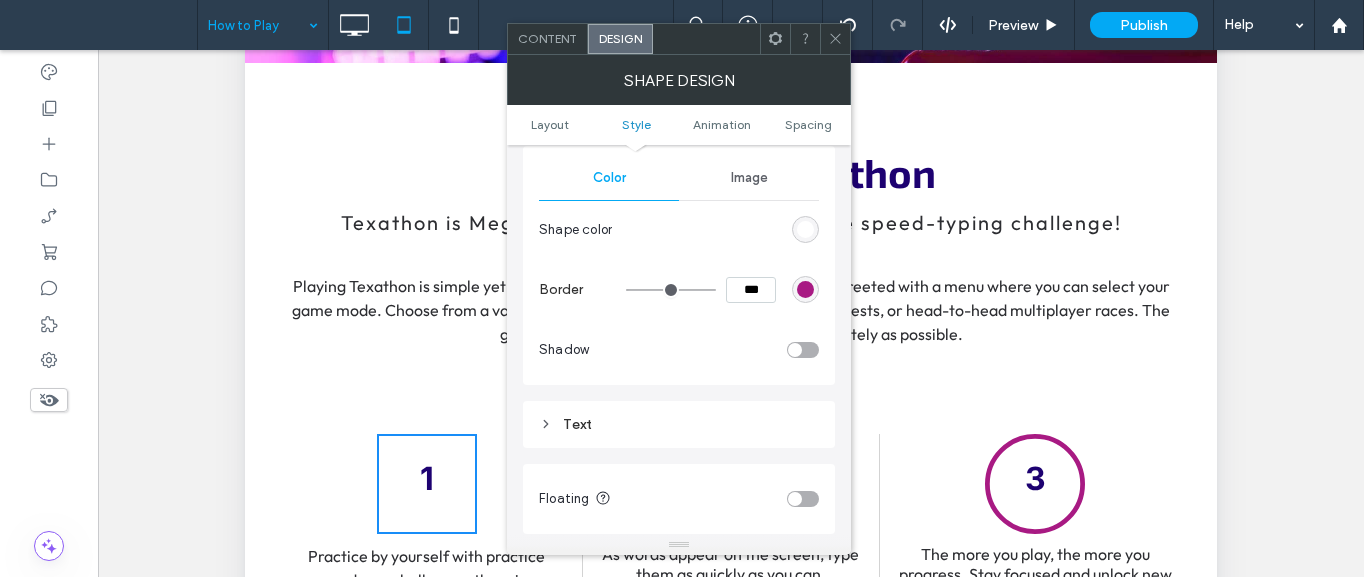 type on "***" 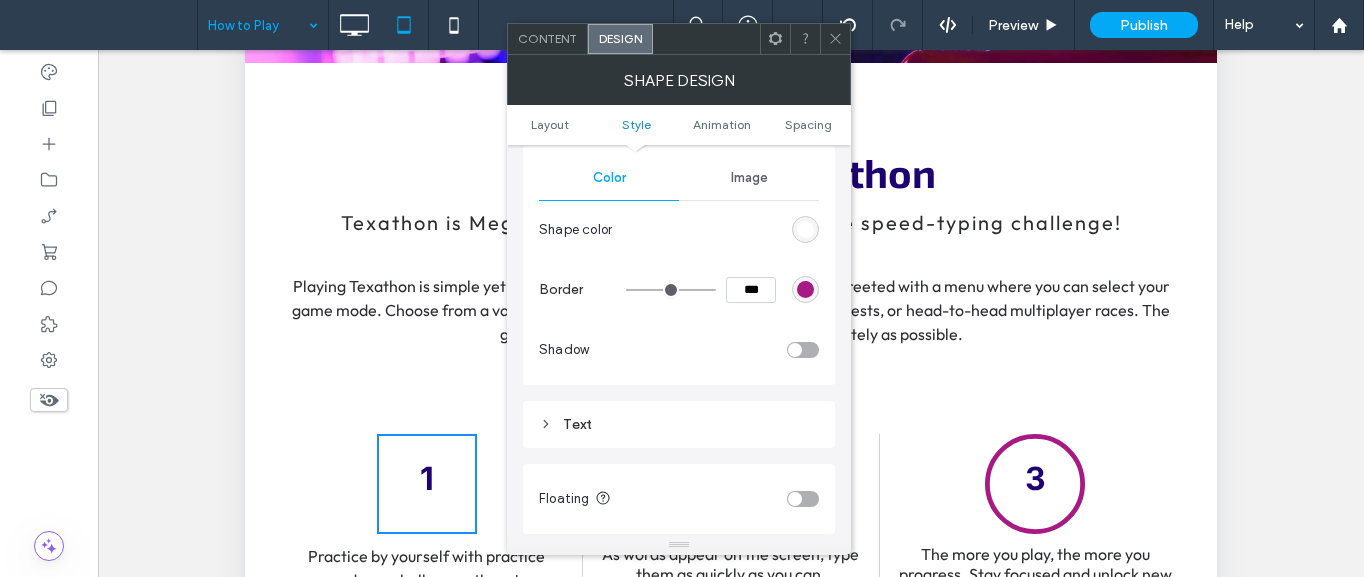 type on "*" 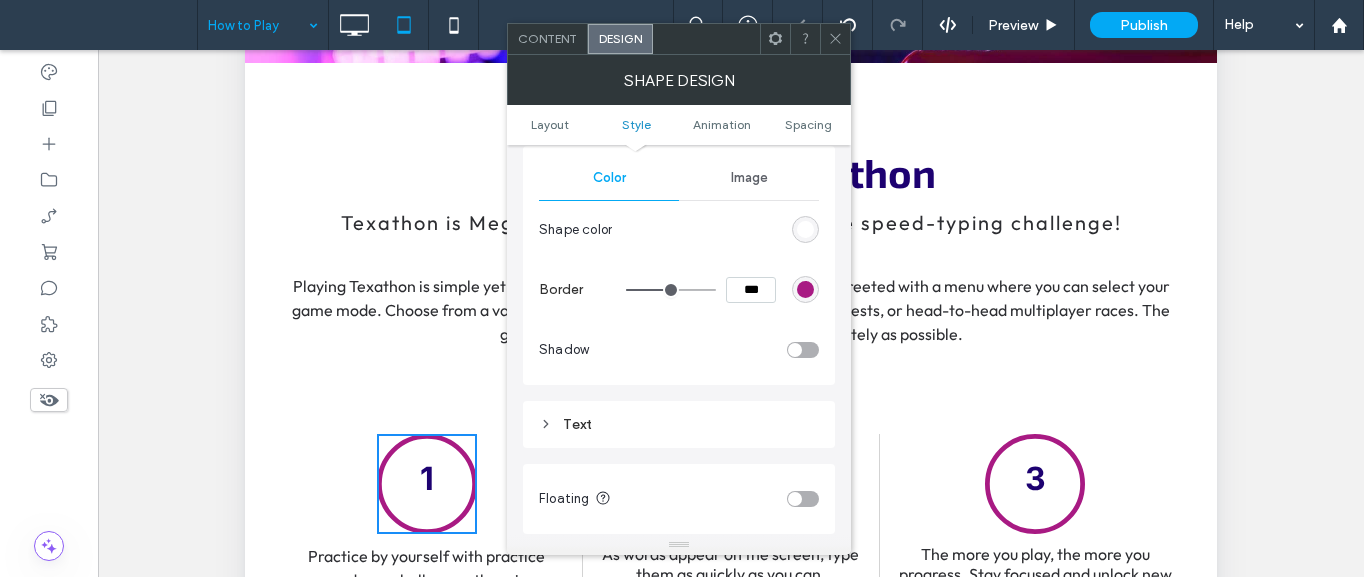 click at bounding box center (835, 39) 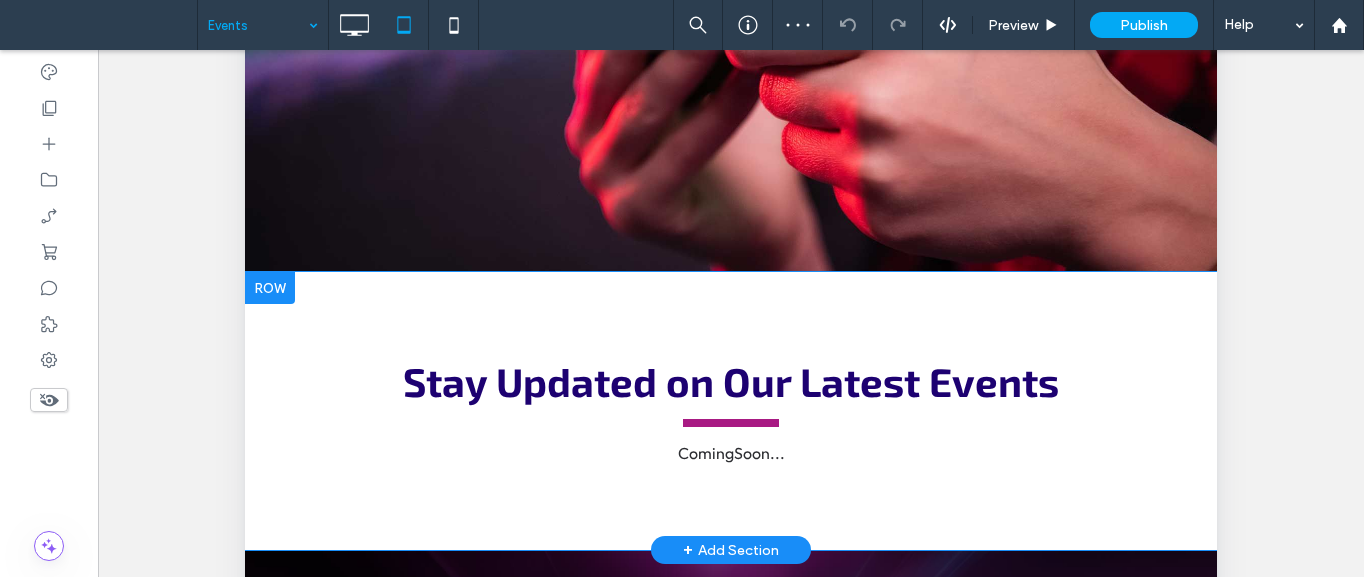 scroll, scrollTop: 0, scrollLeft: 0, axis: both 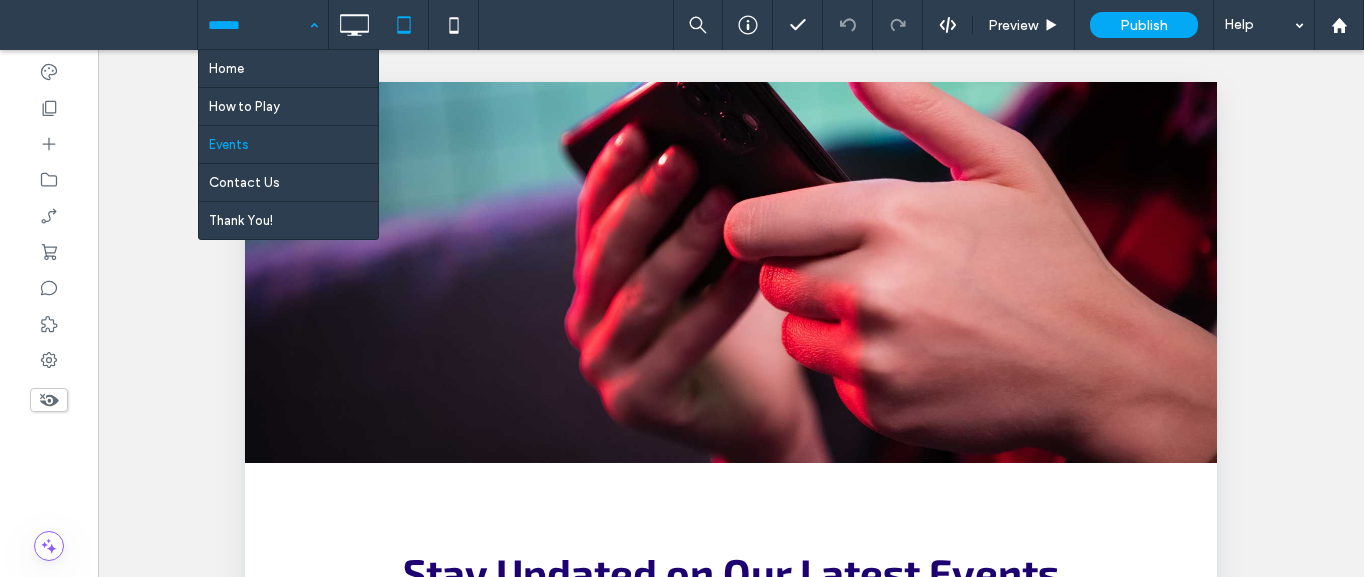 click at bounding box center (258, 25) 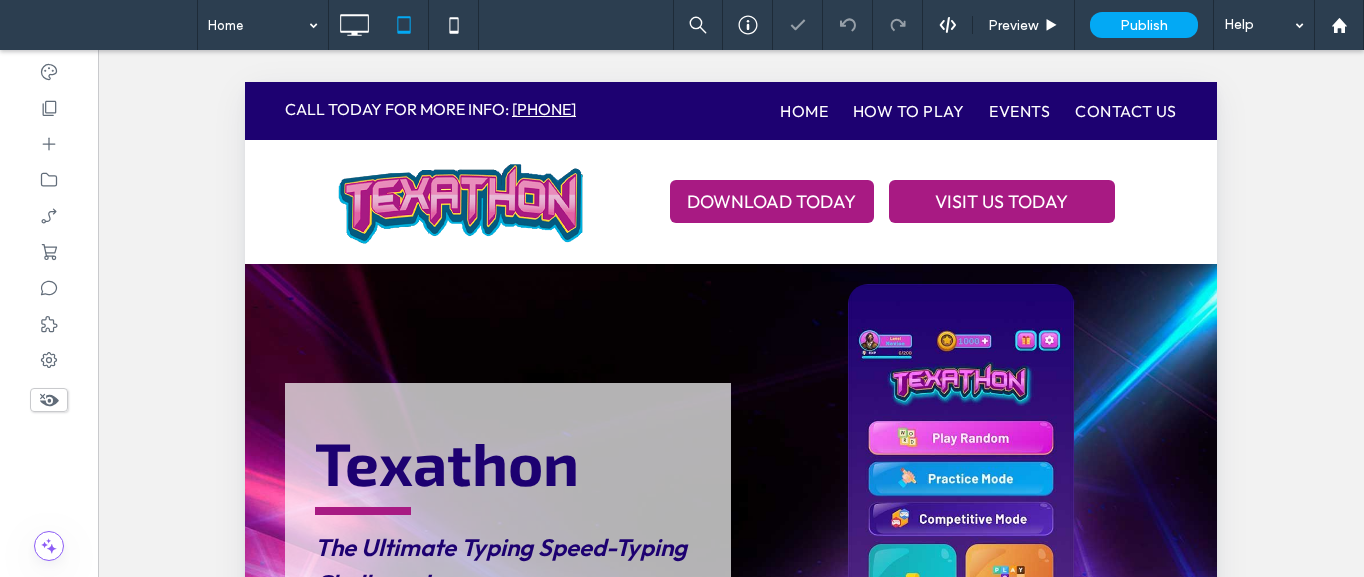 scroll, scrollTop: 0, scrollLeft: 0, axis: both 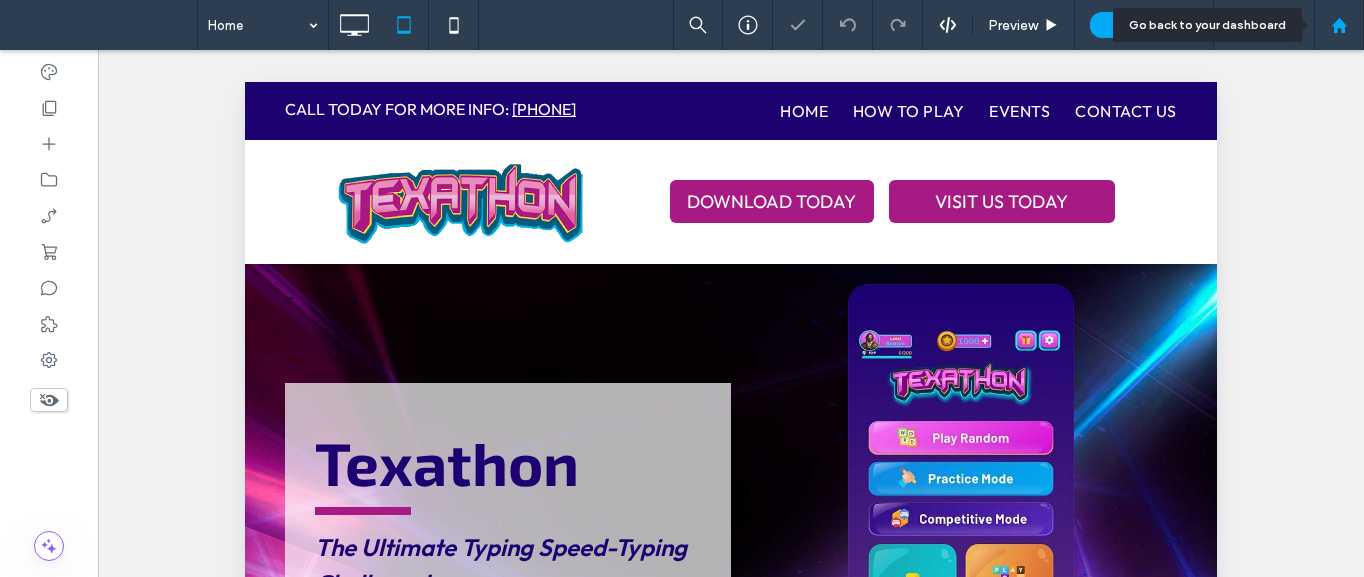 click at bounding box center [1339, 25] 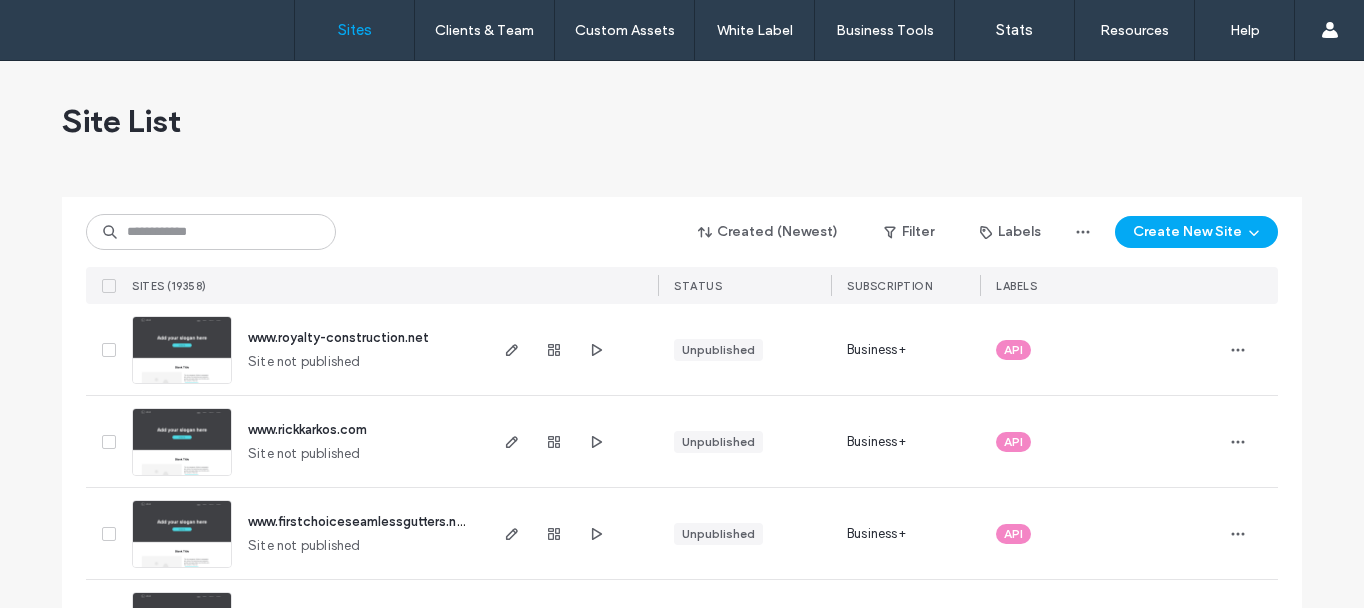 scroll, scrollTop: 0, scrollLeft: 0, axis: both 